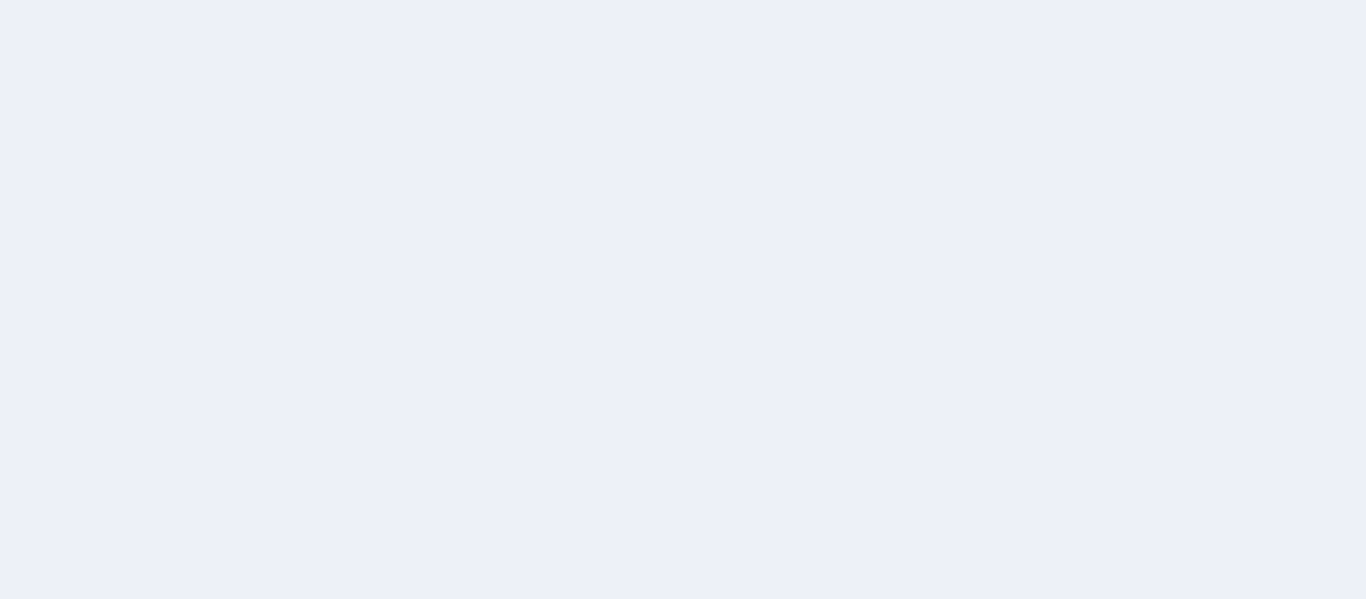 scroll, scrollTop: 0, scrollLeft: 0, axis: both 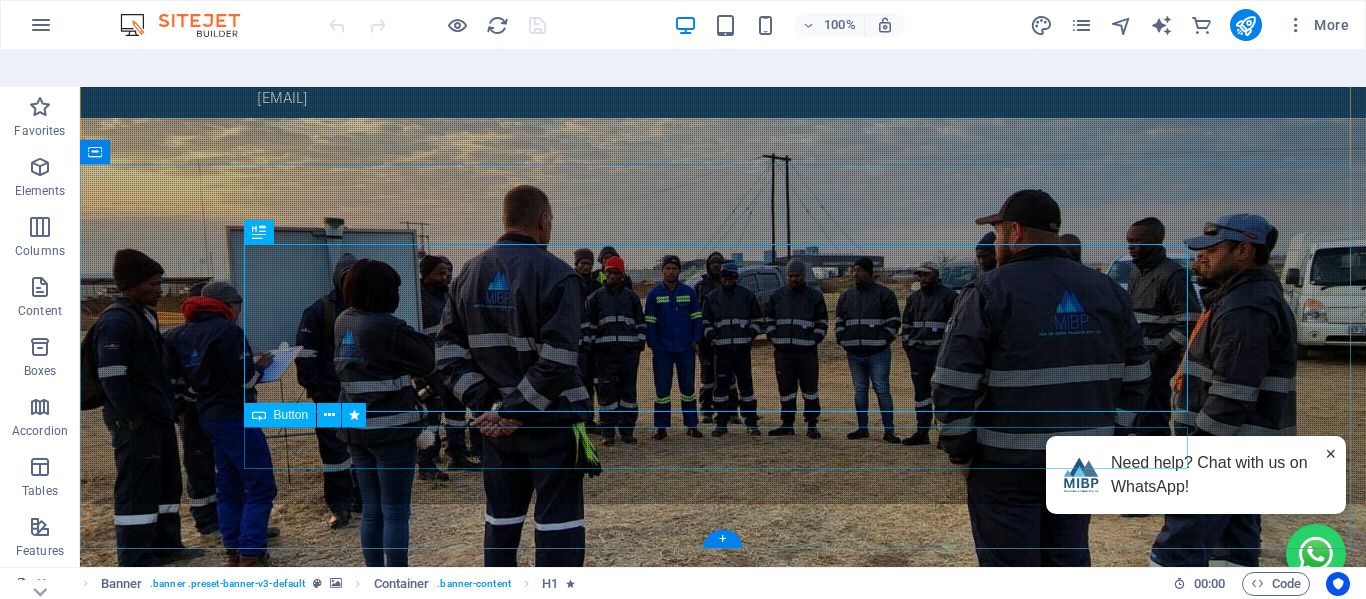 click on "Learn more" at bounding box center [723, 1093] 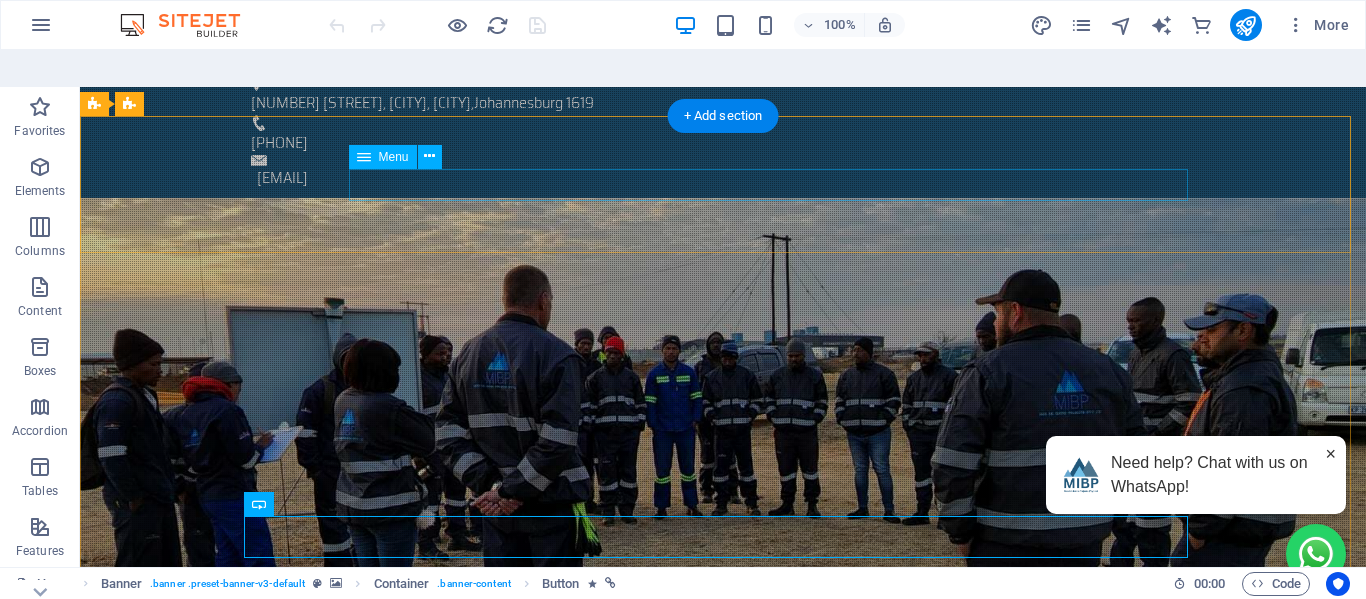 scroll, scrollTop: 0, scrollLeft: 0, axis: both 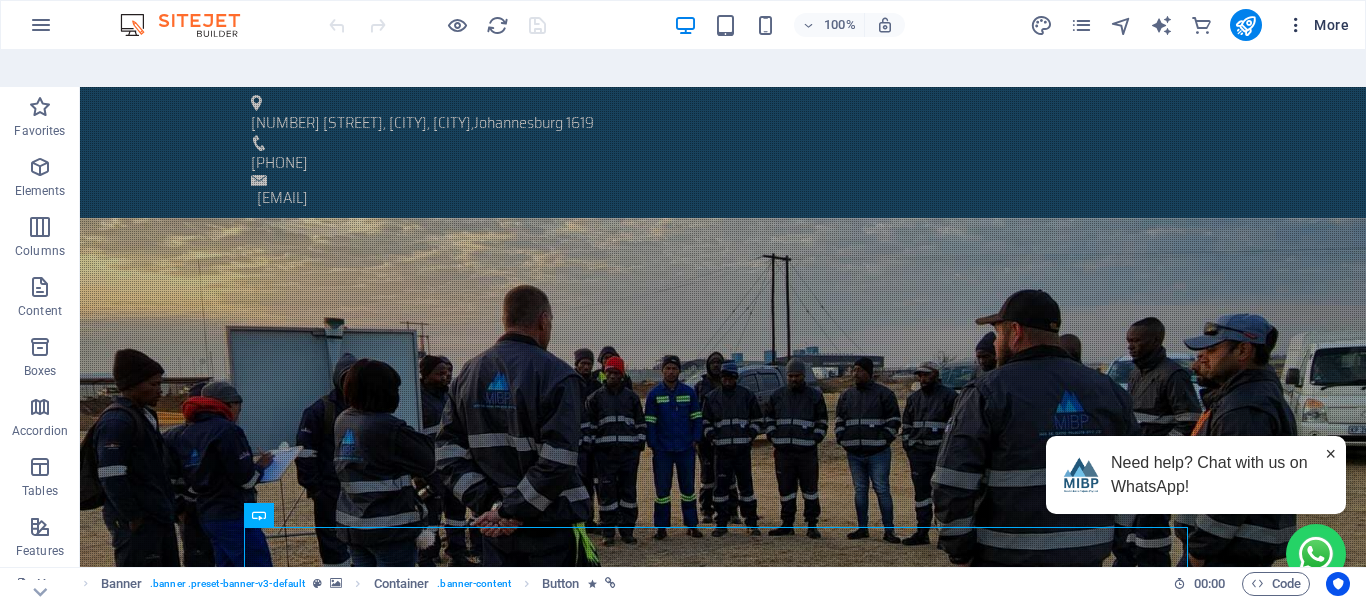click at bounding box center [1296, 25] 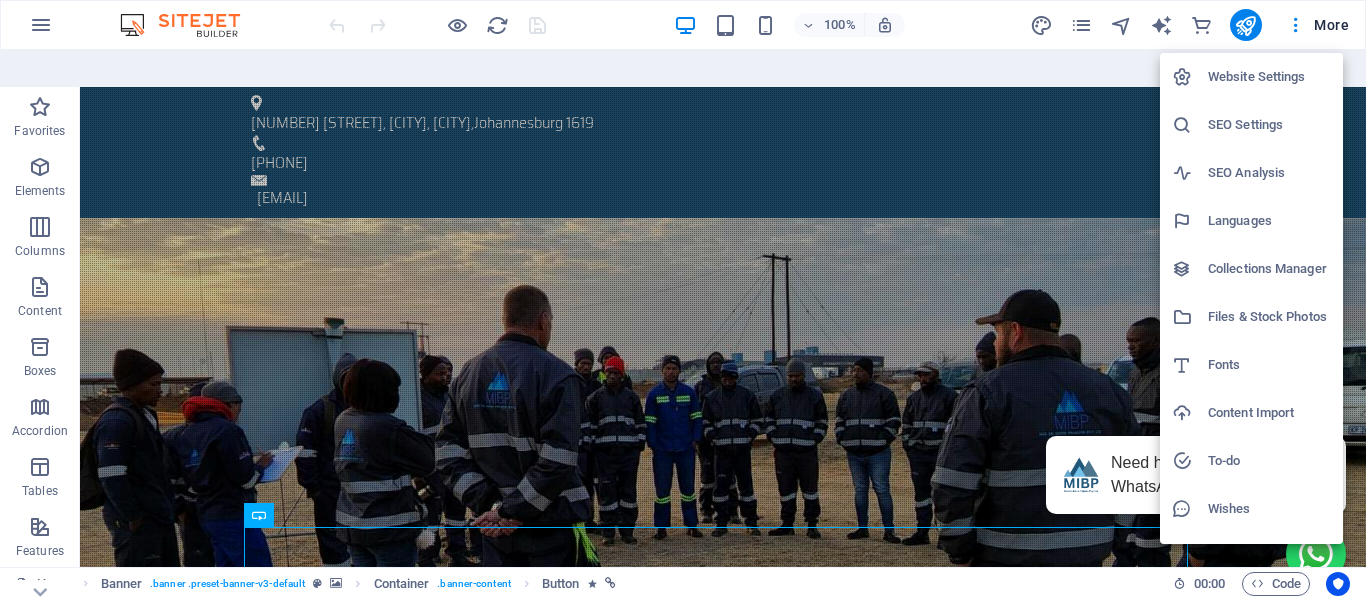 click at bounding box center [683, 299] 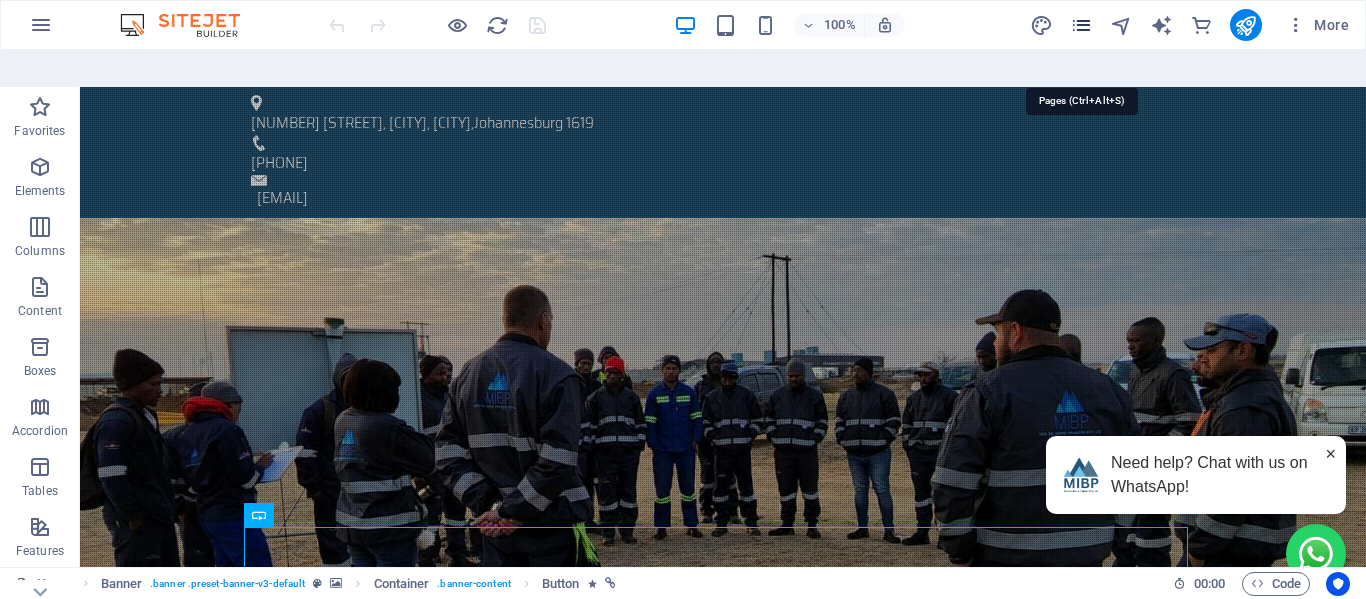 click at bounding box center [1081, 25] 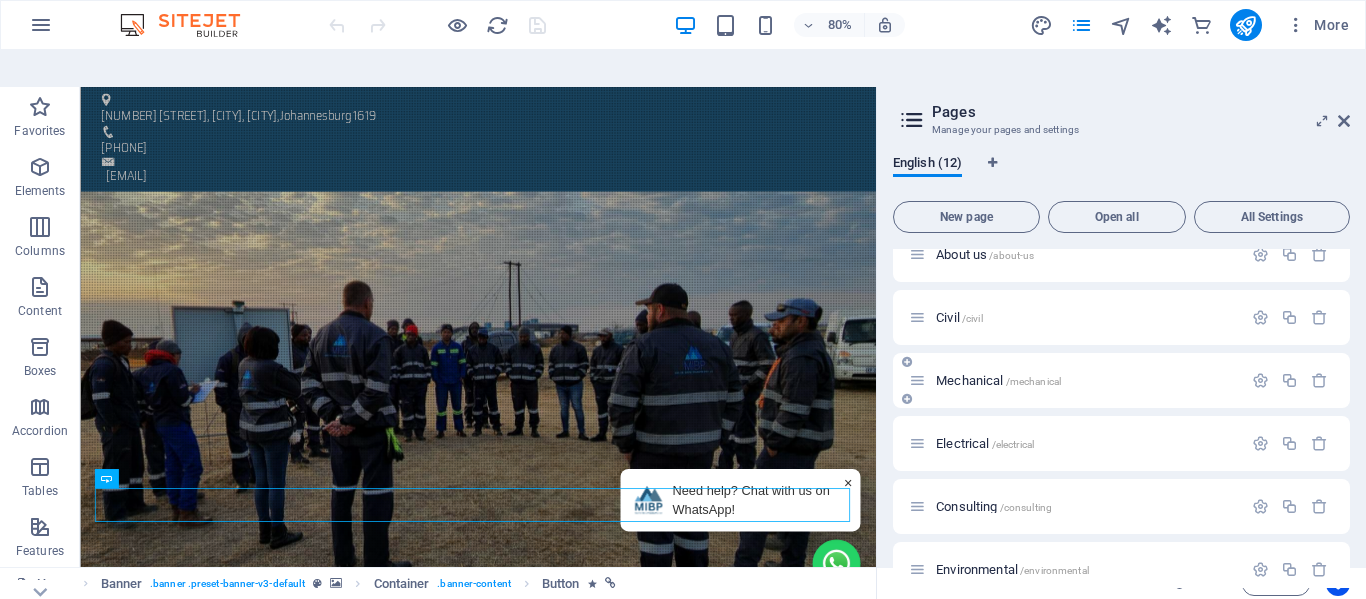 scroll, scrollTop: 300, scrollLeft: 0, axis: vertical 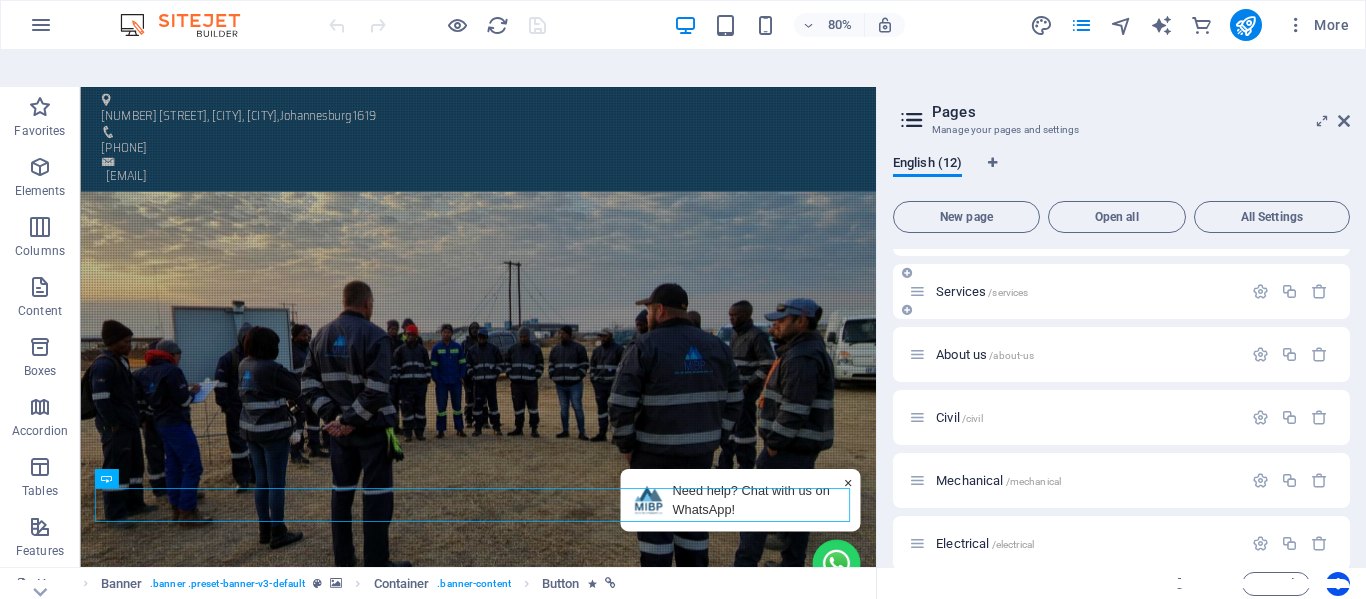 click on "Services /services" at bounding box center (982, 291) 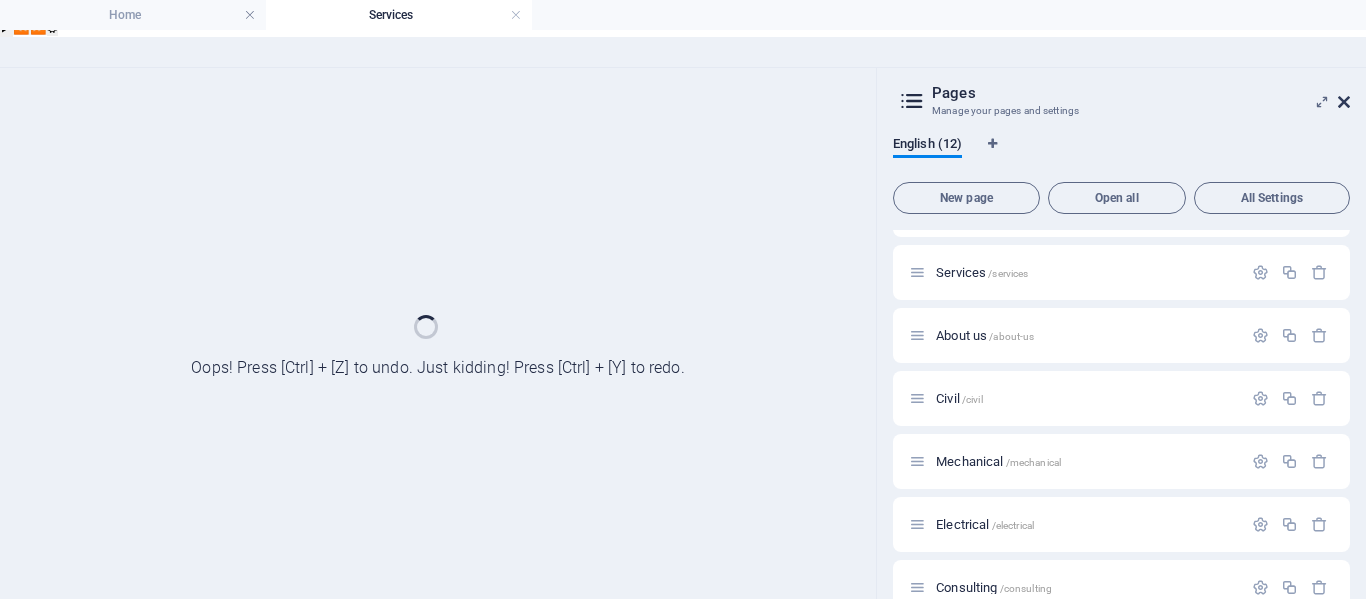 click at bounding box center [1344, 102] 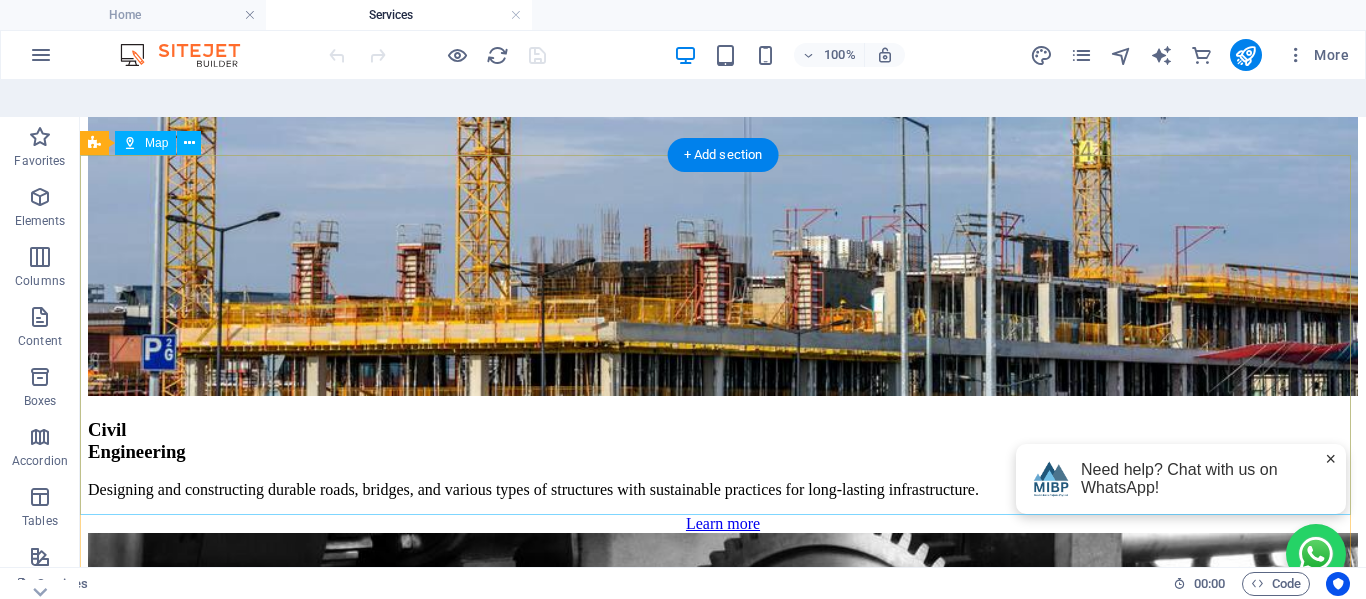 scroll, scrollTop: 1696, scrollLeft: 0, axis: vertical 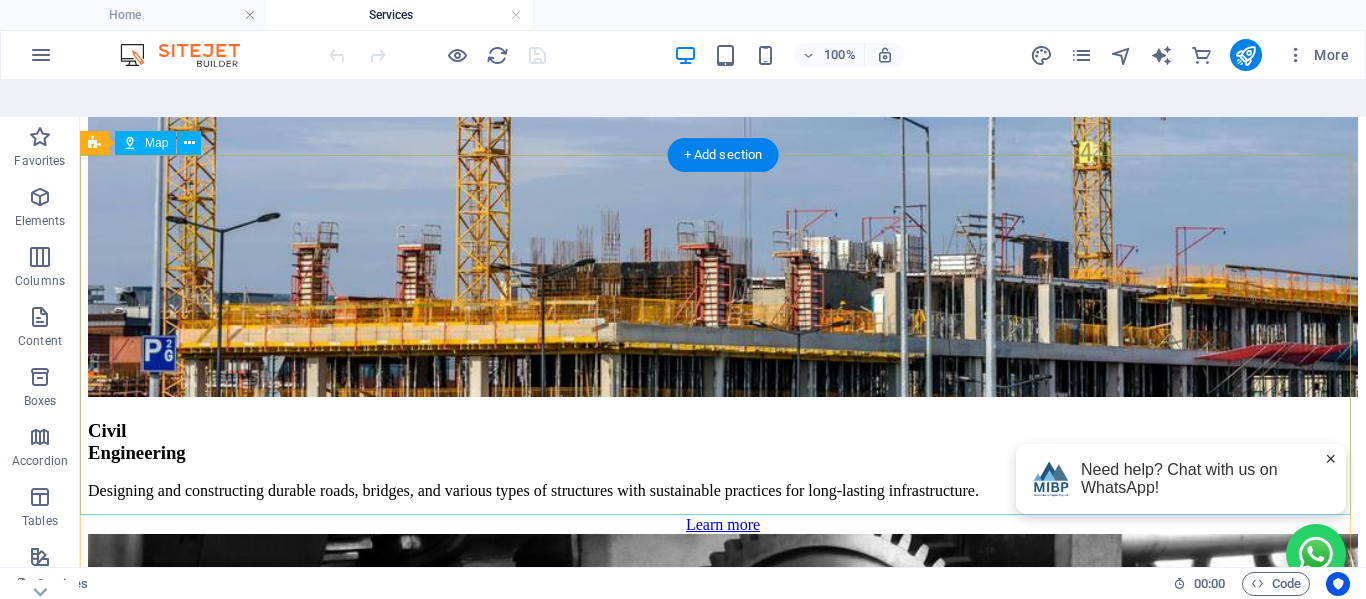 click at bounding box center (723, 5728) 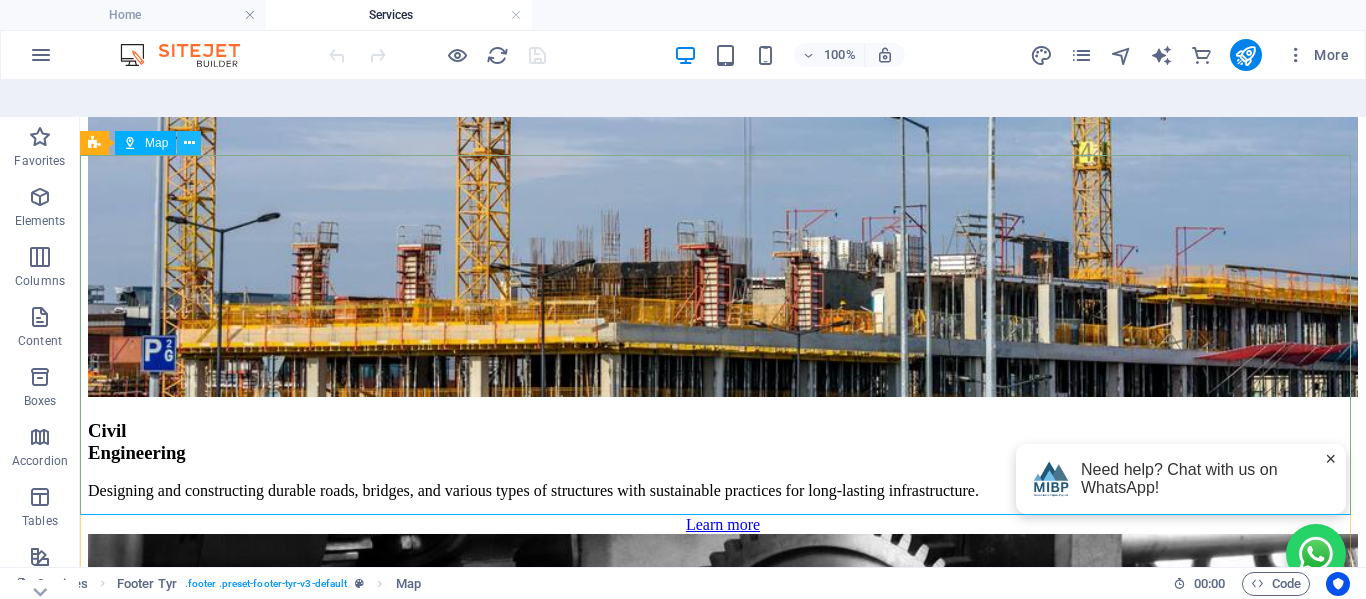 click at bounding box center (189, 143) 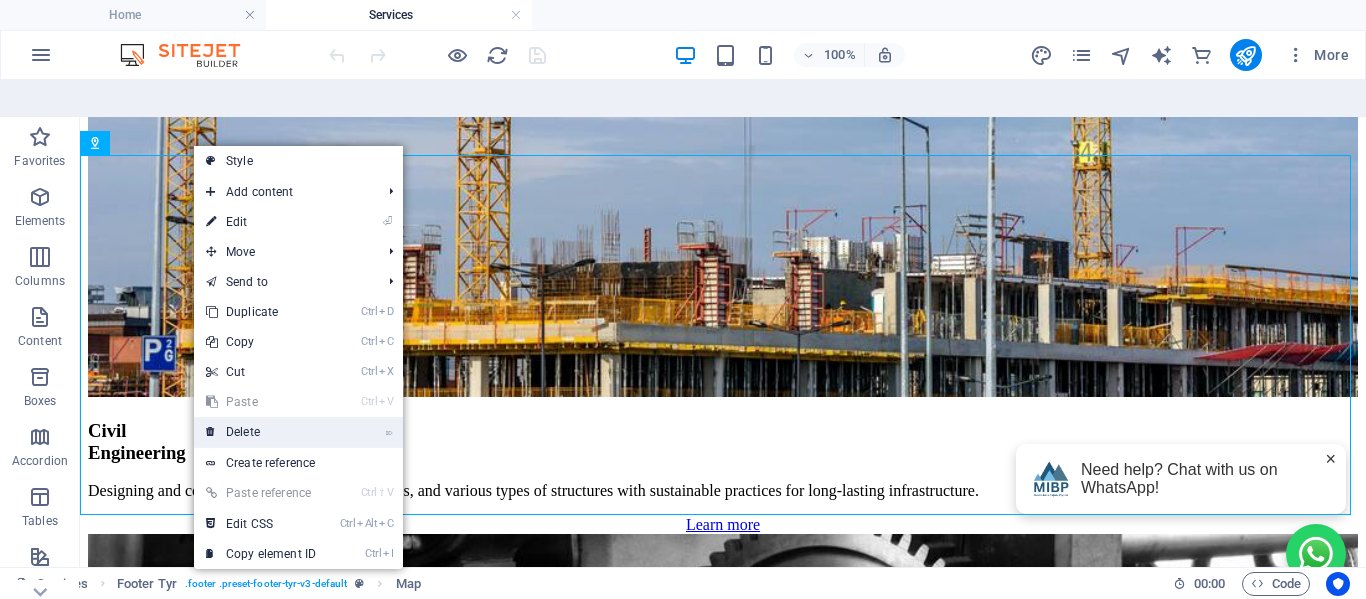 click on "⌦  Delete" at bounding box center [261, 432] 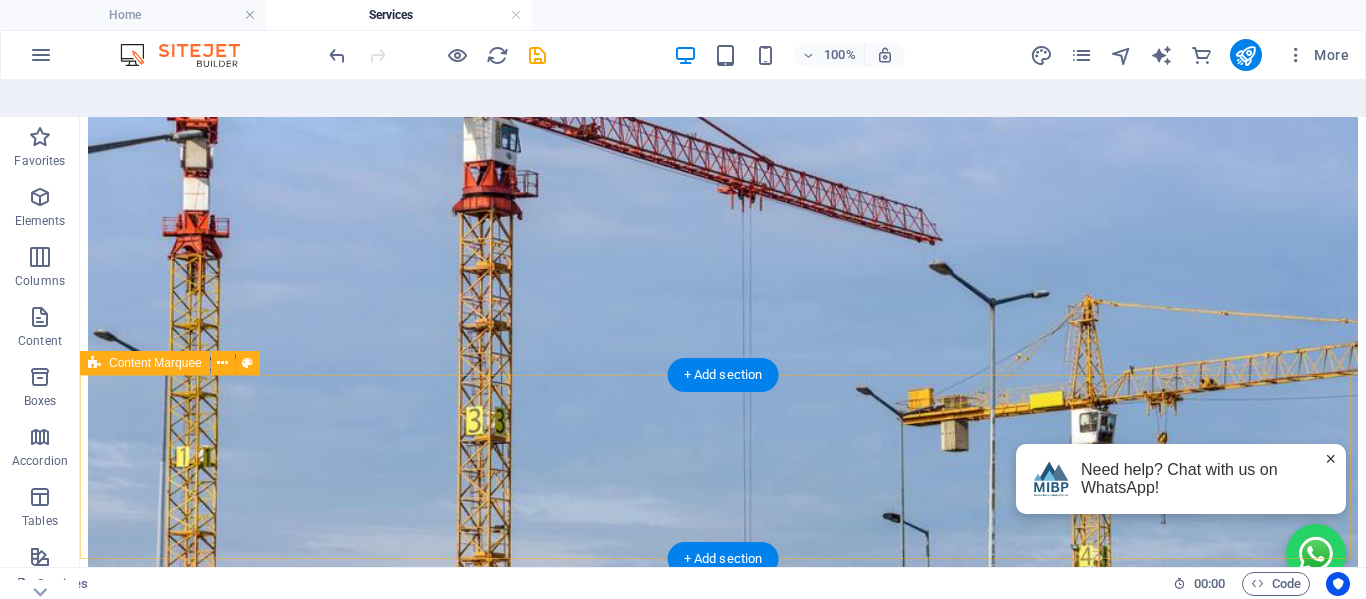scroll, scrollTop: 1492, scrollLeft: 0, axis: vertical 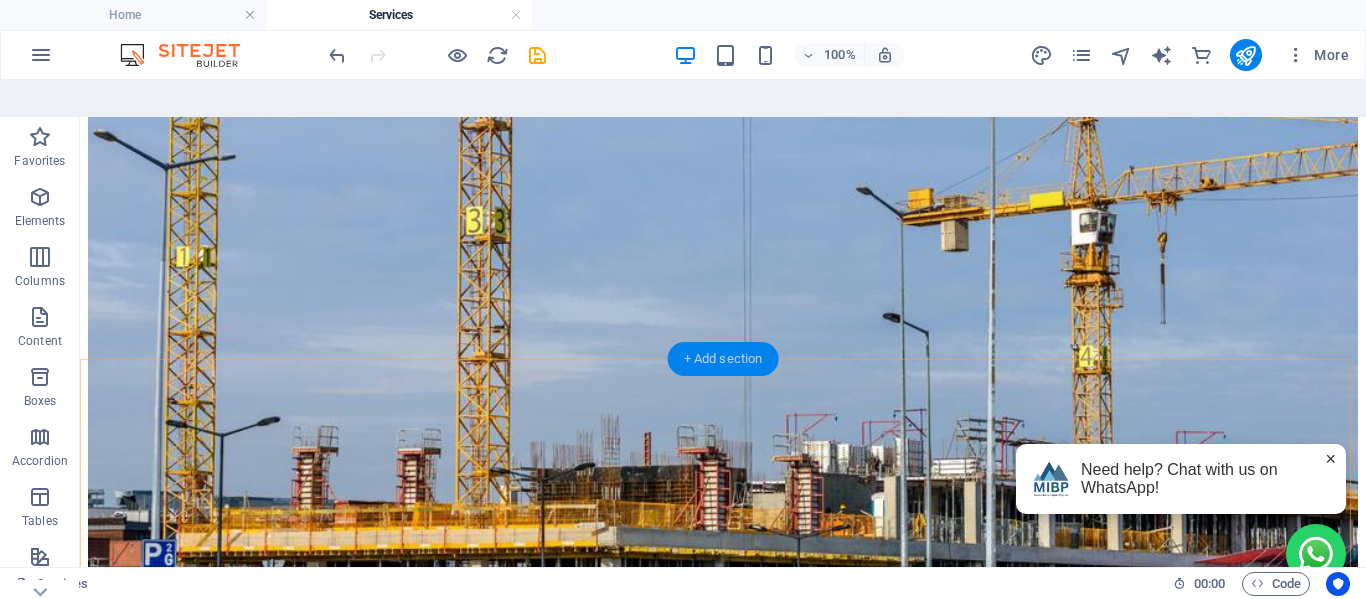 click on "+ Add section" at bounding box center [723, 359] 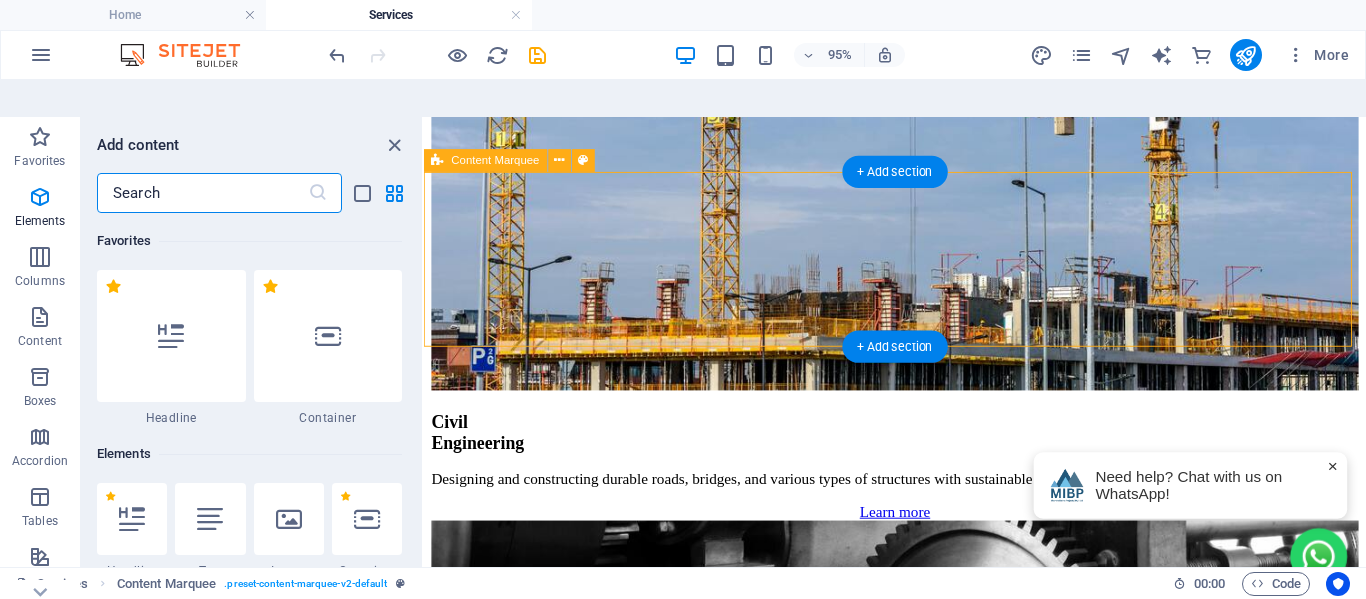 scroll, scrollTop: 3499, scrollLeft: 0, axis: vertical 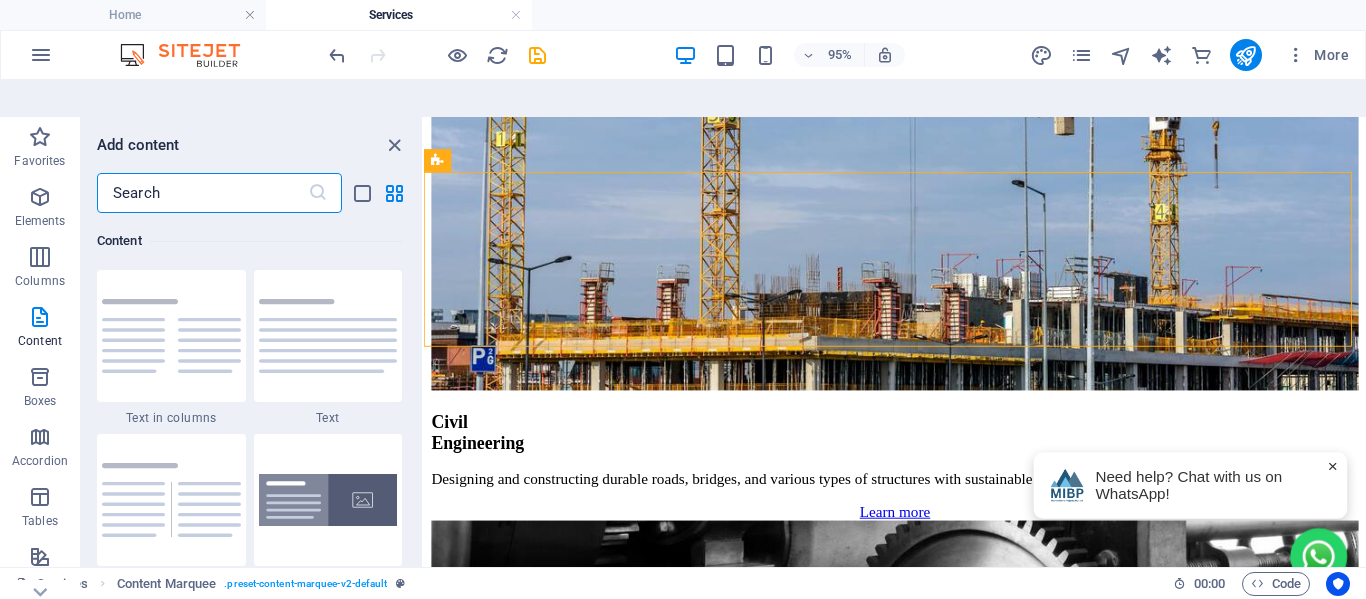 click at bounding box center (202, 193) 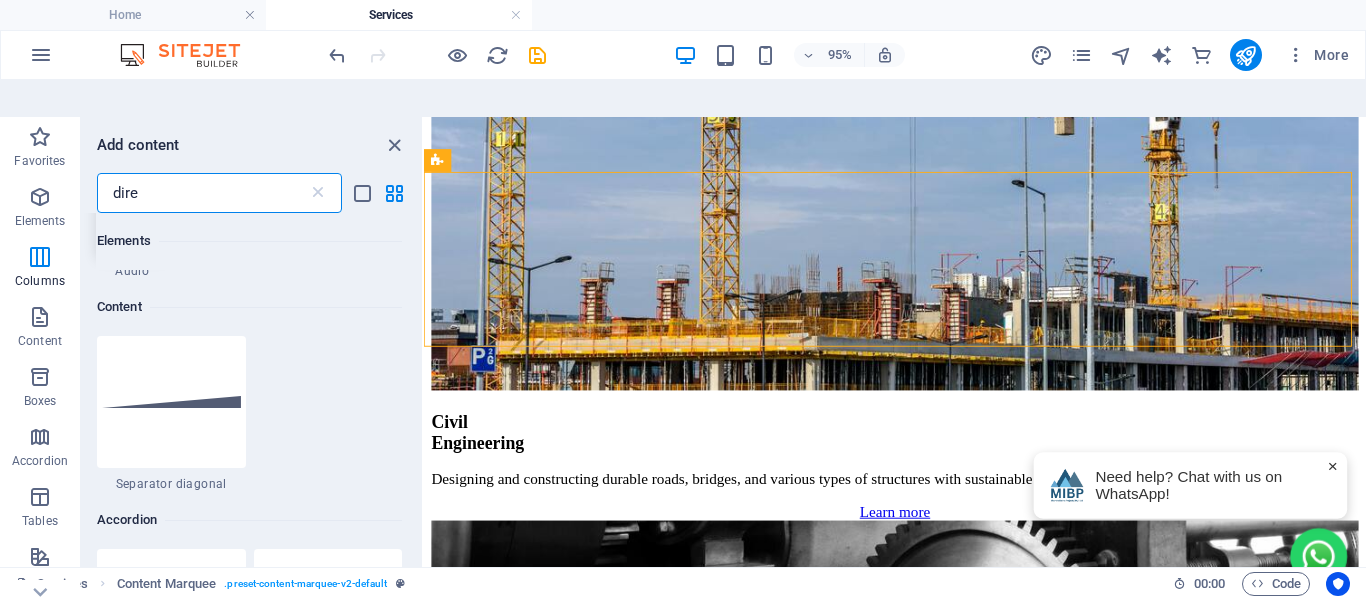 scroll, scrollTop: 0, scrollLeft: 0, axis: both 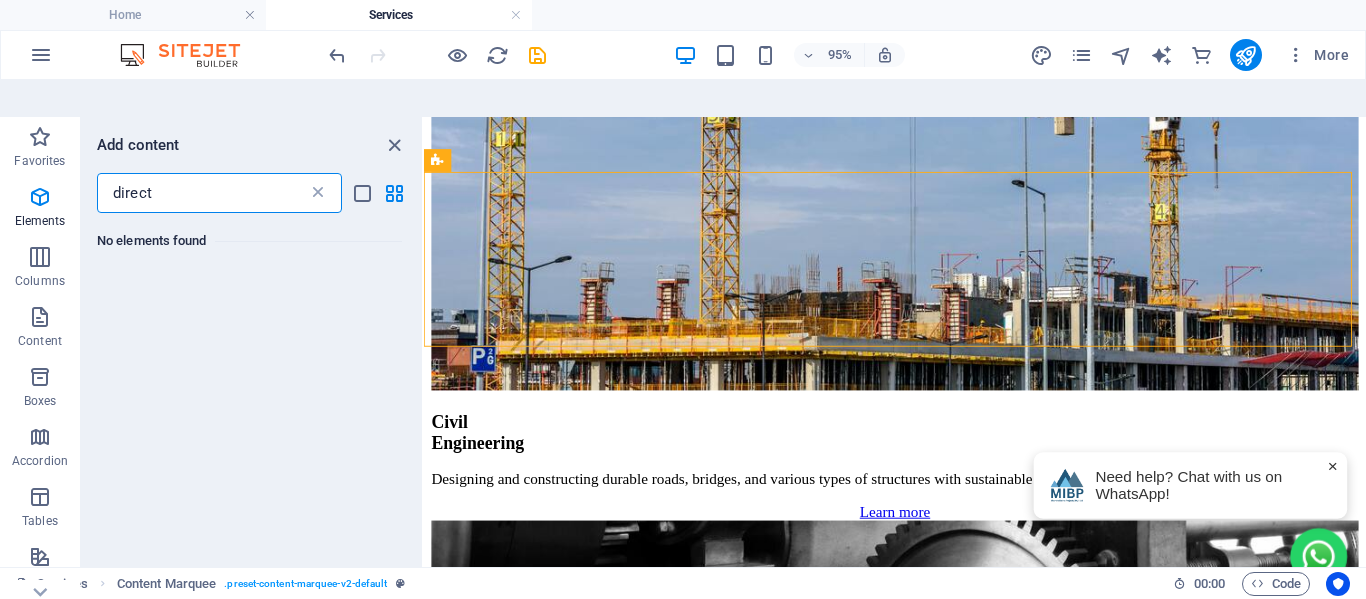 type on "direct" 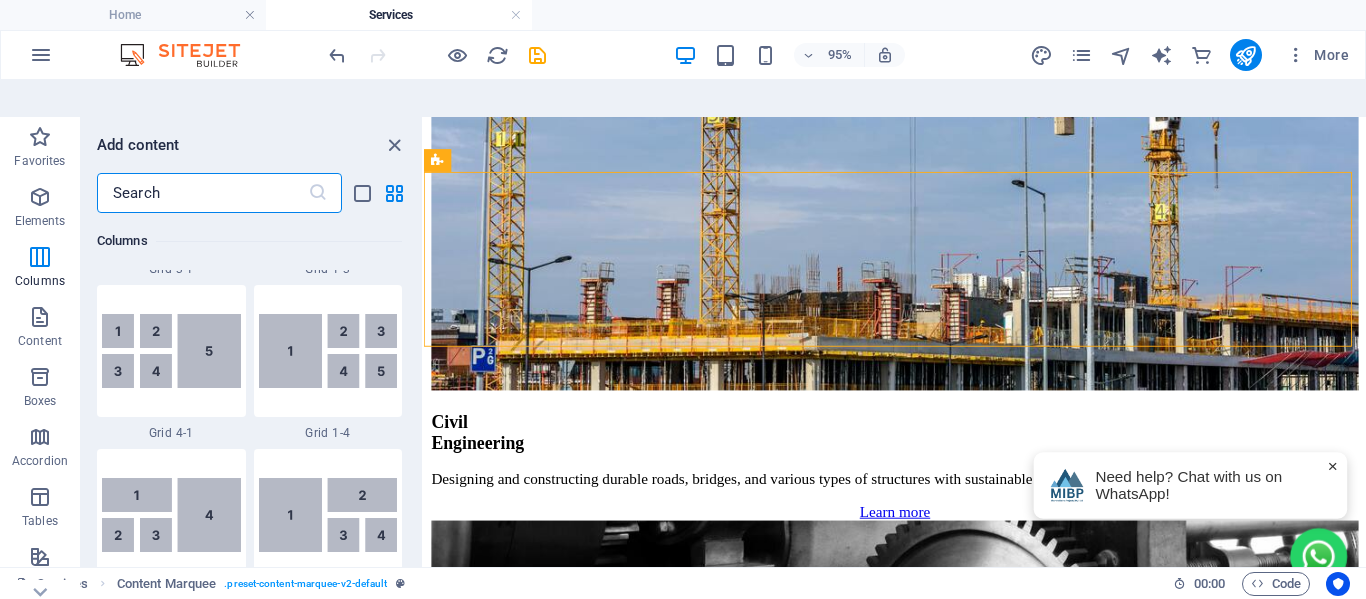 scroll, scrollTop: 2800, scrollLeft: 0, axis: vertical 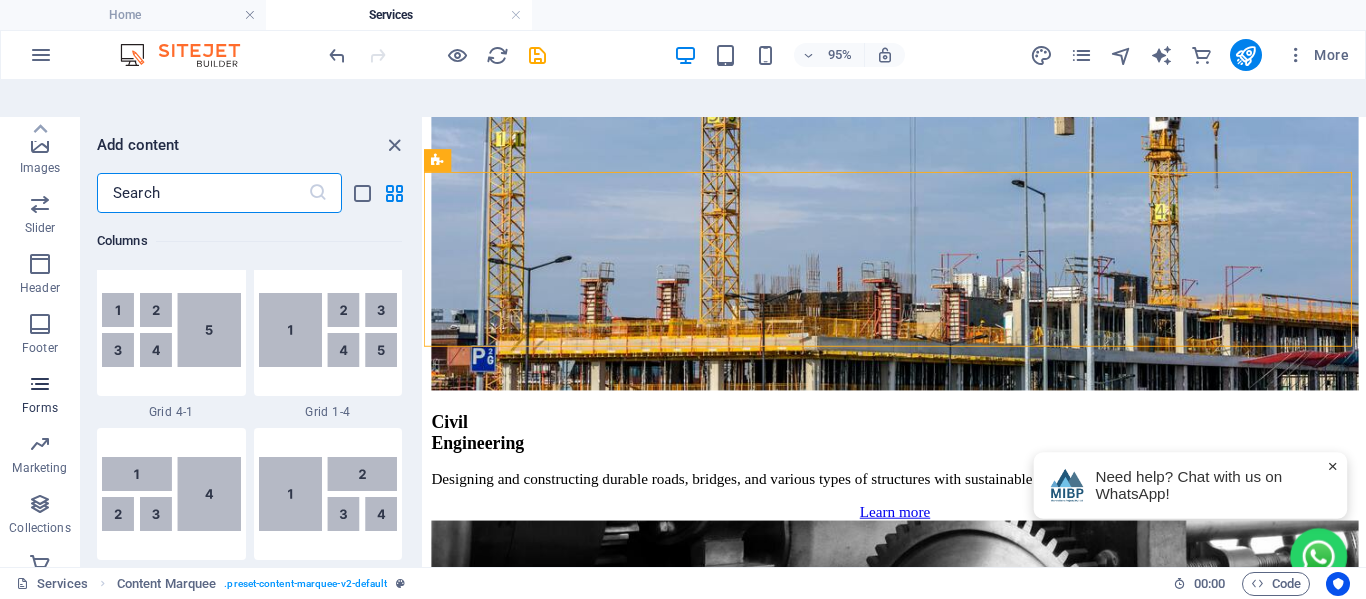 click at bounding box center (40, 384) 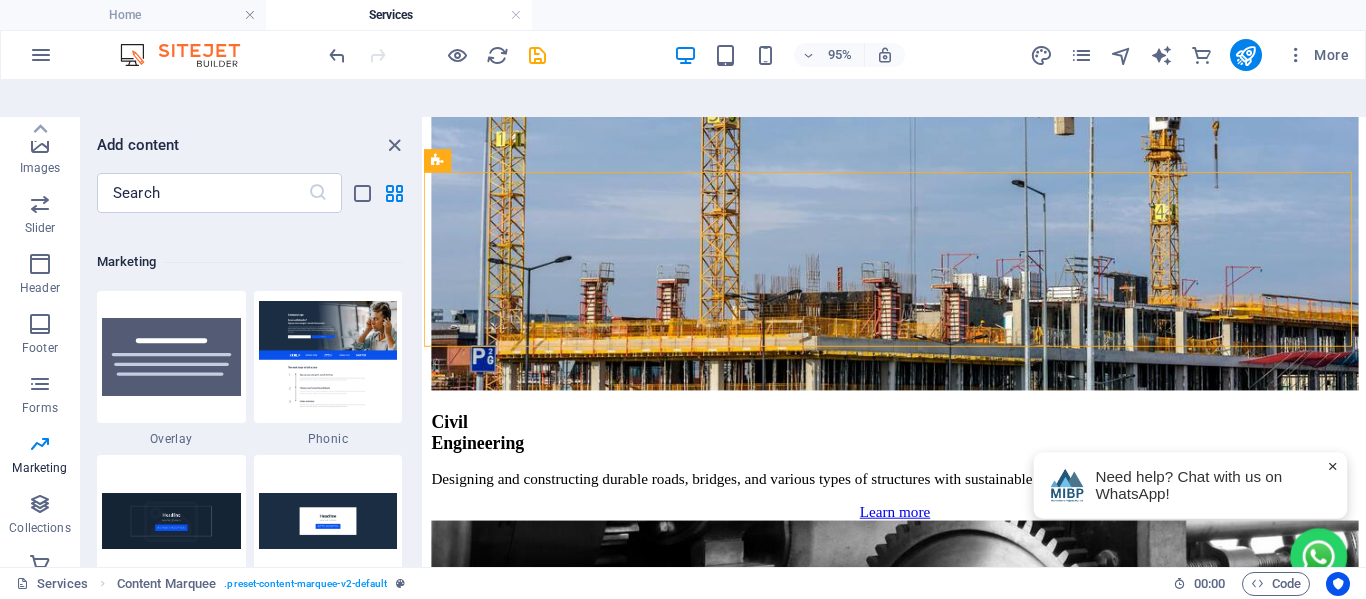 scroll, scrollTop: 16300, scrollLeft: 0, axis: vertical 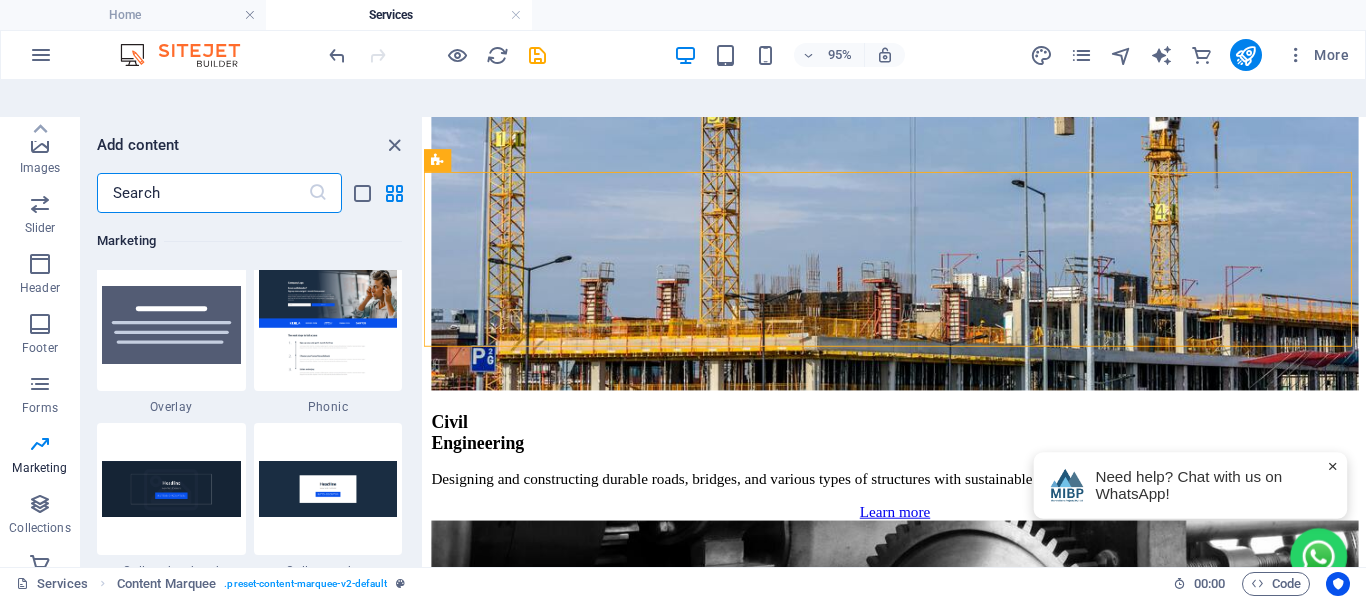 click at bounding box center [202, 193] 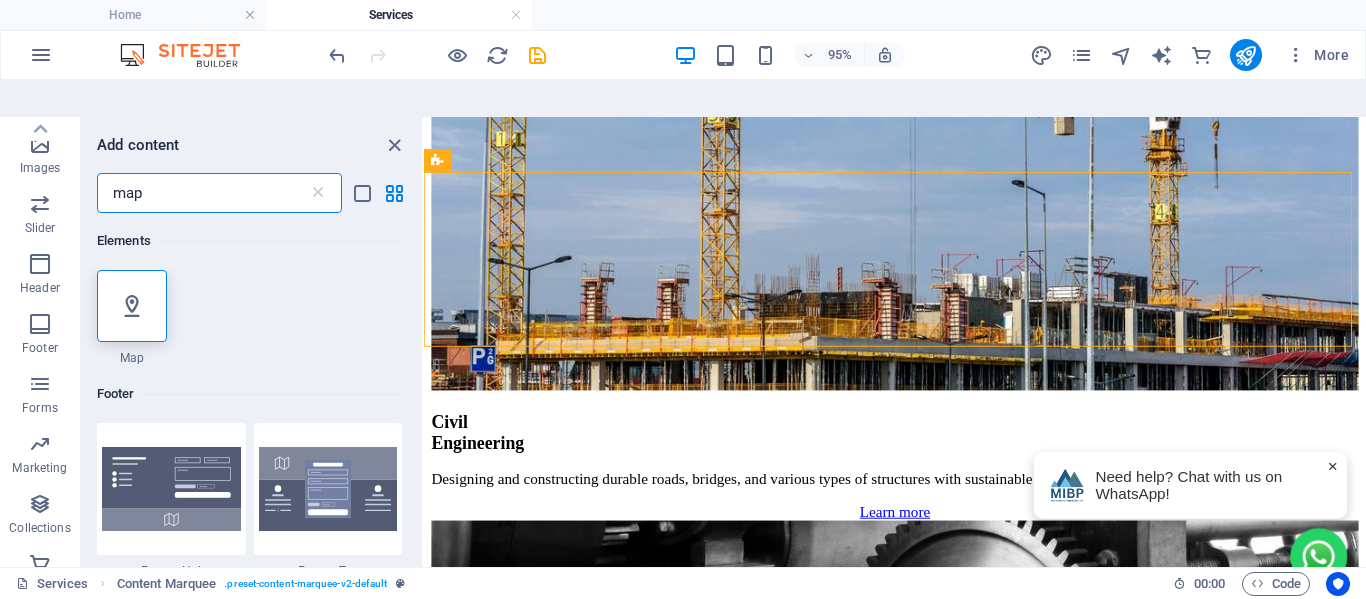 scroll, scrollTop: 0, scrollLeft: 0, axis: both 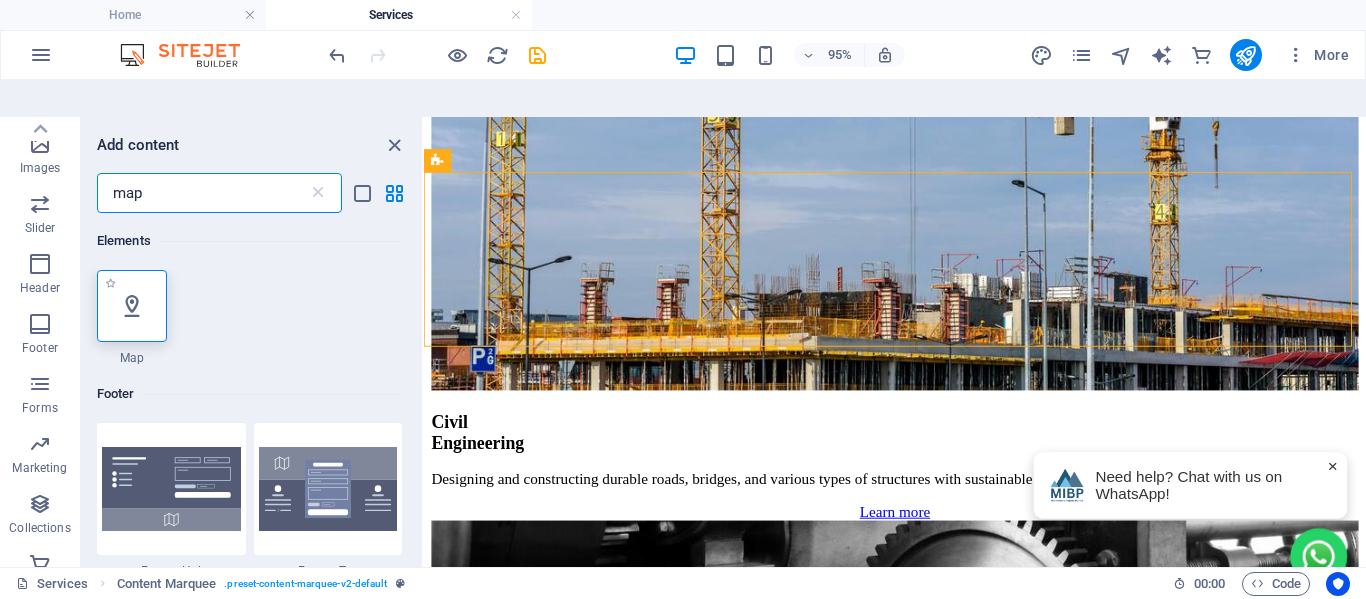 type on "map" 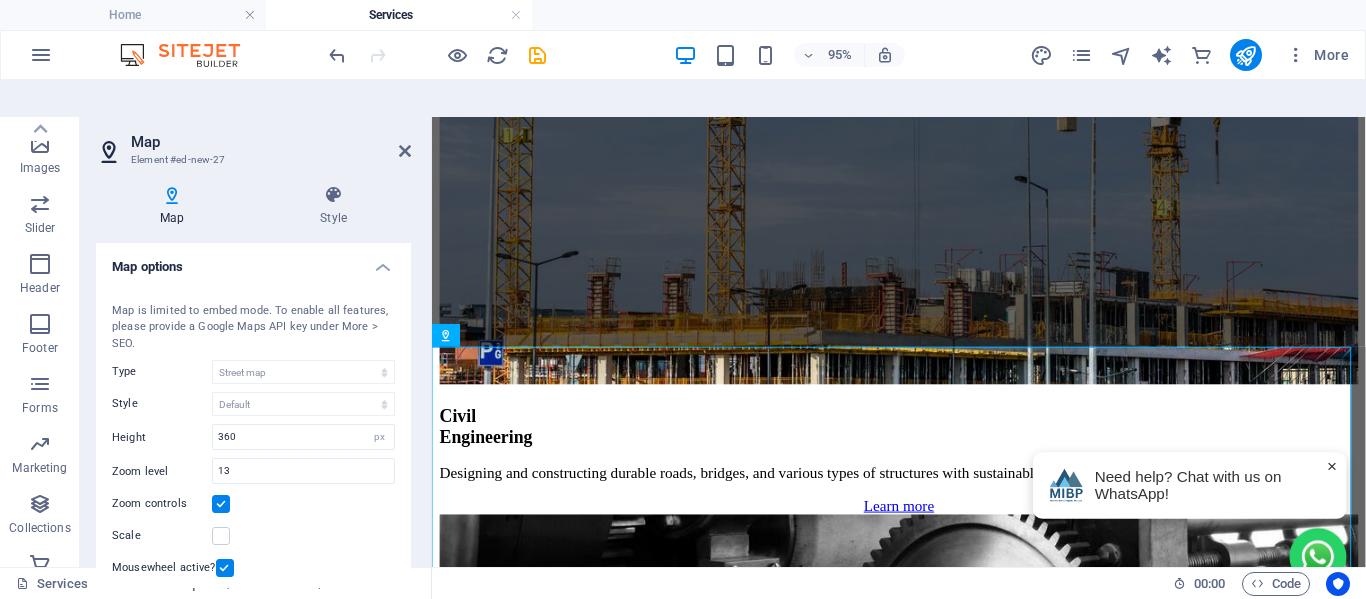 scroll, scrollTop: 1490, scrollLeft: 0, axis: vertical 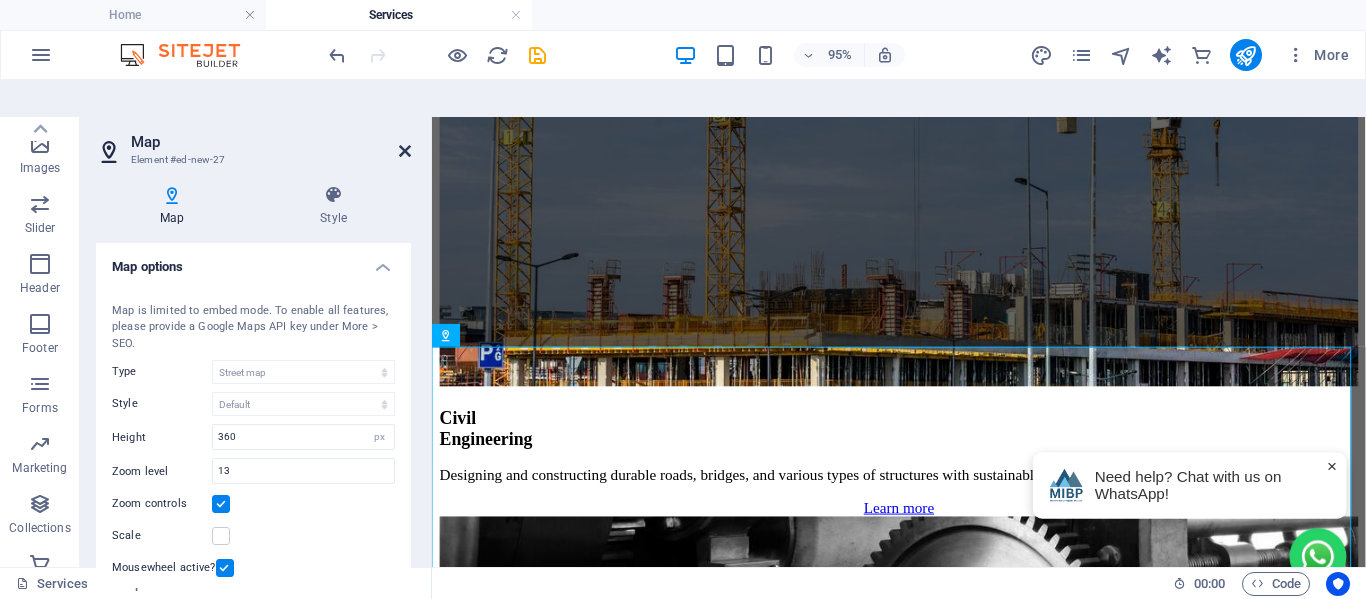 click at bounding box center (405, 151) 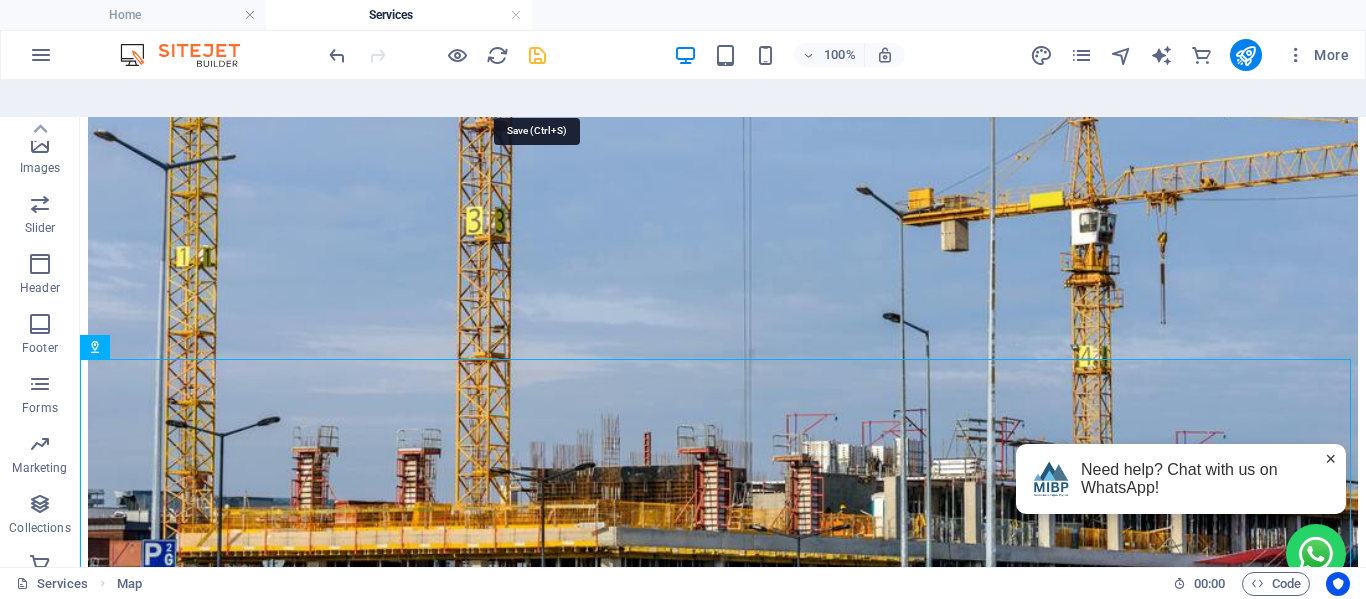 click at bounding box center [537, 55] 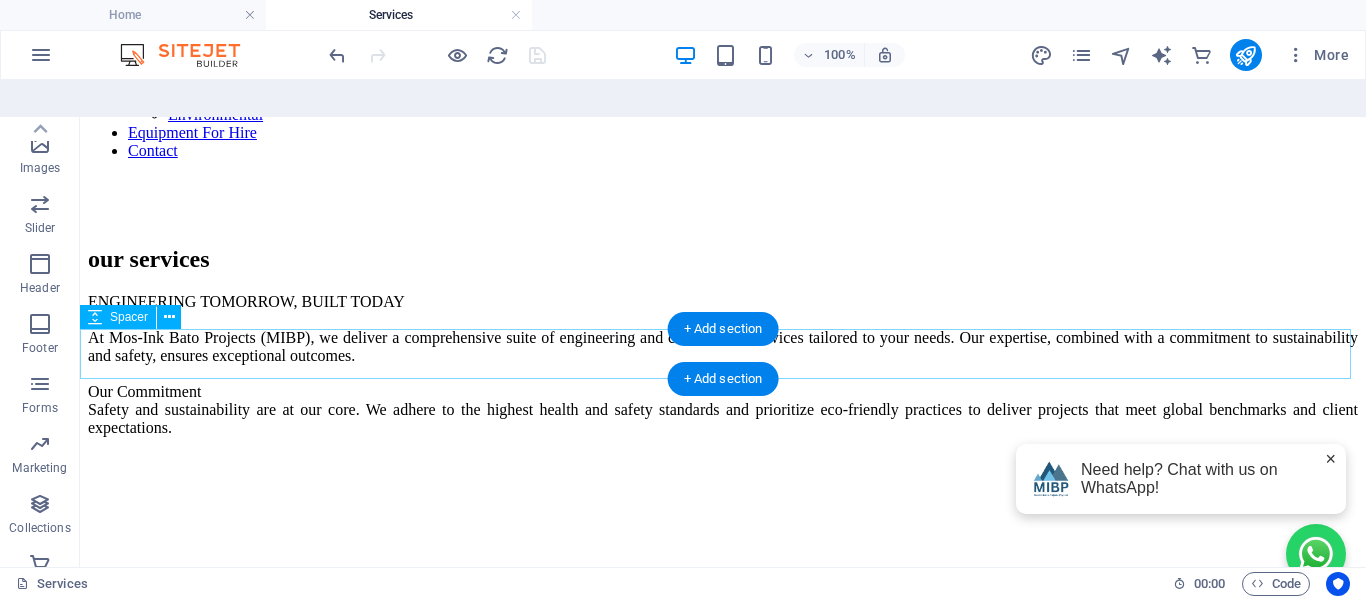 scroll, scrollTop: 0, scrollLeft: 0, axis: both 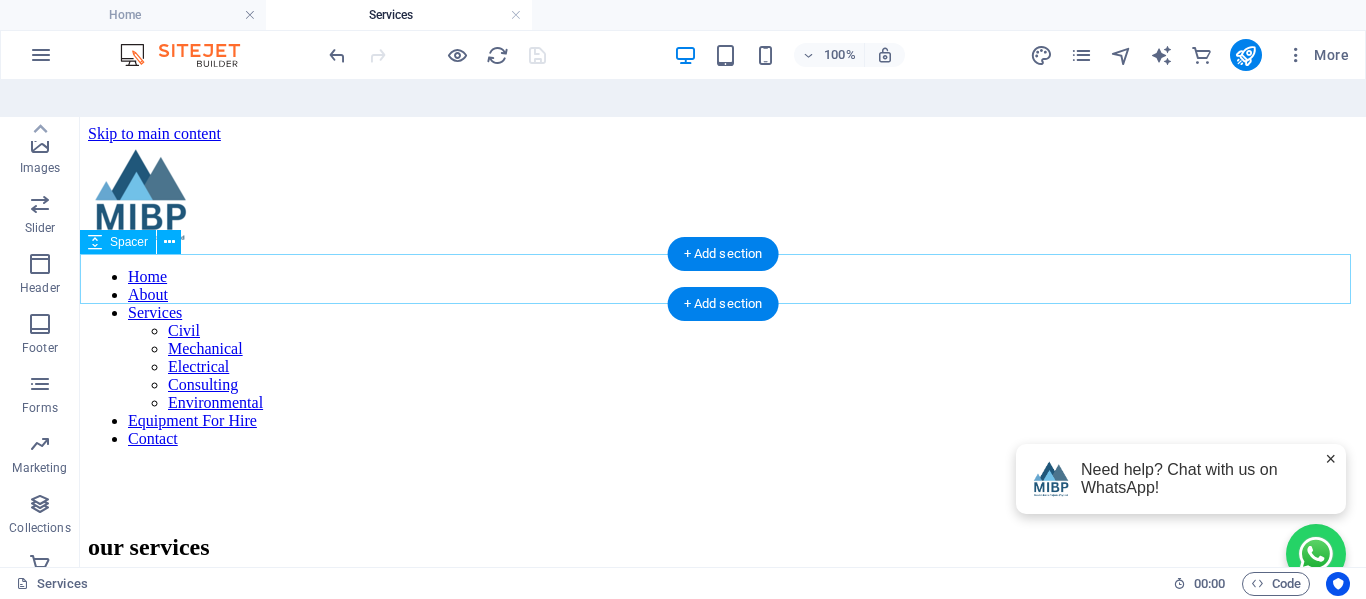 click at bounding box center [723, 489] 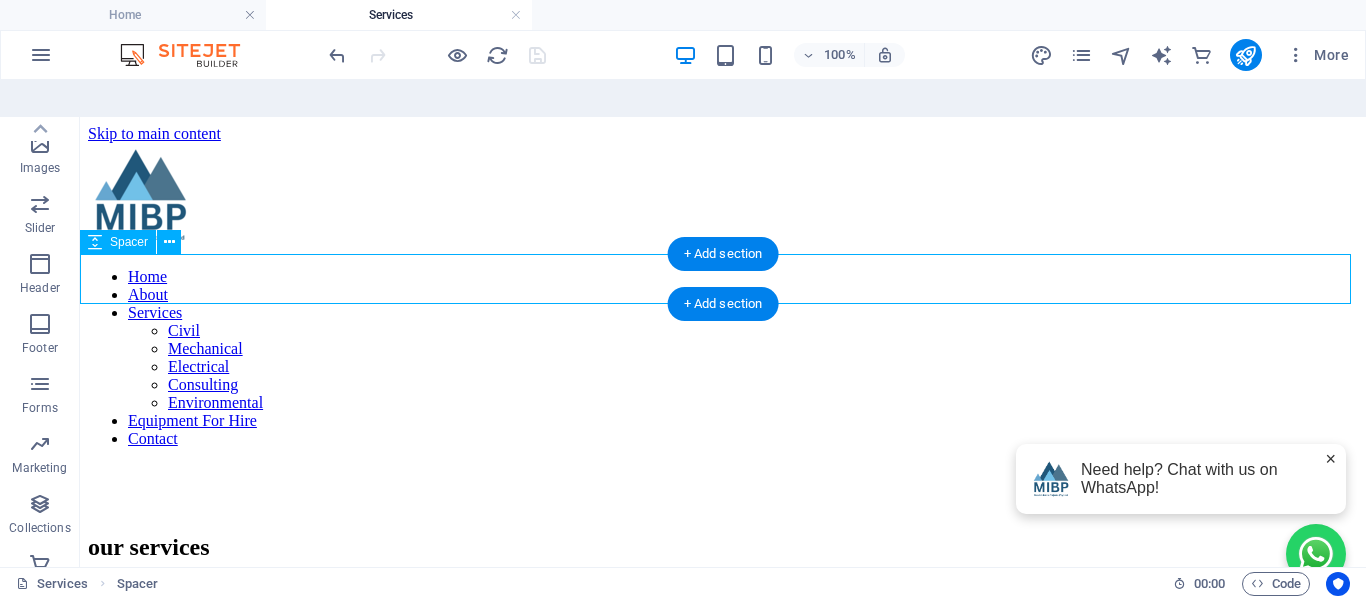 click at bounding box center (723, 489) 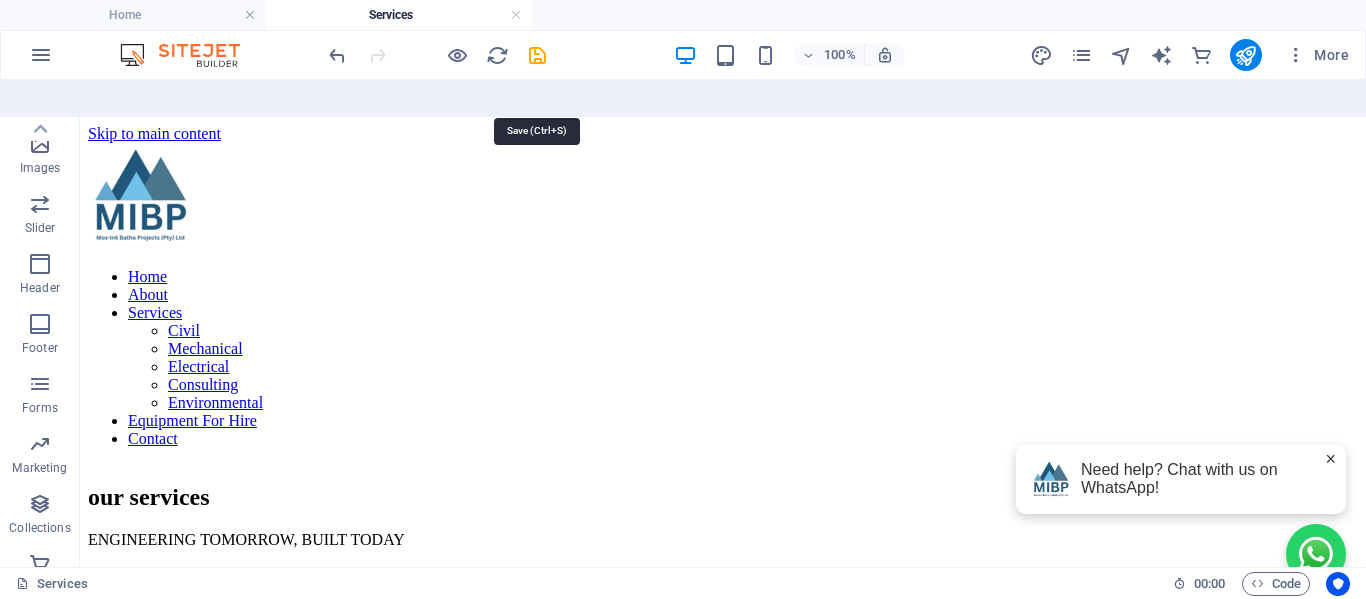 click at bounding box center (537, 55) 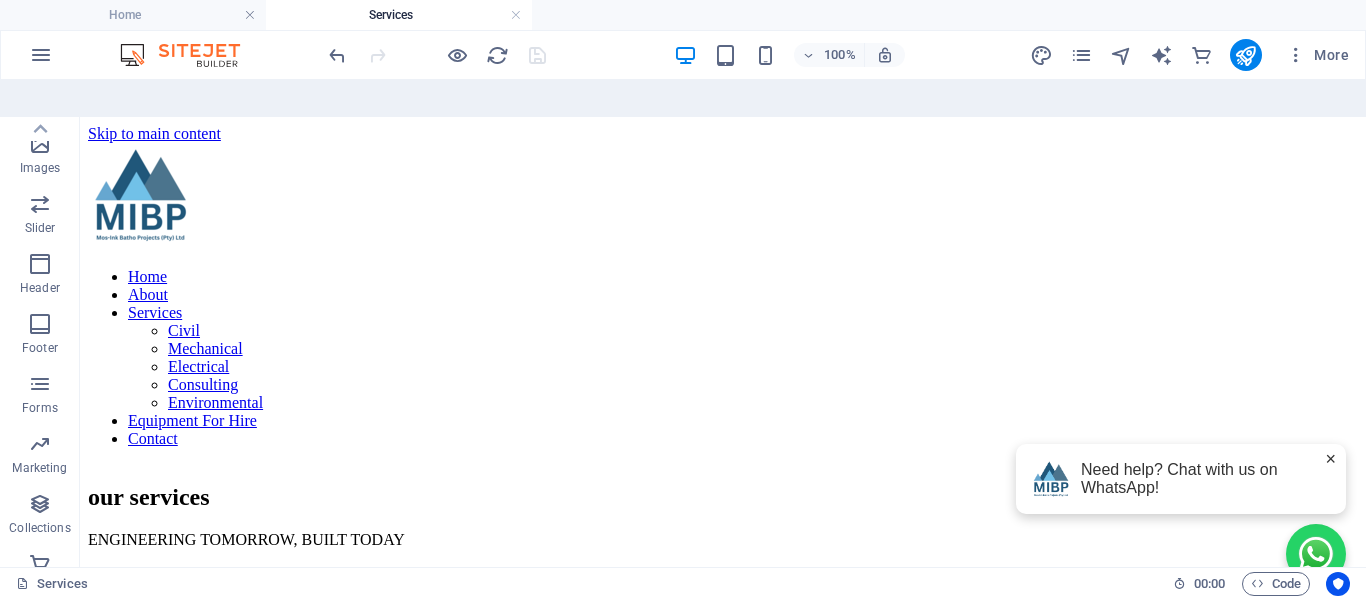click on "More" at bounding box center [1193, 55] 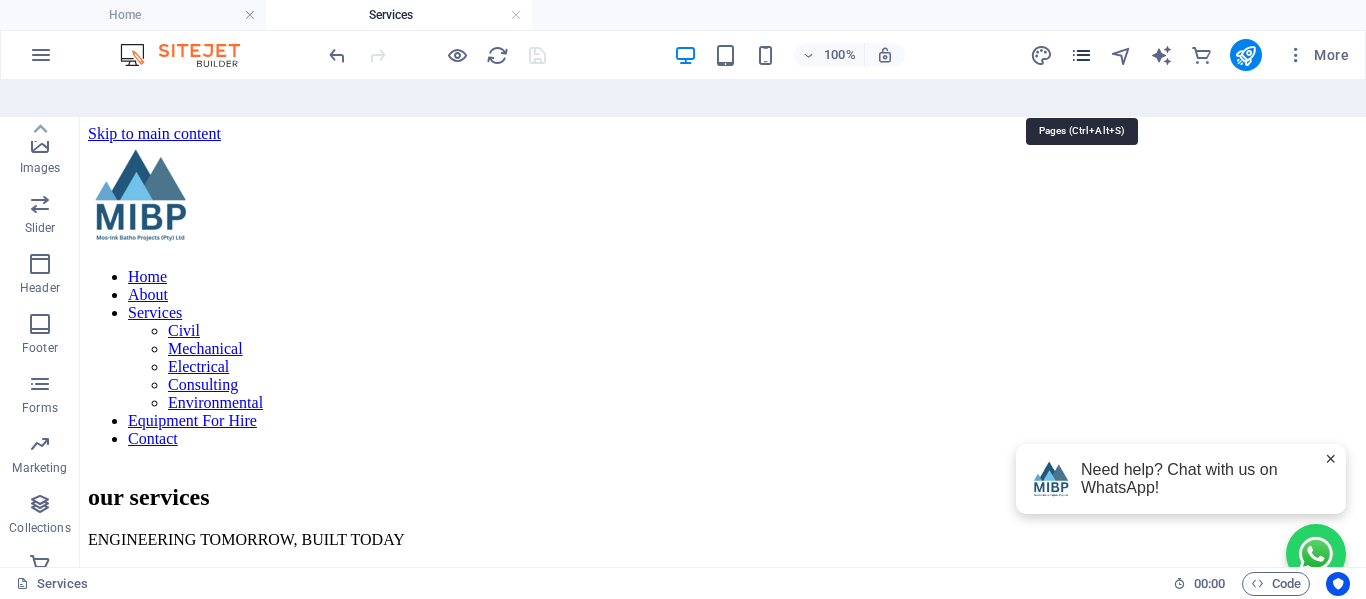 click at bounding box center [1081, 55] 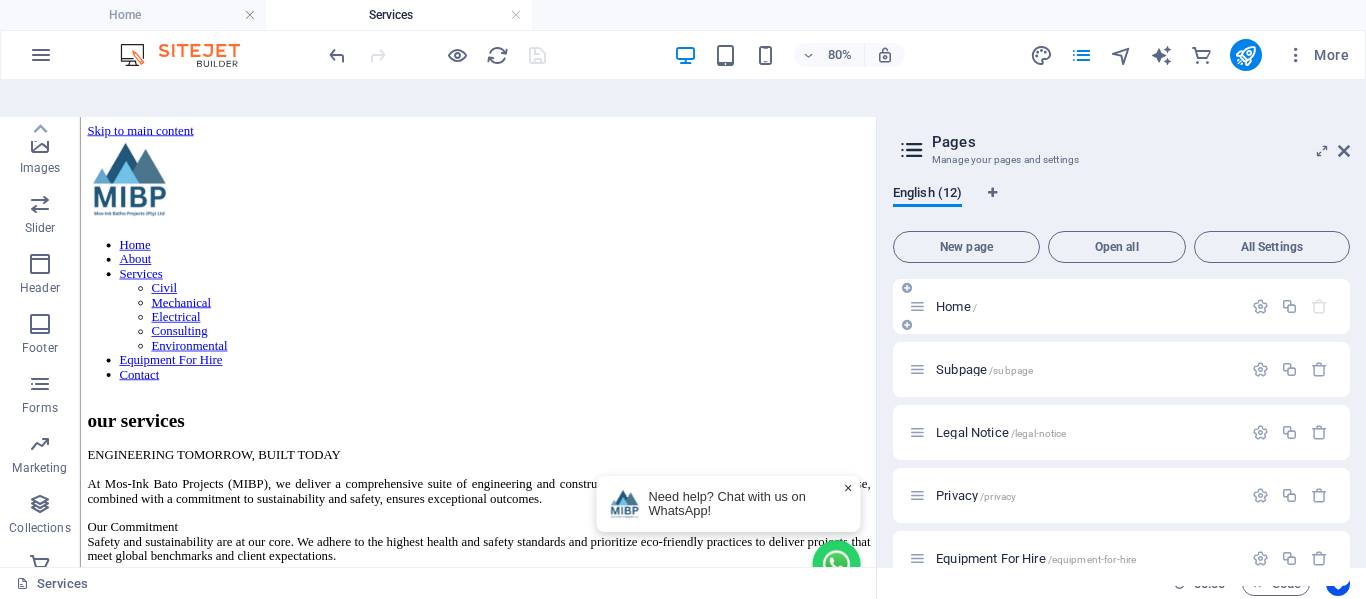 click on "Home /" at bounding box center [1075, 306] 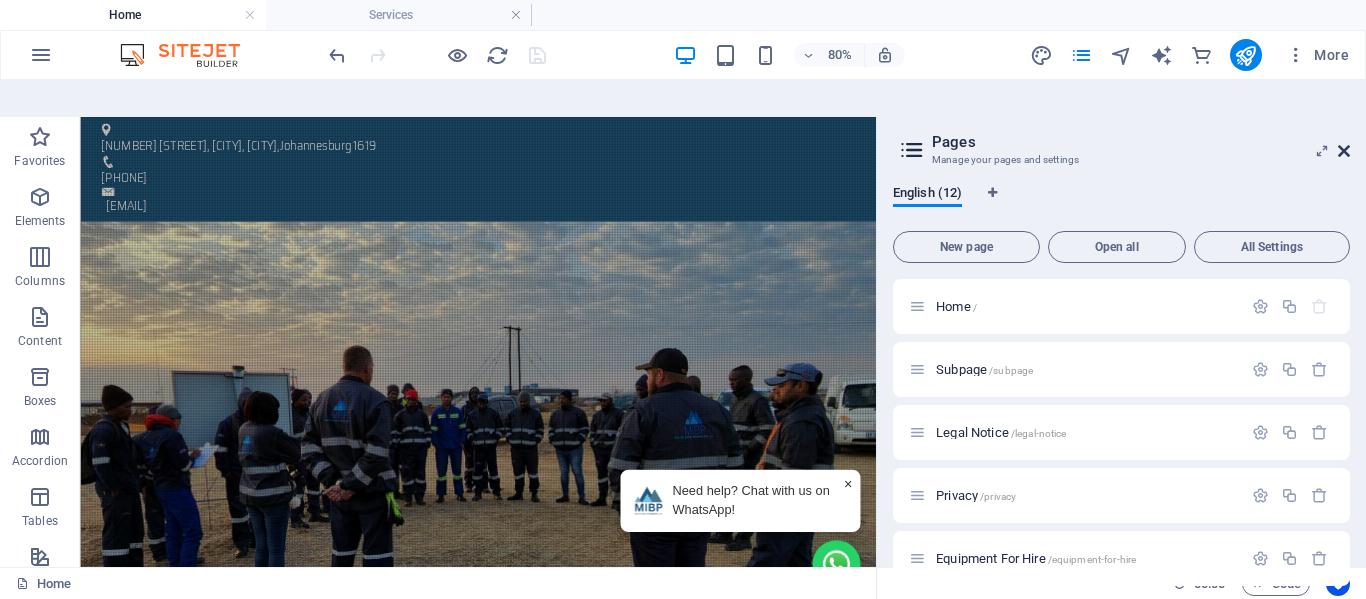click at bounding box center (1344, 151) 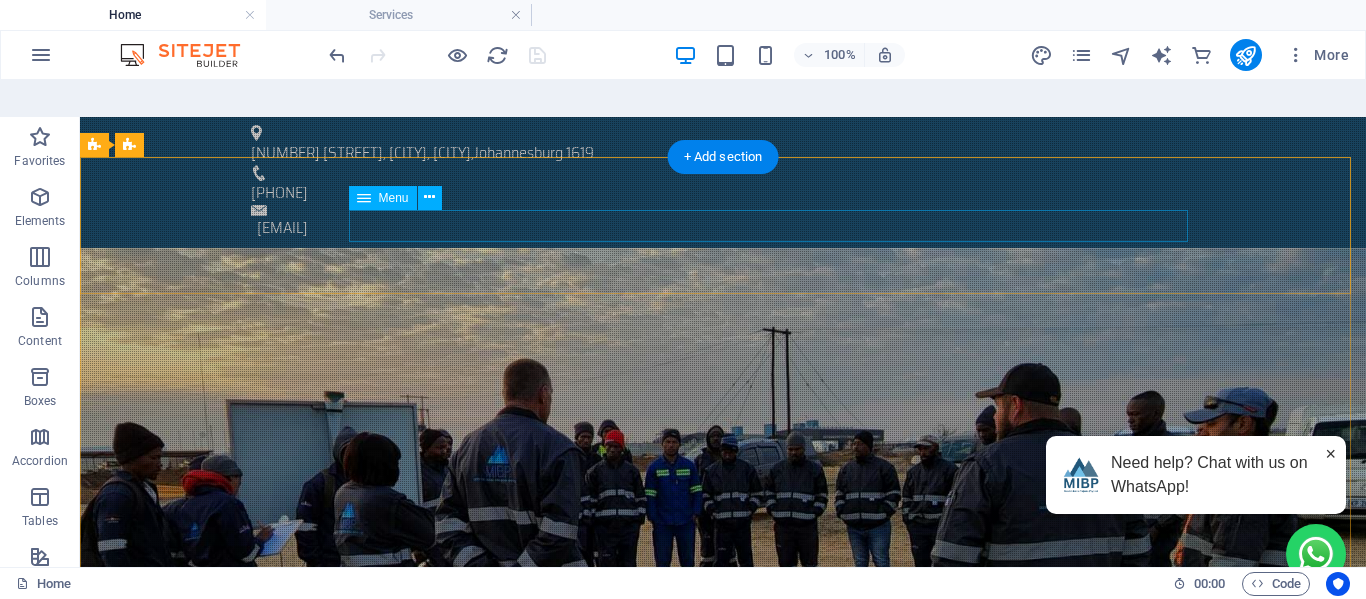 click on "Home About Services Civil Mechanical Electrical Consulting Environmental Equipment For Hire Contact" at bounding box center [723, 994] 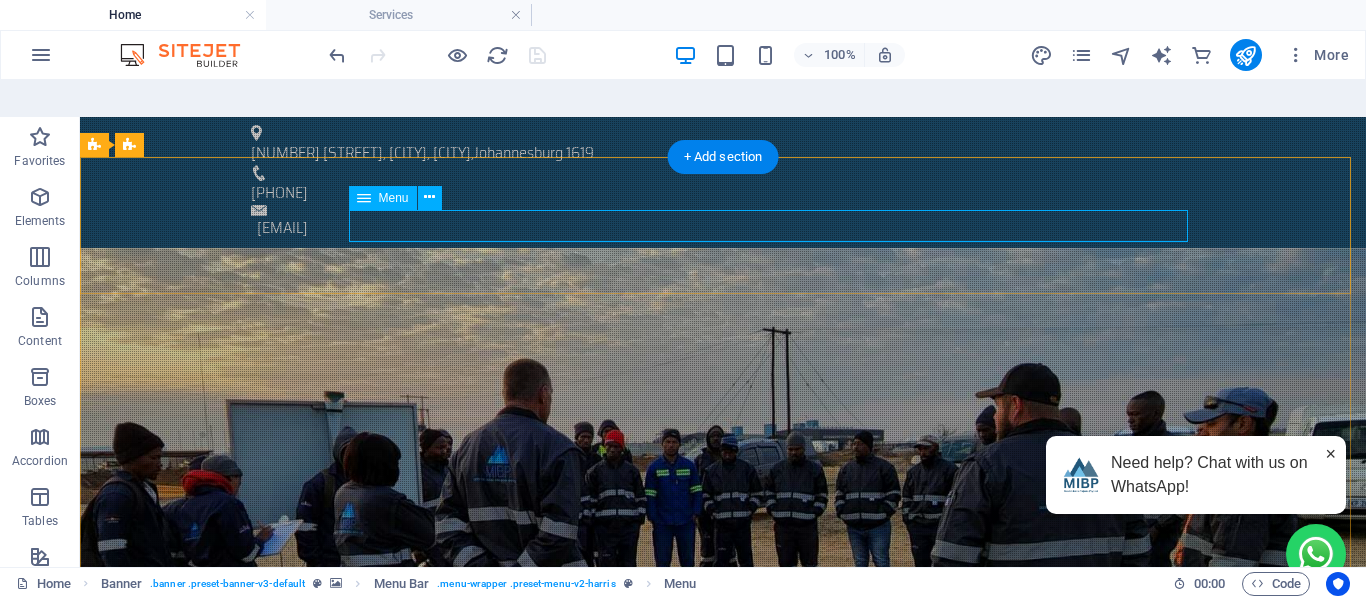 click on "Home About Services Civil Mechanical Electrical Consulting Environmental Equipment For Hire Contact" at bounding box center (723, 994) 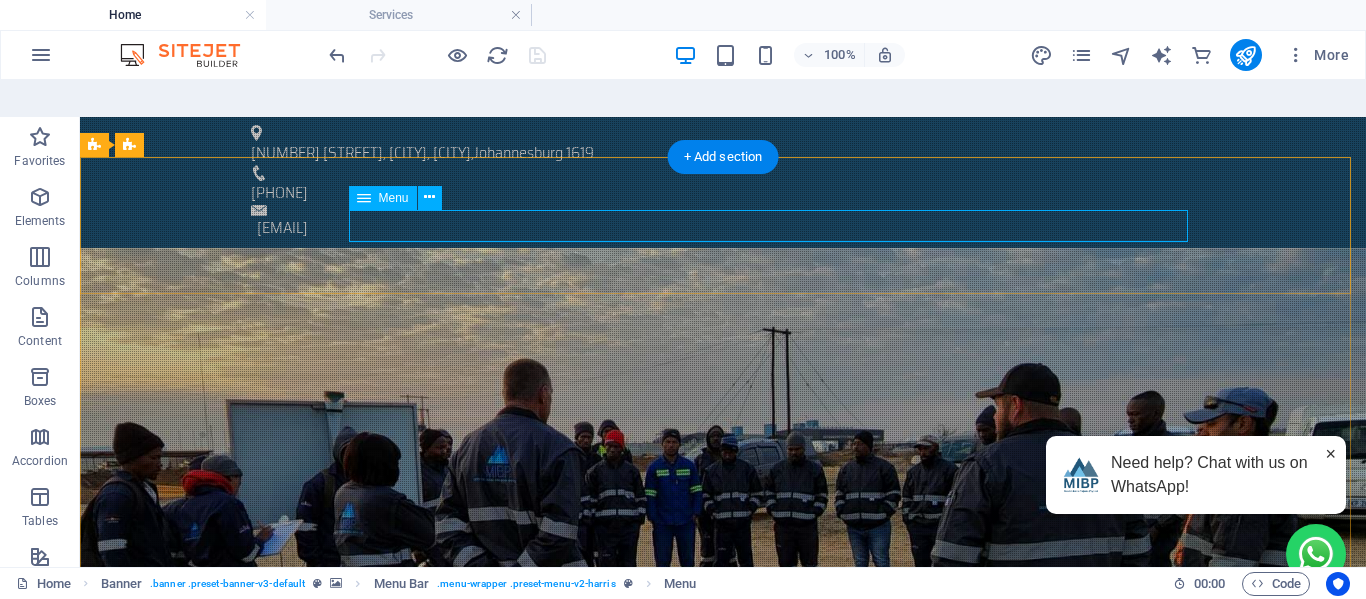 select 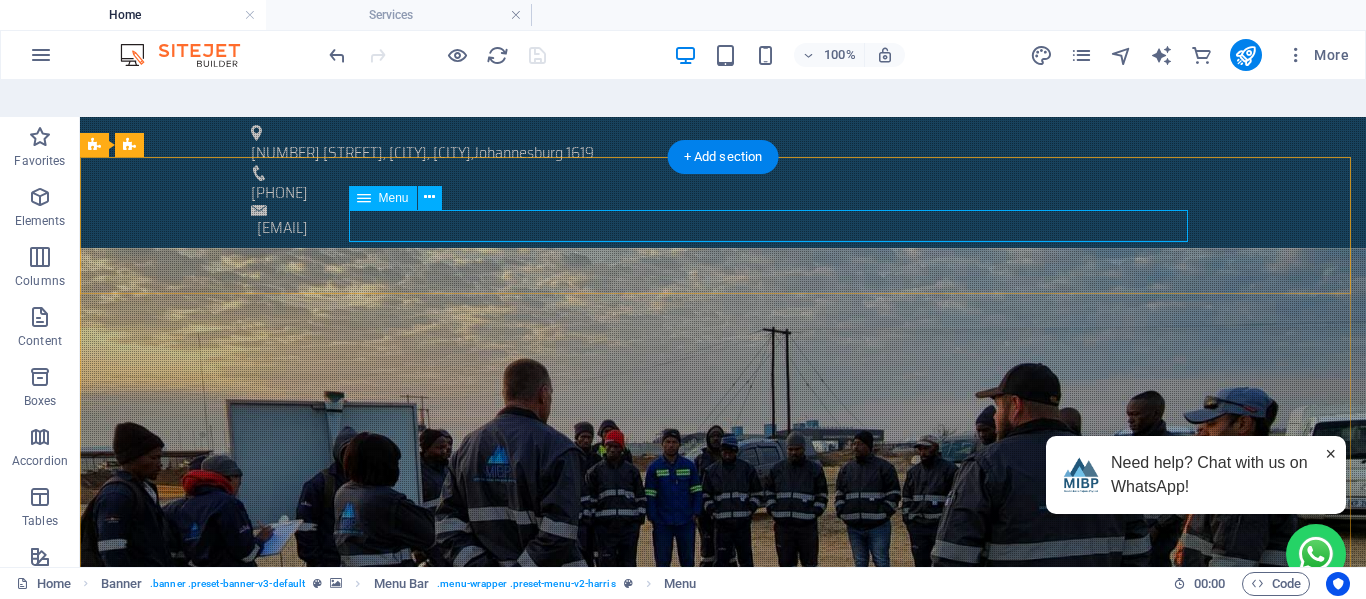 select on "6" 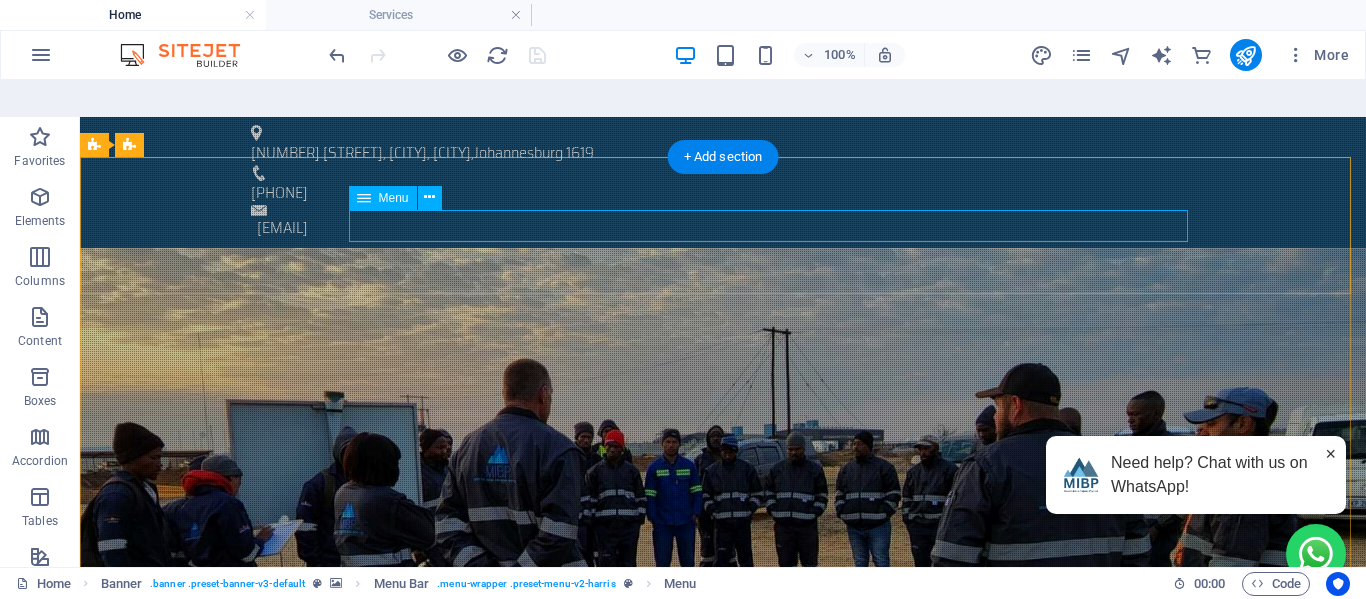 select on "7" 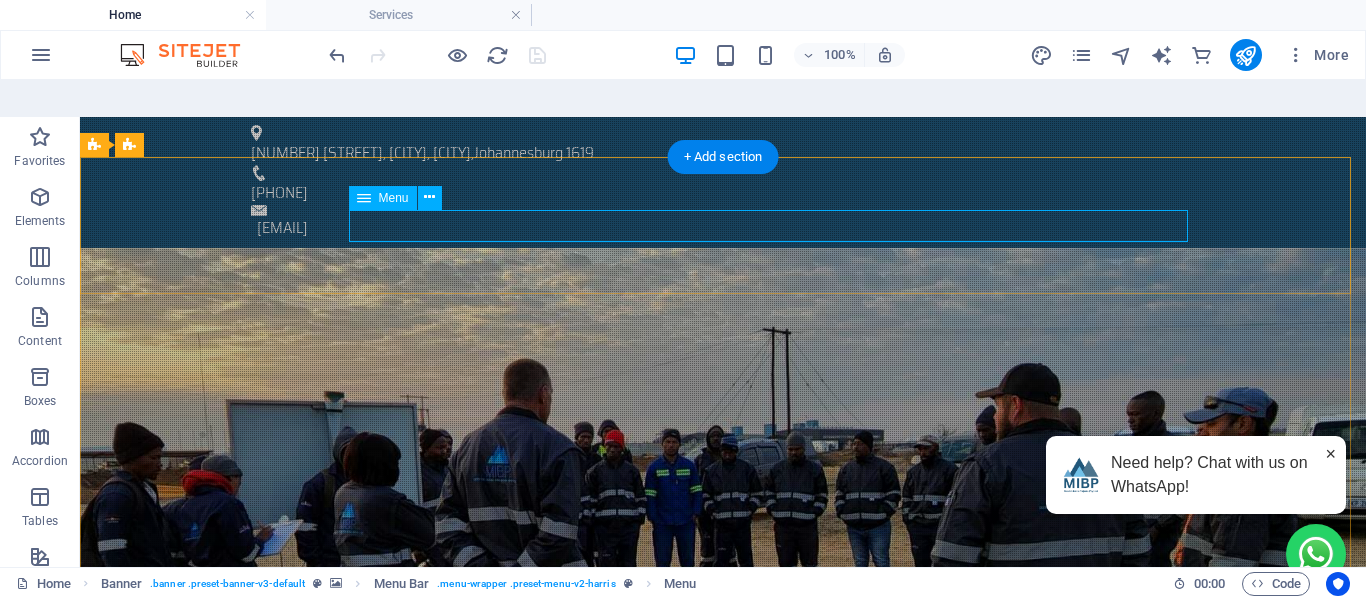 select 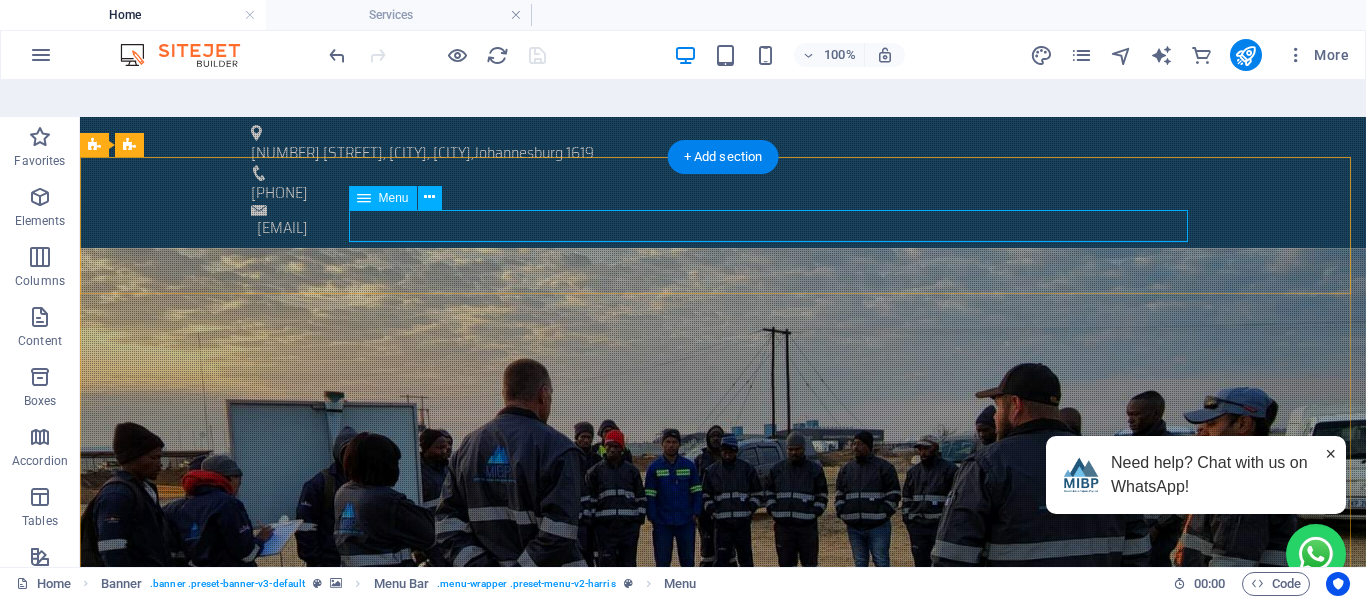 select on "9" 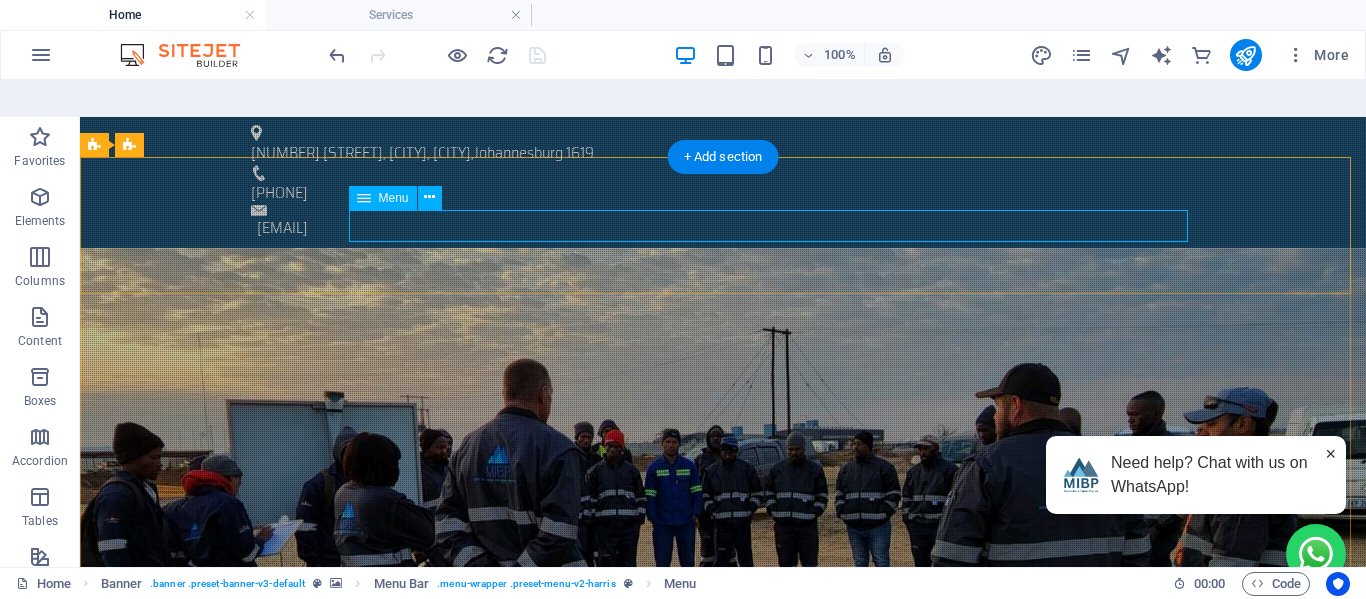 select 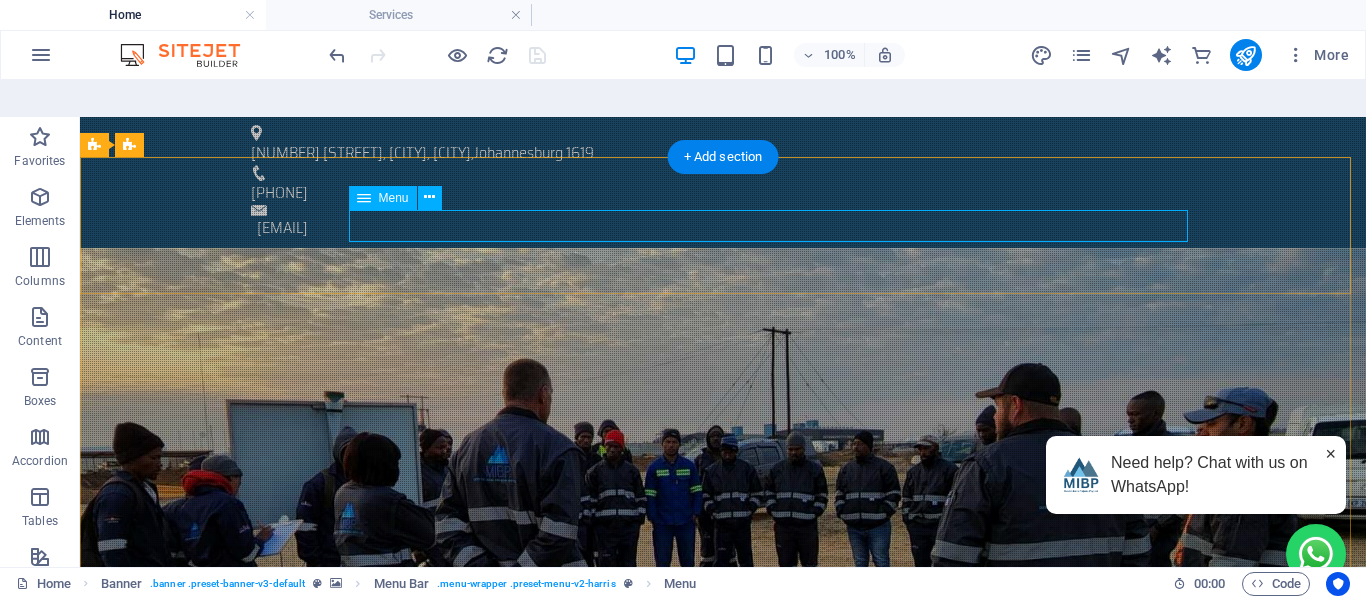 select 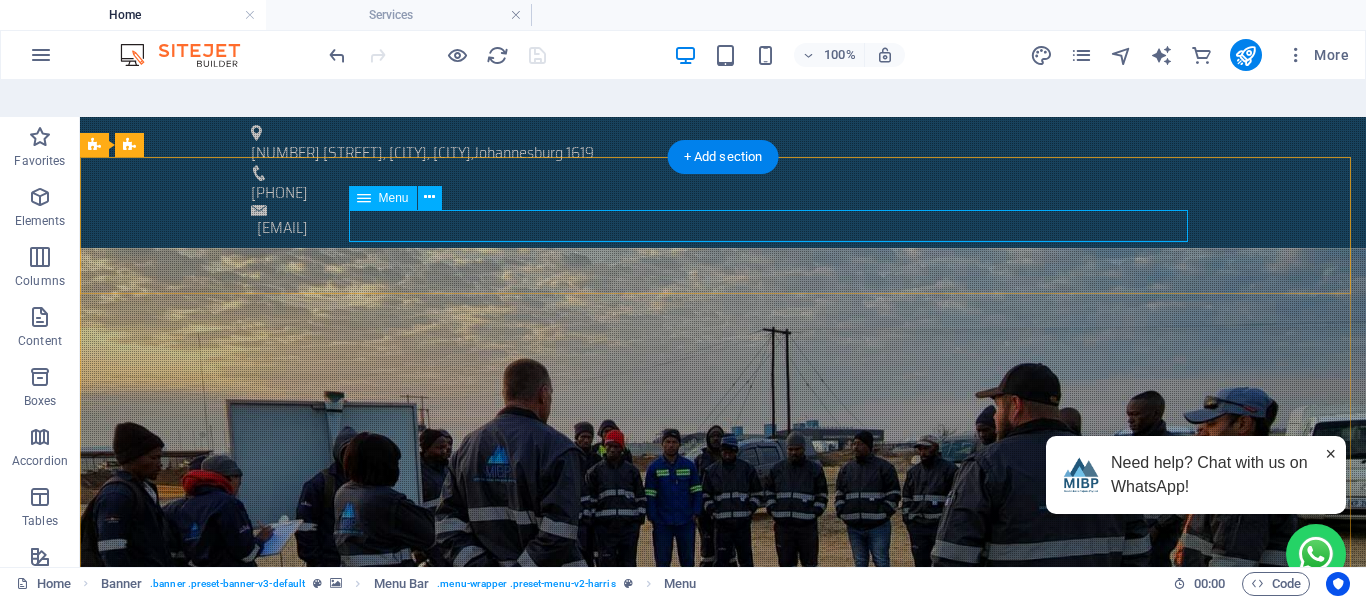 select on "11" 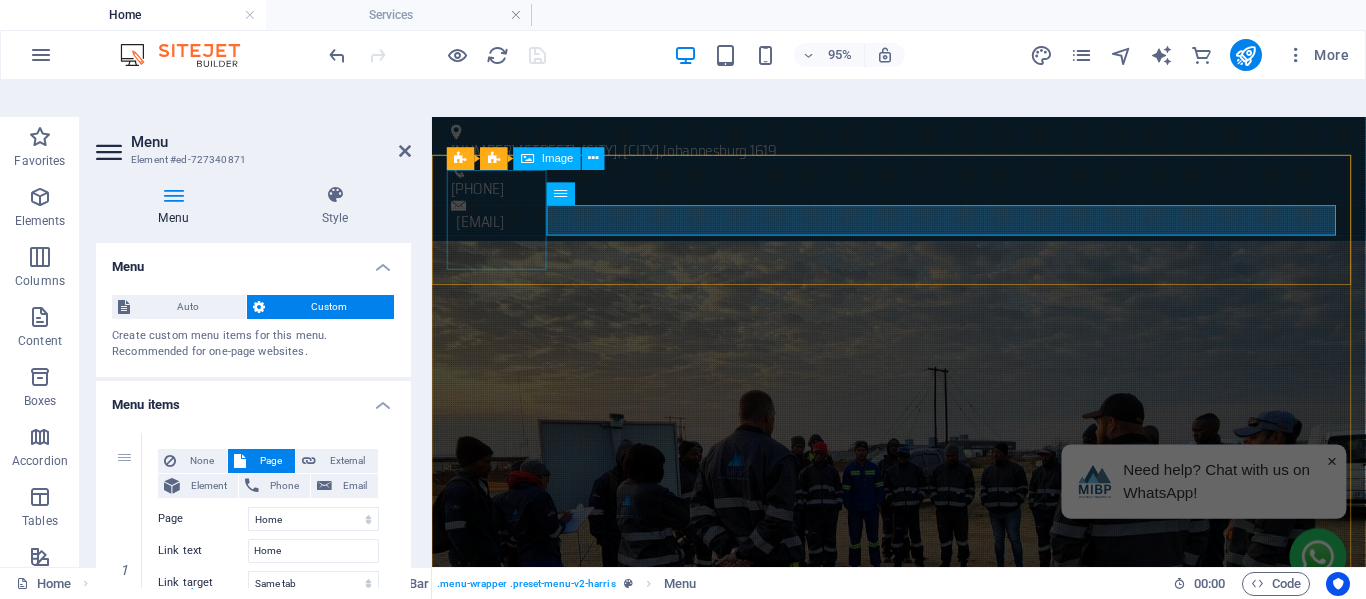 click at bounding box center [924, 925] 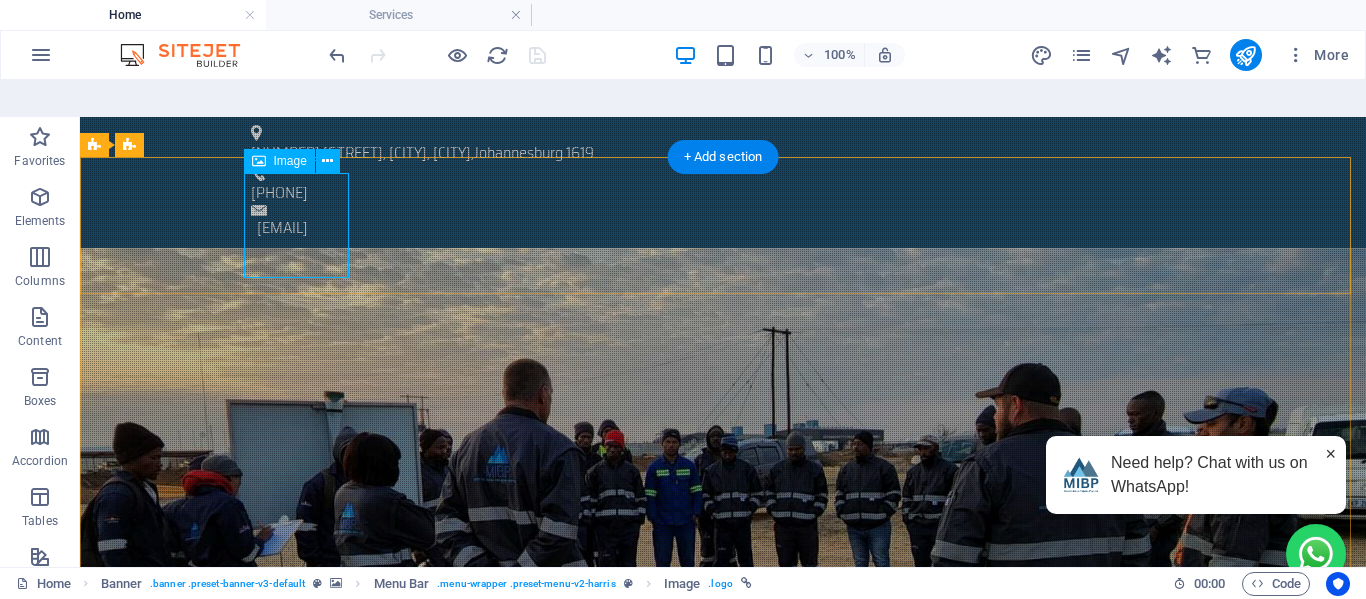 click at bounding box center [723, 925] 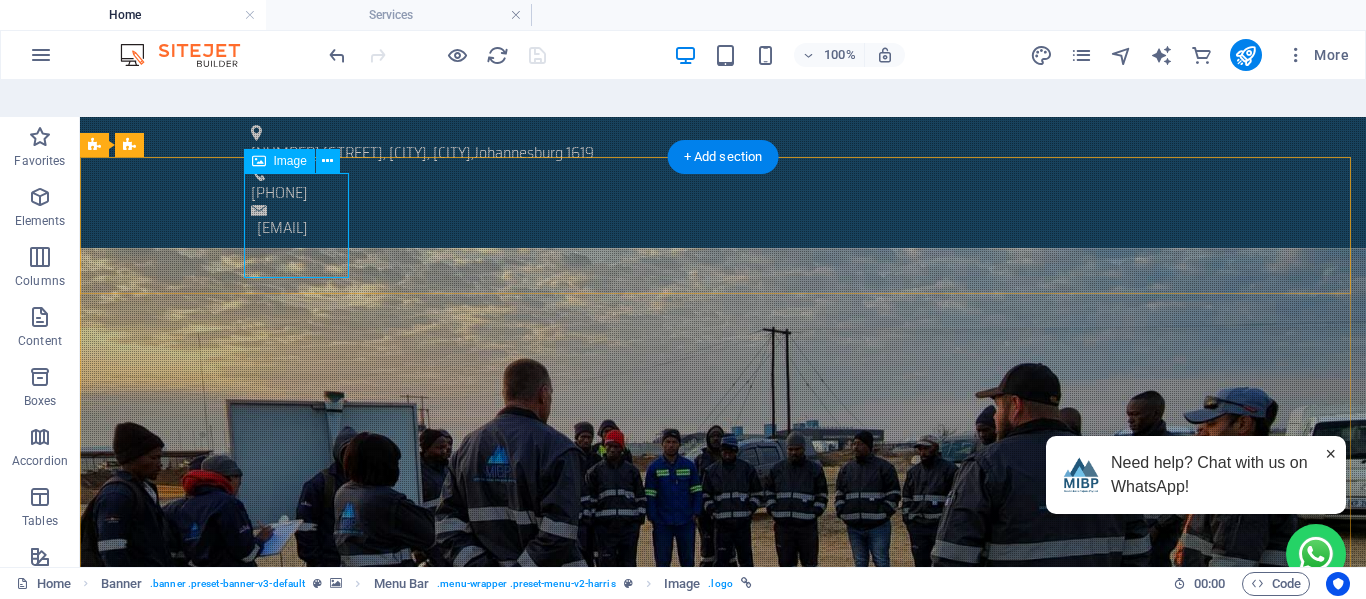 click at bounding box center (723, 925) 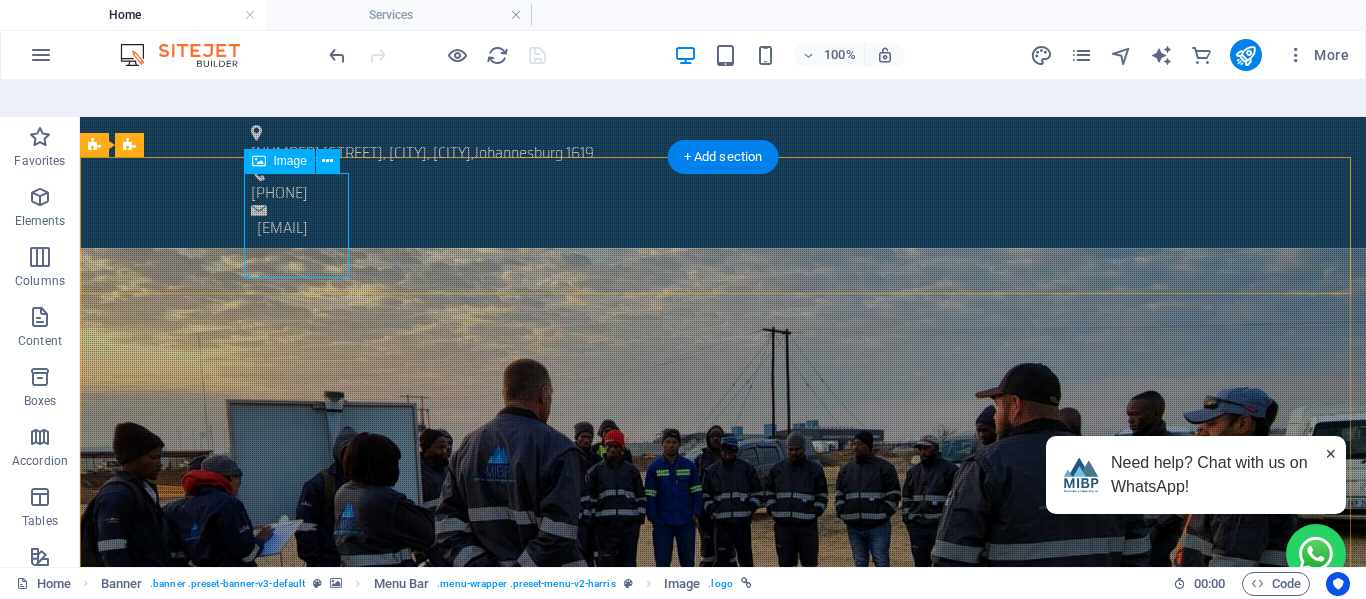 click at bounding box center (723, 925) 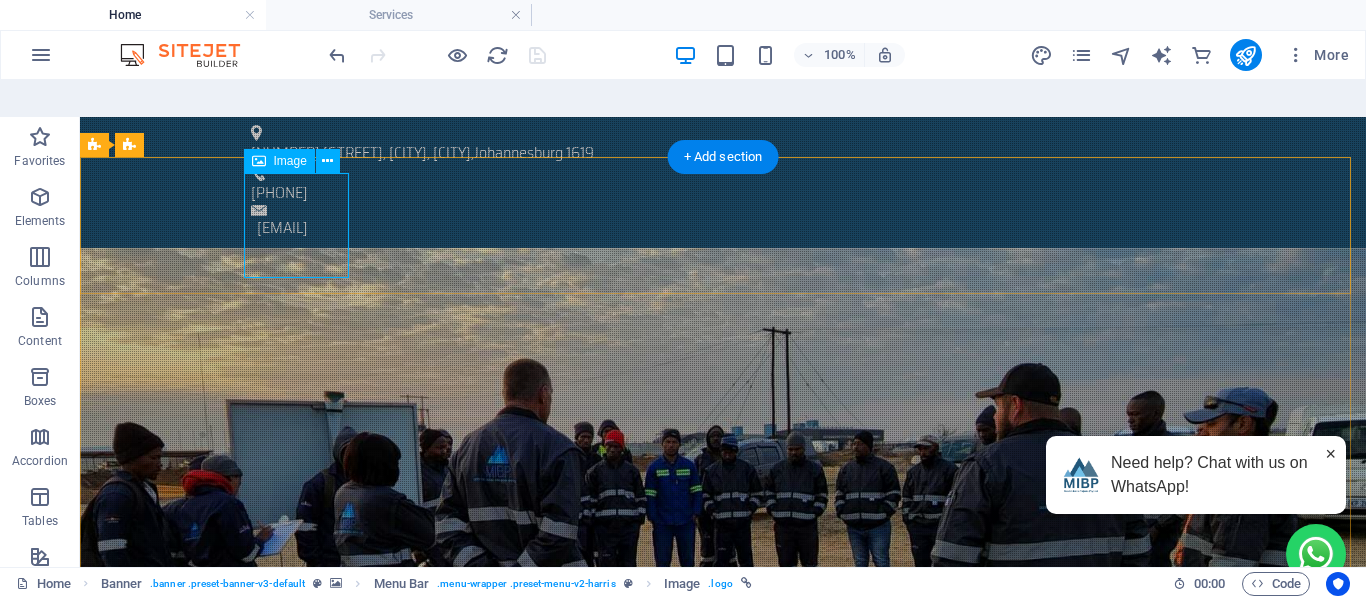select on "px" 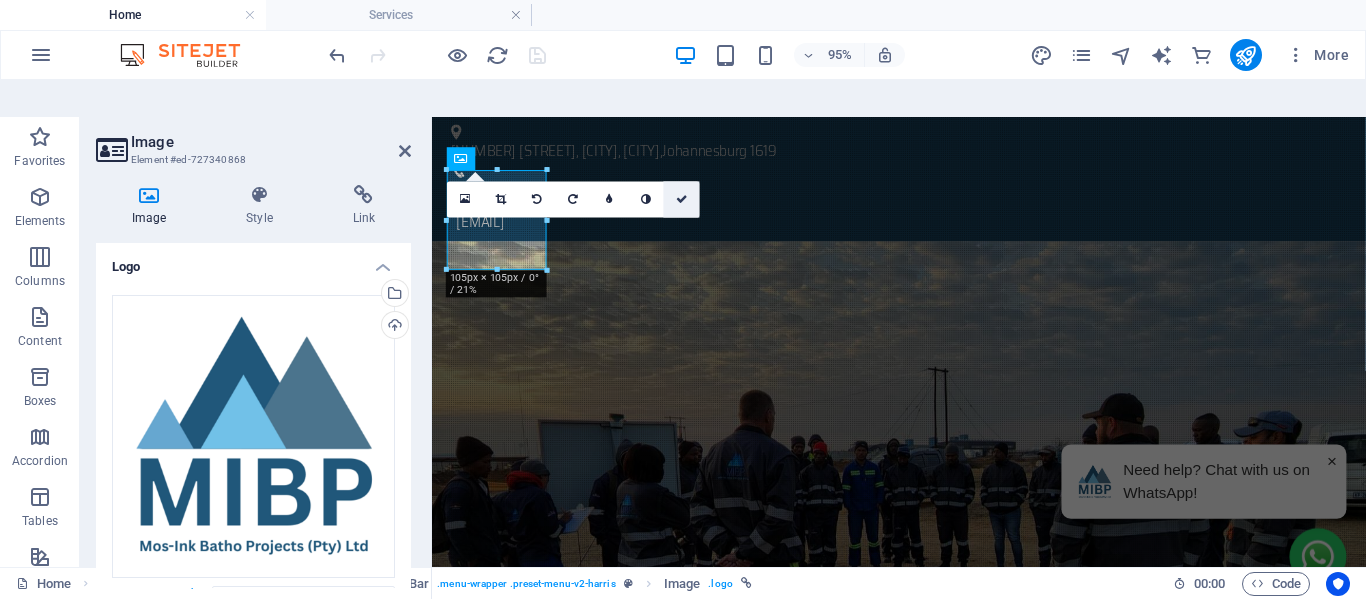 click at bounding box center (682, 199) 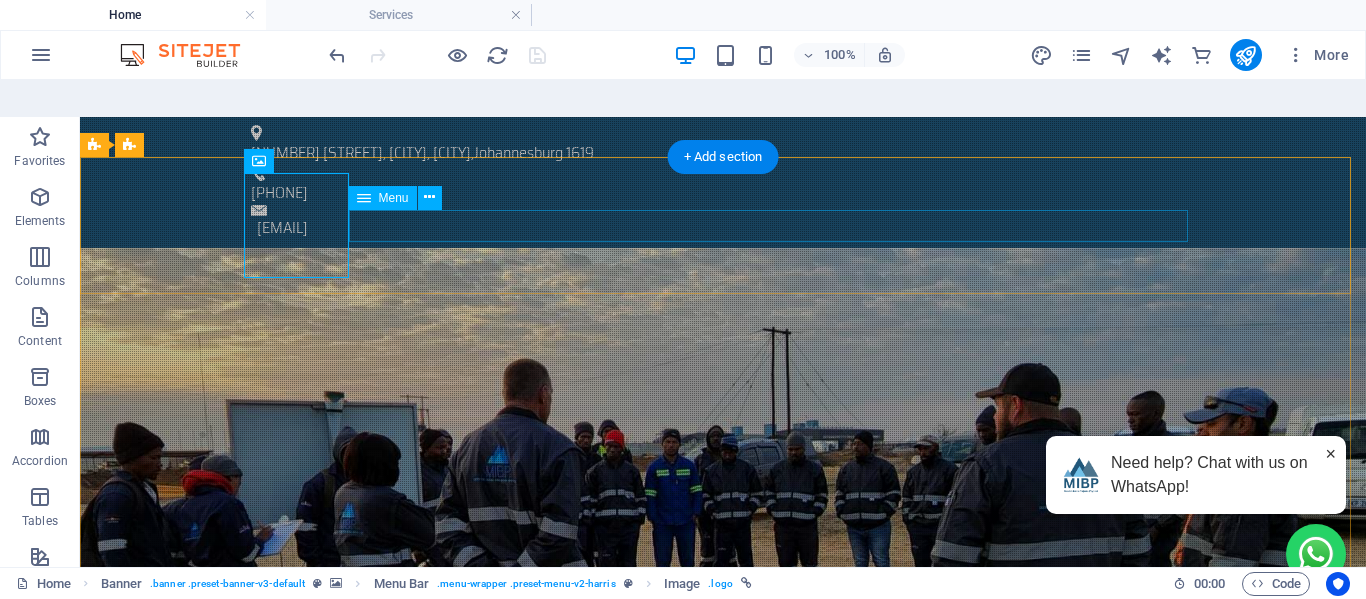 click on "Home About Services Civil Mechanical Electrical Consulting Environmental Equipment For Hire Contact" at bounding box center [723, 994] 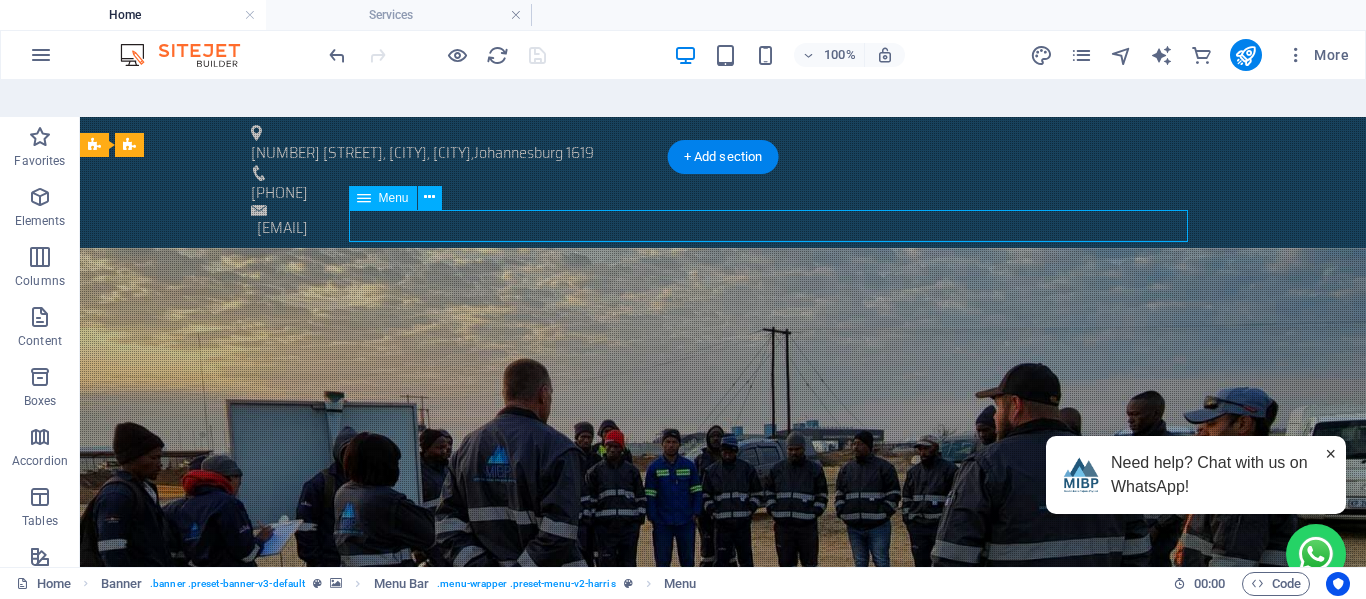 click on "Home About Services Civil Mechanical Electrical Consulting Environmental Equipment For Hire Contact" at bounding box center [723, 994] 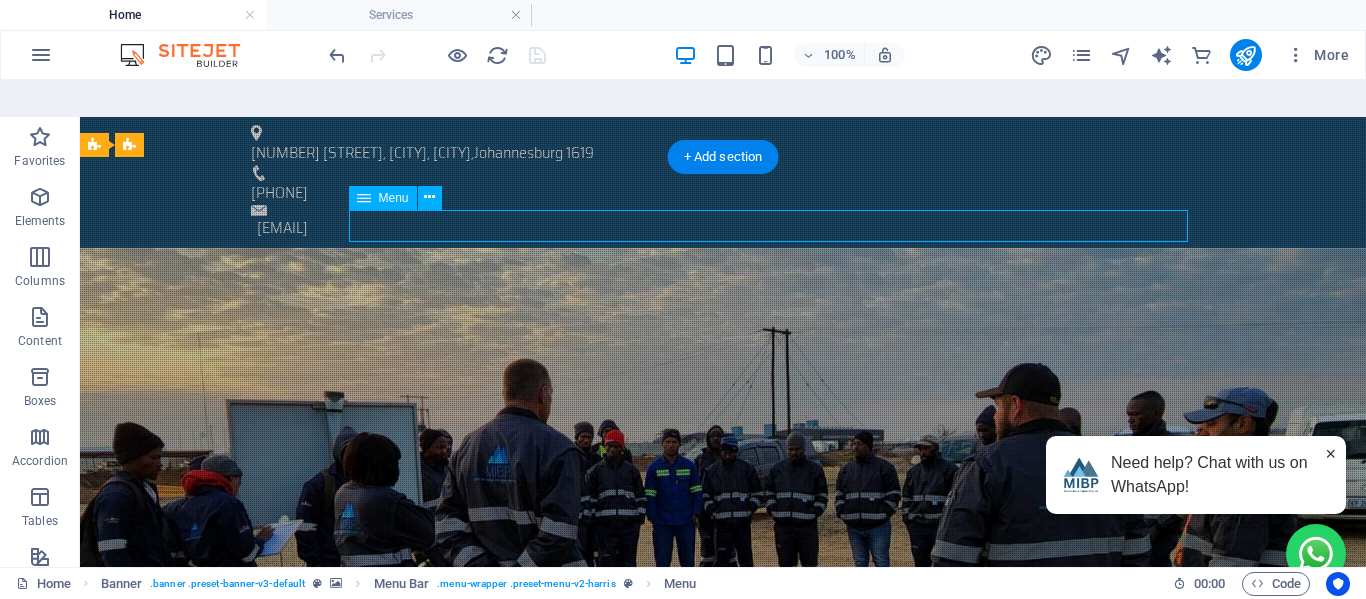 click on "Home About Services Civil Mechanical Electrical Consulting Environmental Equipment For Hire Contact" at bounding box center (723, 994) 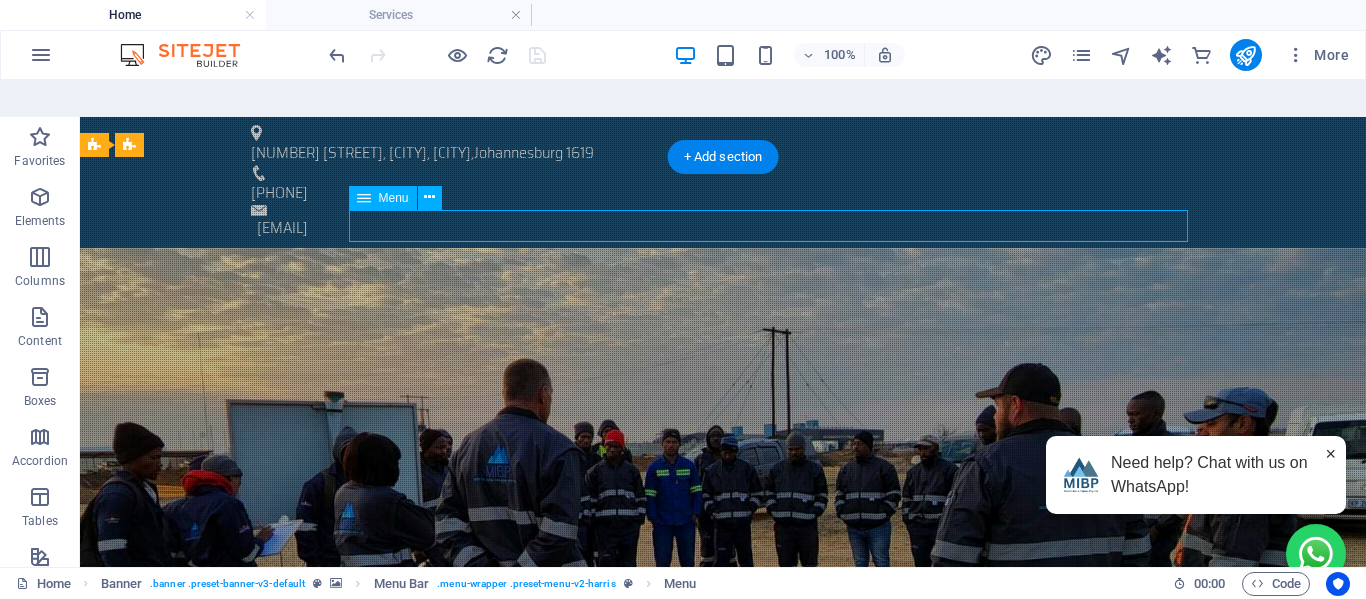 select 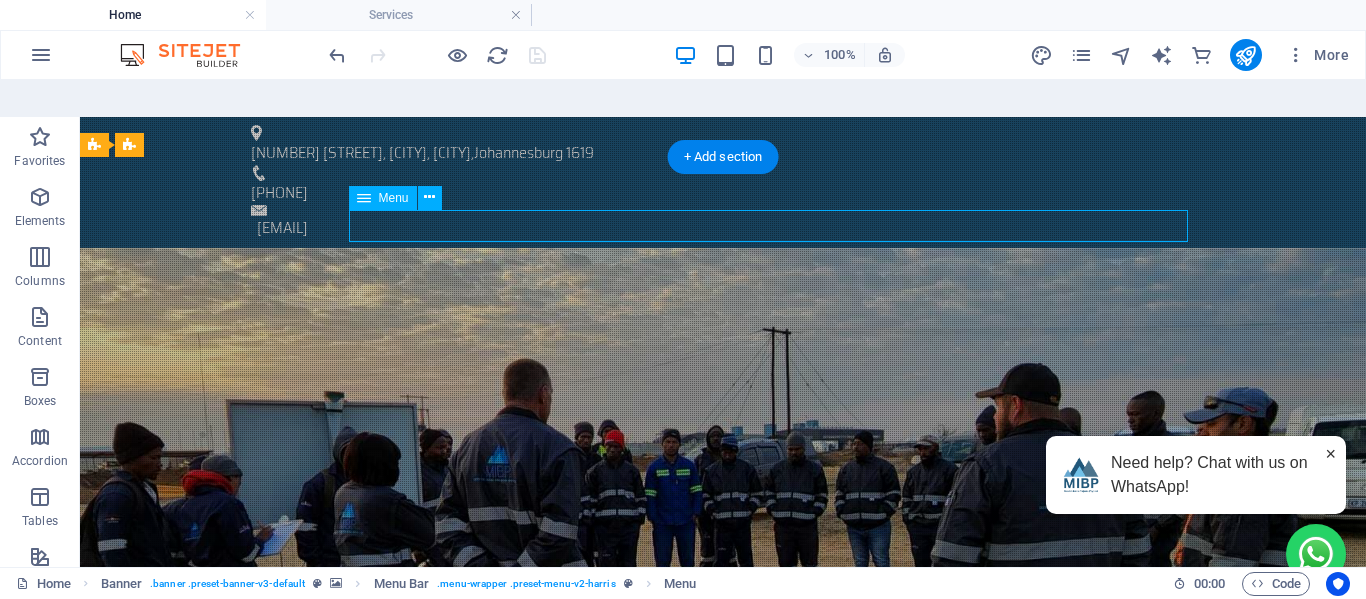 select on "6" 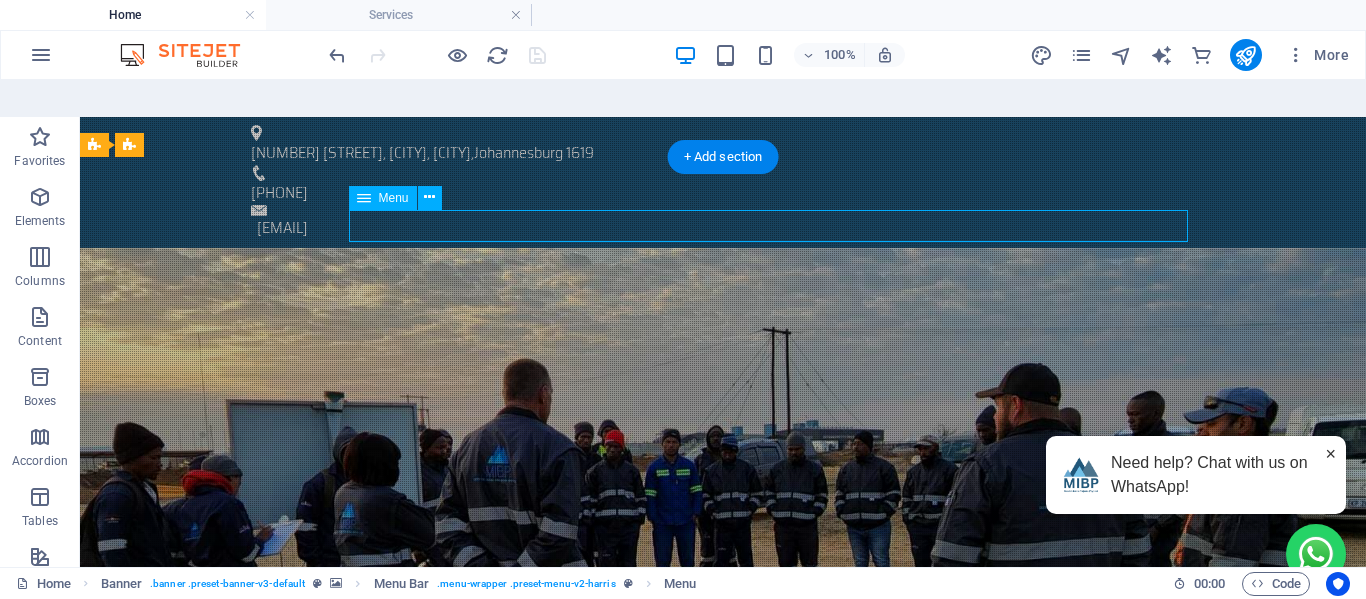 select on "5" 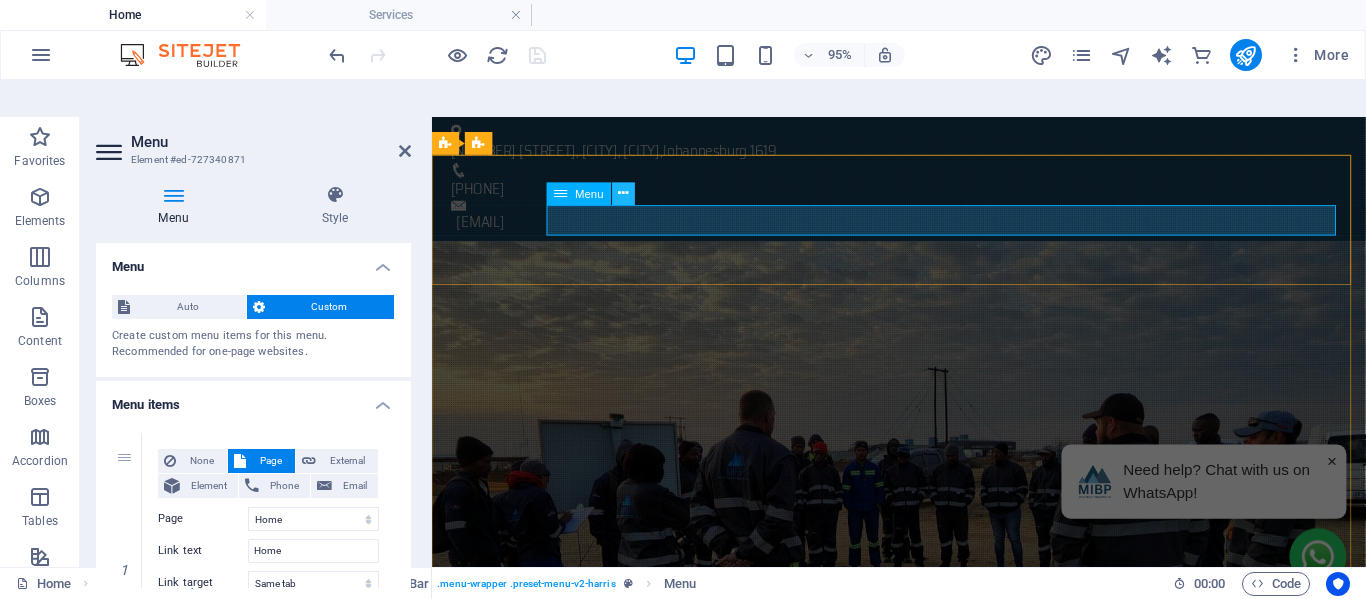 click at bounding box center (624, 194) 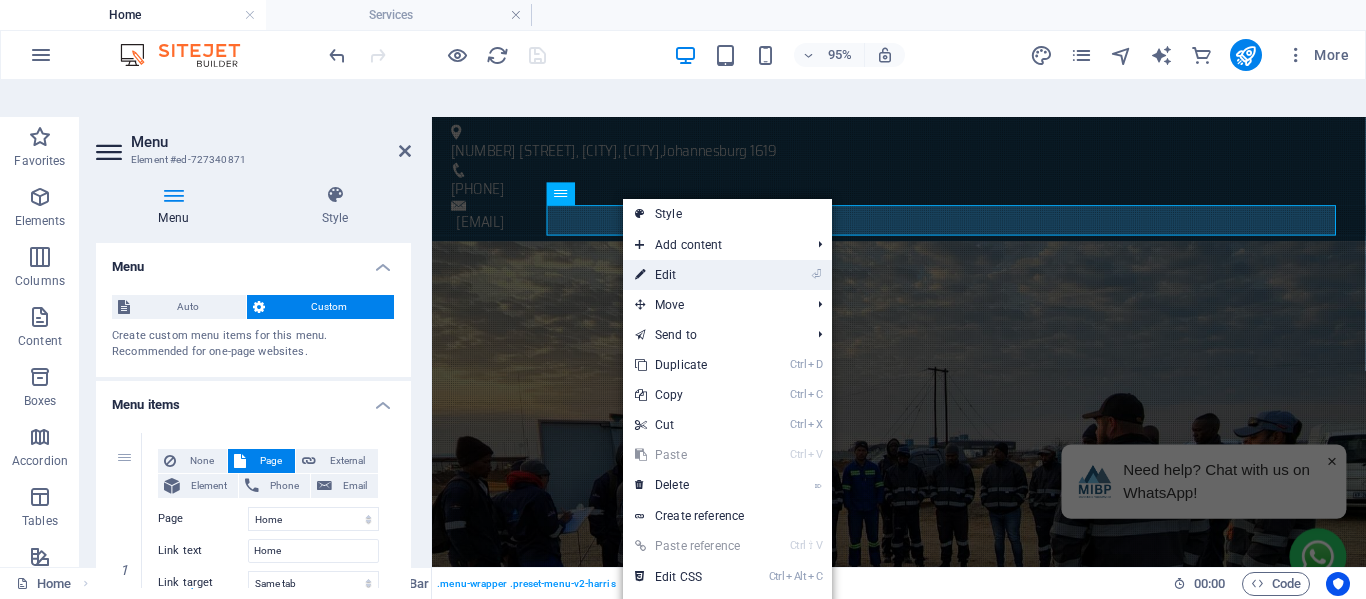 click on "⏎  Edit" at bounding box center (690, 275) 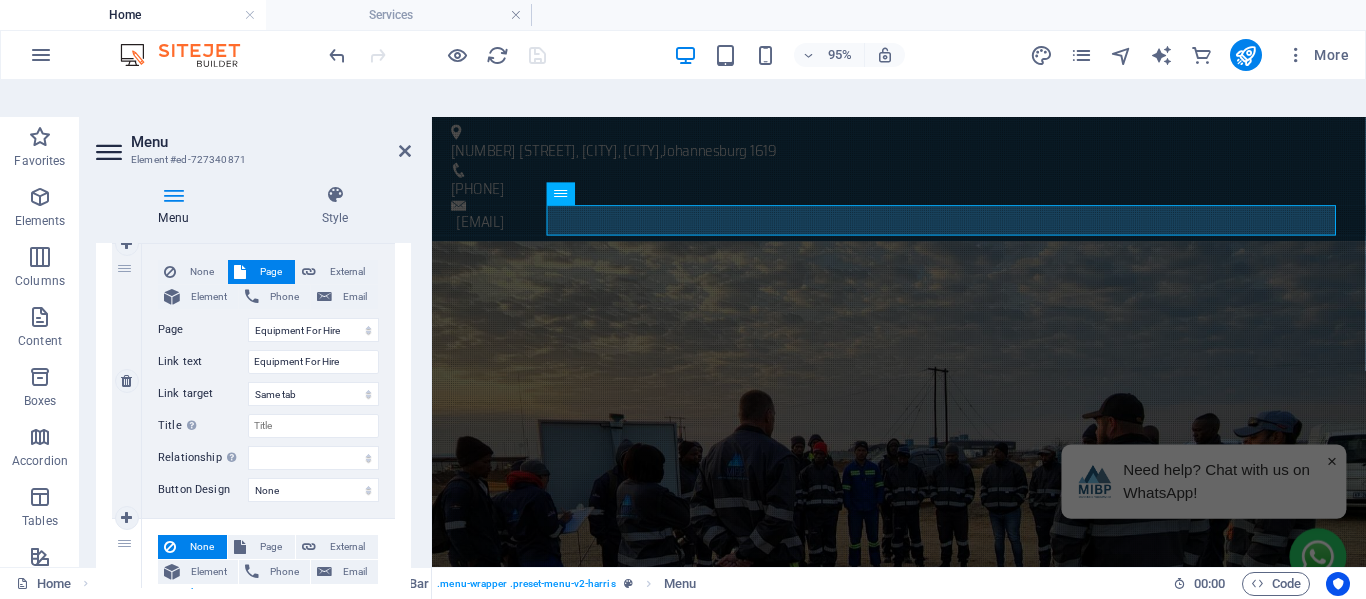 scroll, scrollTop: 2607, scrollLeft: 0, axis: vertical 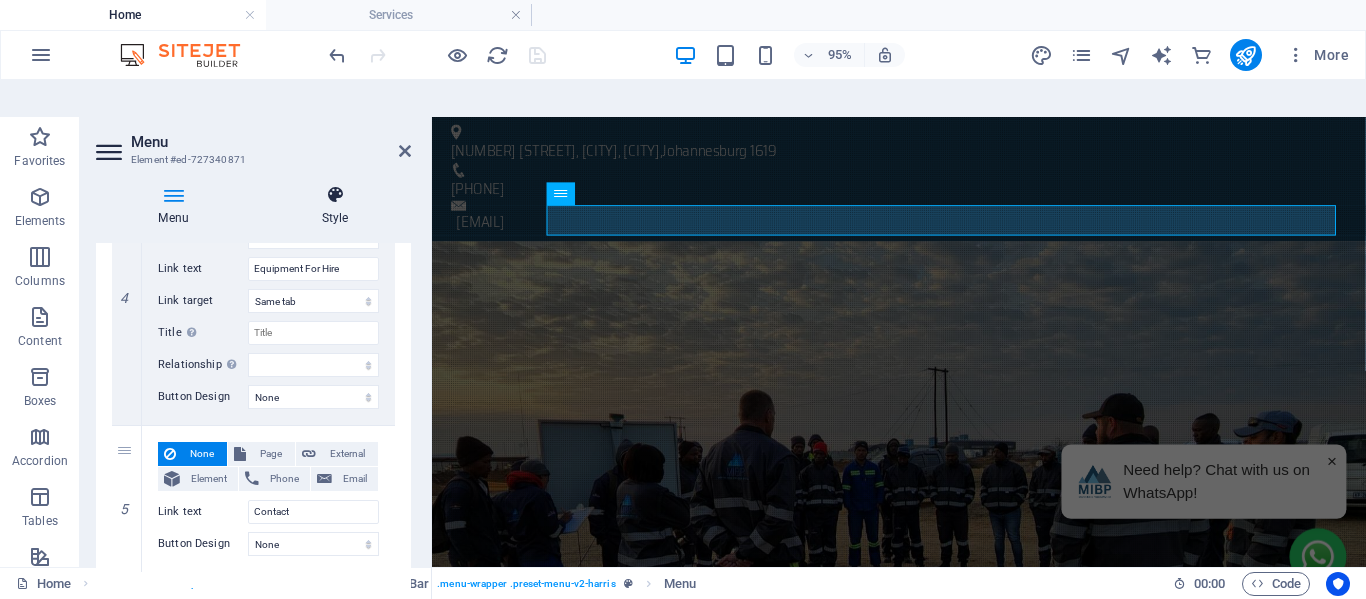 click on "Style" at bounding box center [335, 206] 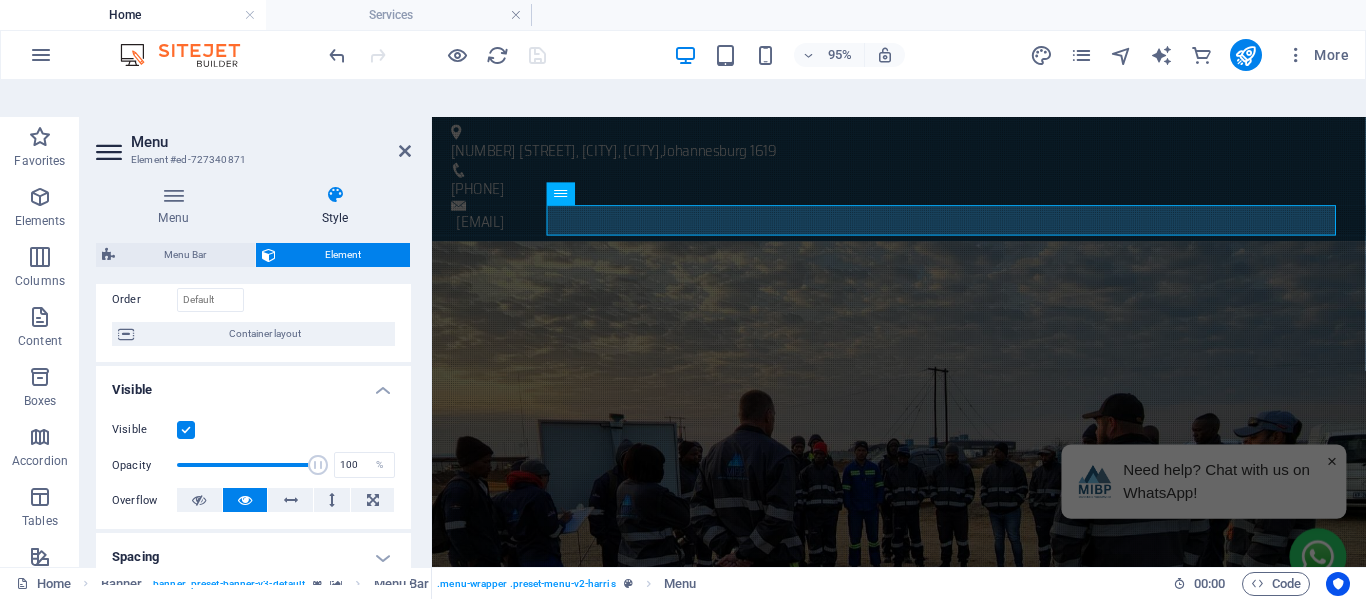 scroll, scrollTop: 0, scrollLeft: 0, axis: both 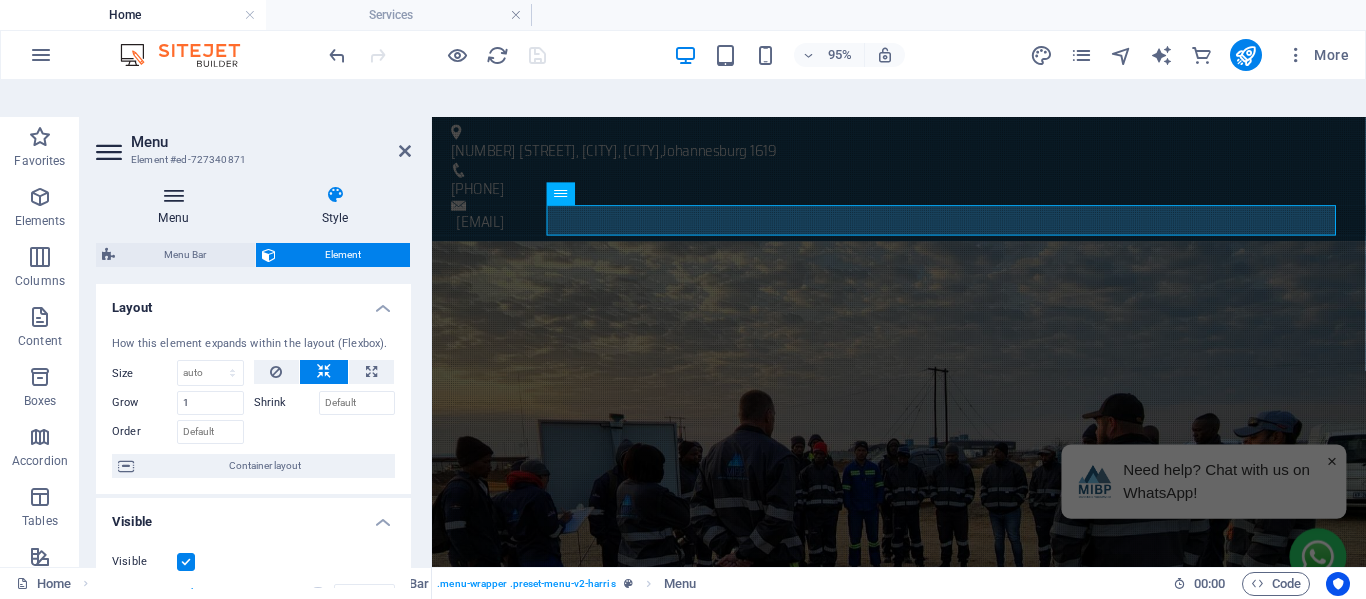click on "Menu" at bounding box center [177, 206] 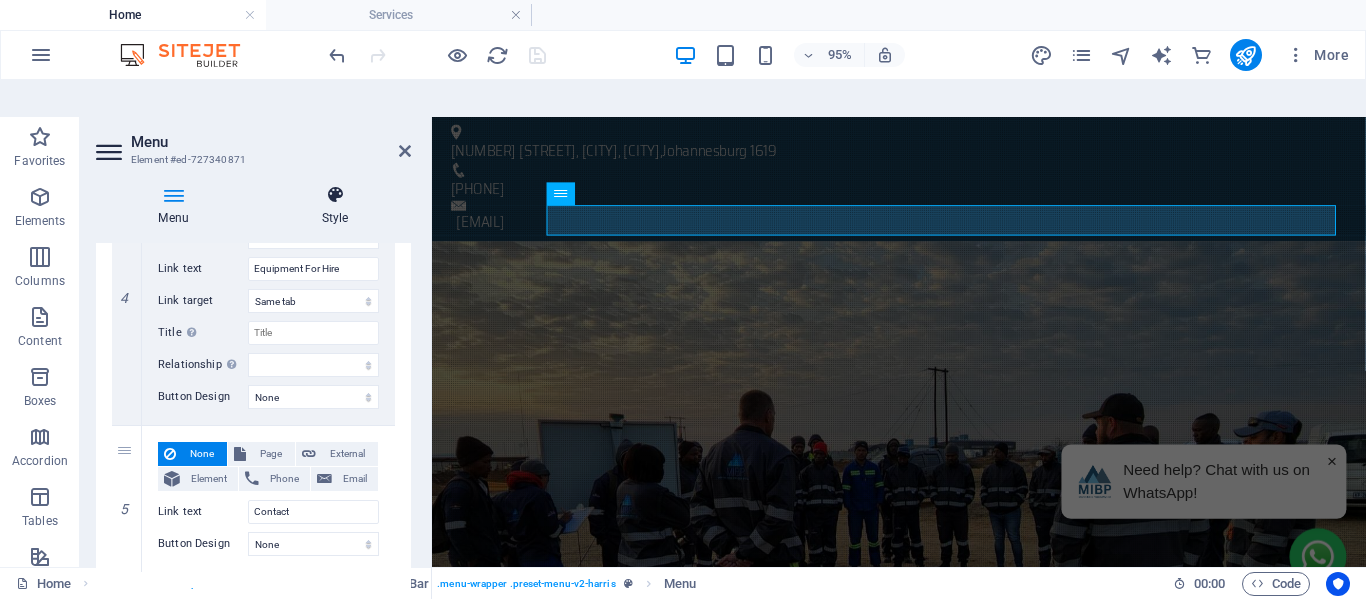 click at bounding box center [335, 195] 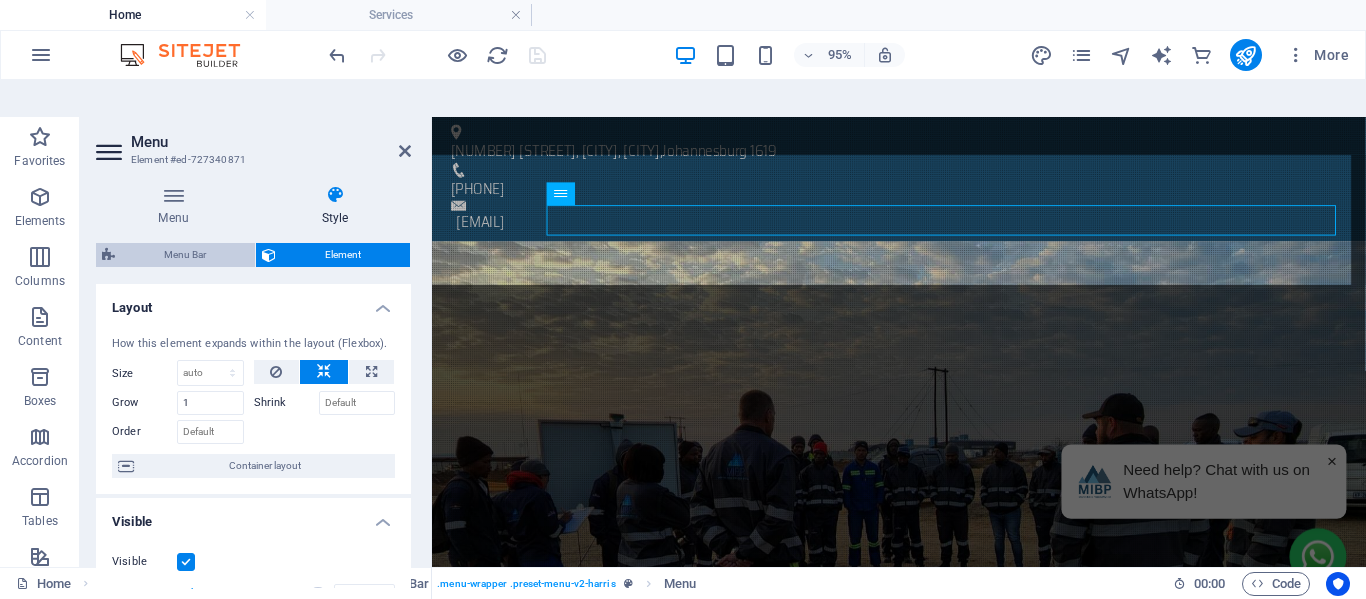 click on "Menu Bar" at bounding box center (185, 255) 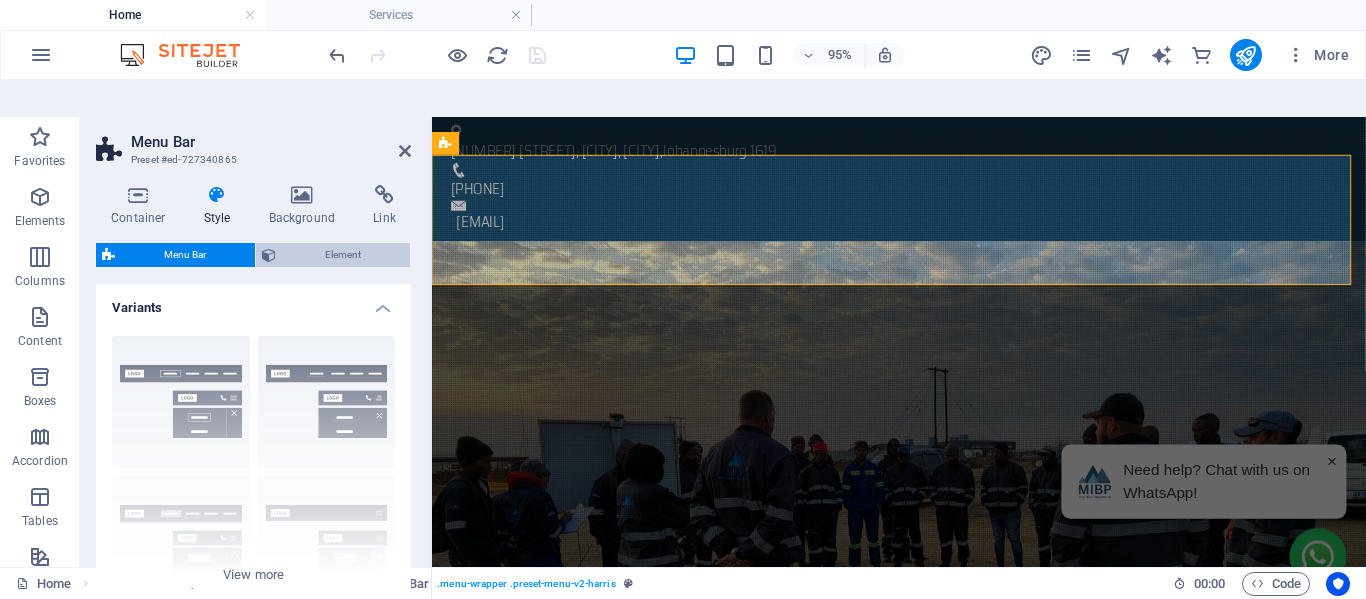 click on "Element" at bounding box center [343, 255] 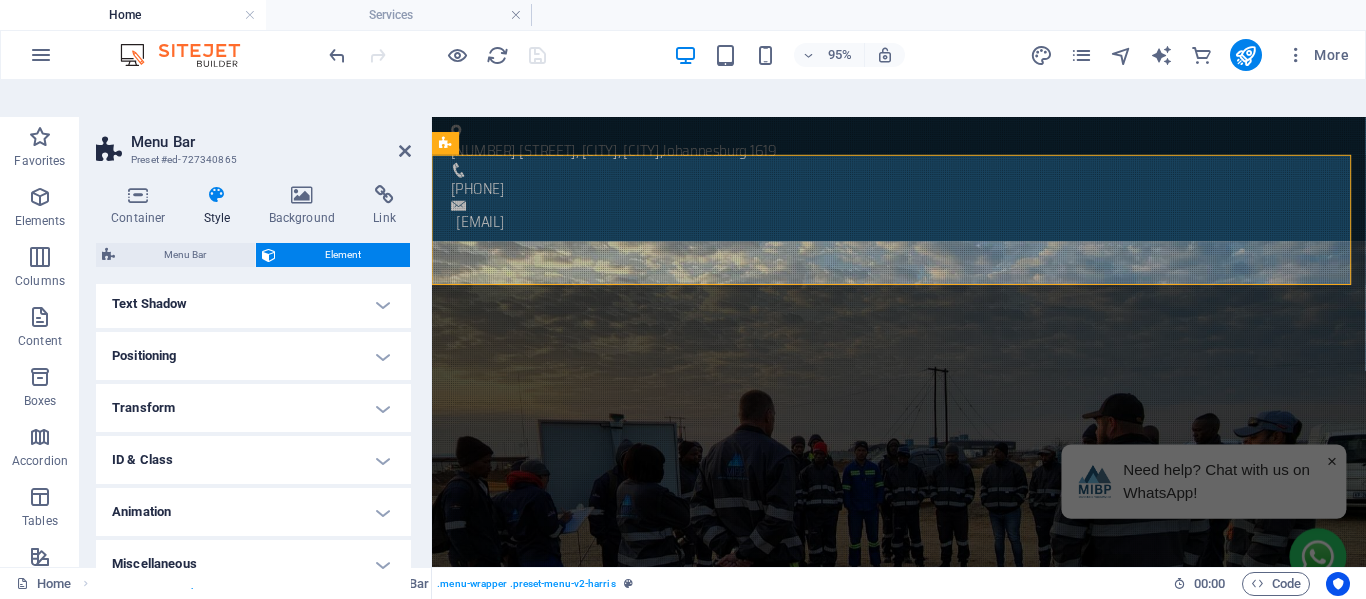 scroll, scrollTop: 141, scrollLeft: 0, axis: vertical 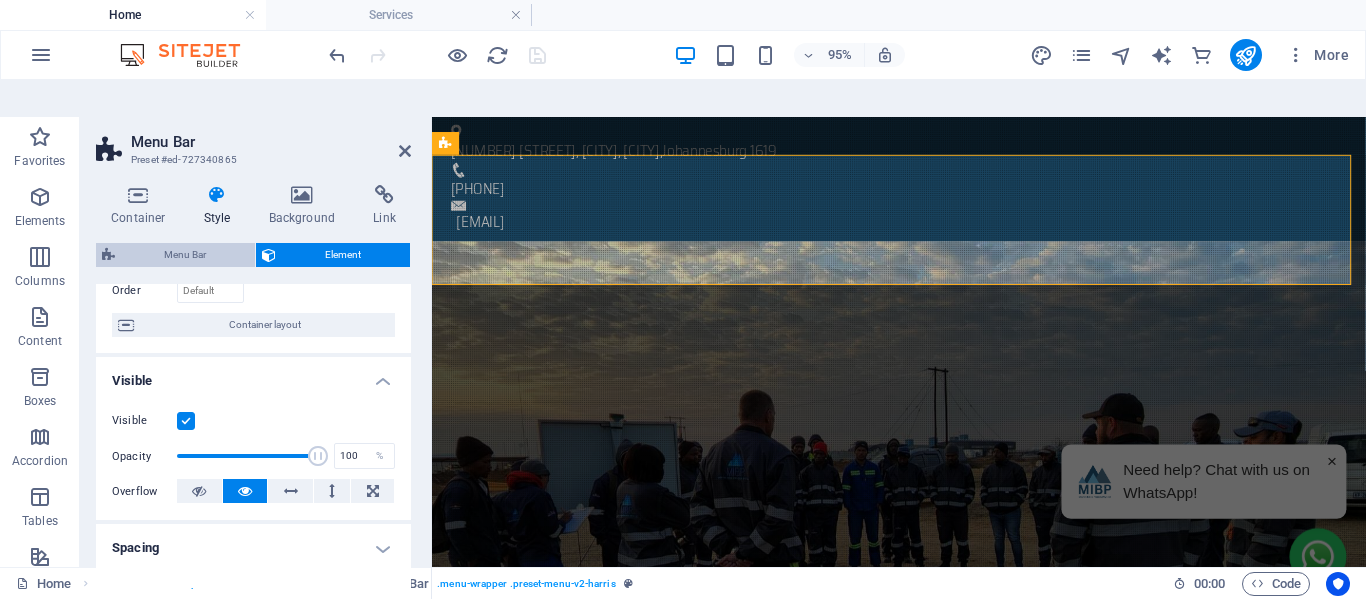 click on "Menu Bar" at bounding box center (185, 255) 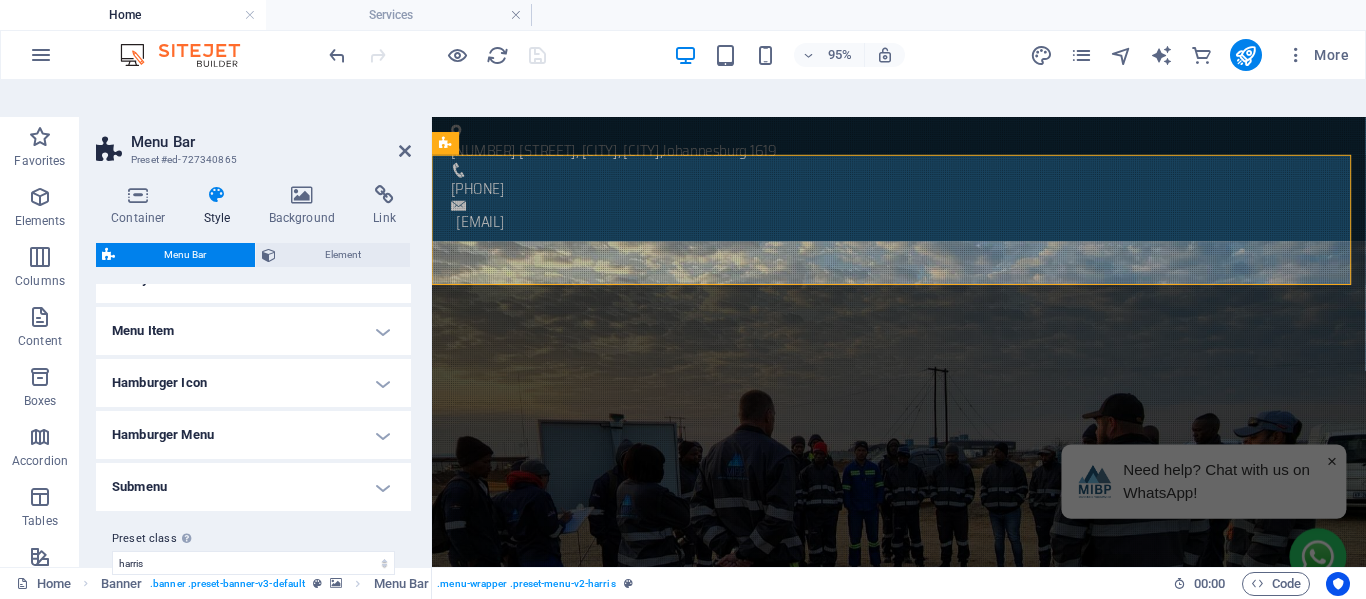 scroll, scrollTop: 578, scrollLeft: 0, axis: vertical 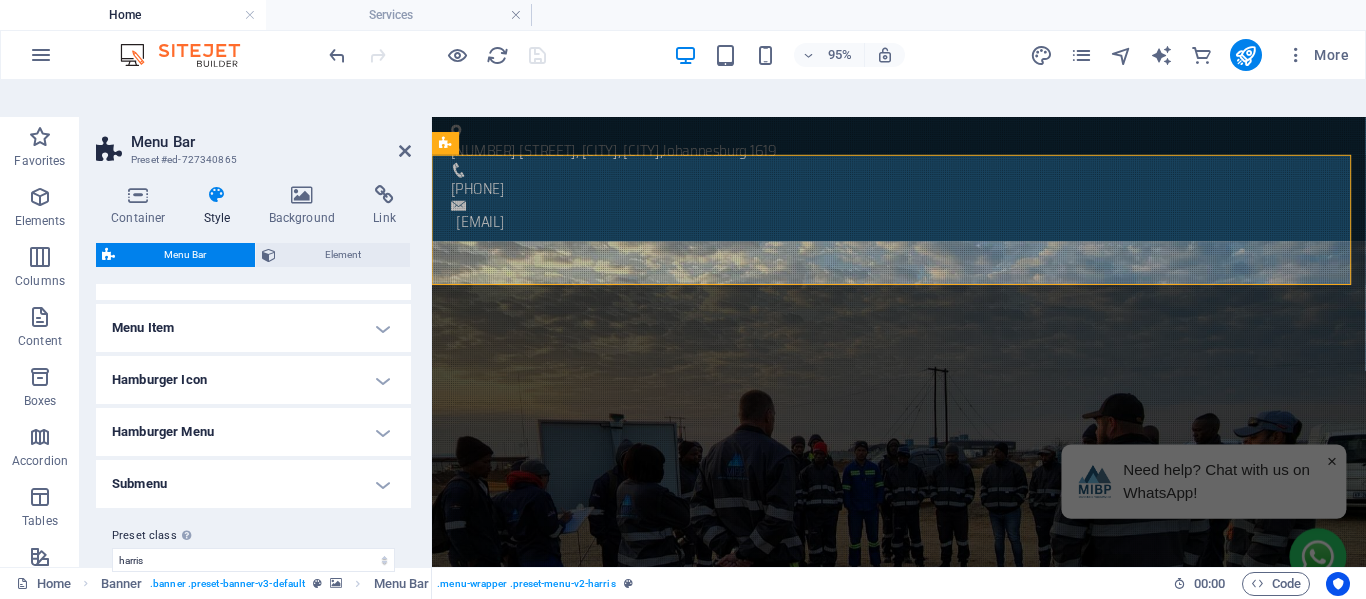 click on "Hamburger Menu" at bounding box center [253, 432] 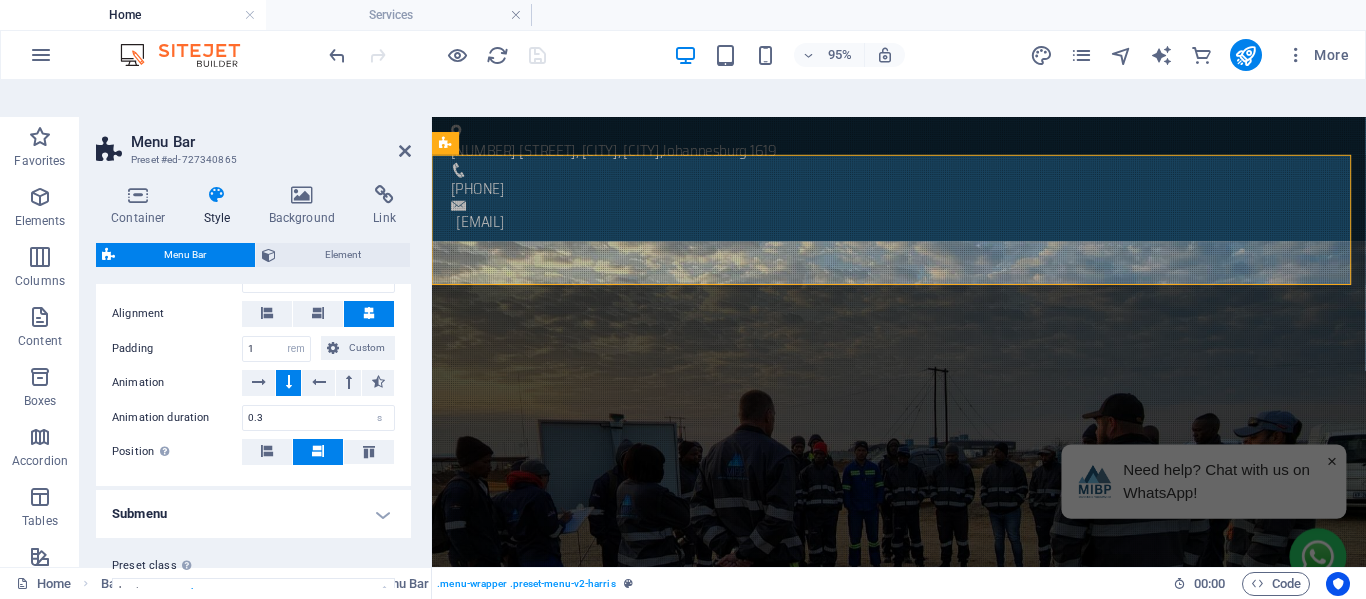 scroll, scrollTop: 878, scrollLeft: 0, axis: vertical 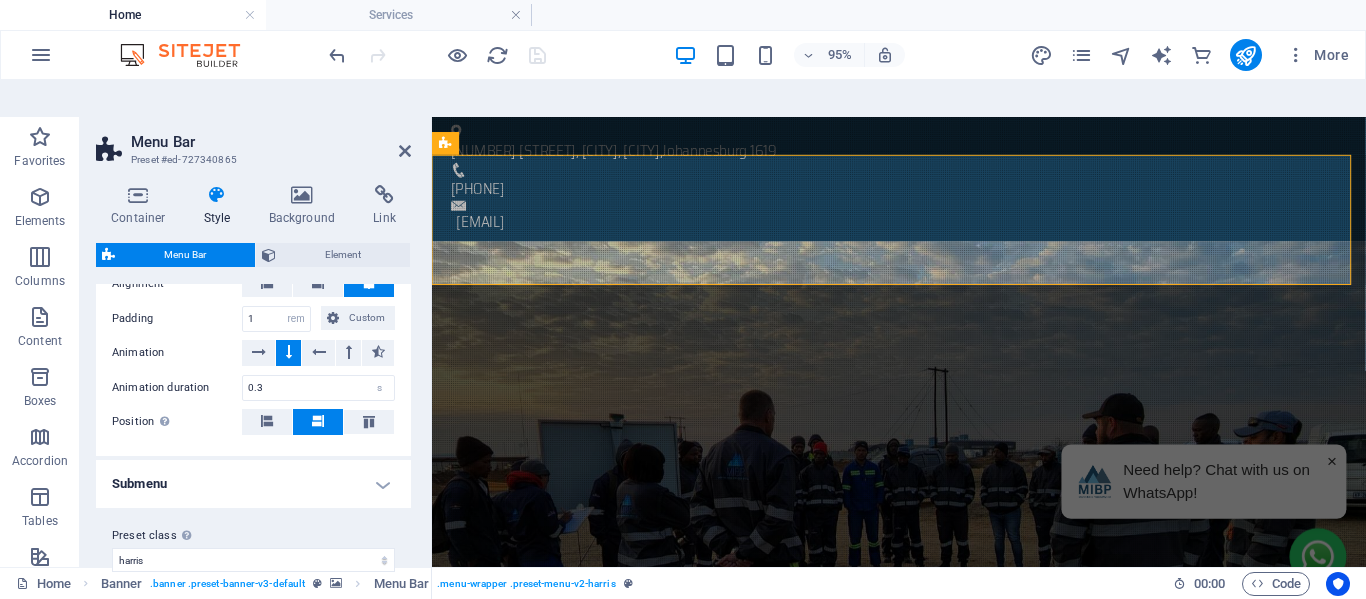click on "Submenu" at bounding box center [253, 484] 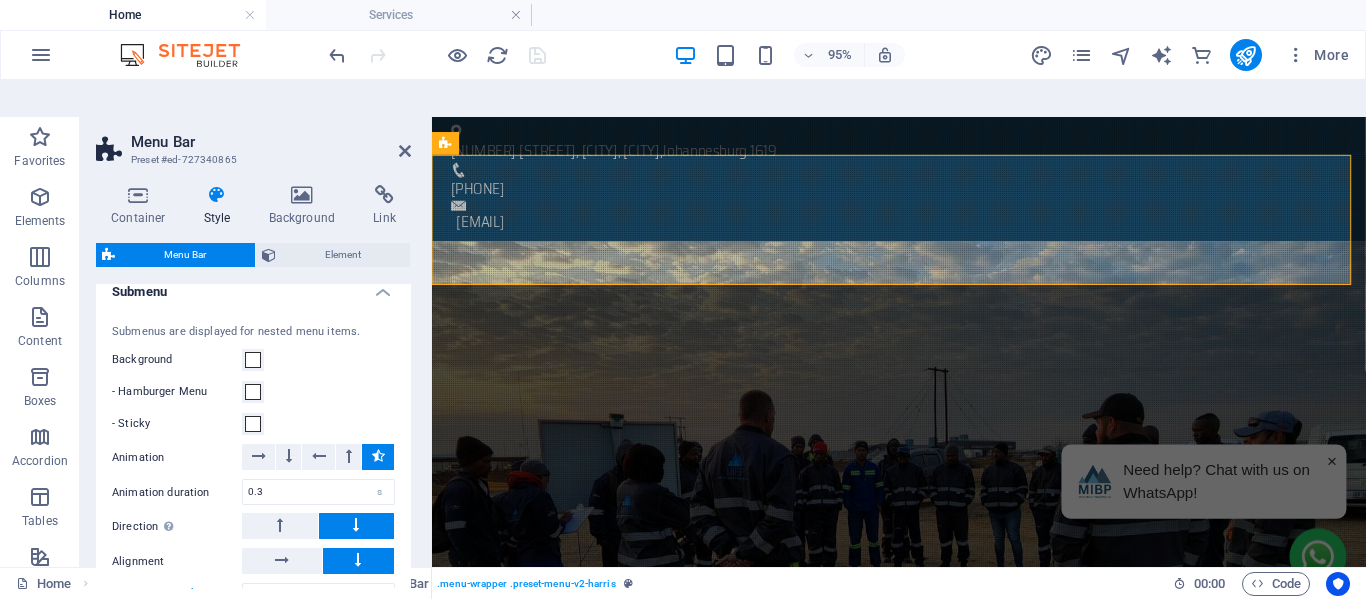 scroll, scrollTop: 1078, scrollLeft: 0, axis: vertical 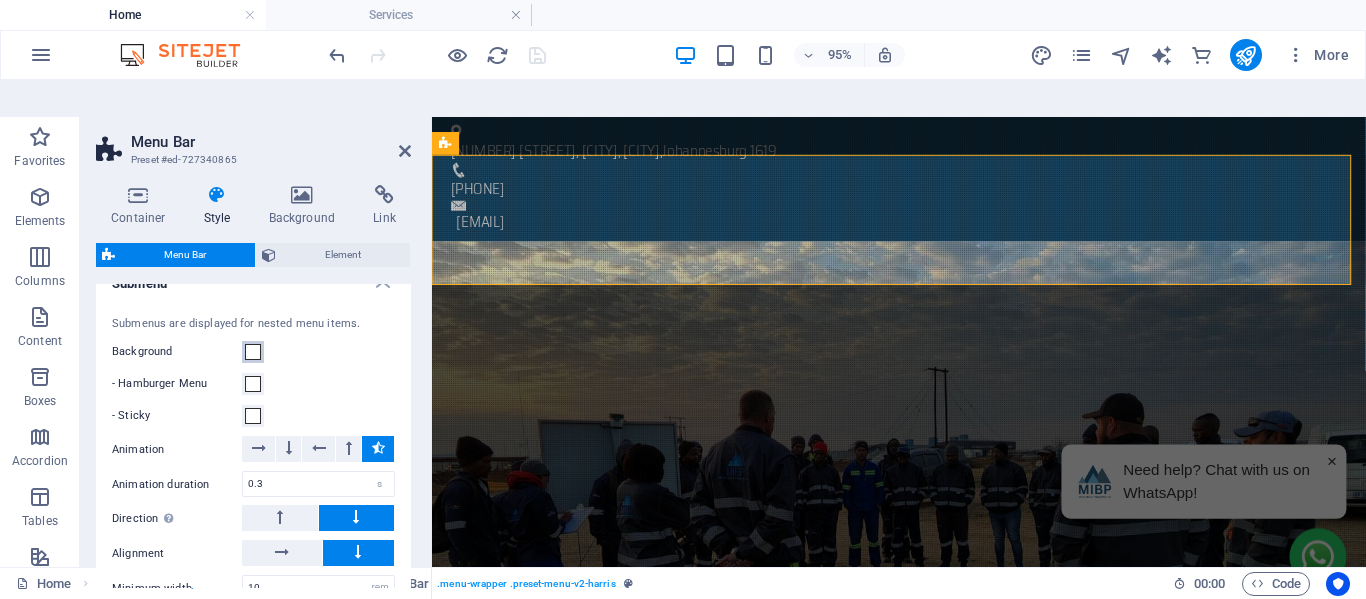 click at bounding box center (253, 352) 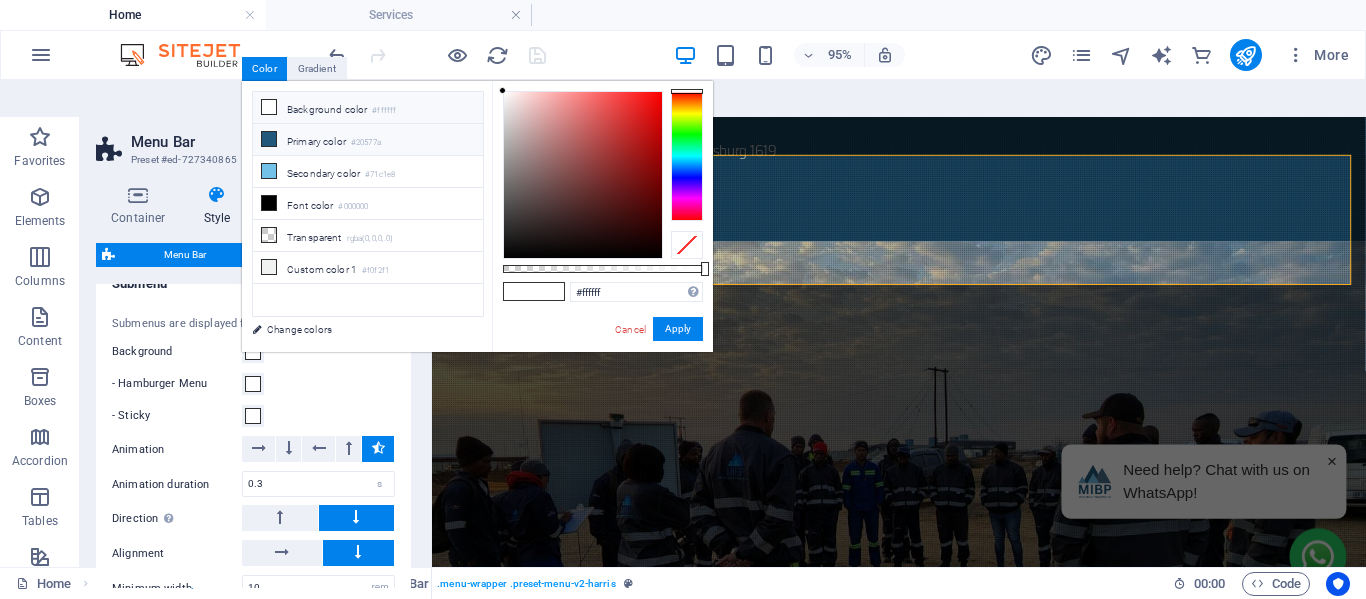 click at bounding box center [269, 139] 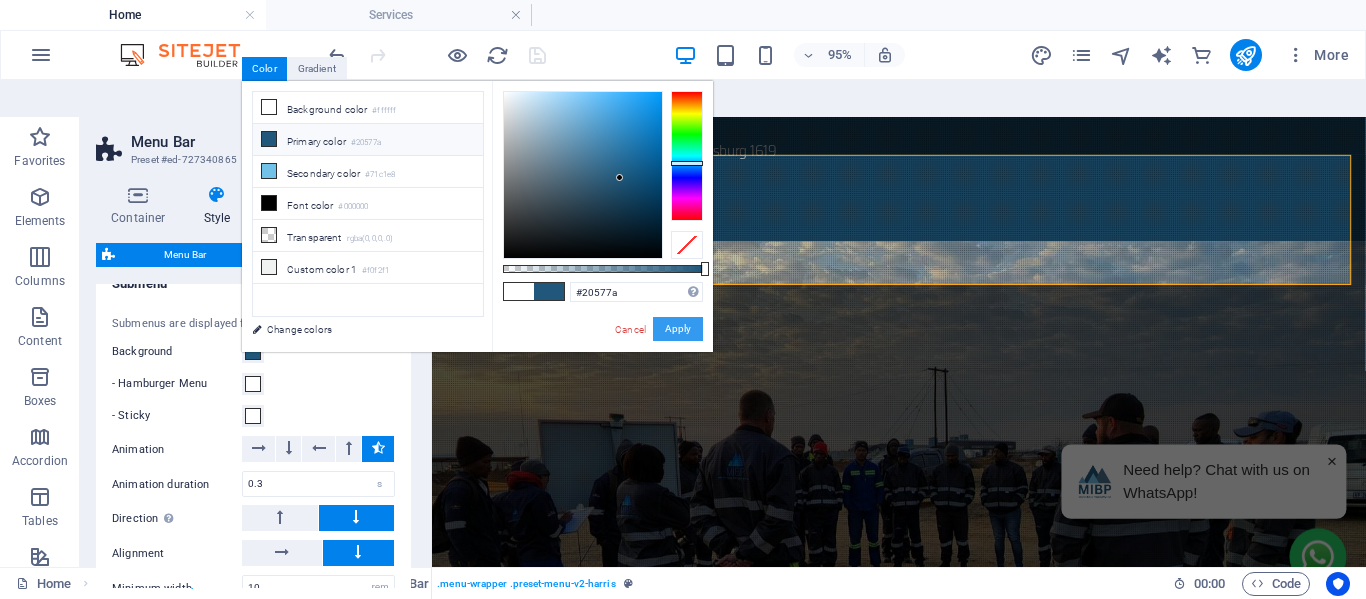 click on "Apply" at bounding box center [678, 329] 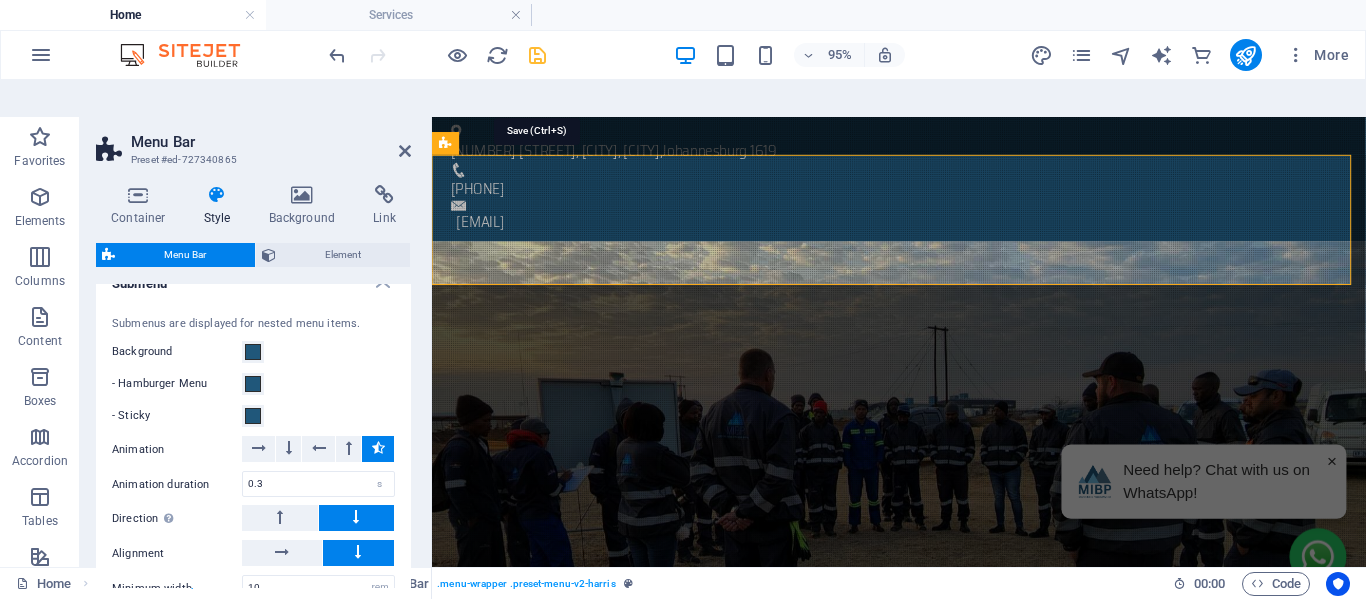 click at bounding box center (537, 55) 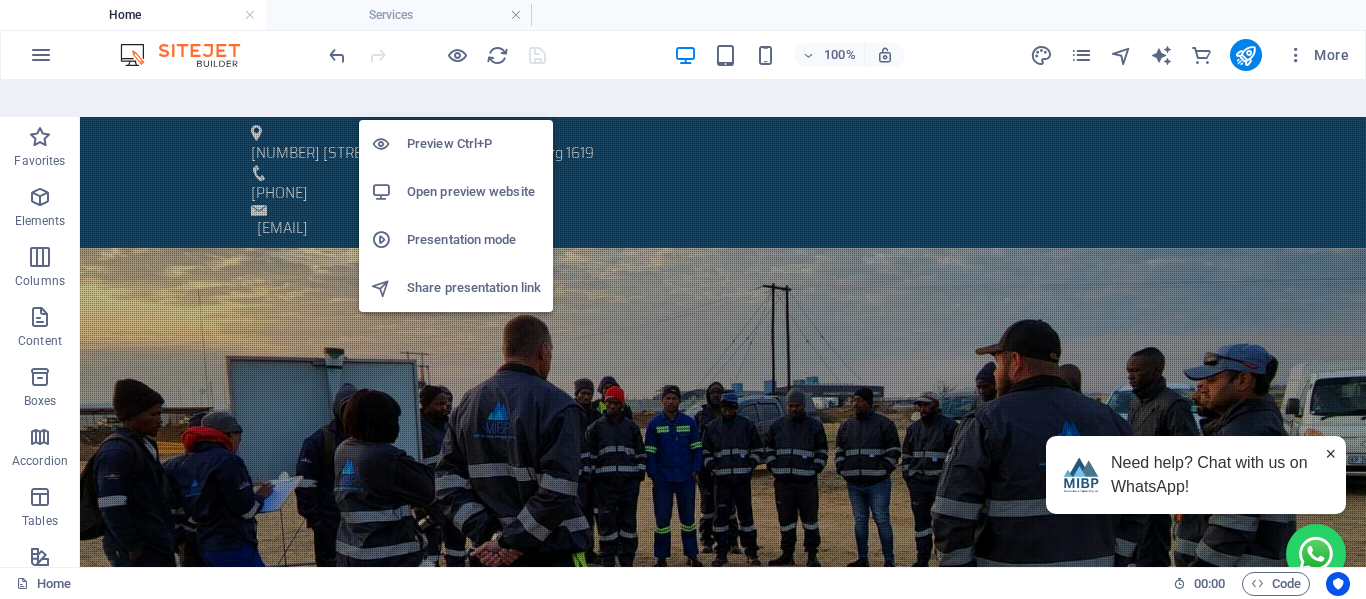 click on "Preview Ctrl+P" at bounding box center (474, 144) 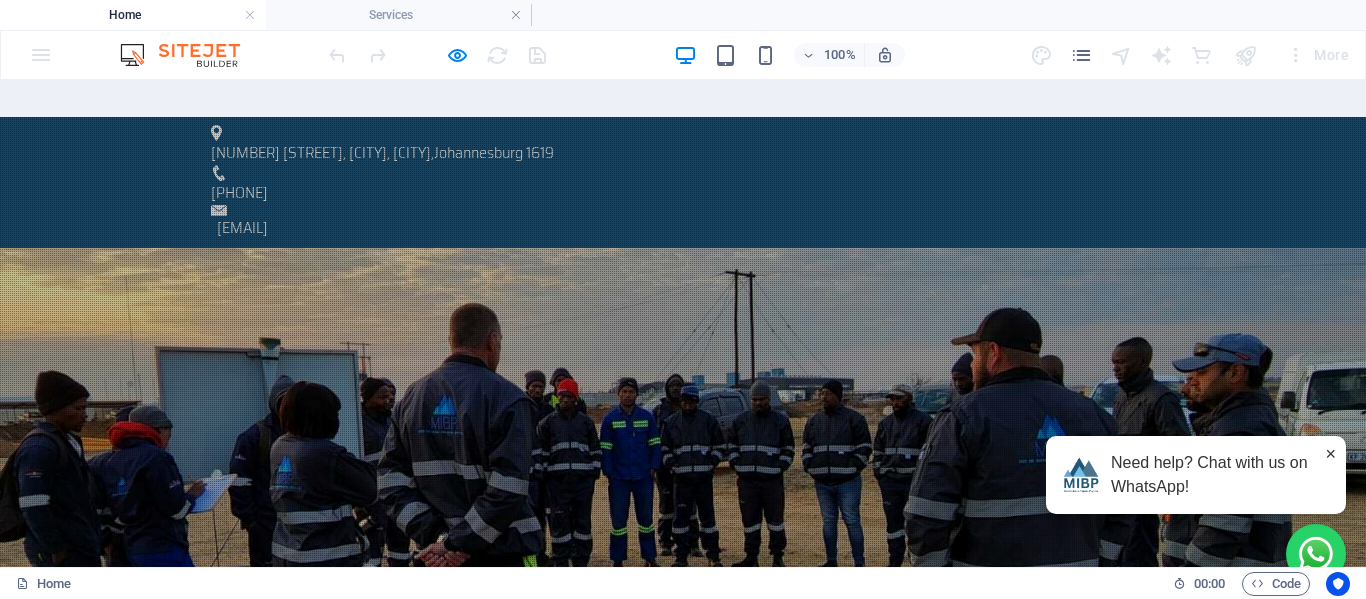 click on "Mechanical" at bounding box center [903, 1007] 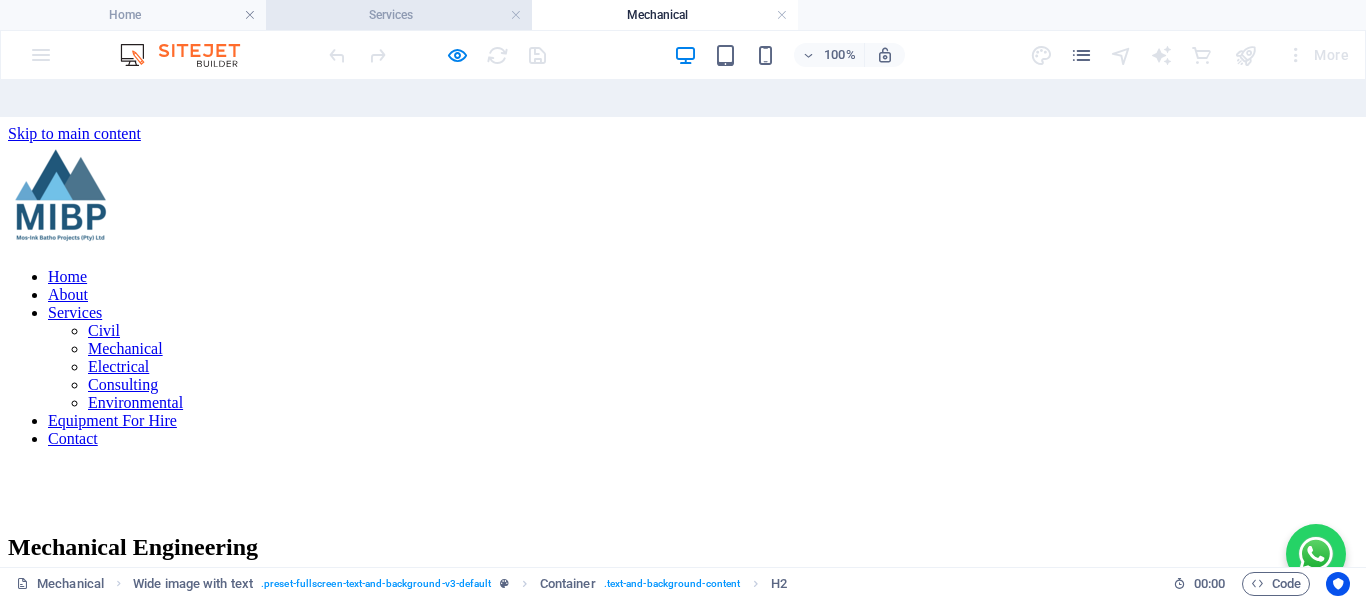 scroll, scrollTop: 0, scrollLeft: 0, axis: both 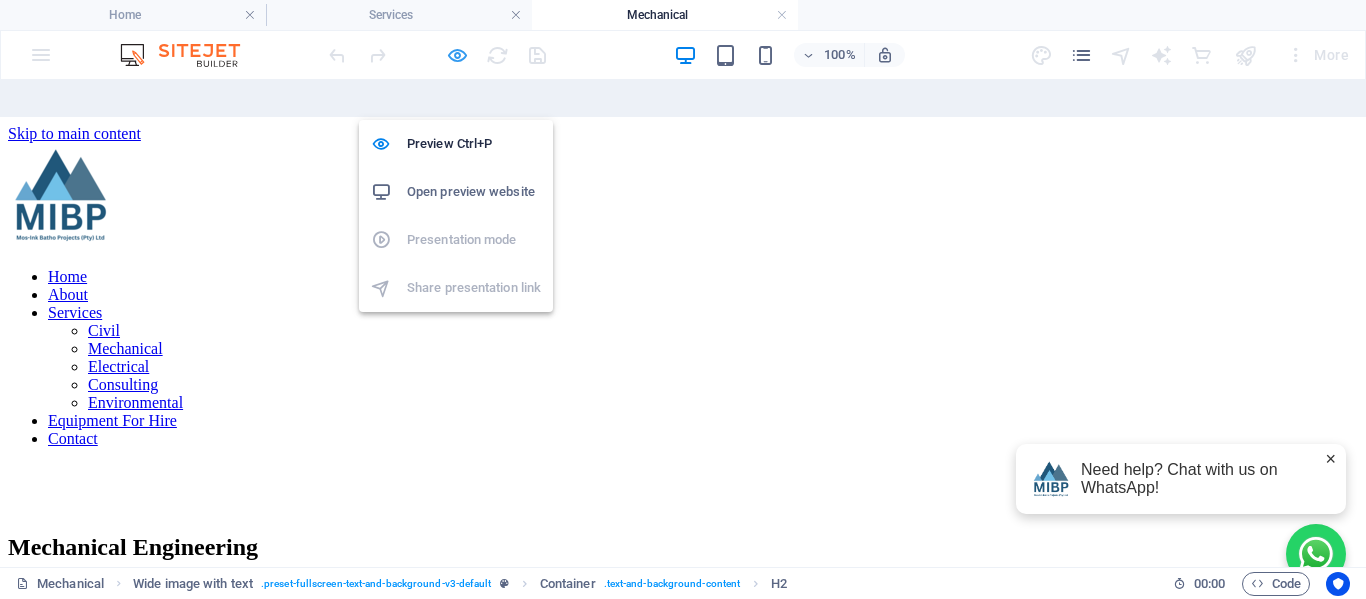 click at bounding box center (457, 55) 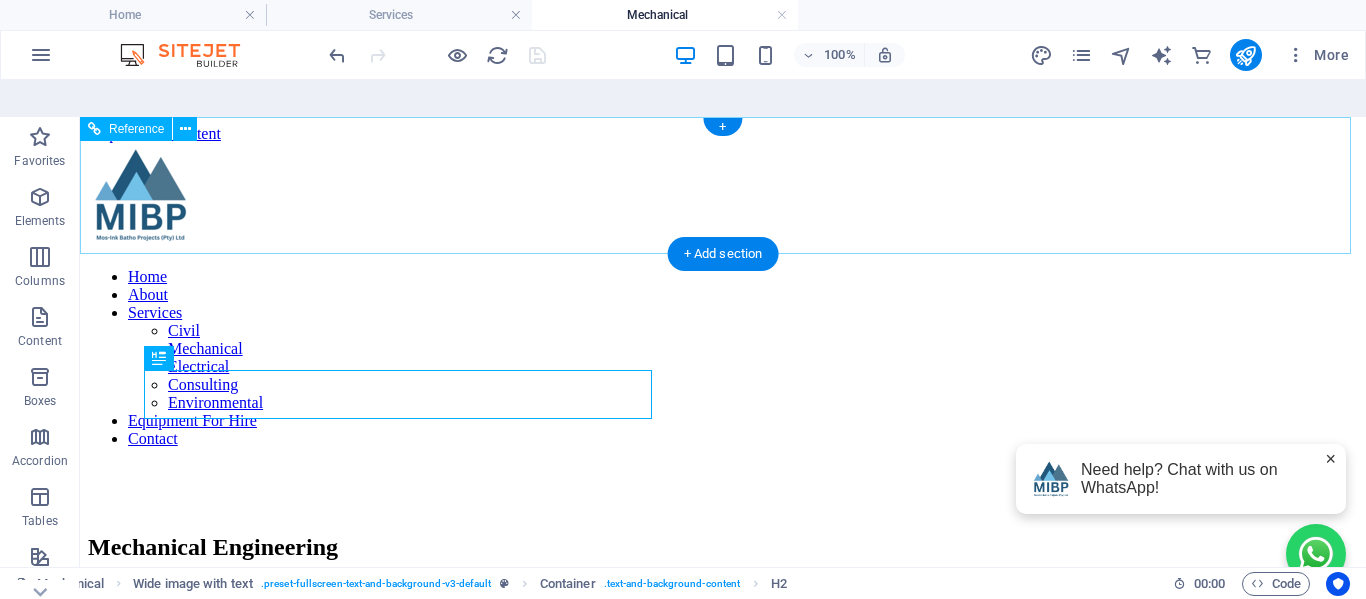 click on "Home About Services Civil Mechanical Electrical Consulting Environmental Equipment For Hire Contact" at bounding box center (723, 358) 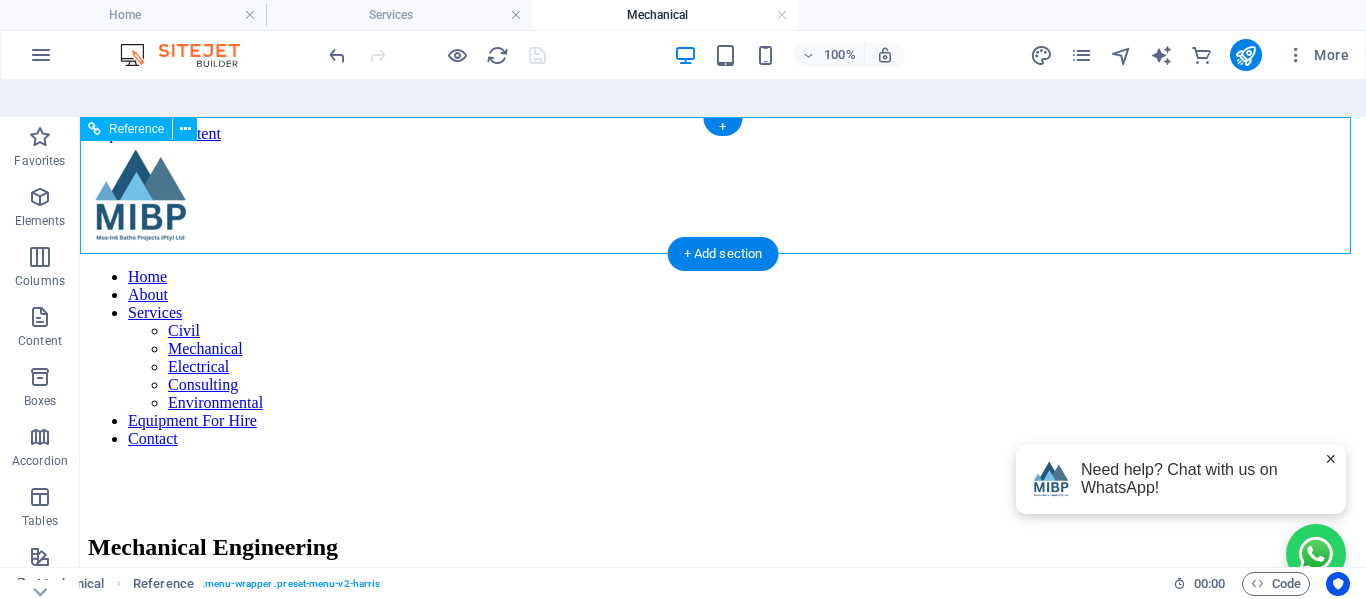 click on "Home About Services Civil Mechanical Electrical Consulting Environmental Equipment For Hire Contact" at bounding box center (723, 358) 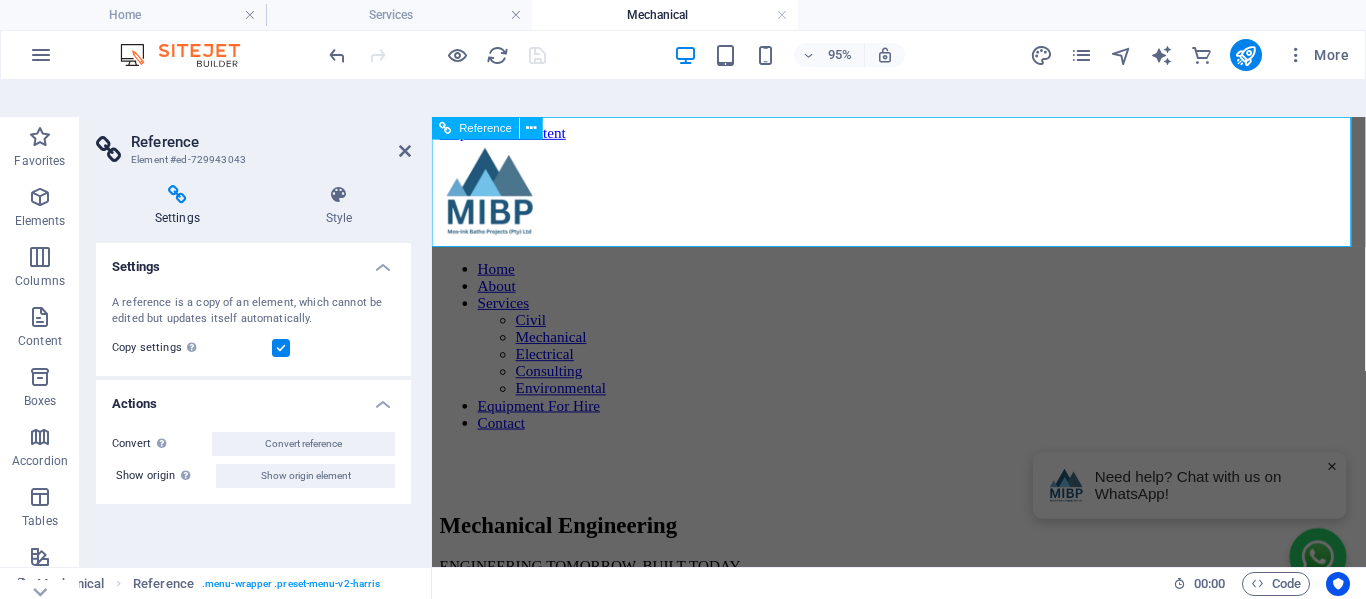 click on "Home About Services Civil Mechanical Electrical Consulting Environmental Equipment For Hire Contact" at bounding box center [923, 358] 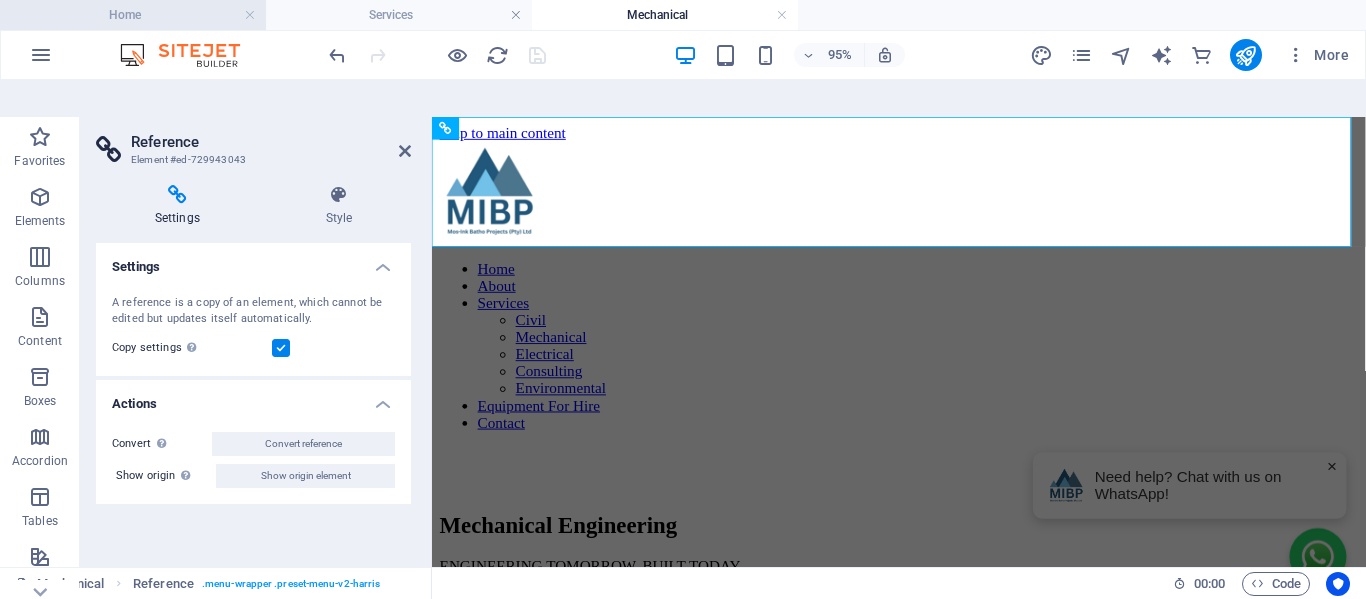 click on "Home" at bounding box center (133, 15) 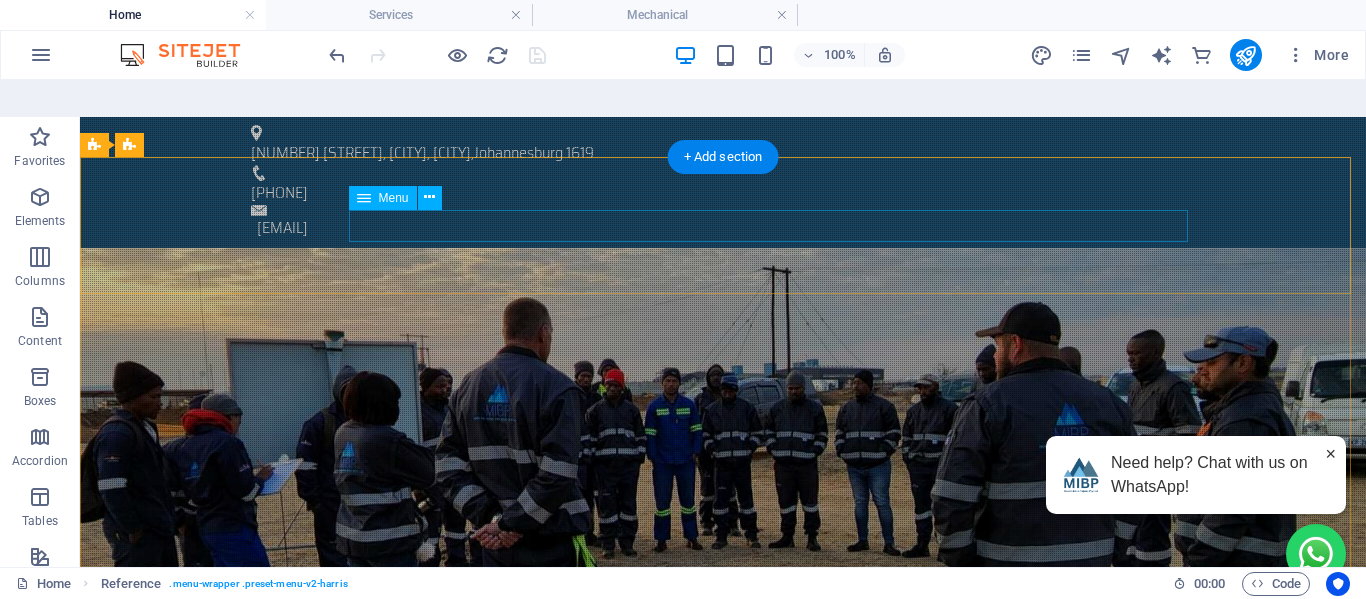 click on "Home About Services Civil Mechanical Electrical Consulting Environmental Equipment For Hire Contact" at bounding box center (723, 907) 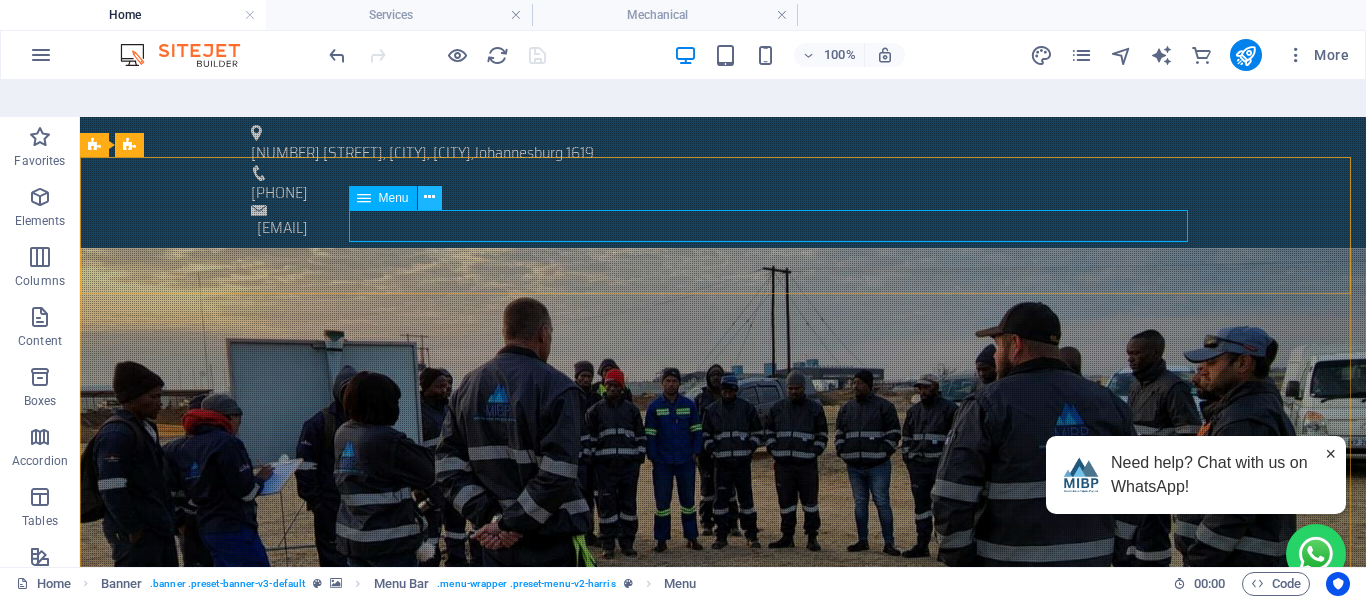 click at bounding box center (429, 197) 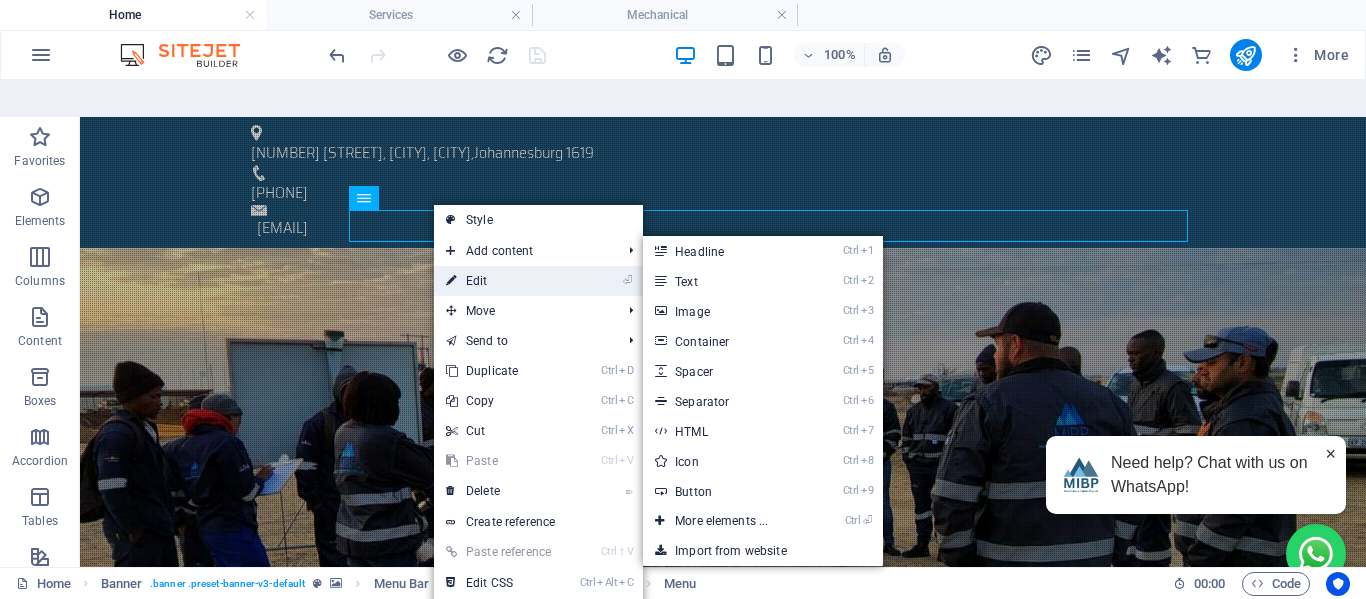 click on "⏎  Edit" at bounding box center (501, 281) 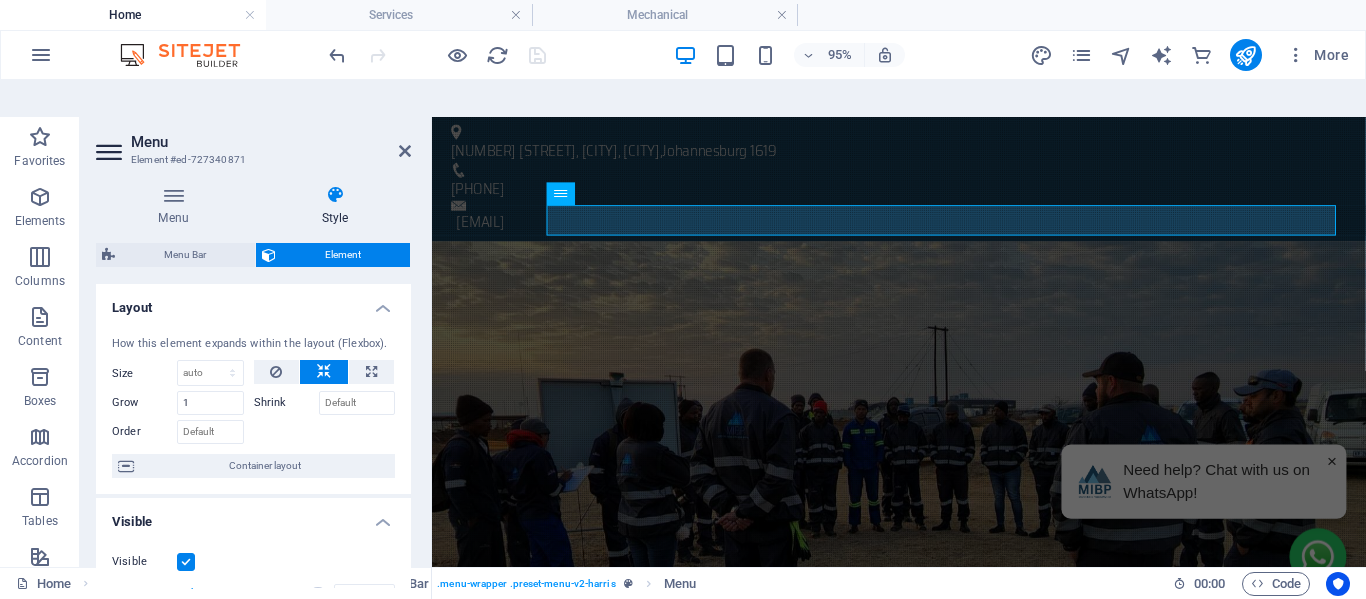 click at bounding box center (335, 195) 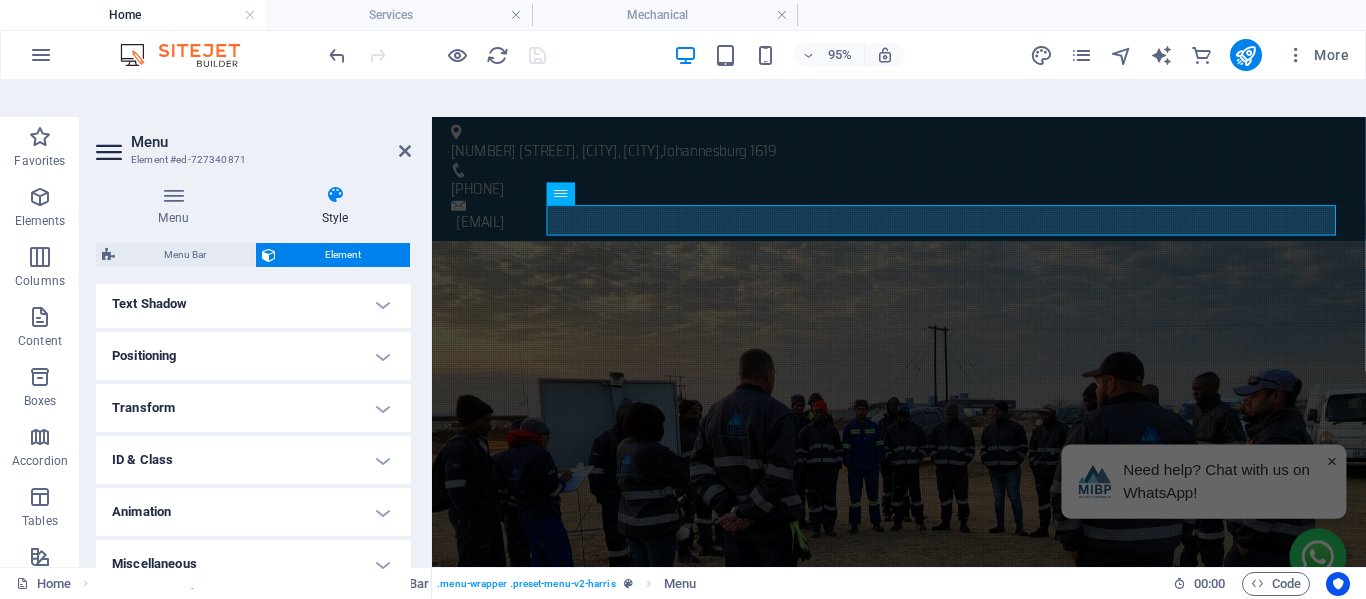 scroll, scrollTop: 41, scrollLeft: 0, axis: vertical 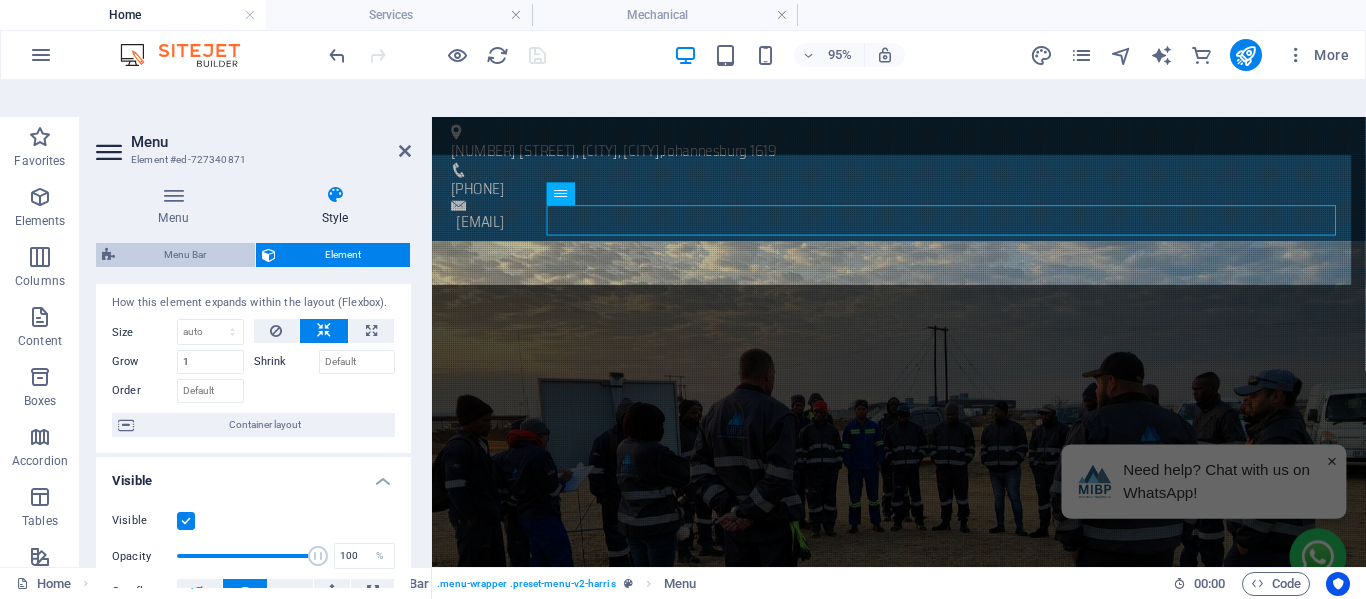 click on "Menu Bar" at bounding box center [185, 255] 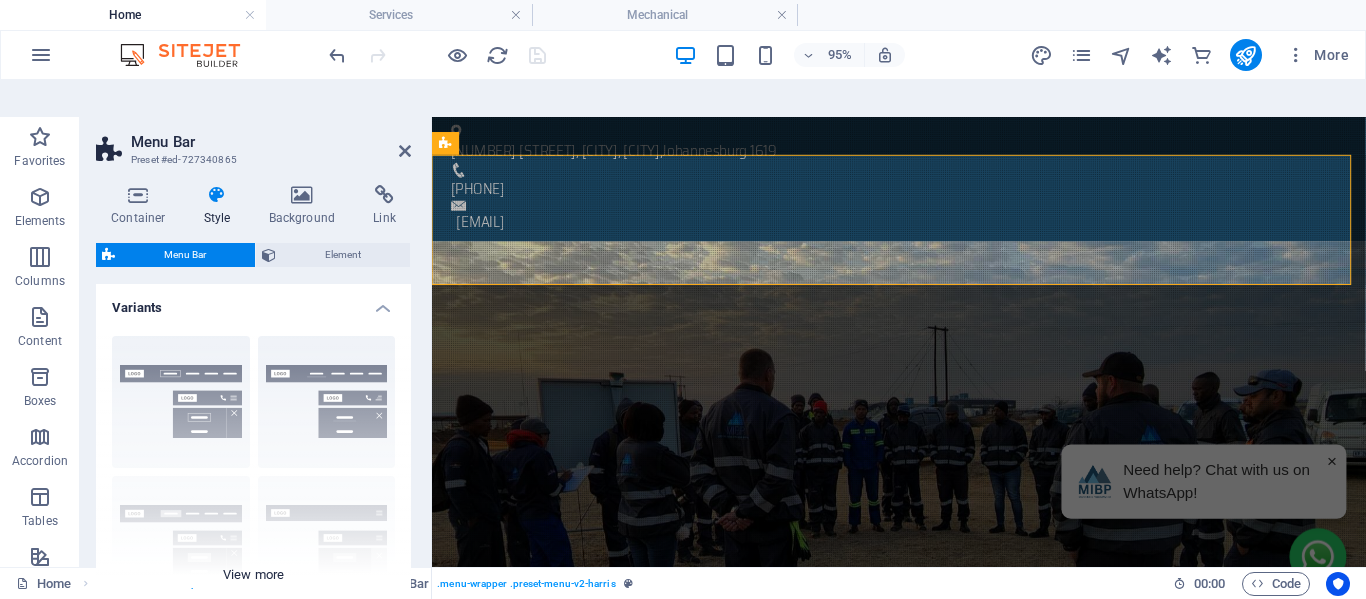 scroll, scrollTop: 200, scrollLeft: 0, axis: vertical 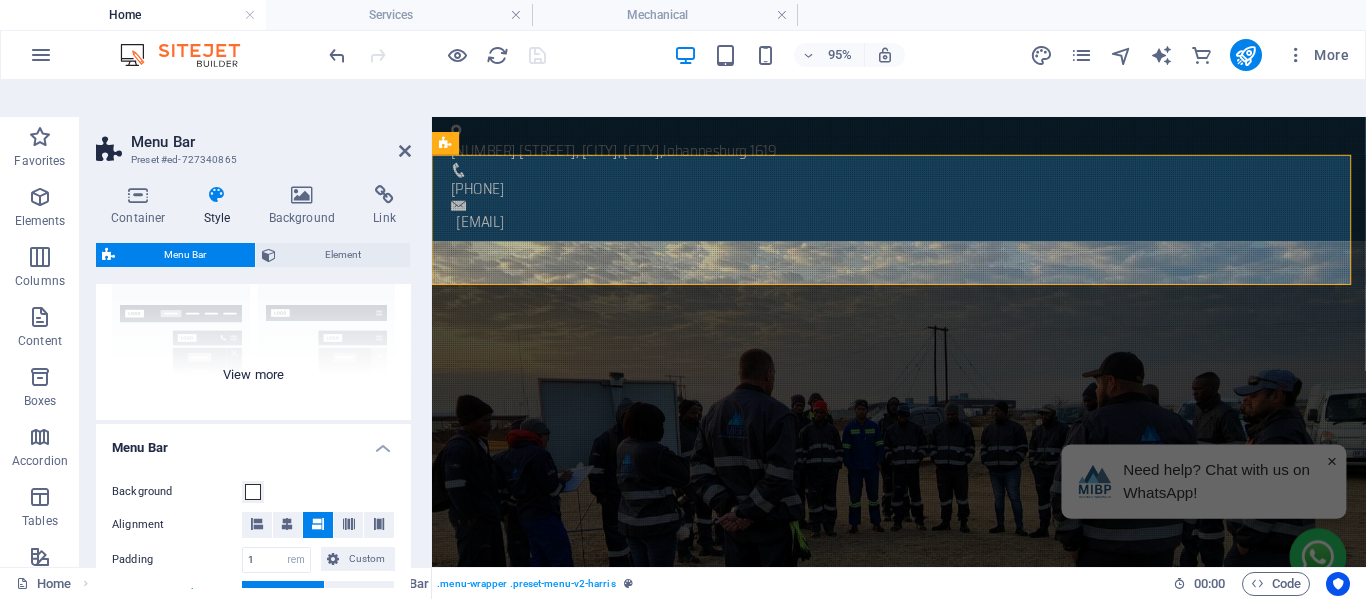 click on "Border Centered Default Fixed Loki Trigger Wide XXL" at bounding box center (253, 270) 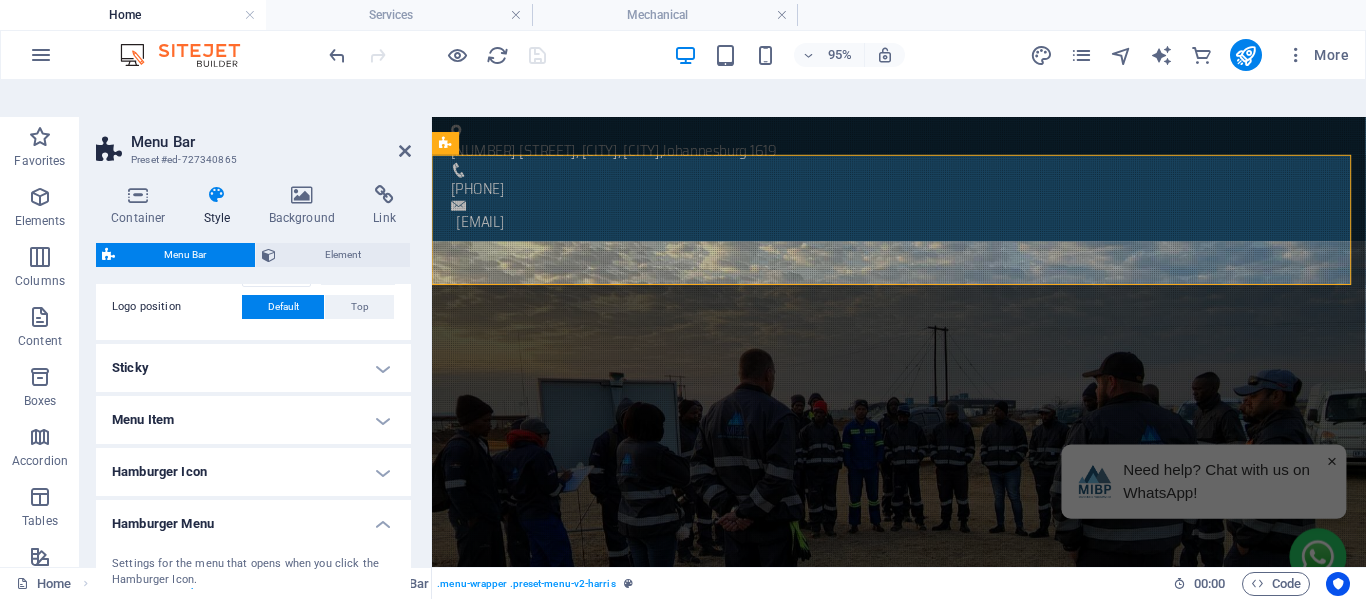 scroll, scrollTop: 800, scrollLeft: 0, axis: vertical 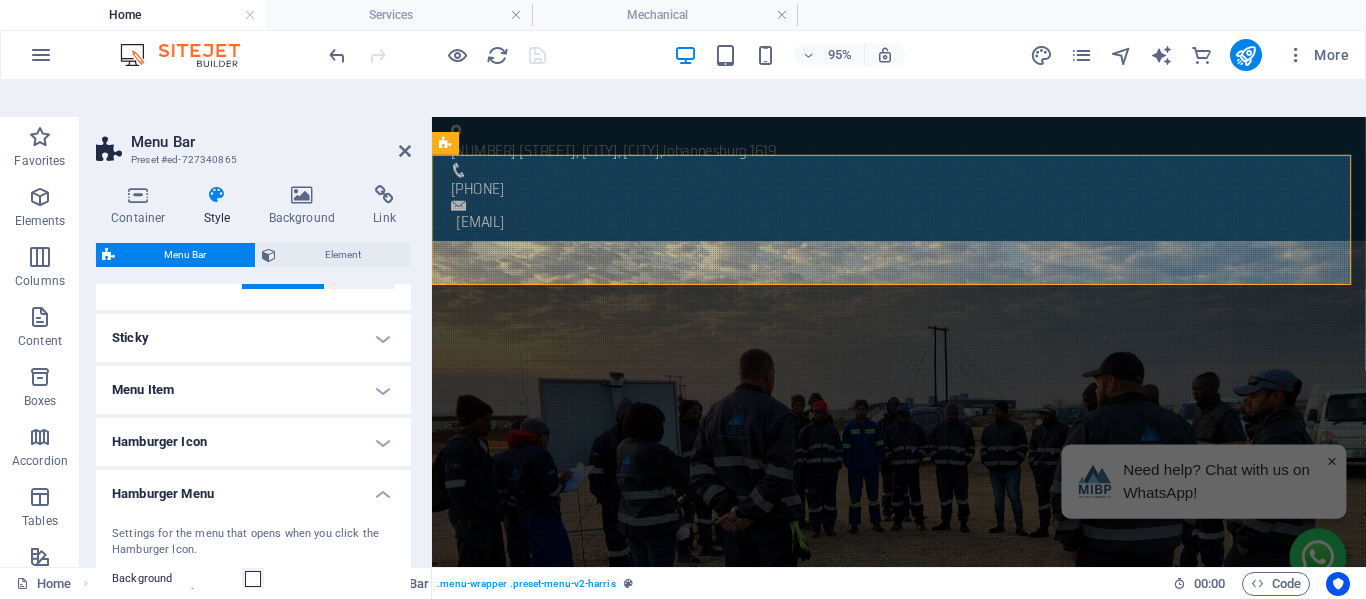 click on "Menu Item" at bounding box center [253, 390] 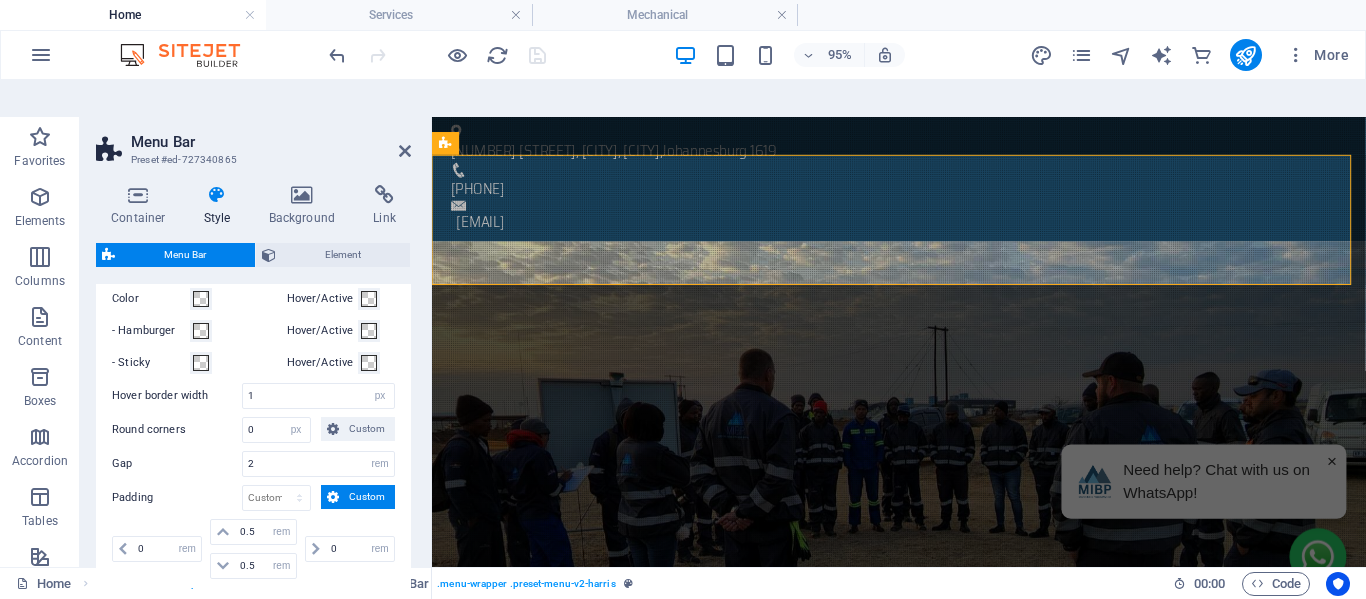 scroll, scrollTop: 900, scrollLeft: 0, axis: vertical 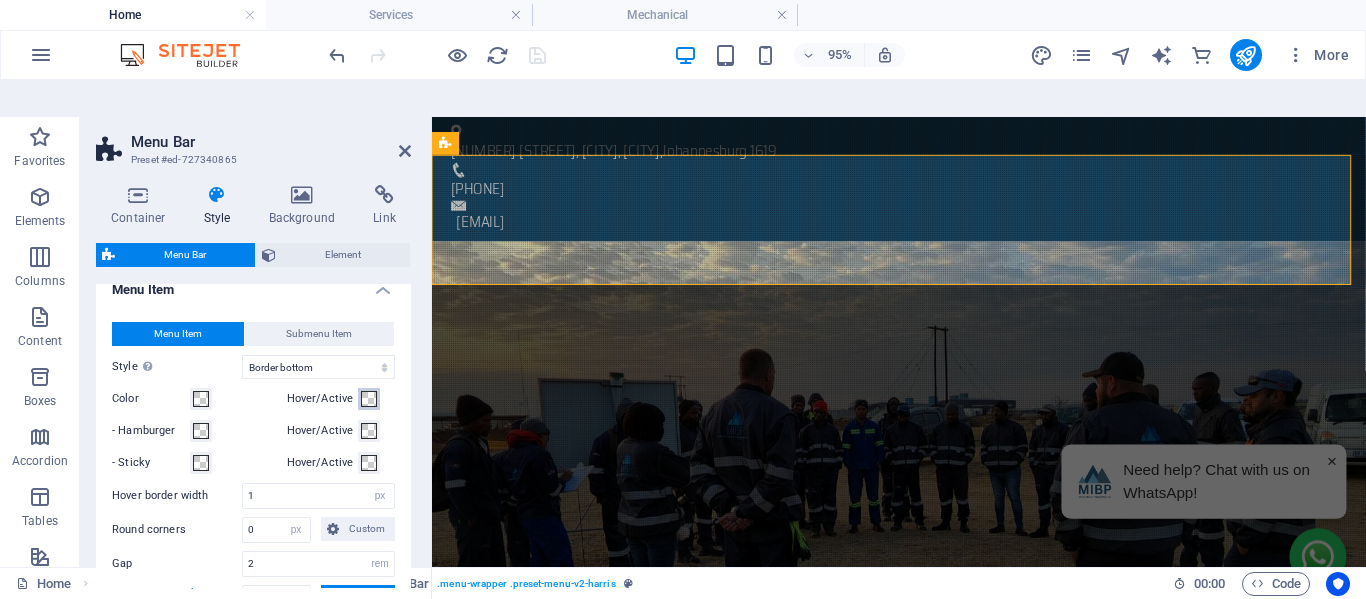 click at bounding box center [369, 399] 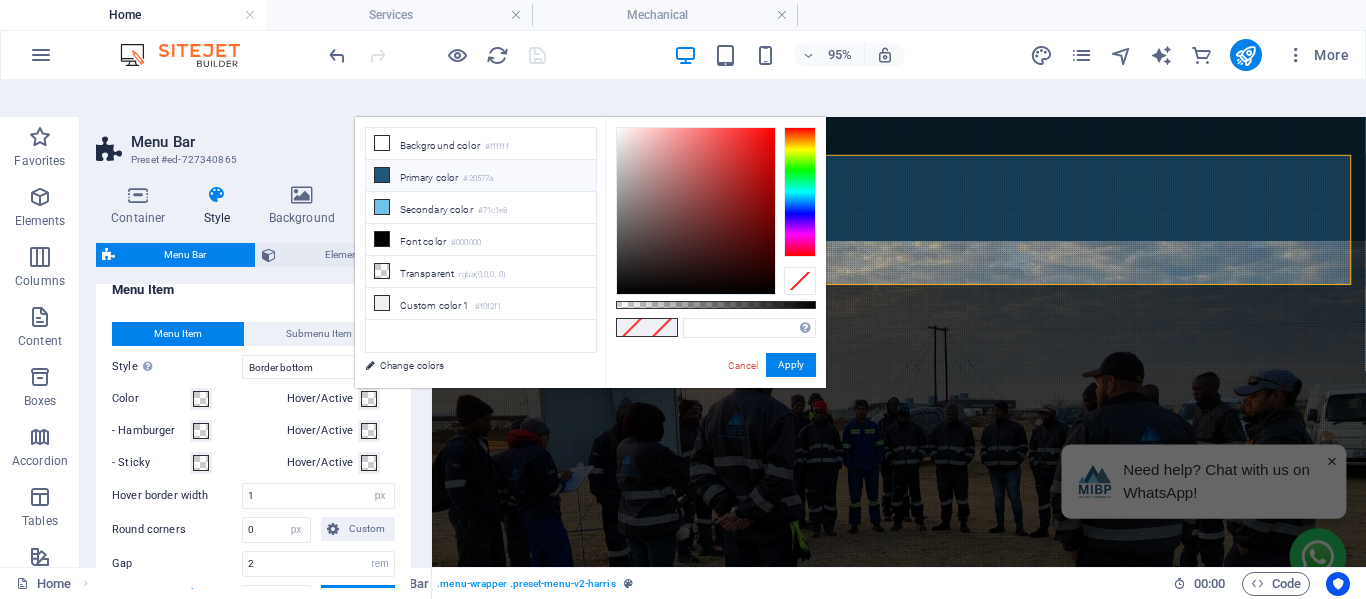 click at bounding box center (382, 175) 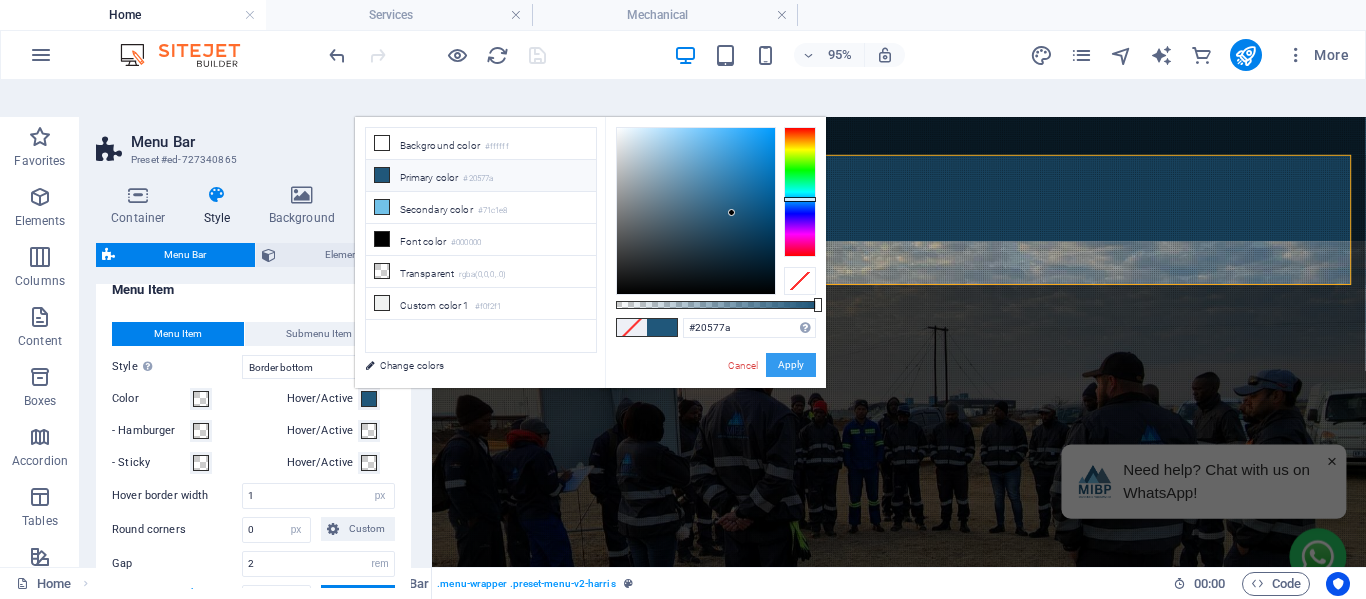 click on "Apply" at bounding box center [791, 365] 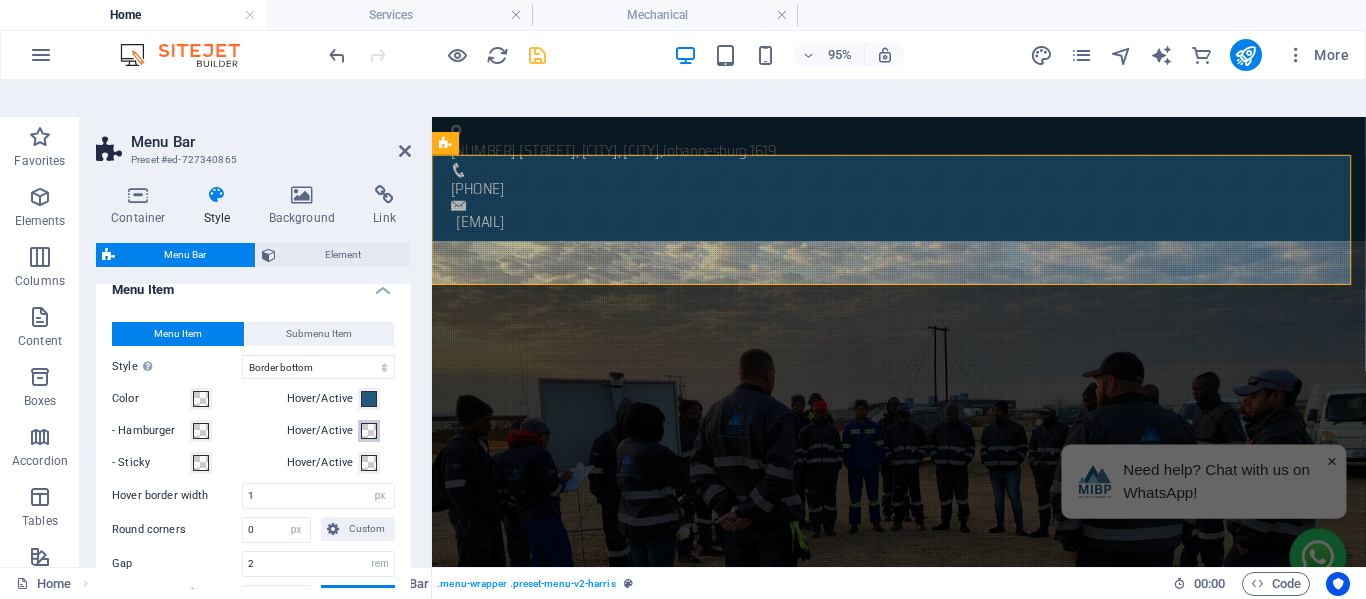 type on "#20577a" 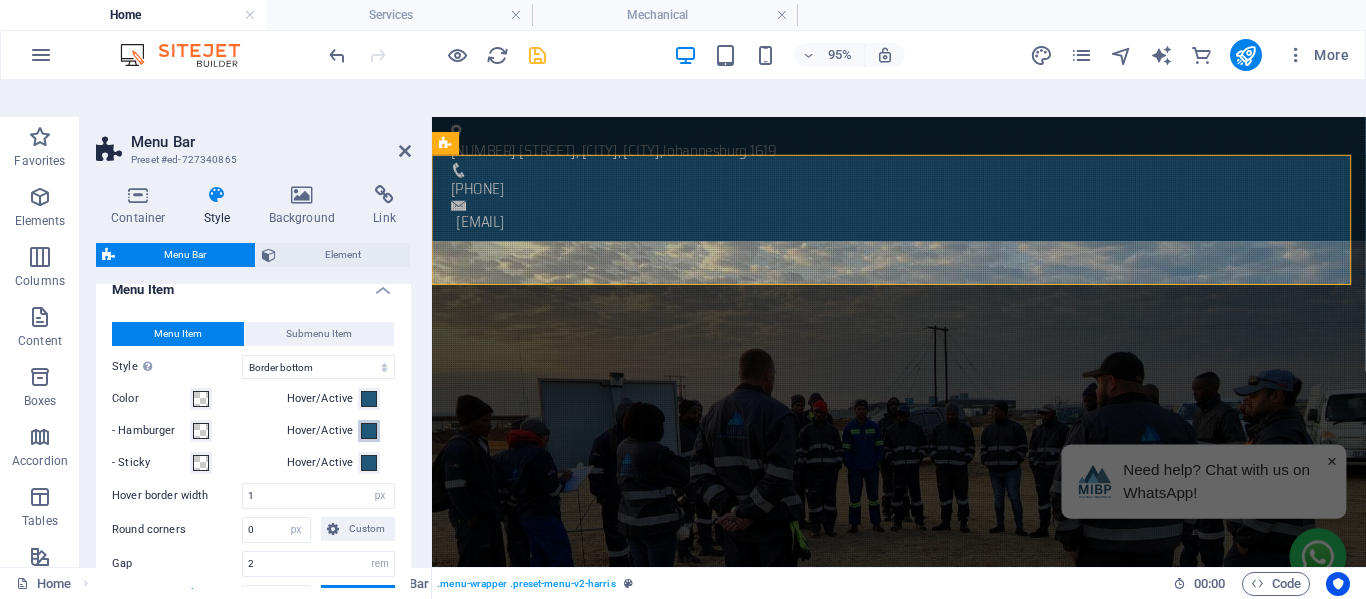 click at bounding box center [369, 431] 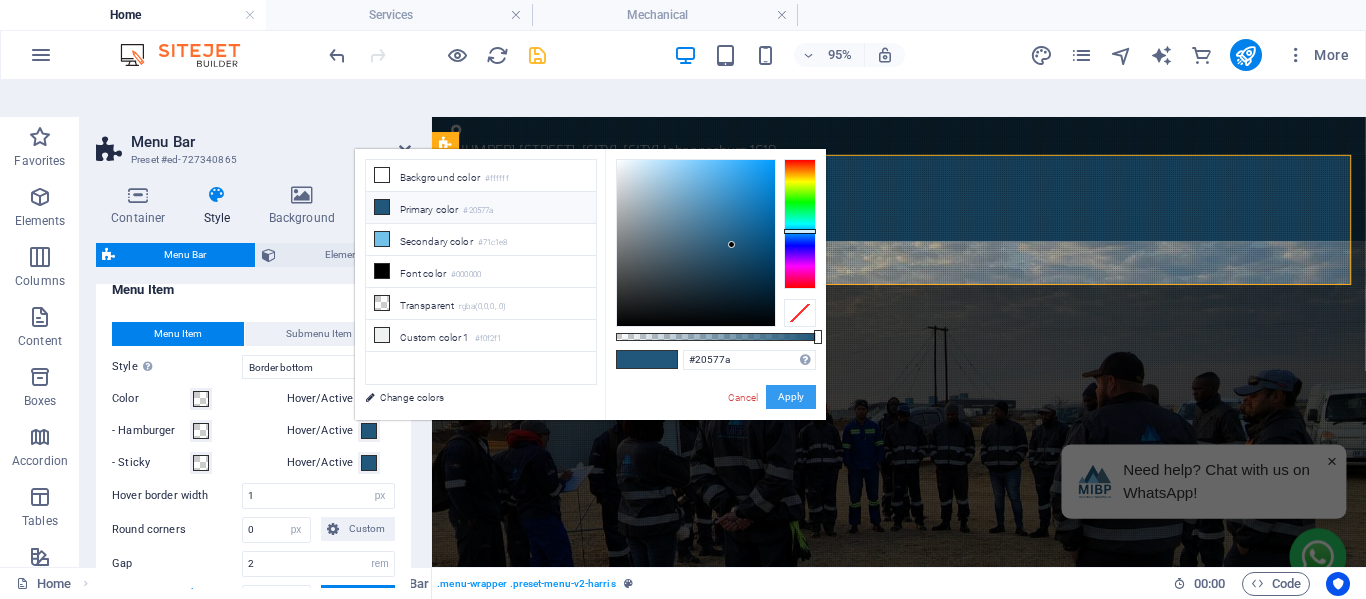 click on "Apply" at bounding box center [791, 397] 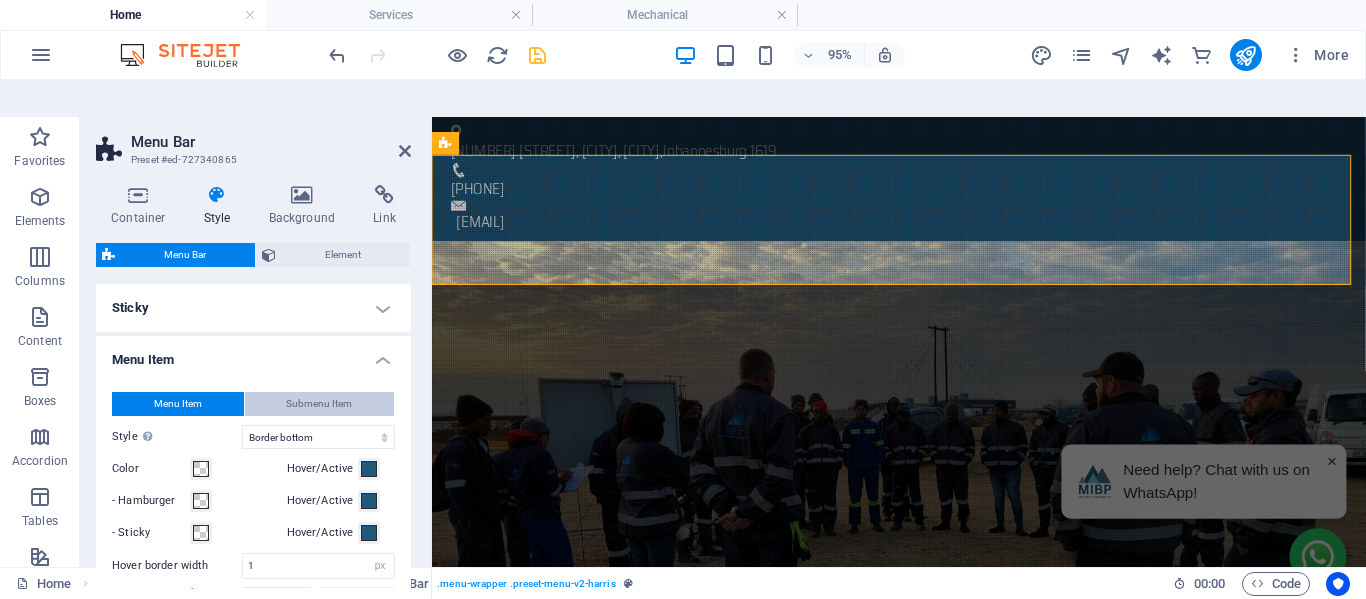 scroll, scrollTop: 800, scrollLeft: 0, axis: vertical 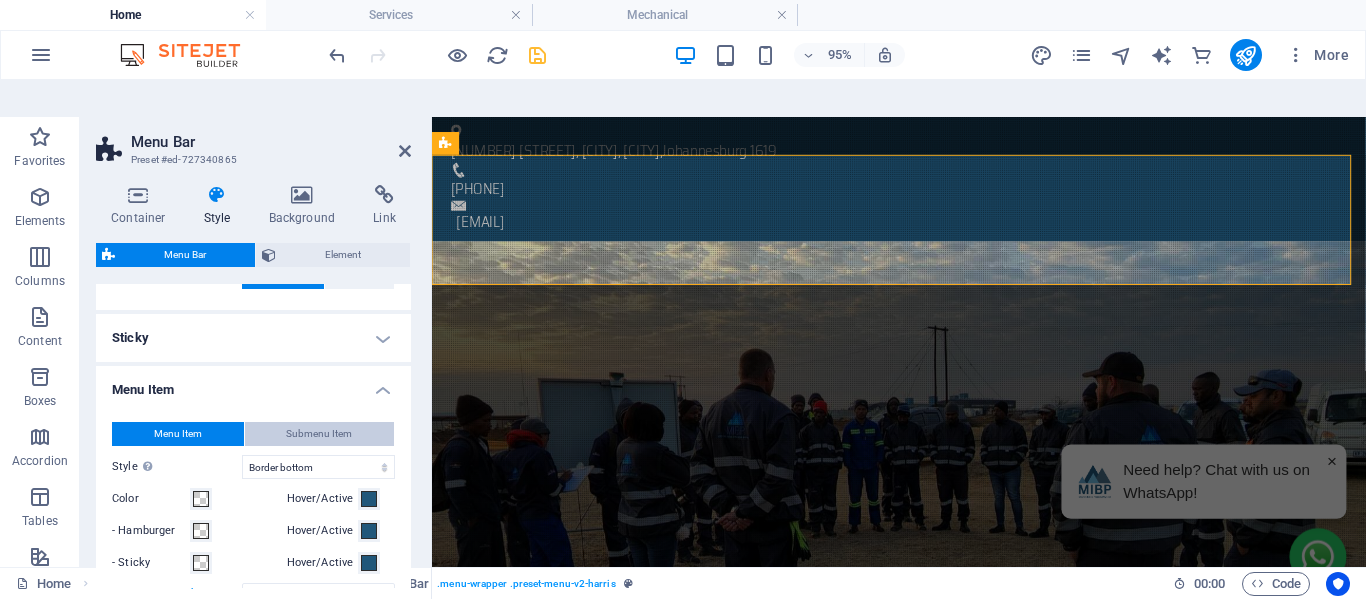 type 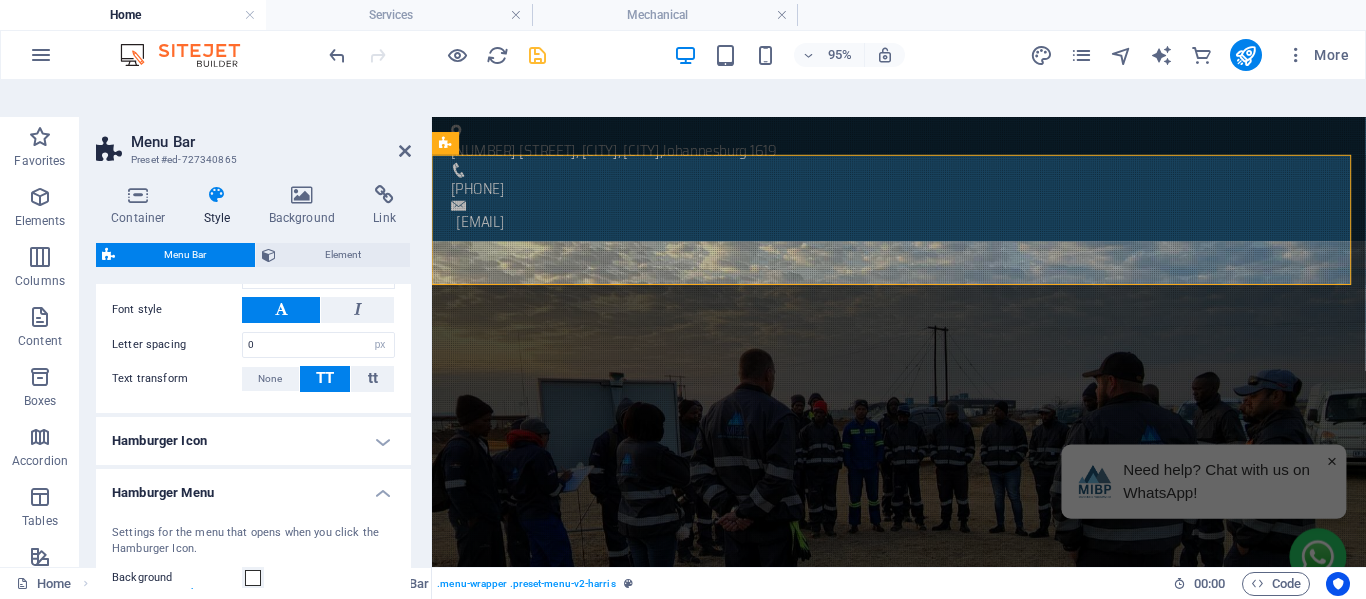 scroll, scrollTop: 1400, scrollLeft: 0, axis: vertical 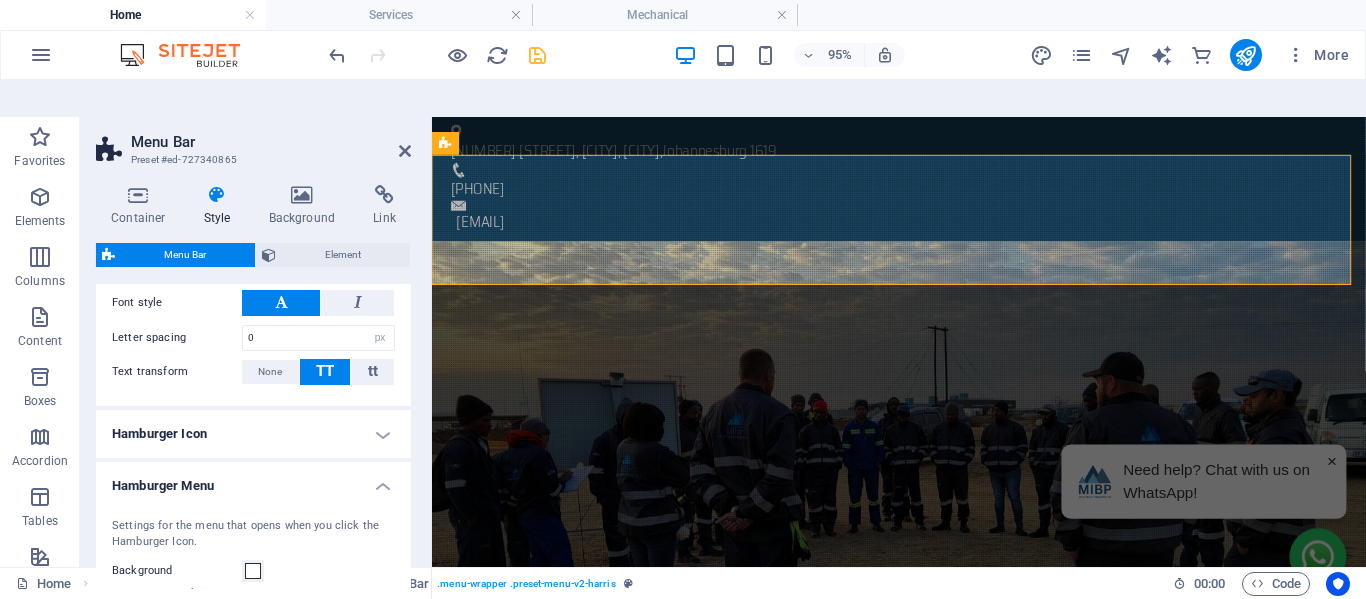 click on "Hamburger Icon" at bounding box center [253, 434] 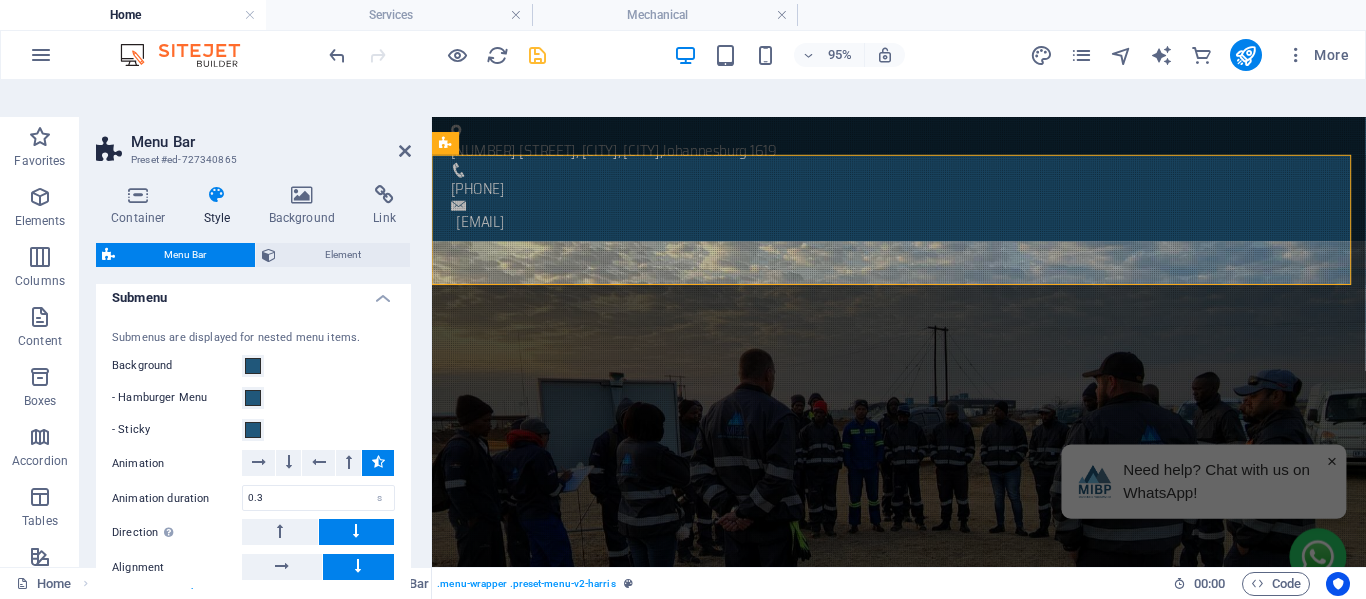 scroll, scrollTop: 2200, scrollLeft: 0, axis: vertical 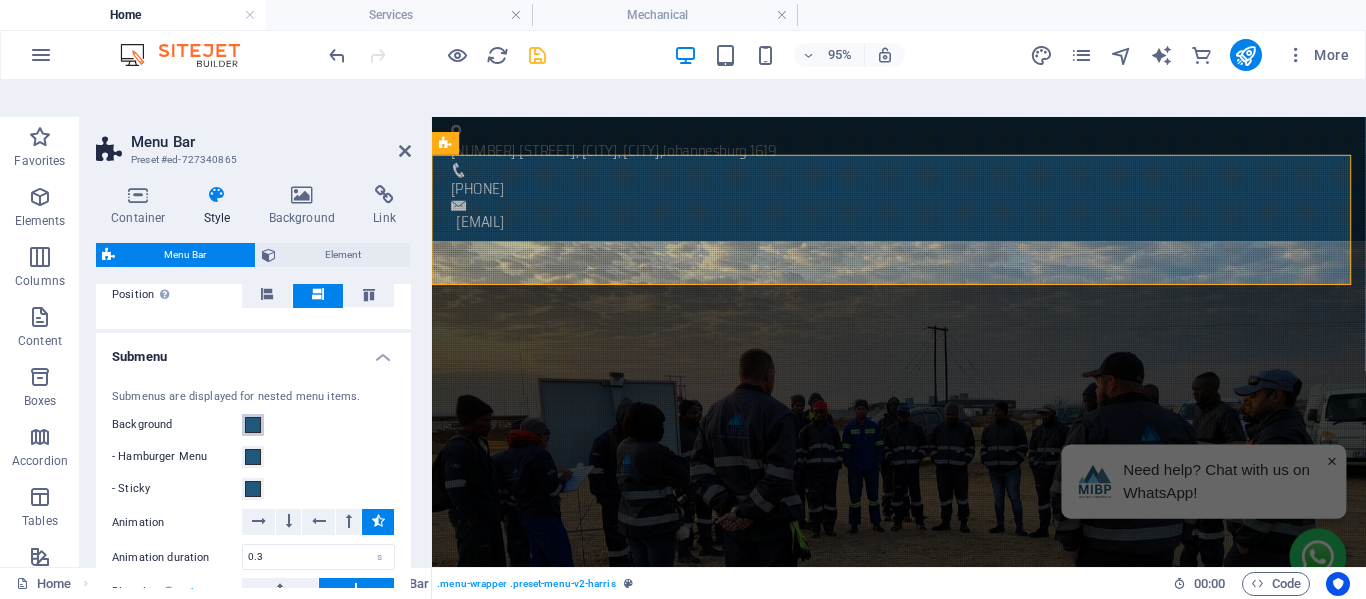 click at bounding box center (253, 425) 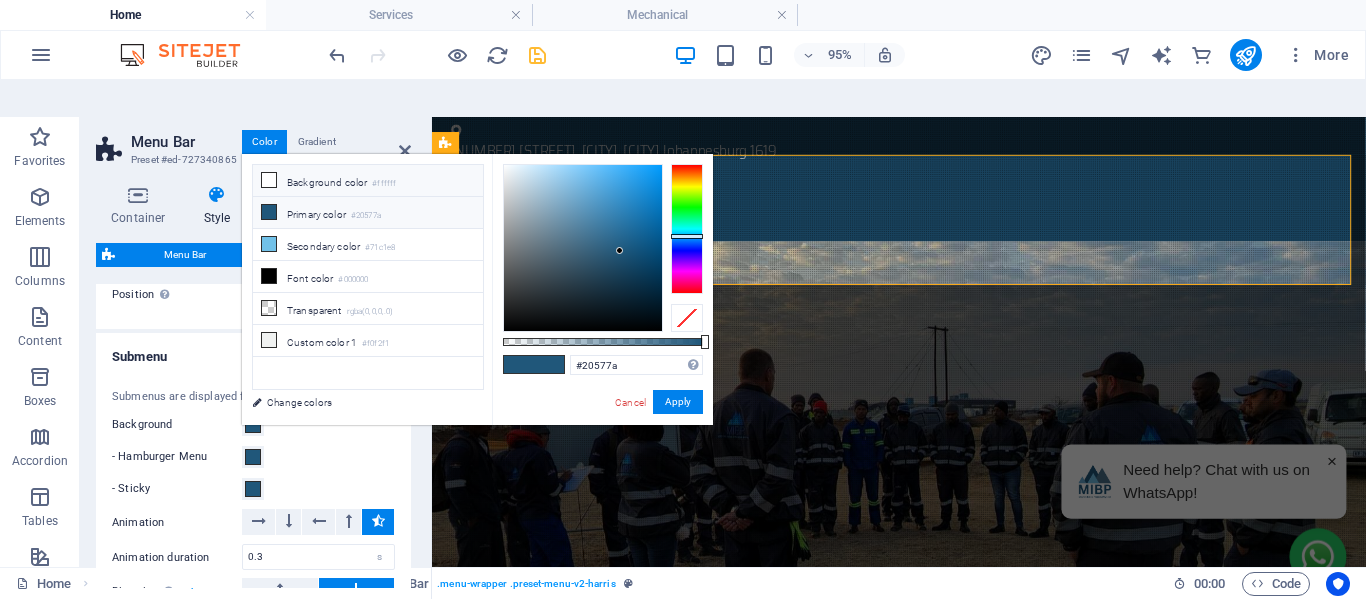 click at bounding box center [269, 180] 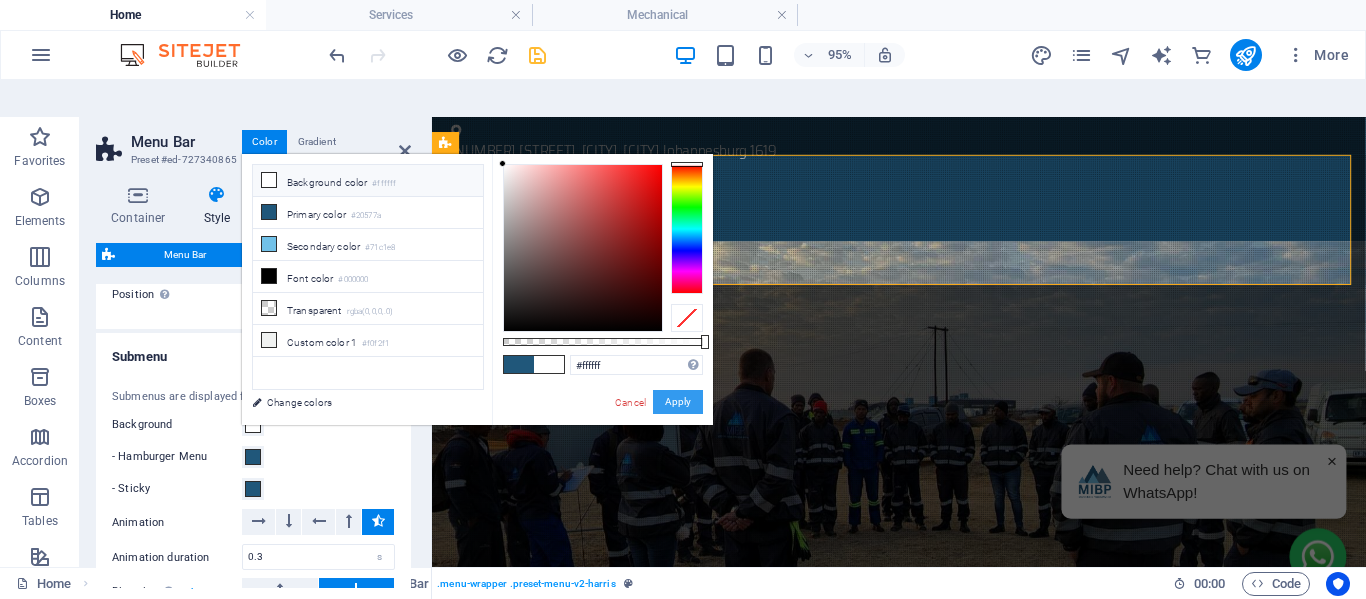 click on "Apply" at bounding box center (678, 402) 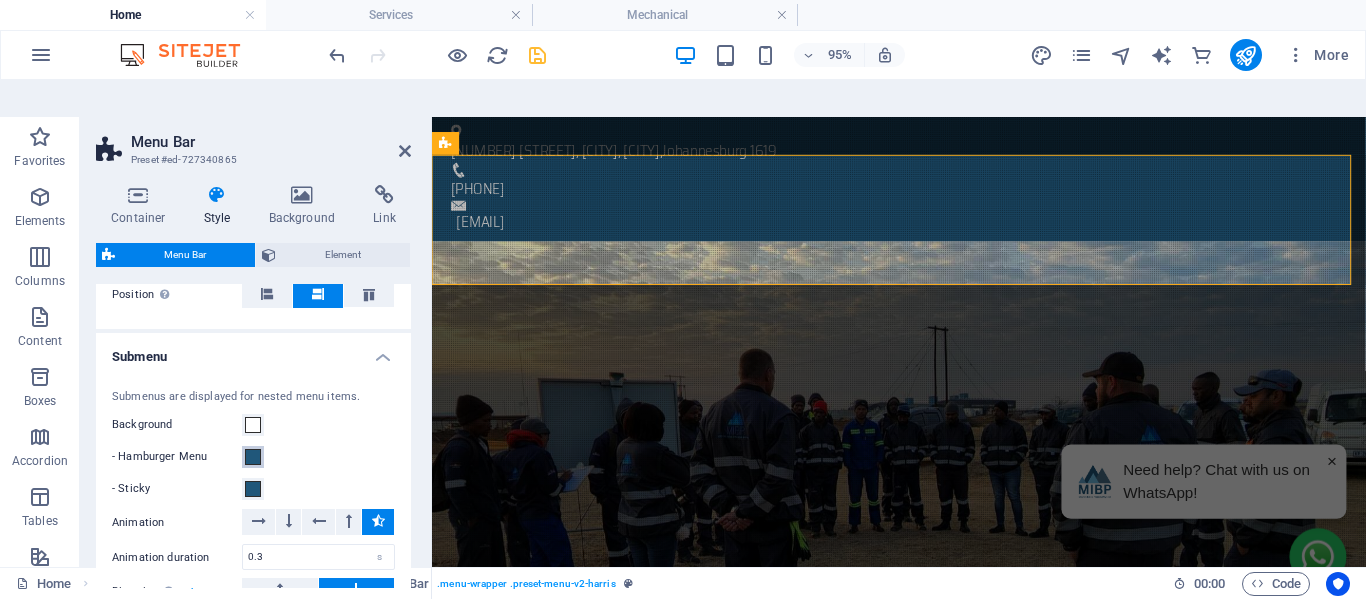 click at bounding box center (253, 457) 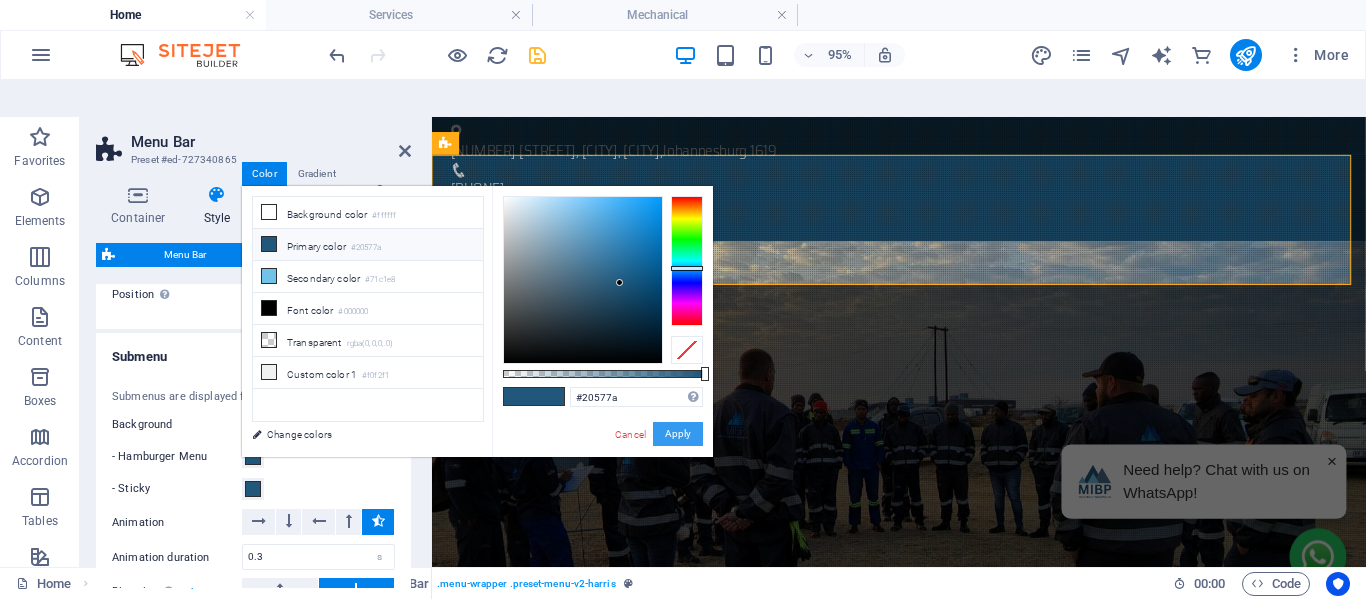 click on "Apply" at bounding box center [678, 434] 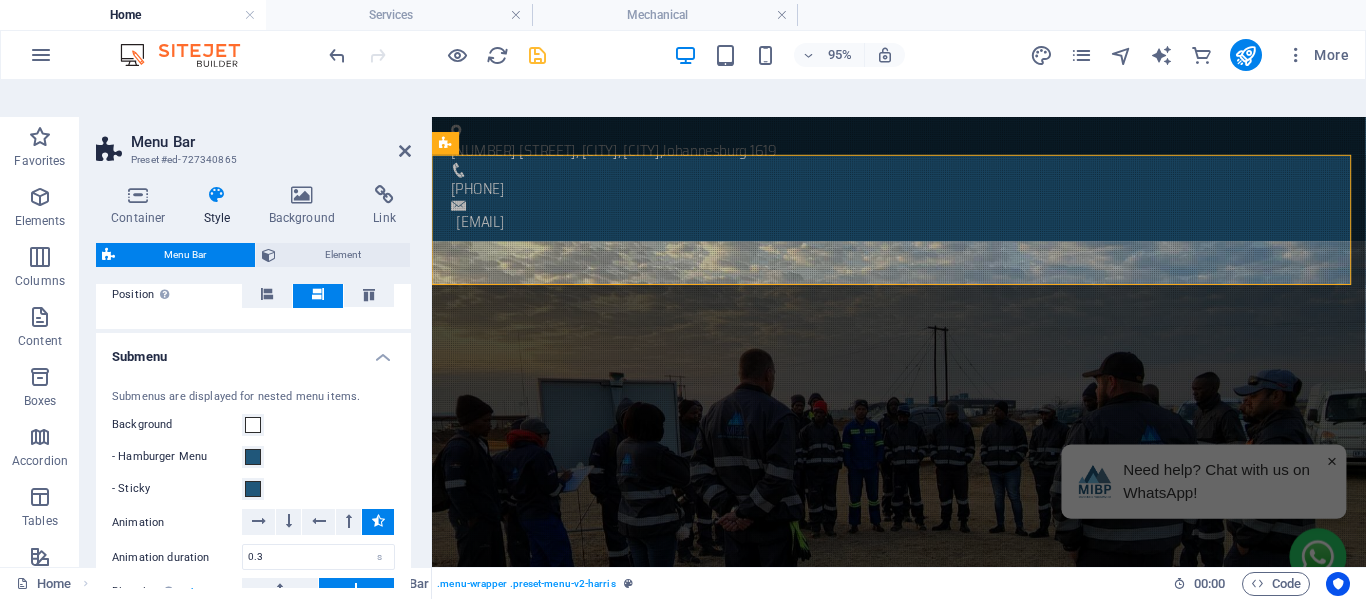 type 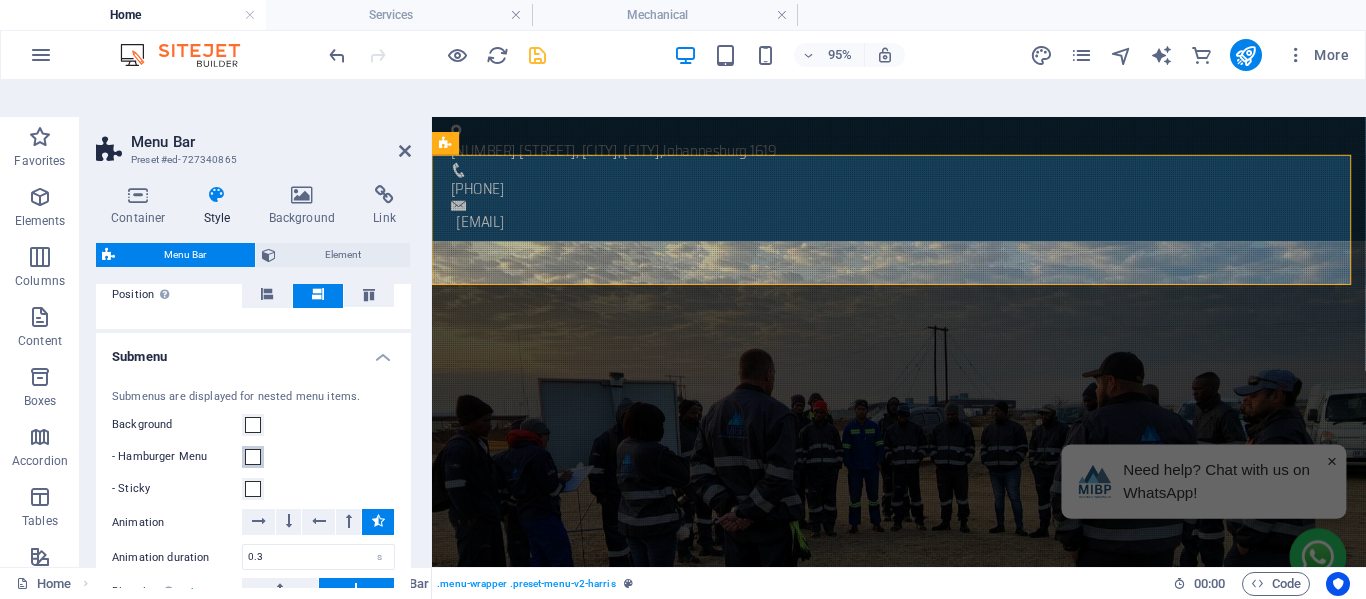 click at bounding box center [253, 457] 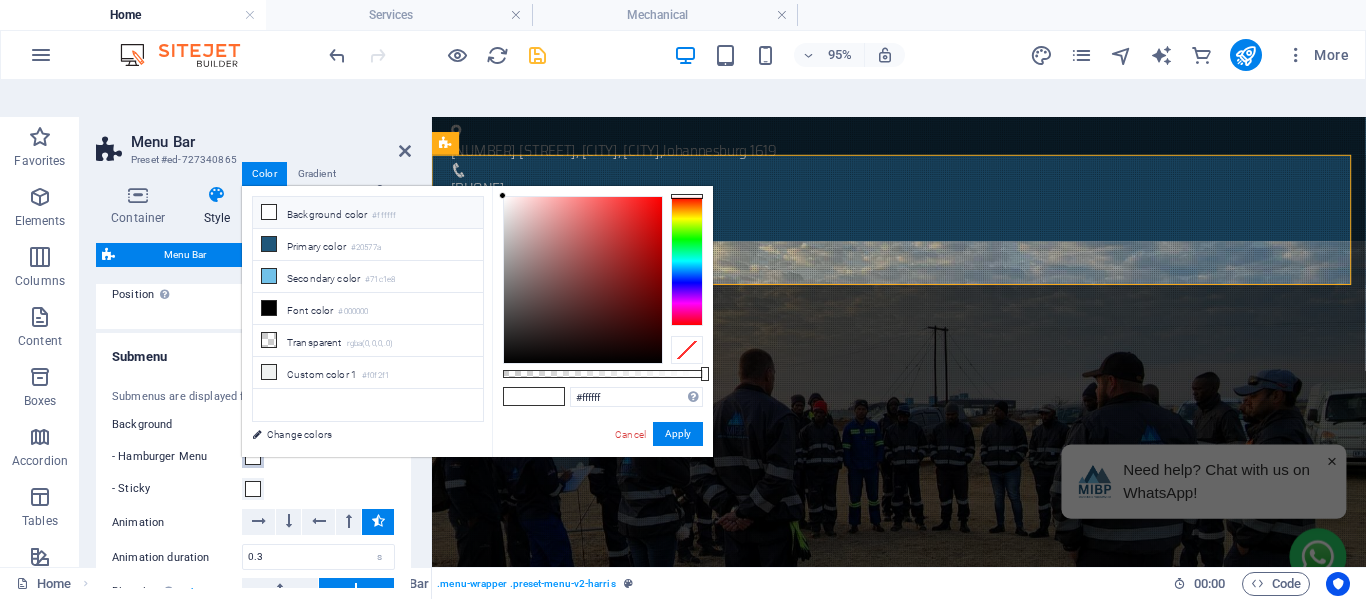 click at bounding box center (253, 457) 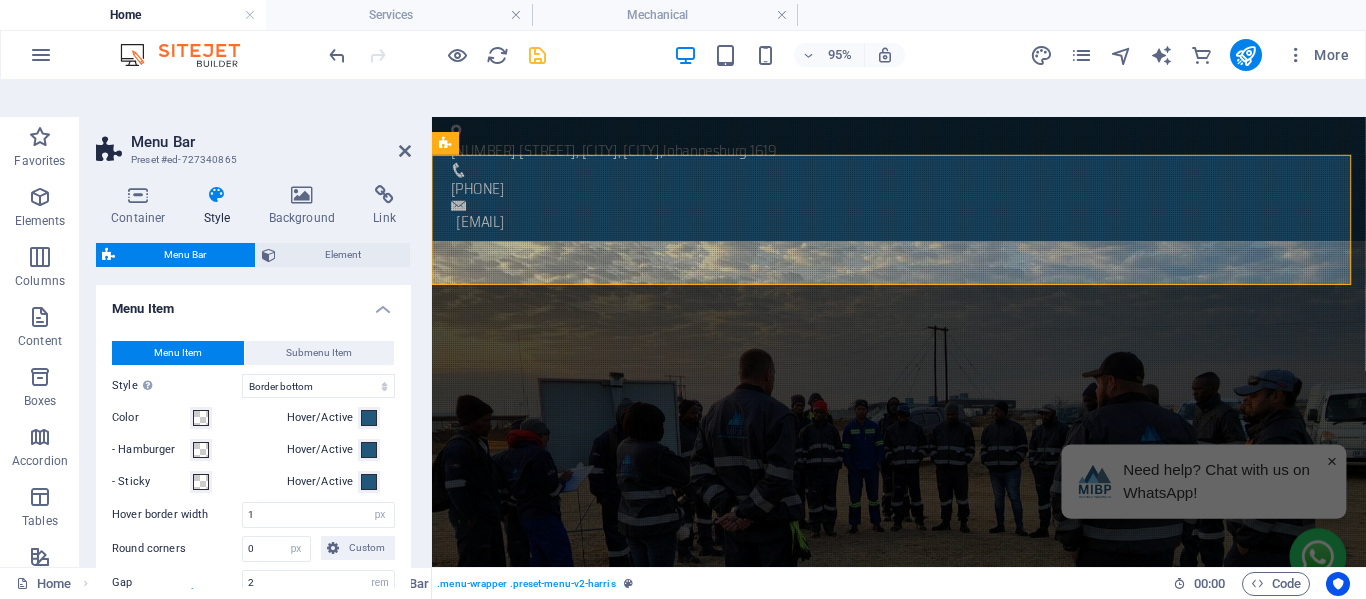 scroll, scrollTop: 820, scrollLeft: 0, axis: vertical 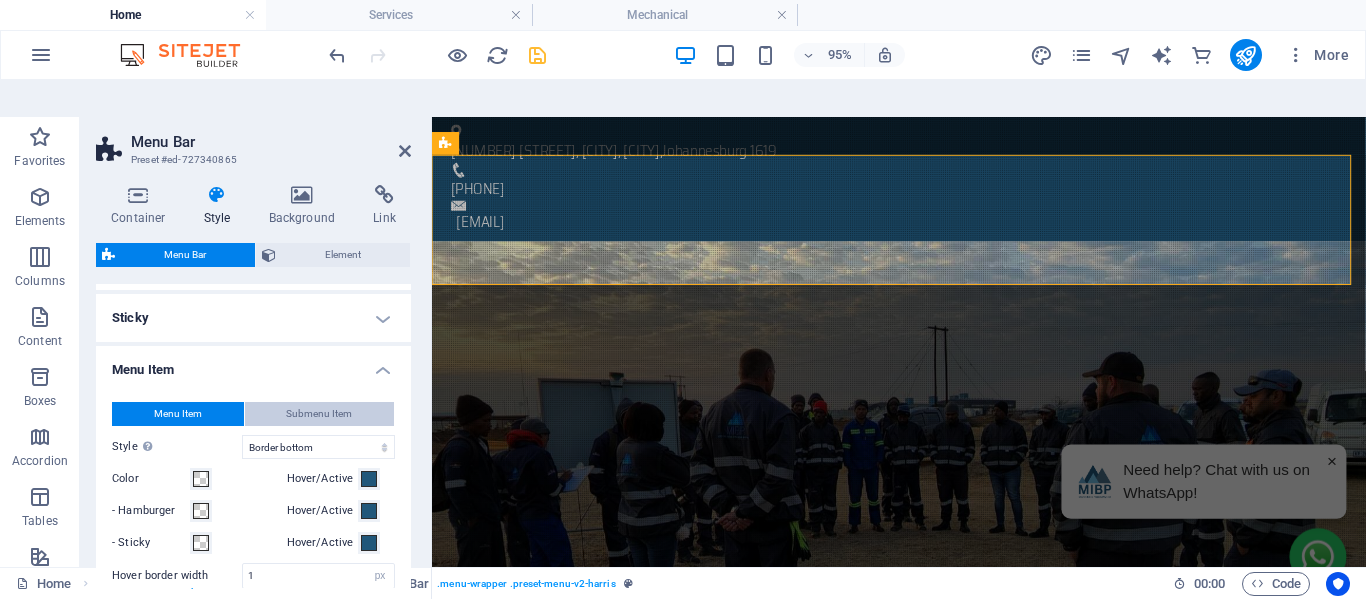 click on "Submenu Item" at bounding box center [319, 414] 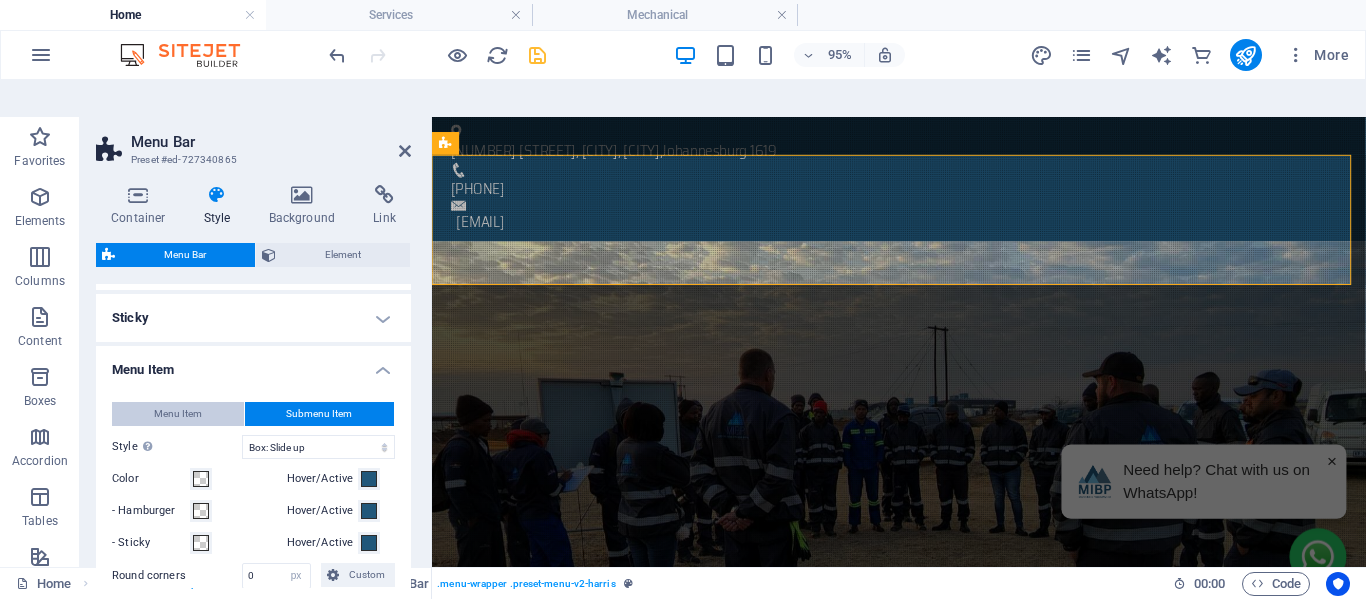 click on "Menu Item" at bounding box center (178, 414) 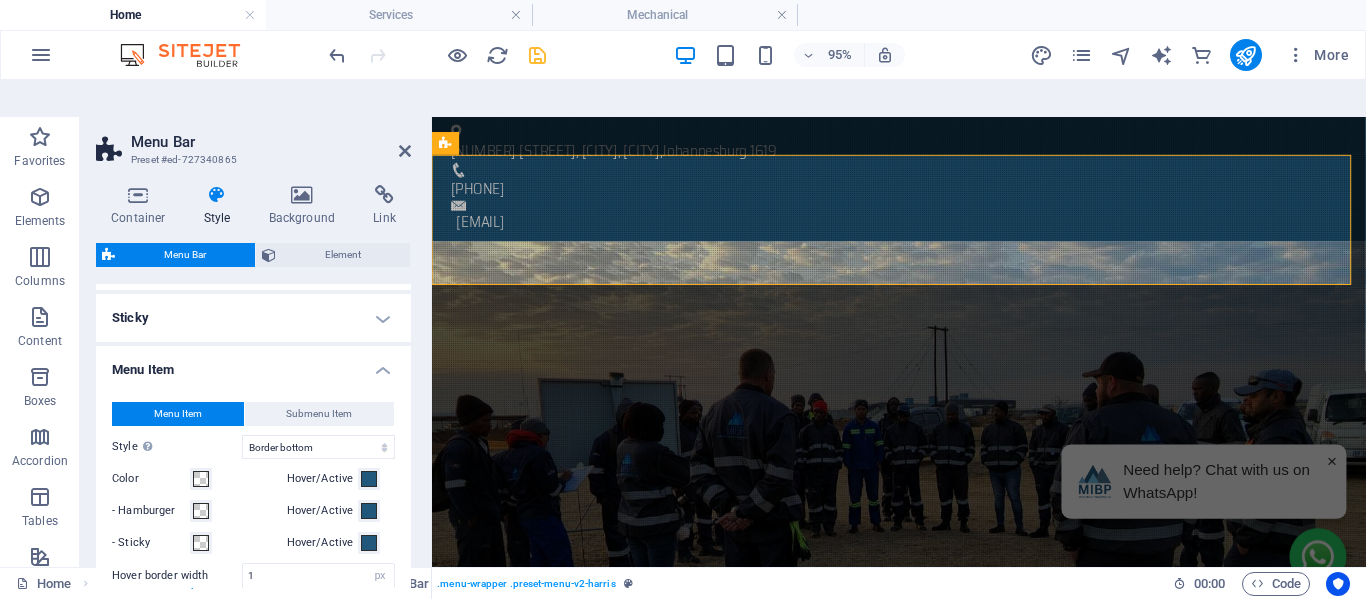 scroll, scrollTop: 920, scrollLeft: 0, axis: vertical 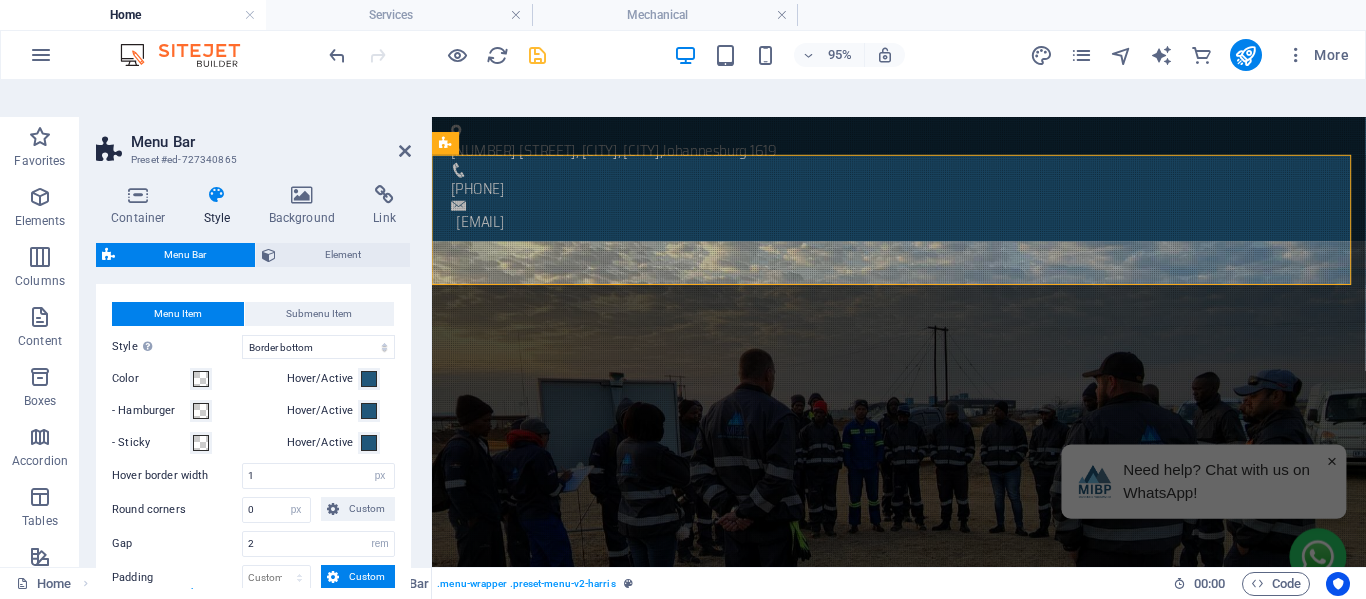 type 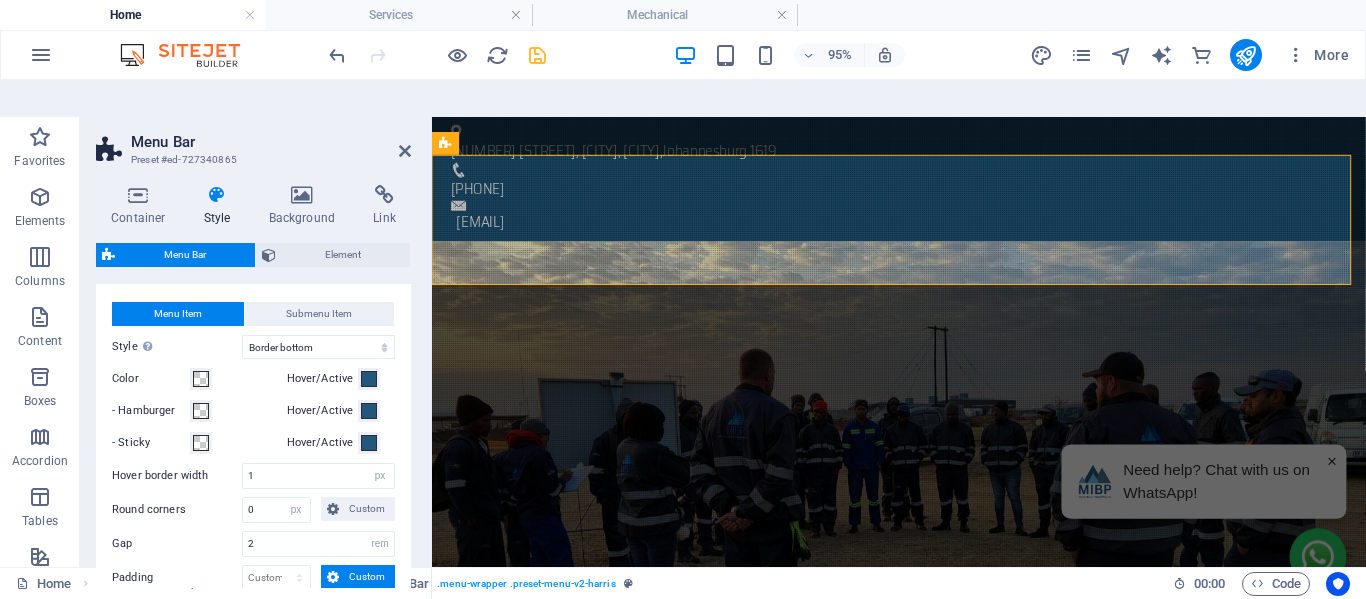 select 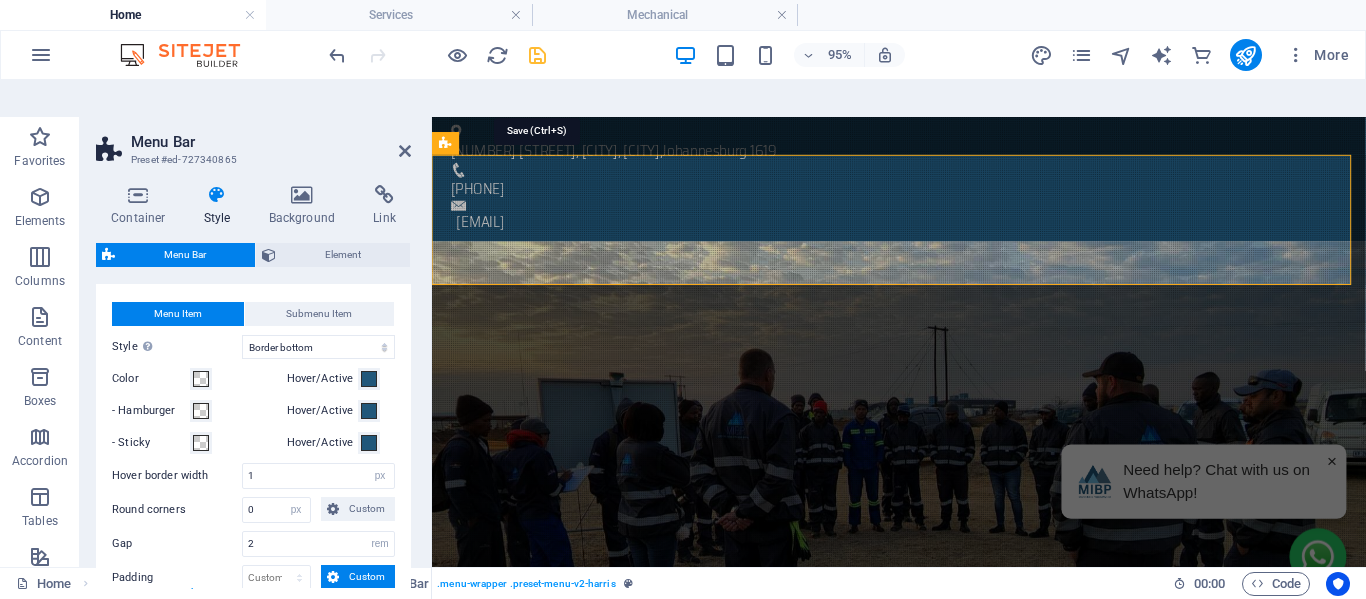 click at bounding box center (537, 55) 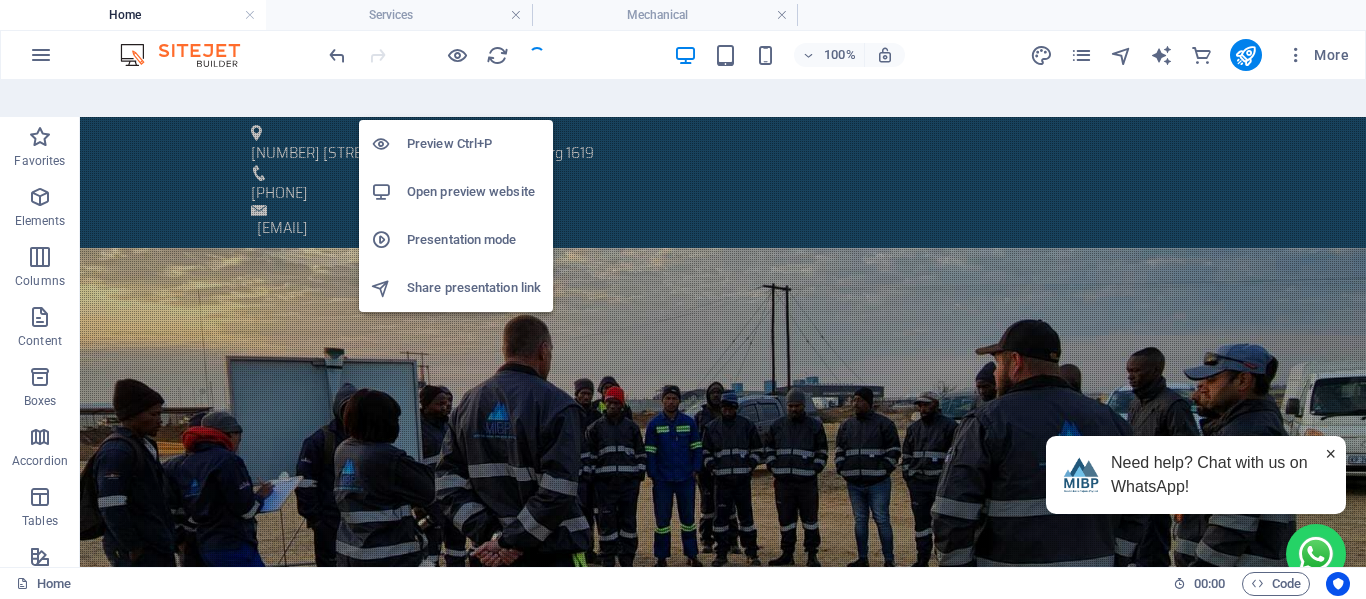 click on "Preview Ctrl+P" at bounding box center [474, 144] 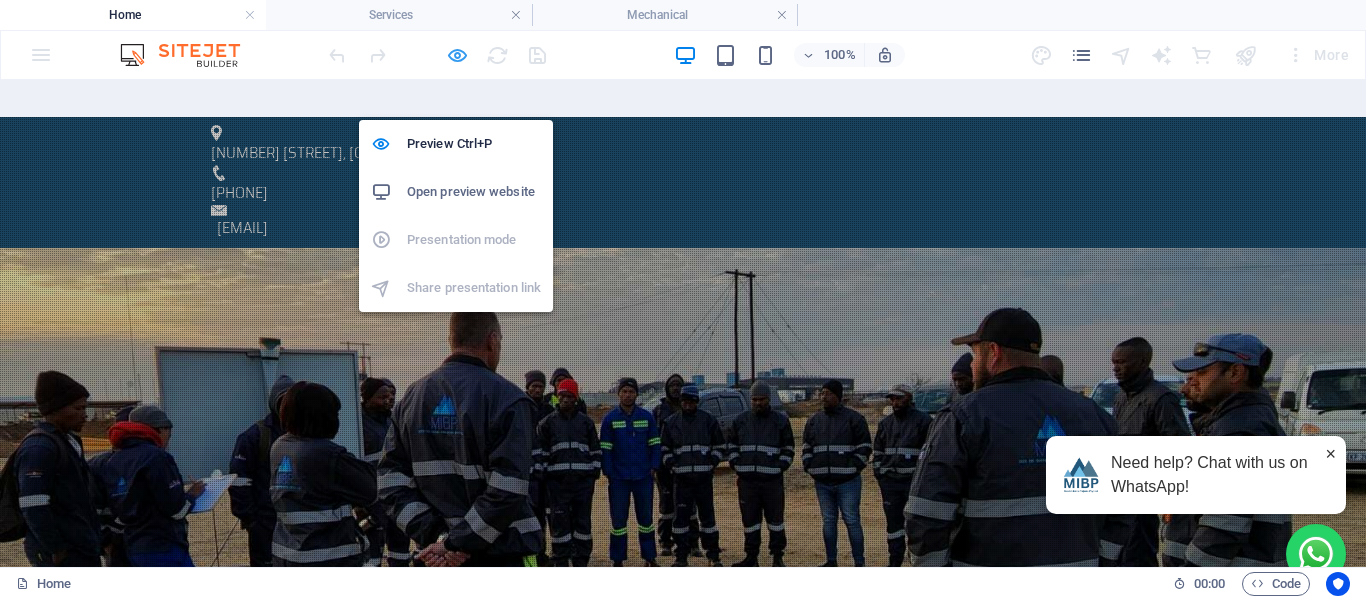 click at bounding box center (457, 55) 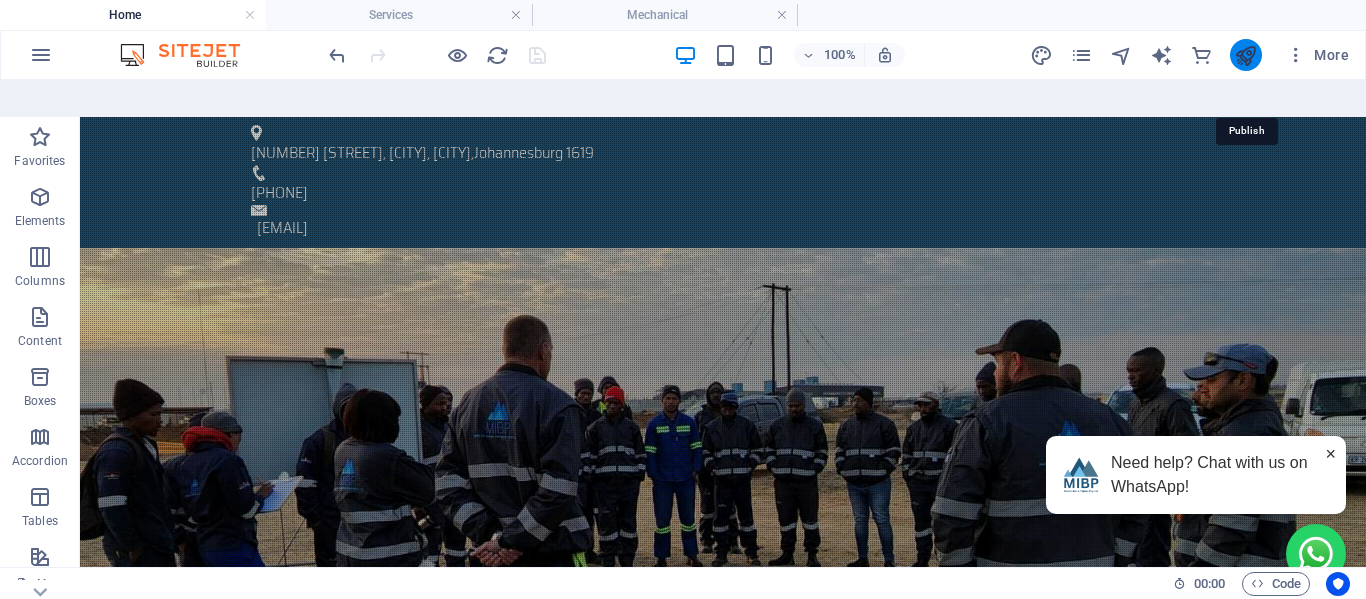 click at bounding box center [1245, 55] 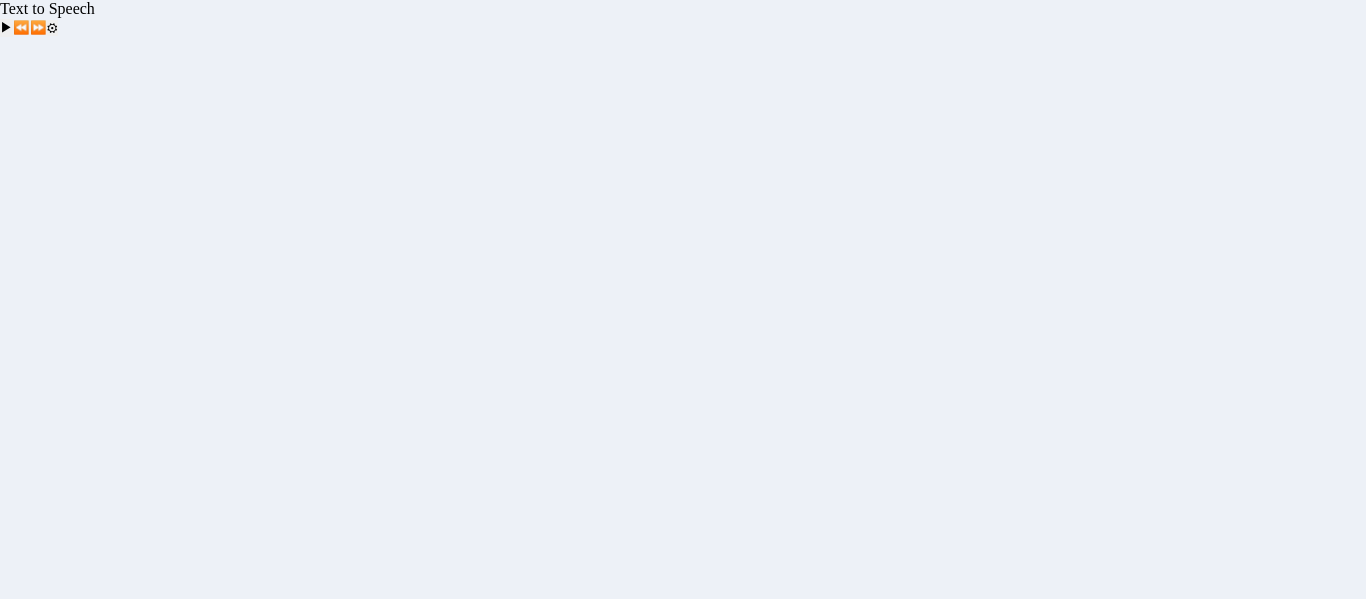 scroll, scrollTop: 0, scrollLeft: 0, axis: both 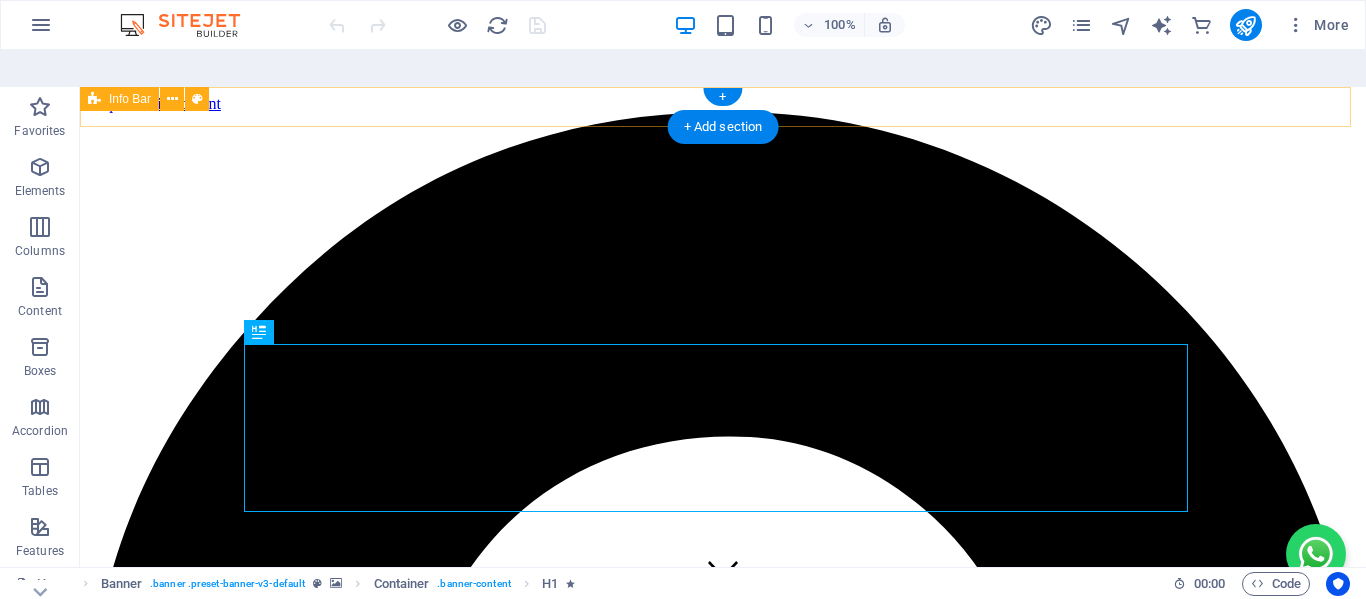 click on "[NUMBER] [STREET],  [CITY], [CITY] ,  [CITY]    [POSTAL_CODE] [PHONE] [EMAIL]" at bounding box center (723, 2394) 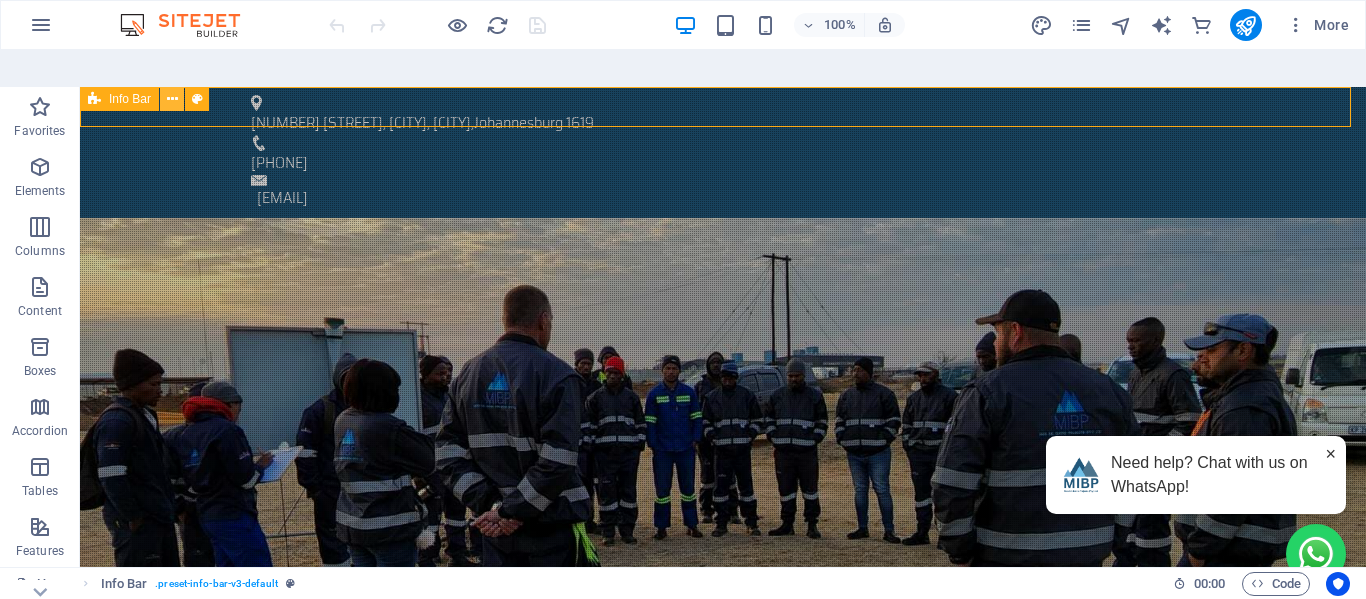 click at bounding box center (172, 99) 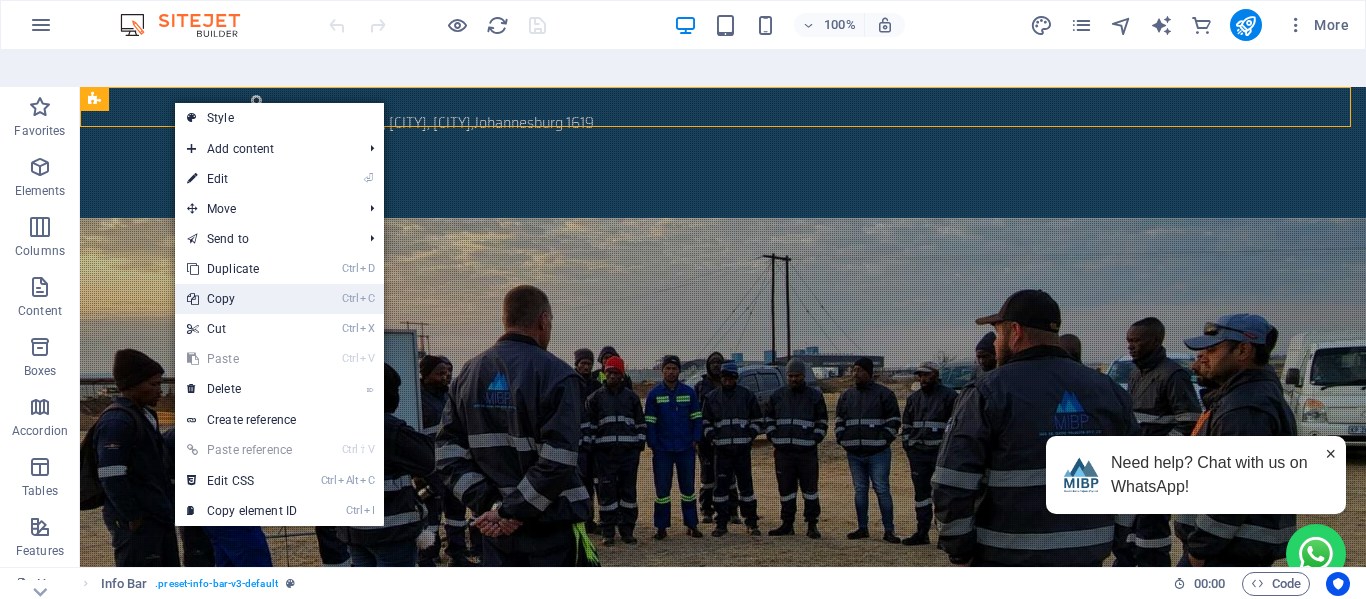 click on "Ctrl C  Copy" at bounding box center (242, 299) 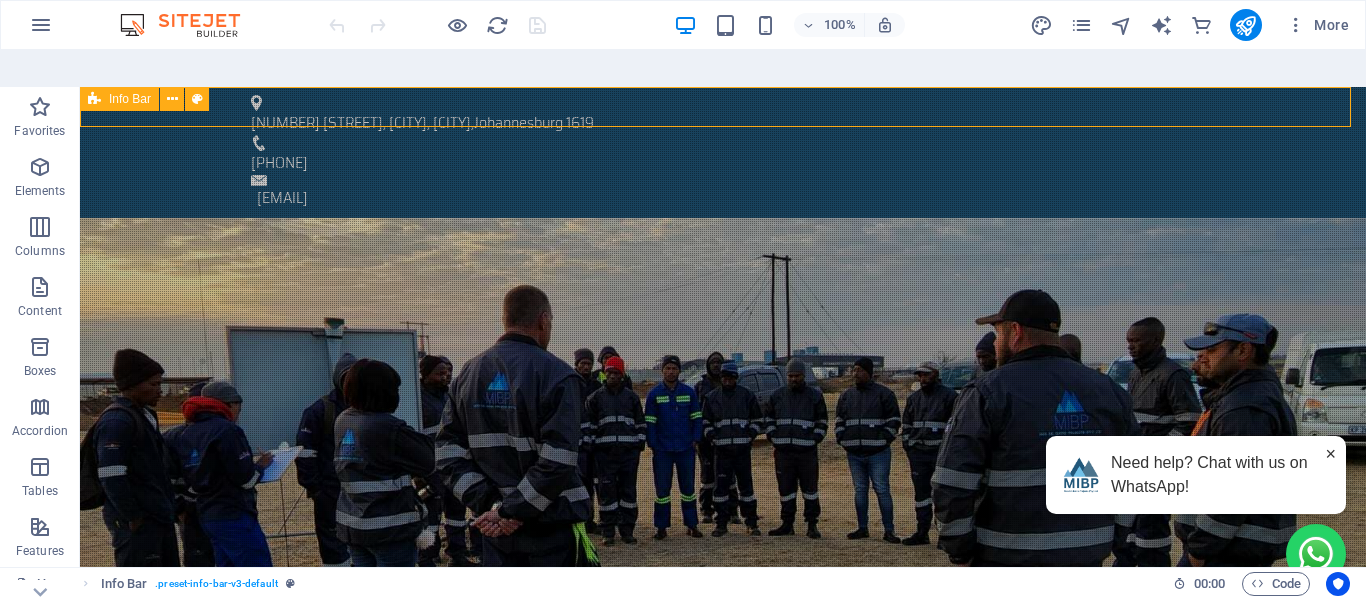 click at bounding box center (94, 99) 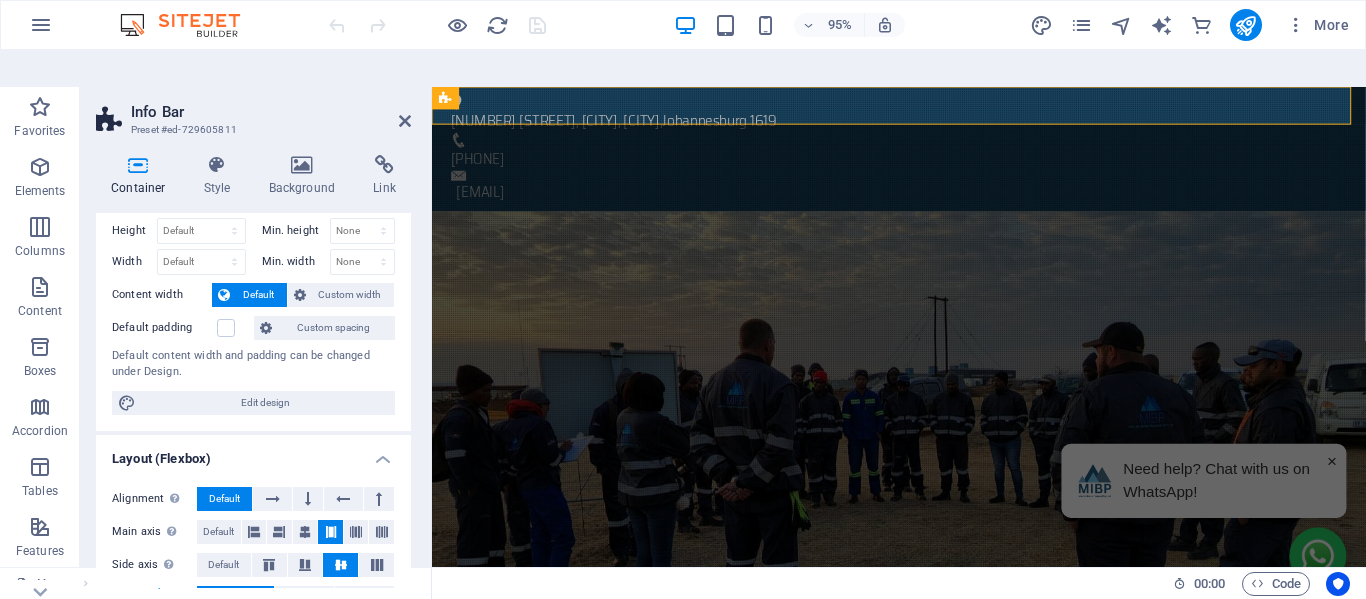scroll, scrollTop: 0, scrollLeft: 0, axis: both 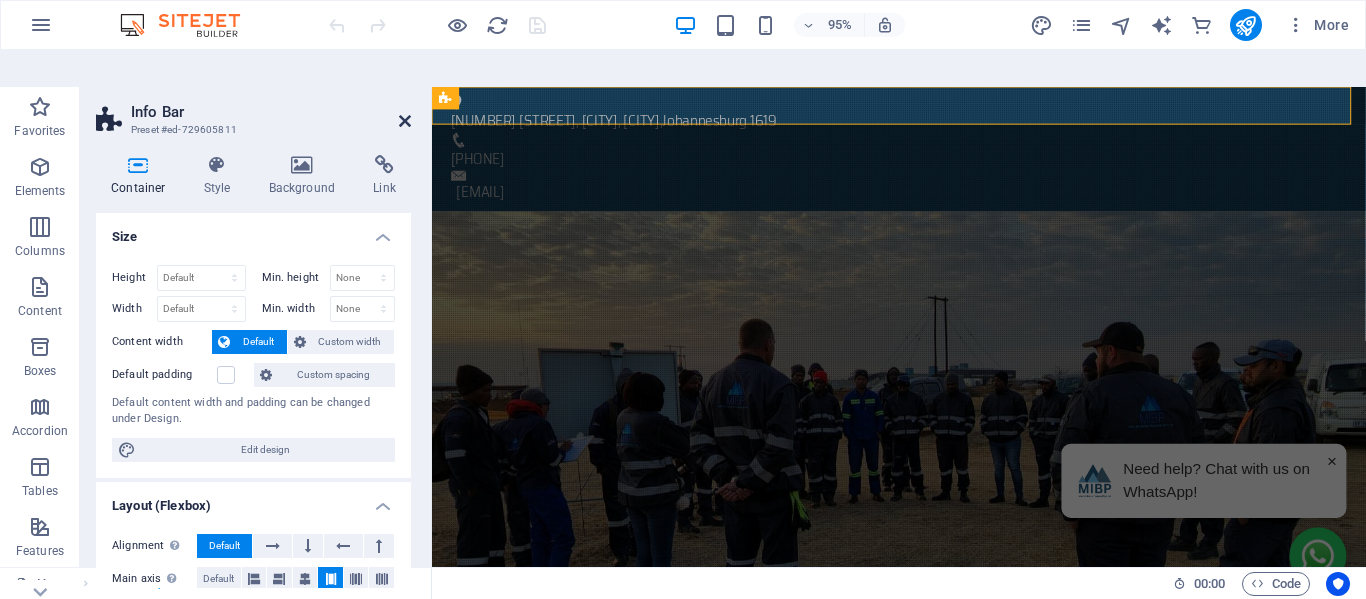 click at bounding box center (405, 121) 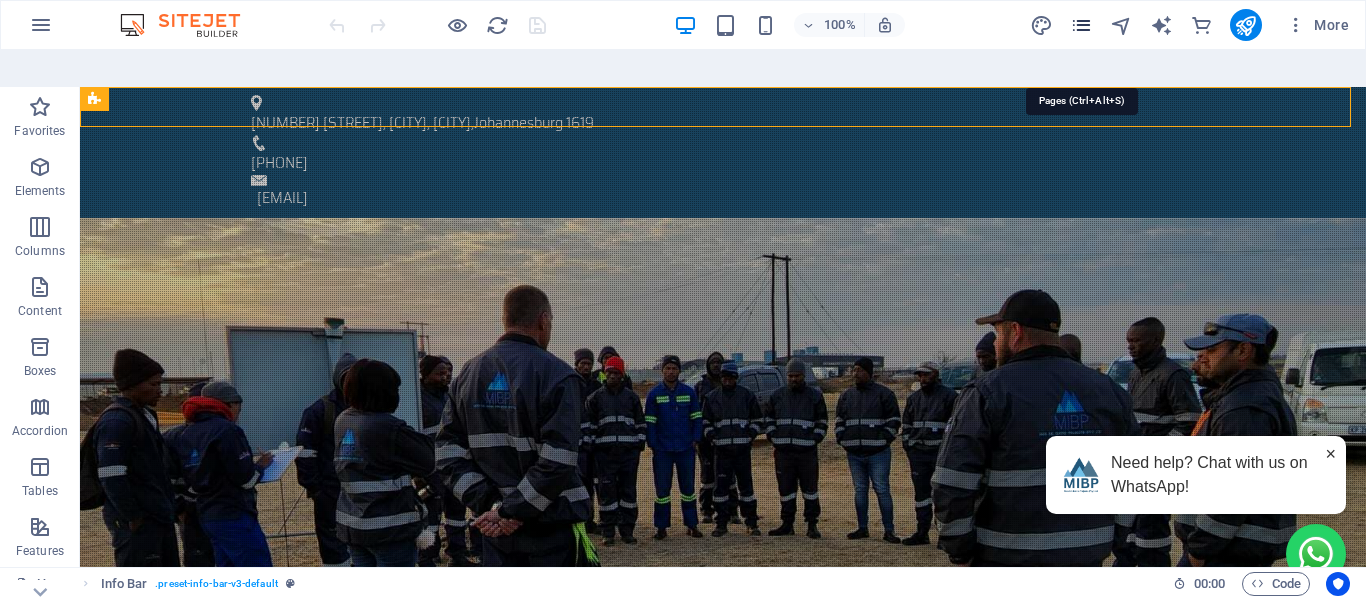 click at bounding box center (1081, 25) 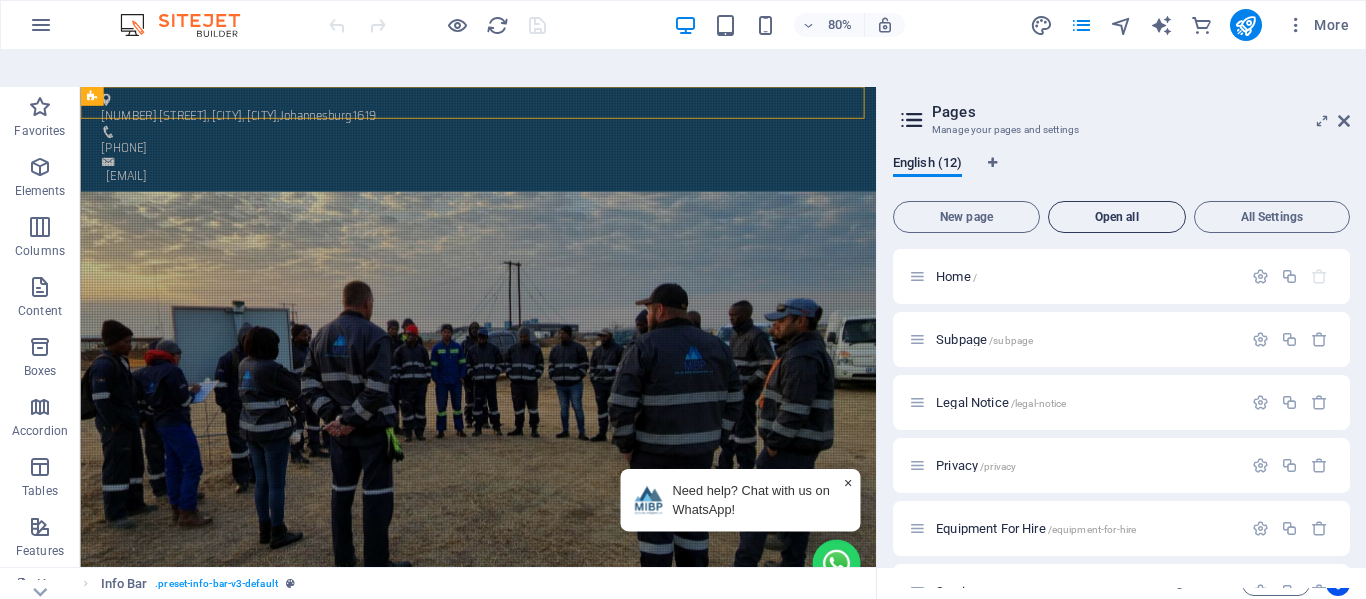 click on "Open all" at bounding box center [1117, 217] 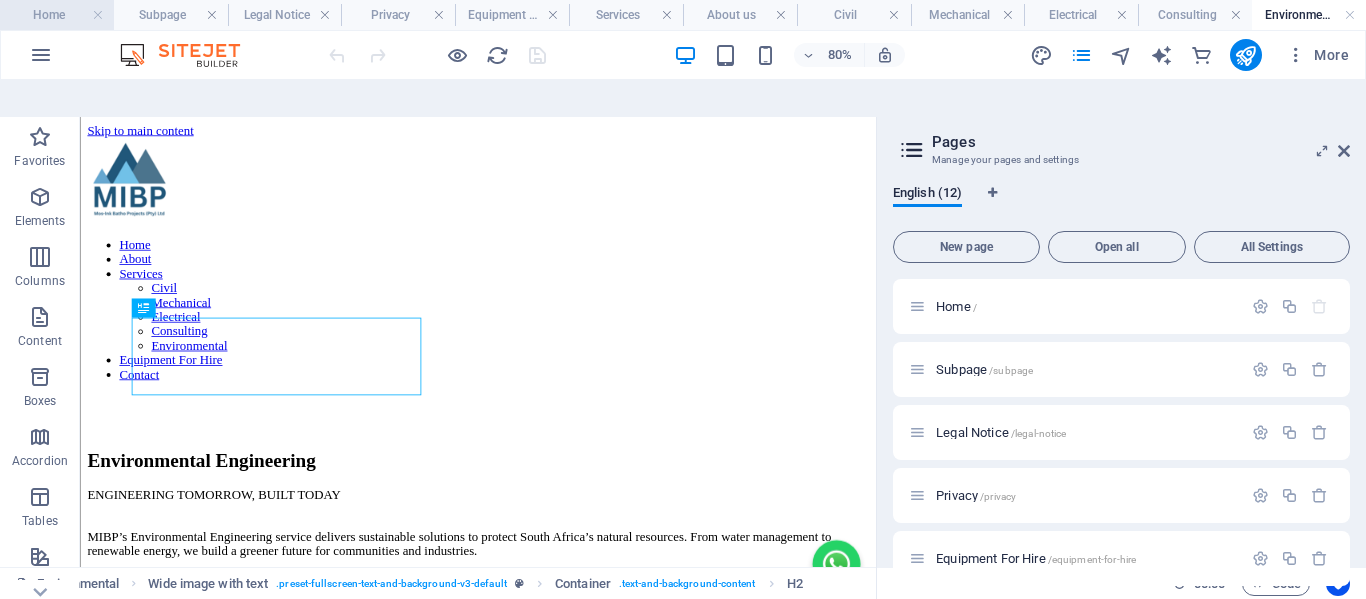 scroll, scrollTop: 0, scrollLeft: 0, axis: both 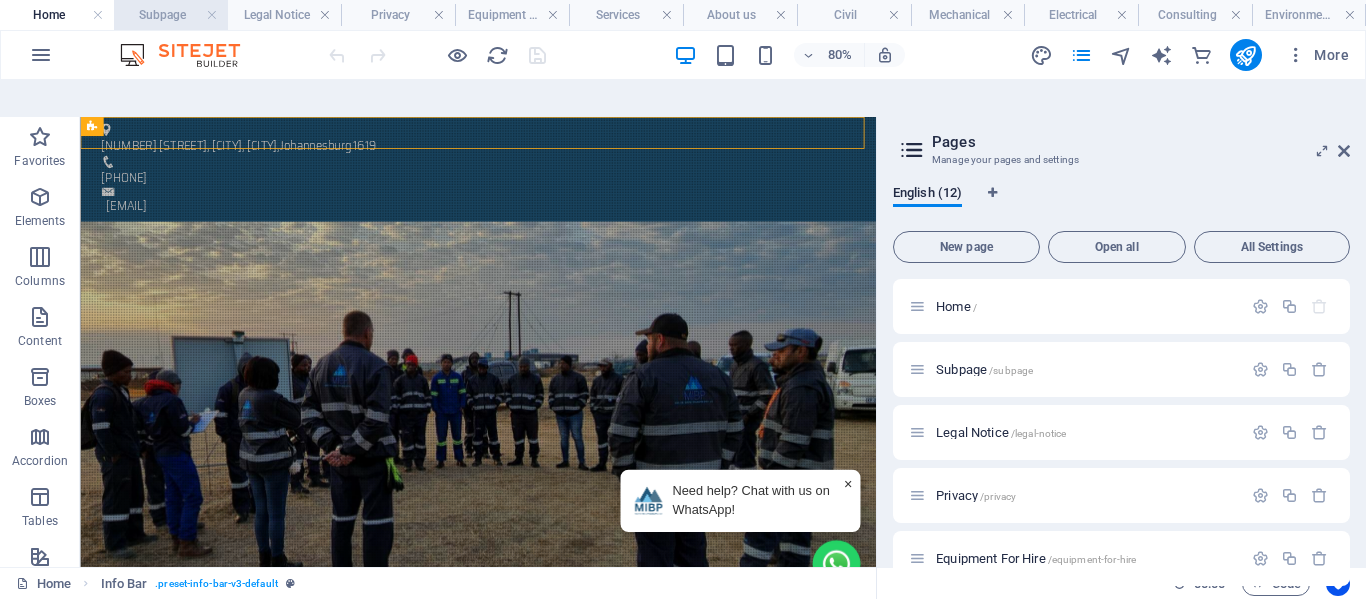 click on "Subpage" at bounding box center (171, 15) 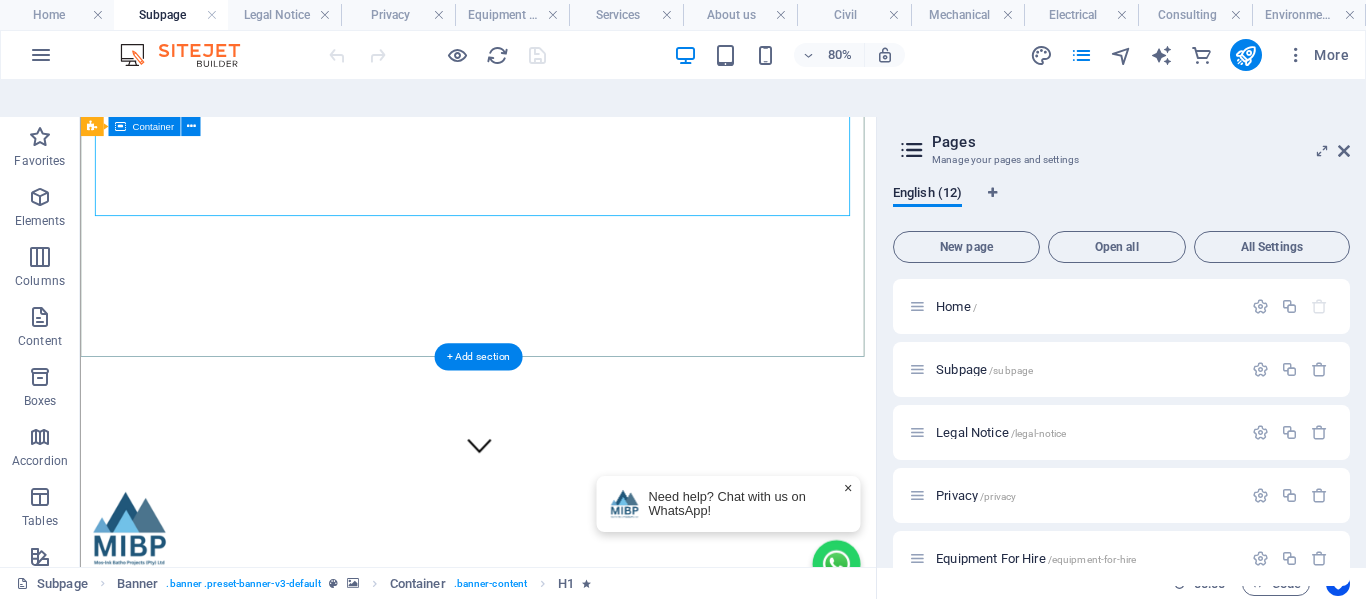 scroll, scrollTop: 0, scrollLeft: 0, axis: both 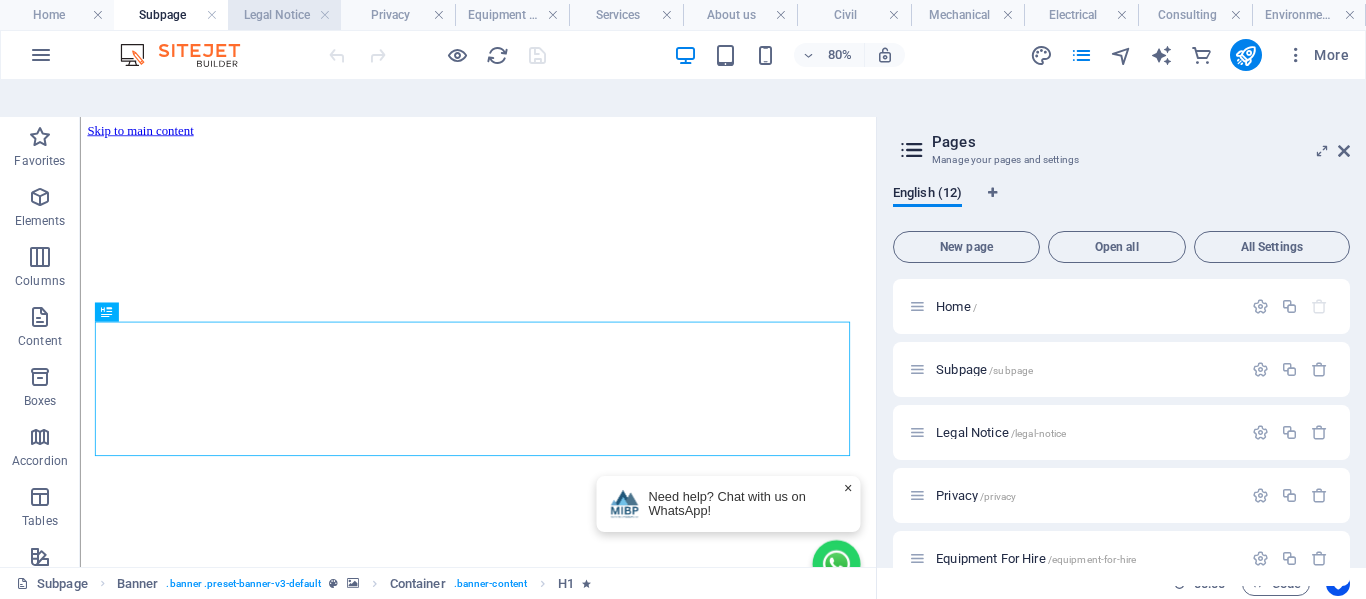 click on "Legal Notice" at bounding box center (285, 15) 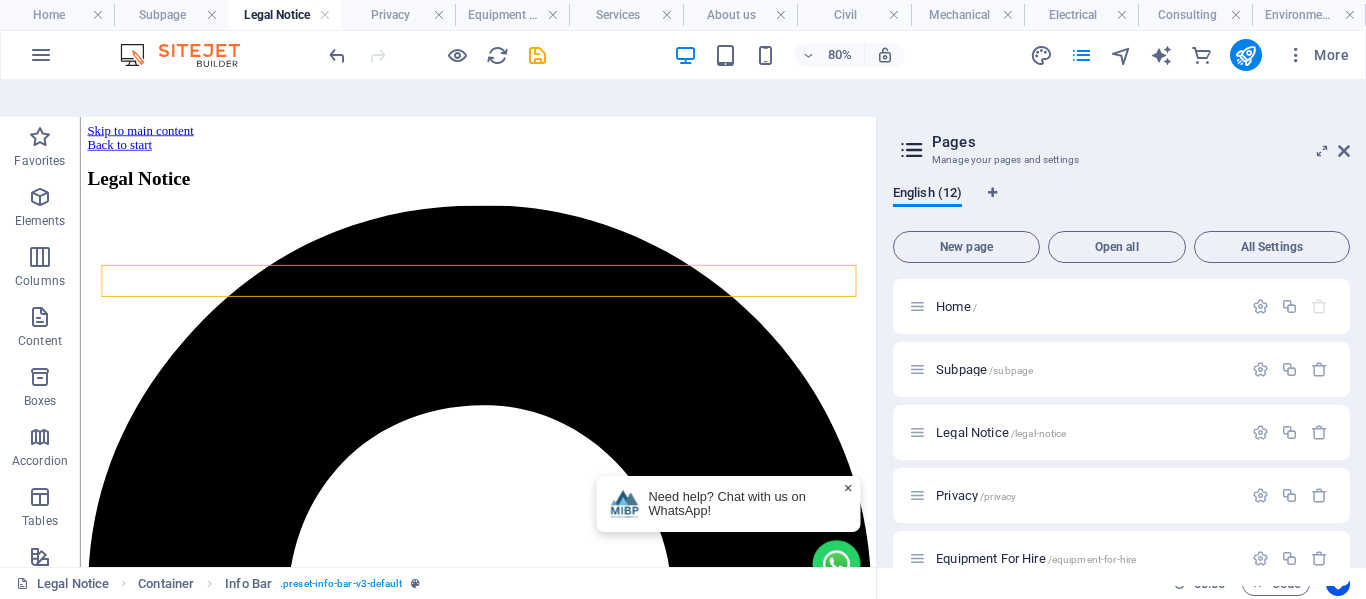 click at bounding box center (337, 55) 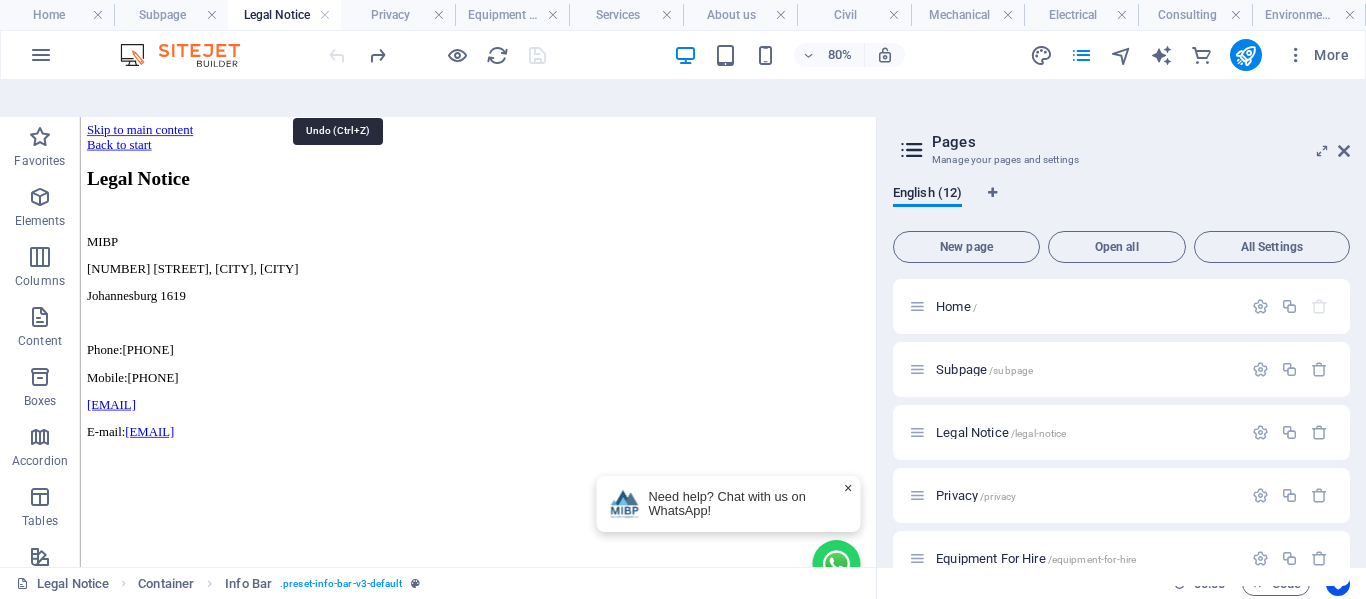 click on "Legal Notice MIBP [NUMBER] [STREET],  [CITY], [CITY], [CITY]    [POSTAL_CODE] [CITY] Phone:  [PHONE] Mobile:  [PHONE] [EMAIL] E-mail:  [EMAIL]" at bounding box center (577, 350) 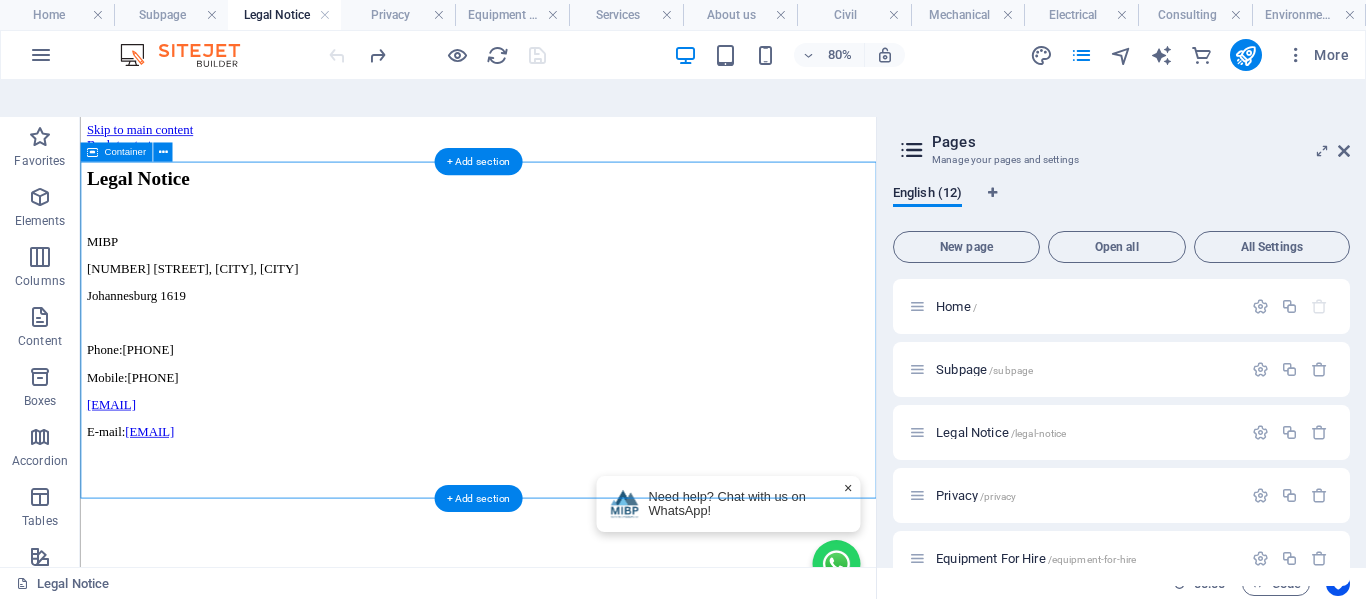 click on "Legal Notice MIBP [NUMBER] [STREET],  [CITY], [CITY], [CITY]    [POSTAL_CODE] [CITY] Phone:  [PHONE] Mobile:  [PHONE] [EMAIL] E-mail:  [EMAIL]" at bounding box center [577, 350] 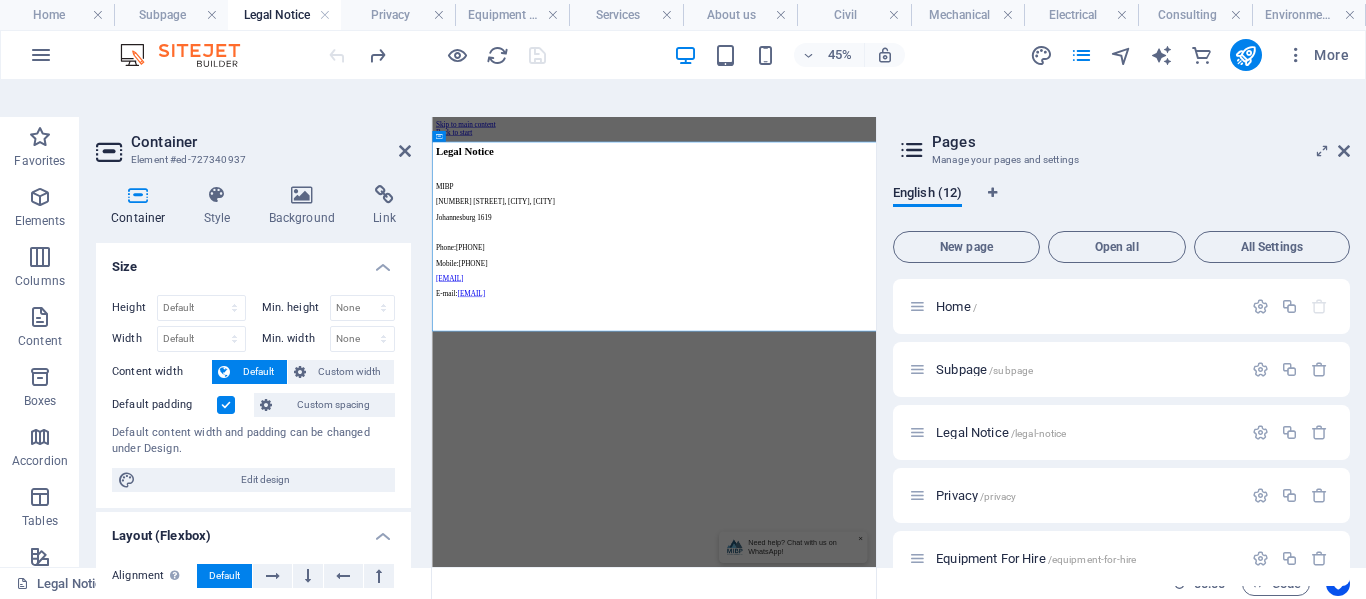 click on "Container" at bounding box center [271, 142] 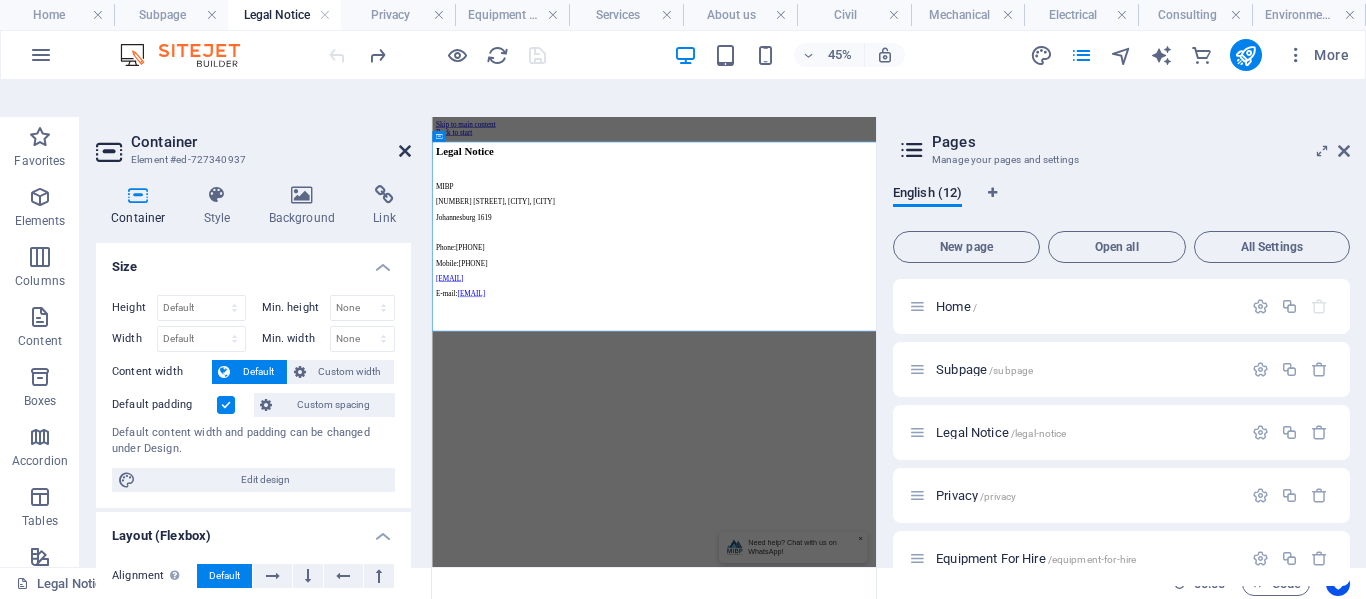 drag, startPoint x: 400, startPoint y: 116, endPoint x: 441, endPoint y: 66, distance: 64.66065 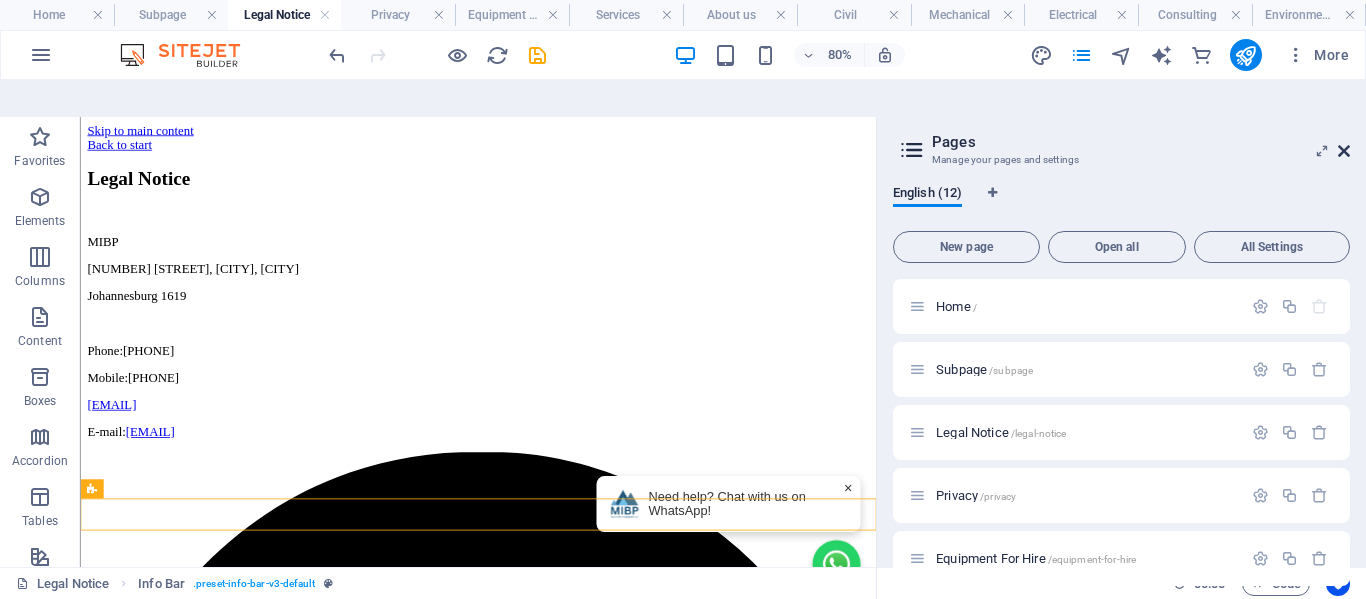 drag, startPoint x: 1340, startPoint y: 113, endPoint x: 642, endPoint y: 165, distance: 699.93427 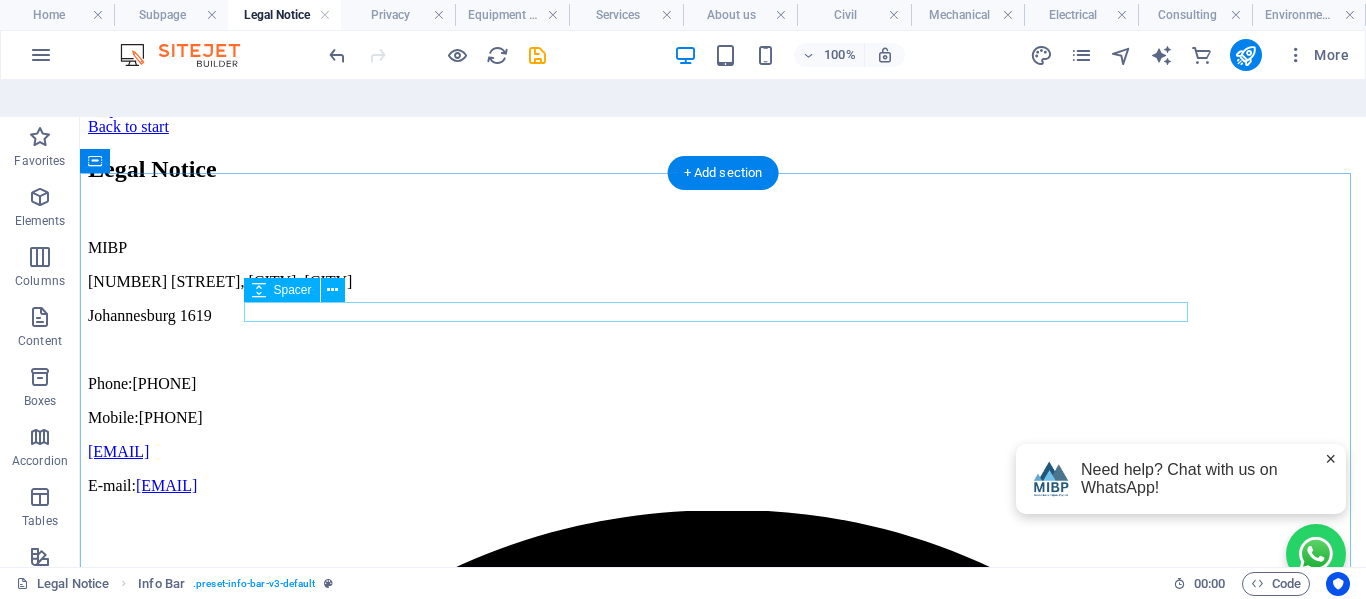 scroll, scrollTop: 30, scrollLeft: 0, axis: vertical 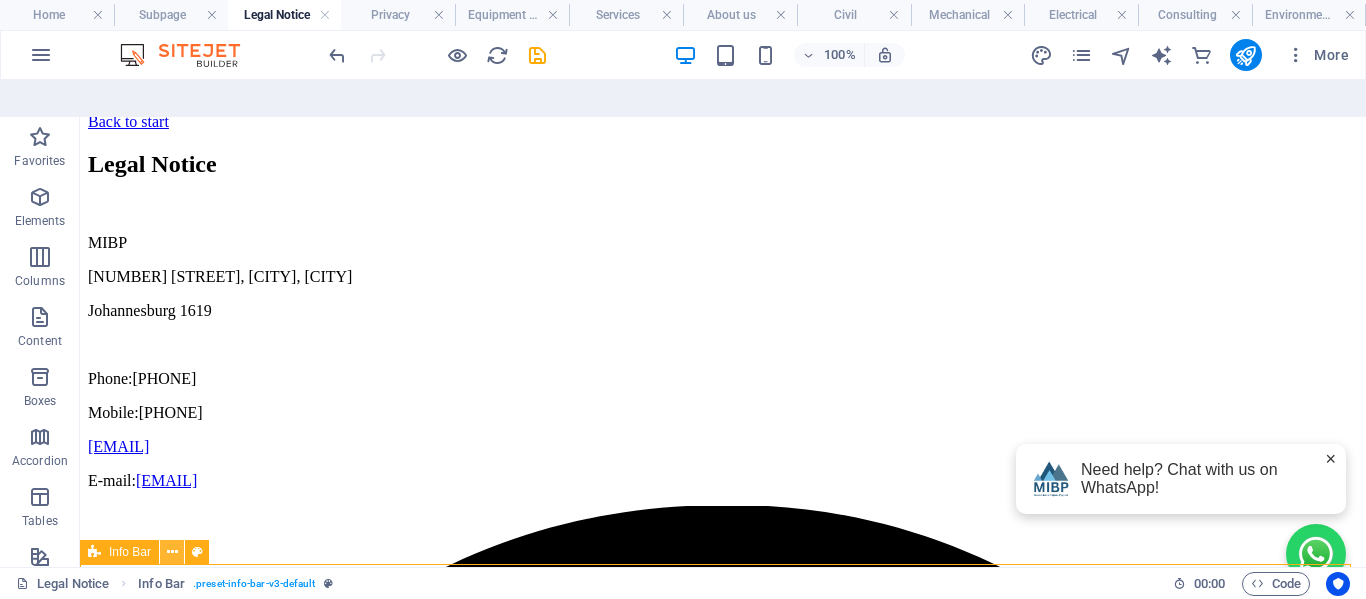 click at bounding box center [172, 552] 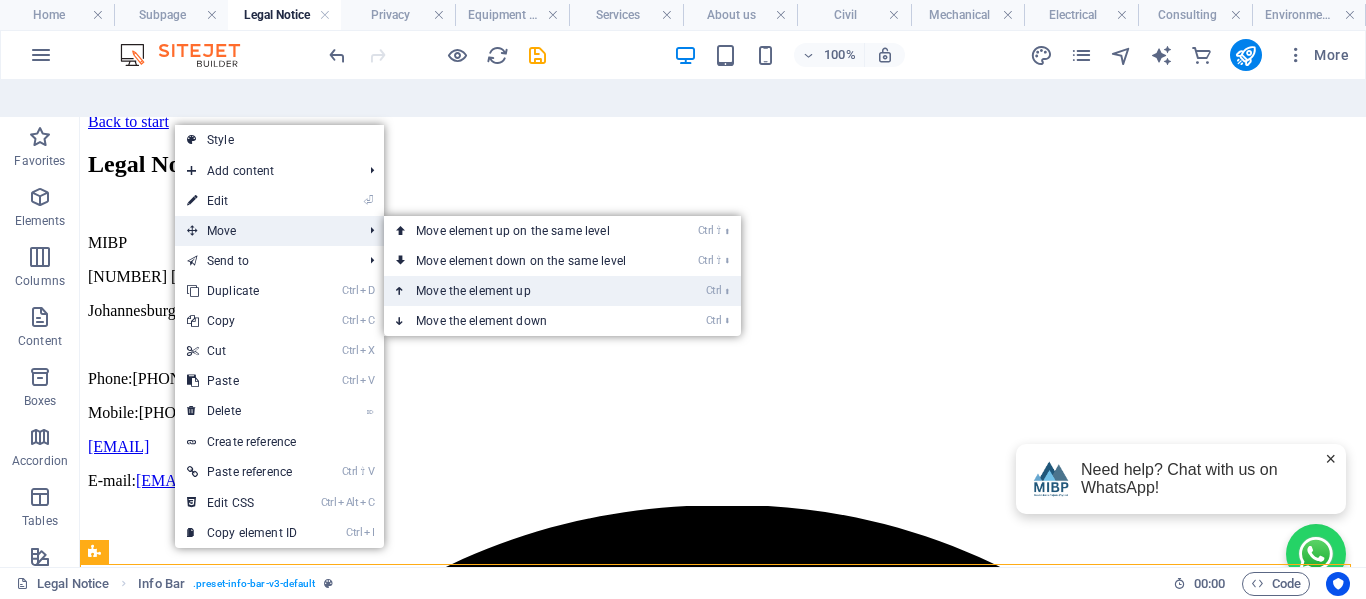 click on "Ctrl ⬆  Move the element up" at bounding box center (525, 291) 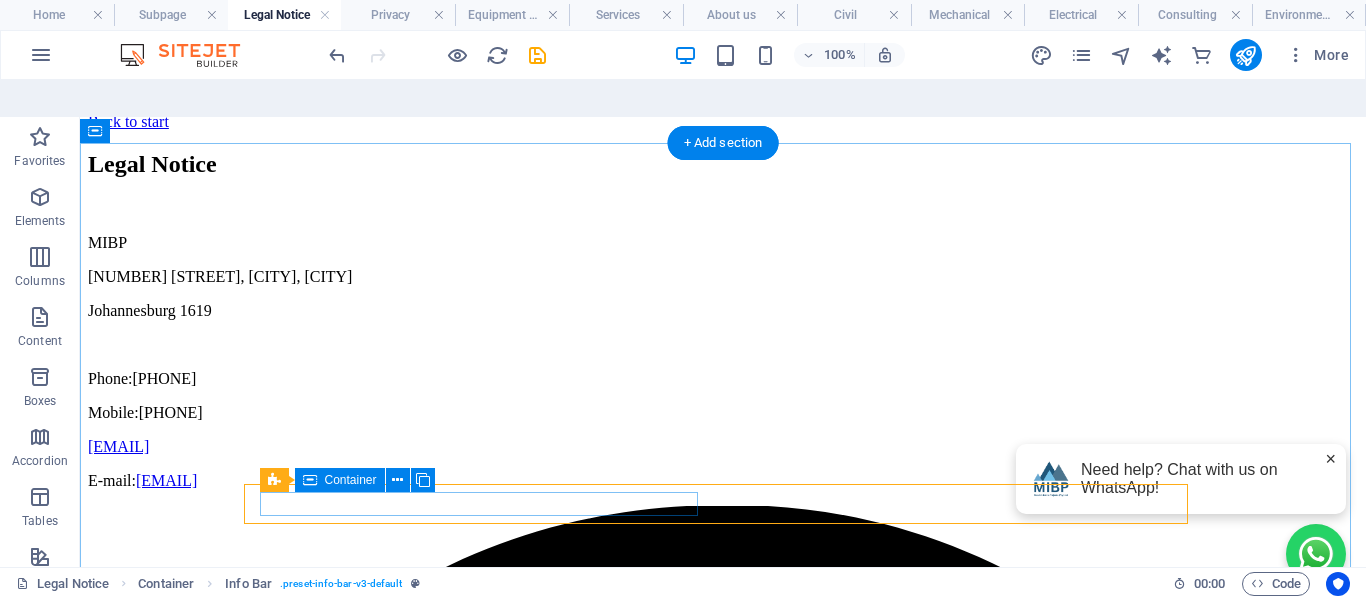 click on "[NUMBER] [STREET],  [CITY], [CITY] ,  [CITY]    [POSTAL_CODE] [PHONE] [EMAIL]" at bounding box center [723, 2787] 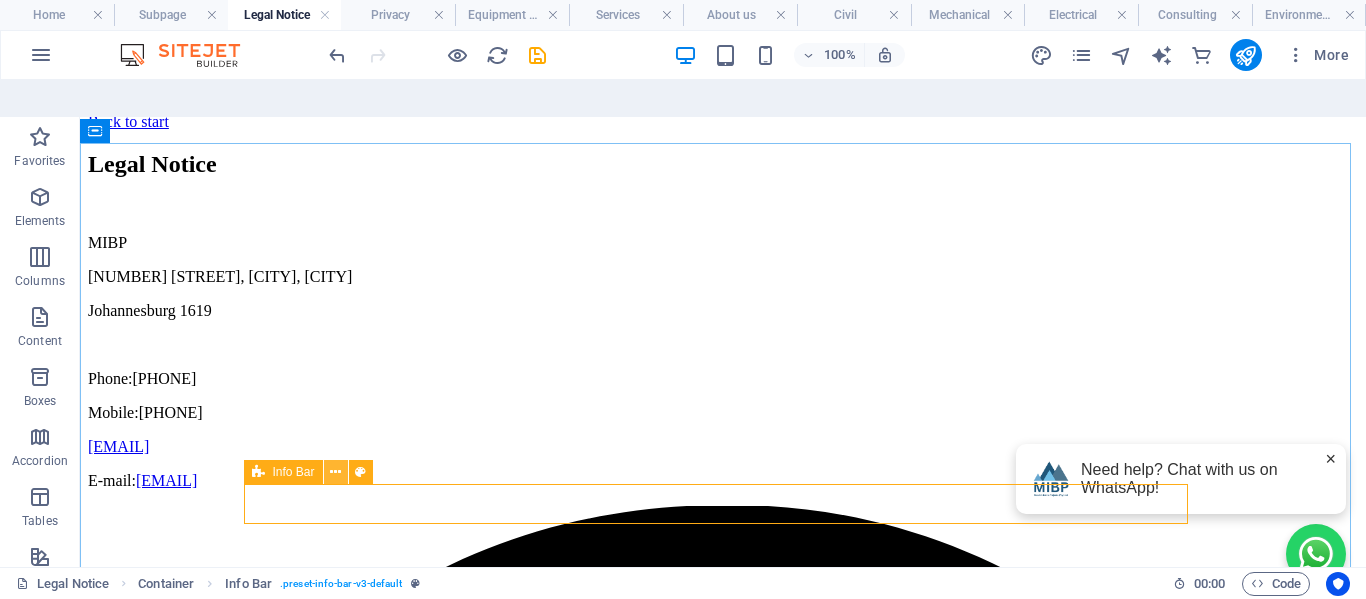 click at bounding box center (335, 472) 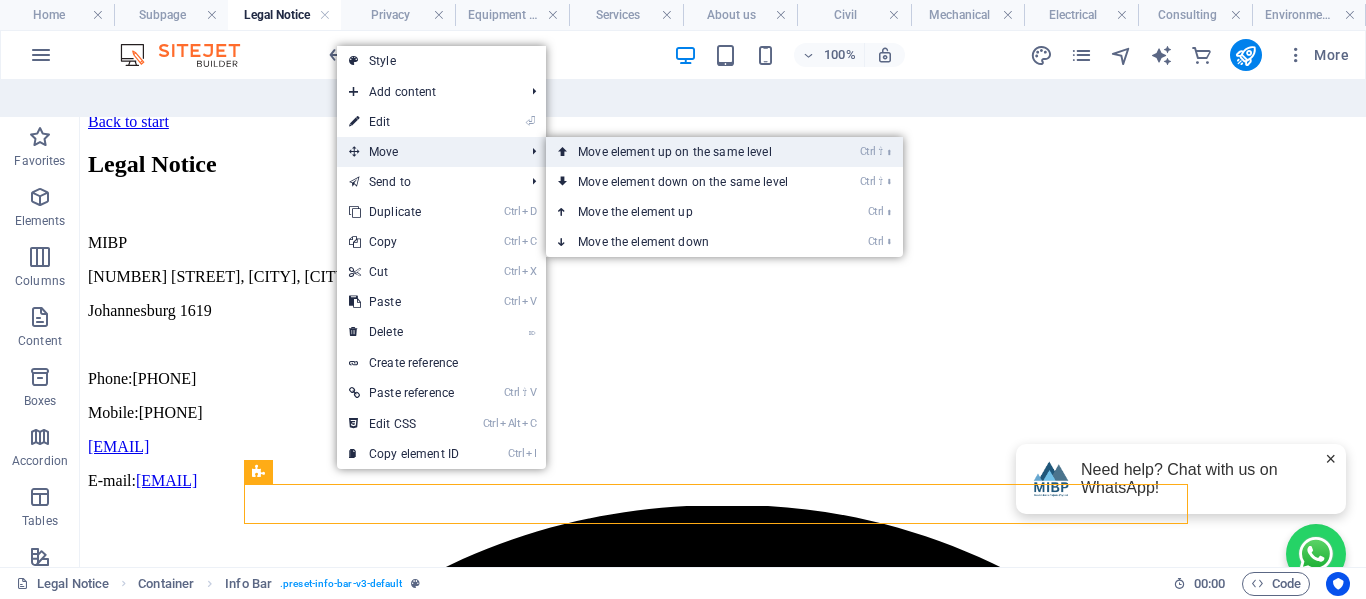 click on "Ctrl ⇧ ⬆  Move element up on the same level" at bounding box center [687, 152] 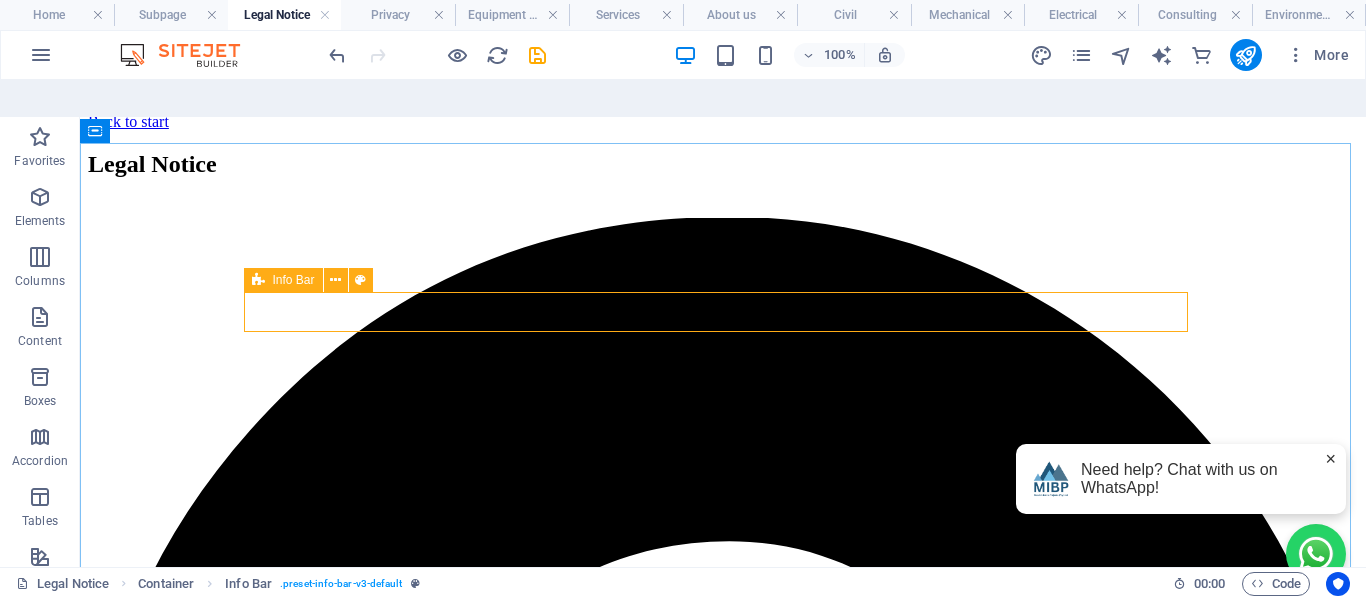 click on "[NUMBER] [STREET],  [CITY], [CITY] ,  [CITY]    [POSTAL_CODE] [PHONE] [EMAIL]" at bounding box center (723, 2499) 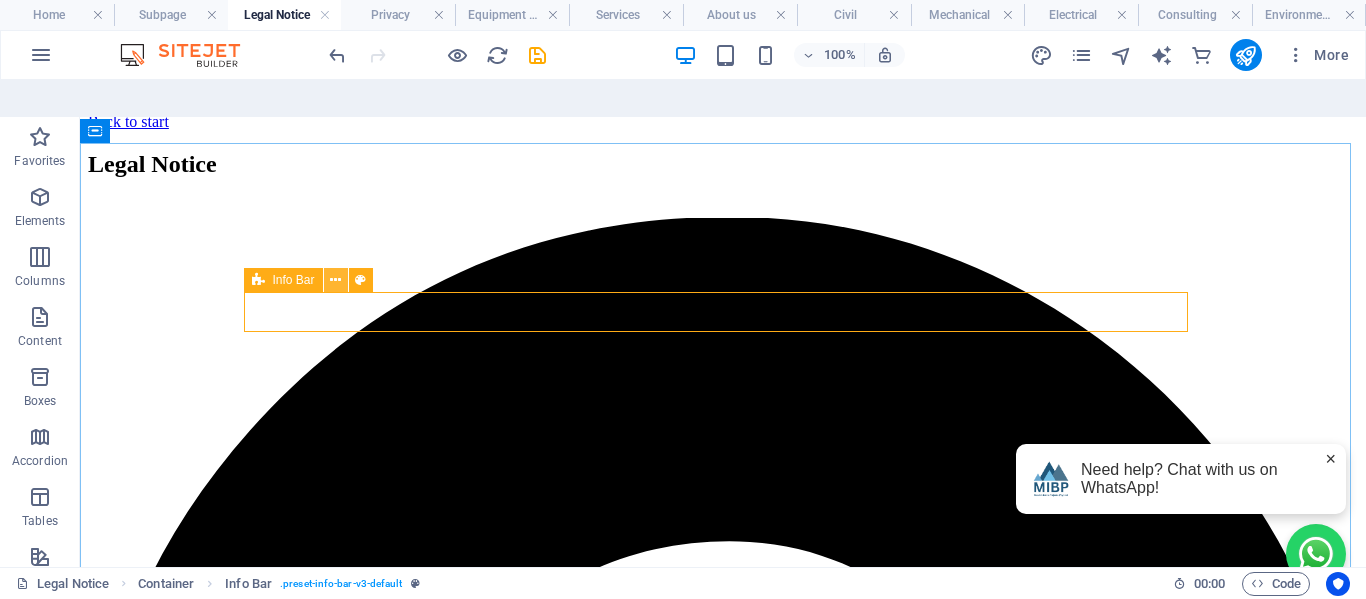 click at bounding box center [335, 280] 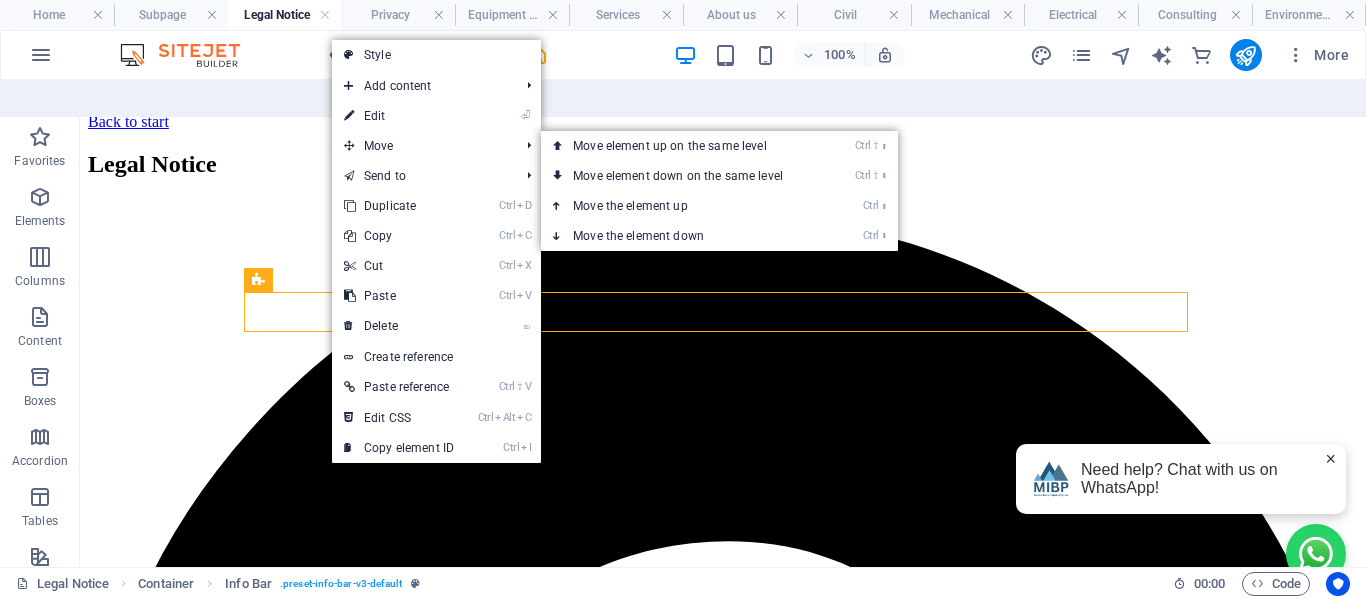 click on "Ctrl ⬆  Move the element up" at bounding box center [682, 206] 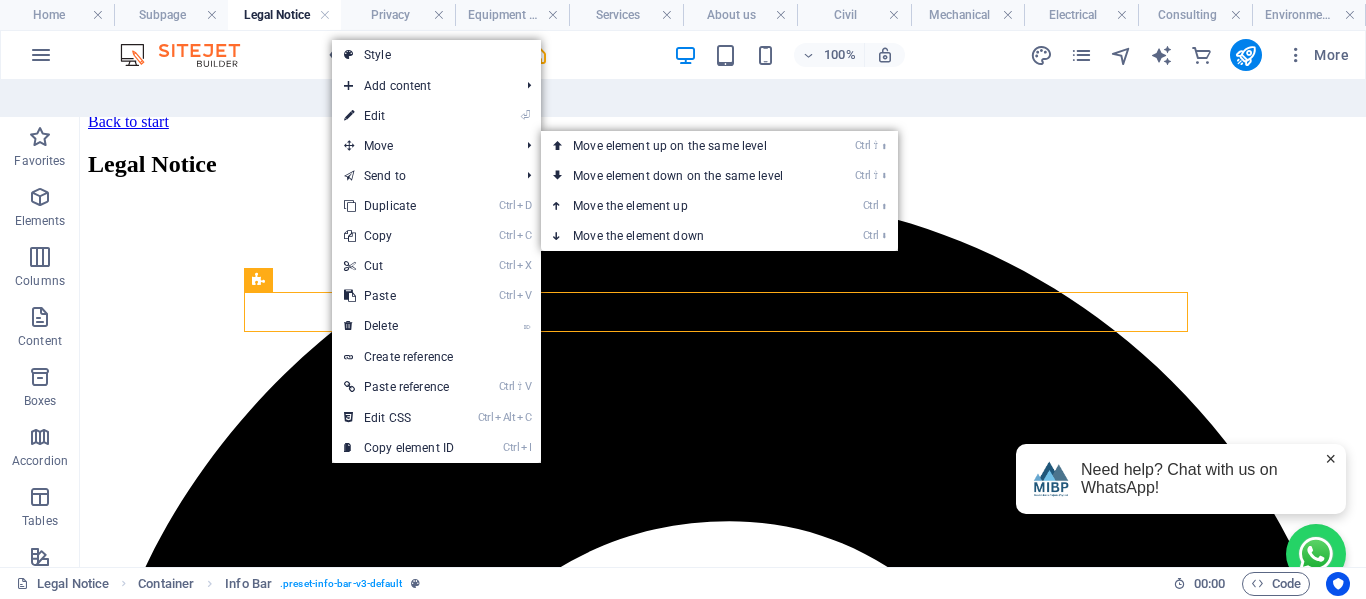 click on "Legal Notice [NUMBER] [STREET],  [CITY], [CITY] ,  [CITY]    [POSTAL_CODE] [PHONE] [EMAIL] MIBP [NUMBER] [STREET],  [CITY], [CITY] [CITY]    [POSTAL_CODE] [CITY] Phone:  [PHONE] Mobile:  [PHONE] [EMAIL] E-mail:  [EMAIL]" at bounding box center [723, 2601] 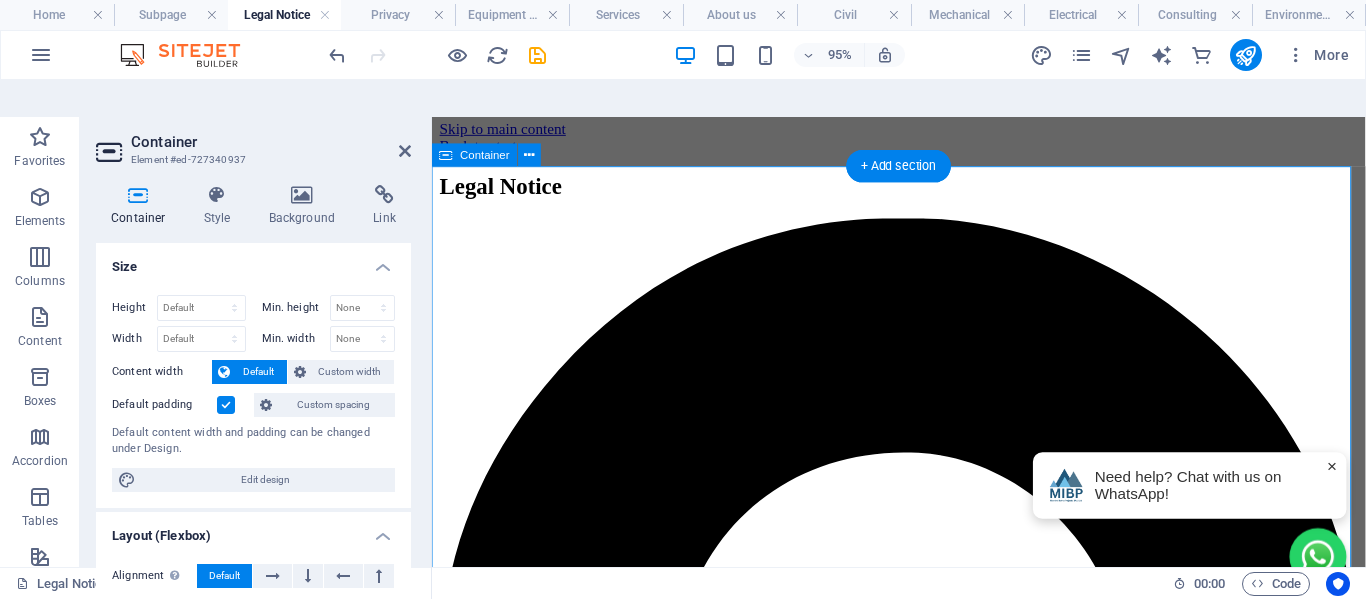 scroll, scrollTop: 0, scrollLeft: 0, axis: both 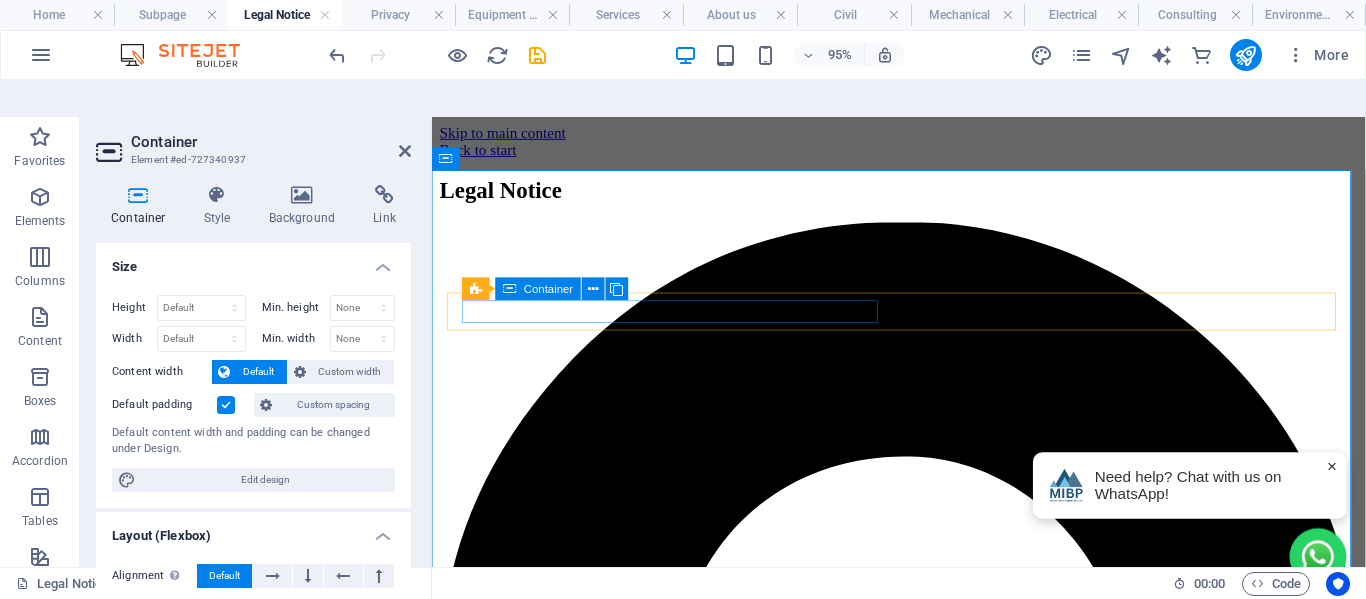 drag, startPoint x: 457, startPoint y: 320, endPoint x: 917, endPoint y: 370, distance: 462.7094 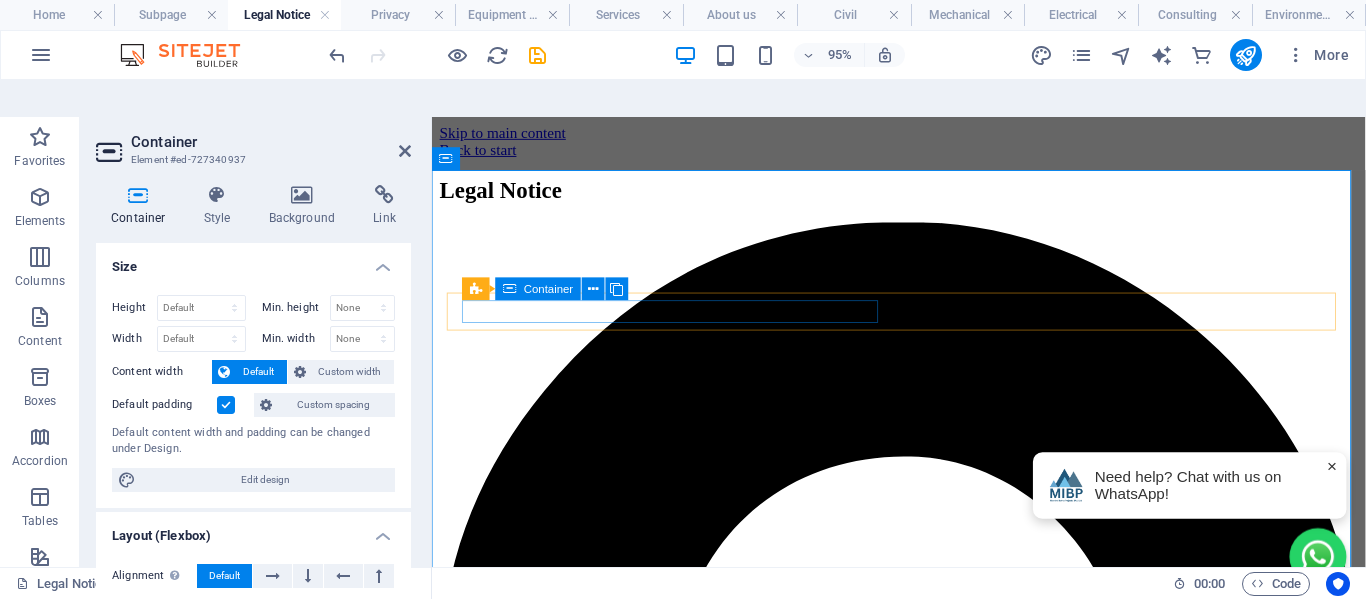 click on "[NUMBER] [STREET],  [CITY], [CITY] ,  [CITY]    [POSTAL_CODE] [PHONE] [EMAIL]" at bounding box center [923, 1984] 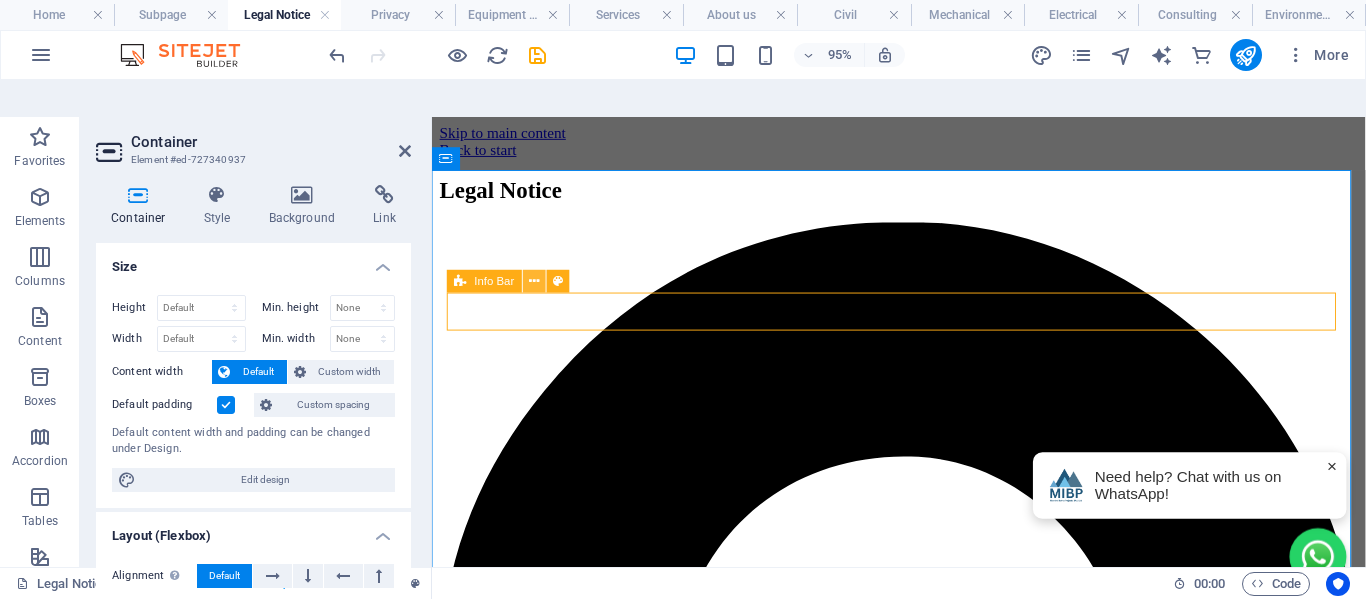 click at bounding box center (534, 281) 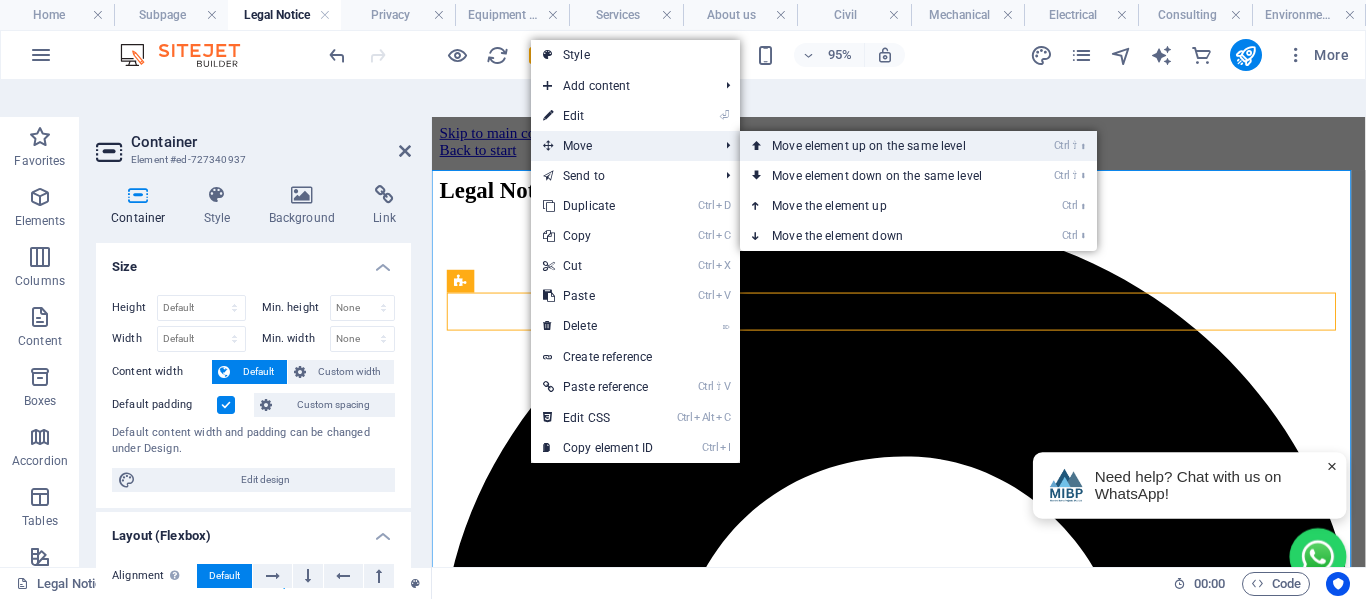 click on "Ctrl ⇧ ⬆  Move element up on the same level" at bounding box center [881, 146] 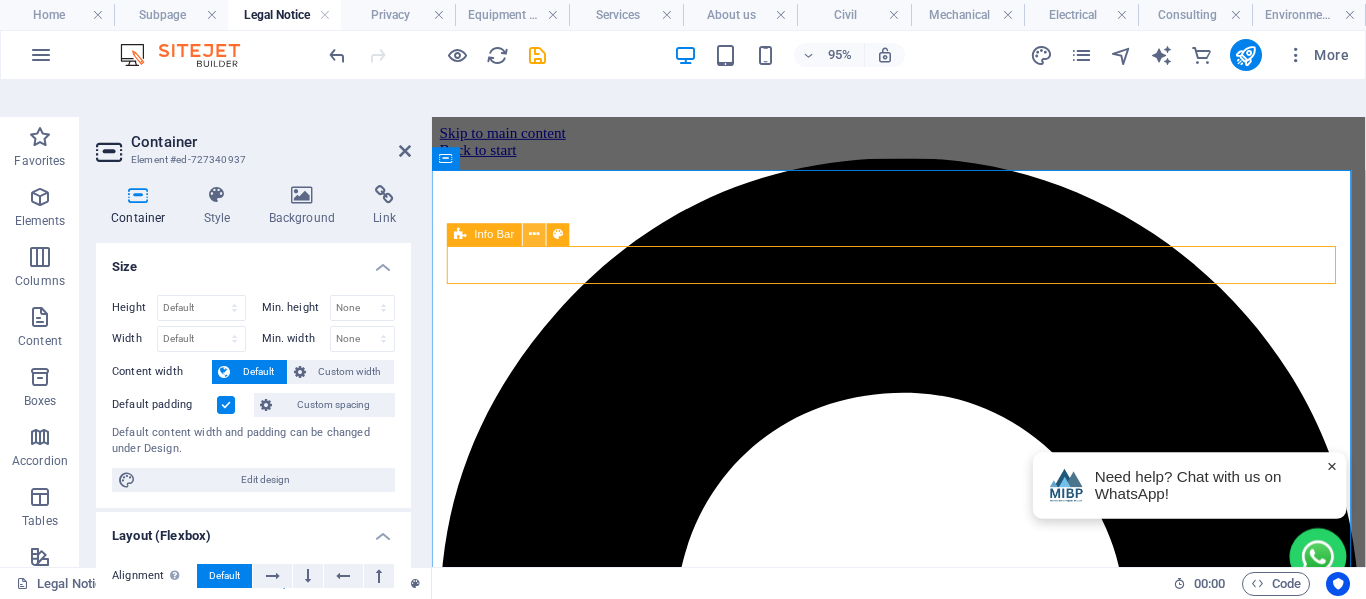 click at bounding box center (534, 235) 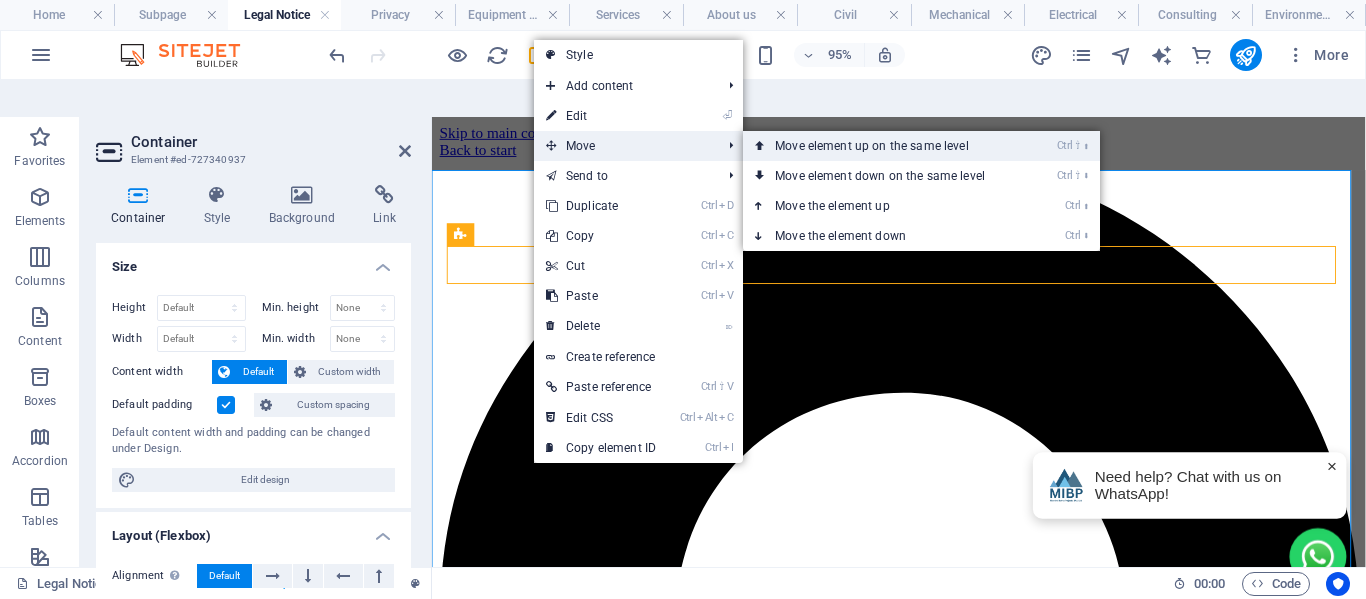 click on "Ctrl ⇧ ⬆  Move element up on the same level" at bounding box center [884, 146] 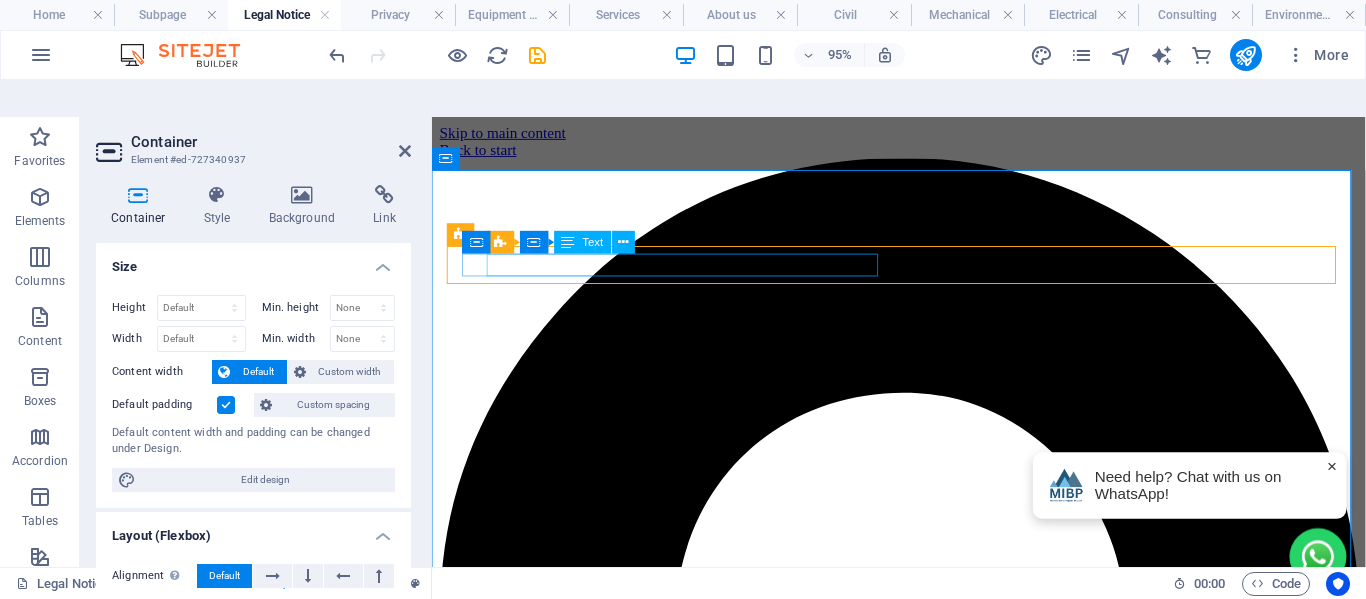 scroll, scrollTop: 4, scrollLeft: 0, axis: vertical 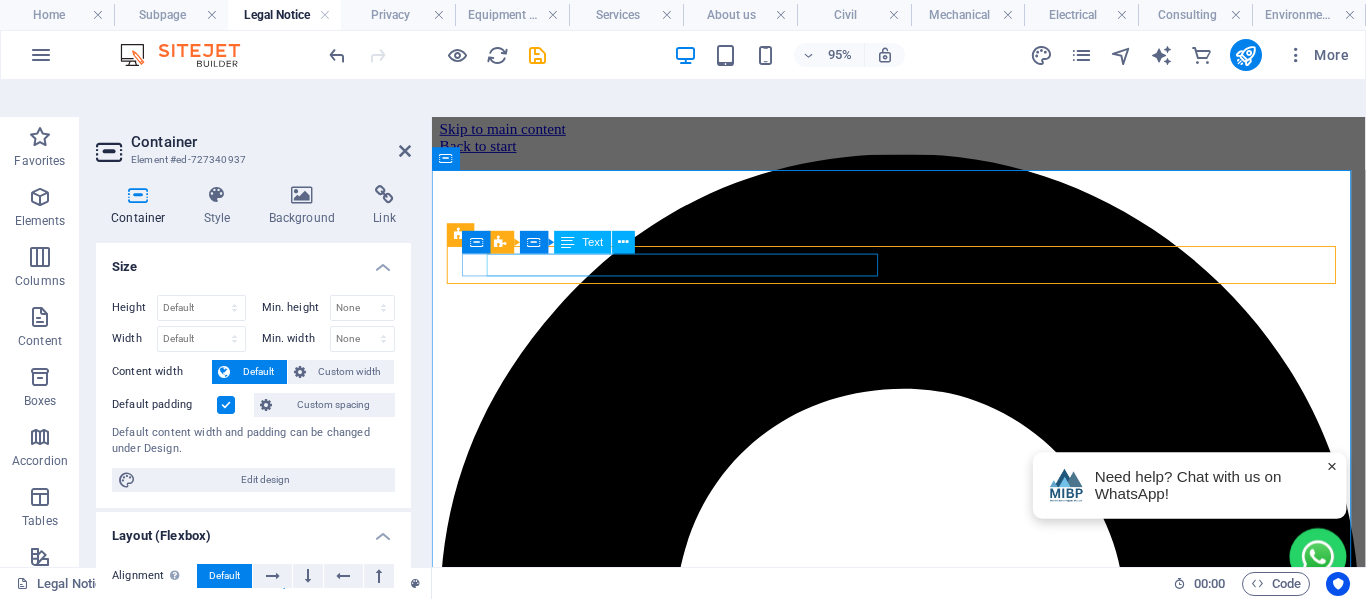 click on "[NUMBER] [STREET],  [CITY], [CITY] ,  [CITY]    [POSTAL_CODE] [PHONE] [EMAIL] Legal Notice MIBP [NUMBER] [STREET],  [CITY], [CITY] [CITY]    [POSTAL_CODE] [CITY] Phone:  [PHONE] Mobile:  [PHONE] [EMAIL] E-mail:  [EMAIL]" at bounding box center [923, 2092] 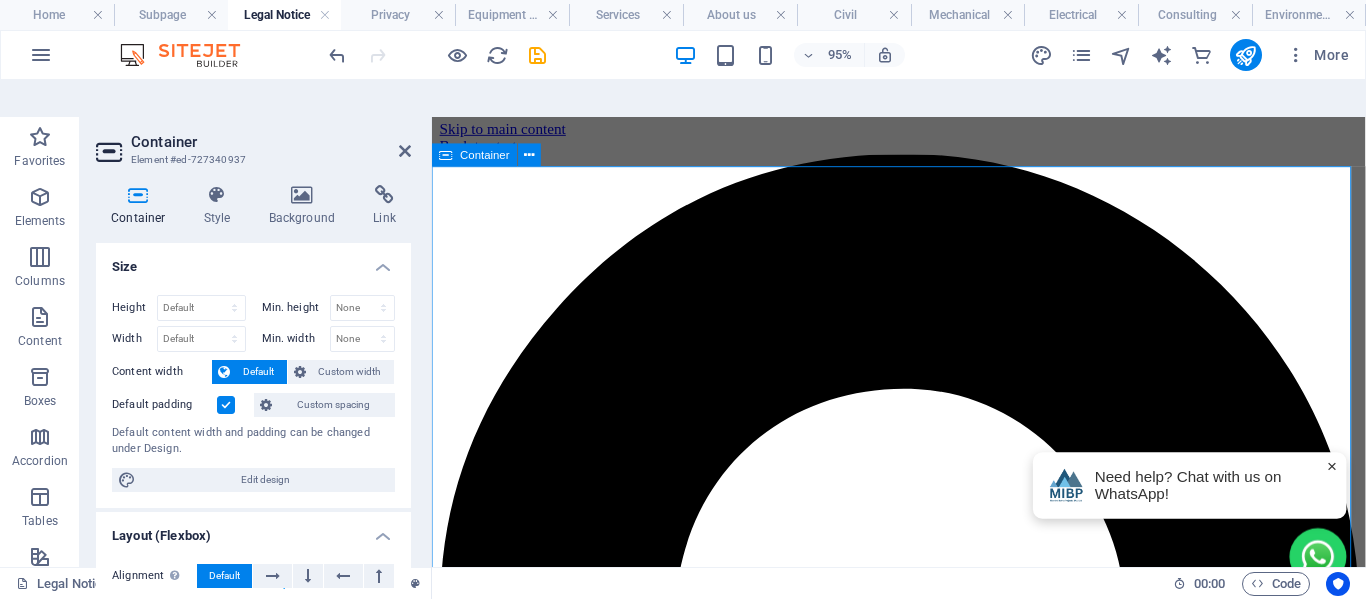 click on "[NUMBER] [STREET],  [CITY], [CITY] ,  [CITY]    [POSTAL_CODE] [PHONE] [EMAIL] Legal Notice MIBP [NUMBER] [STREET],  [CITY], [CITY] [CITY]    [POSTAL_CODE] [CITY] Phone:  [PHONE] Mobile:  [PHONE] [EMAIL] E-mail:  [EMAIL]" at bounding box center (923, 2092) 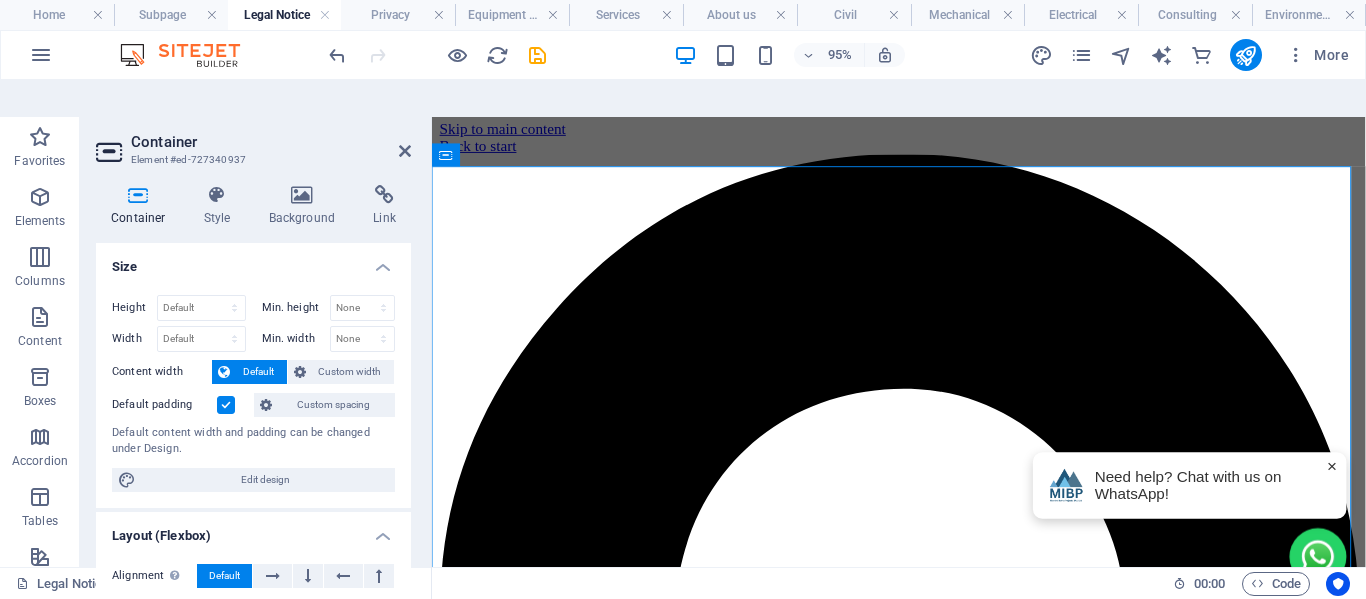 click on "[NUMBER] [STREET],  [CITY], [CITY] ,  [CITY]    [POSTAL_CODE] [PHONE] [EMAIL]" at bounding box center (923, 1913) 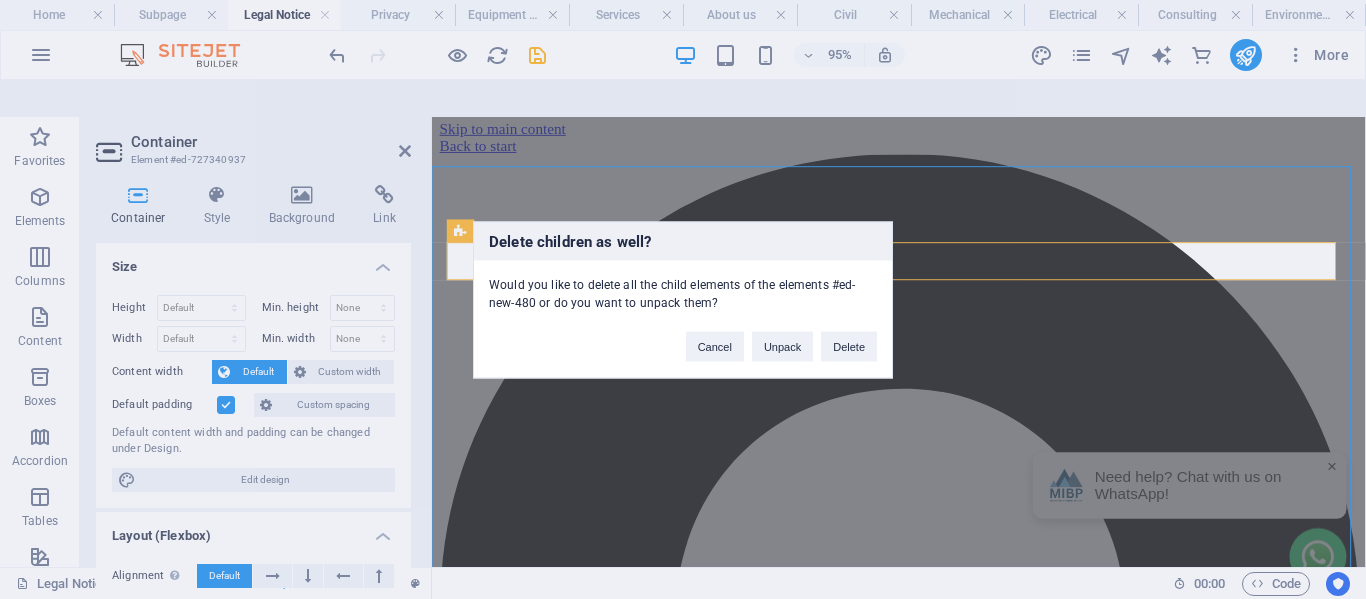 type 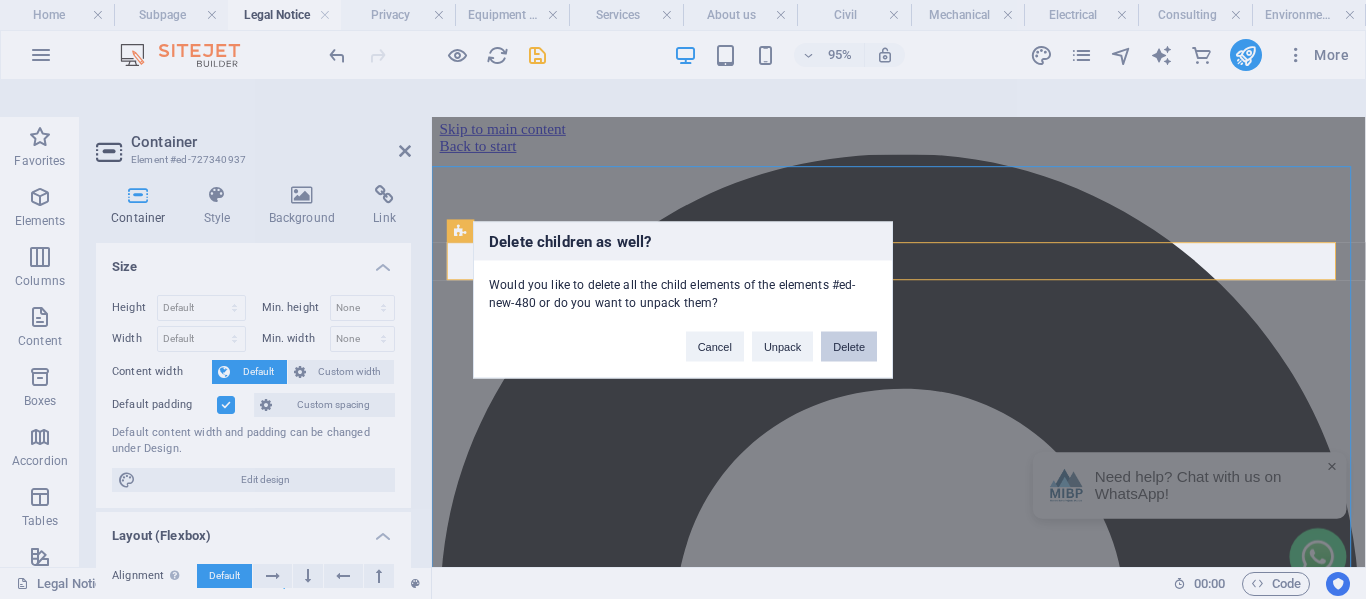 click on "Delete" at bounding box center (849, 346) 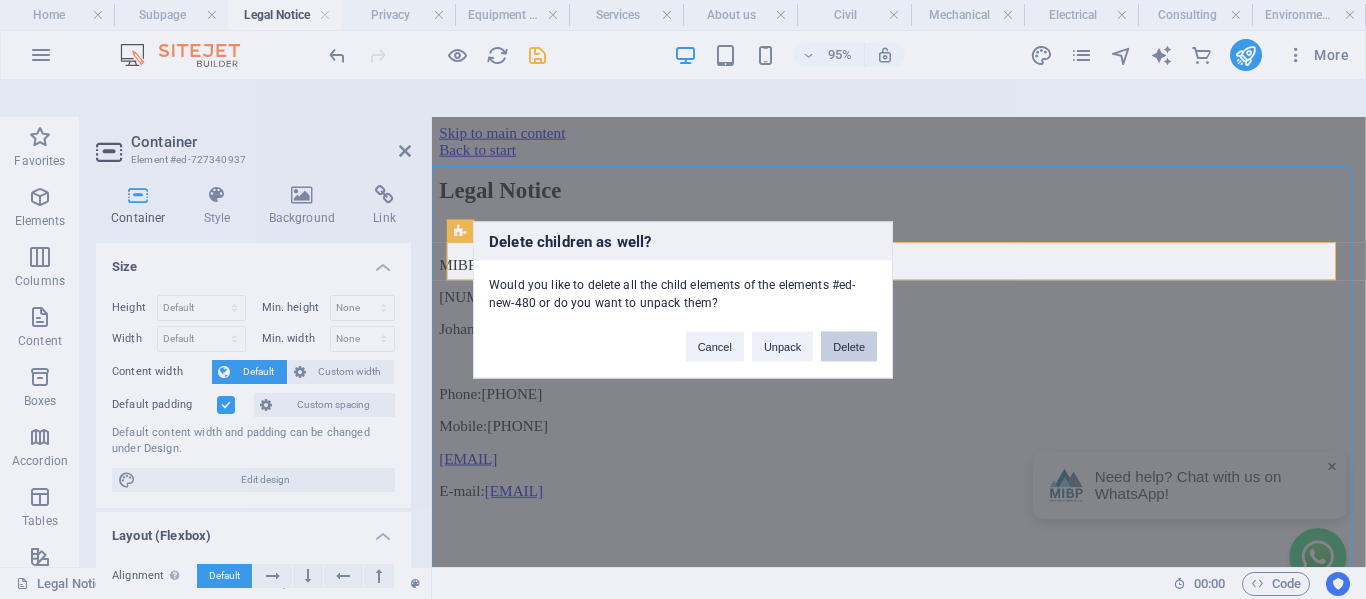 scroll, scrollTop: 0, scrollLeft: 0, axis: both 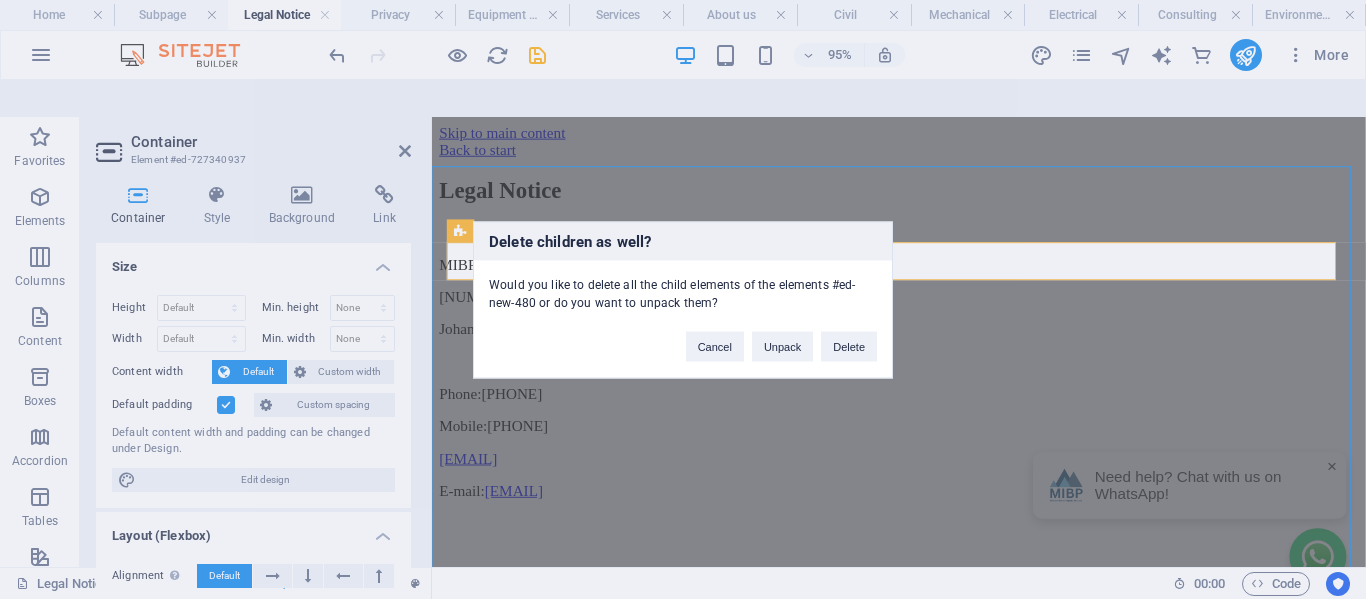 click on "Legal Notice MIBP [NUMBER] [STREET],  [CITY], [CITY], [CITY]    [POSTAL_CODE] [CITY] Phone:  [PHONE] Mobile:  [PHONE] [EMAIL] E-mail:  [EMAIL]" at bounding box center (923, 350) 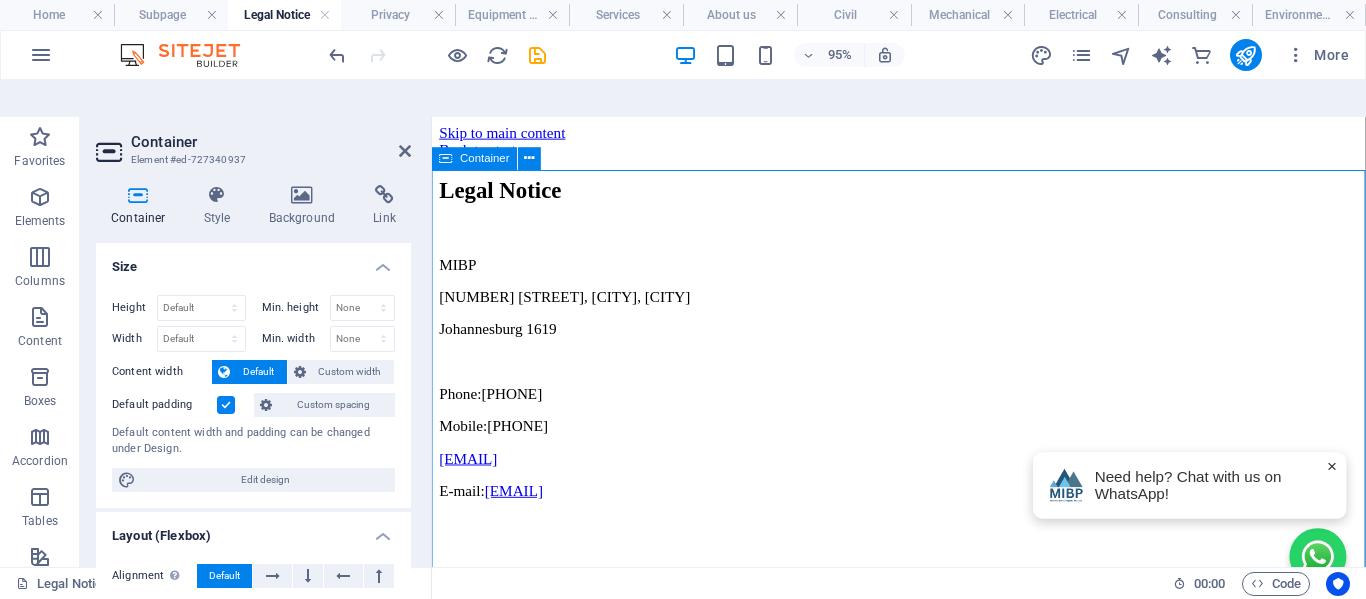 click on "Legal Notice MIBP [NUMBER] [STREET],  [CITY], [CITY], [CITY]    [POSTAL_CODE] [CITY] Phone:  [PHONE] Mobile:  [PHONE] [EMAIL] E-mail:  [EMAIL]" at bounding box center (923, 350) 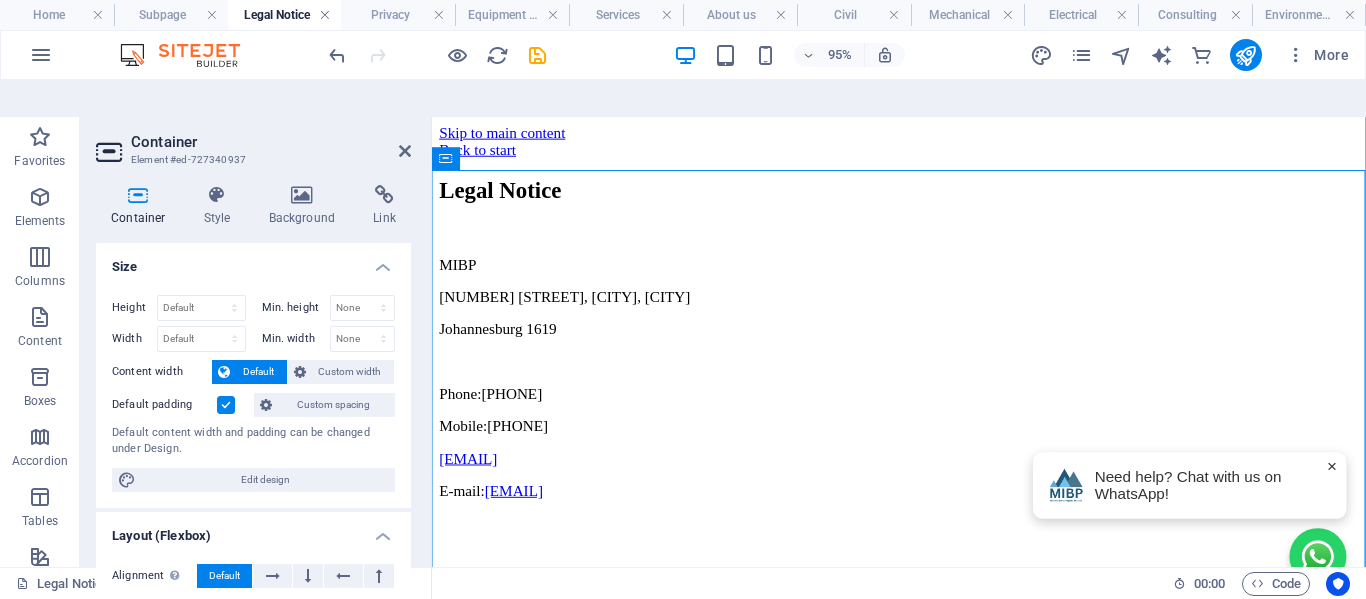 click at bounding box center [325, 15] 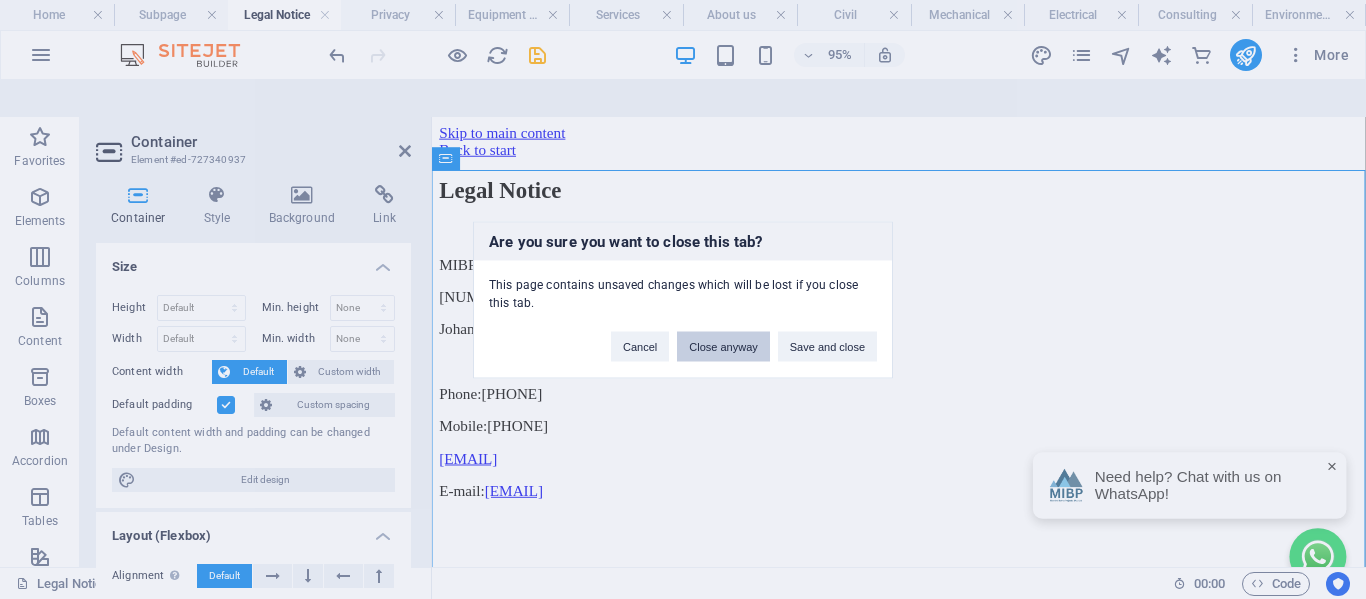 click on "Close anyway" at bounding box center [723, 346] 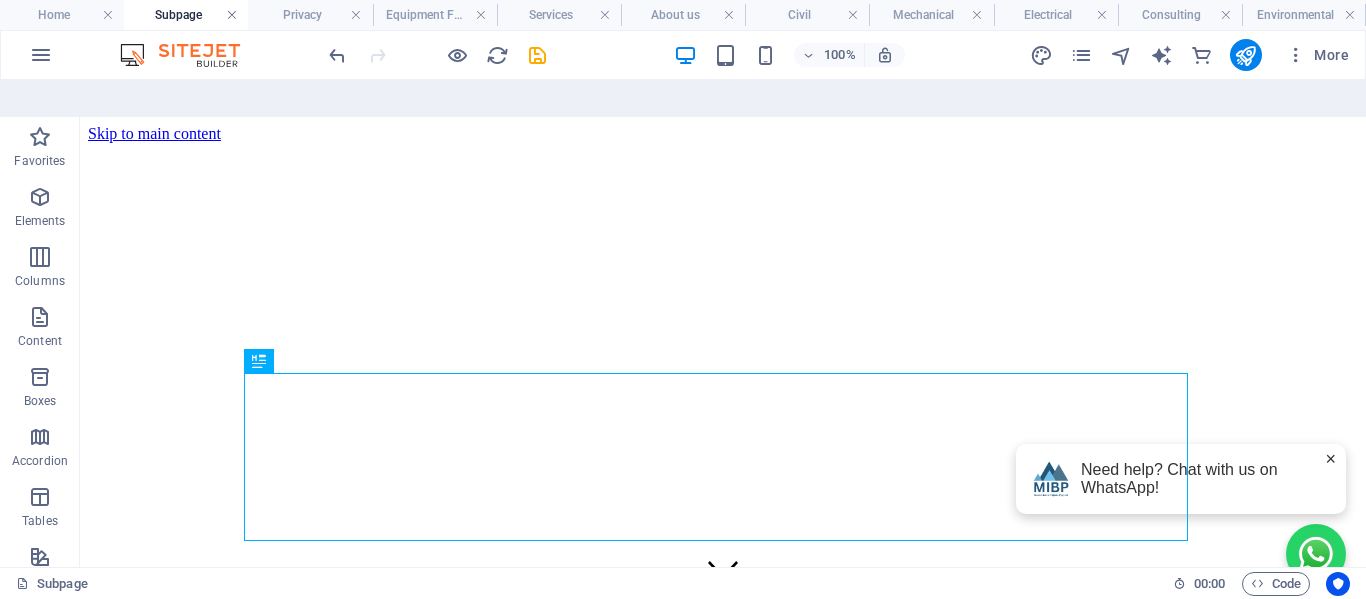 click at bounding box center (232, 15) 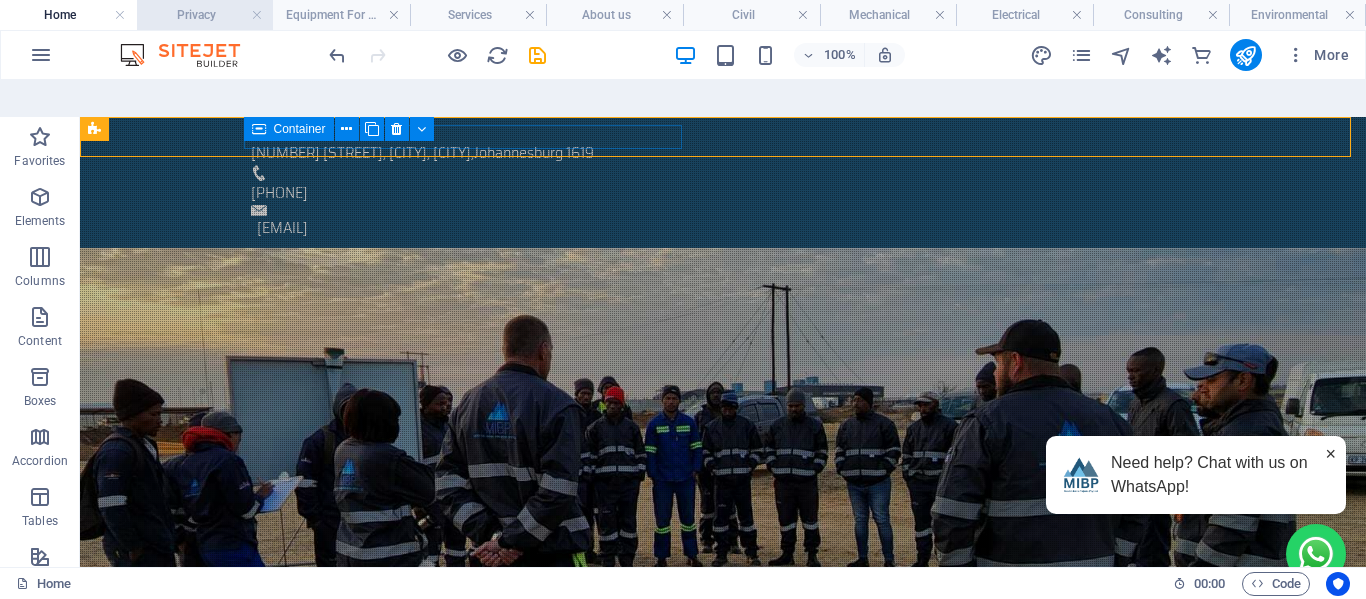 click on "Privacy" at bounding box center [205, 15] 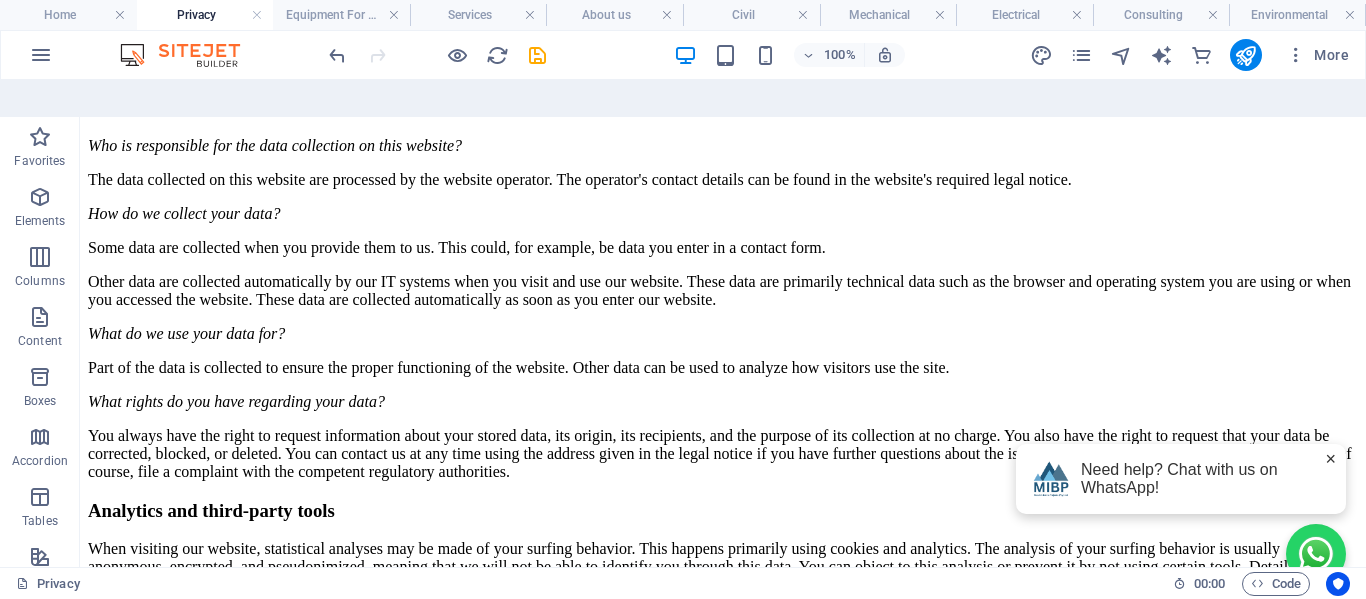 scroll, scrollTop: 100, scrollLeft: 0, axis: vertical 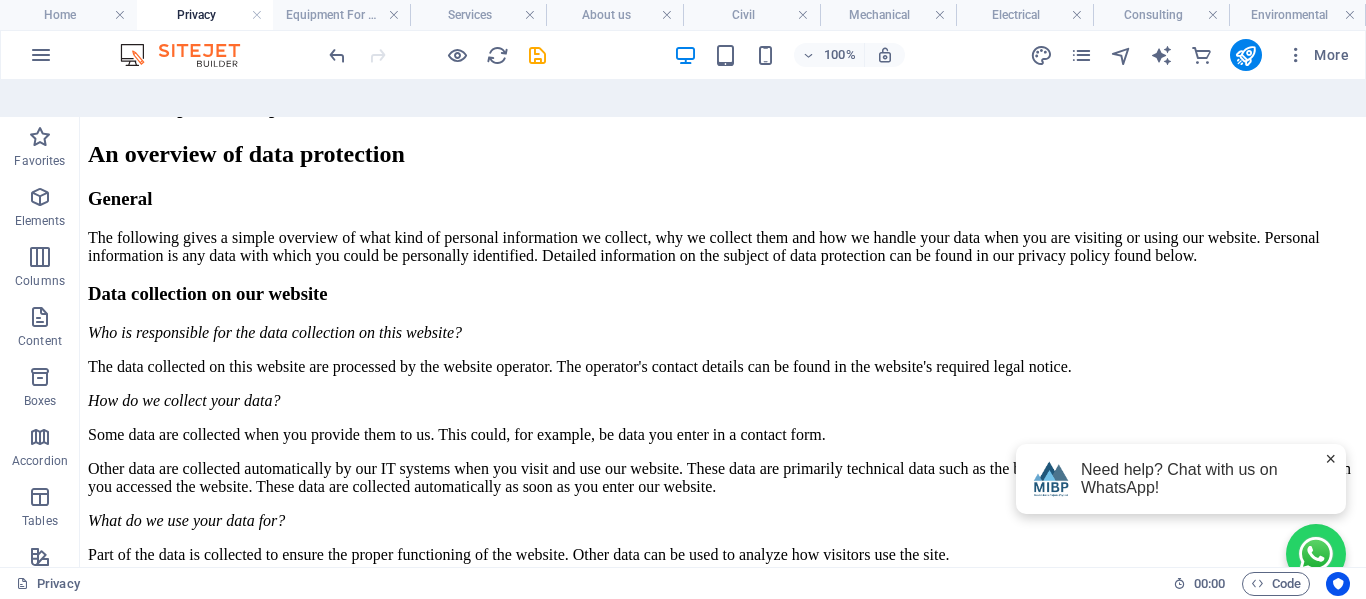 click on "Privacy Policy
An overview of data protection
General
The following gives a simple overview of what kind of personal information we collect, why we collect them and how we handle your data when you are visiting or using our website. Personal information is any data with which you could be personally identified. Detailed information on the subject of data protection can be found in our privacy policy found below.
Data collection on our website
Who is responsible for the data collection on this website?
The data collected on this website are processed by the website operator. The operator's contact details can be found in the website's required legal notice.
How do we collect your data?
Some data are collected when you provide them to us. This could, for example, be data you enter in a contact form.
What do we use your data for?
Part of the data is collected to ensure the proper functioning of the website. Other data can be used to analyze how visitors use the site." at bounding box center (723, 2287) 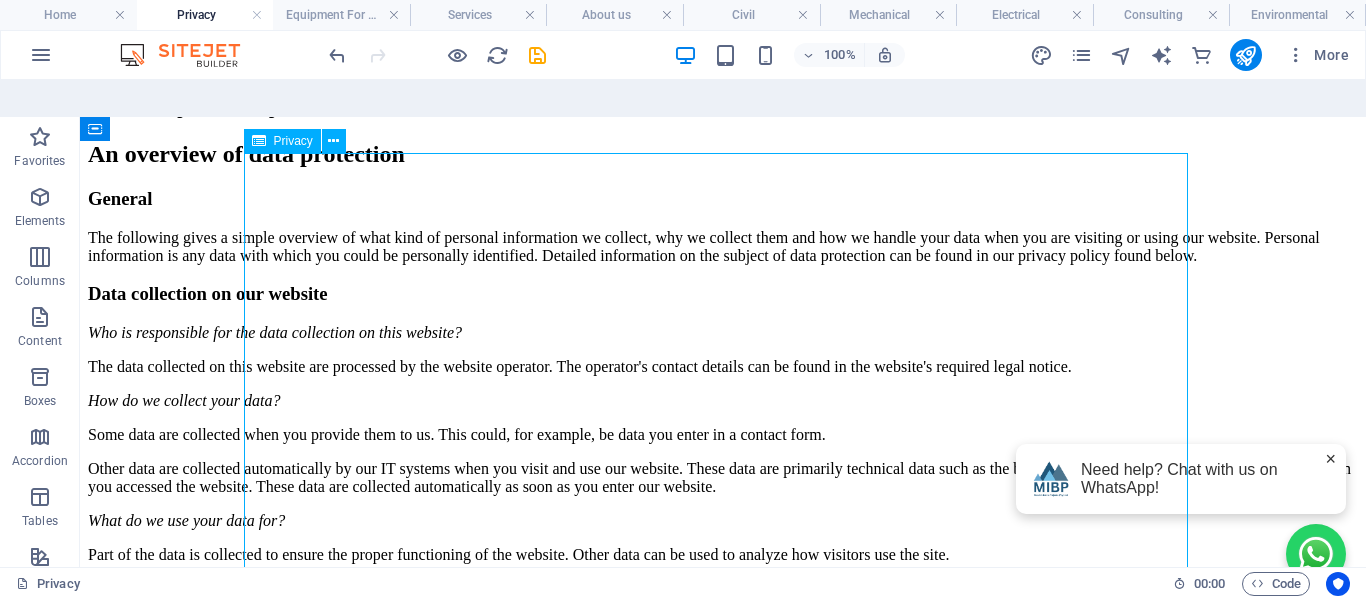 click on "Privacy Policy
An overview of data protection
General
The following gives a simple overview of what kind of personal information we collect, why we collect them and how we handle your data when you are visiting or using our website. Personal information is any data with which you could be personally identified. Detailed information on the subject of data protection can be found in our privacy policy found below.
Data collection on our website
Who is responsible for the data collection on this website?
The data collected on this website are processed by the website operator. The operator's contact details can be found in the website's required legal notice.
How do we collect your data?
Some data are collected when you provide them to us. This could, for example, be data you enter in a contact form.
What do we use your data for?
Part of the data is collected to ensure the proper functioning of the website. Other data can be used to analyze how visitors use the site." at bounding box center (723, 2287) 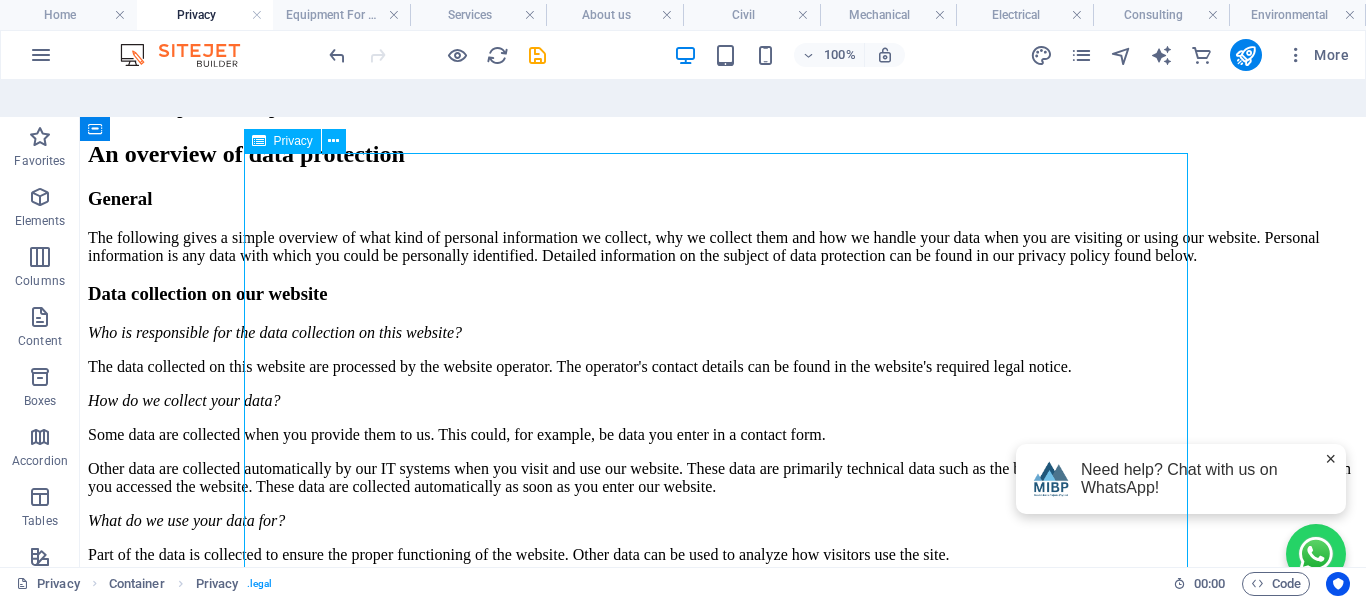 click on "Privacy Policy
An overview of data protection
General
The following gives a simple overview of what kind of personal information we collect, why we collect them and how we handle your data when you are visiting or using our website. Personal information is any data with which you could be personally identified. Detailed information on the subject of data protection can be found in our privacy policy found below.
Data collection on our website
Who is responsible for the data collection on this website?
The data collected on this website are processed by the website operator. The operator's contact details can be found in the website's required legal notice.
How do we collect your data?
Some data are collected when you provide them to us. This could, for example, be data you enter in a contact form.
What do we use your data for?
Part of the data is collected to ensure the proper functioning of the website. Other data can be used to analyze how visitors use the site." at bounding box center (723, 2287) 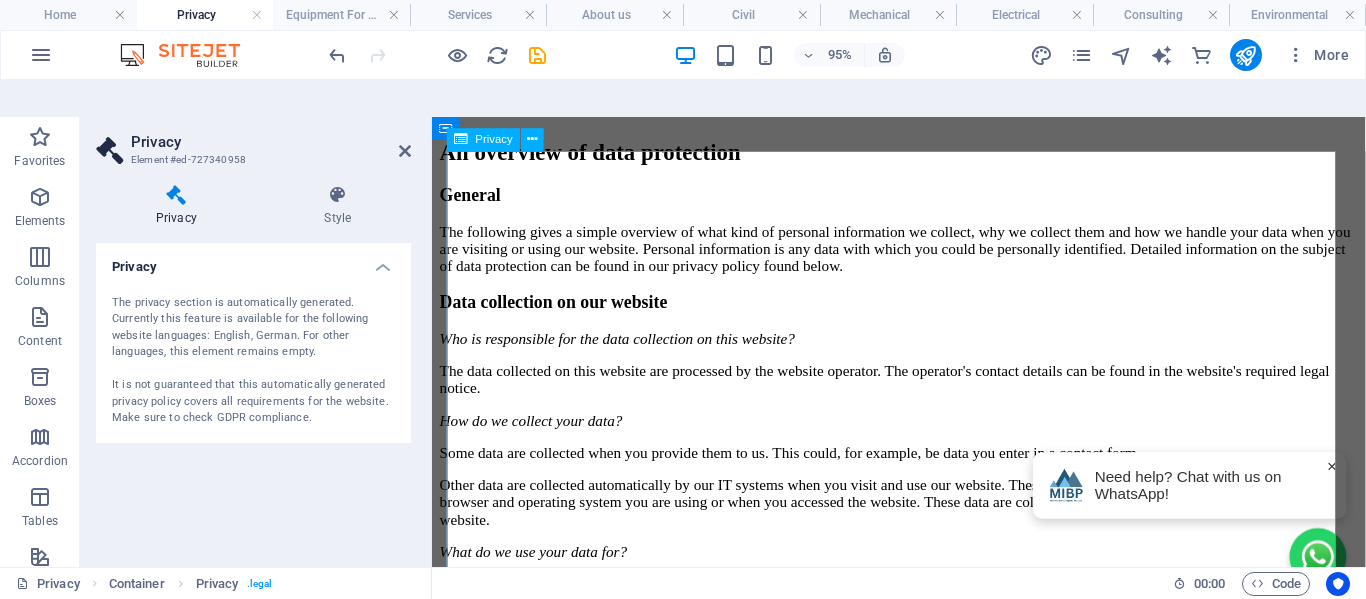 click on "Privacy Policy
An overview of data protection
General
The following gives a simple overview of what kind of personal information we collect, why we collect them and how we handle your data when you are visiting or using our website. Personal information is any data with which you could be personally identified. Detailed information on the subject of data protection can be found in our privacy policy found below.
Data collection on our website
Who is responsible for the data collection on this website?
The data collected on this website are processed by the website operator. The operator's contact details can be found in the website's required legal notice.
How do we collect your data?
Some data are collected when you provide them to us. This could, for example, be data you enter in a contact form.
What do we use your data for?
Part of the data is collected to ensure the proper functioning of the website. Other data can be used to analyze how visitors use the site." at bounding box center (923, 2557) 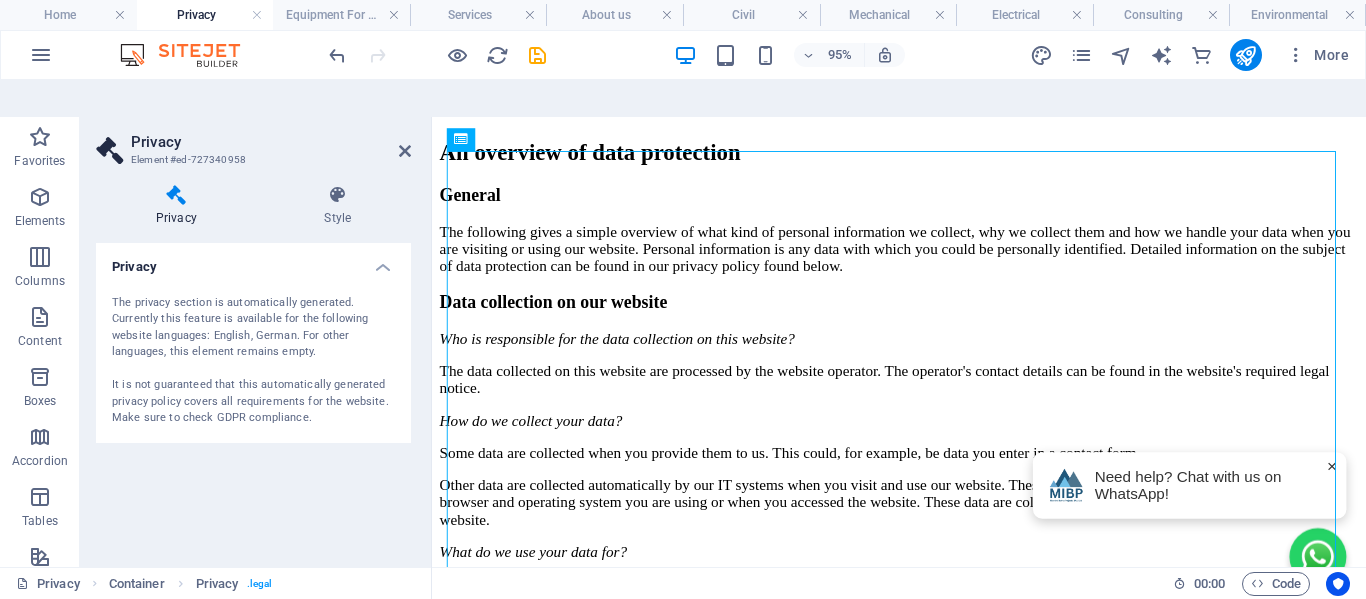 click on "The privacy section is automatically generated. Currently this feature is available for the following website languages: English, German. For other languages, this element remains empty. It is not guaranteed that this automatically generated privacy policy covers all requirements for the website. Make sure to check GDPR compliance." at bounding box center (253, 361) 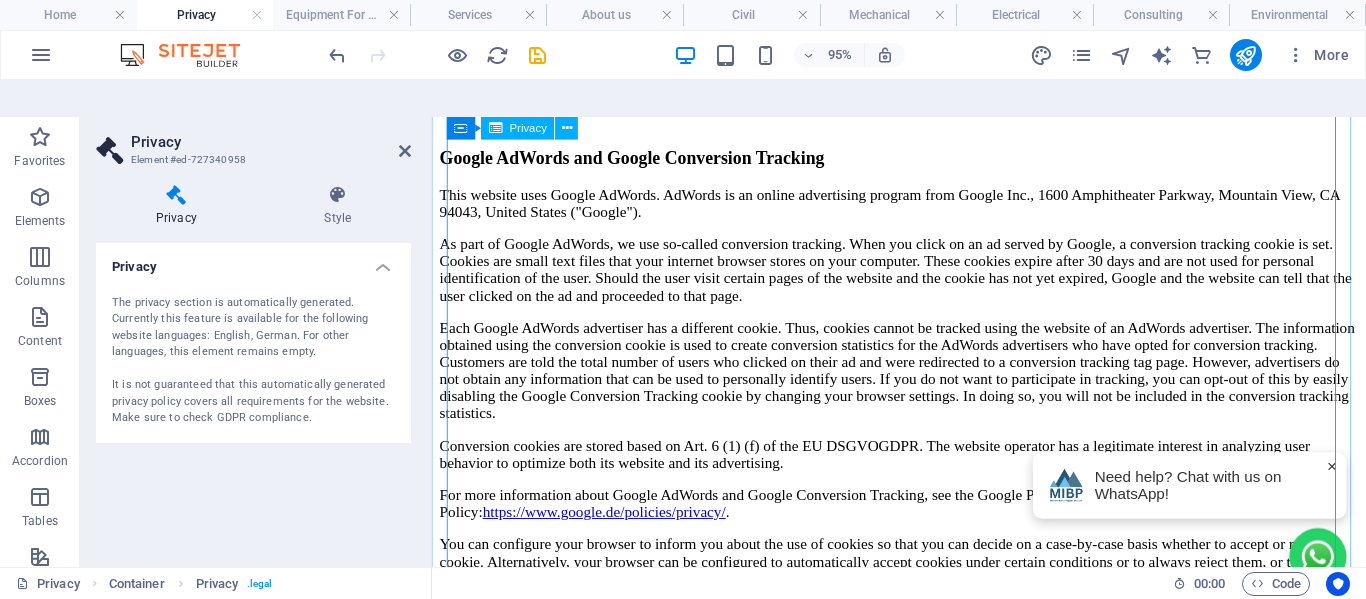 scroll, scrollTop: 4000, scrollLeft: 0, axis: vertical 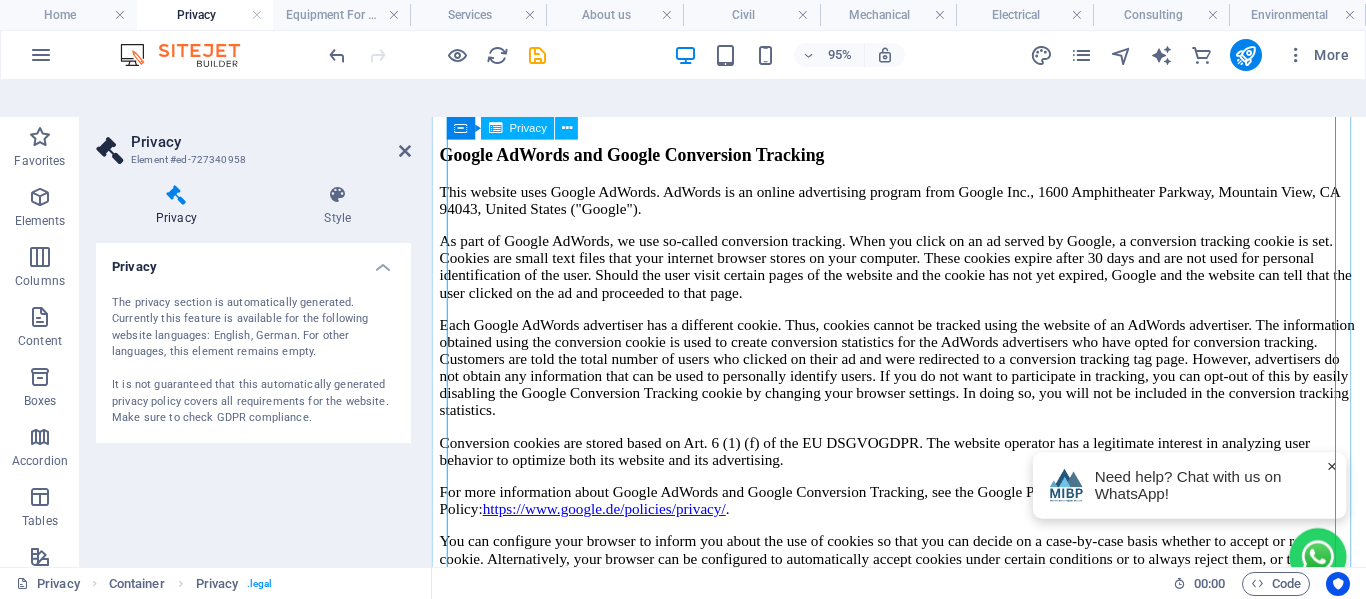 click on "Privacy Policy
An overview of data protection
General
The following gives a simple overview of what kind of personal information we collect, why we collect them and how we handle your data when you are visiting or using our website. Personal information is any data with which you could be personally identified. Detailed information on the subject of data protection can be found in our privacy policy found below.
Data collection on our website
Who is responsible for the data collection on this website?
The data collected on this website are processed by the website operator. The operator's contact details can be found in the website's required legal notice.
How do we collect your data?
Some data are collected when you provide them to us. This could, for example, be data you enter in a contact form.
What do we use your data for?
Part of the data is collected to ensure the proper functioning of the website. Other data can be used to analyze how visitors use the site." at bounding box center [923, -1343] 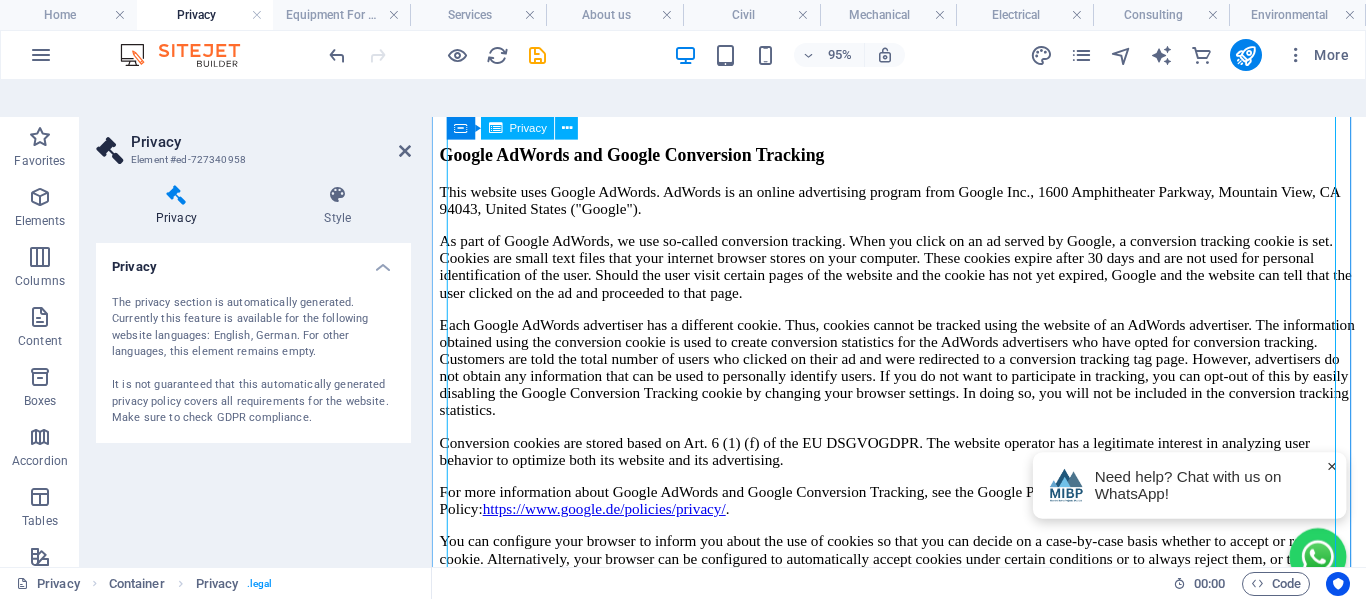 scroll, scrollTop: 3952, scrollLeft: 0, axis: vertical 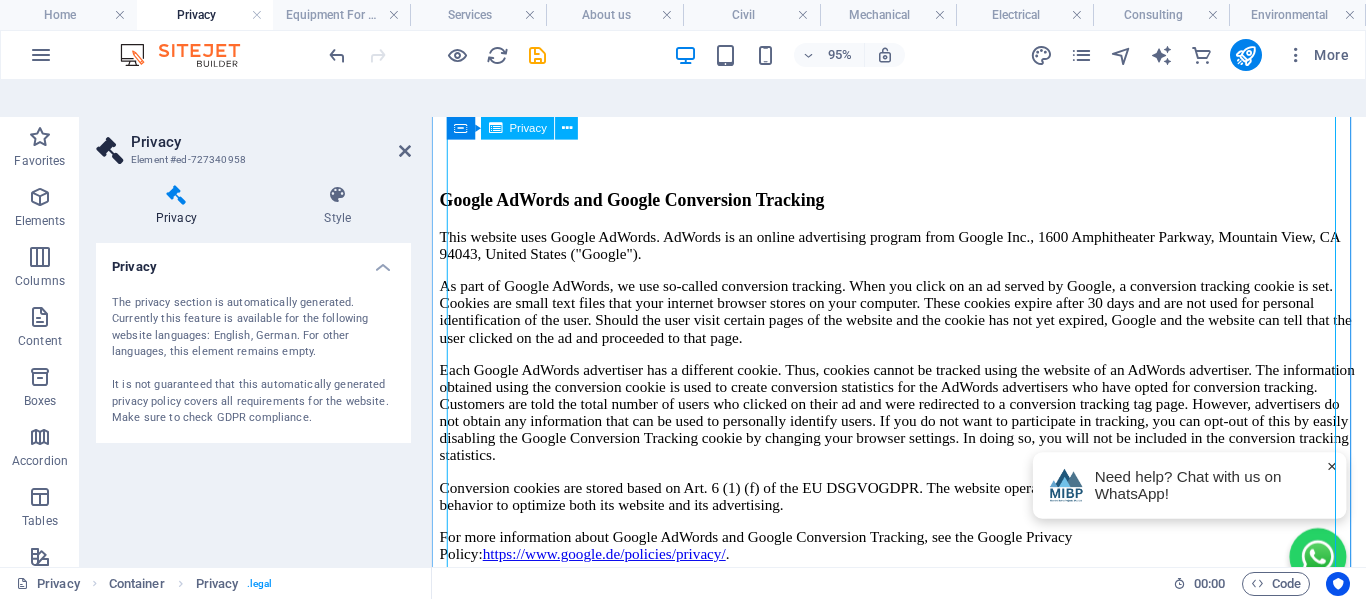 click on "Privacy Policy
An overview of data protection
General
The following gives a simple overview of what kind of personal information we collect, why we collect them and how we handle your data when you are visiting or using our website. Personal information is any data with which you could be personally identified. Detailed information on the subject of data protection can be found in our privacy policy found below.
Data collection on our website
Who is responsible for the data collection on this website?
The data collected on this website are processed by the website operator. The operator's contact details can be found in the website's required legal notice.
How do we collect your data?
Some data are collected when you provide them to us. This could, for example, be data you enter in a contact form.
What do we use your data for?
Part of the data is collected to ensure the proper functioning of the website. Other data can be used to analyze how visitors use the site." at bounding box center [923, -1295] 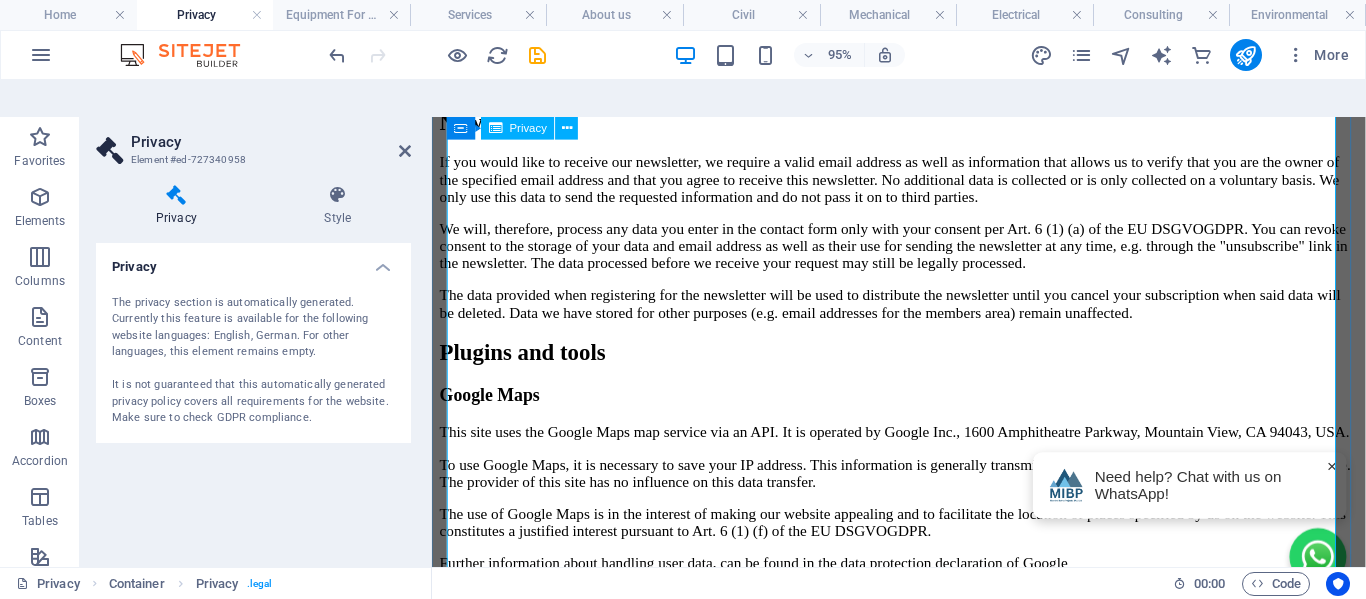scroll, scrollTop: 5632, scrollLeft: 0, axis: vertical 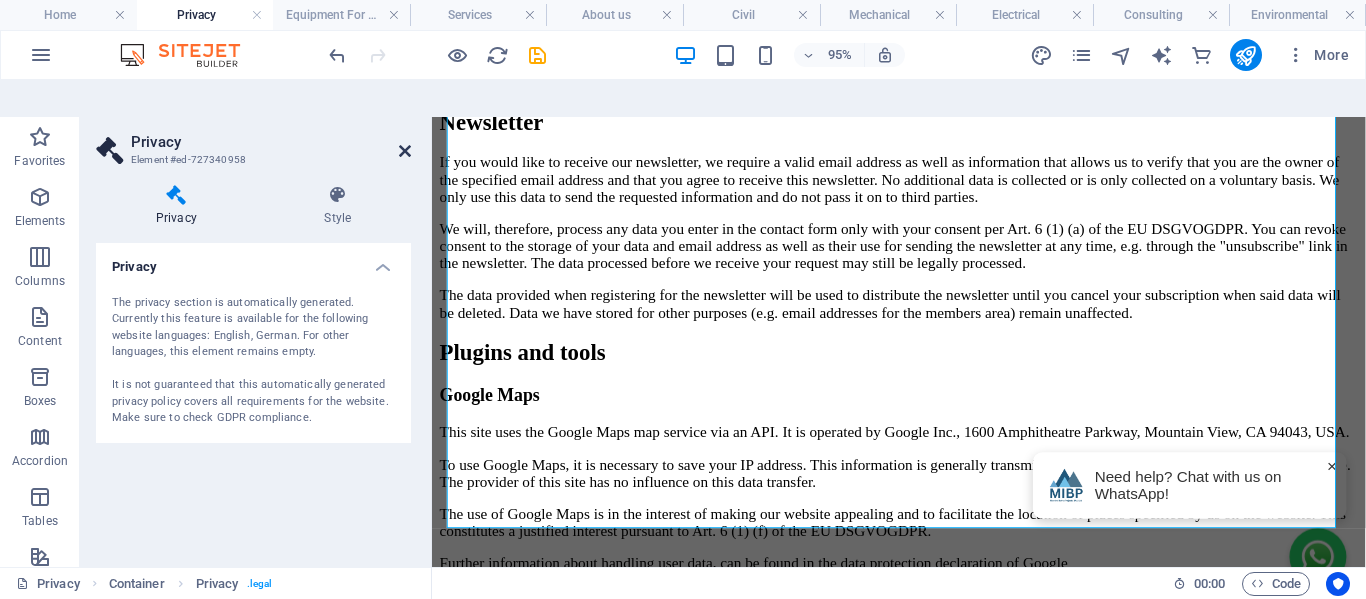 click at bounding box center (405, 151) 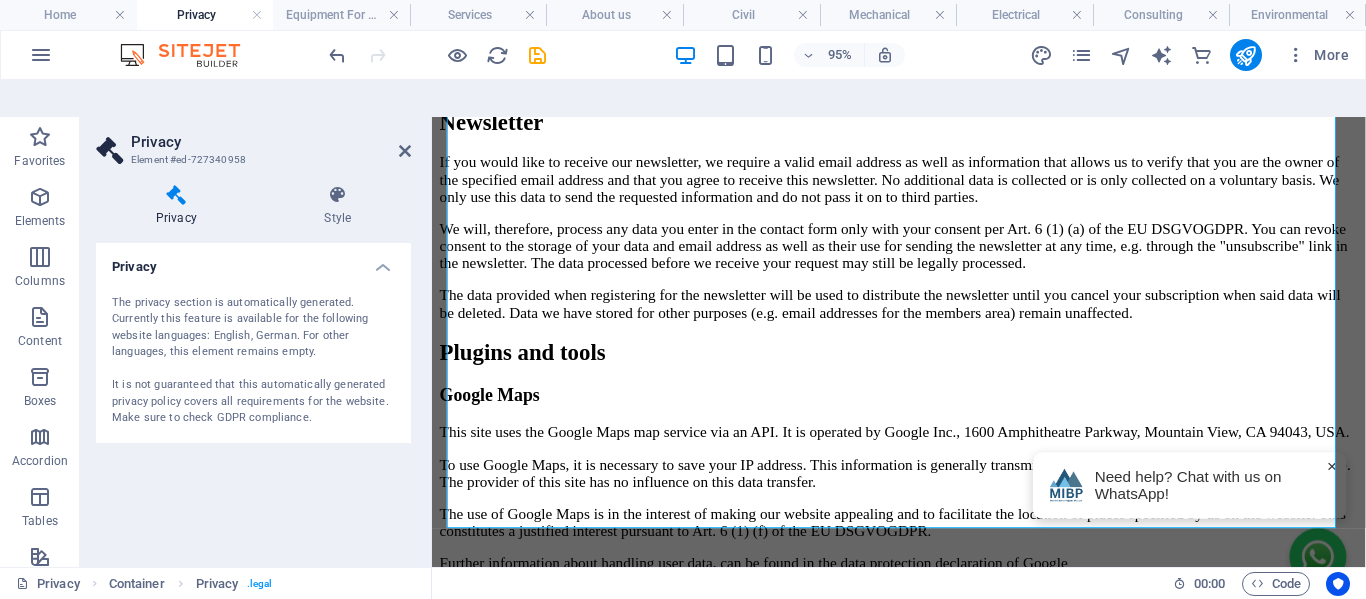 scroll, scrollTop: 5584, scrollLeft: 0, axis: vertical 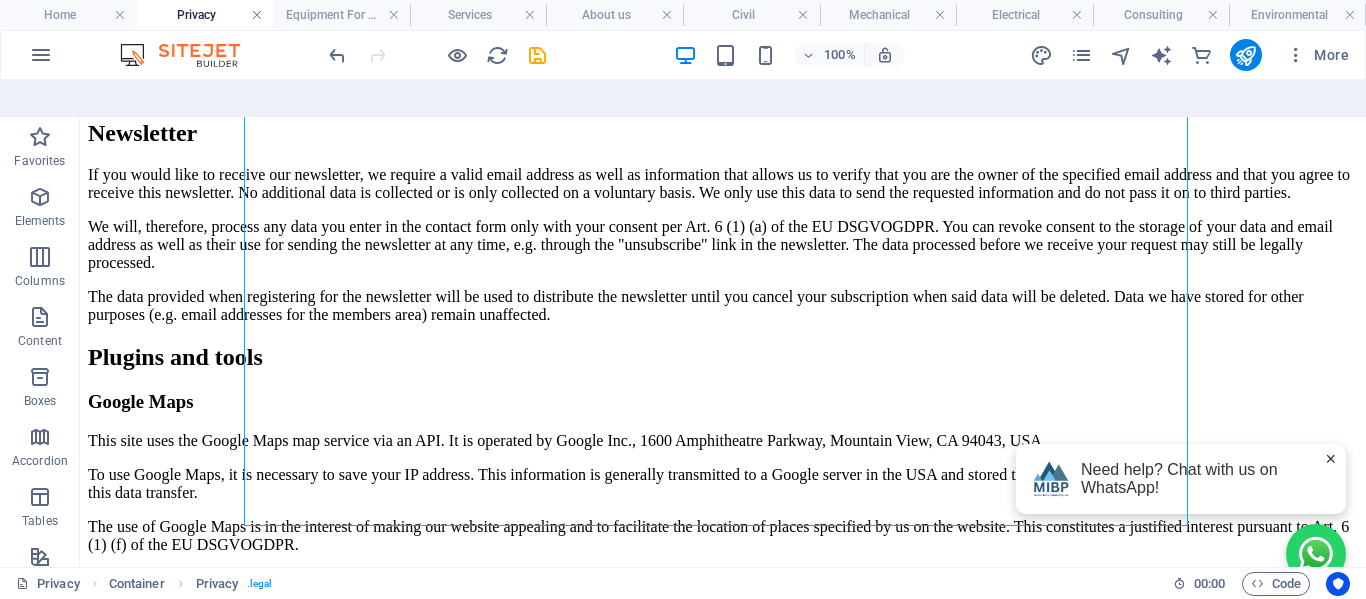 click at bounding box center (257, 15) 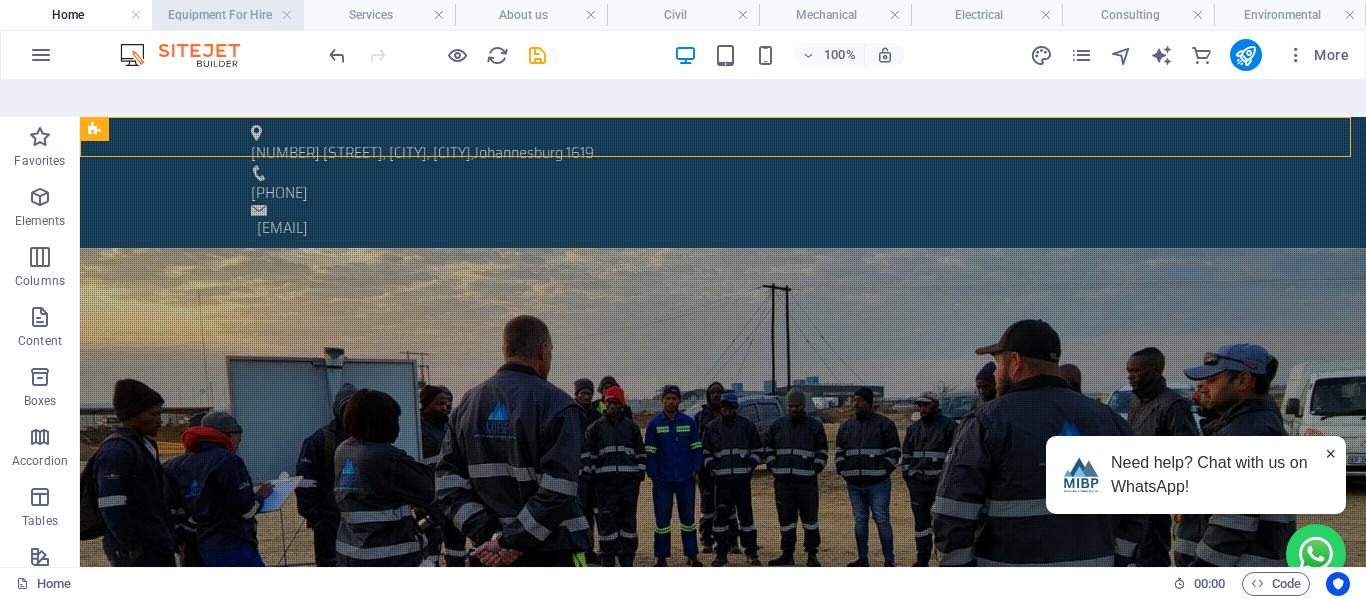 click on "Equipment For Hire" at bounding box center [228, 15] 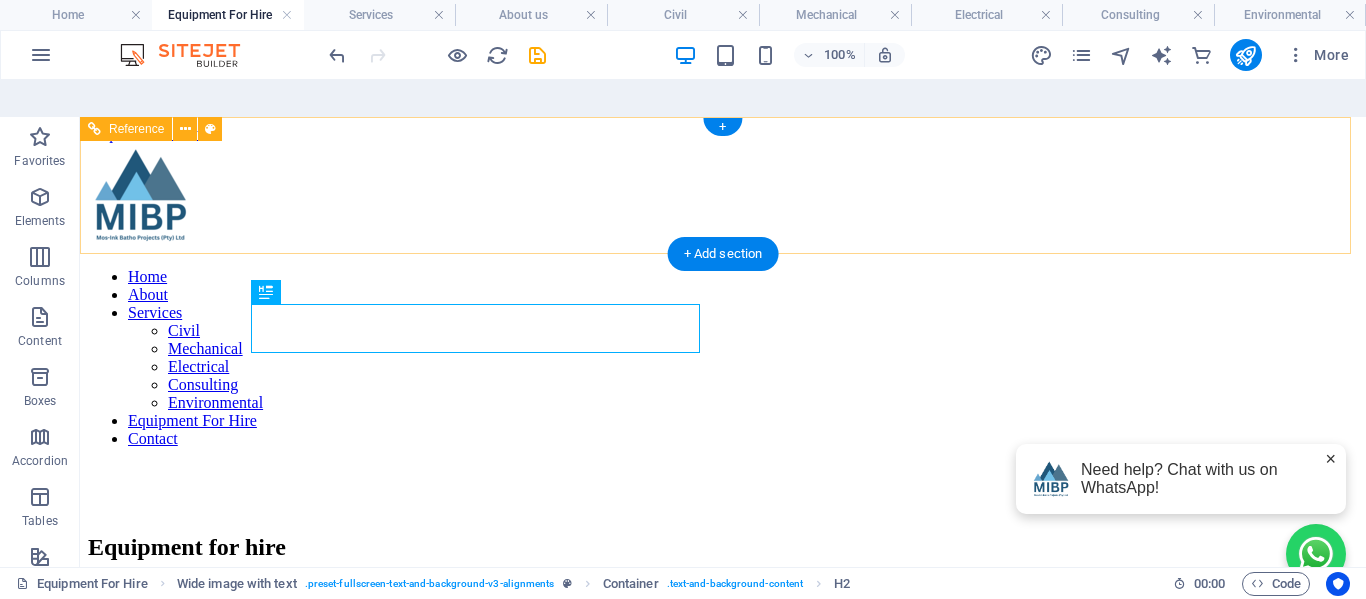 click on "Home About Services Civil Mechanical Electrical Consulting Environmental Equipment For Hire Contact" at bounding box center (723, 303) 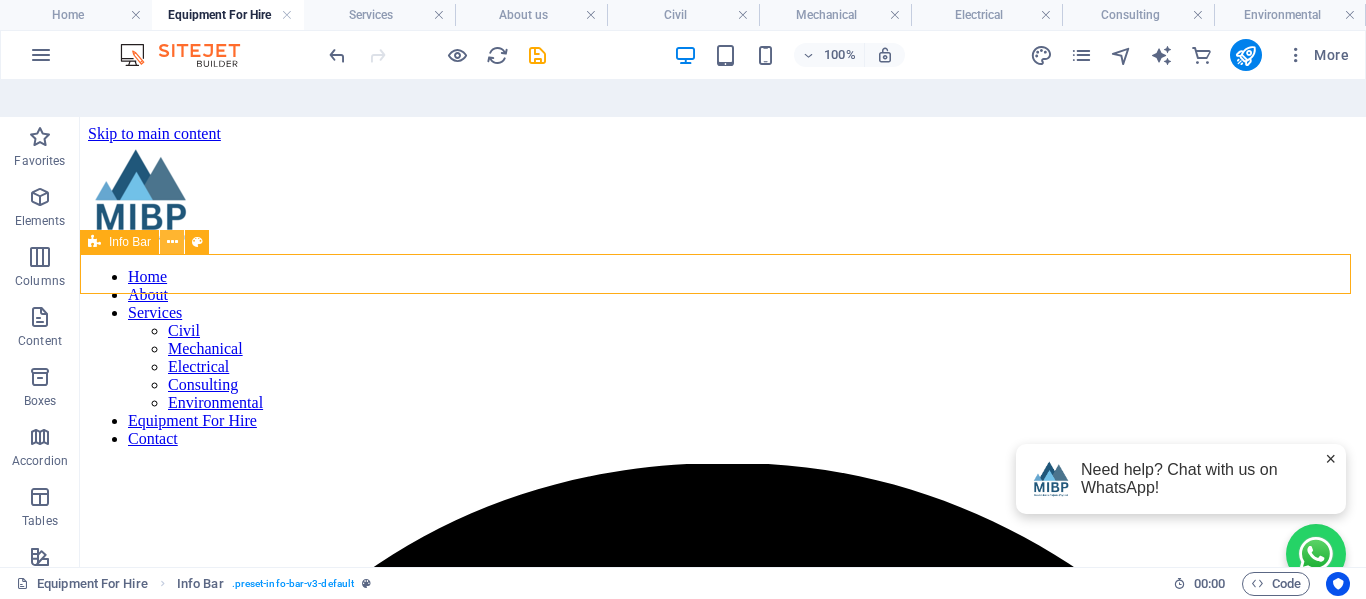 click at bounding box center [172, 242] 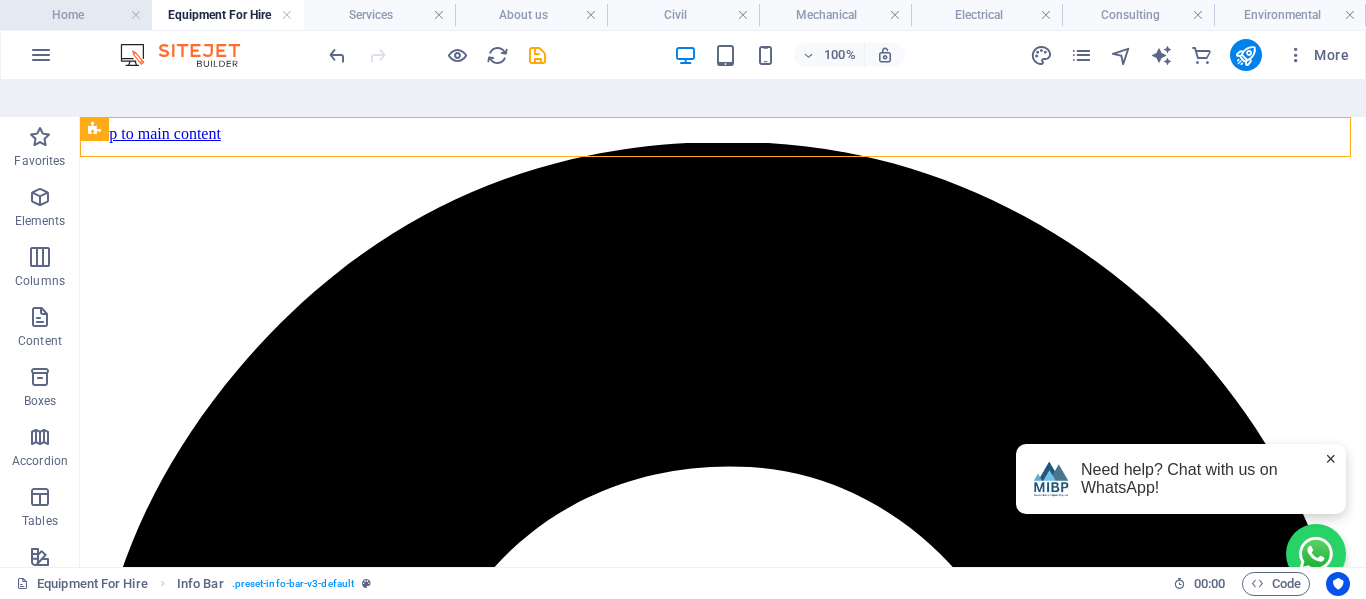 click on "Home" at bounding box center (76, 15) 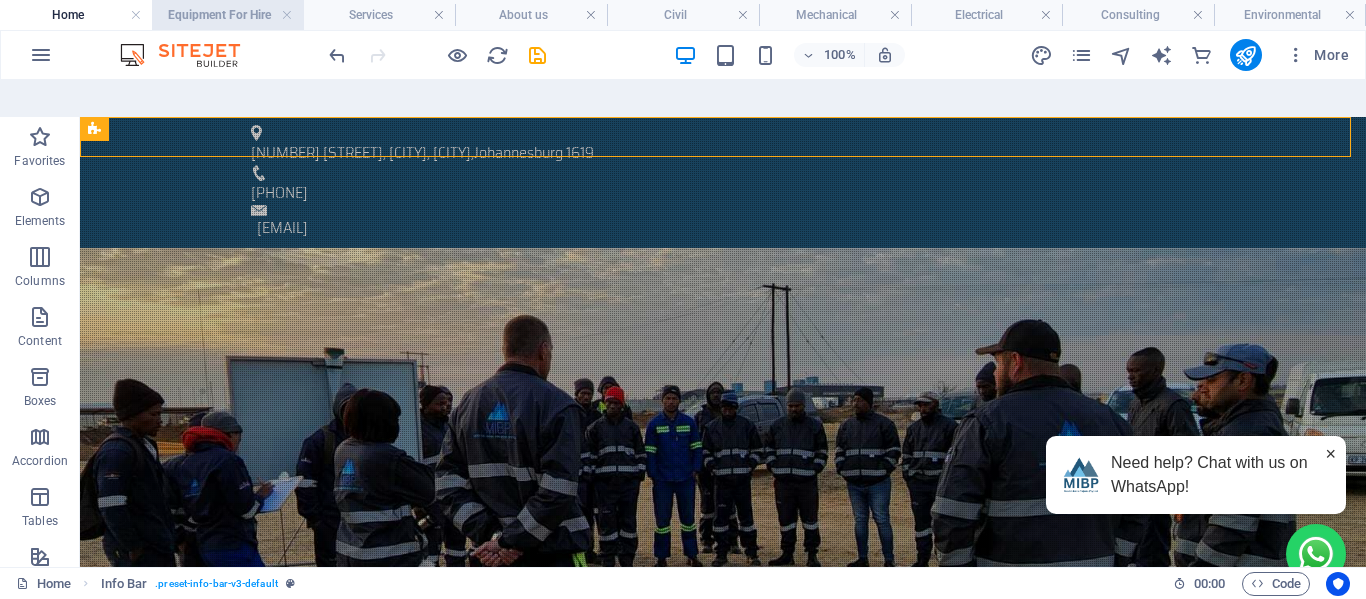 click on "Equipment For Hire" at bounding box center (228, 15) 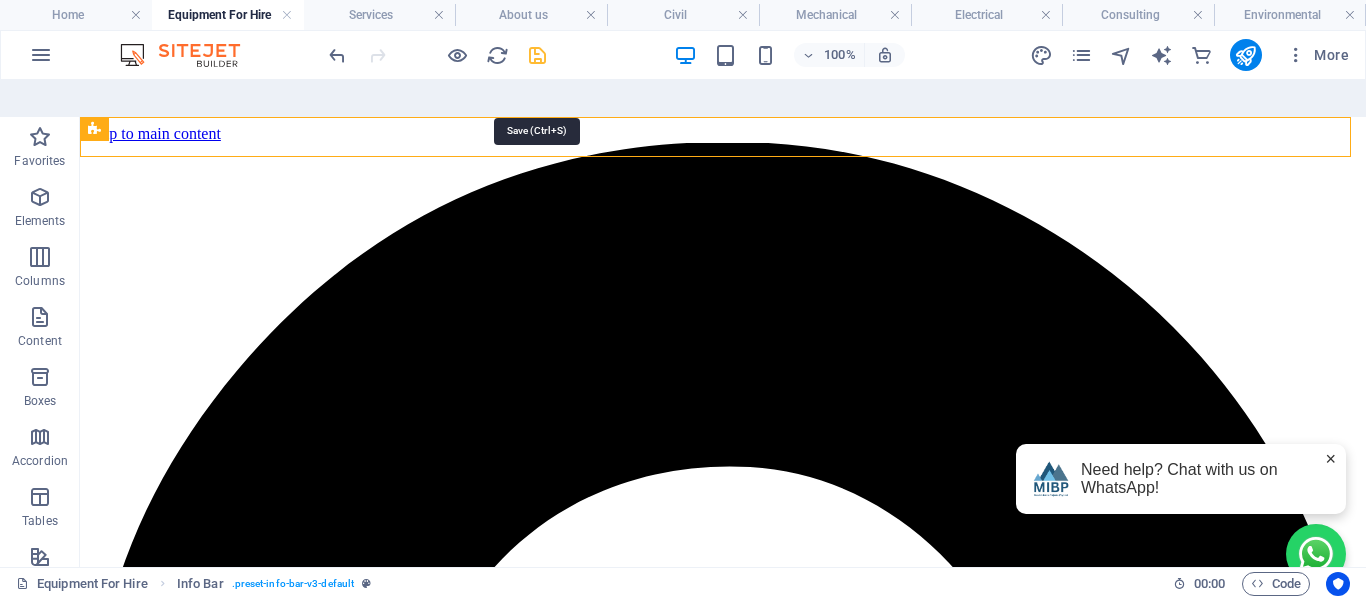 click at bounding box center [537, 55] 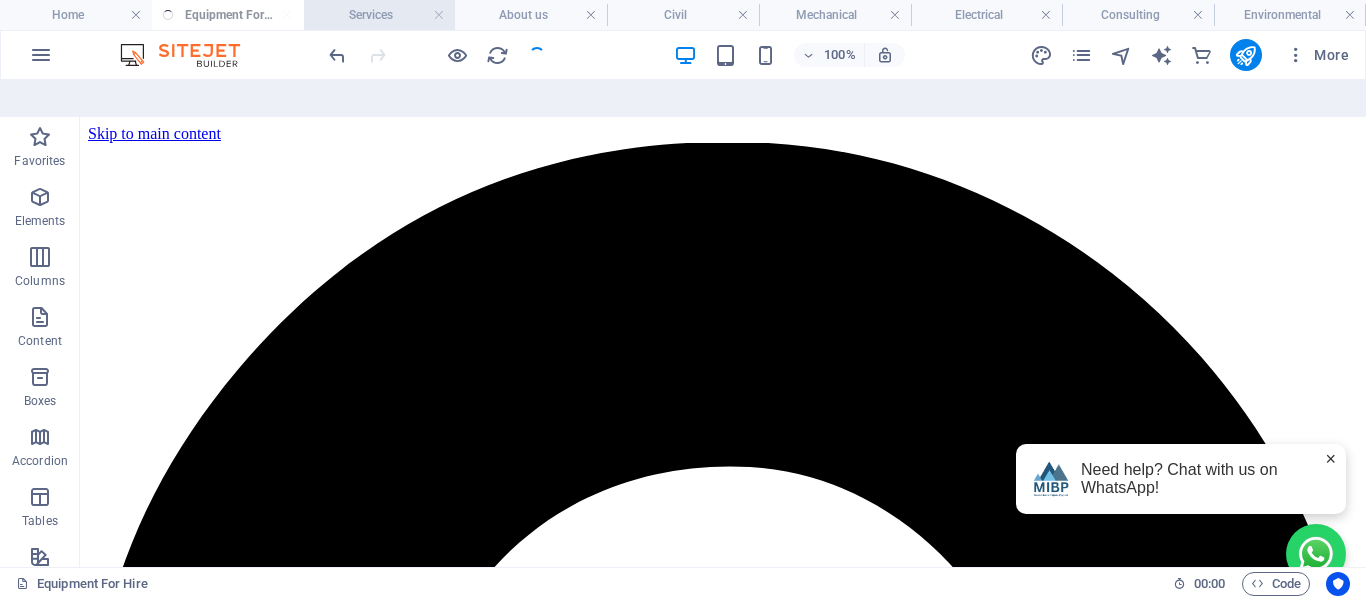 click on "Services" at bounding box center (380, 15) 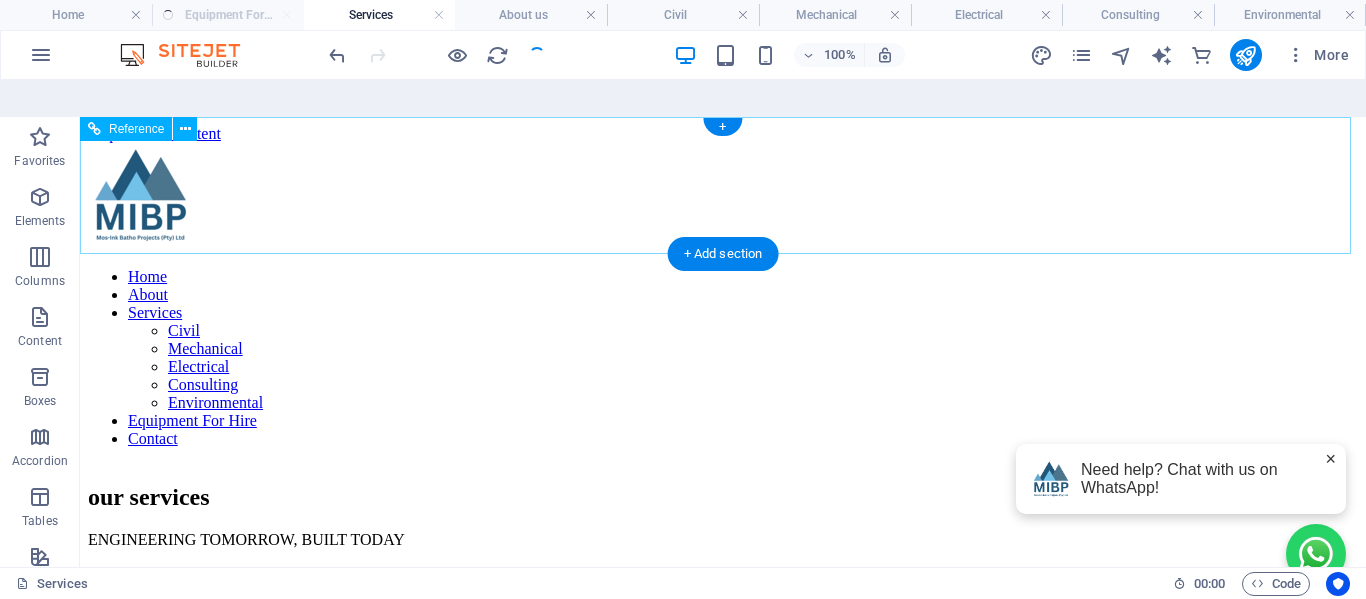 click on "Home About Services Civil Mechanical Electrical Consulting Environmental Equipment For Hire Contact" at bounding box center (723, 303) 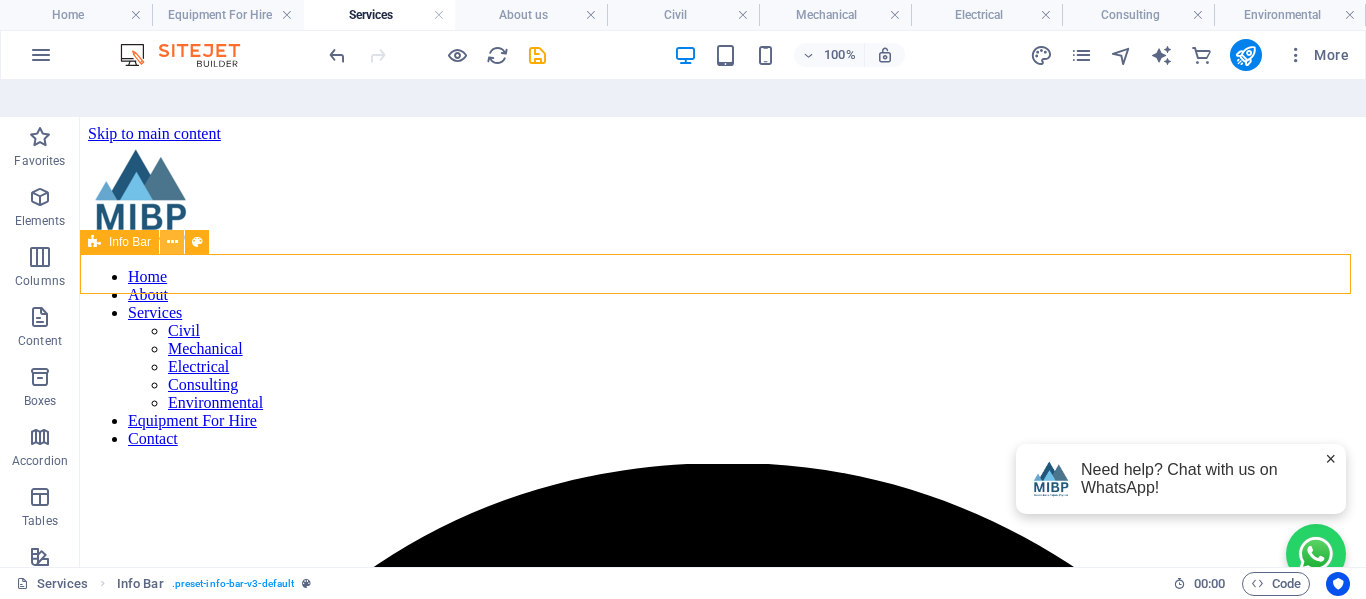 click at bounding box center (172, 242) 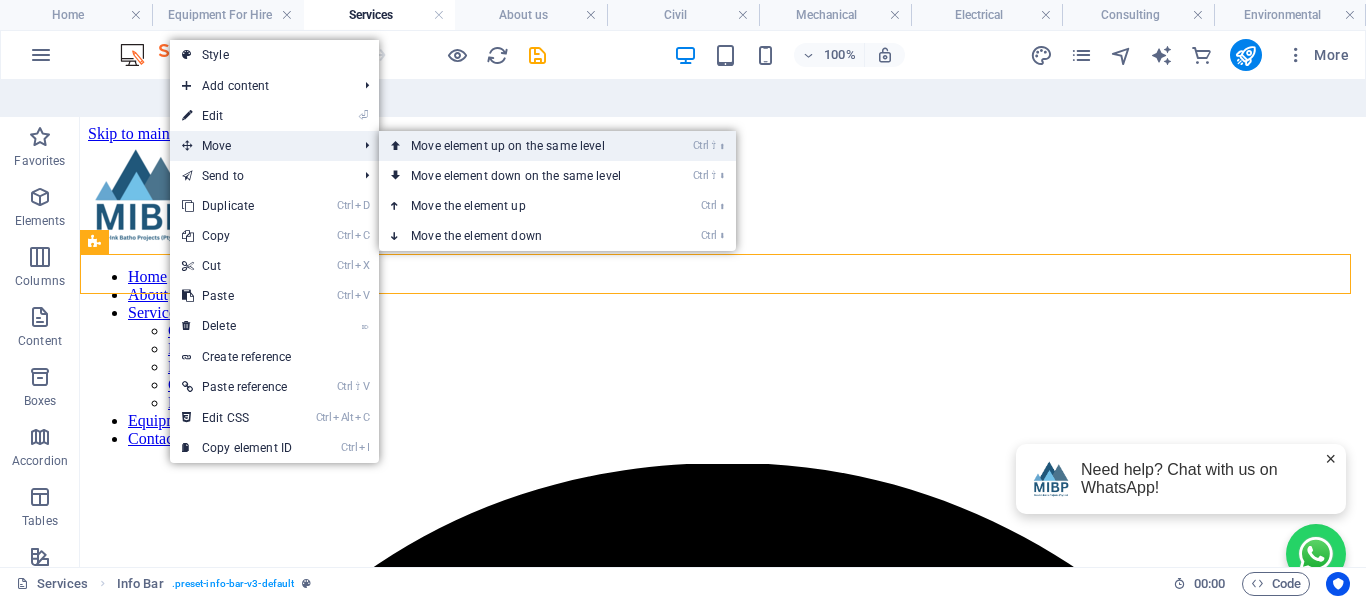 drag, startPoint x: 403, startPoint y: 104, endPoint x: 329, endPoint y: 21, distance: 111.19802 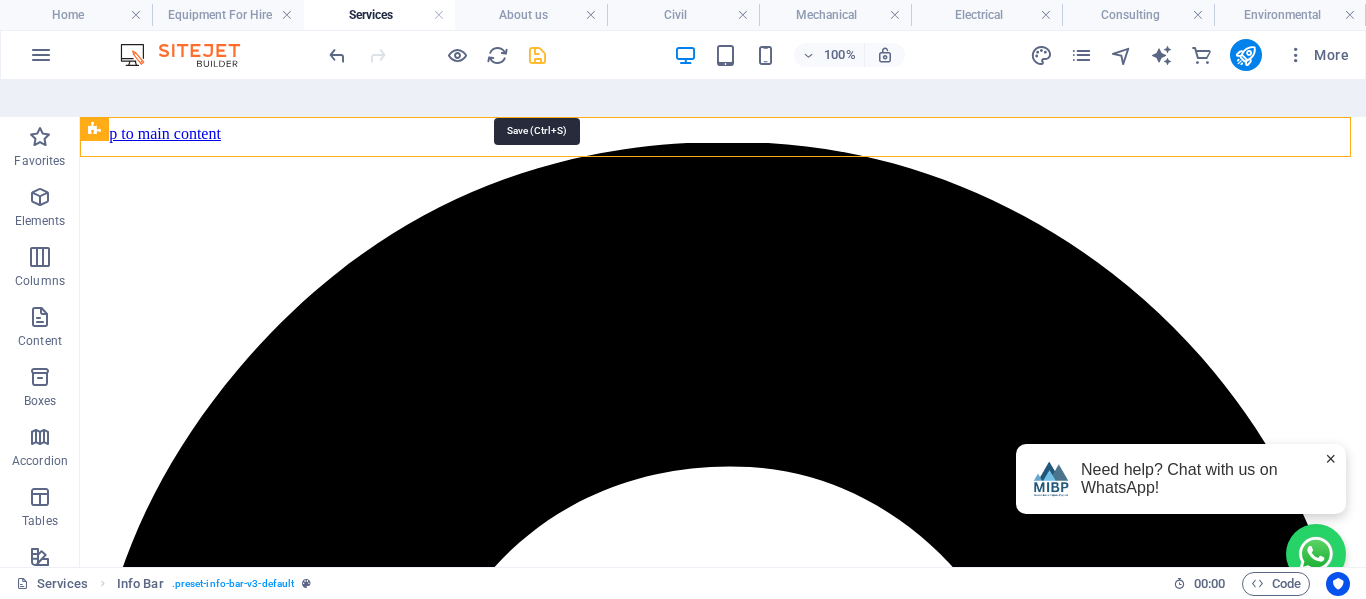 click at bounding box center (537, 55) 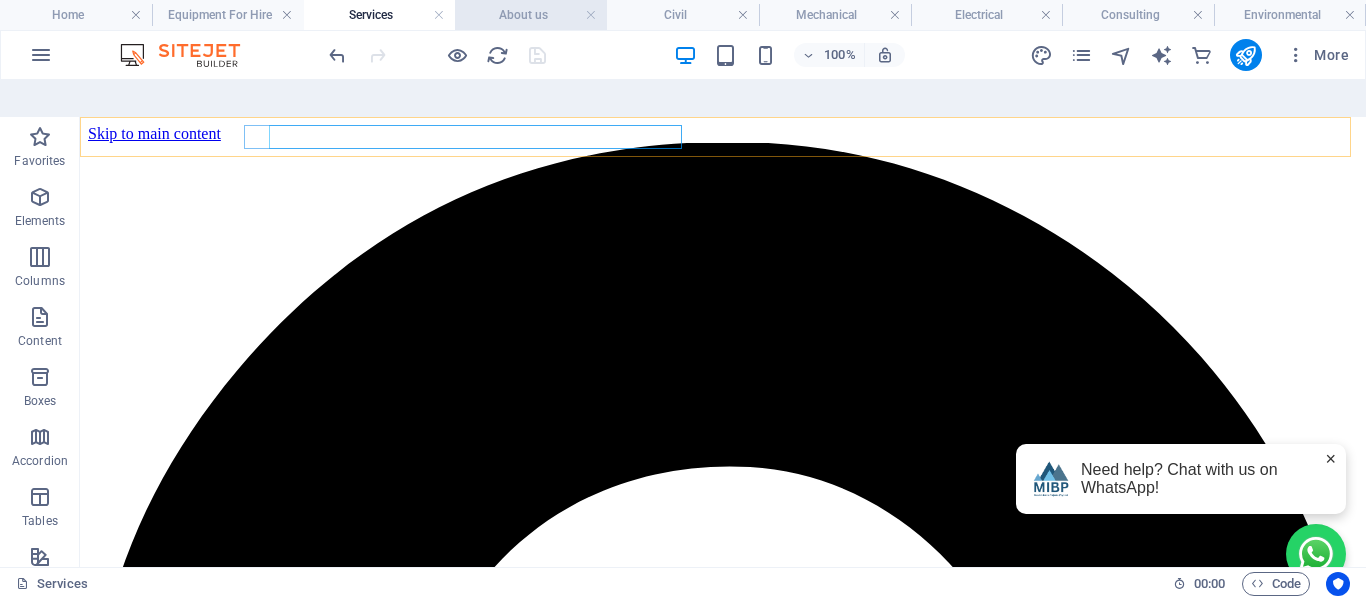 click on "About us" at bounding box center (531, 15) 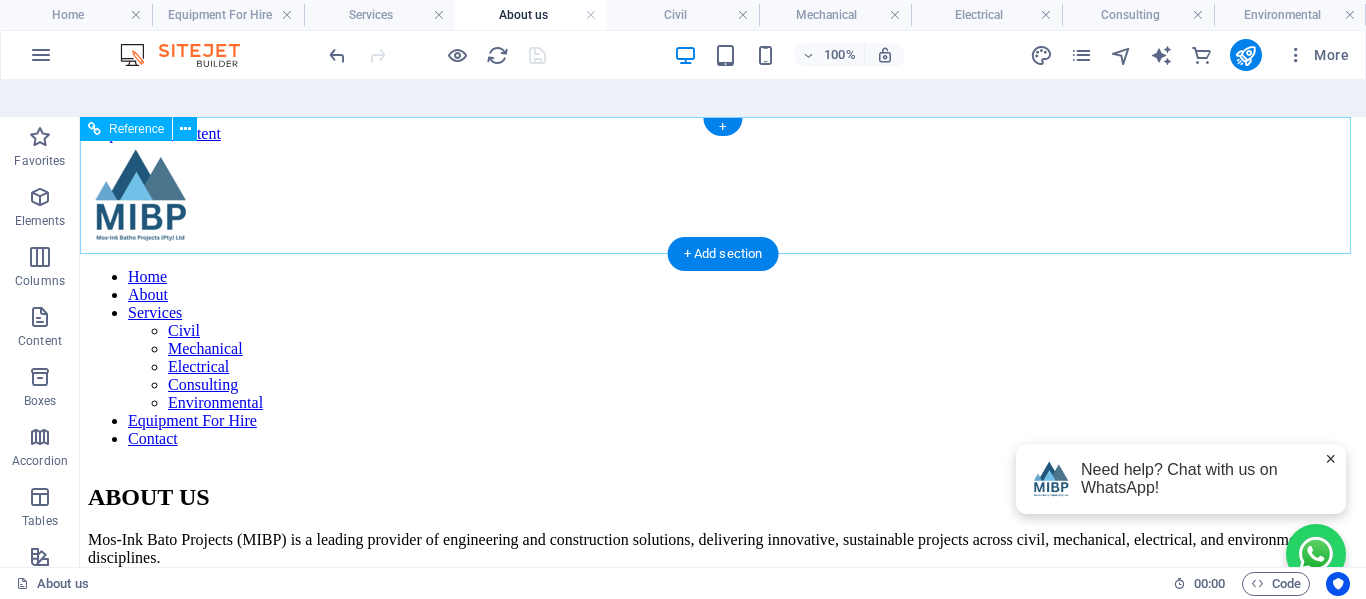 click on "Home About Services Civil Mechanical Electrical Consulting Environmental Equipment For Hire Contact" at bounding box center (723, 303) 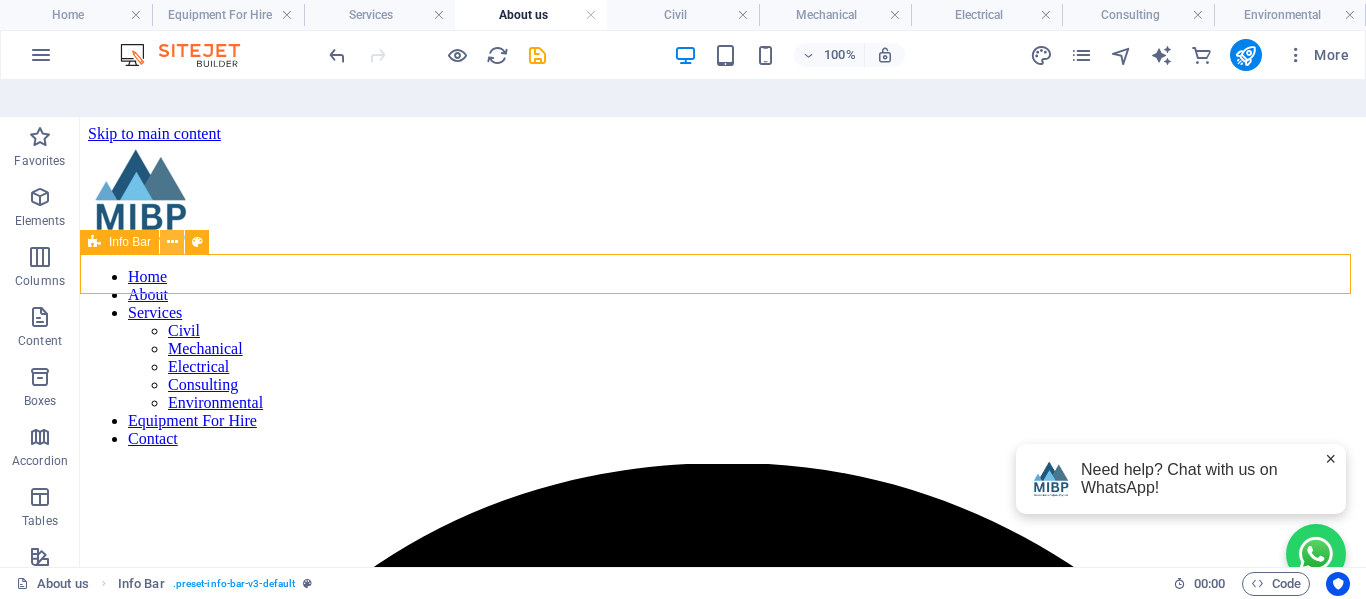 click at bounding box center [172, 242] 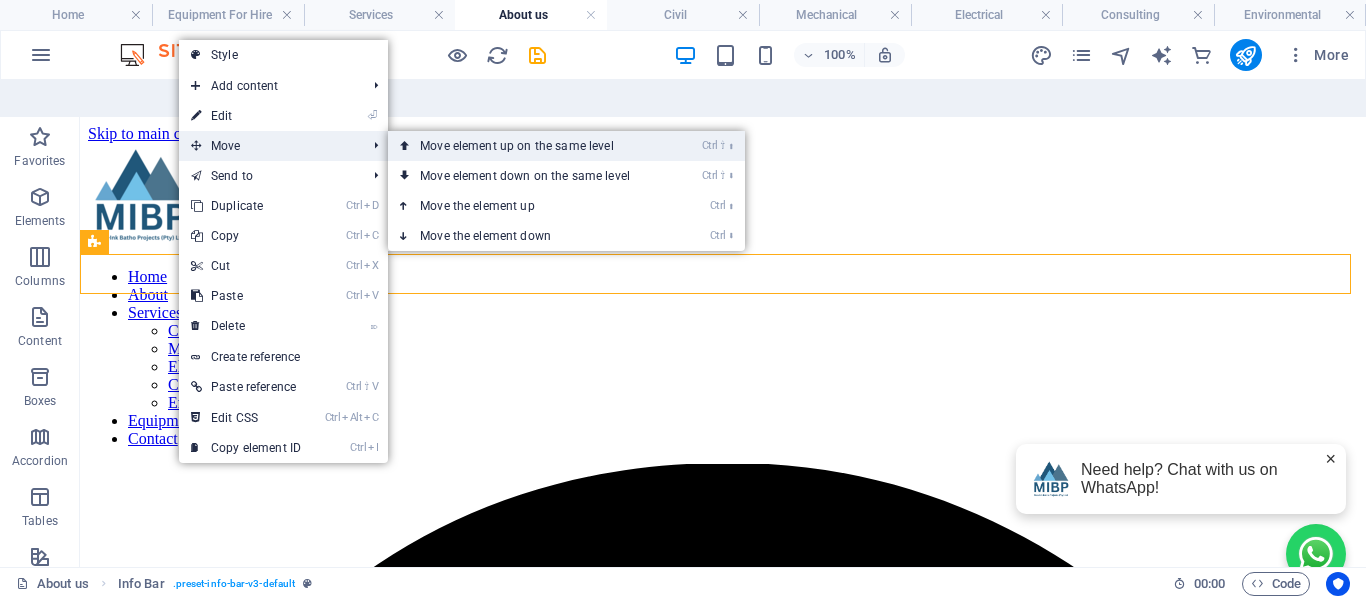 click on "Ctrl ⇧ ⬆  Move element up on the same level" at bounding box center (529, 146) 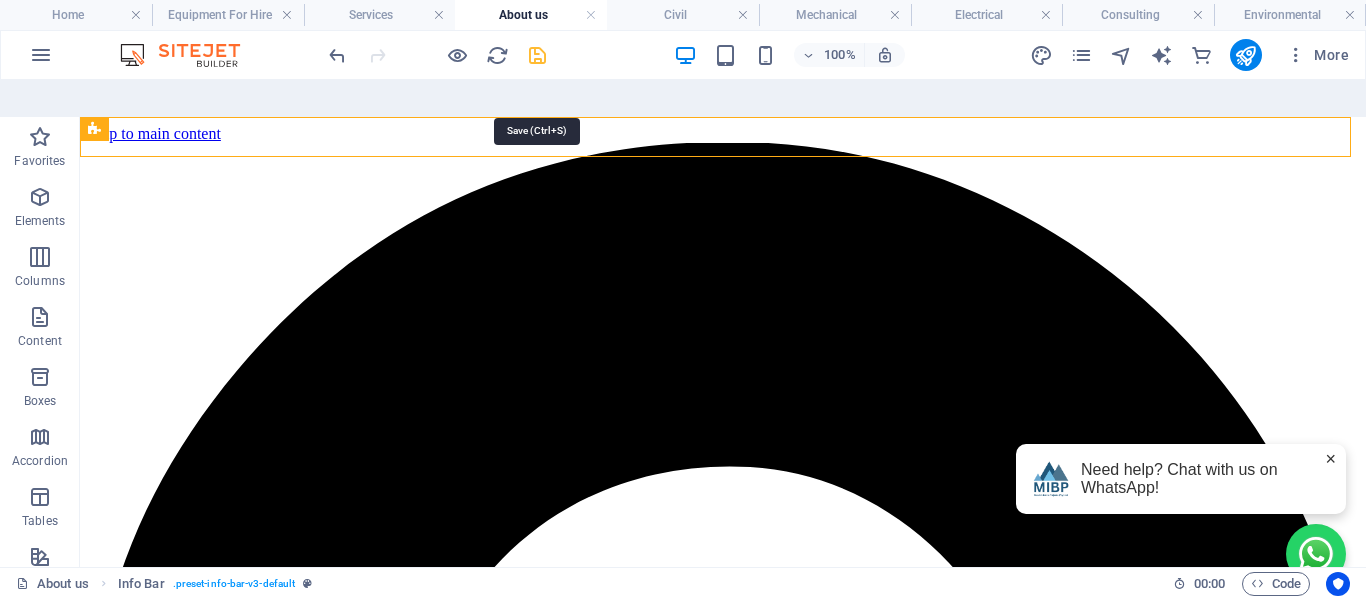 click at bounding box center (537, 55) 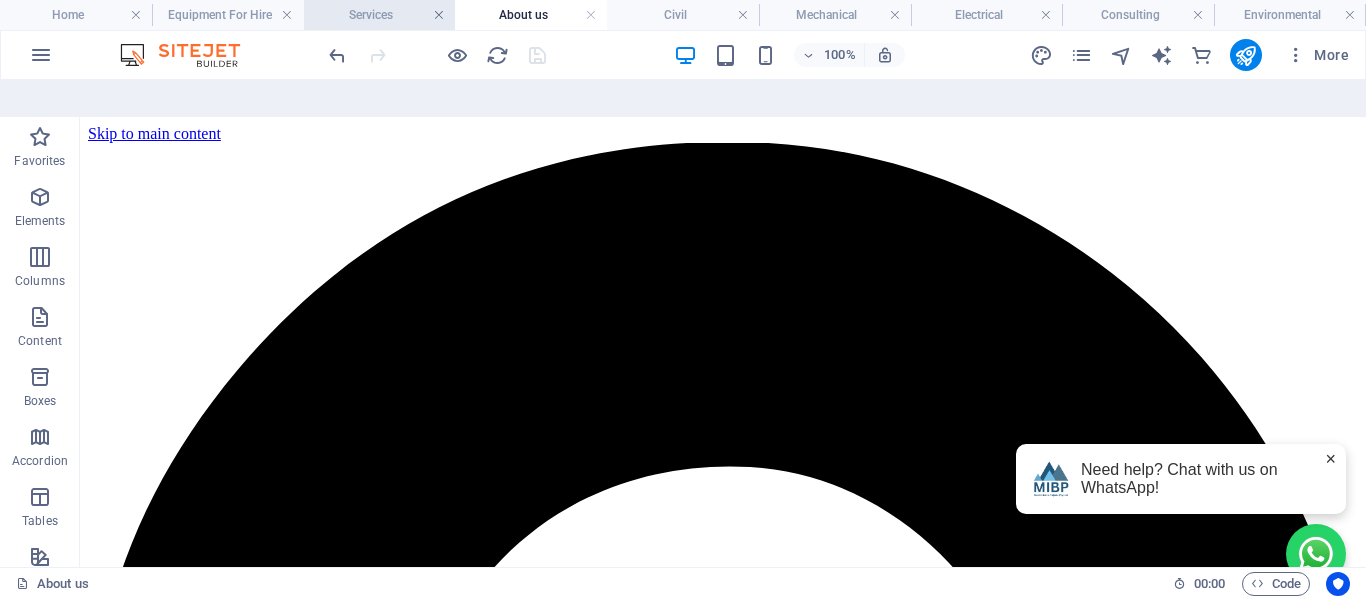 click at bounding box center (439, 15) 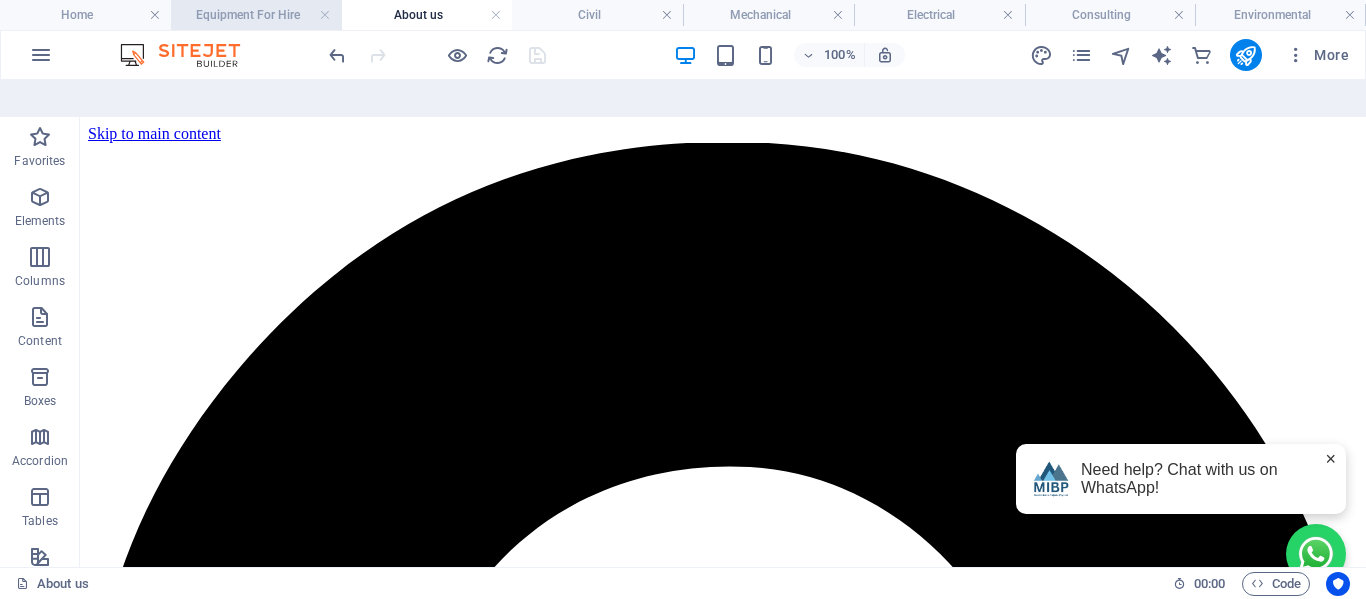 click on "Equipment For Hire" at bounding box center [256, 15] 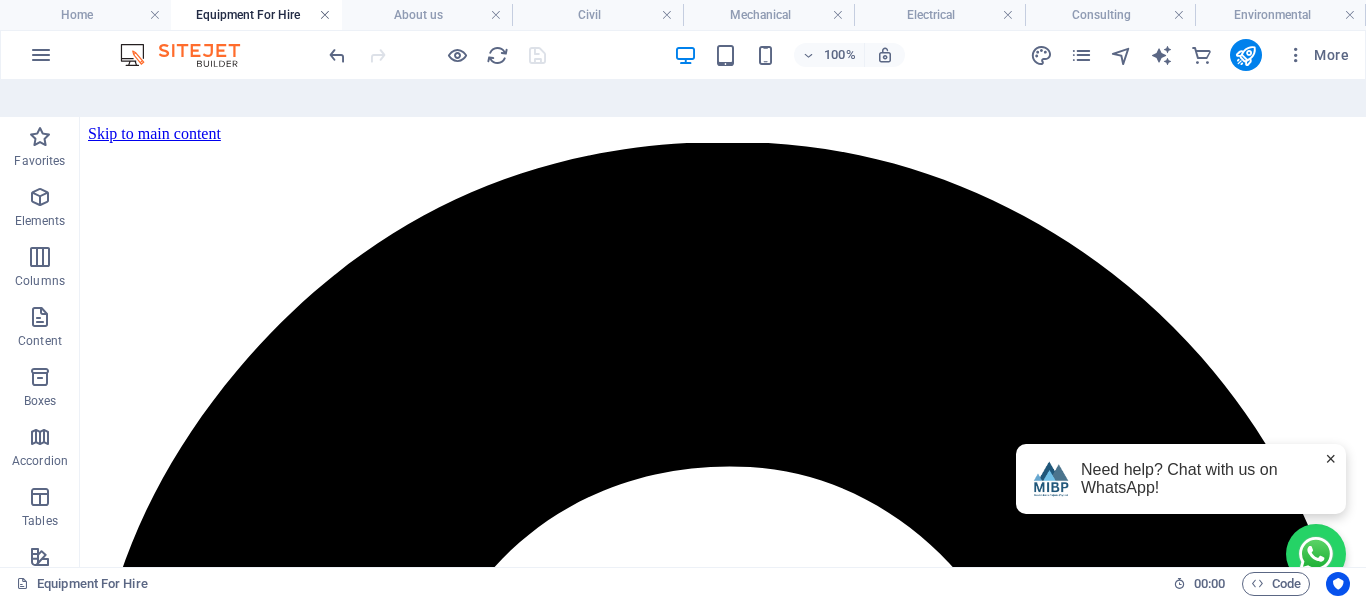 drag, startPoint x: 326, startPoint y: 13, endPoint x: 258, endPoint y: 91, distance: 103.47947 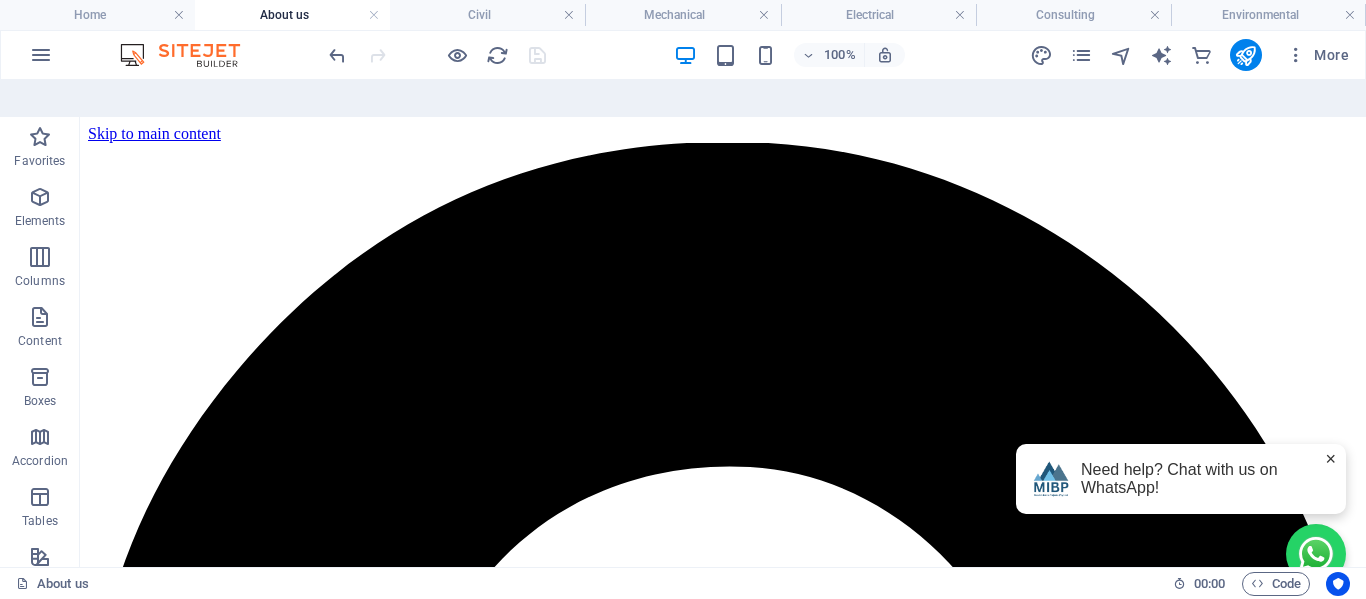 click on "About us" at bounding box center [292, 15] 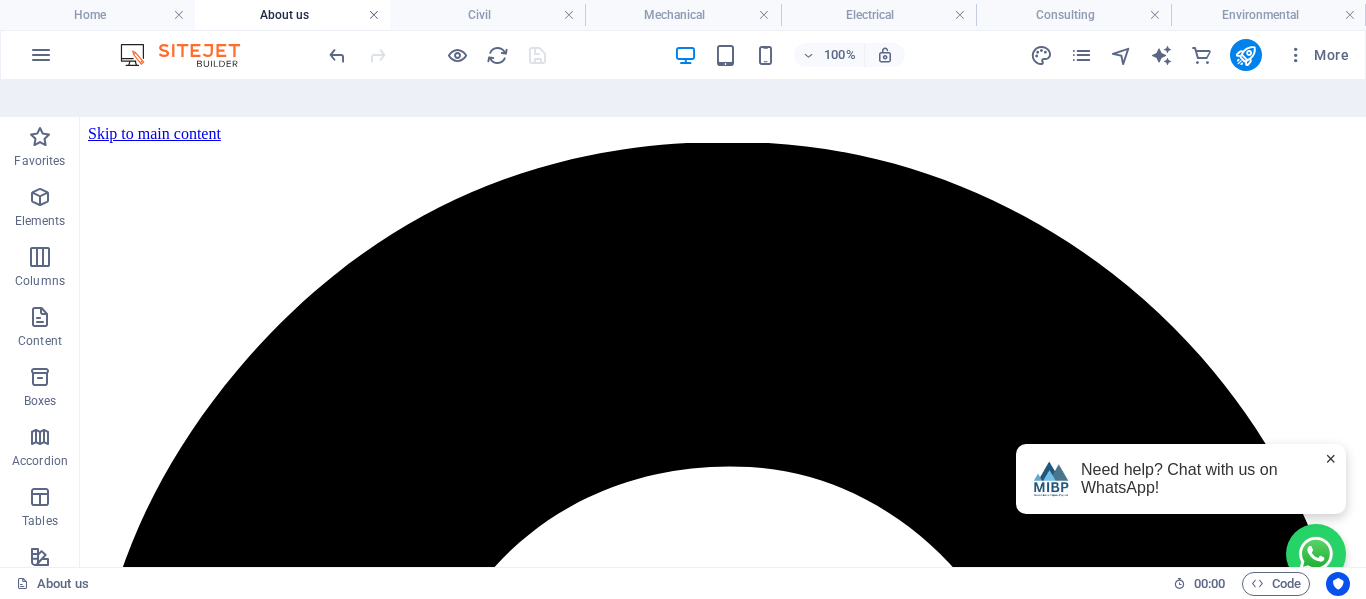 click at bounding box center [374, 15] 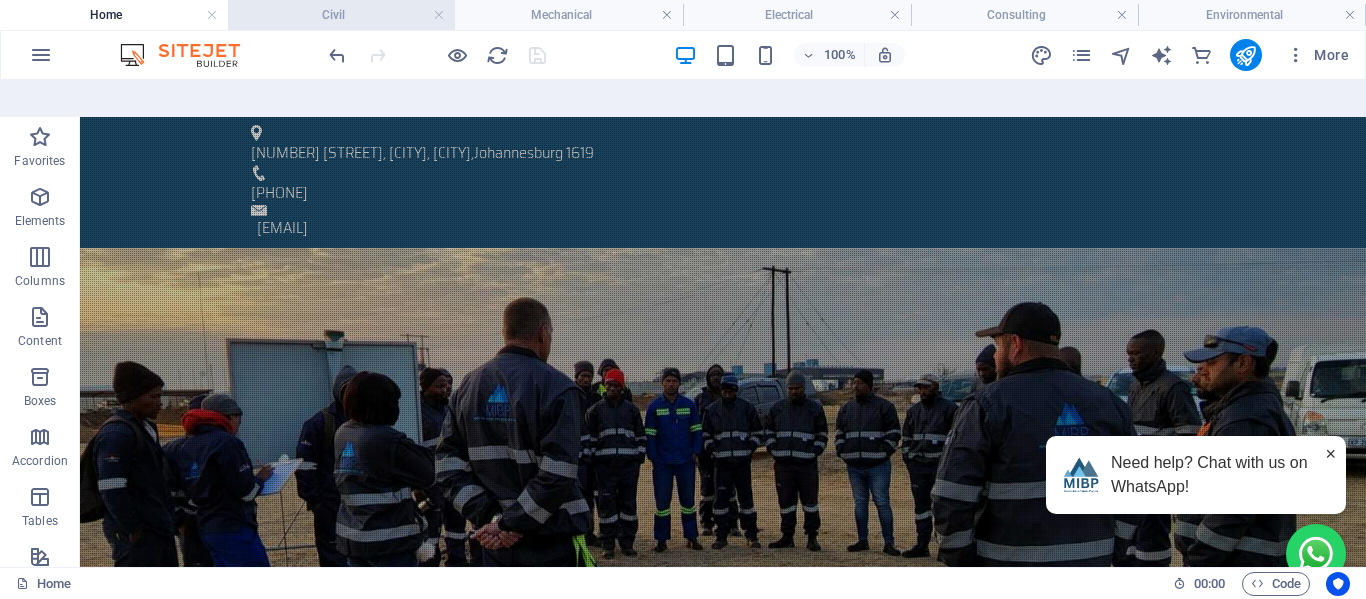 click on "Civil" at bounding box center [342, 15] 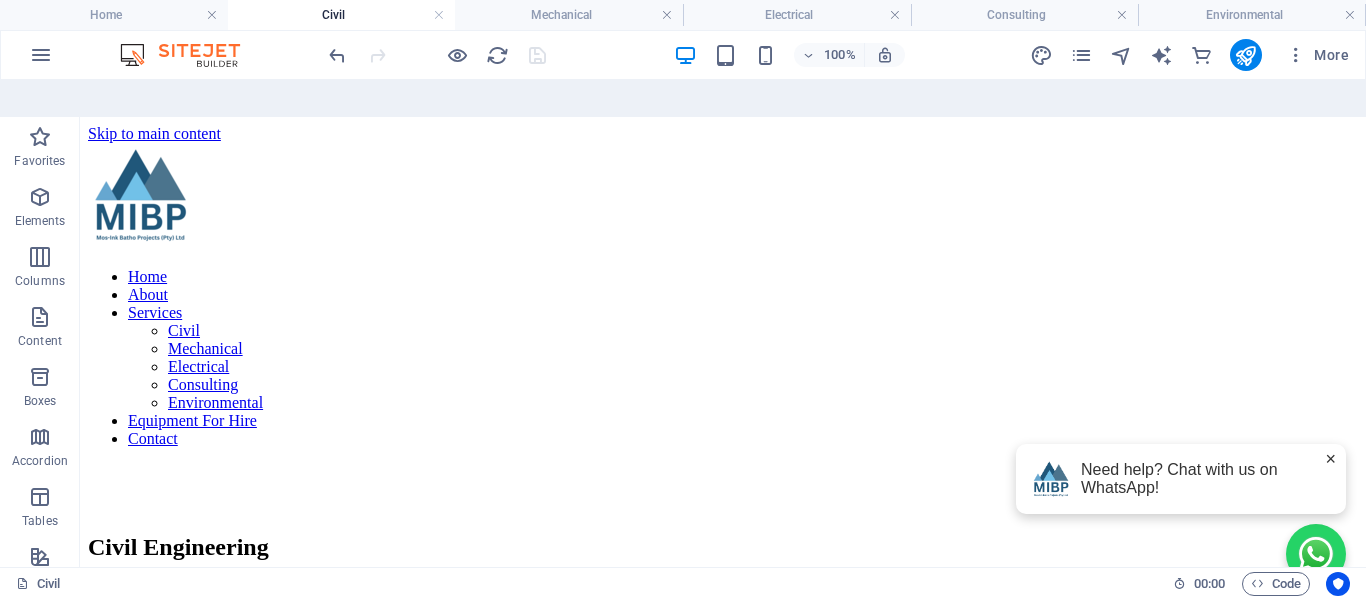 click on "Home About Services Civil Mechanical Electrical Consulting Environmental Equipment For Hire Contact" at bounding box center [723, 303] 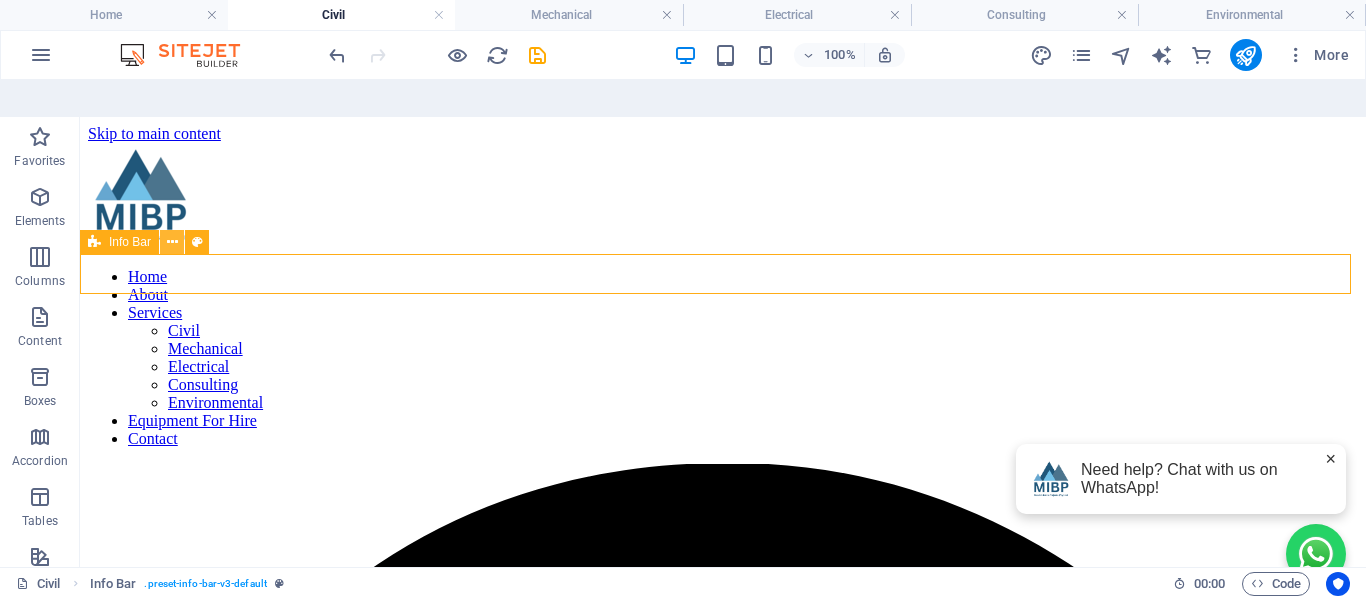 click at bounding box center [172, 242] 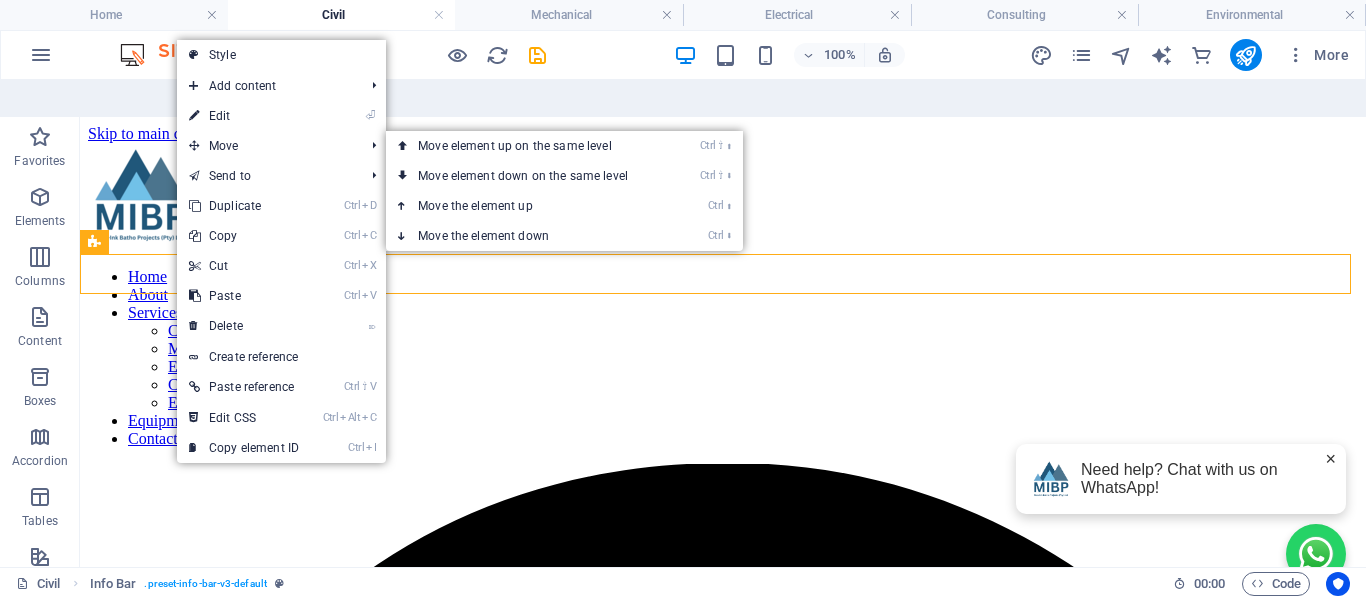 click on "Ctrl ⇧ ⬆  Move element up on the same level" at bounding box center [527, 146] 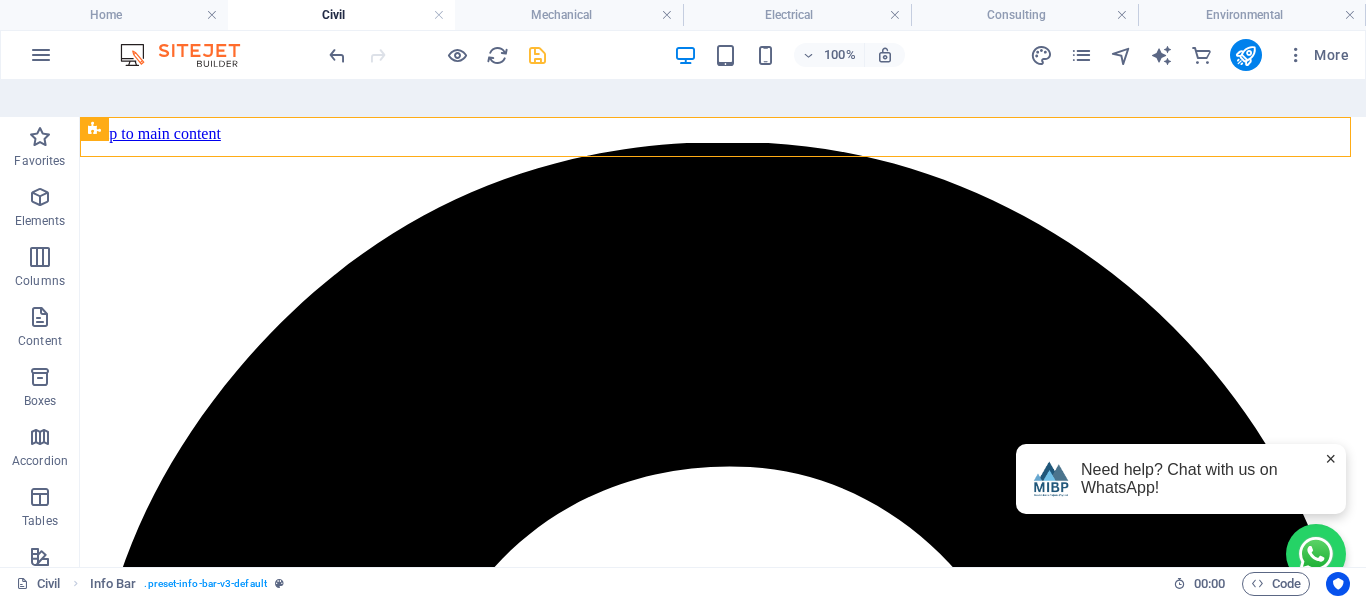 click at bounding box center (537, 55) 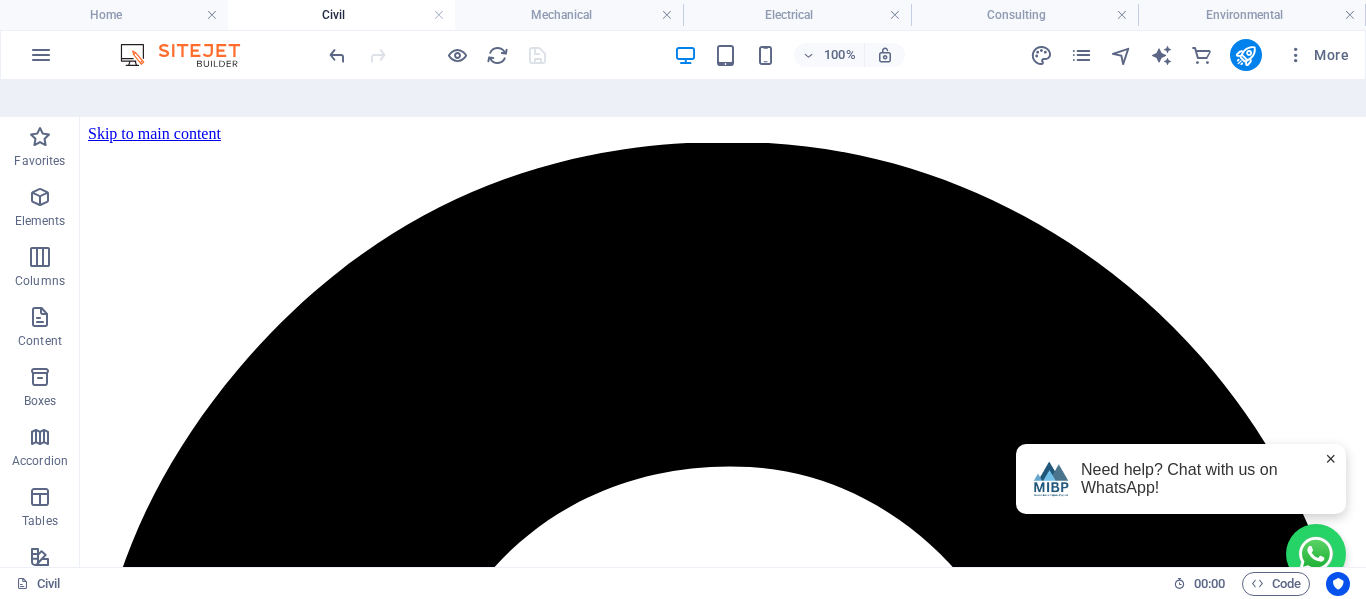 click on "Civil" at bounding box center [342, 15] 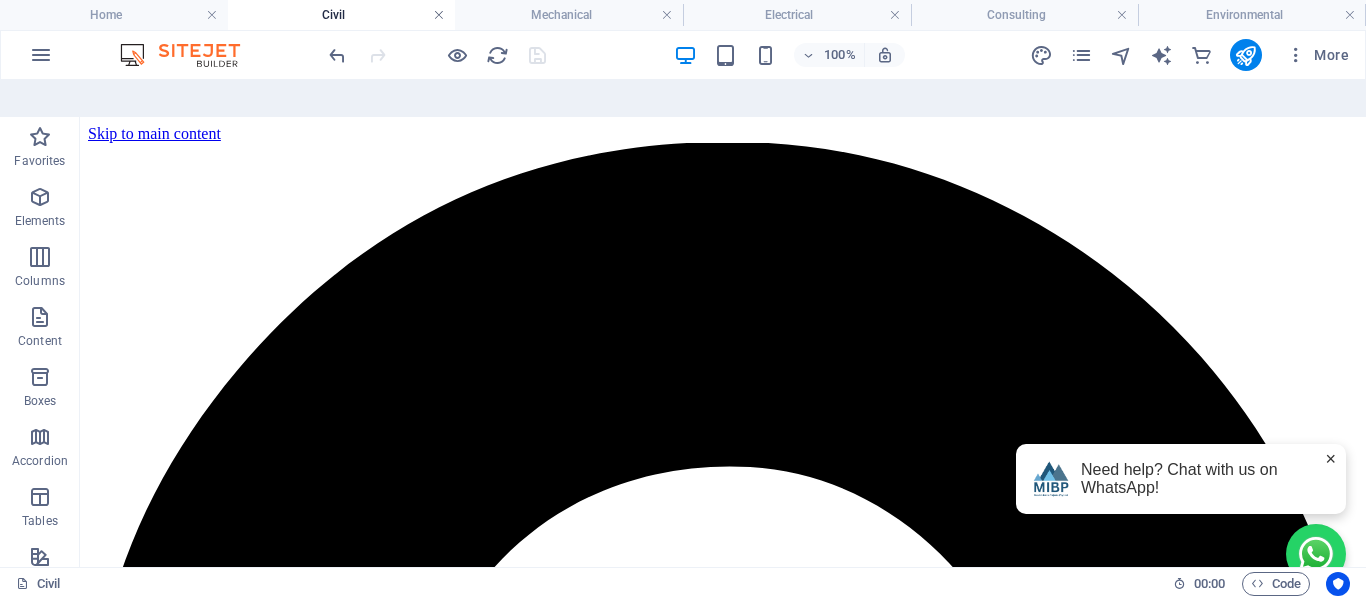 click at bounding box center (439, 15) 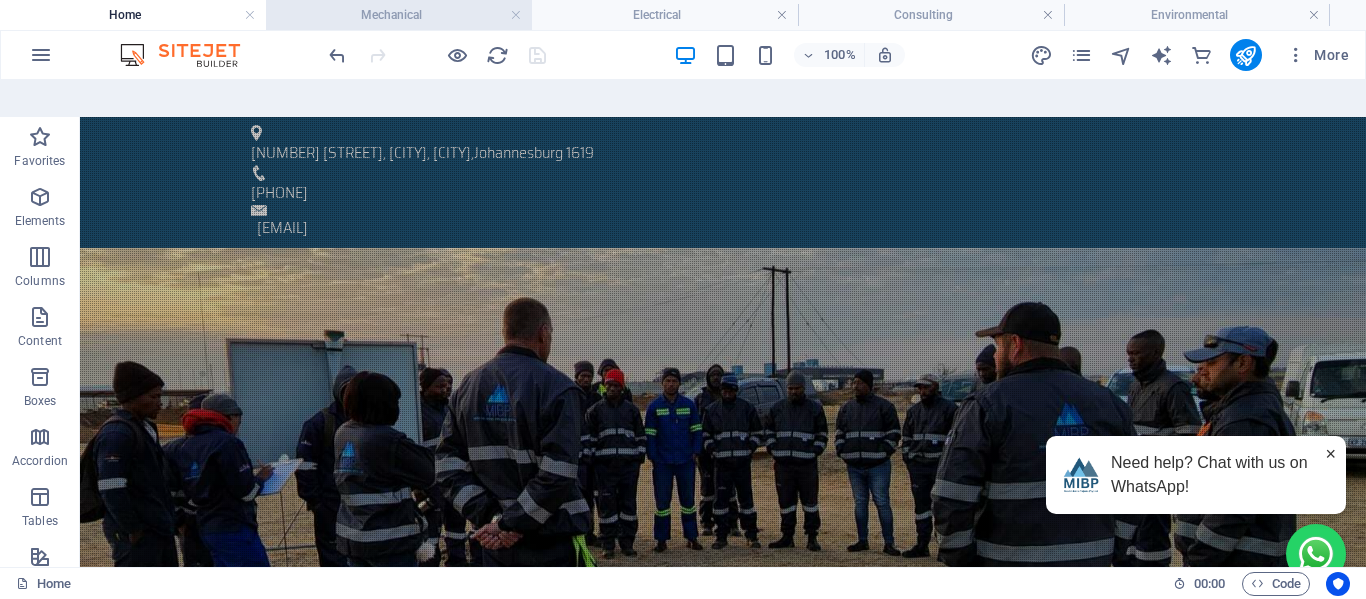click on "Mechanical" at bounding box center (399, 15) 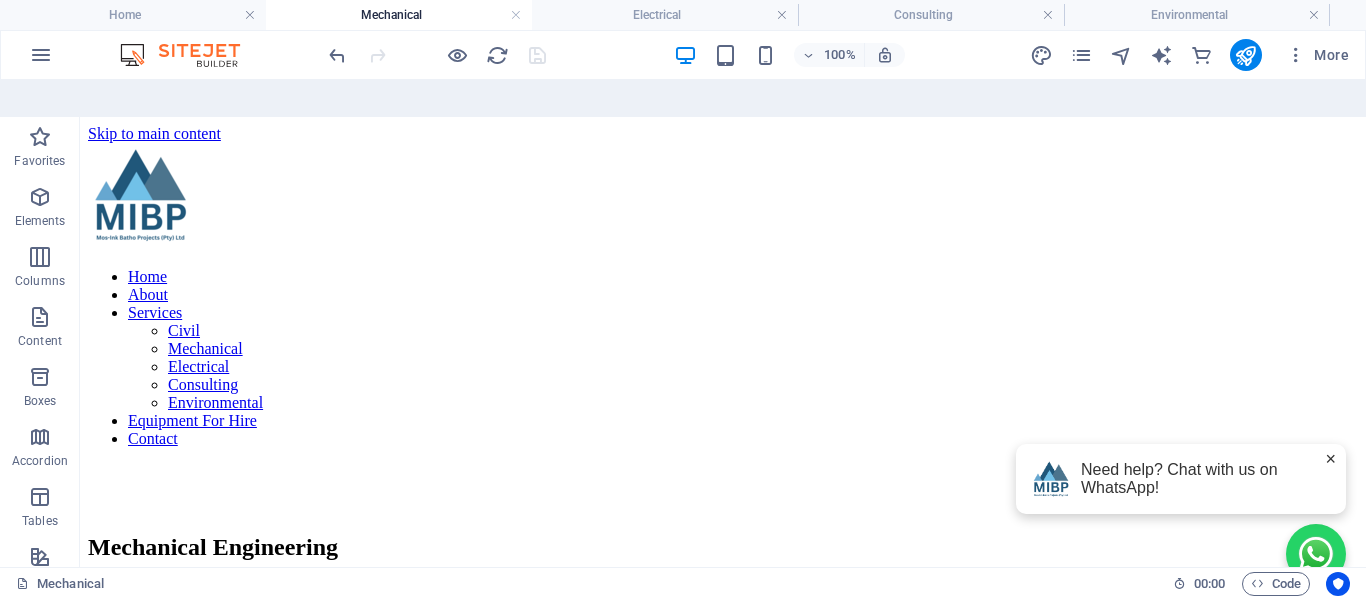 click on "Home About Services Civil Mechanical Electrical Consulting Environmental Equipment For Hire Contact" at bounding box center [723, 303] 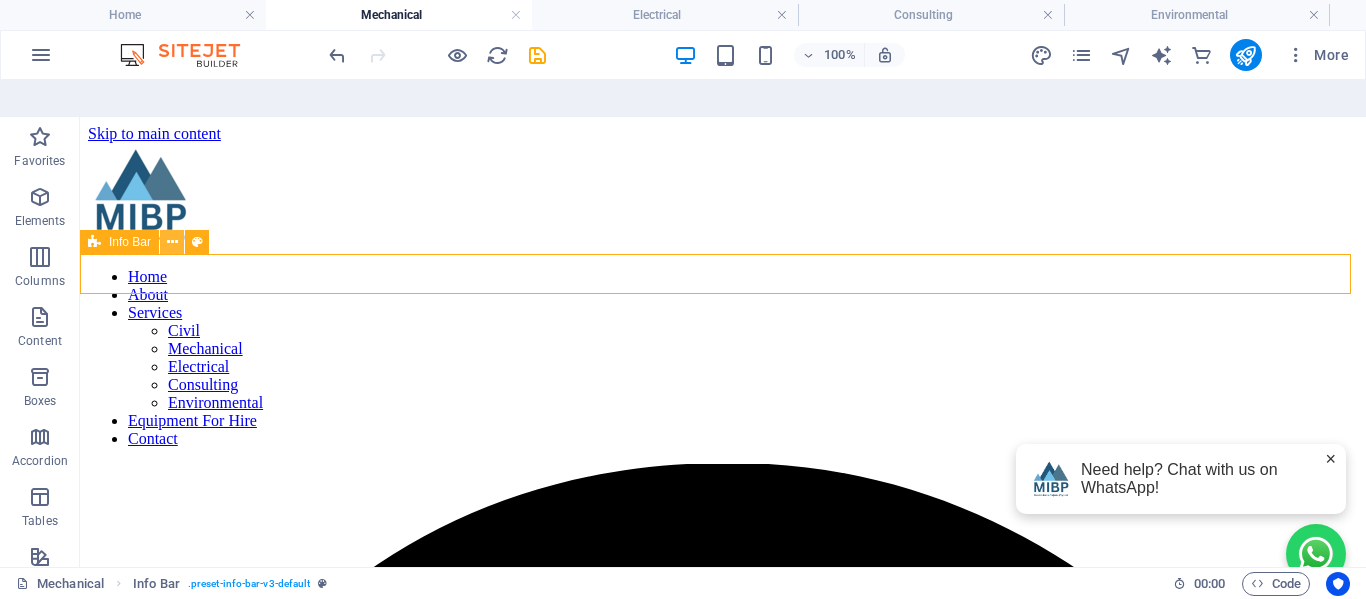 click at bounding box center [172, 242] 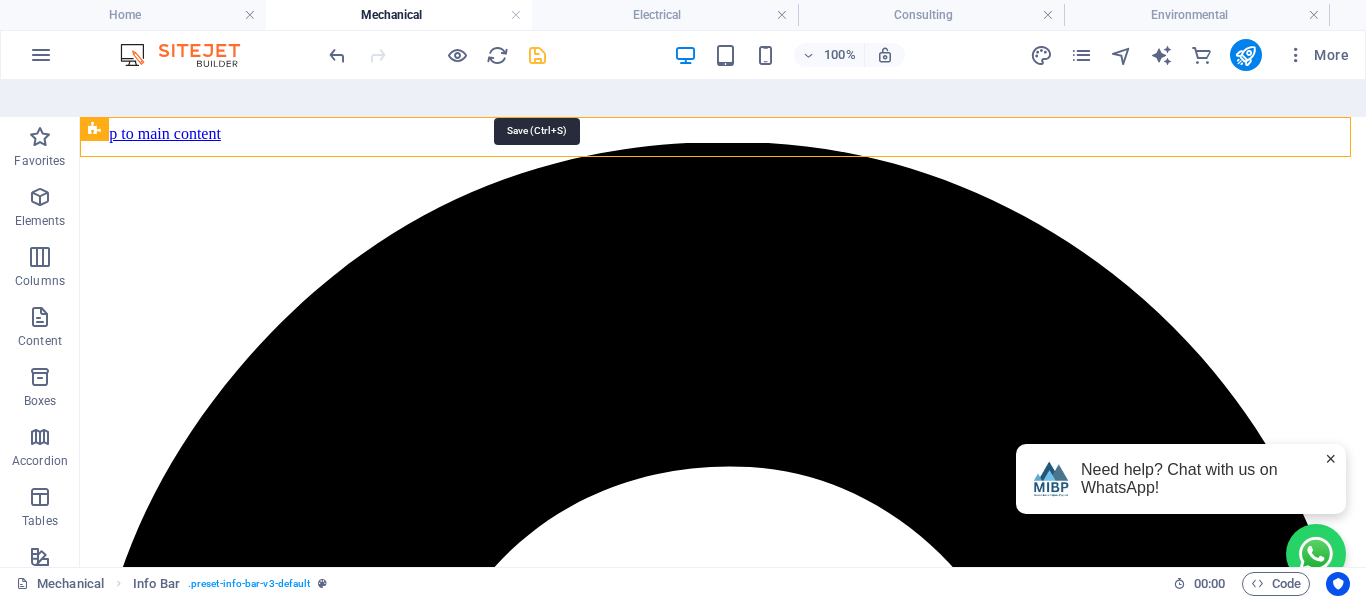 drag, startPoint x: 532, startPoint y: 57, endPoint x: 454, endPoint y: 18, distance: 87.20665 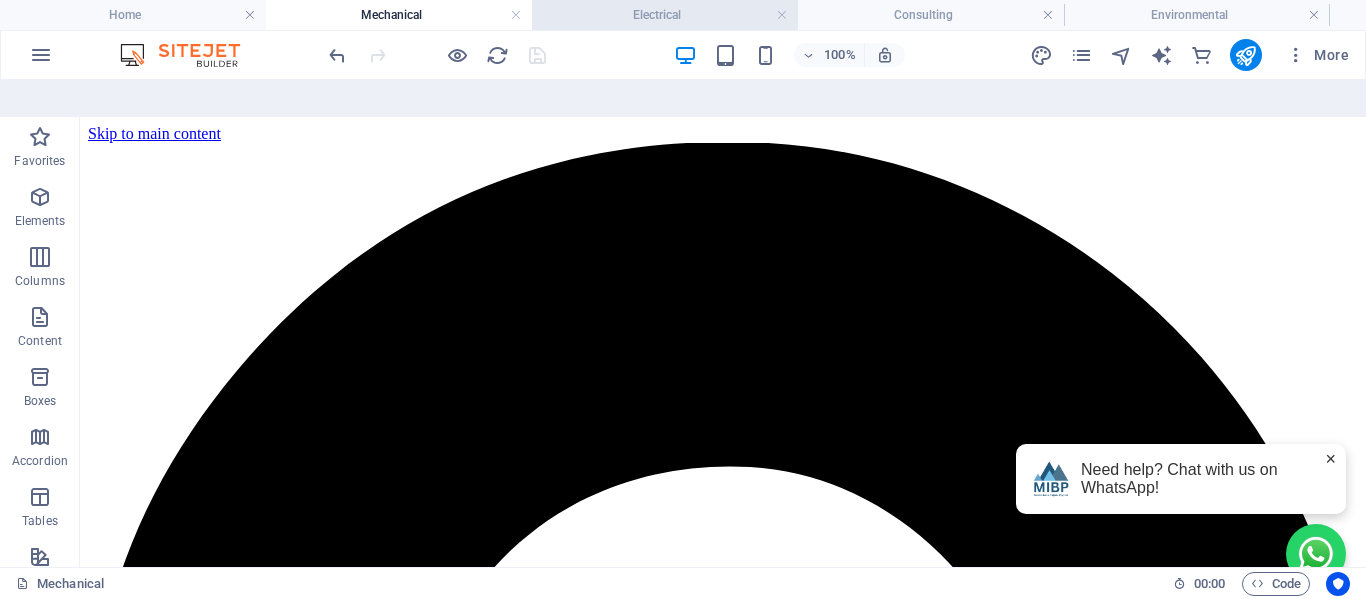 click on "Electrical" at bounding box center [665, 15] 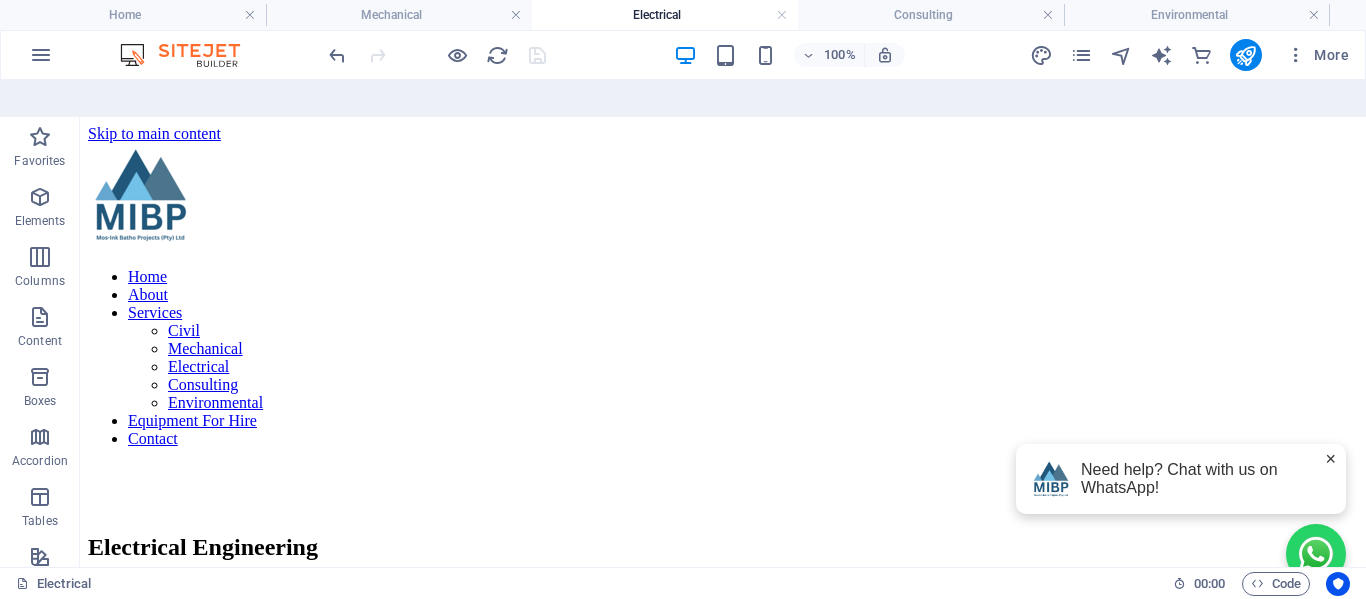 click on "Home About Services Civil Mechanical Electrical Consulting Environmental Equipment For Hire Contact" at bounding box center [723, 303] 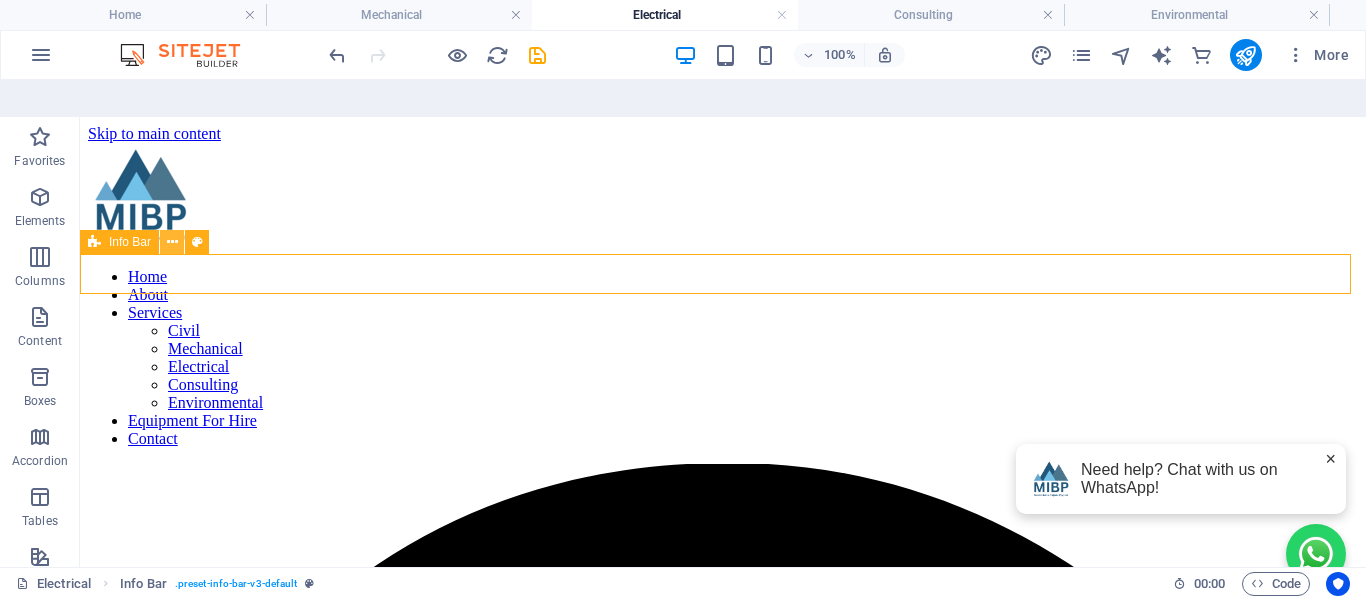 click at bounding box center [172, 242] 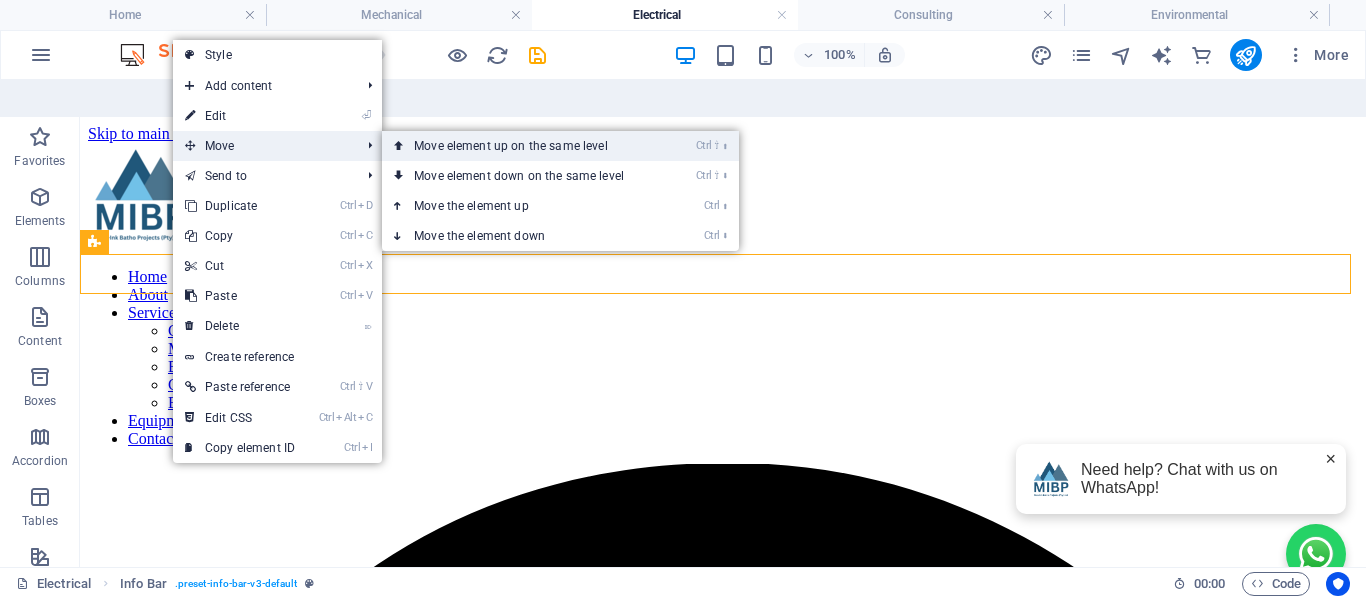 drag, startPoint x: 429, startPoint y: 108, endPoint x: 346, endPoint y: 28, distance: 115.27792 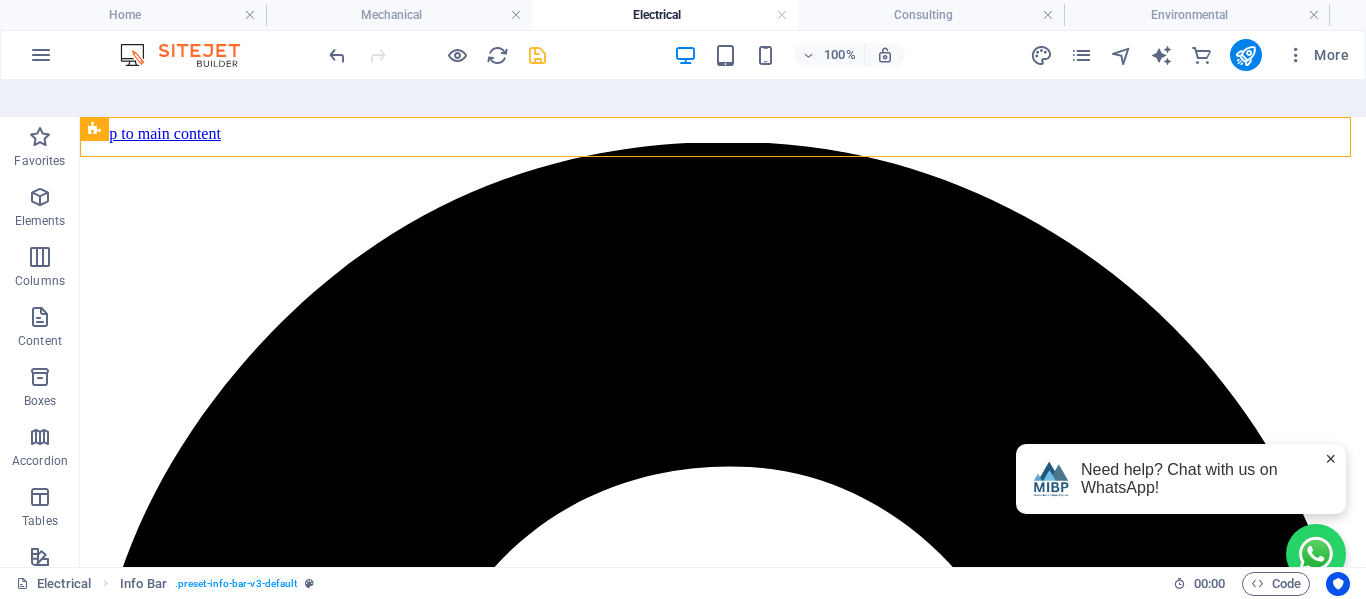 click at bounding box center (537, 55) 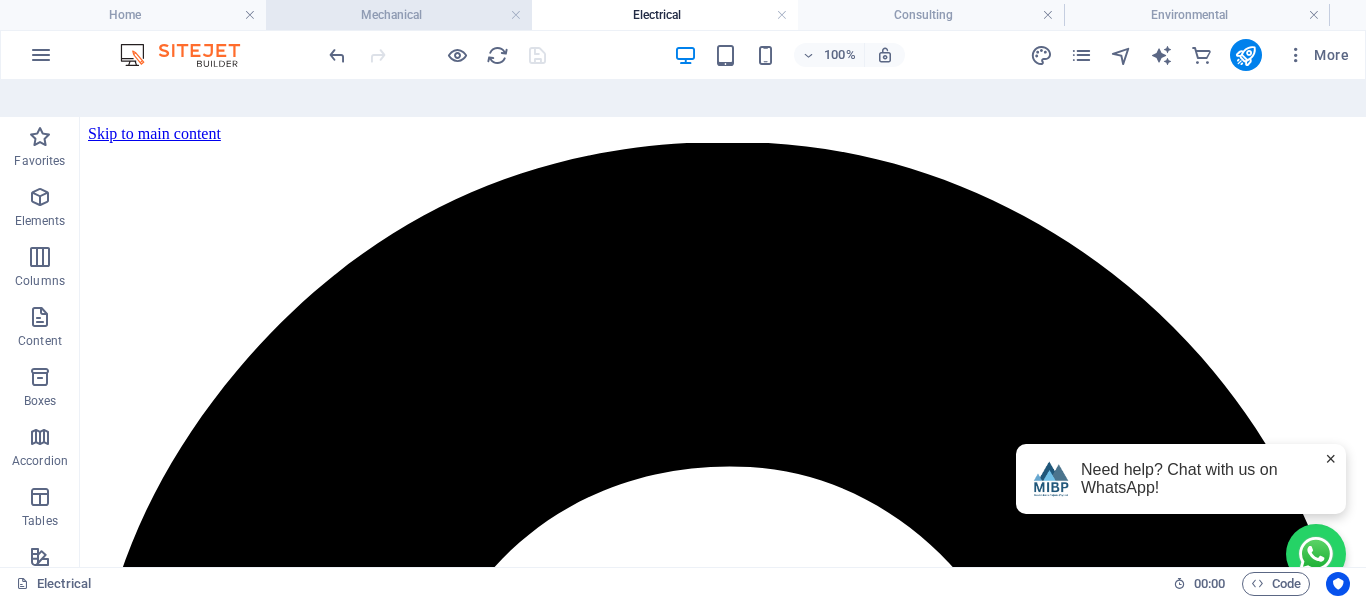 click on "Mechanical" at bounding box center (399, 15) 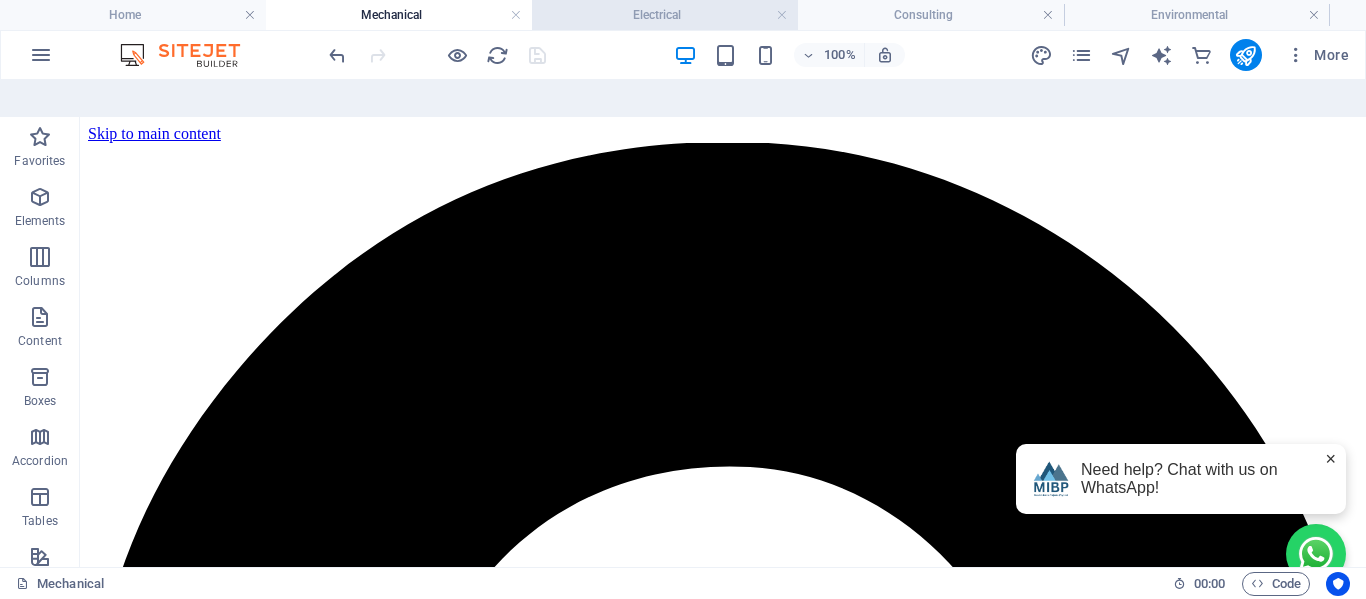 click on "Electrical" at bounding box center (665, 15) 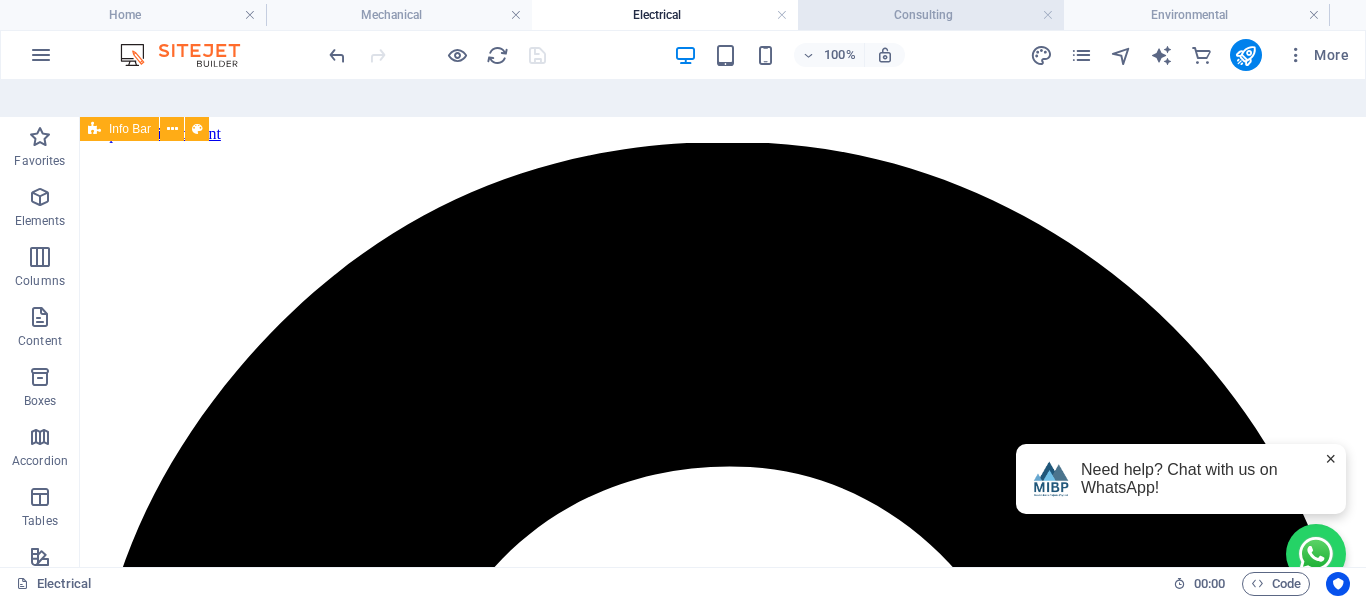 click on "Consulting" at bounding box center (931, 15) 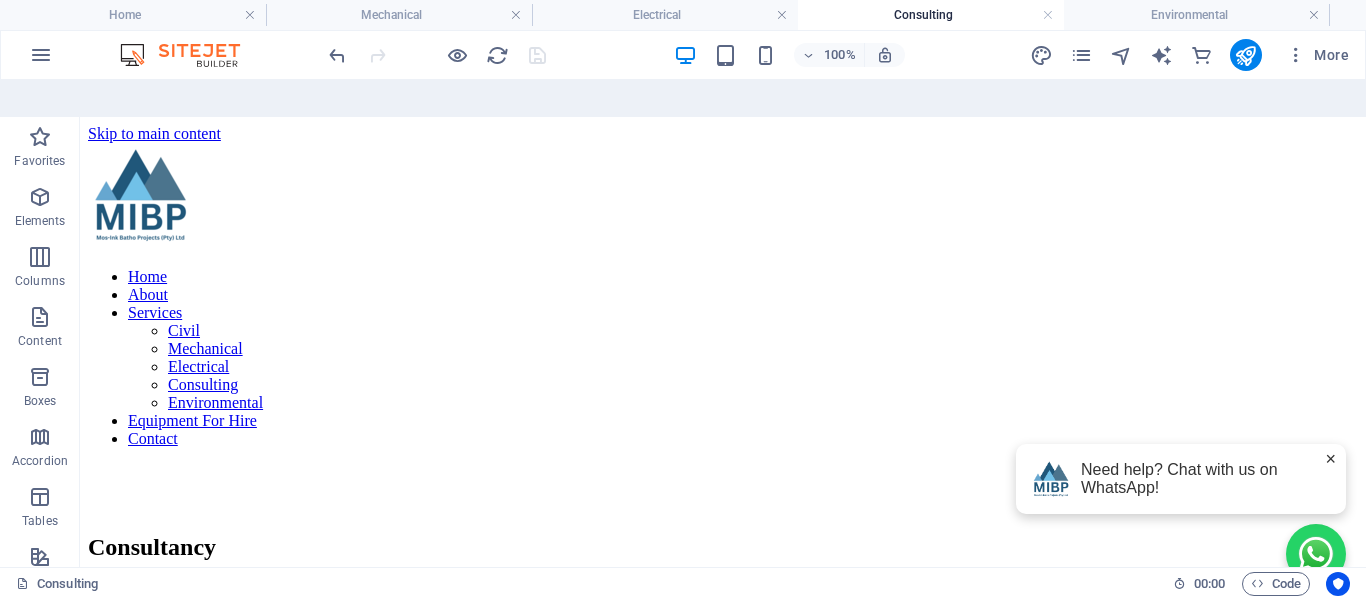click on "Home About Services Civil Mechanical Electrical Consulting Environmental Equipment For Hire Contact" at bounding box center (723, 358) 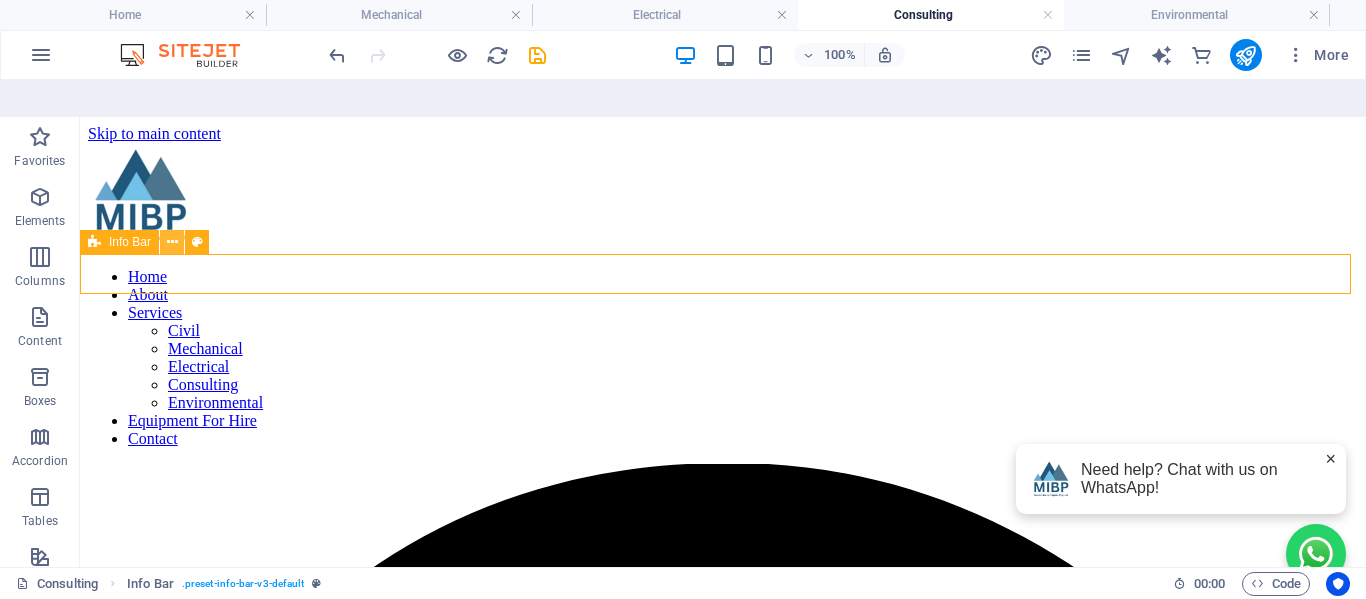 click at bounding box center [172, 242] 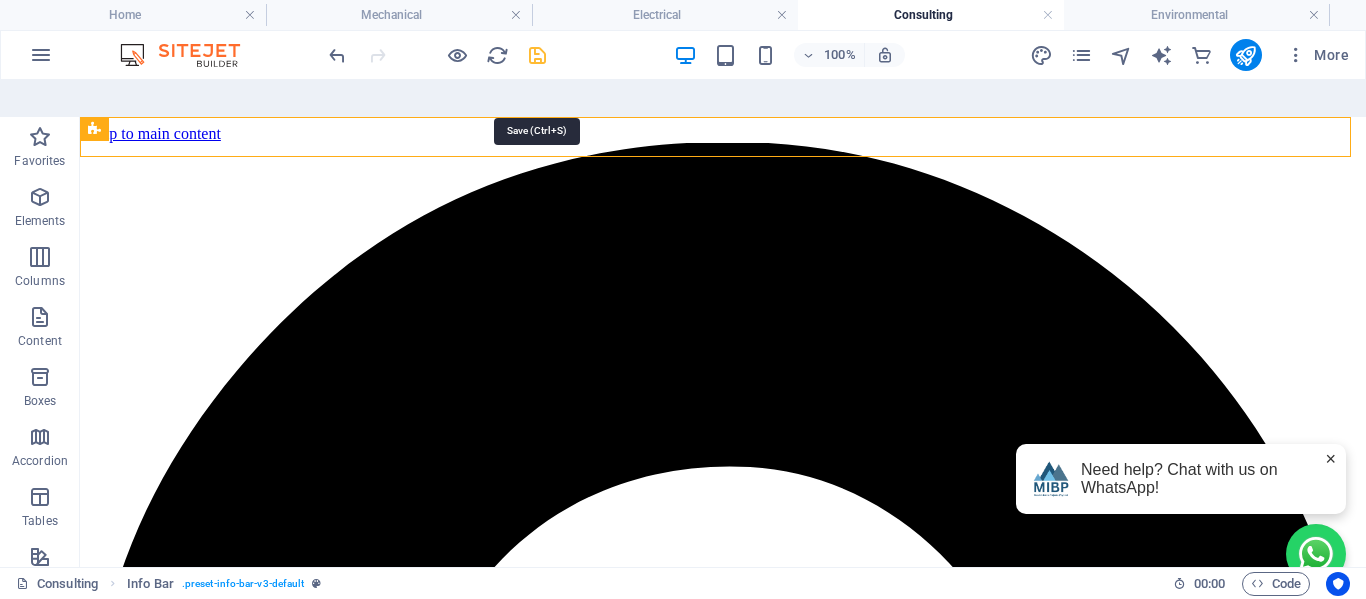 click at bounding box center [537, 55] 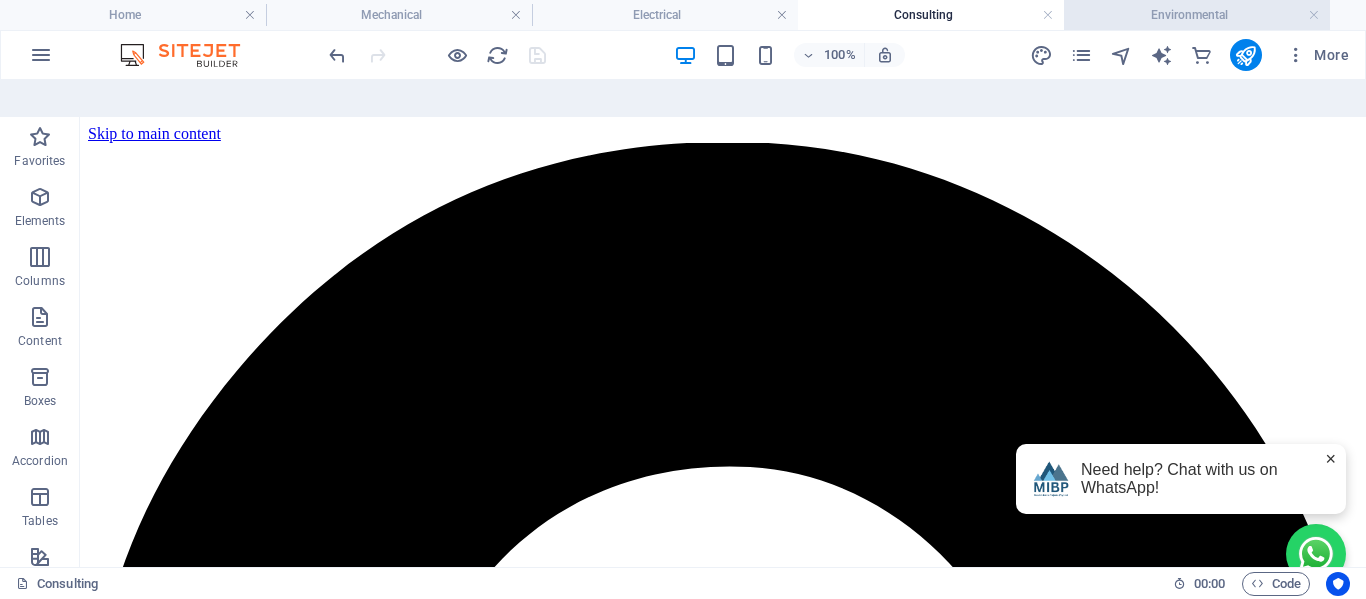 click on "Environmental" at bounding box center (1197, 15) 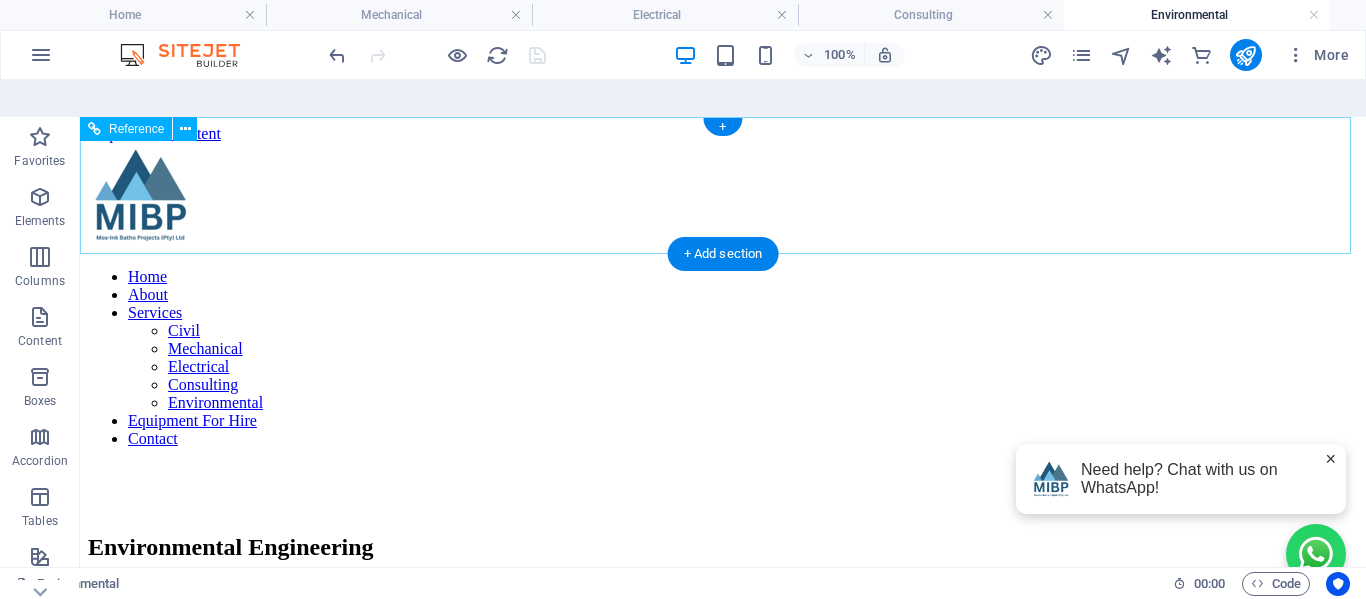 click on "Home About Services Civil Mechanical Electrical Consulting Environmental Equipment For Hire Contact" at bounding box center (723, 303) 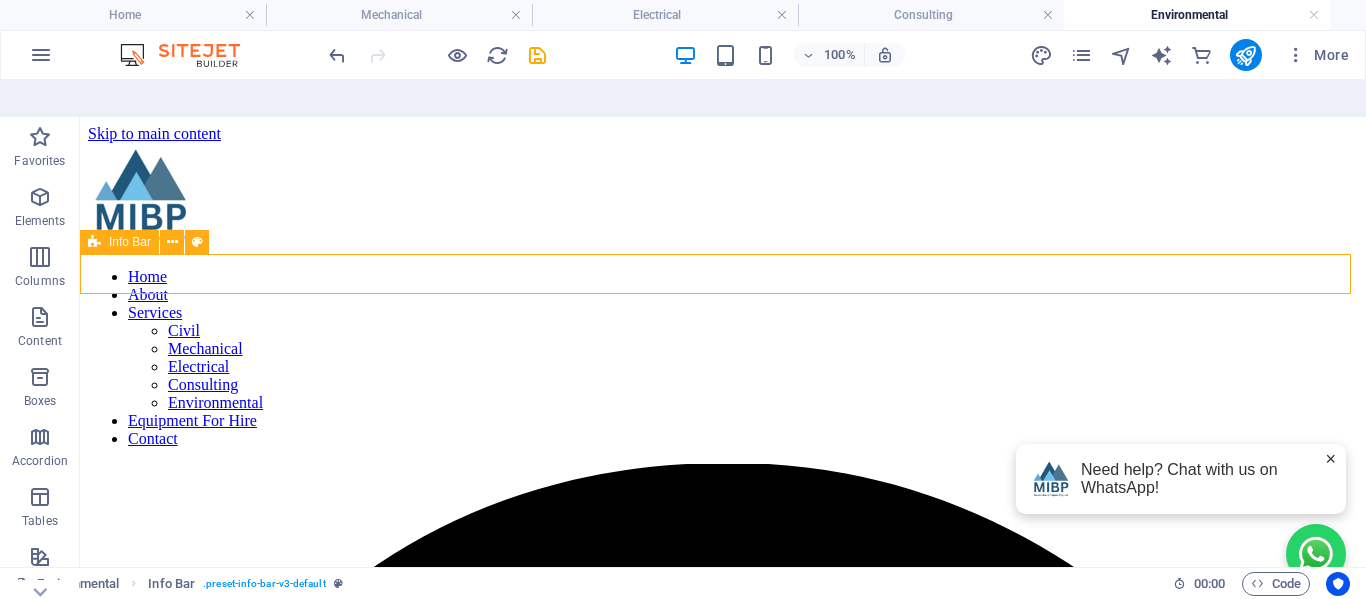 click at bounding box center [172, 242] 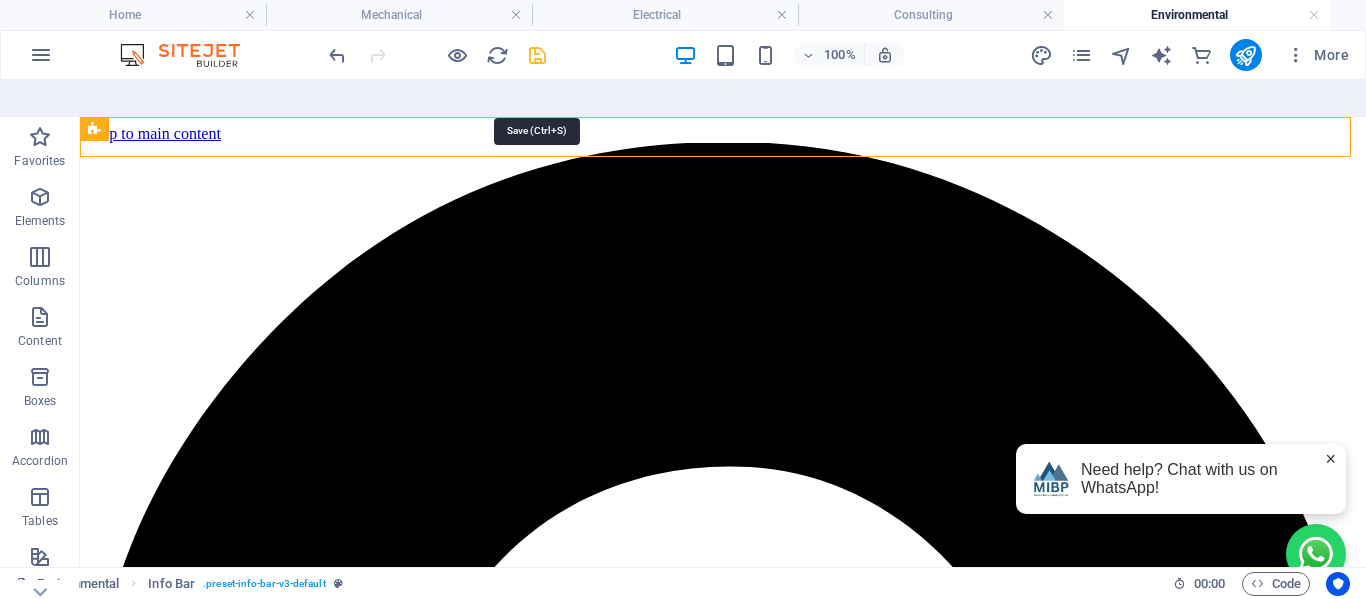 click at bounding box center [537, 55] 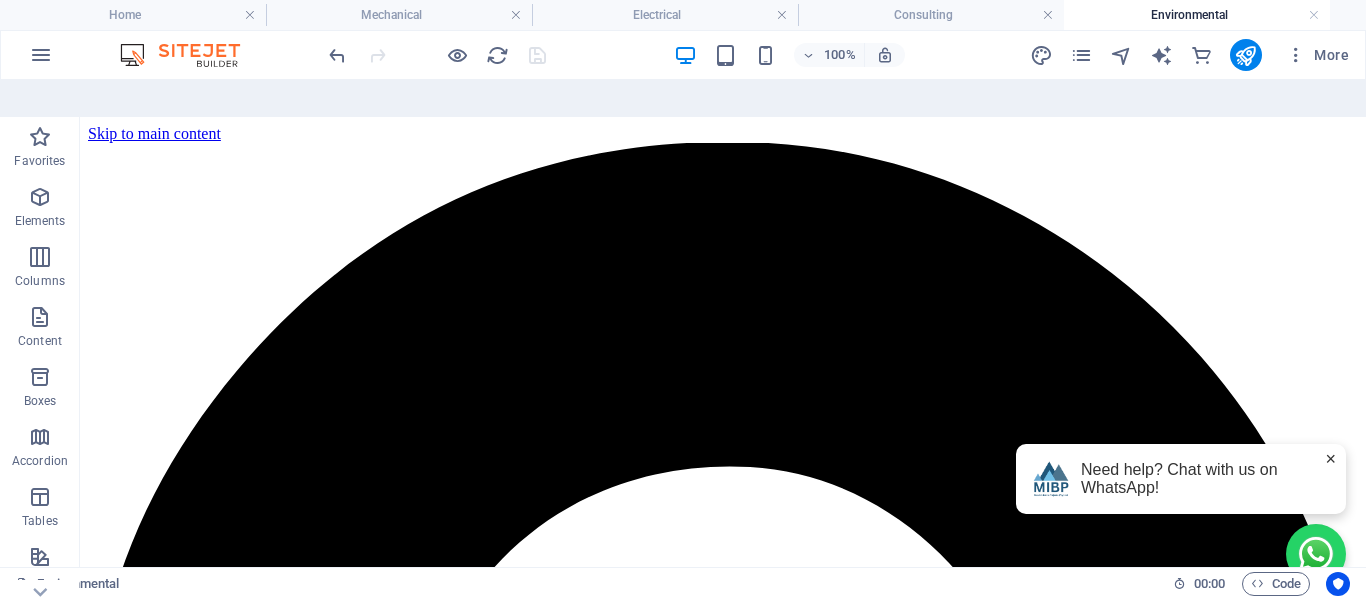 click on "Environmental" at bounding box center [1197, 15] 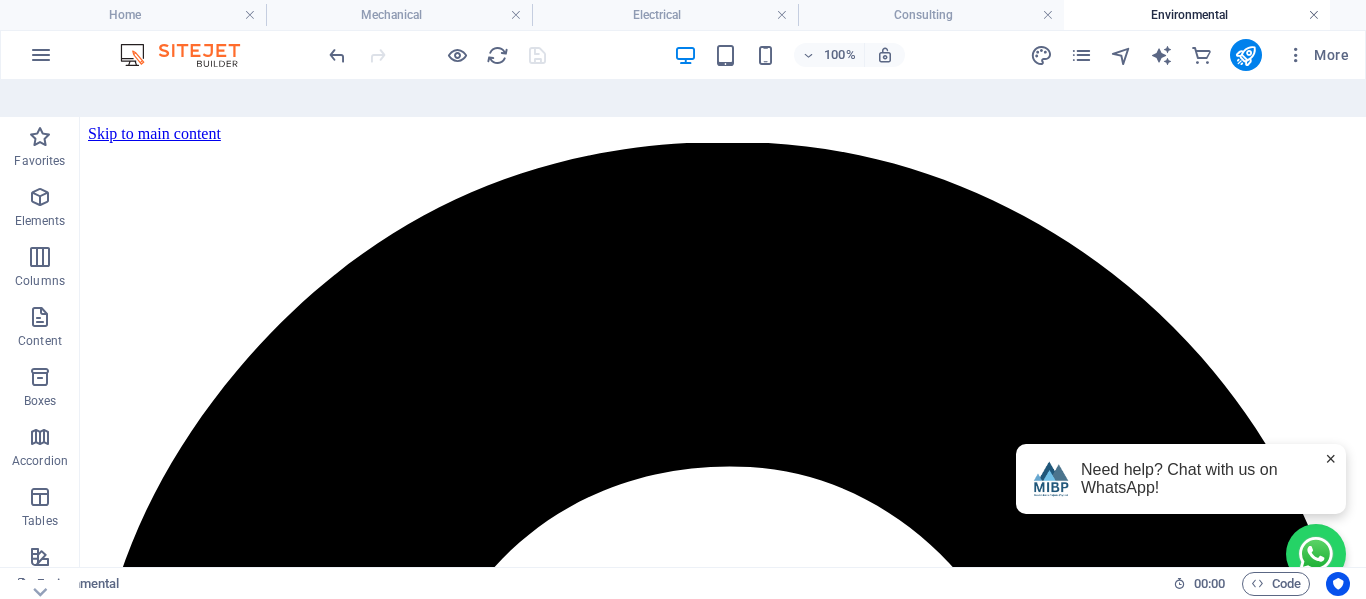 click at bounding box center (1314, 15) 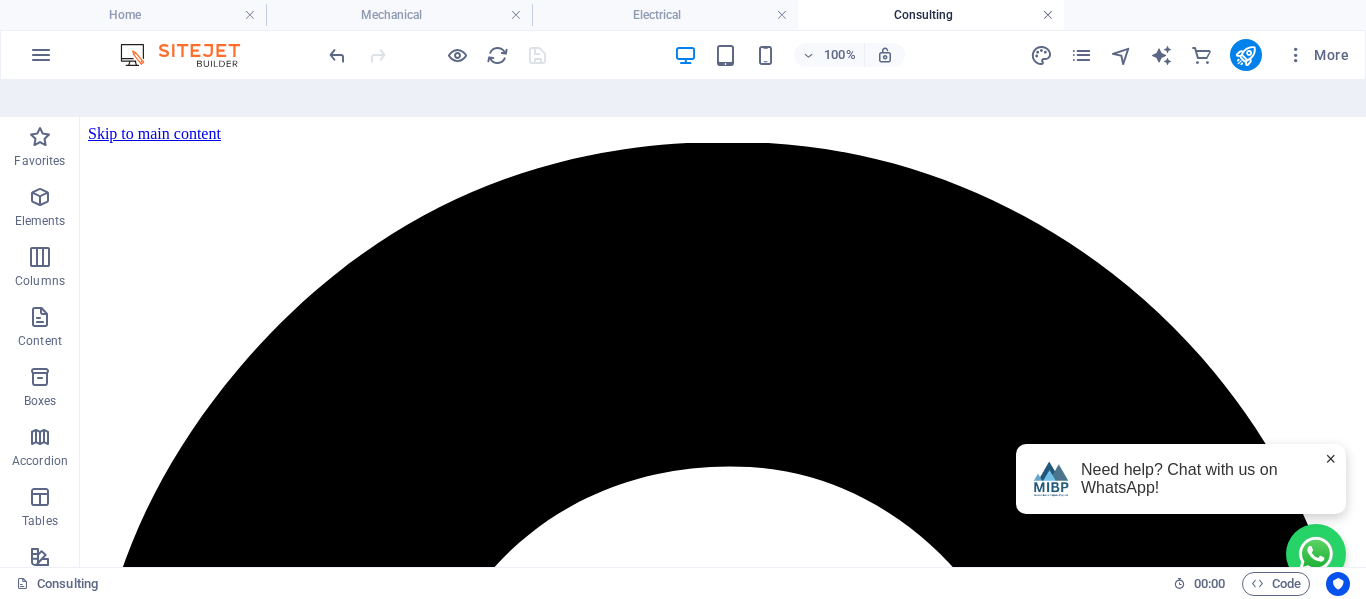 click at bounding box center [1048, 15] 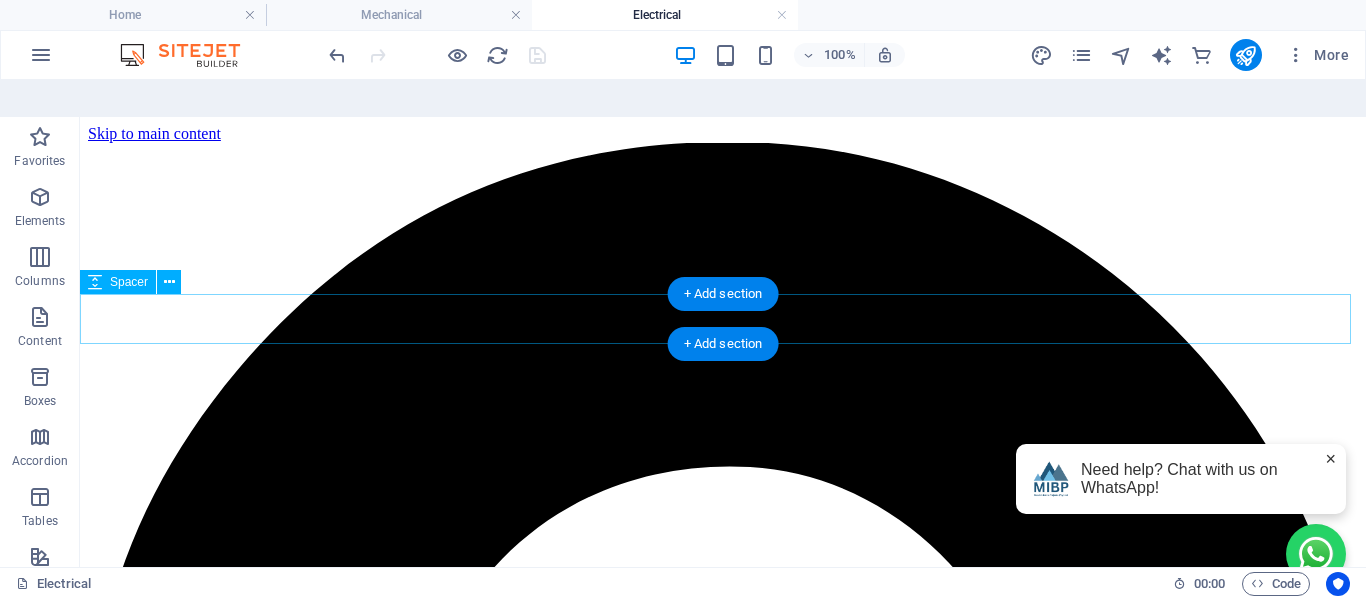 click at bounding box center (723, 5052) 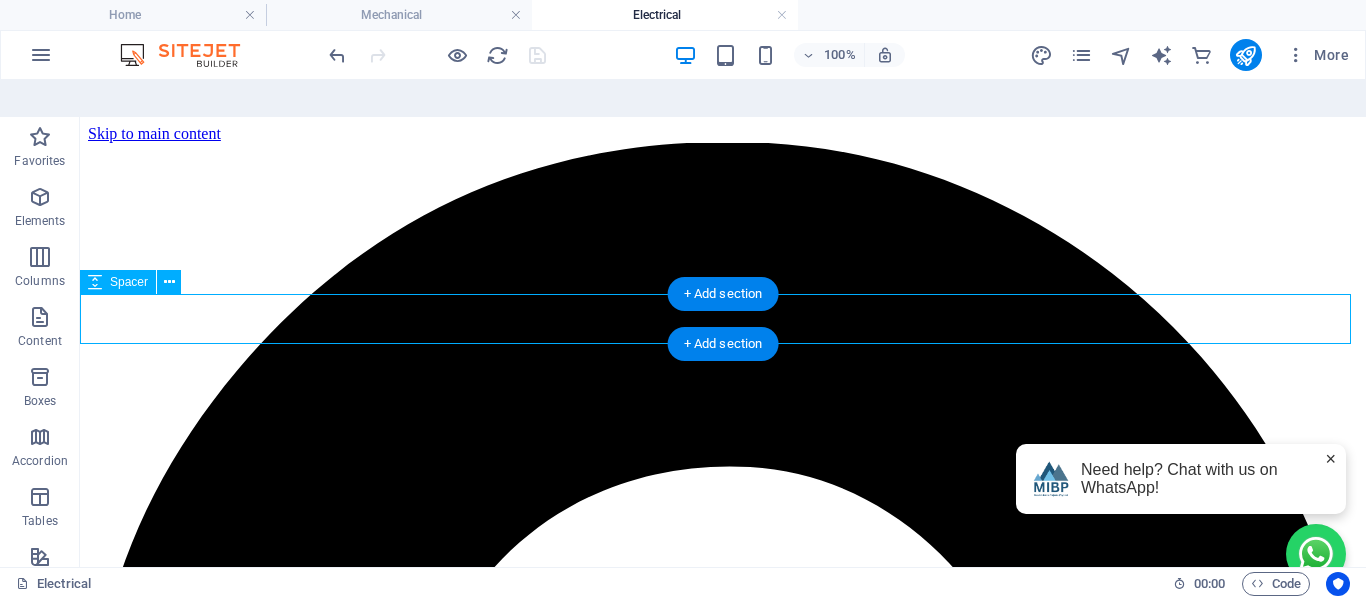 click at bounding box center (723, 5052) 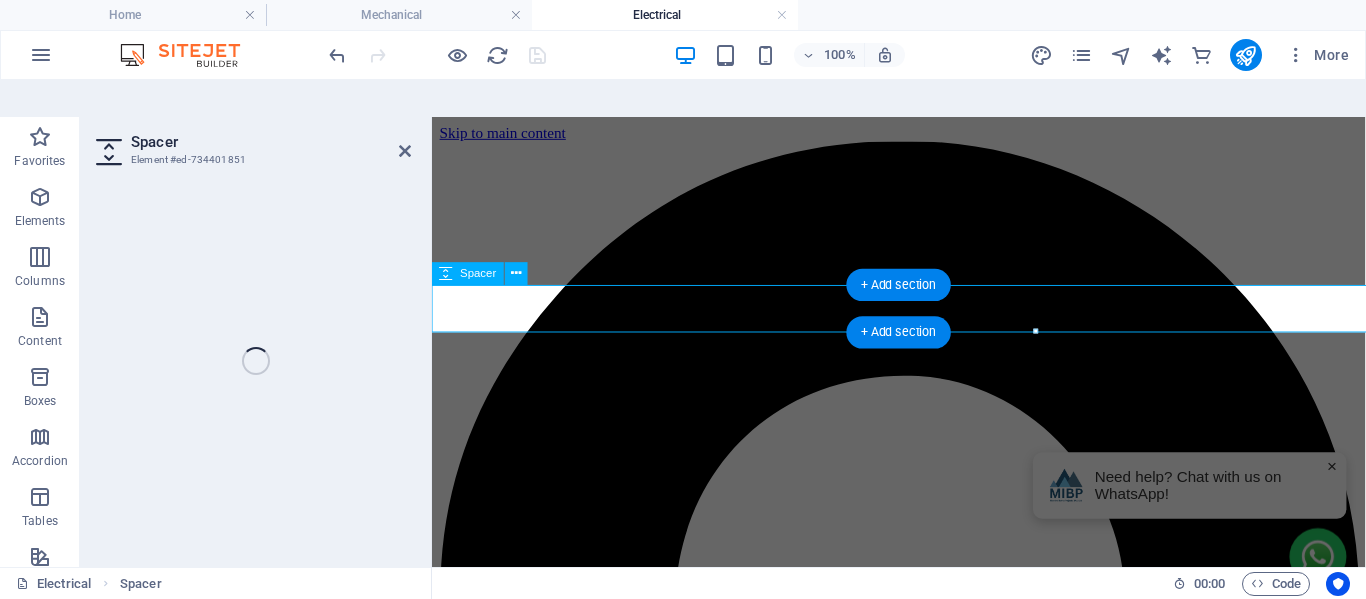 select on "px" 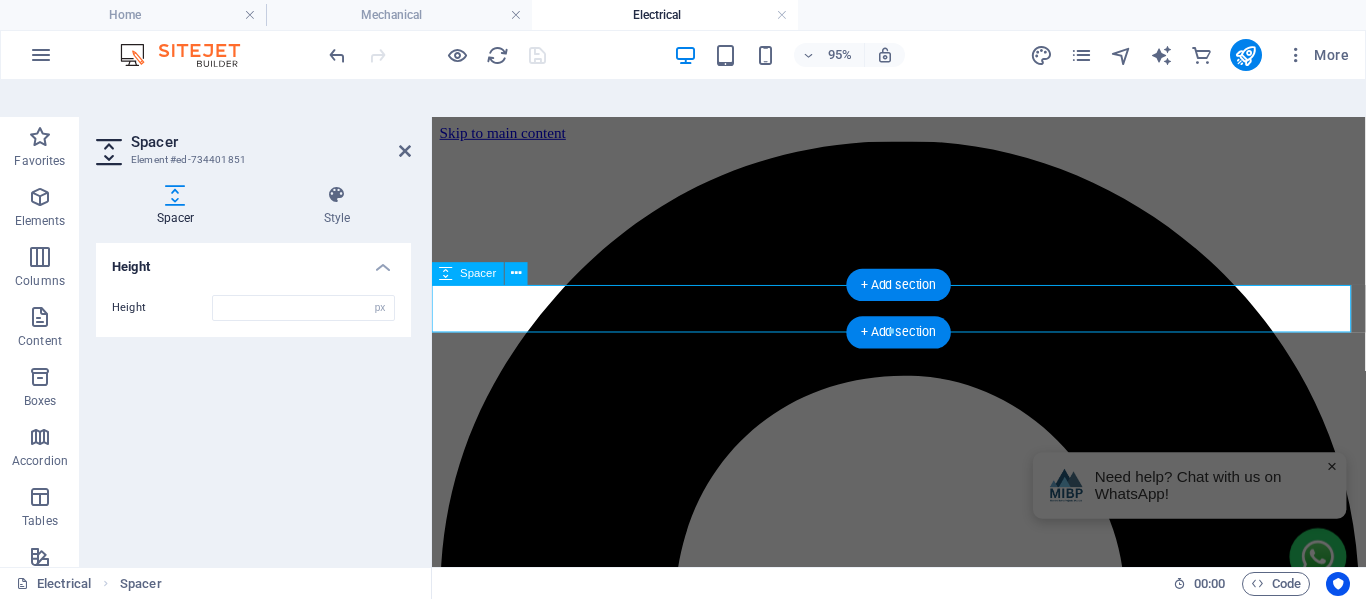 type 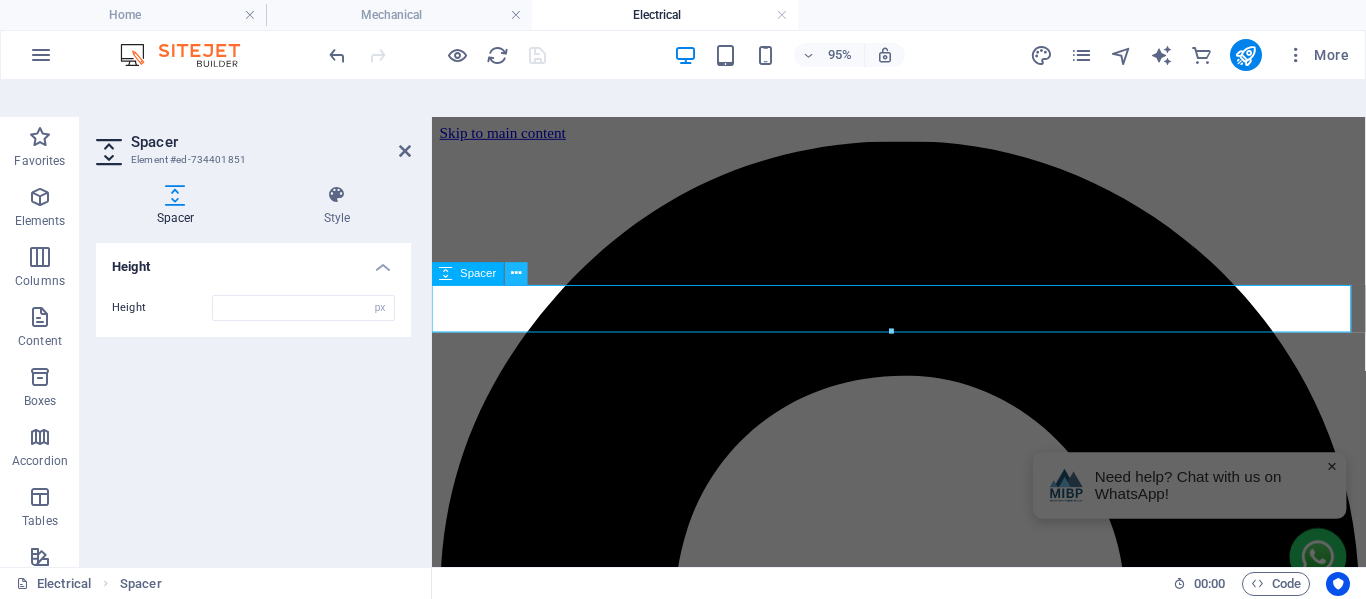click at bounding box center (516, 274) 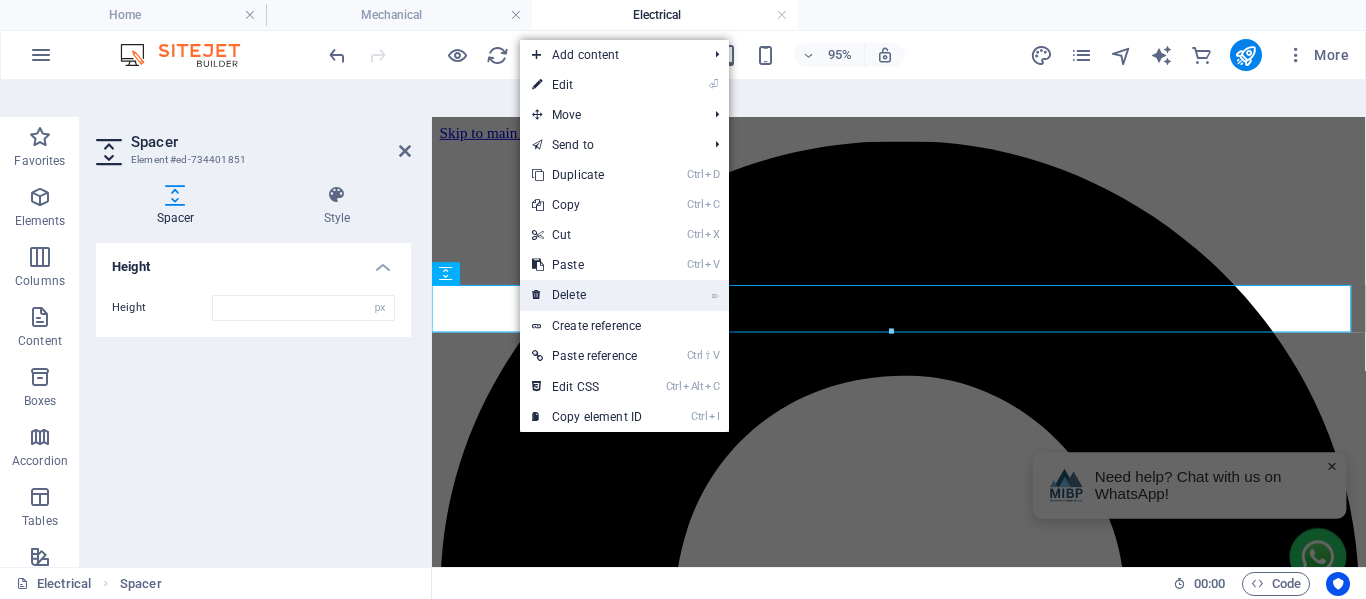 drag, startPoint x: 572, startPoint y: 254, endPoint x: 517, endPoint y: 67, distance: 194.9205 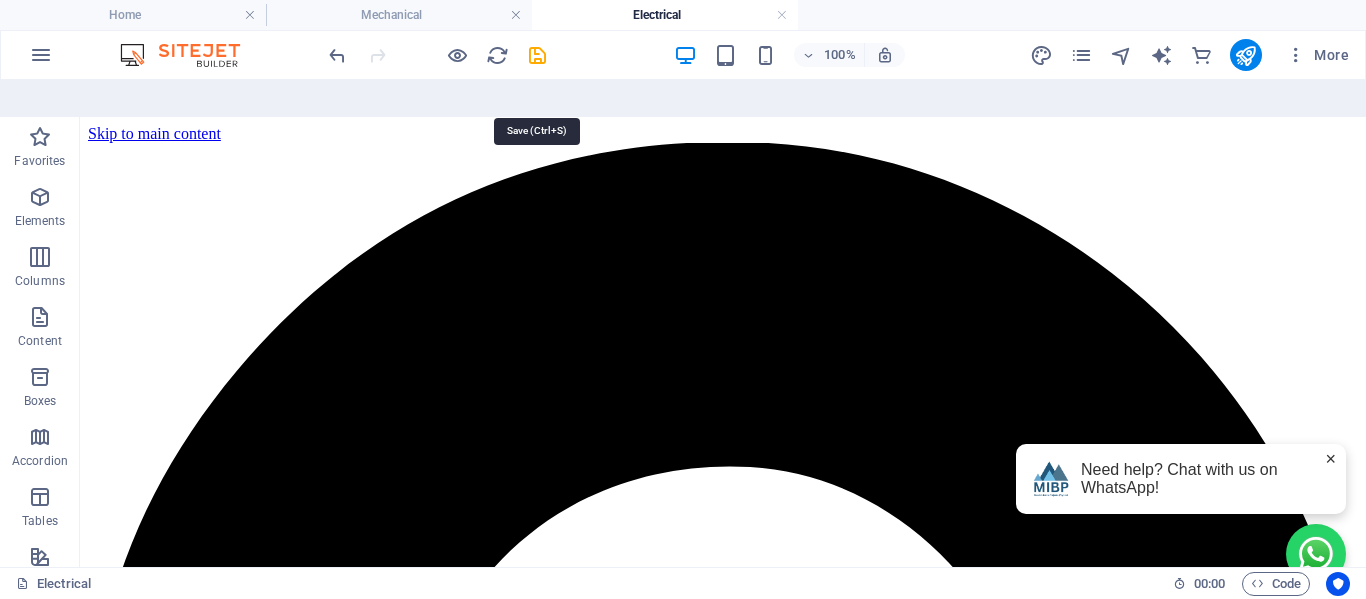 drag, startPoint x: 534, startPoint y: 52, endPoint x: 524, endPoint y: 50, distance: 10.198039 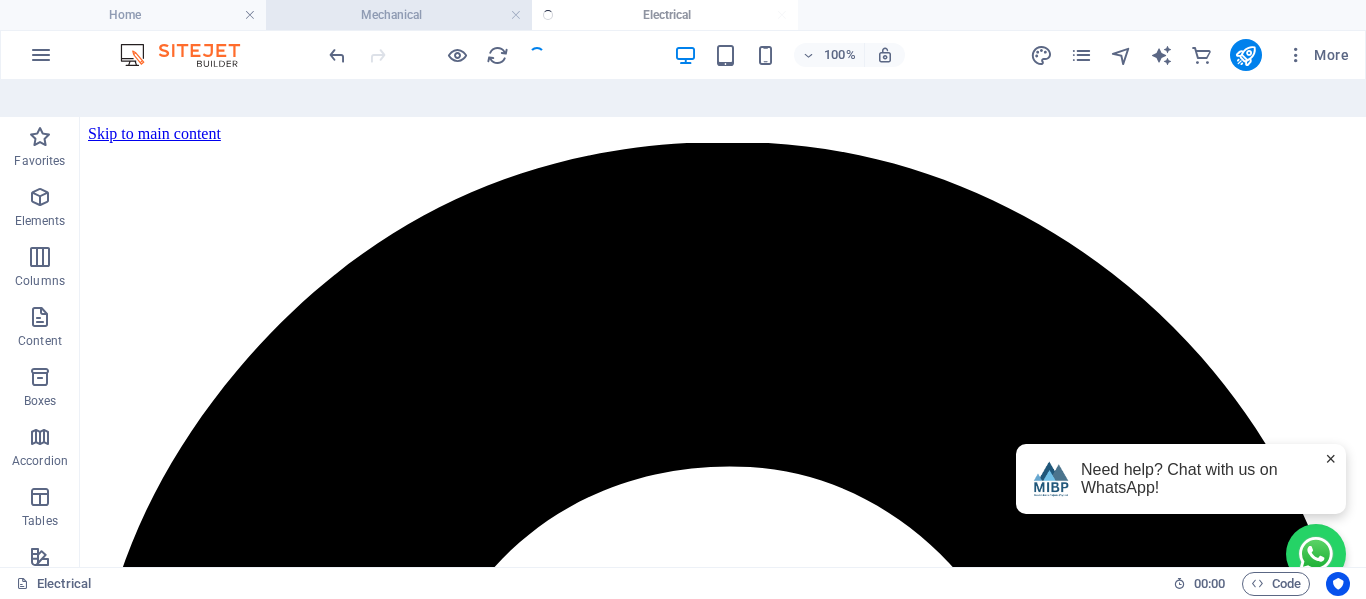 click on "Mechanical" at bounding box center (399, 15) 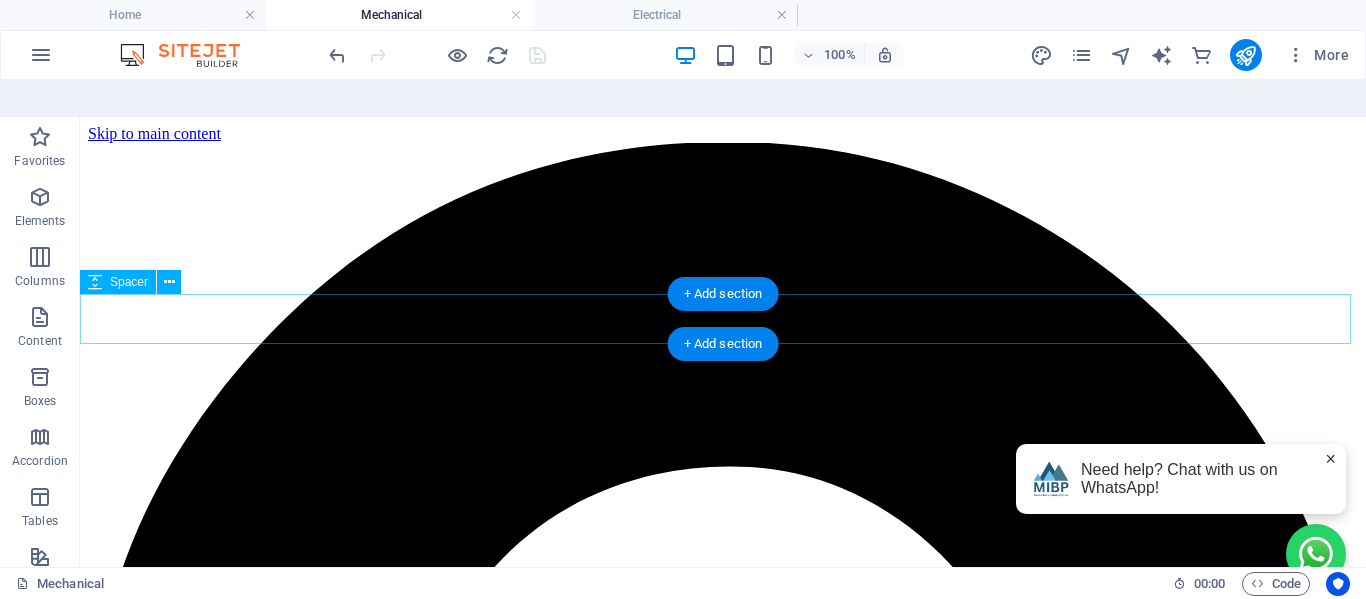 click at bounding box center (723, 5052) 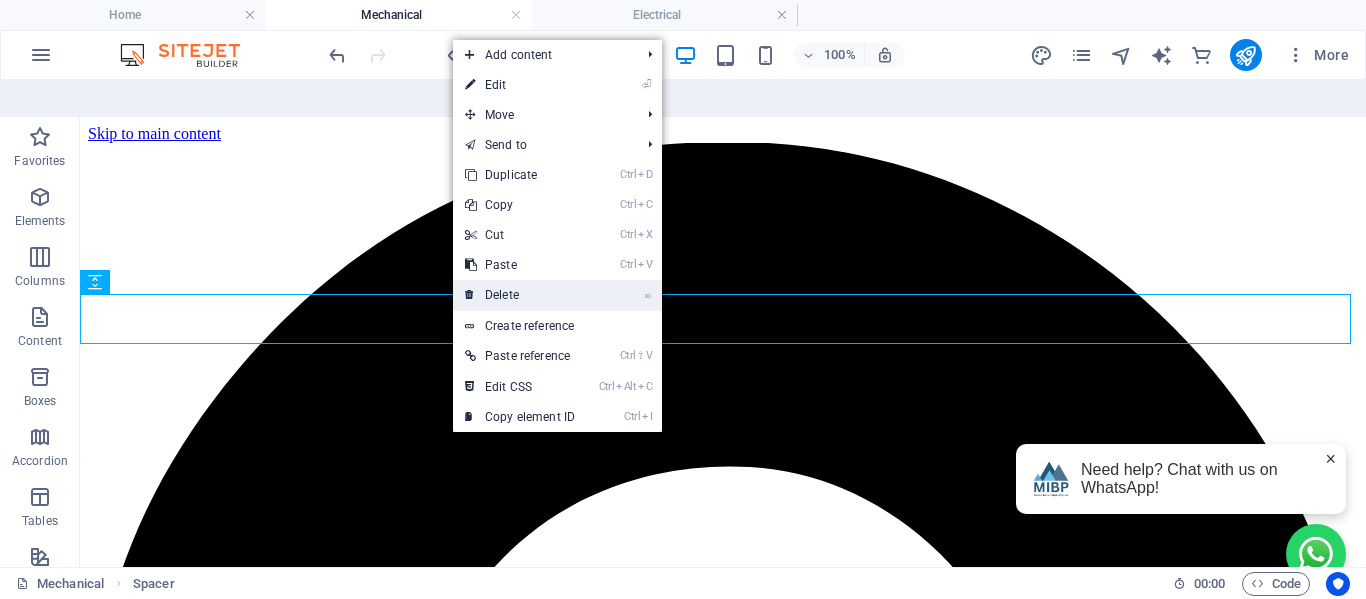 click on "⌦  Delete" at bounding box center [520, 295] 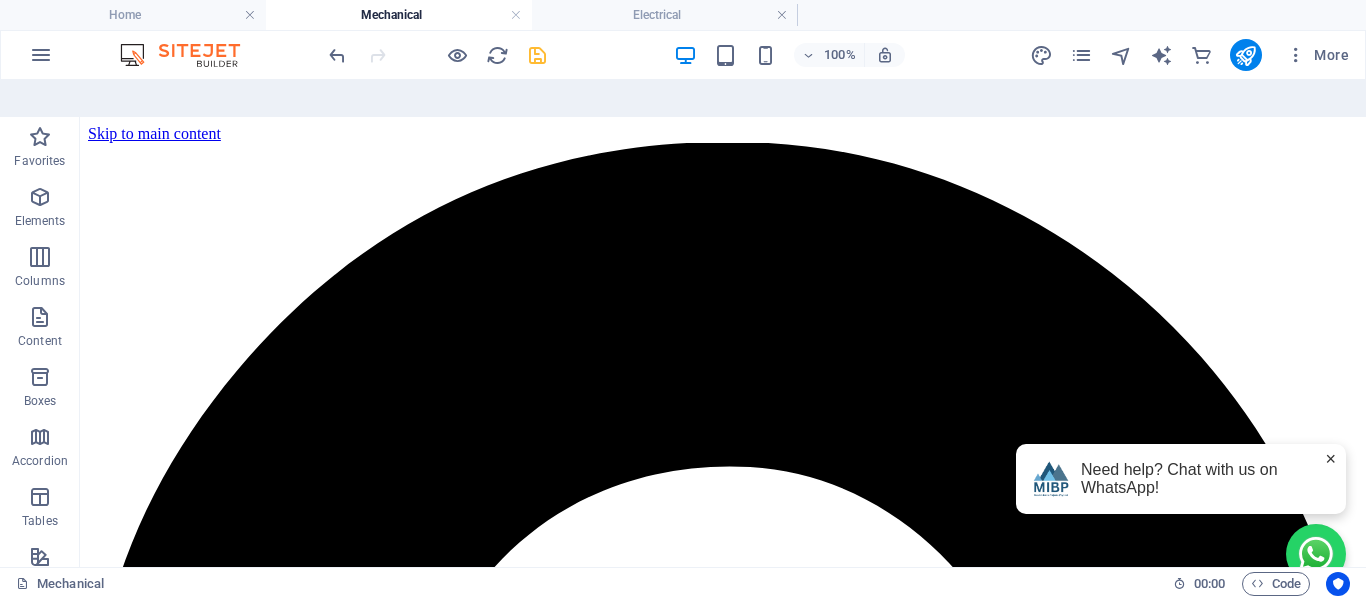 click at bounding box center (537, 55) 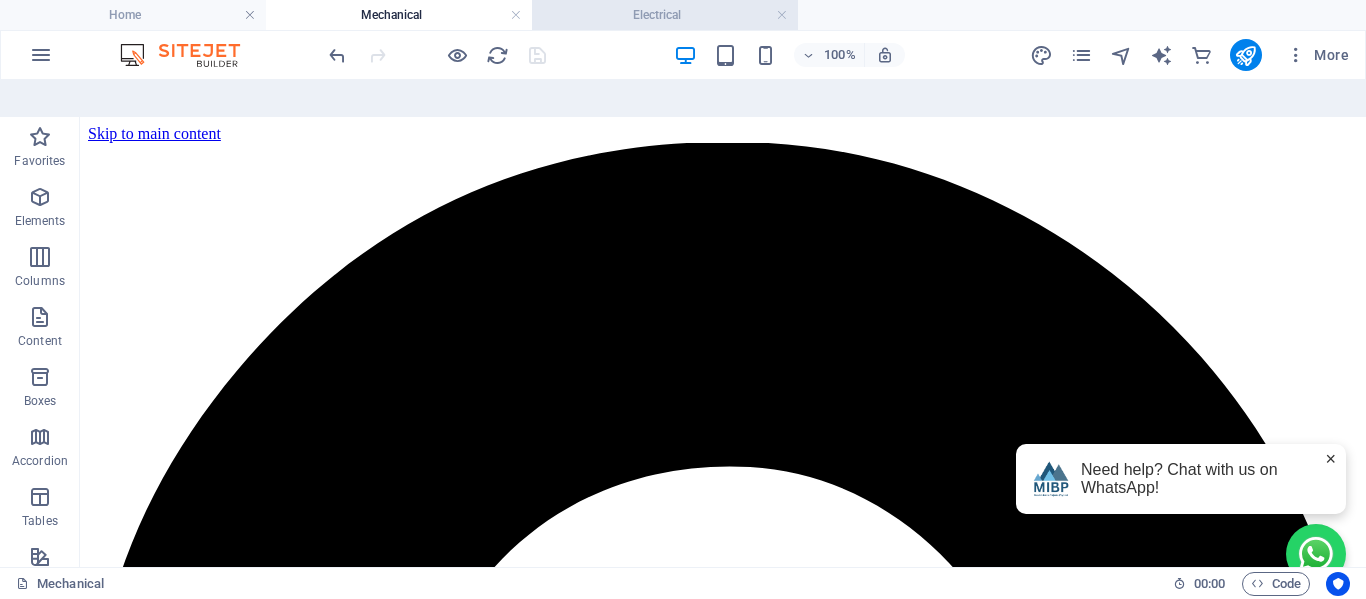 click on "Electrical" at bounding box center [665, 15] 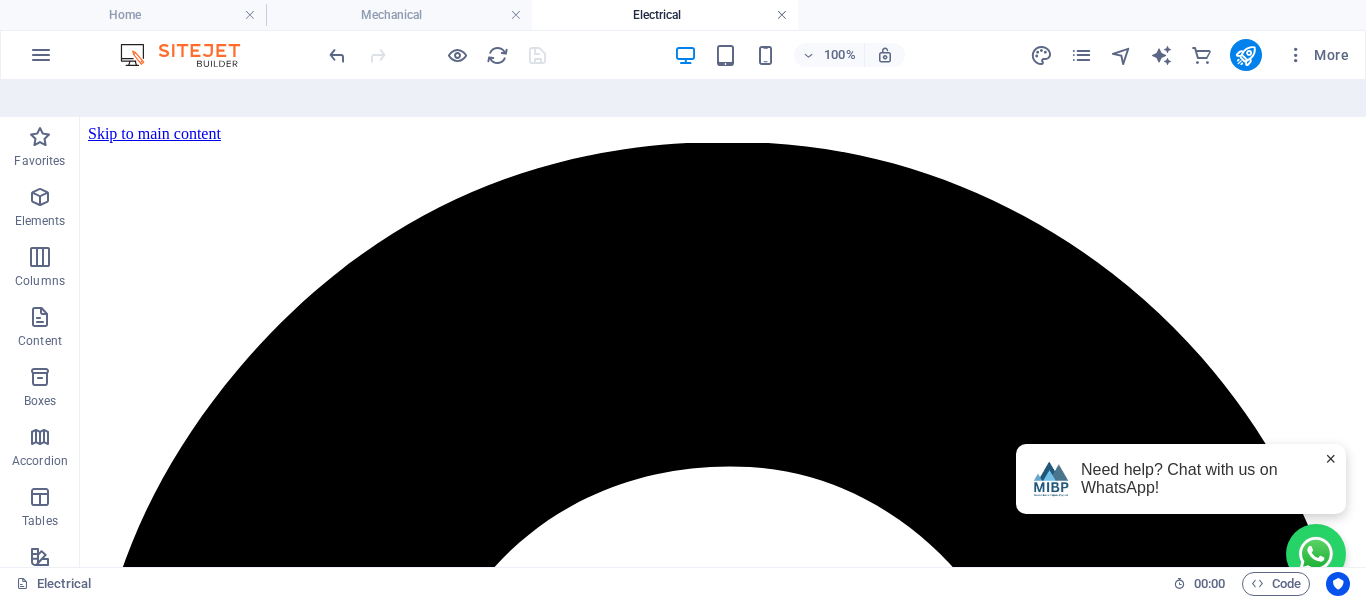 click at bounding box center [782, 15] 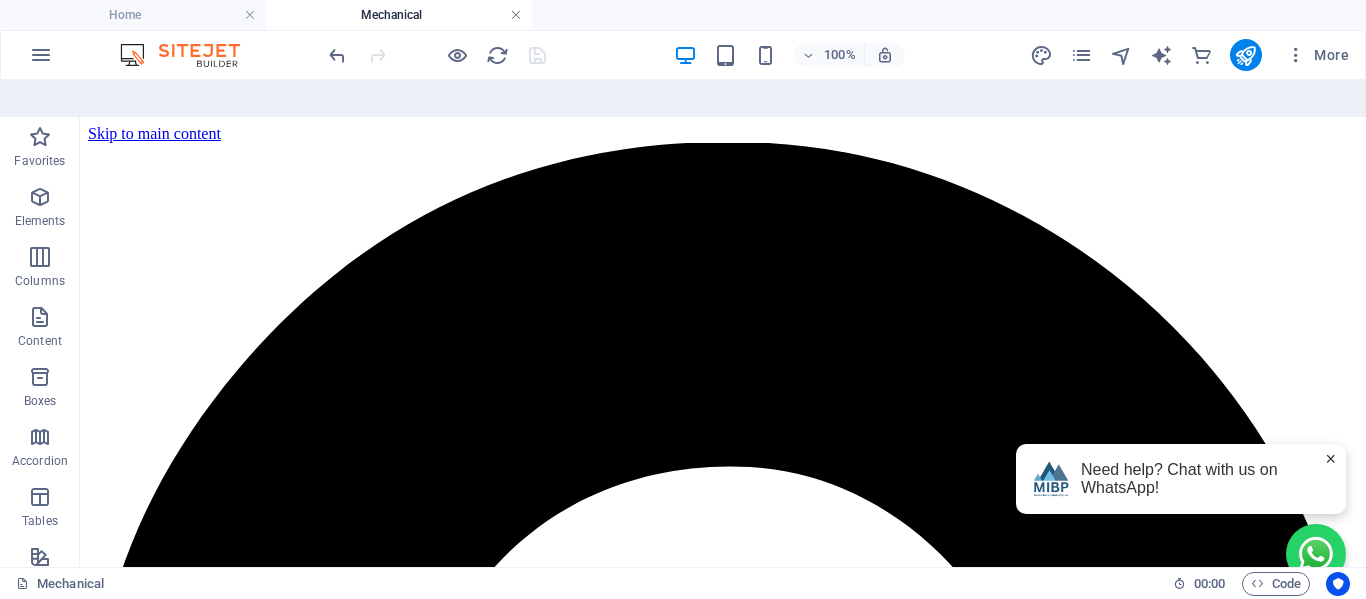 click at bounding box center (516, 15) 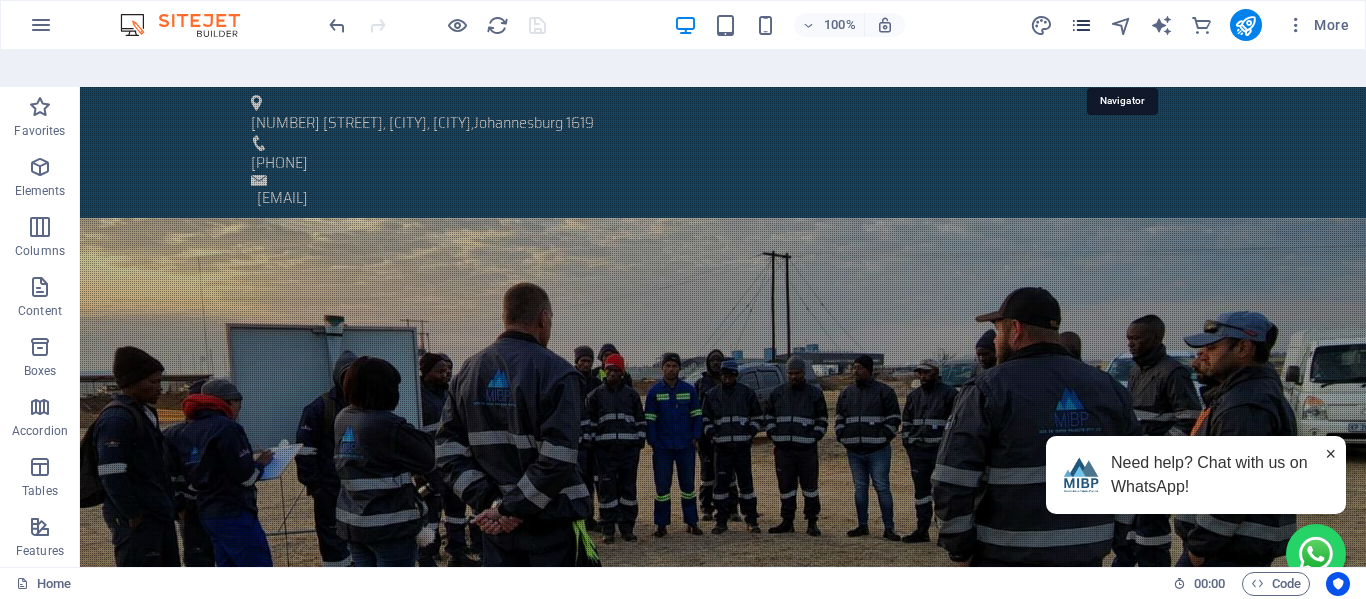 click at bounding box center [1081, 25] 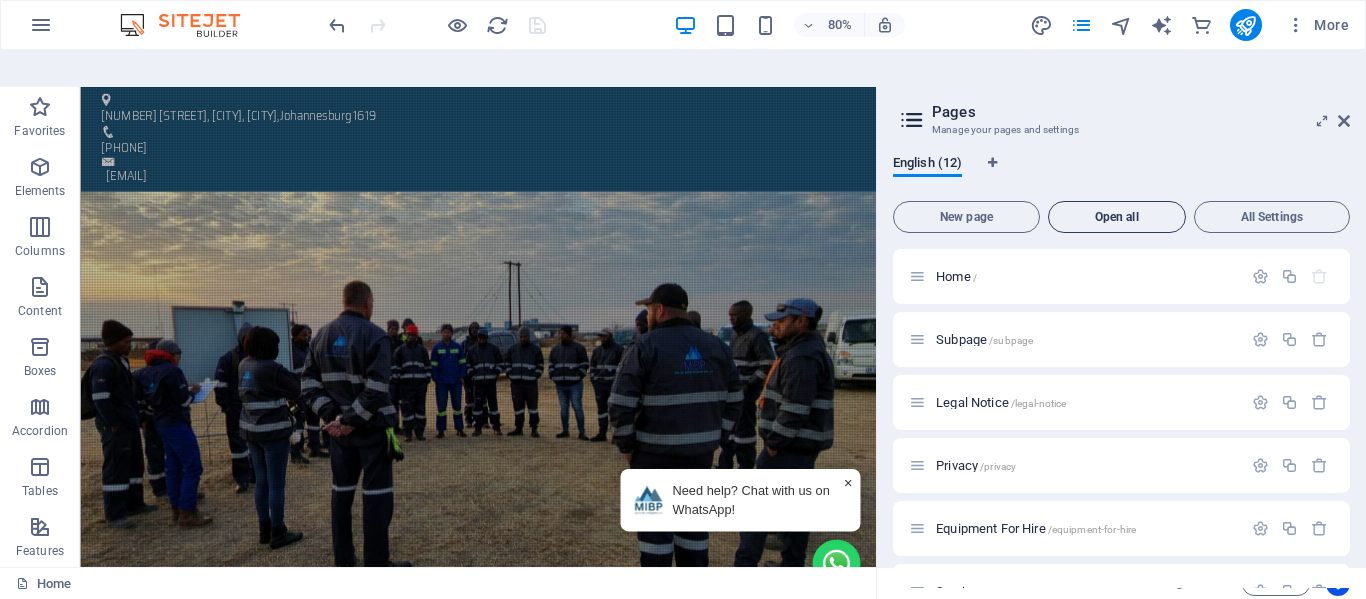 click on "Open all" at bounding box center [1117, 217] 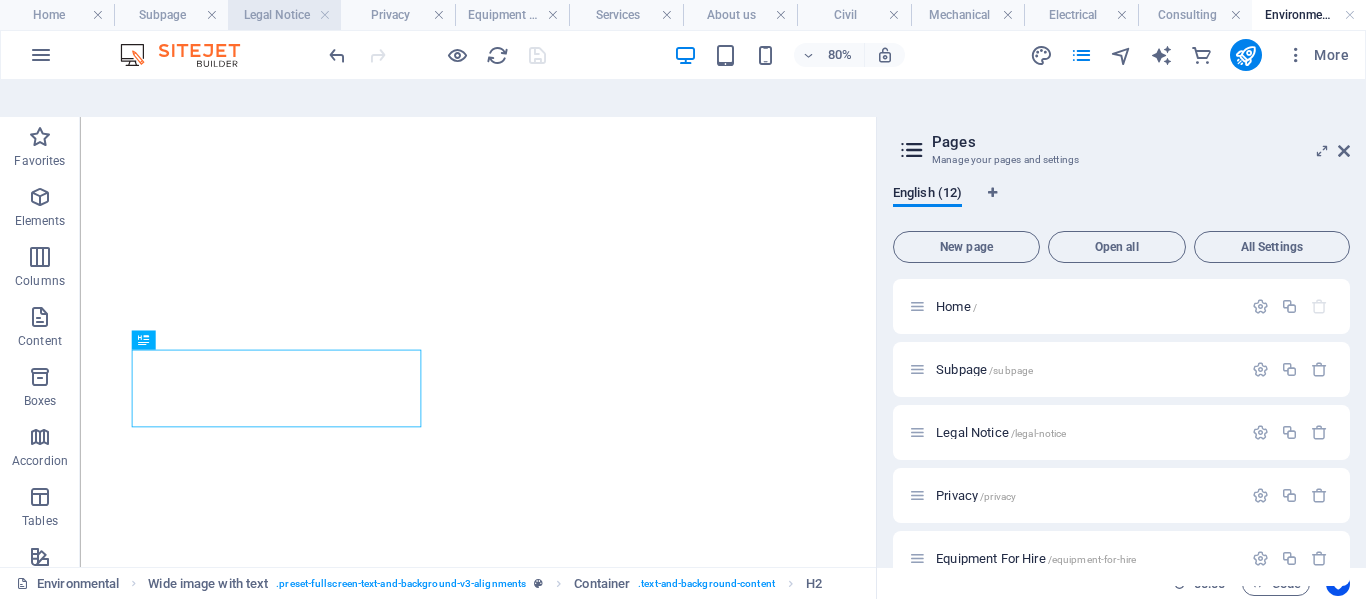 scroll, scrollTop: 0, scrollLeft: 0, axis: both 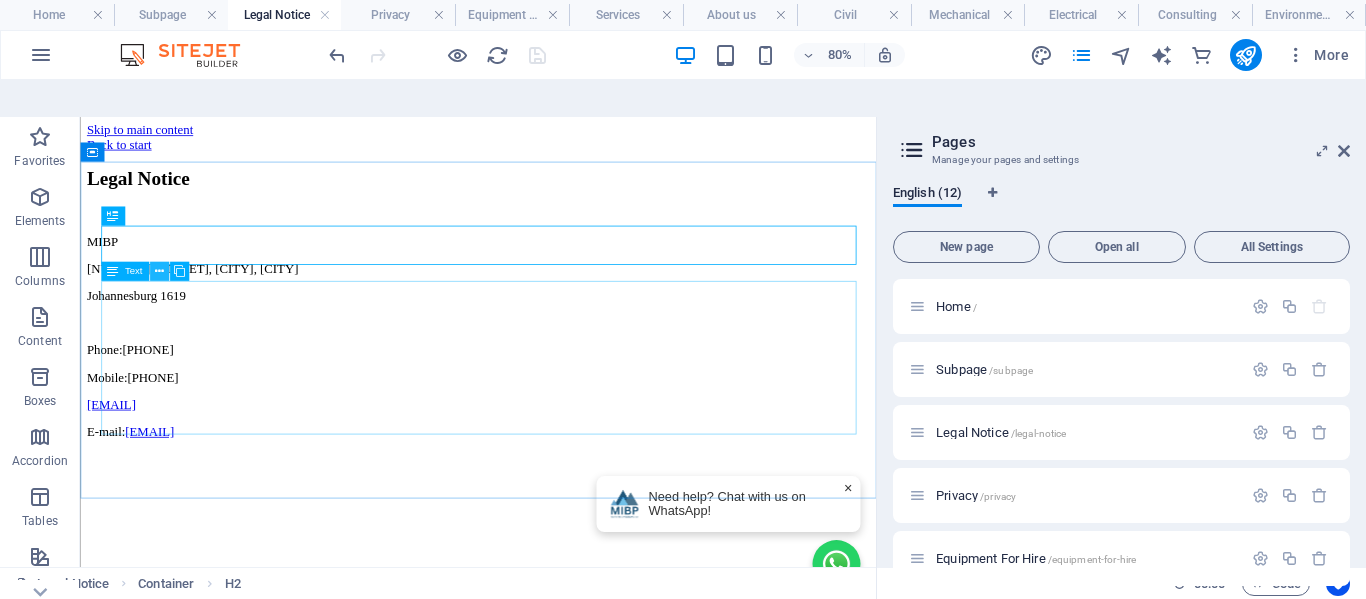 click at bounding box center (158, 271) 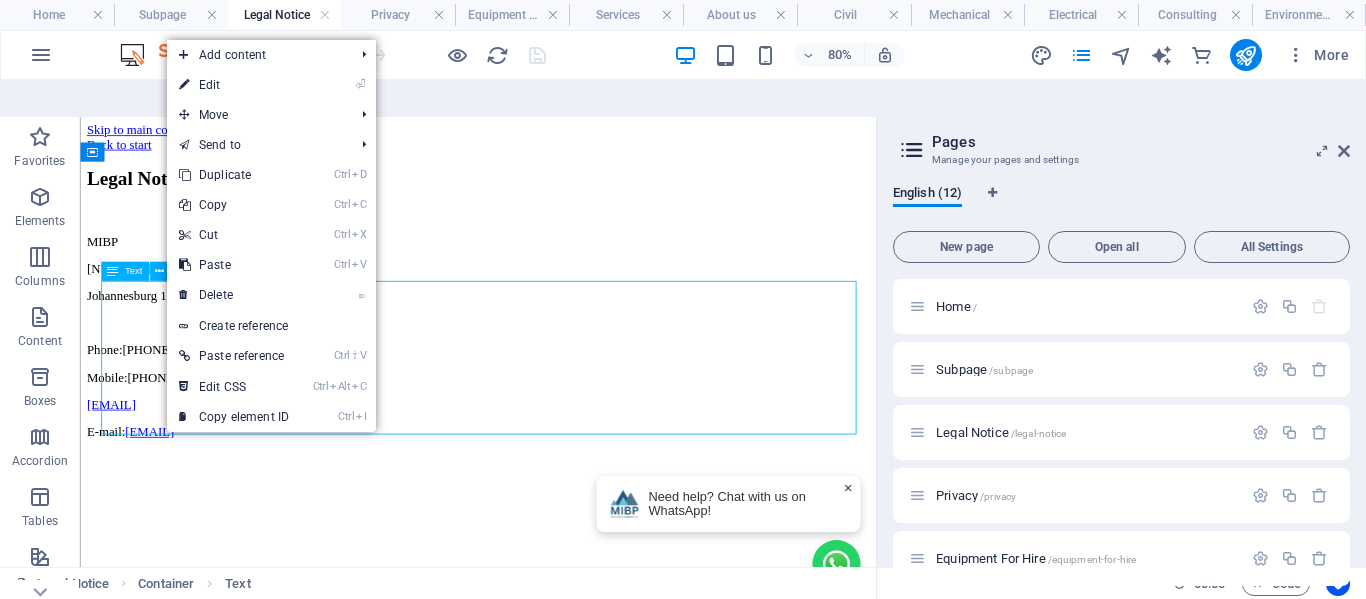 click on "Skip to main content
Back to start Legal Notice MIBP 116 E.P Malan Road,  Pomona, Kempton Park Johannesburg    1619 Phone:  +27 73 630 6773 Mobile:  +27 11 383 2385 info@mibp.co.za E-mail:  info@mibp.co.za
×
Need help? Chat with us on WhatsApp!
Start a conversation
Mos-Ink Batho Projects
Hello! Please leave a message and we will get back to you shortly!" at bounding box center (577, 326) 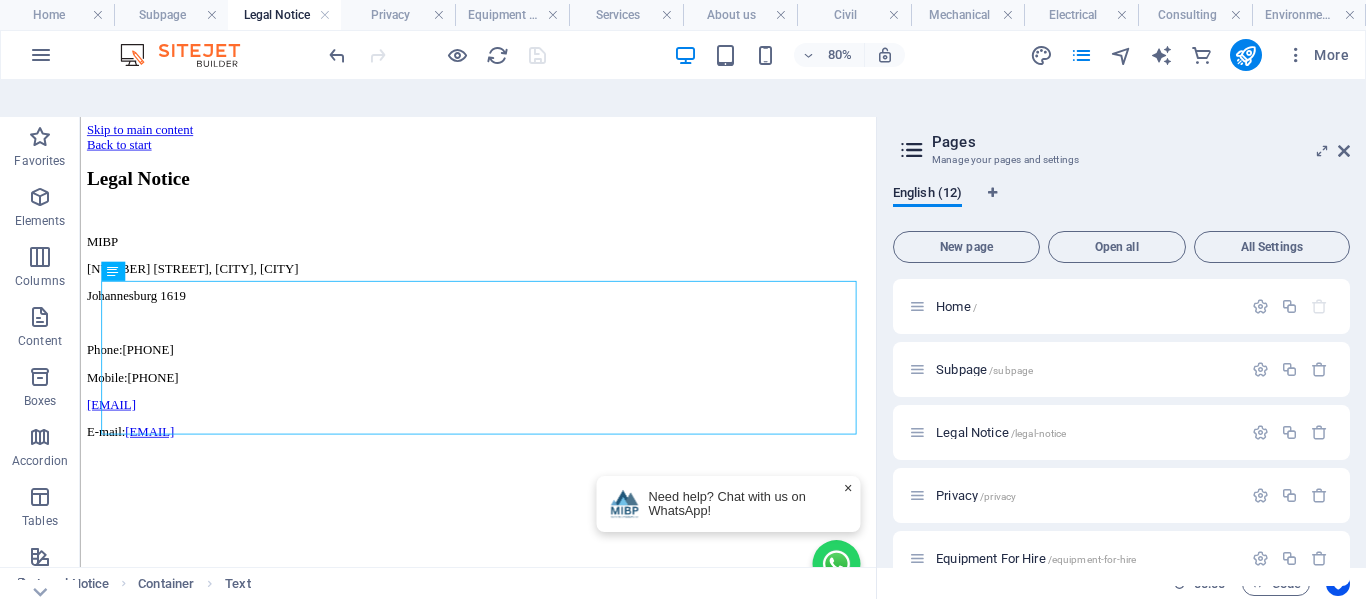 click on "Legal Notice MIBP 116 E.P Malan Road,  Pomona, Kempton Park Johannesburg    1619 Phone:  +27 73 630 6773 Mobile:  +27 11 383 2385 info@mibp.co.za E-mail:  info@mibp.co.za" at bounding box center [577, 350] 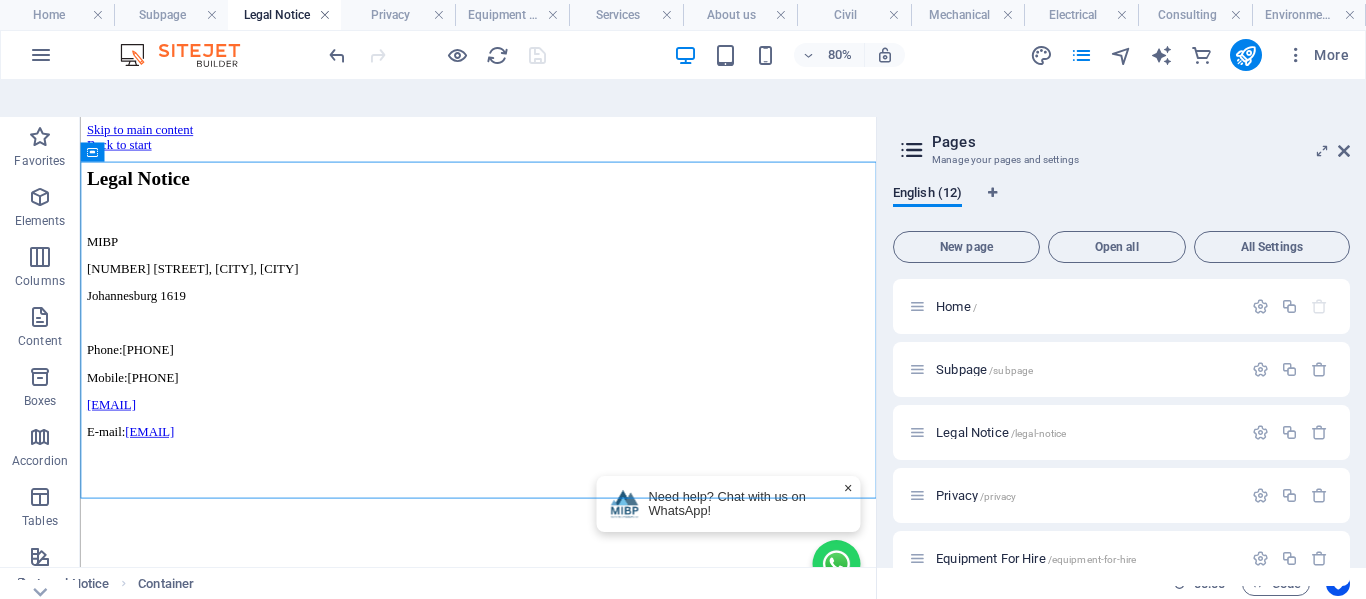click at bounding box center (325, 15) 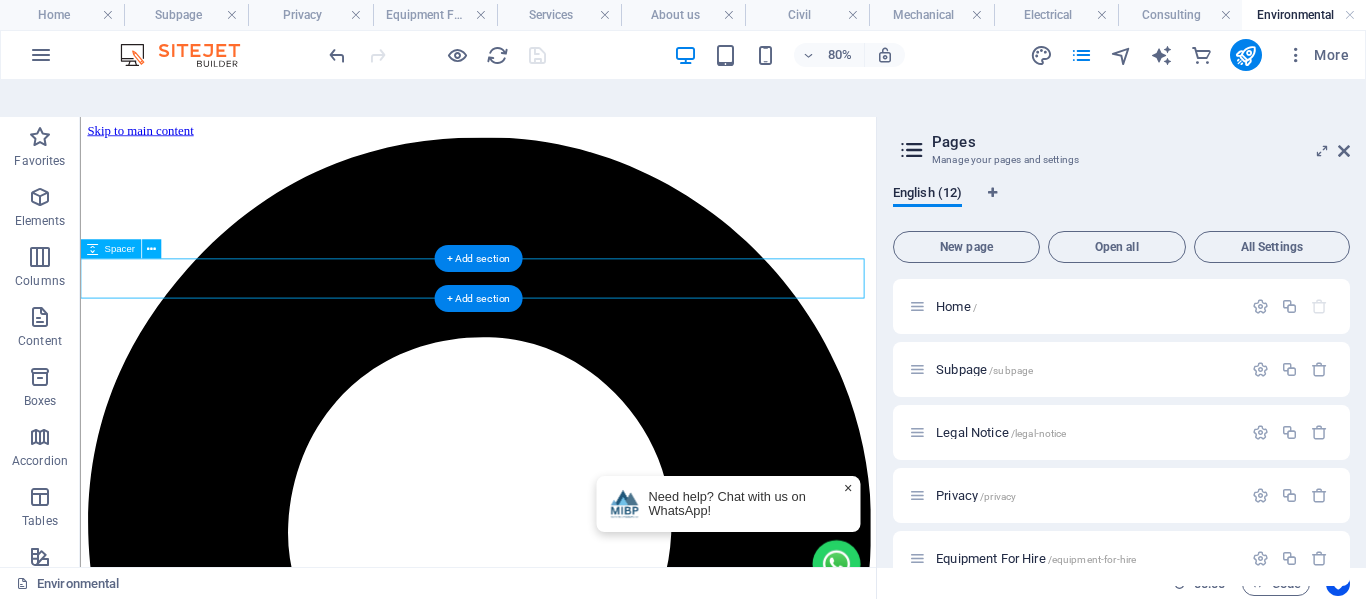click at bounding box center [577, 4043] 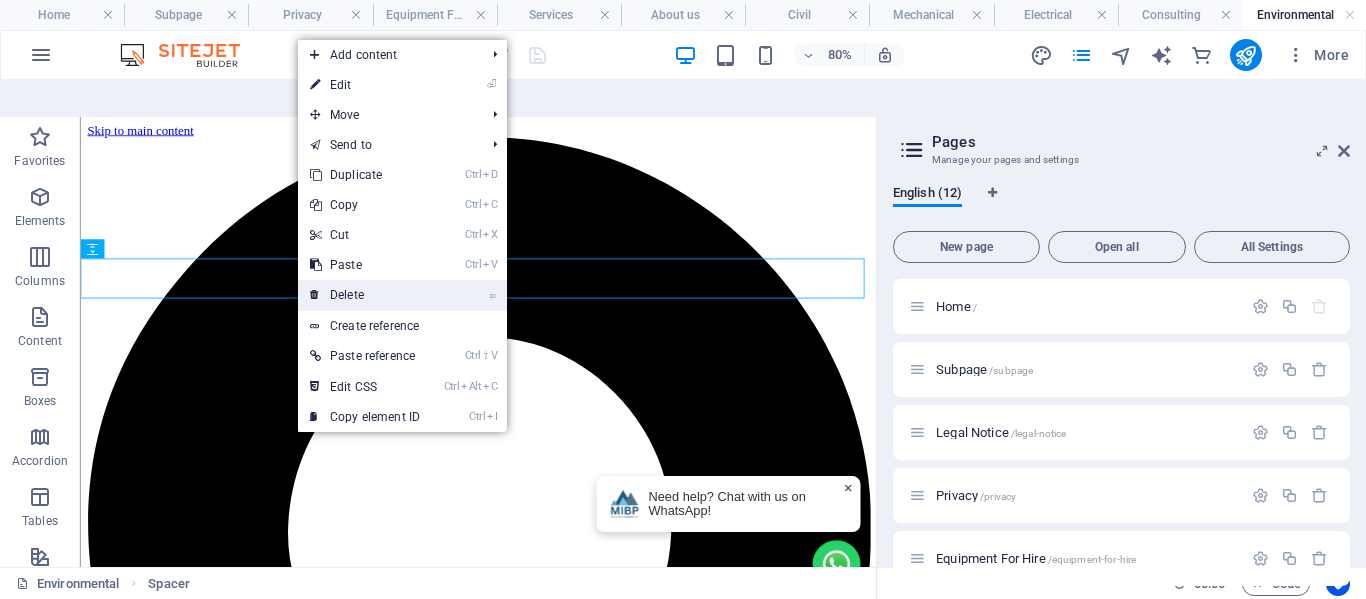 click on "⌦  Delete" at bounding box center (365, 295) 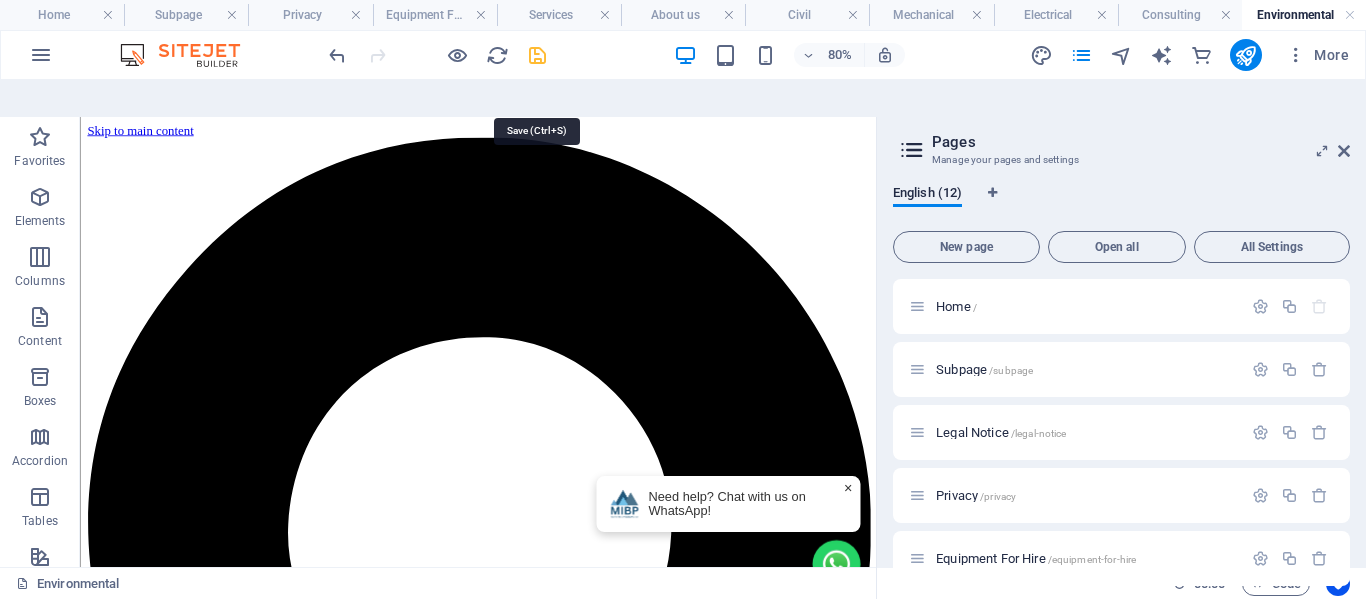 click at bounding box center (537, 55) 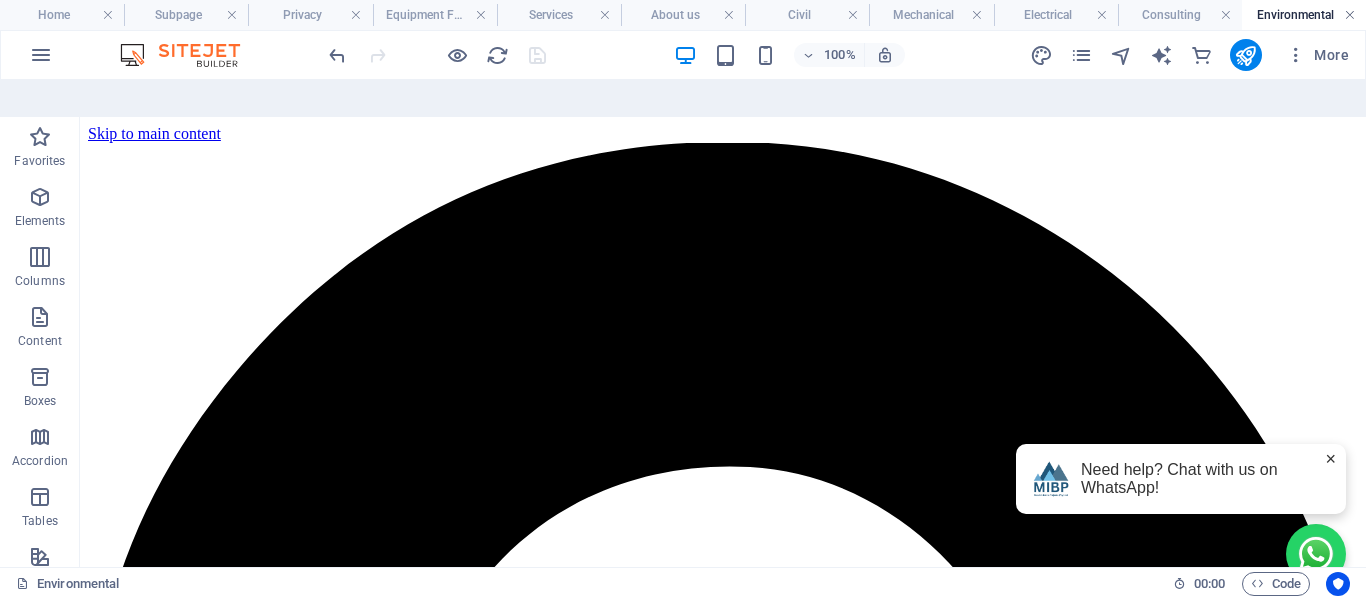 drag, startPoint x: 1350, startPoint y: 14, endPoint x: 676, endPoint y: 216, distance: 703.6192 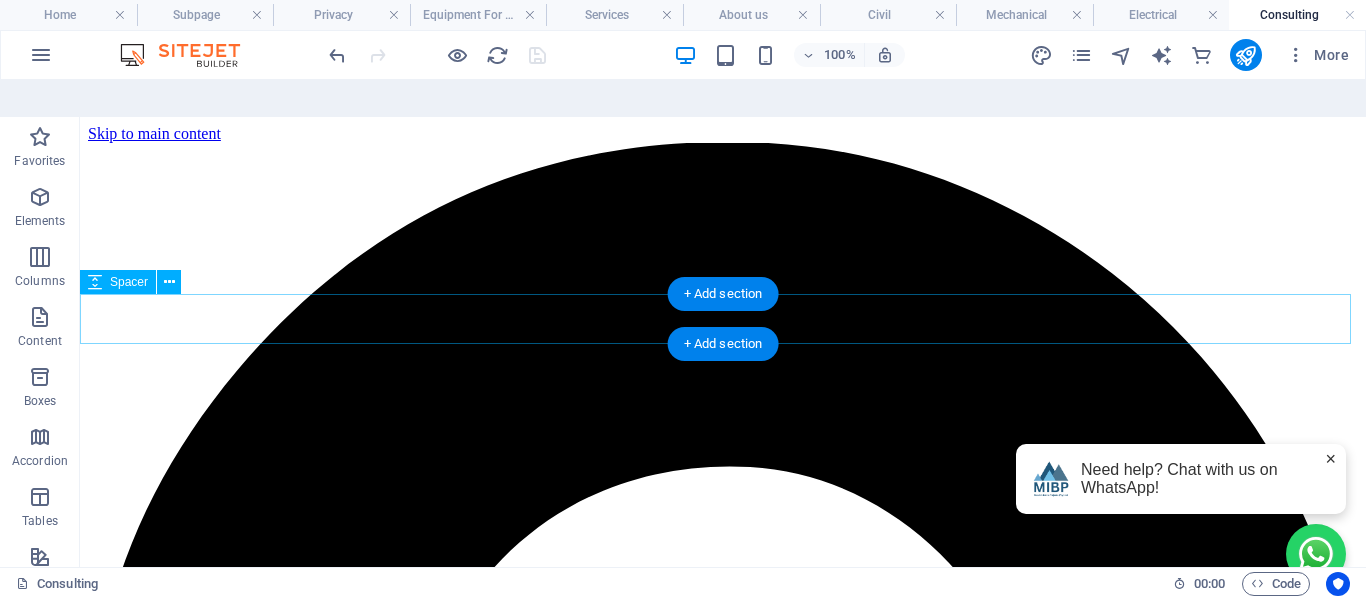 click at bounding box center [723, 5052] 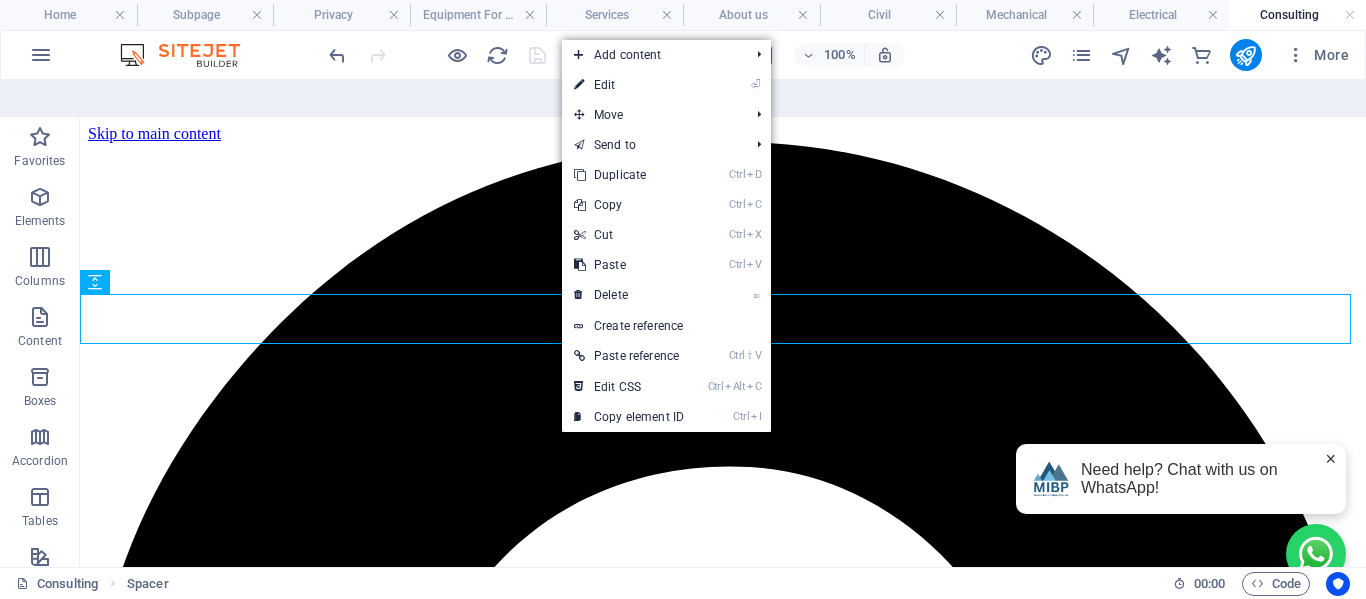 click on "⌦  Delete" at bounding box center (629, 295) 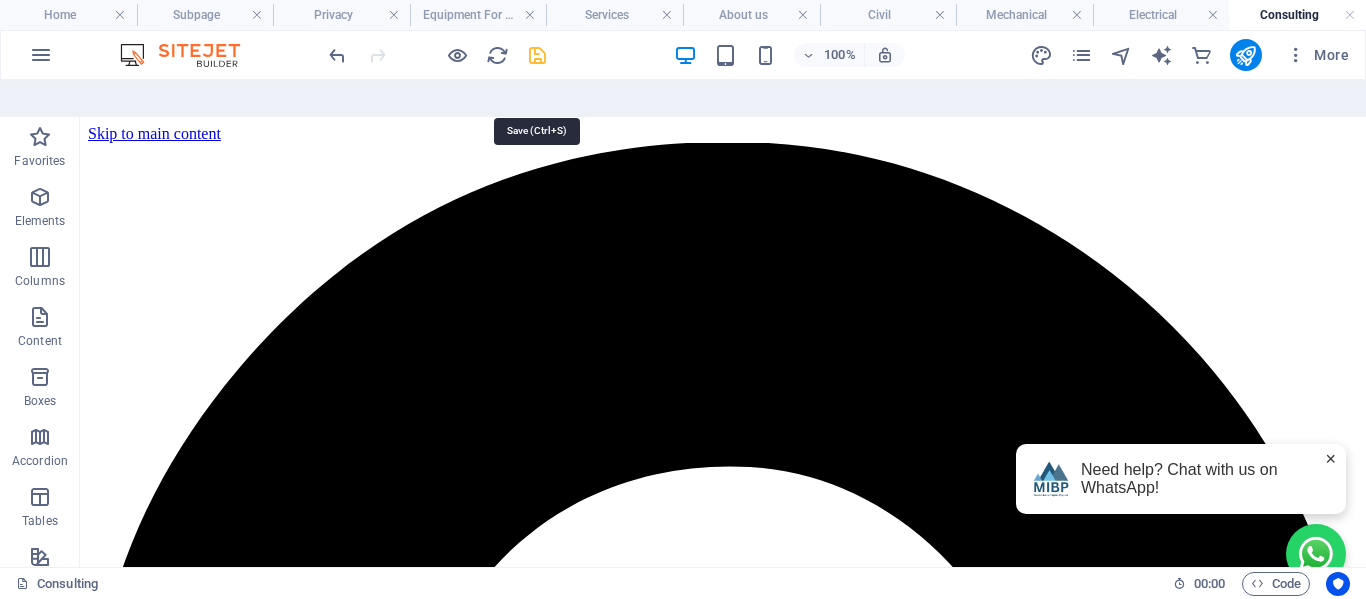 click at bounding box center [537, 55] 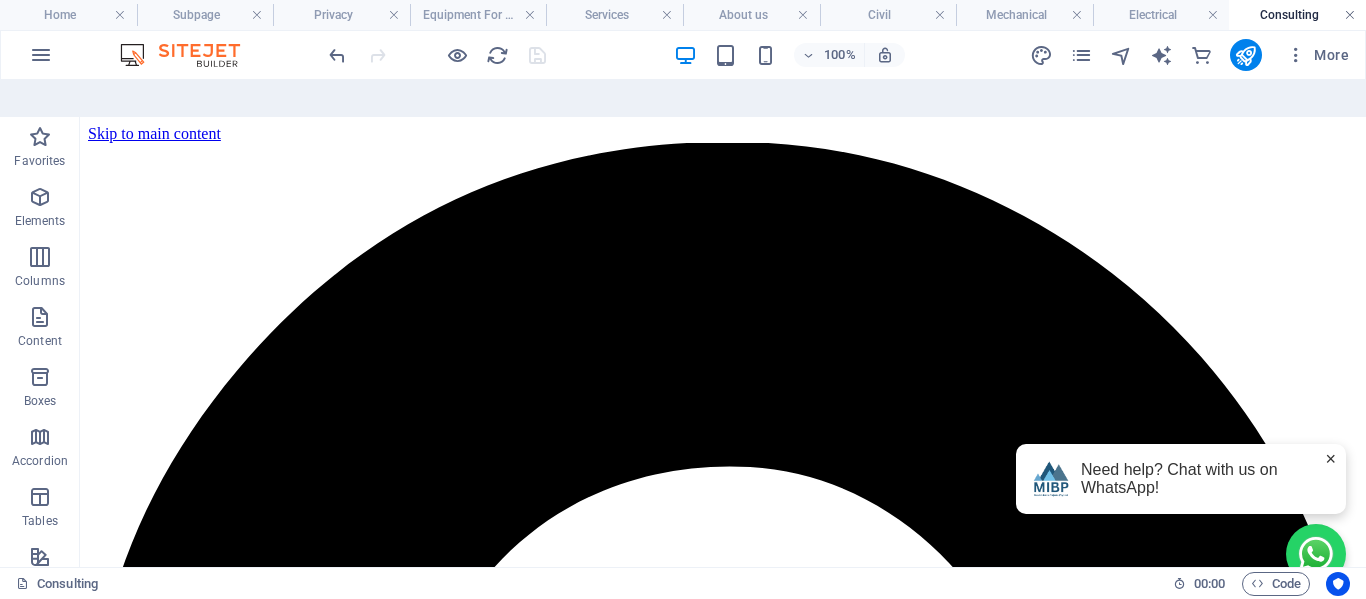 click at bounding box center [1350, 15] 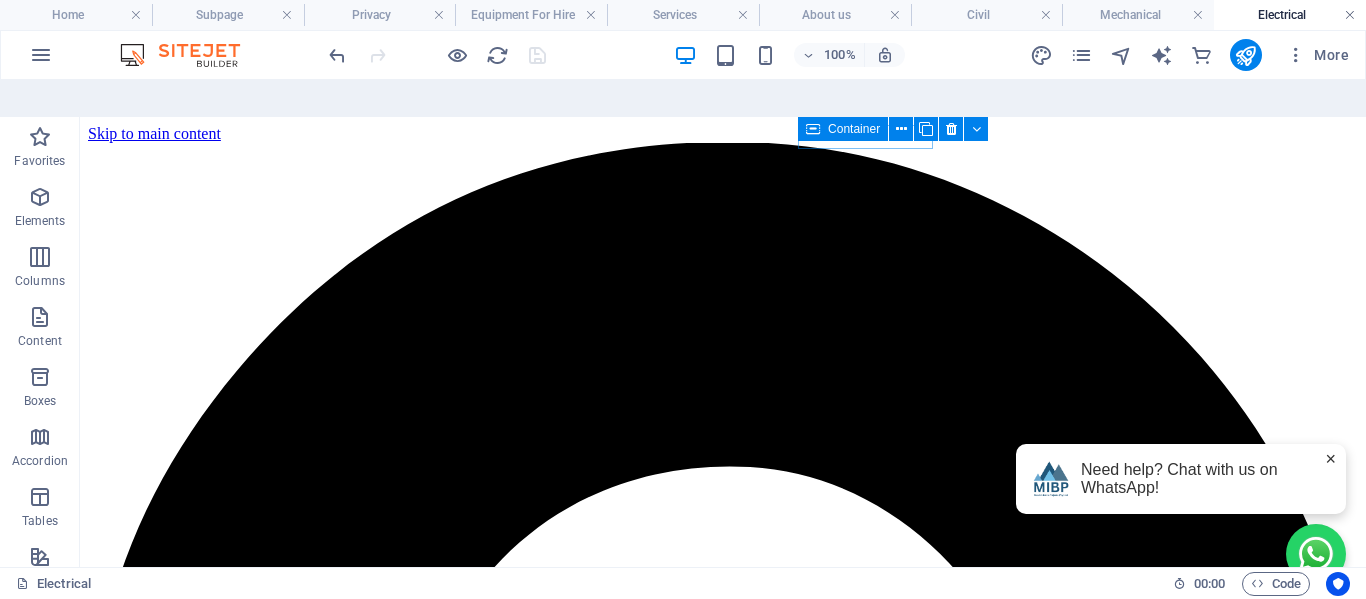 click at bounding box center (1350, 15) 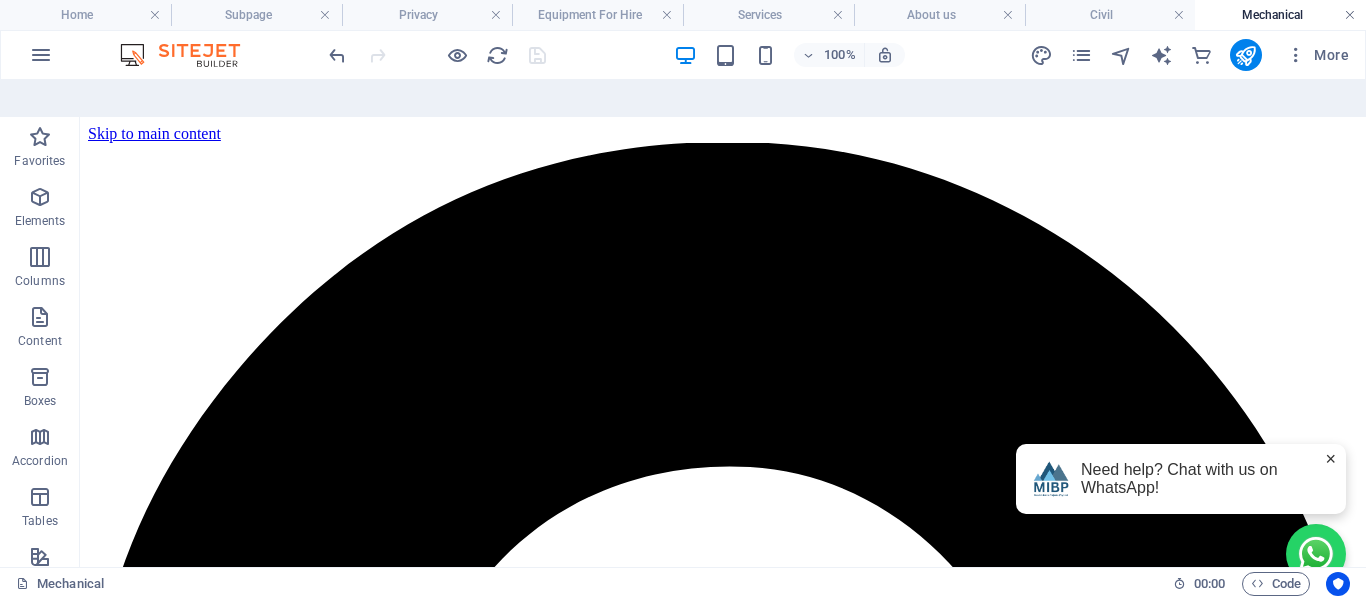 drag, startPoint x: 1352, startPoint y: 14, endPoint x: 899, endPoint y: 102, distance: 461.46832 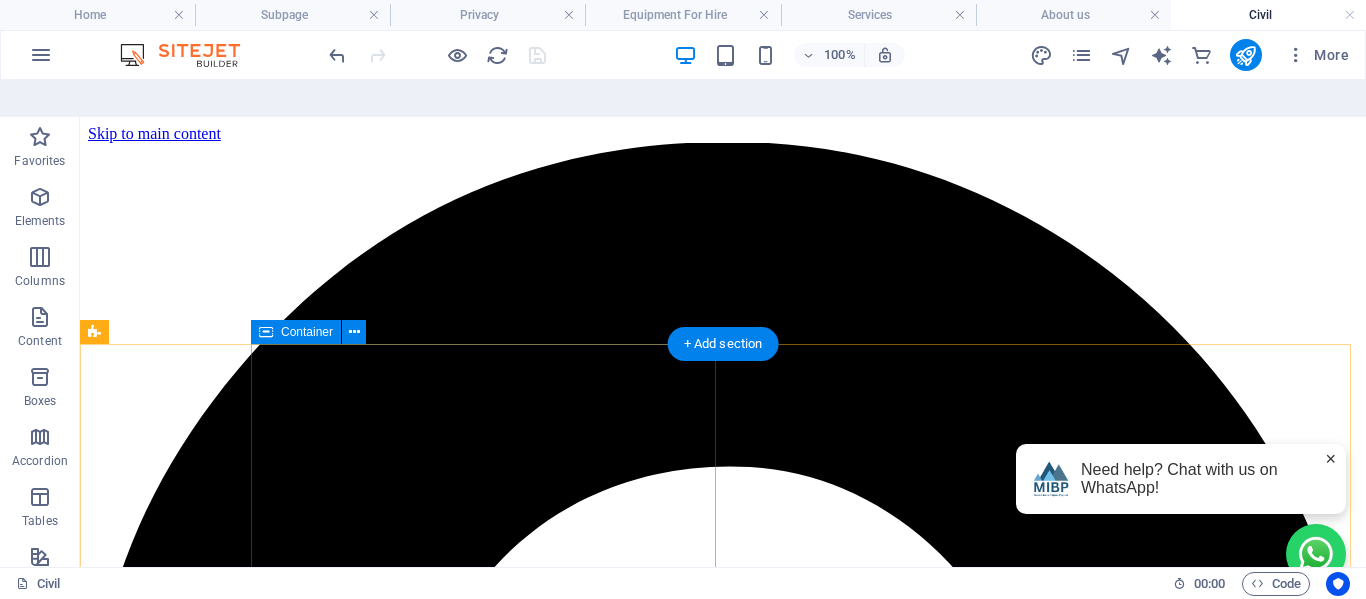 click at bounding box center (723, 5052) 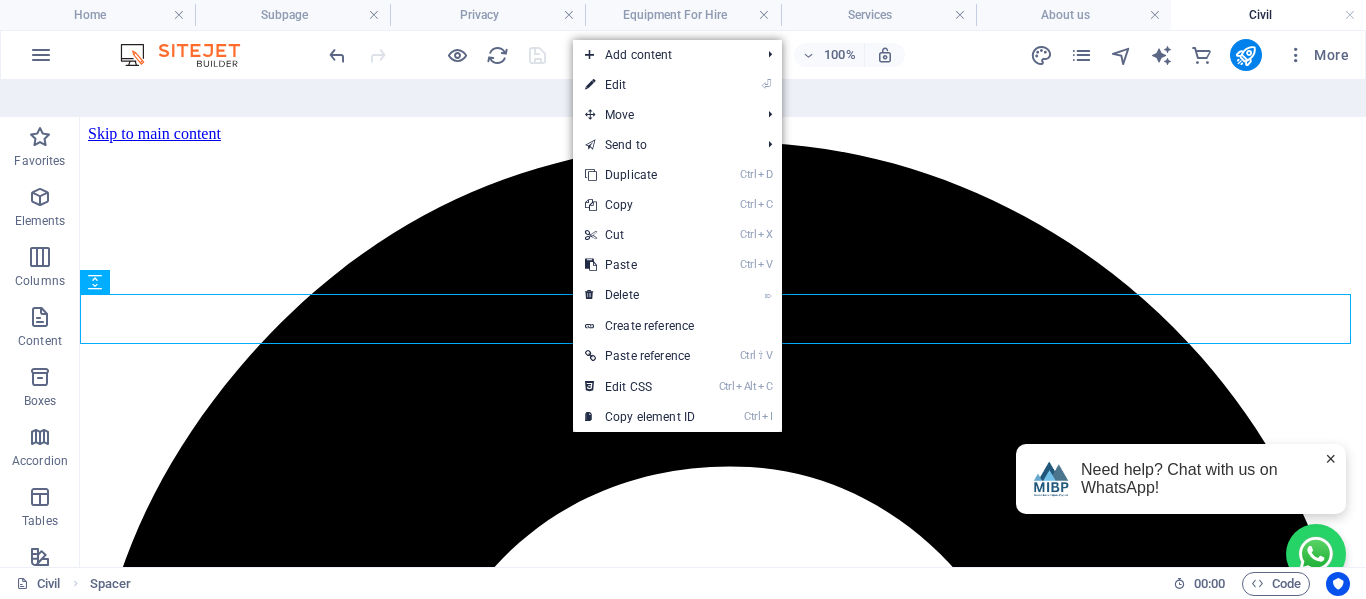 click on "⌦  Delete" at bounding box center (640, 295) 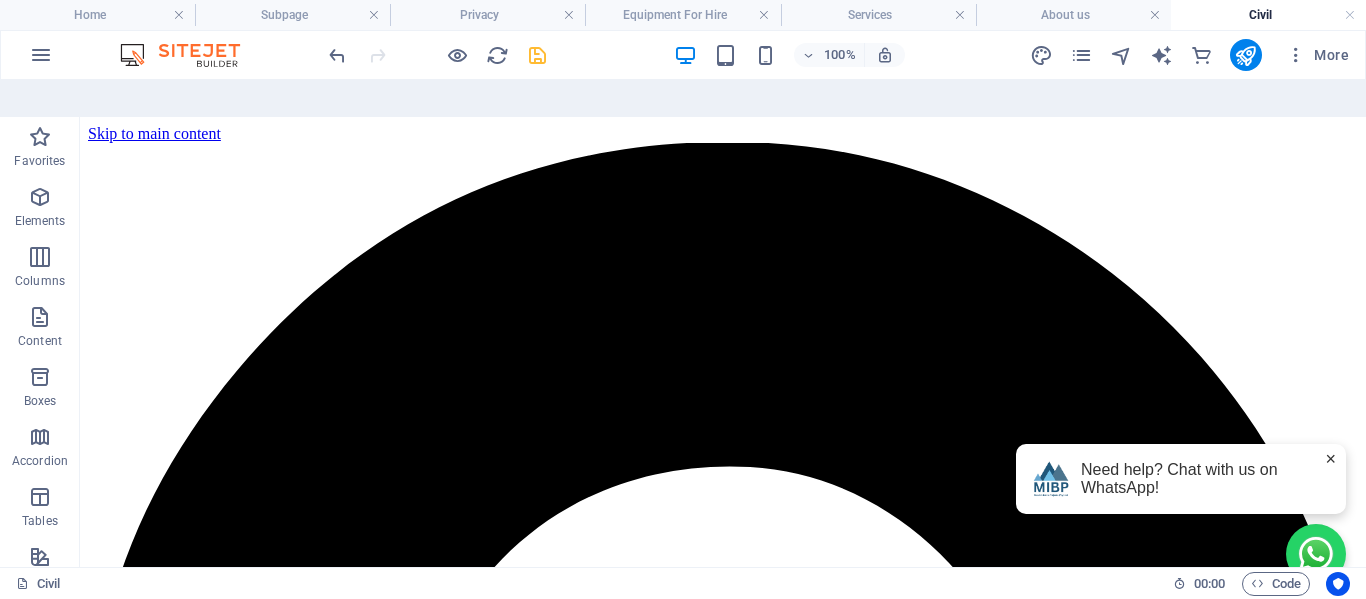 click at bounding box center (537, 55) 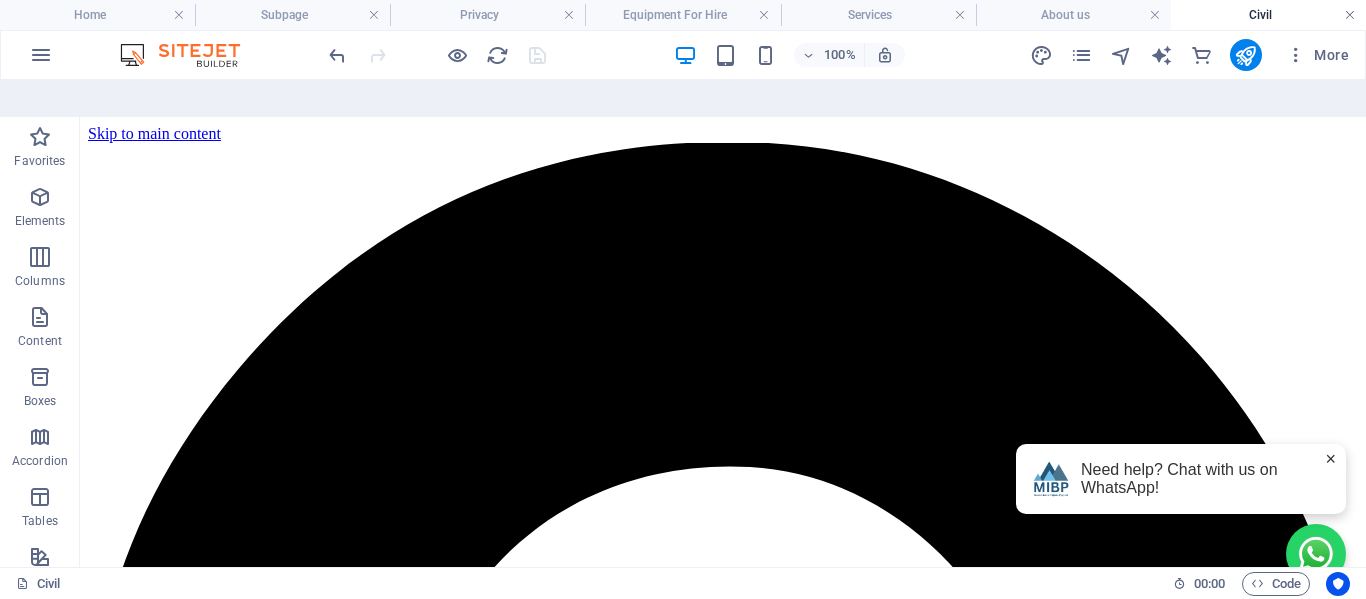 click at bounding box center [1350, 15] 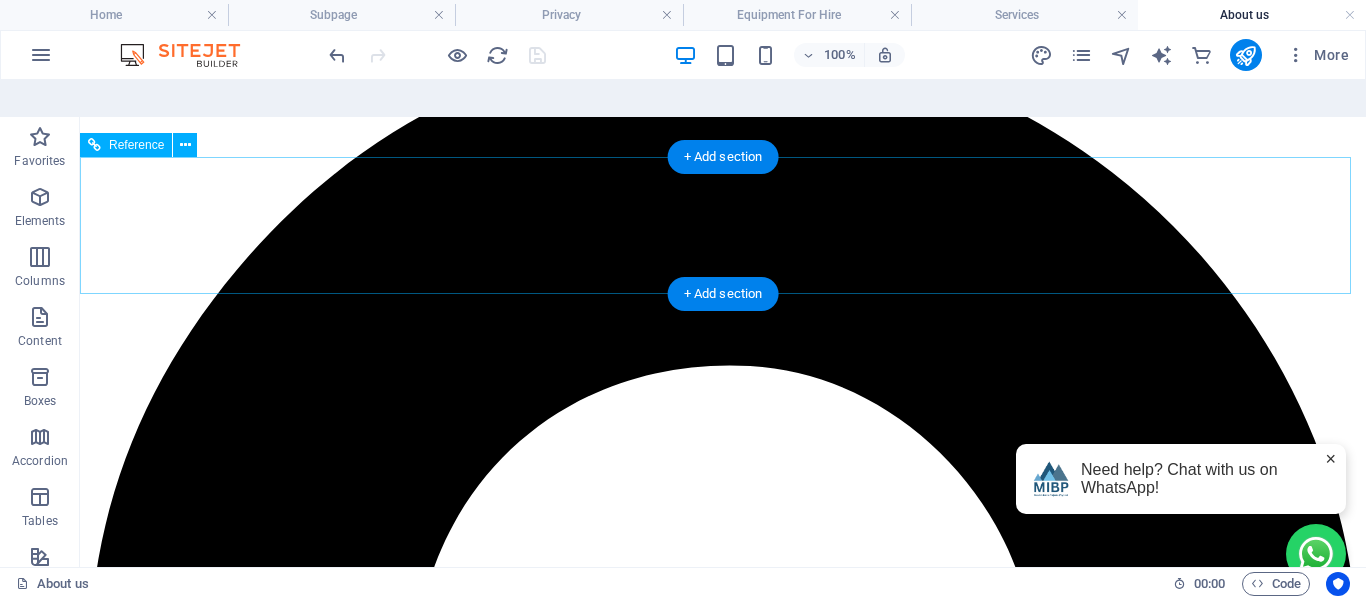 scroll, scrollTop: 0, scrollLeft: 0, axis: both 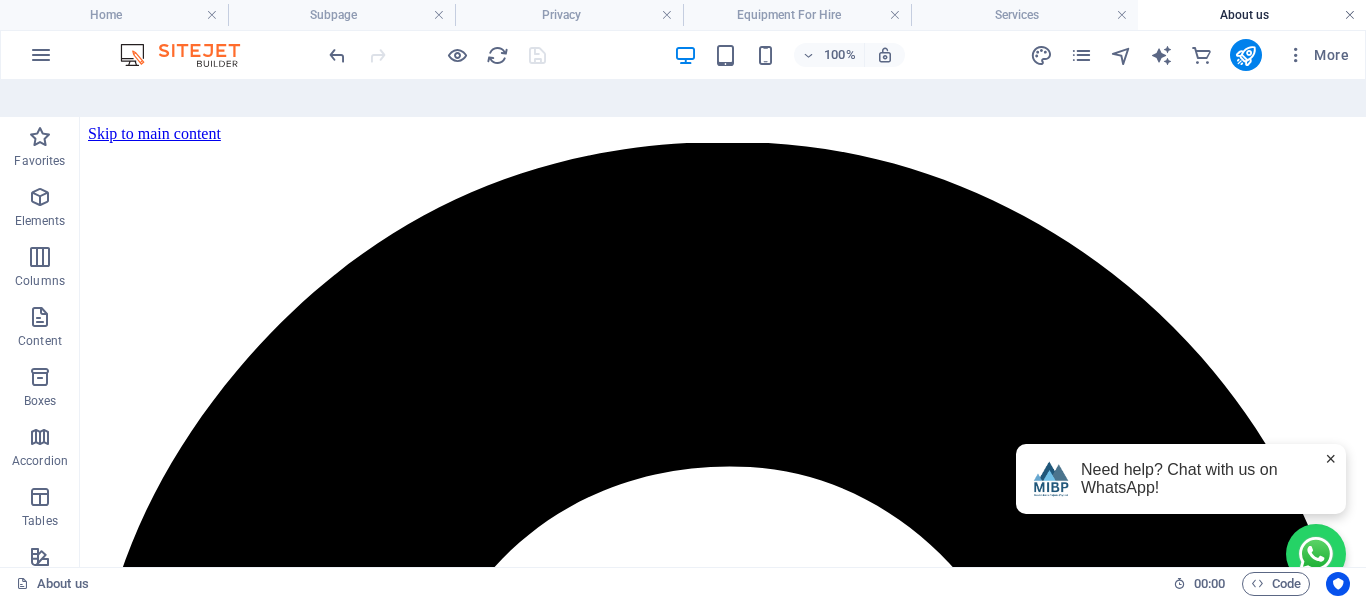 click at bounding box center [1350, 15] 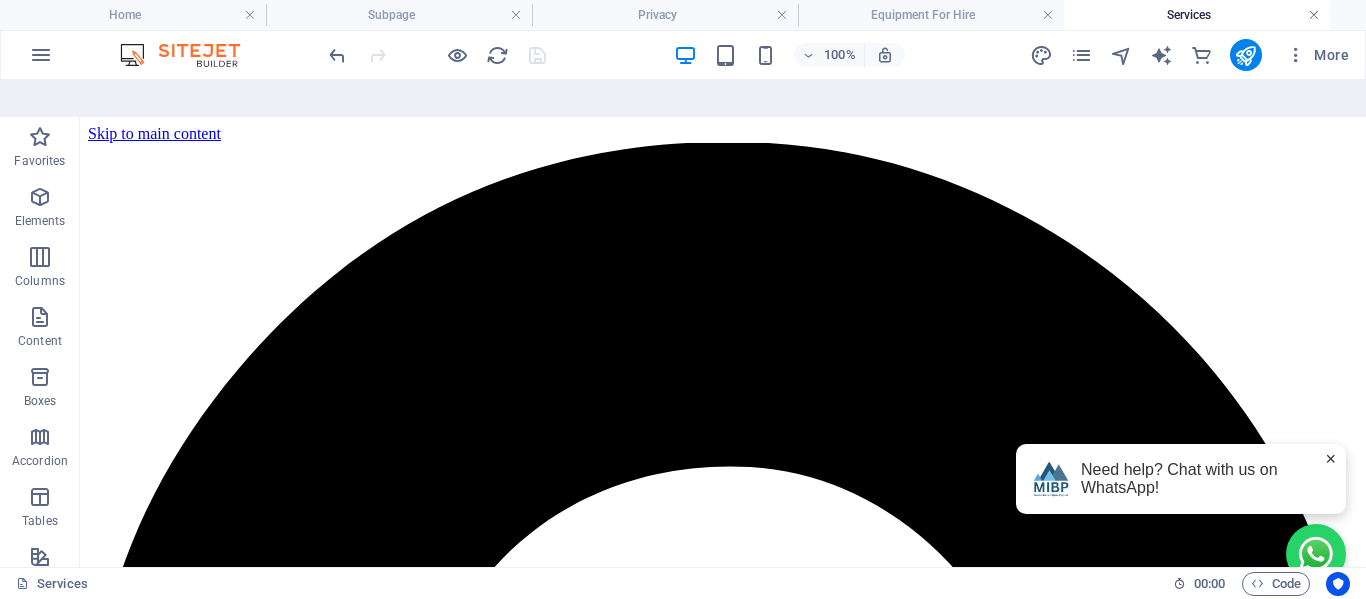 click at bounding box center (1314, 15) 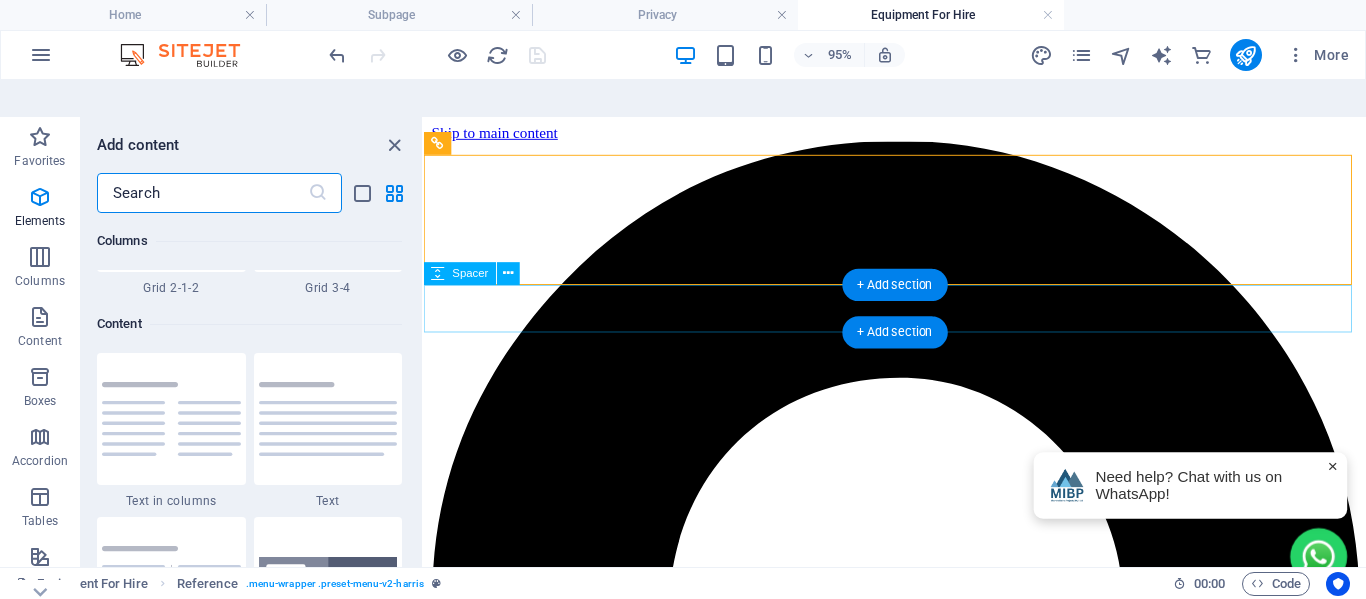 scroll, scrollTop: 3499, scrollLeft: 0, axis: vertical 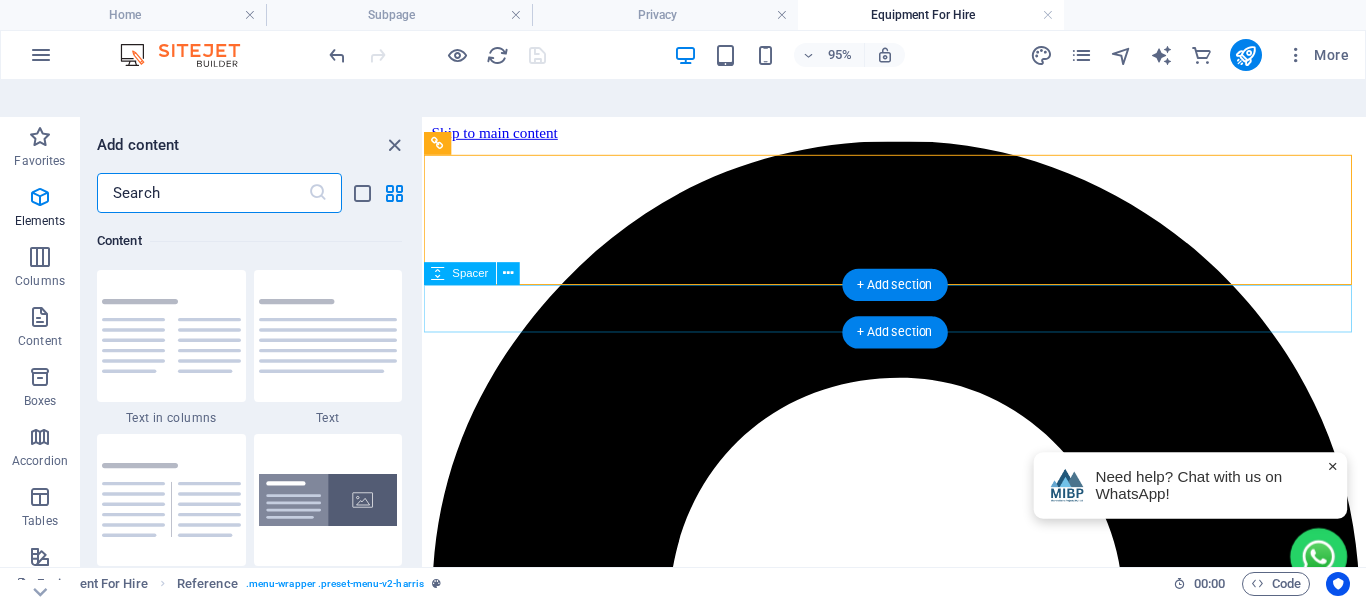 click at bounding box center (920, 4033) 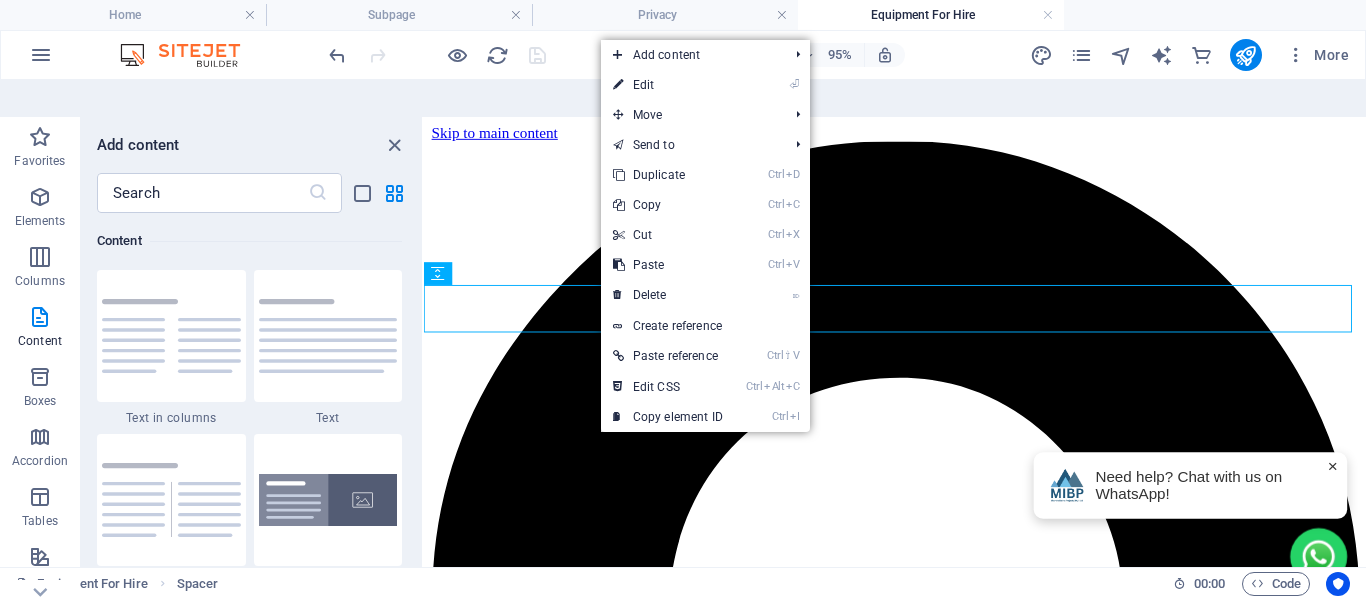 click on "⌦  Delete" at bounding box center [668, 295] 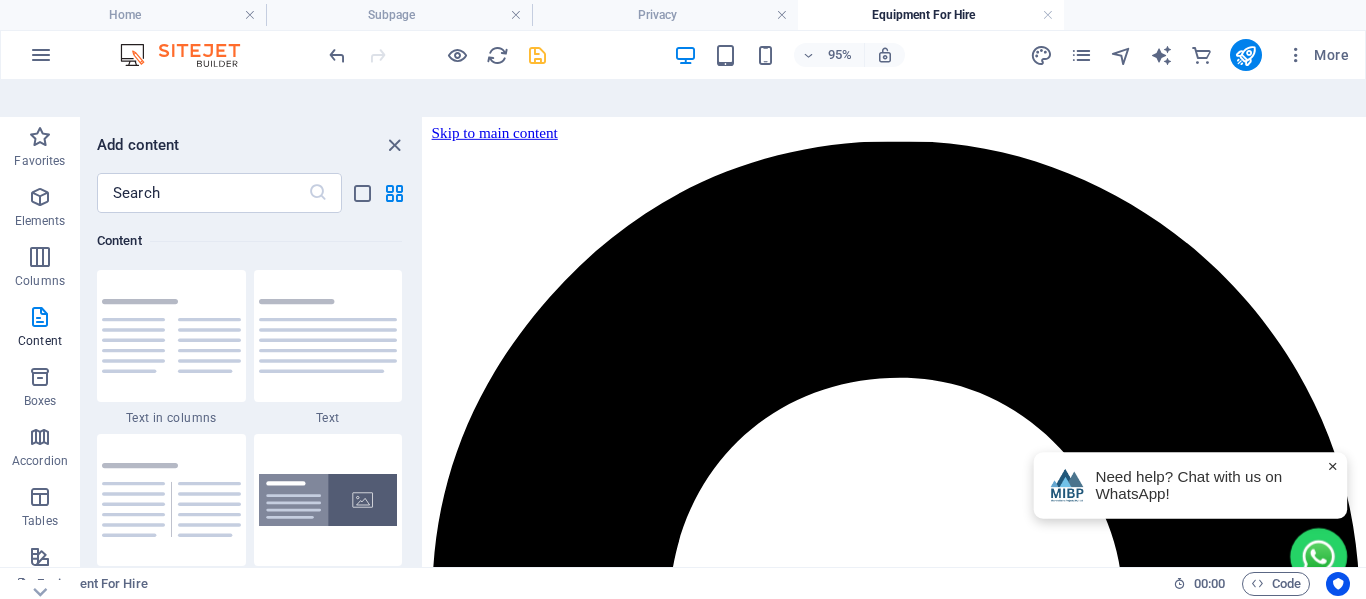 click at bounding box center [537, 55] 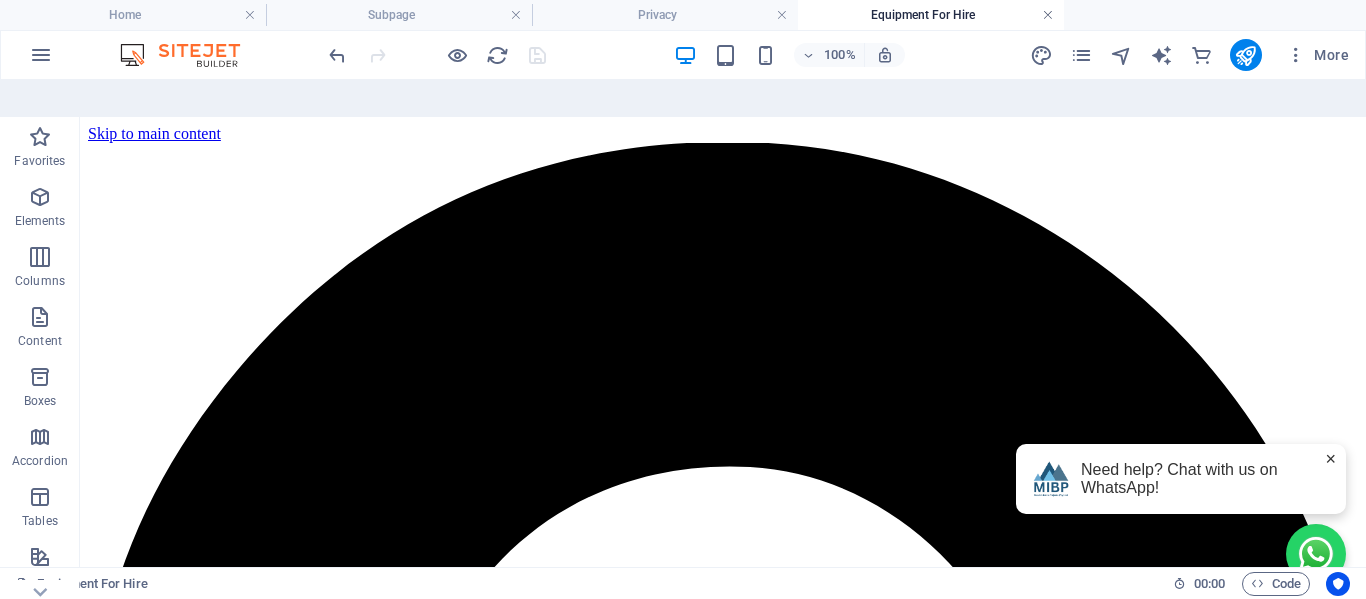 click at bounding box center [1048, 15] 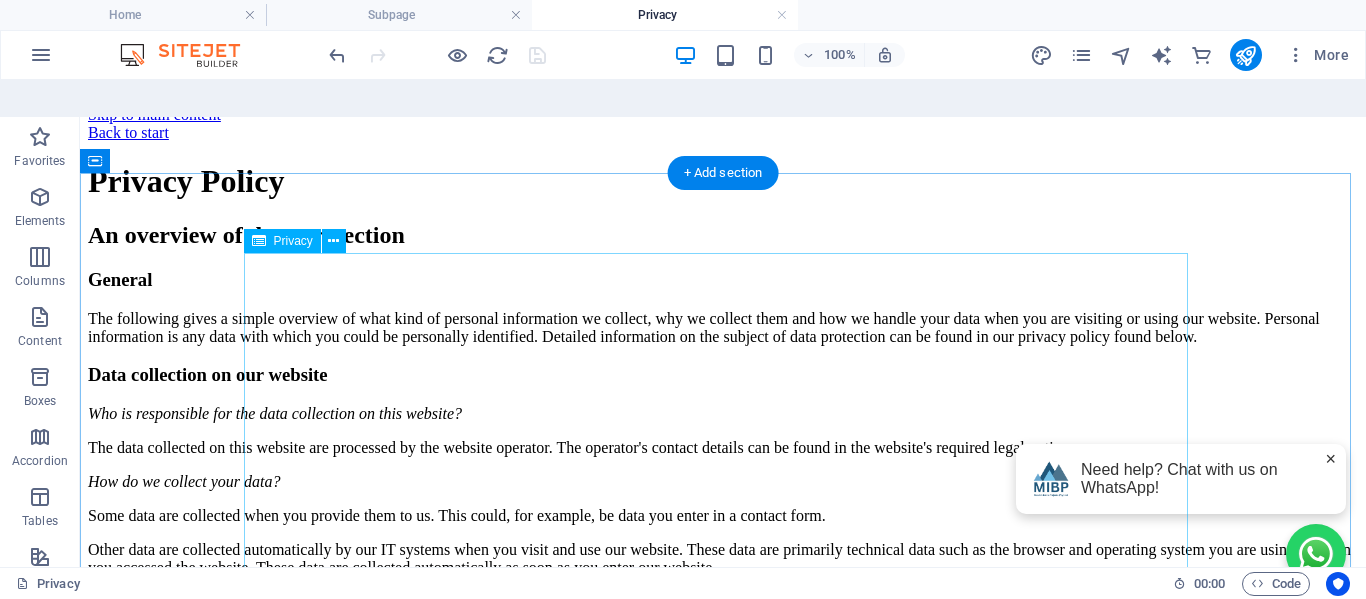 scroll, scrollTop: 0, scrollLeft: 0, axis: both 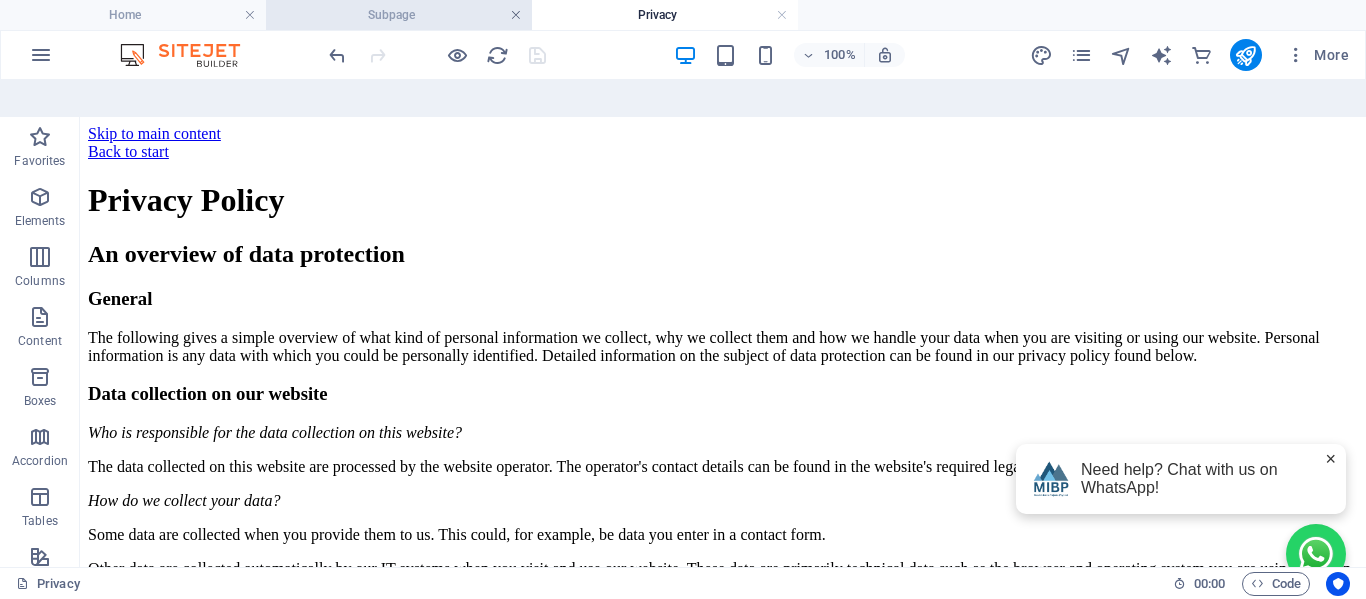 click at bounding box center (516, 15) 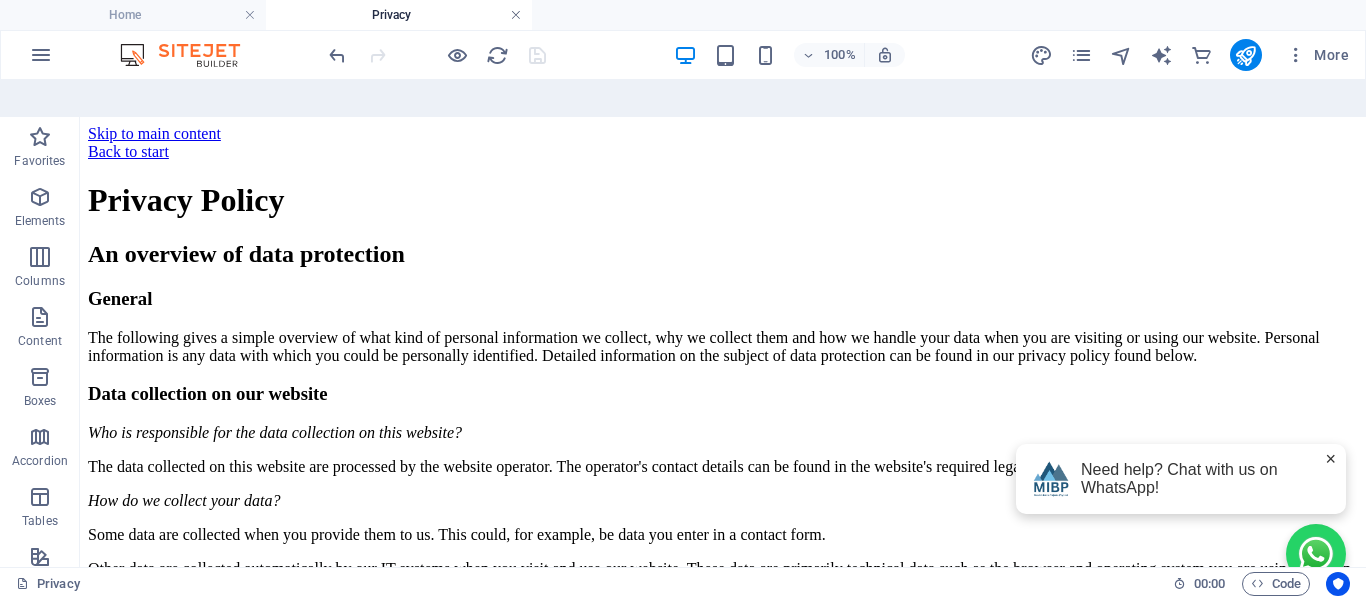 click at bounding box center [516, 15] 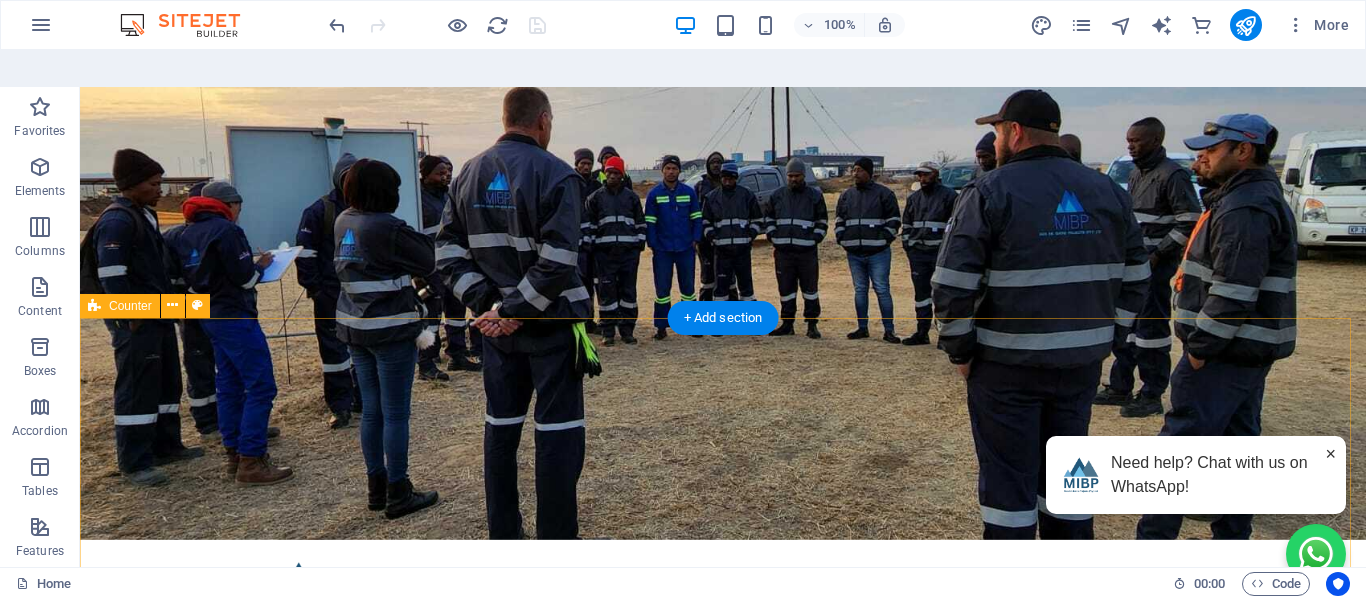 scroll, scrollTop: 0, scrollLeft: 0, axis: both 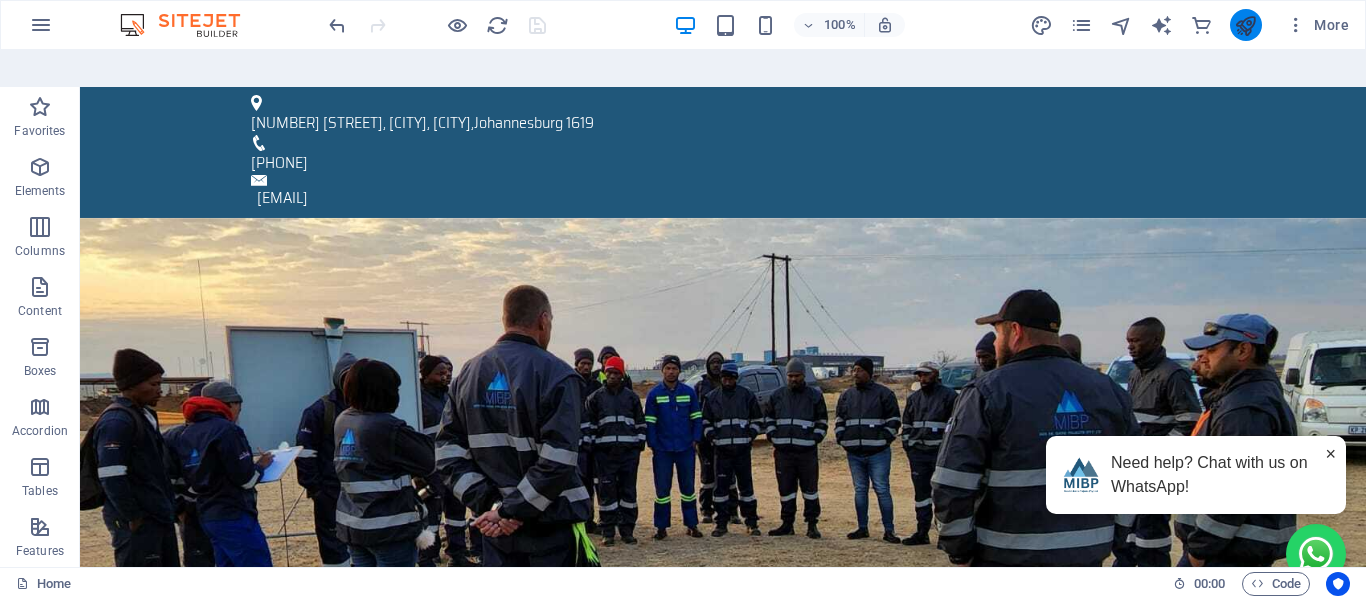 click at bounding box center [1245, 25] 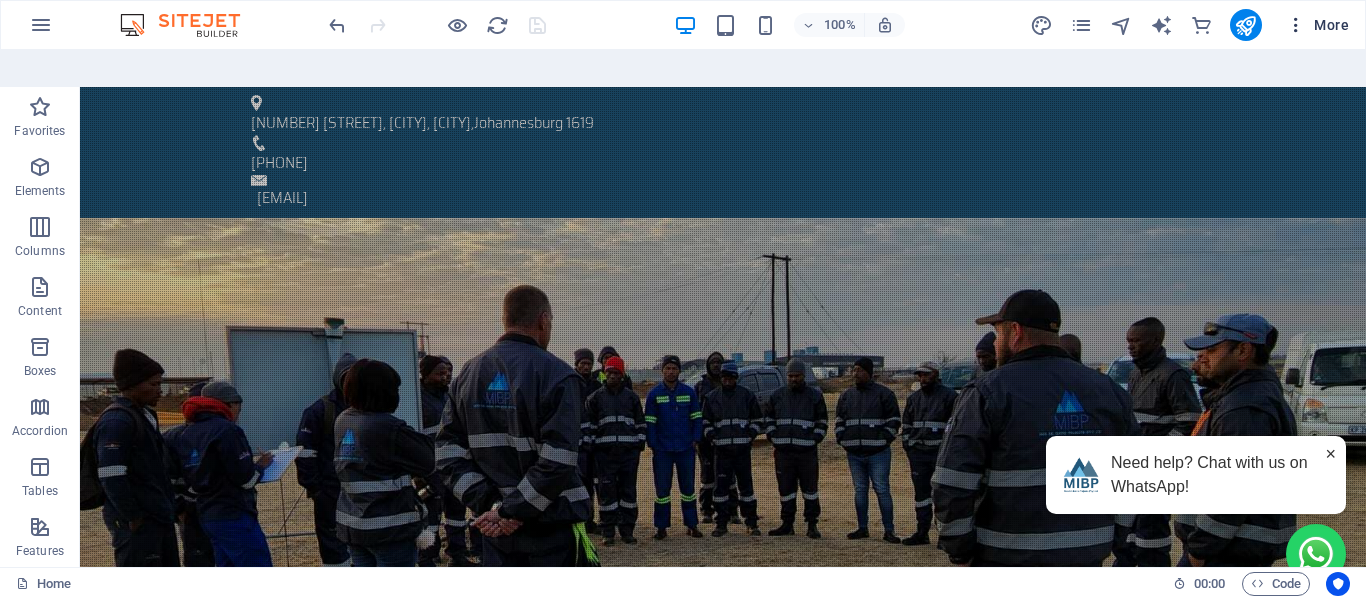 click at bounding box center (1296, 25) 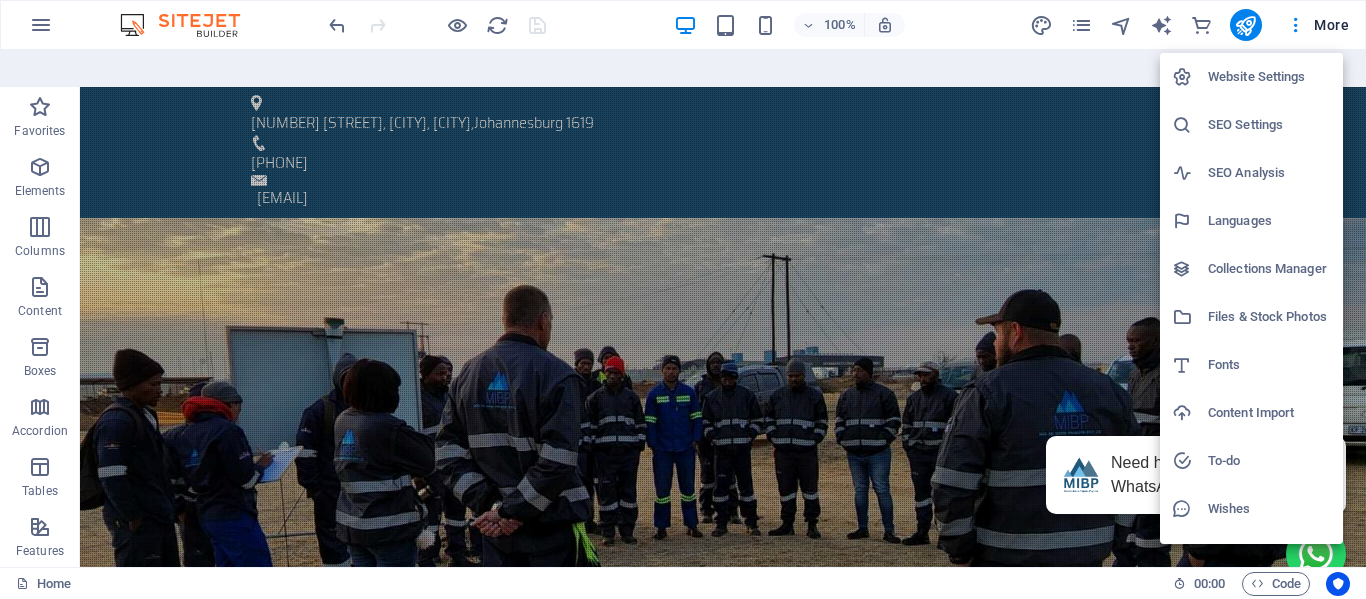 click at bounding box center [683, 299] 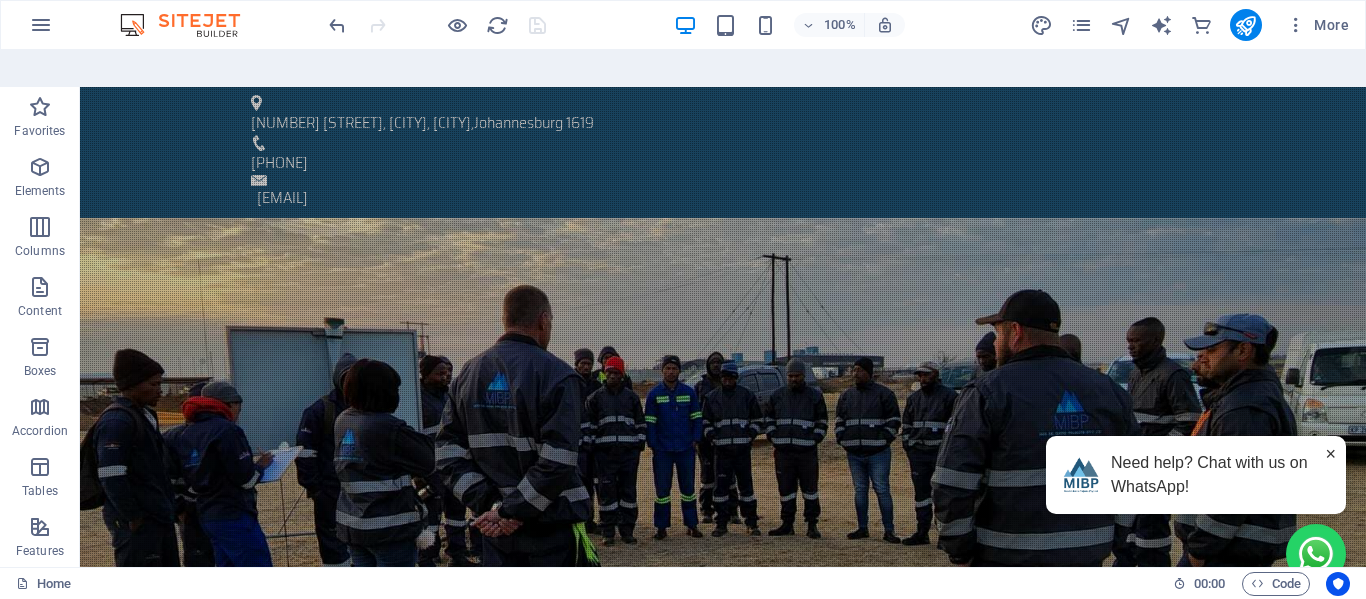 click at bounding box center [1245, 25] 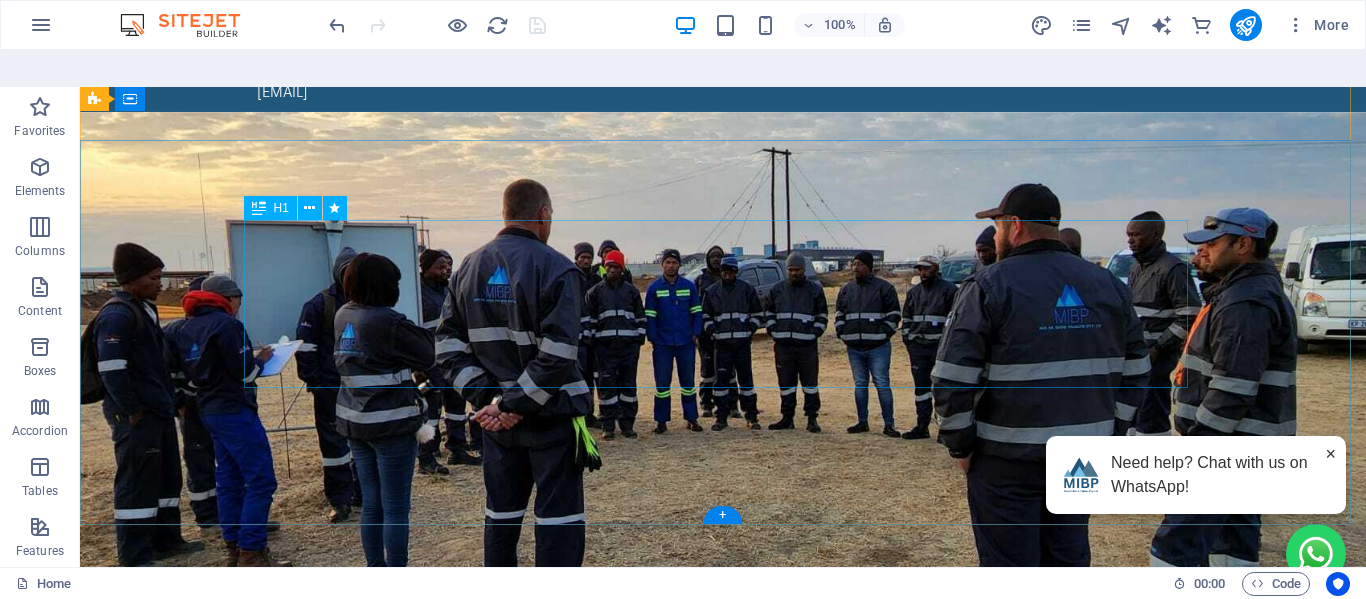scroll, scrollTop: 0, scrollLeft: 0, axis: both 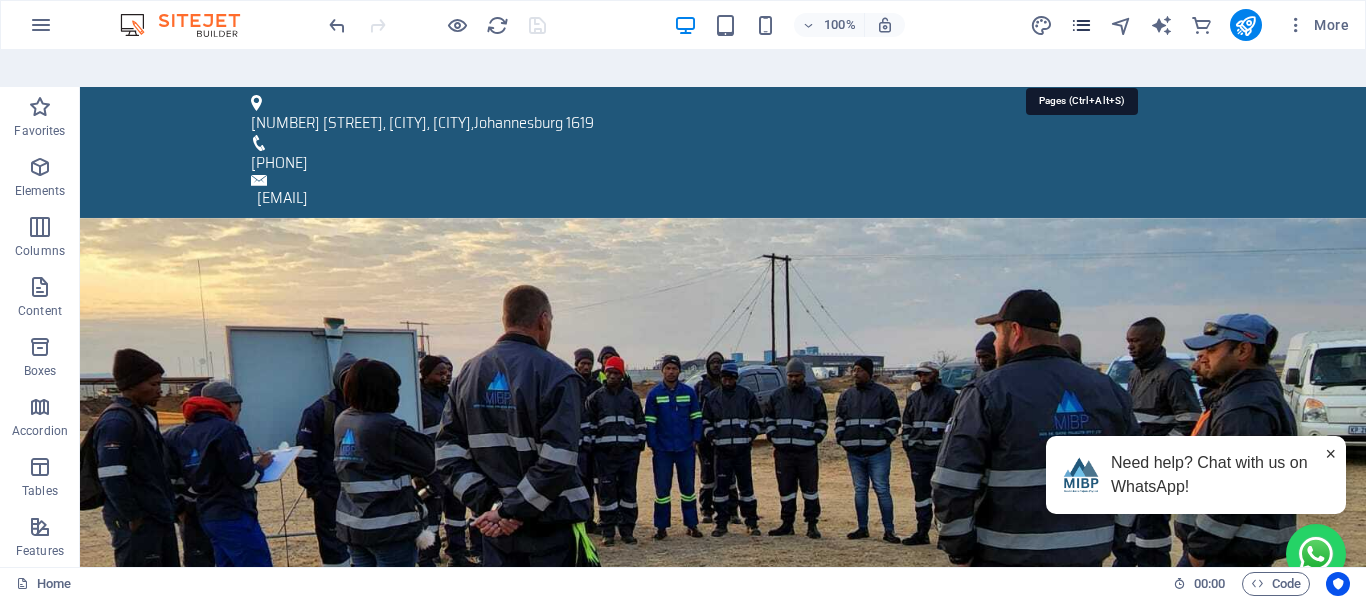 click at bounding box center (1081, 25) 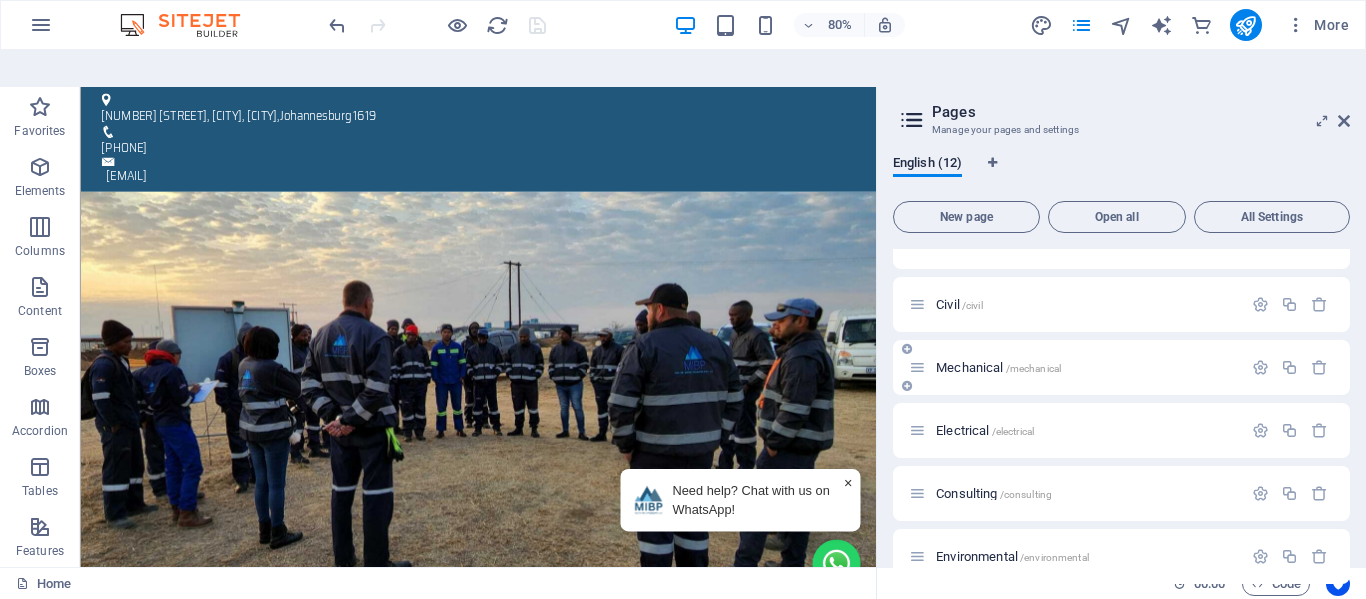 scroll, scrollTop: 417, scrollLeft: 0, axis: vertical 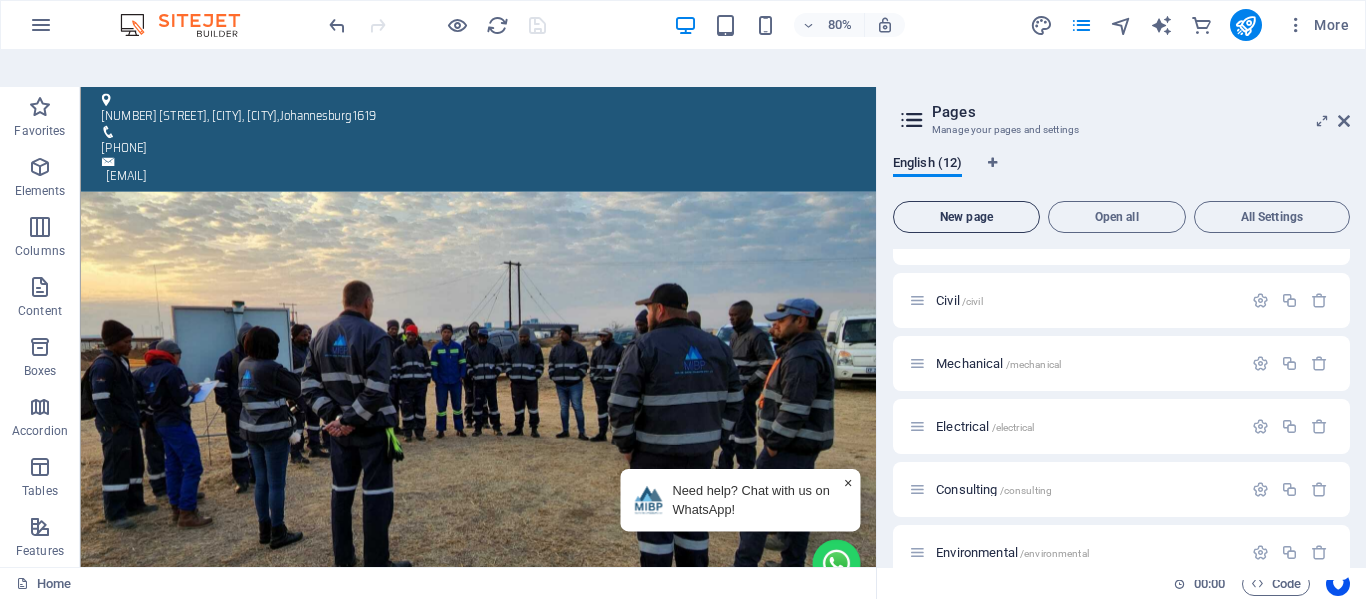 click on "New page" at bounding box center [966, 217] 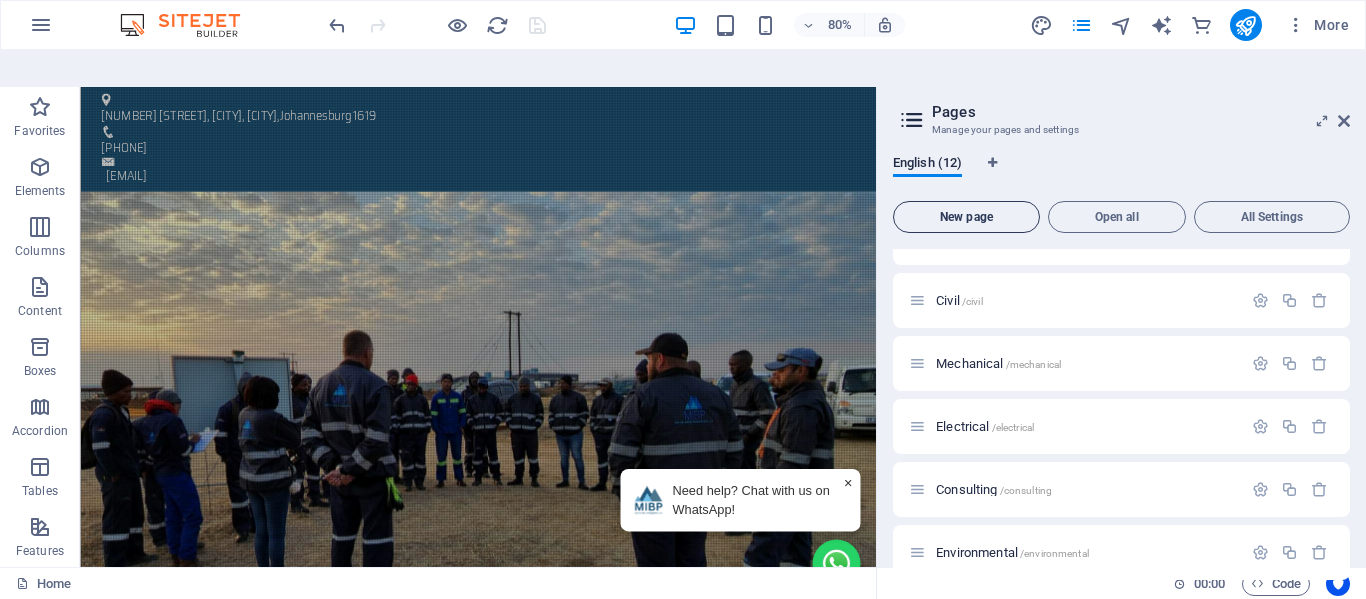 scroll, scrollTop: 690, scrollLeft: 0, axis: vertical 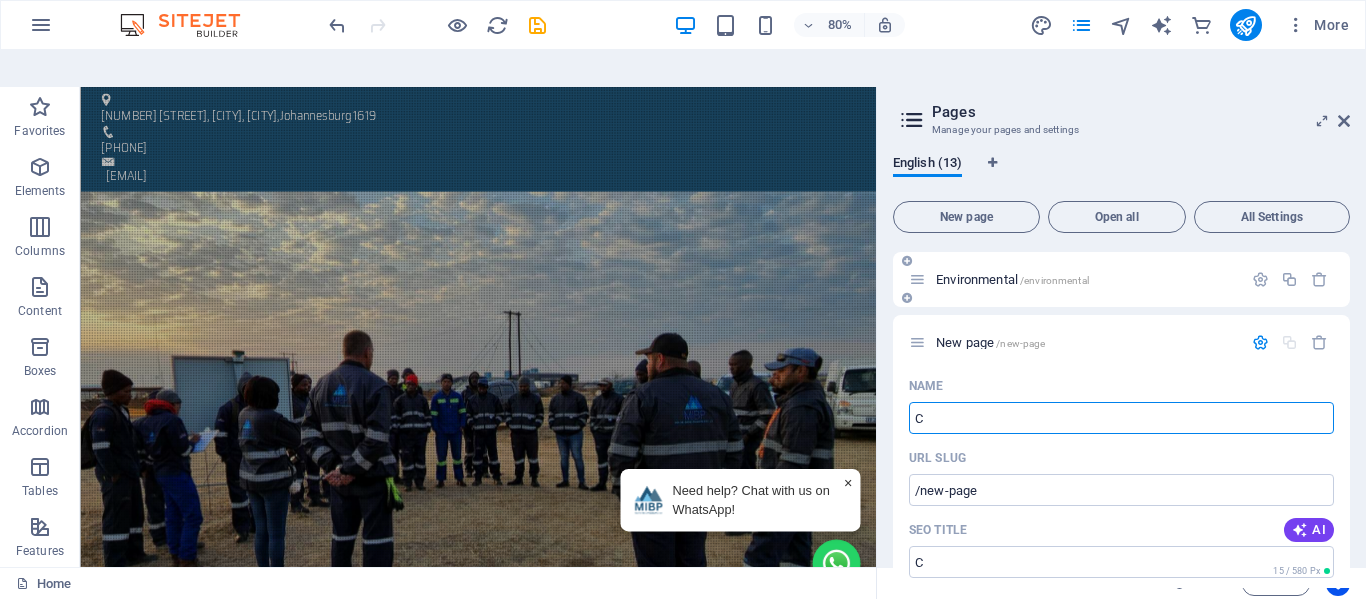 type on "Co" 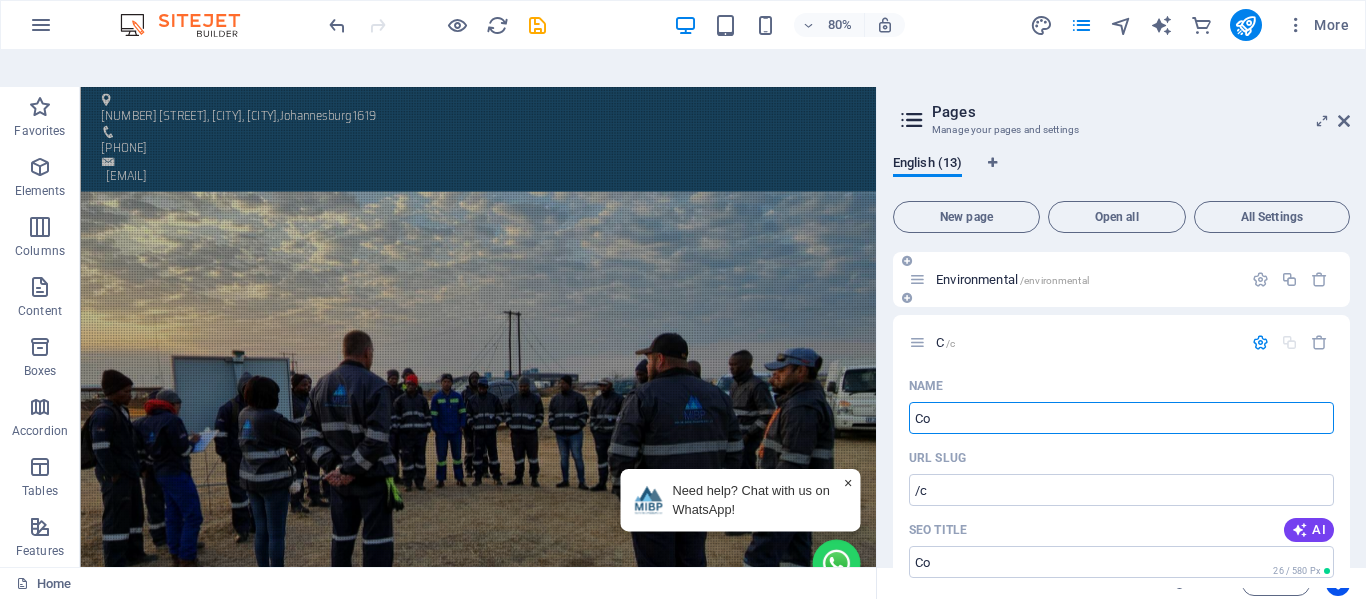 type on "/c" 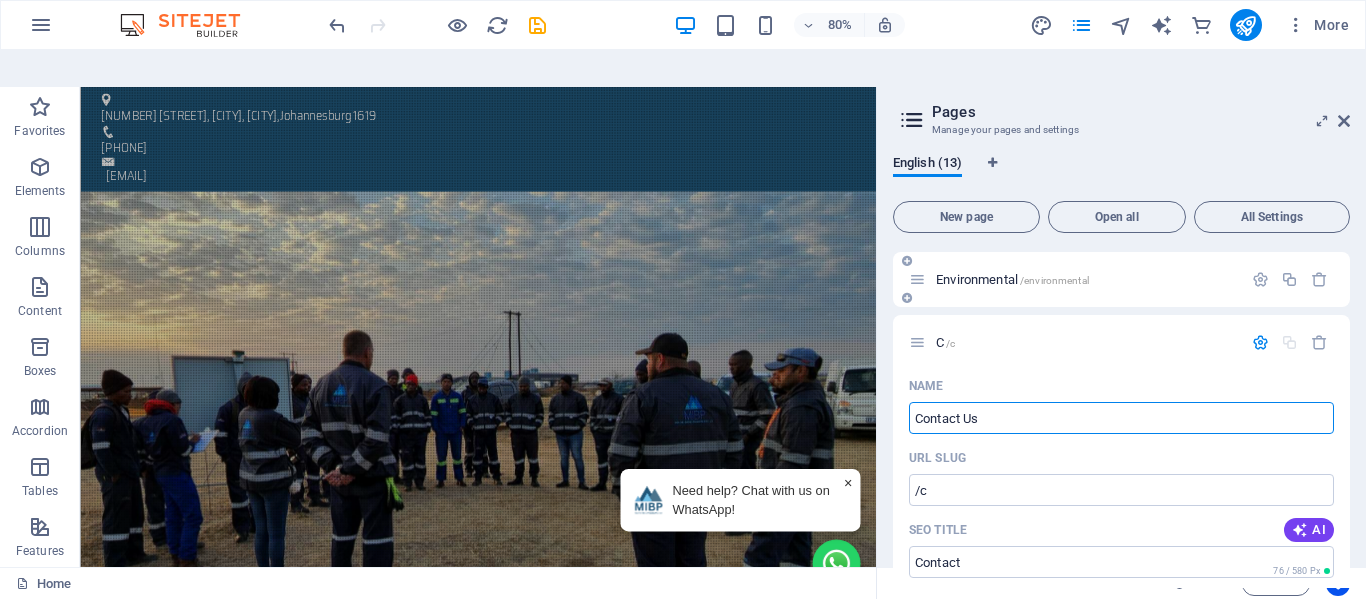 type on "Contact Us" 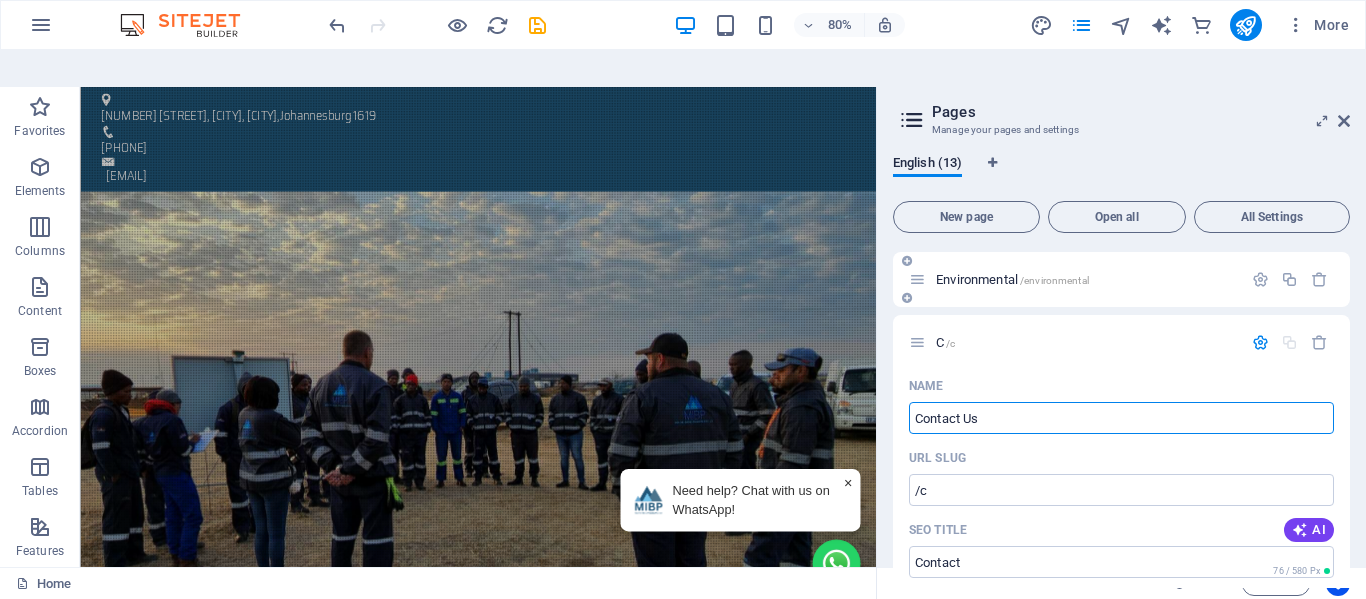 type on "/contact-us" 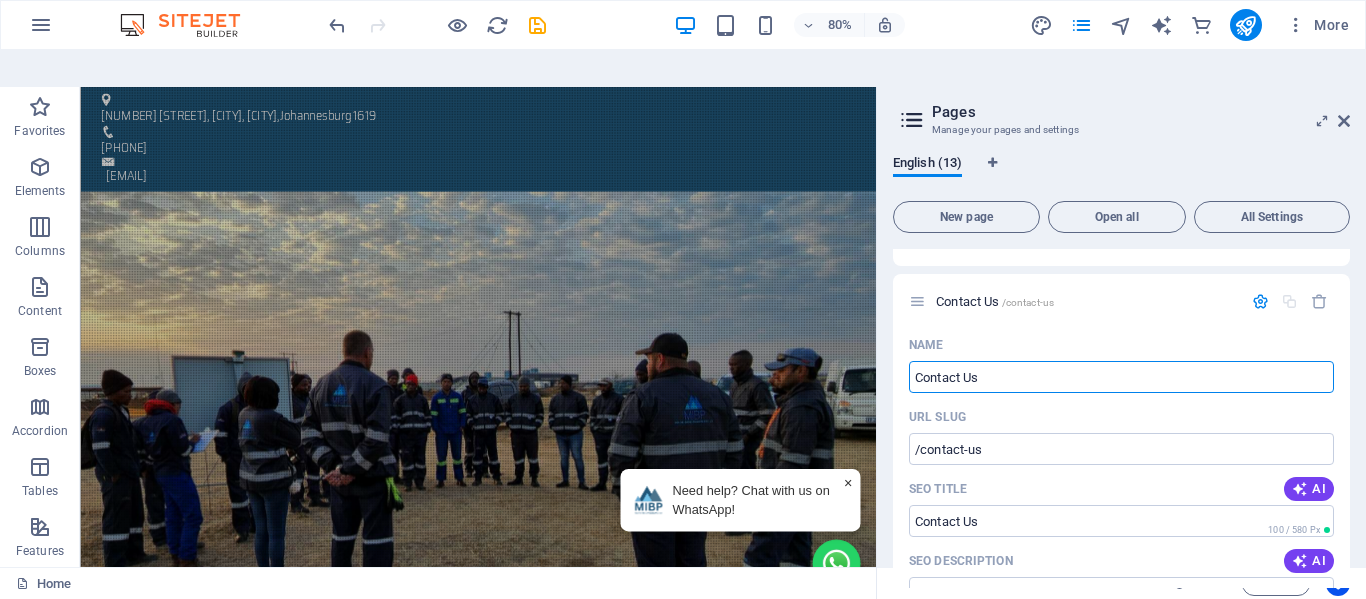 scroll, scrollTop: 400, scrollLeft: 0, axis: vertical 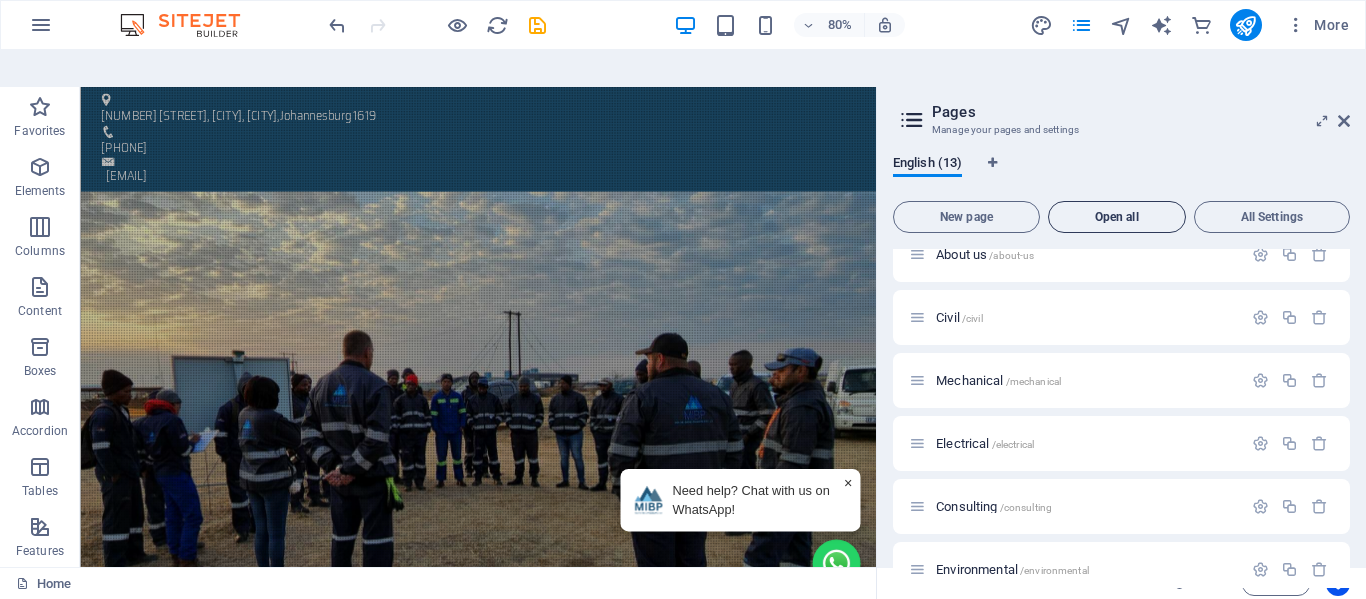 type on "Contact Us" 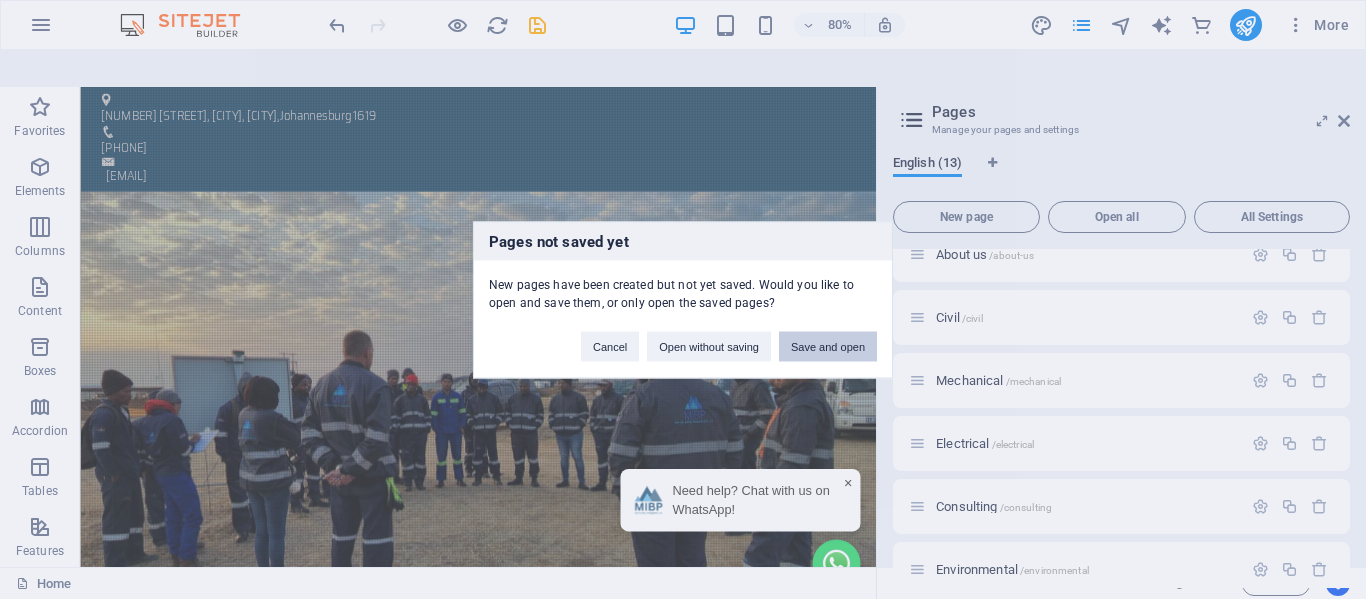 drag, startPoint x: 807, startPoint y: 346, endPoint x: 946, endPoint y: 363, distance: 140.0357 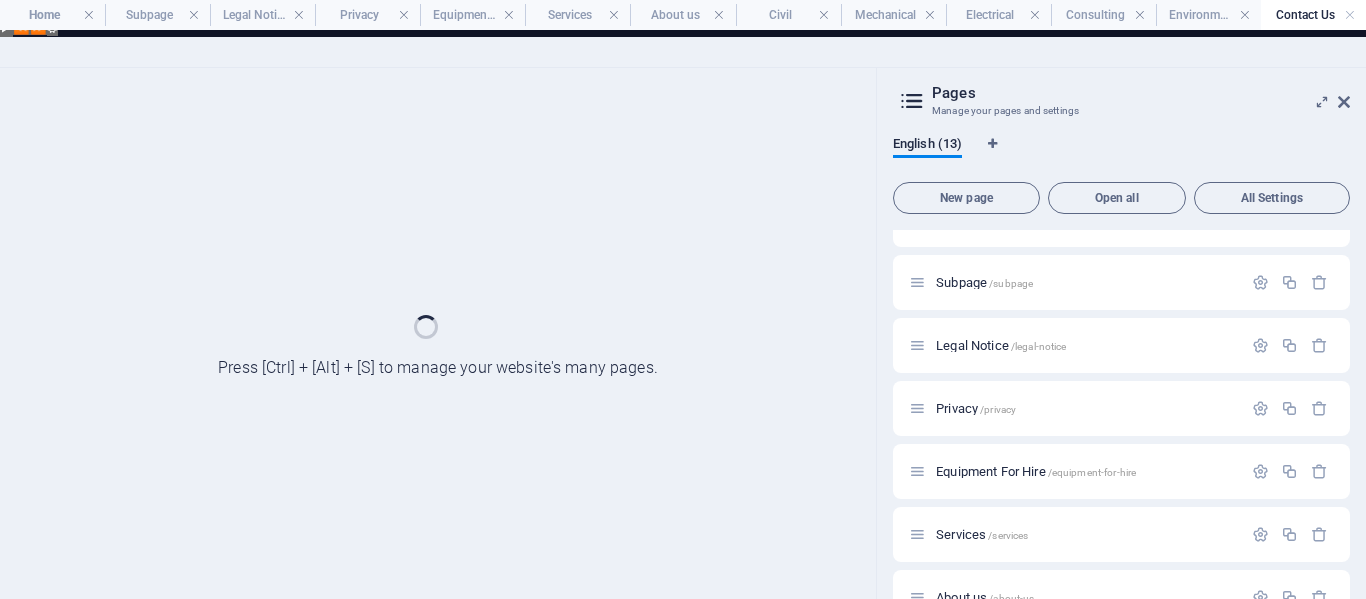 scroll, scrollTop: 0, scrollLeft: 0, axis: both 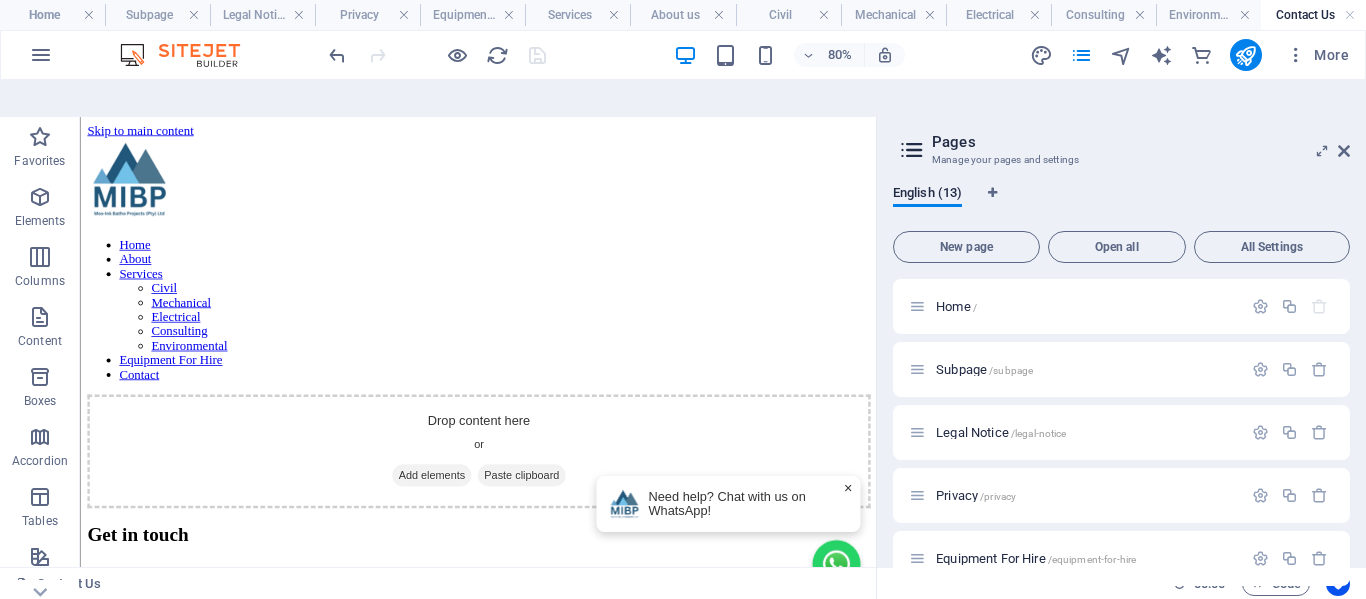 click on "Add elements" at bounding box center [518, 565] 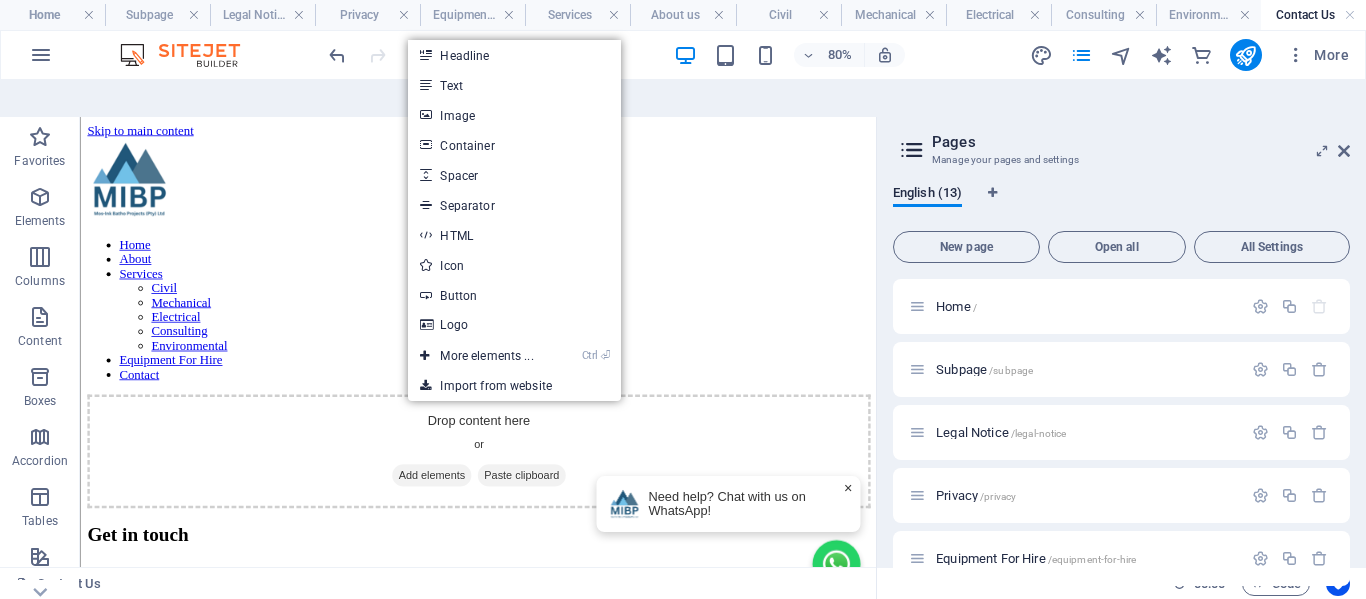 click on "Drop content here or  Add elements  Paste clipboard" at bounding box center (577, 535) 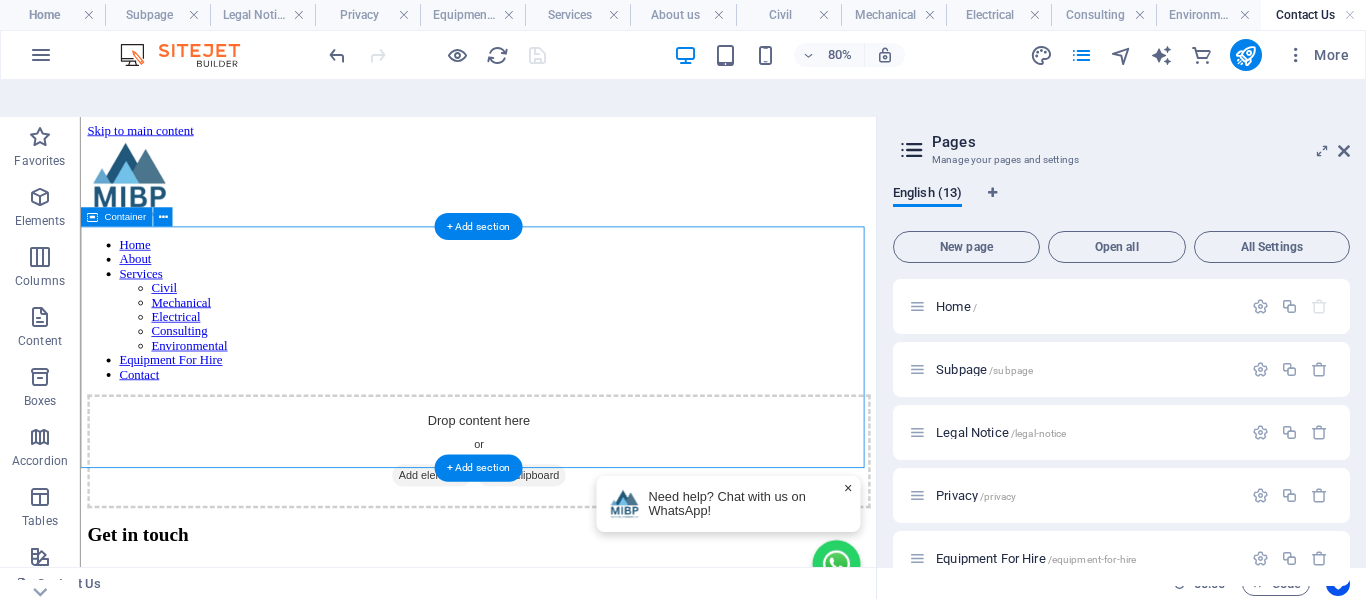 click on "Add elements" at bounding box center [518, 565] 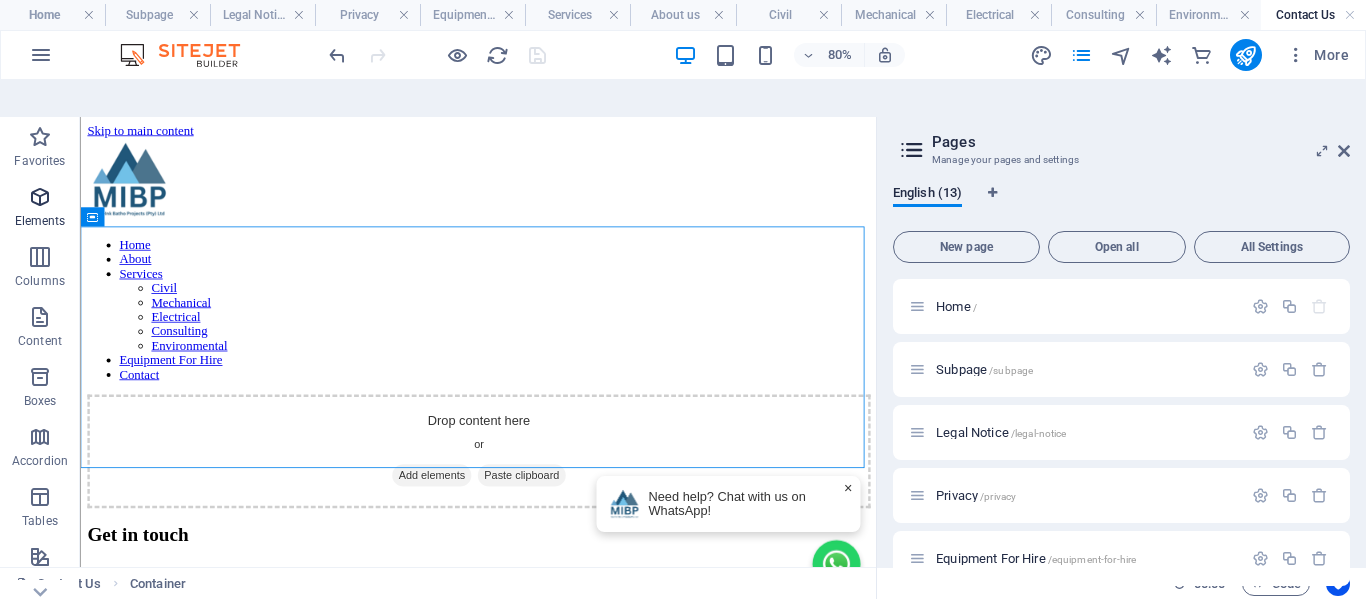 click at bounding box center [40, 197] 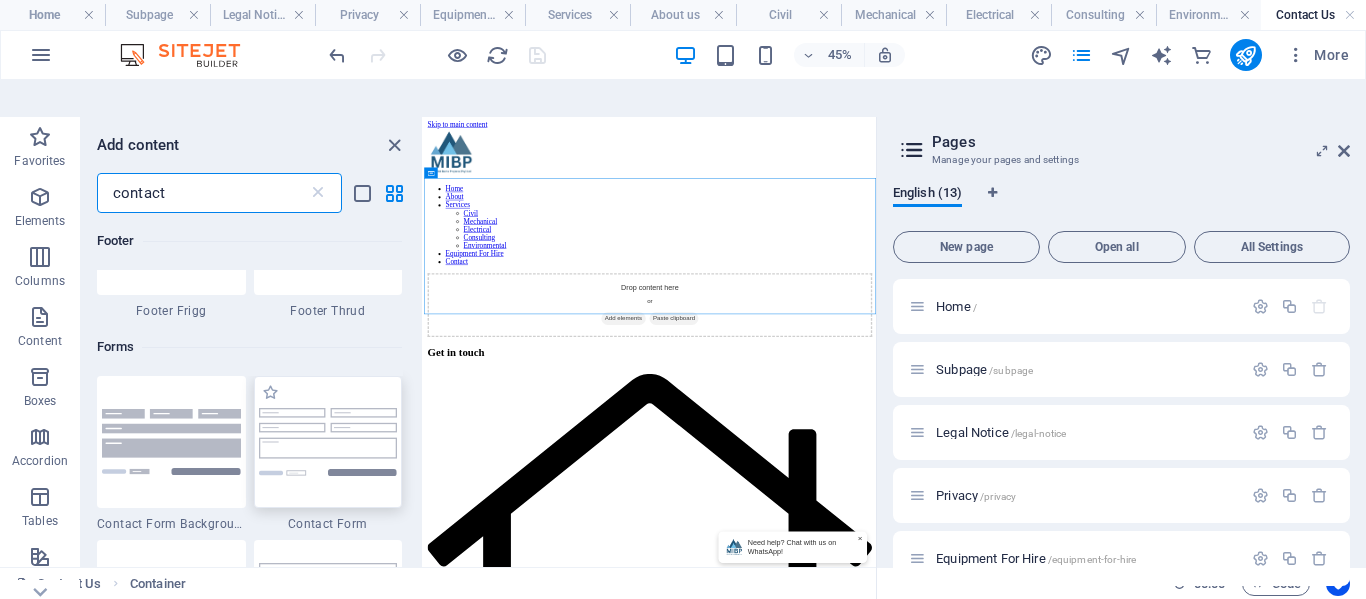 scroll, scrollTop: 1300, scrollLeft: 0, axis: vertical 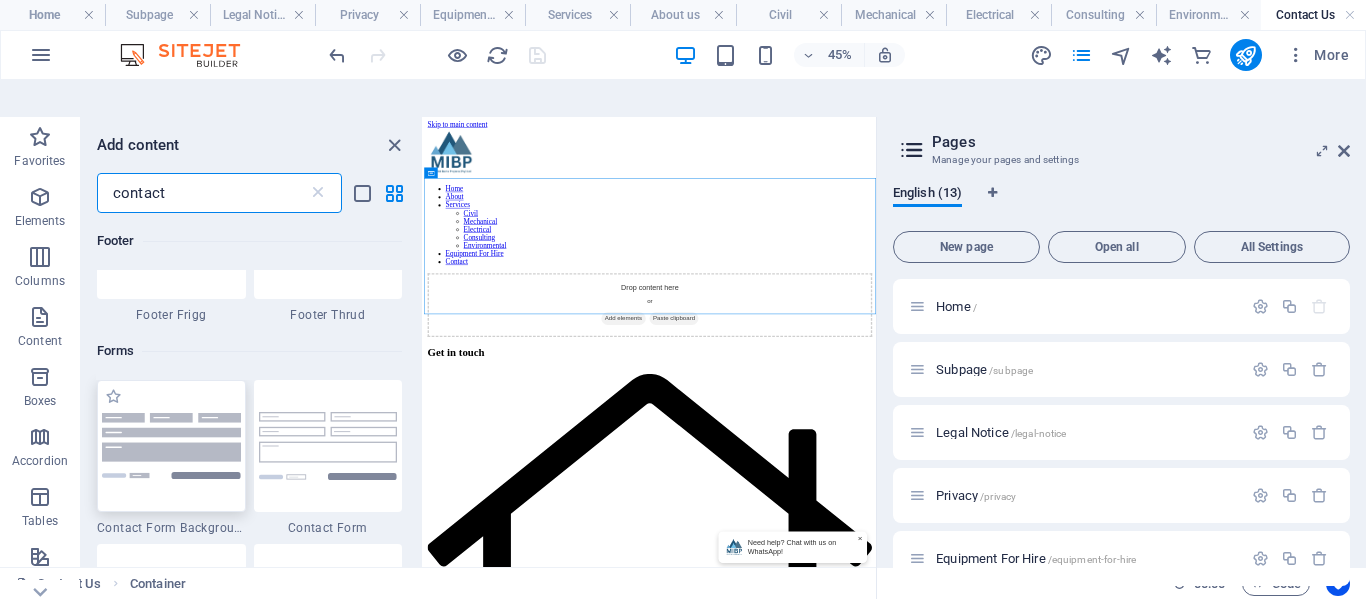 type on "contact" 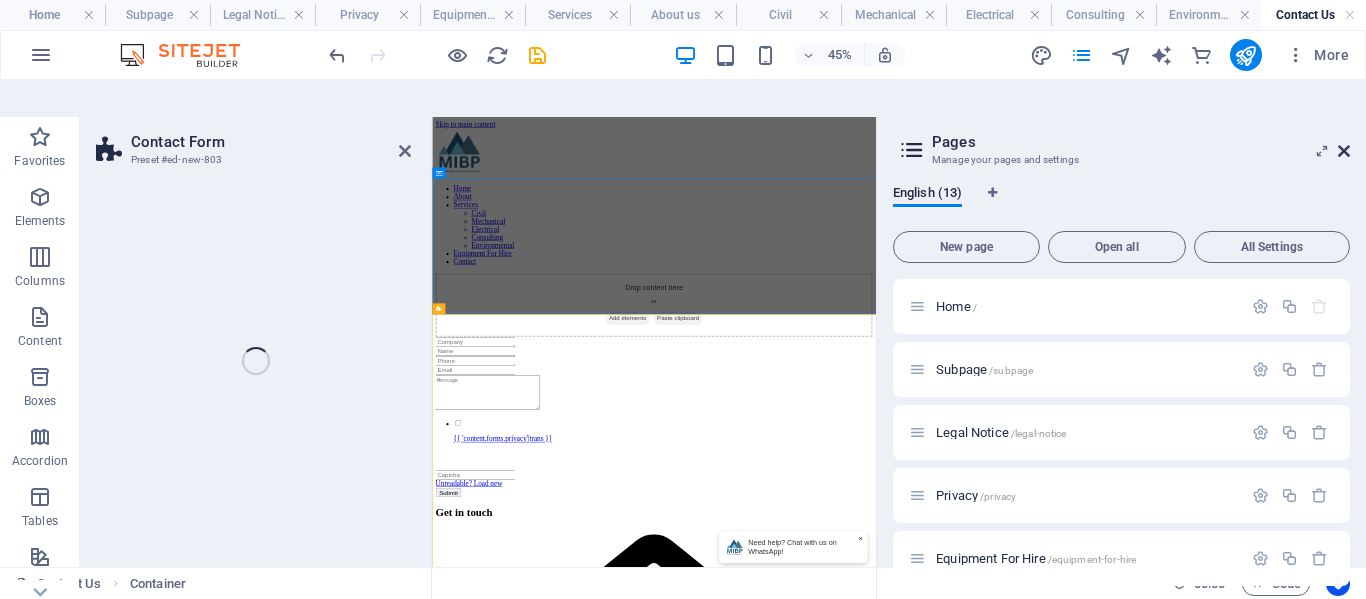 select on "rem" 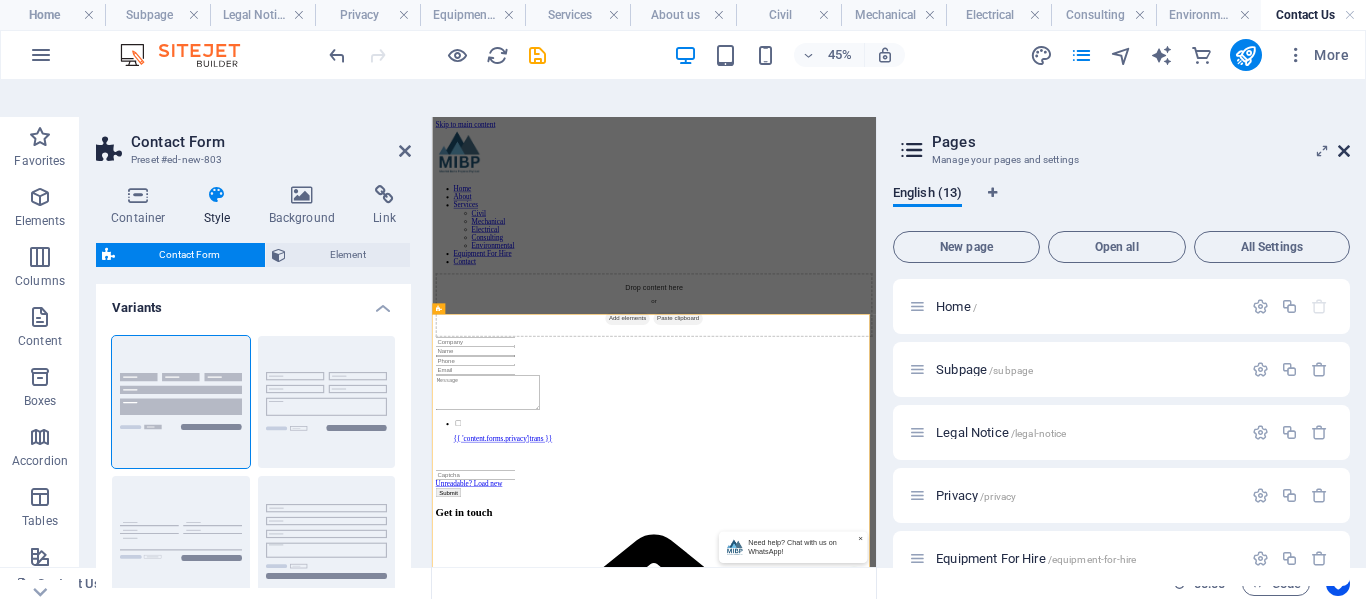 click at bounding box center [1344, 151] 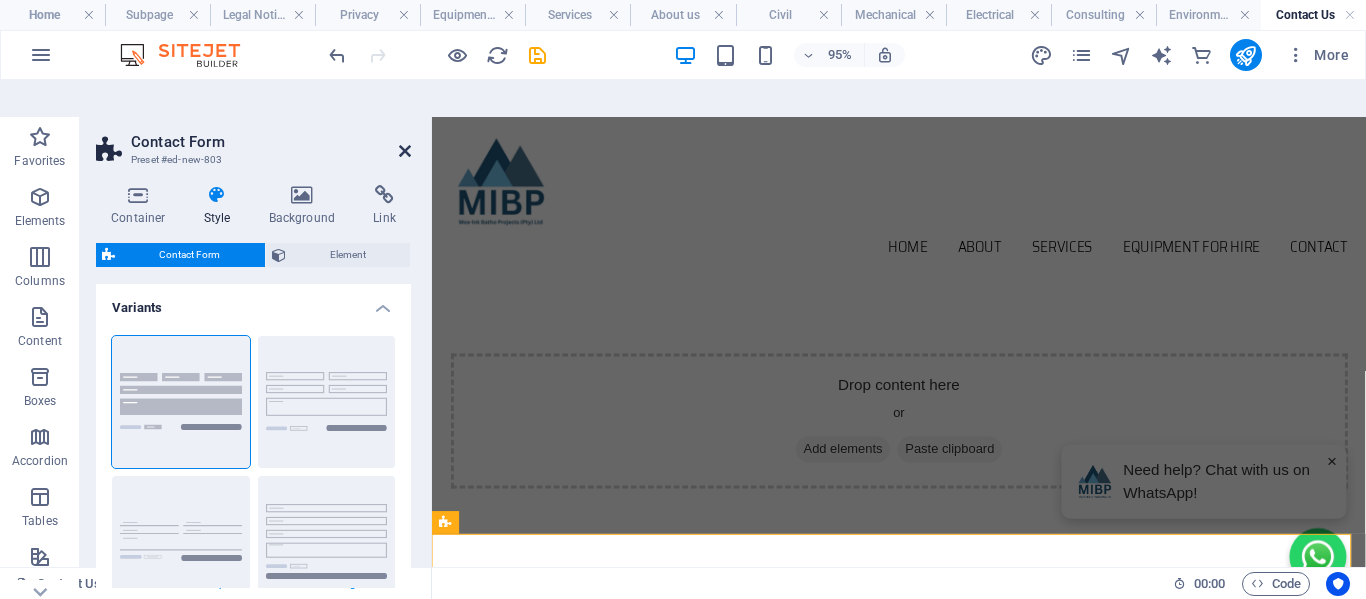 click at bounding box center [405, 151] 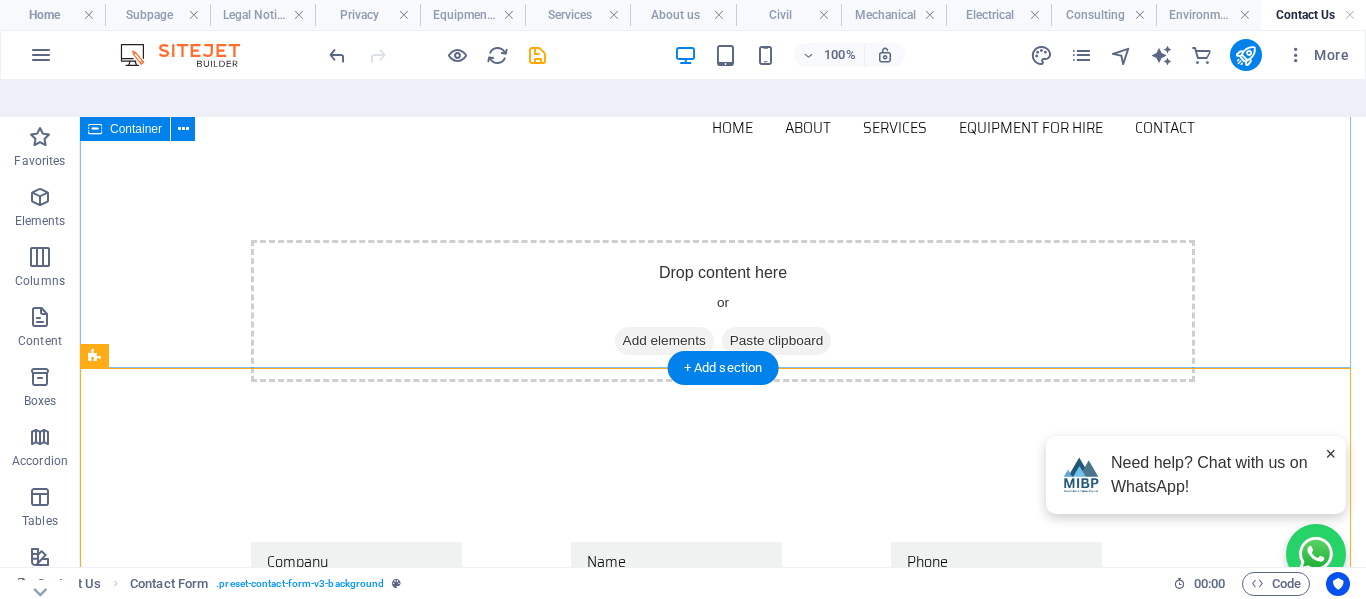 scroll, scrollTop: 99, scrollLeft: 0, axis: vertical 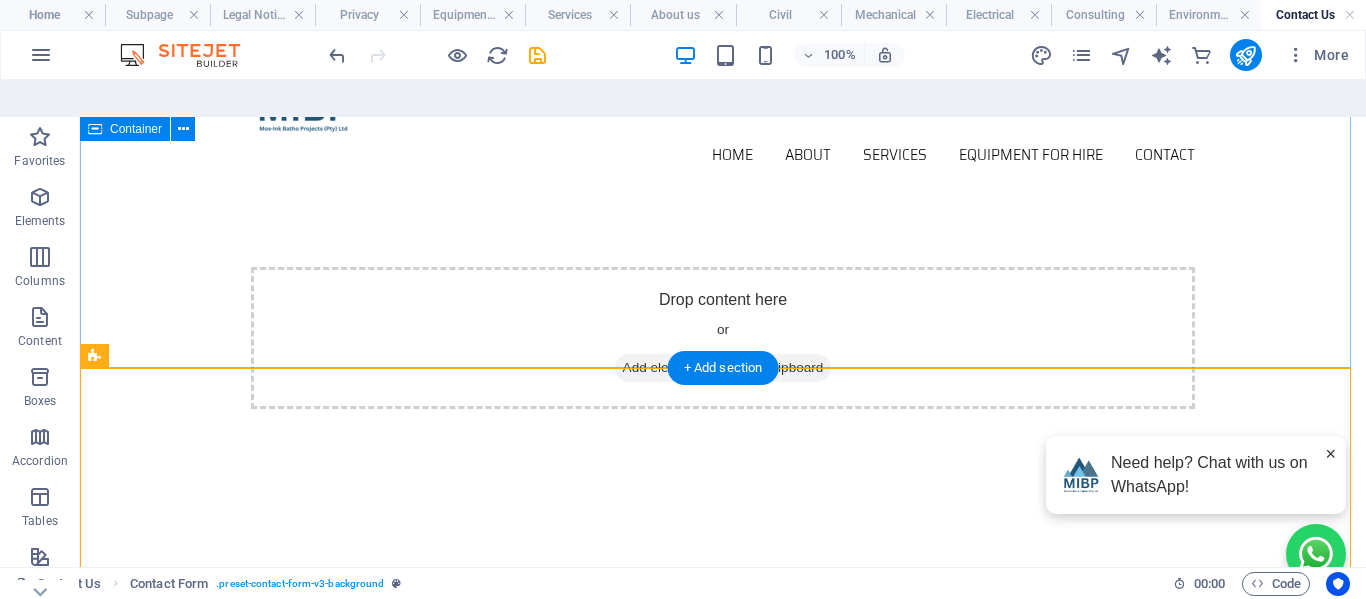 click on "Drop content here or  Add elements  Paste clipboard" at bounding box center [723, 338] 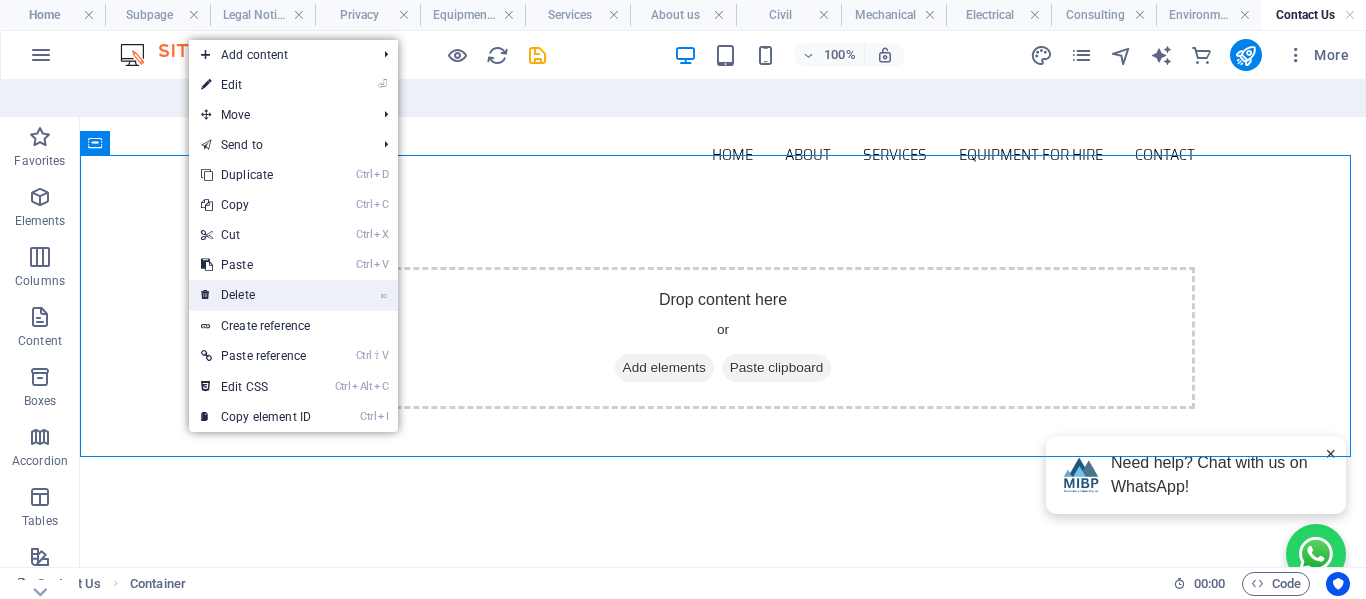 click on "⌦  Delete" at bounding box center (256, 295) 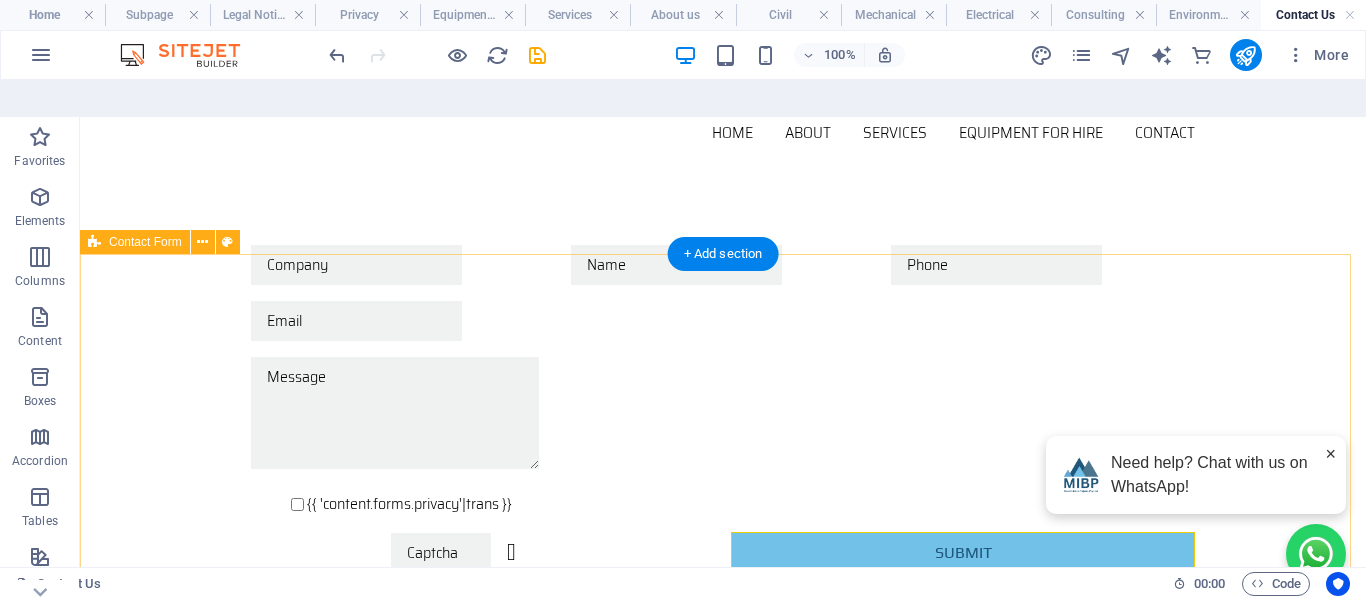 scroll, scrollTop: 300, scrollLeft: 0, axis: vertical 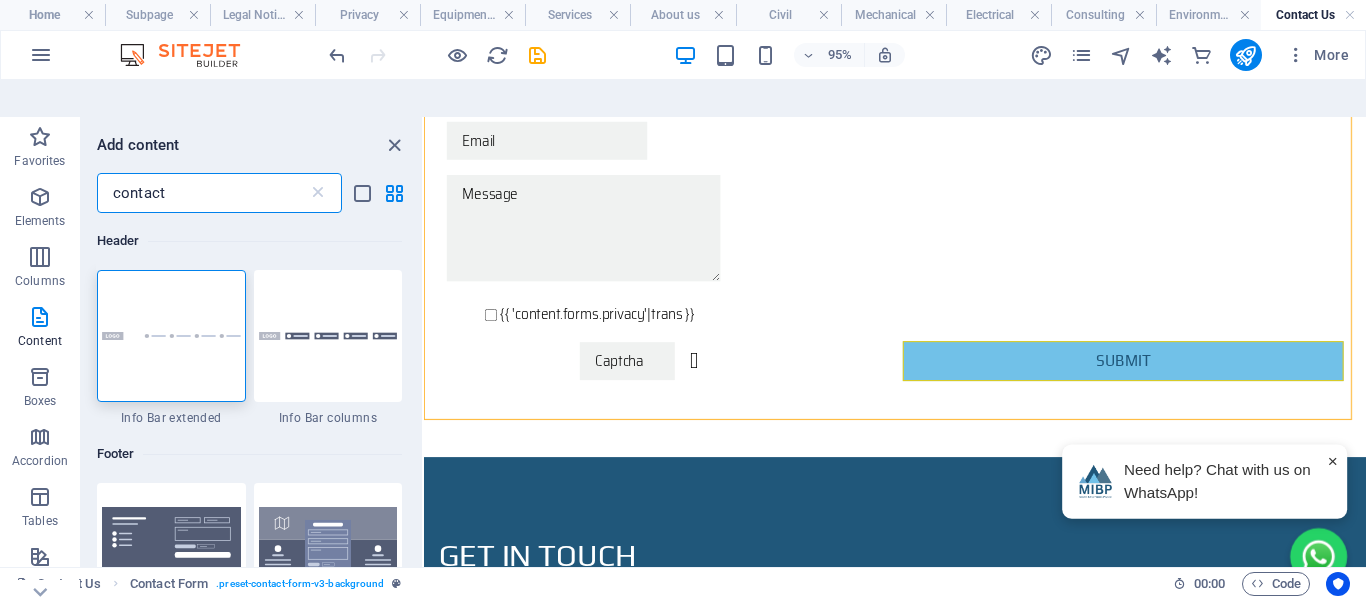 click on "contact" at bounding box center (202, 193) 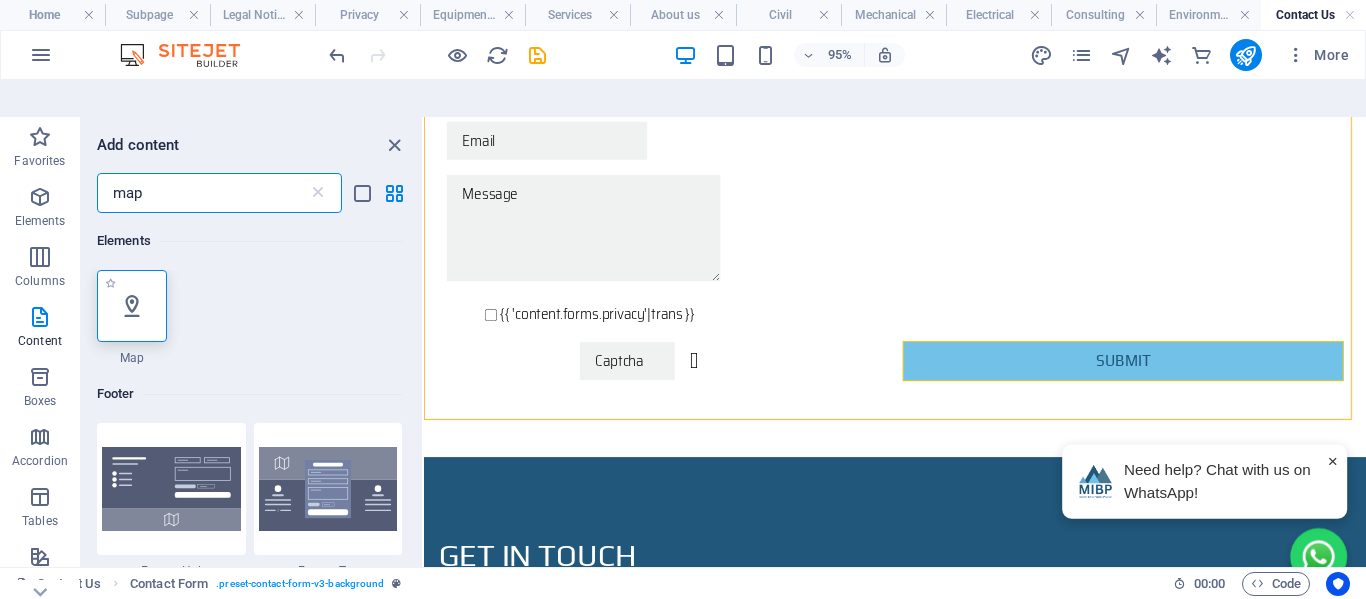 type on "map" 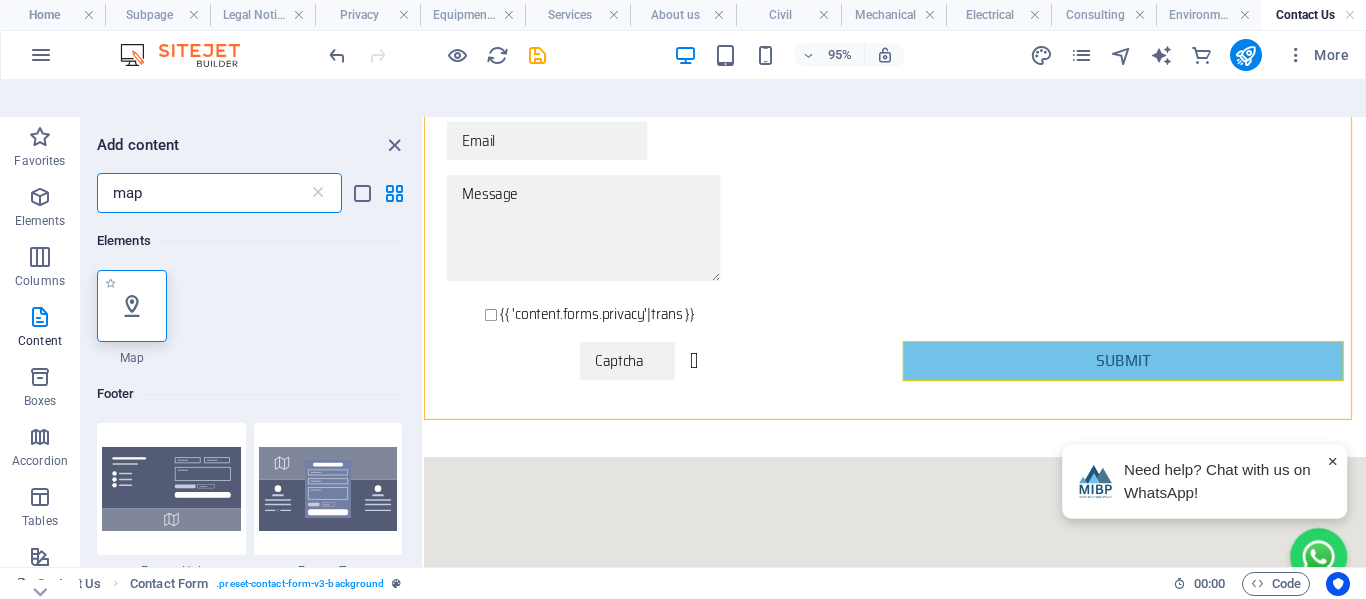 select on "1" 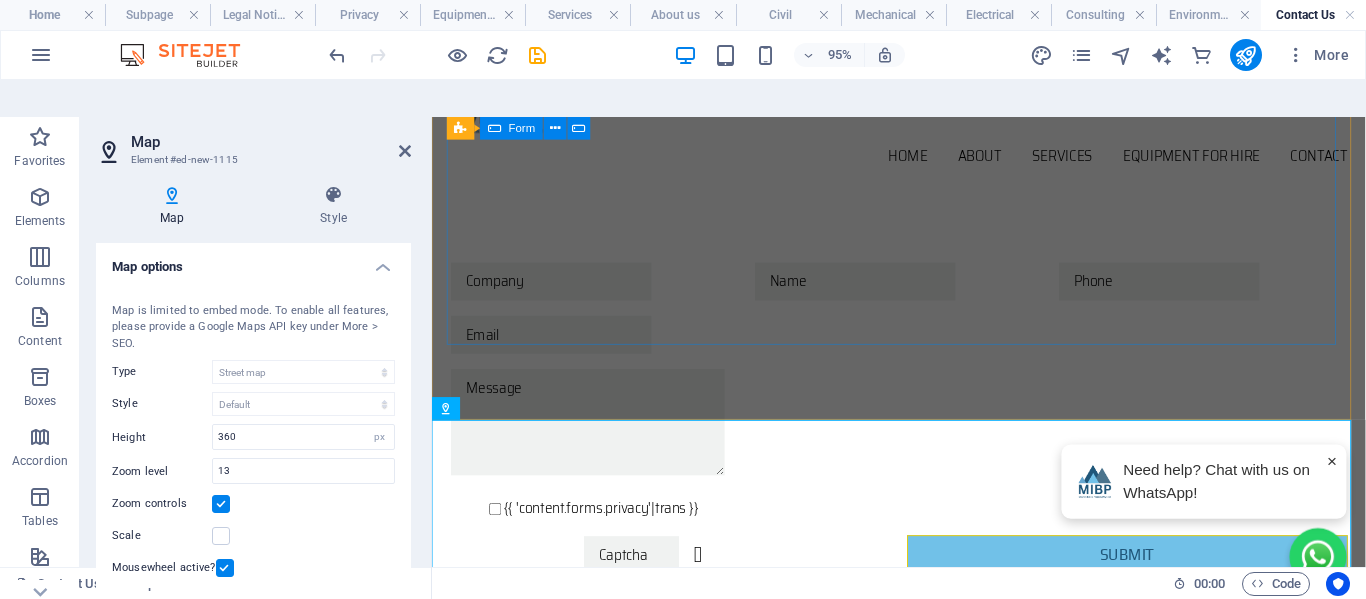 scroll, scrollTop: 0, scrollLeft: 0, axis: both 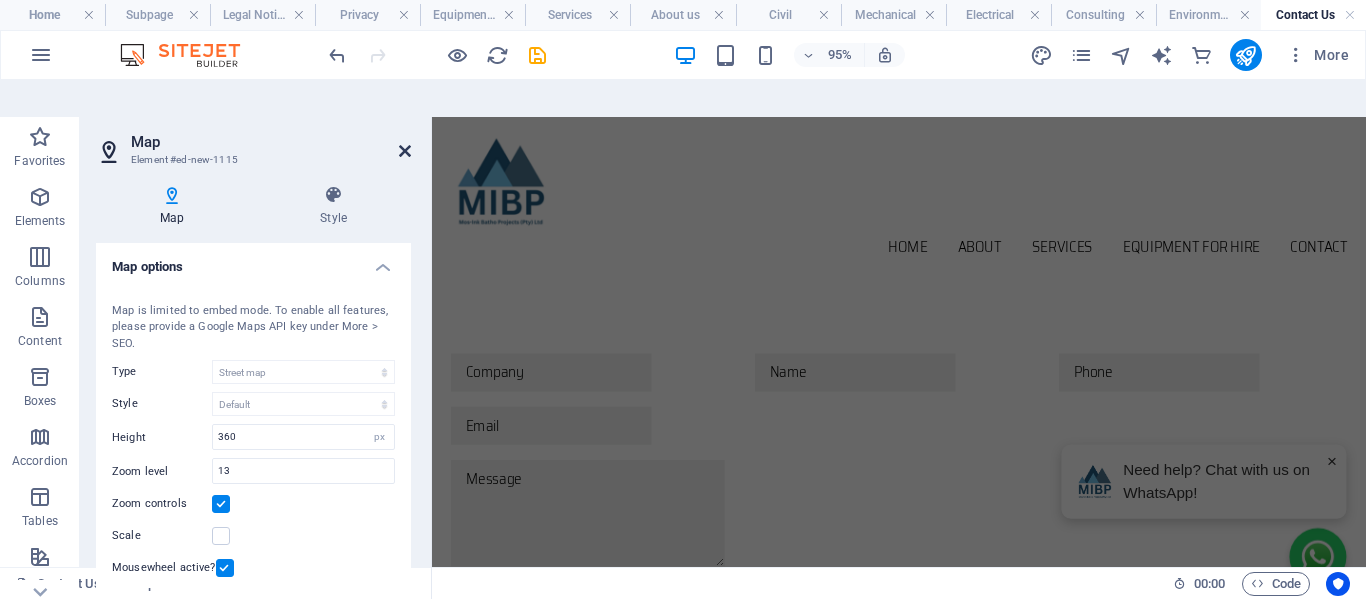 click at bounding box center [405, 151] 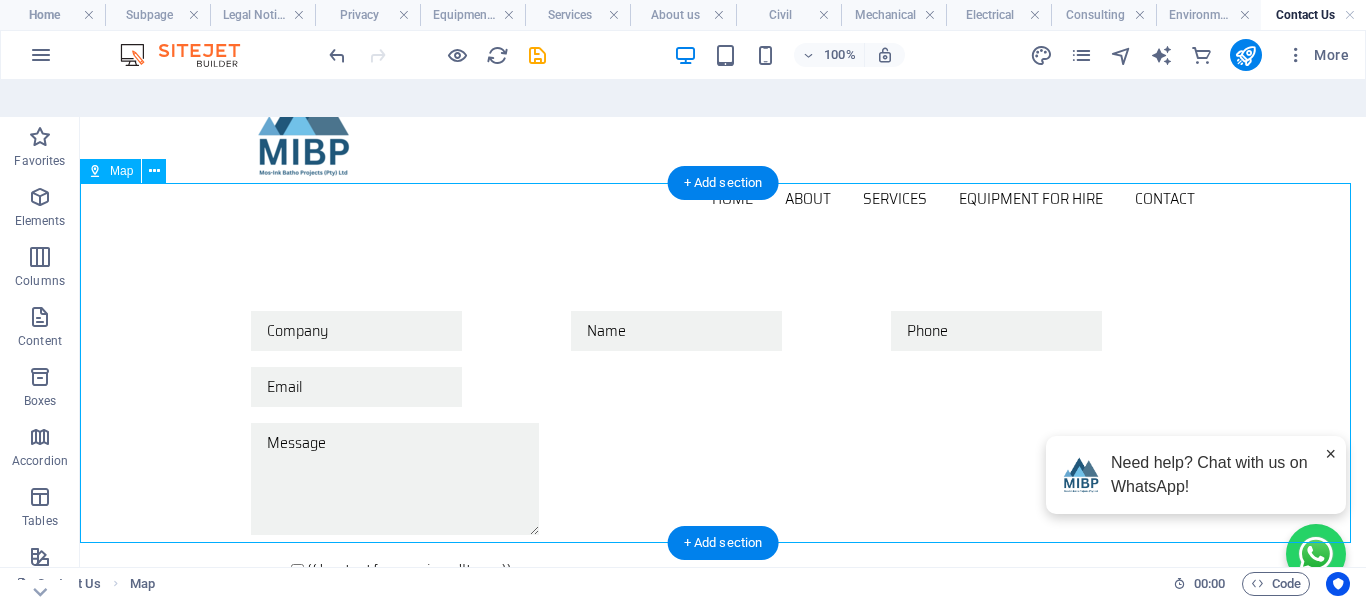 scroll, scrollTop: 0, scrollLeft: 0, axis: both 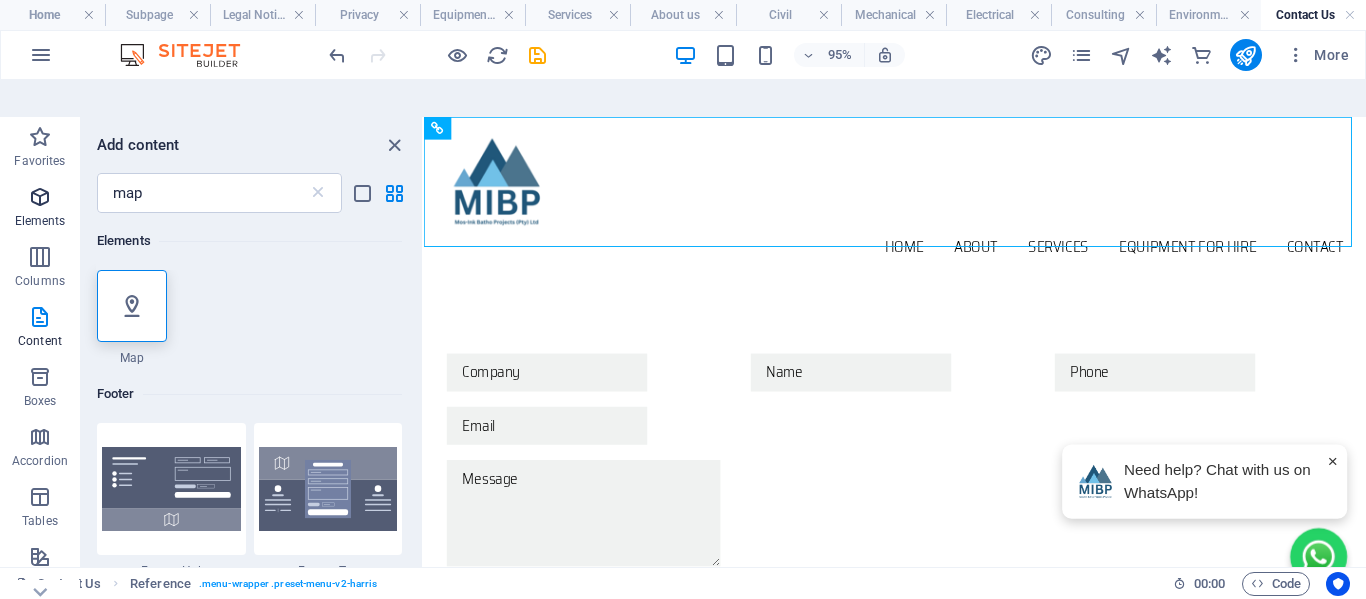 click at bounding box center [40, 197] 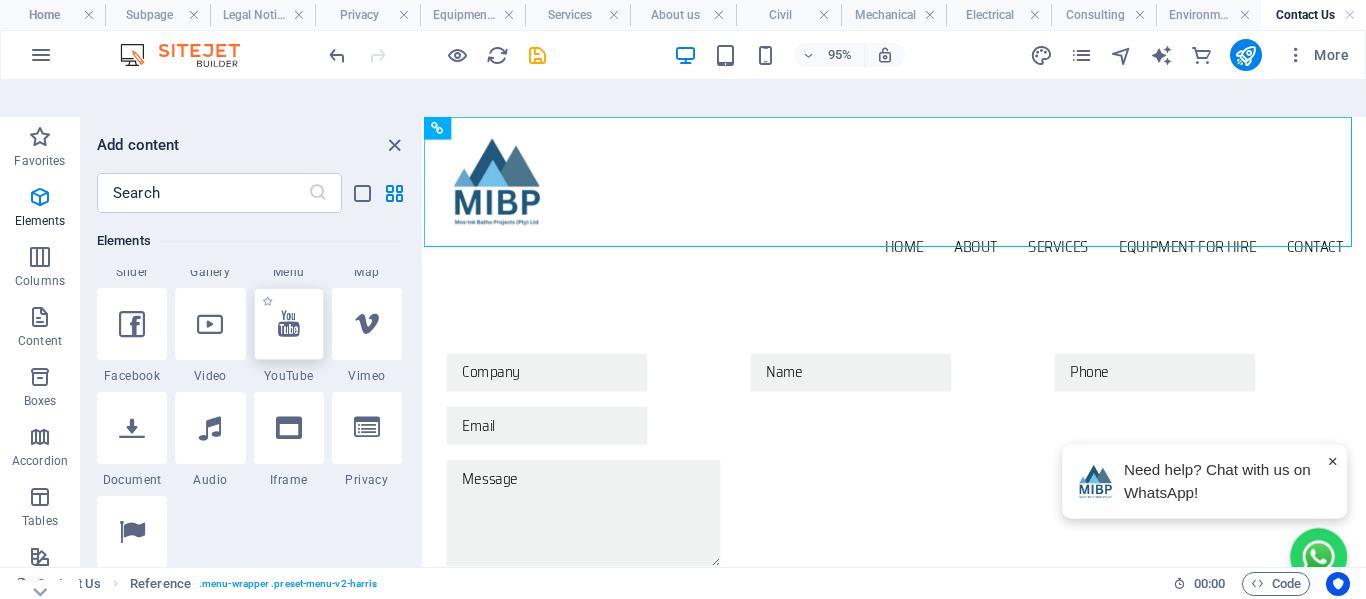 scroll, scrollTop: 613, scrollLeft: 0, axis: vertical 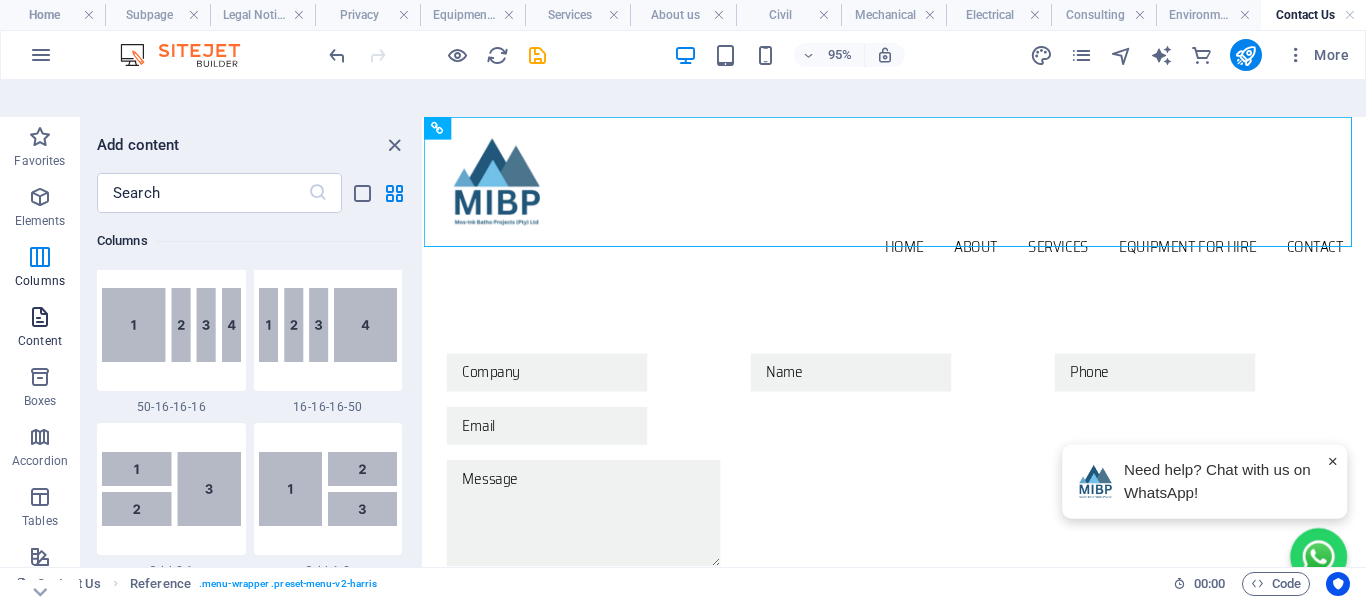 click at bounding box center [40, 317] 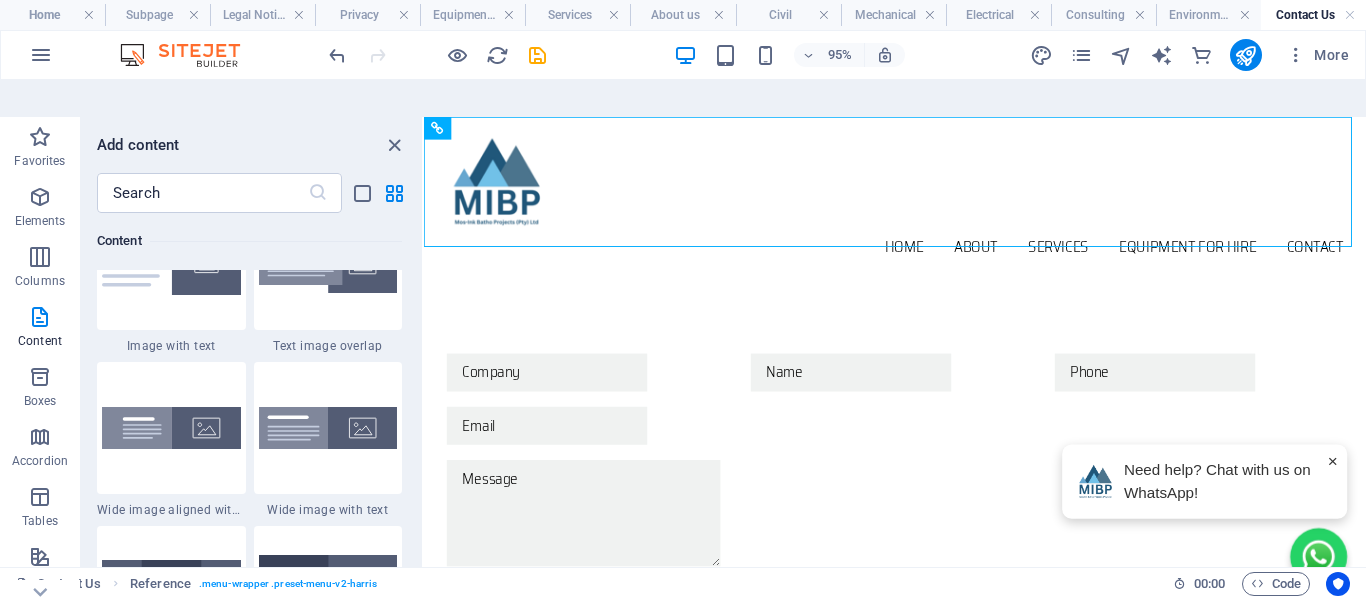scroll, scrollTop: 3999, scrollLeft: 0, axis: vertical 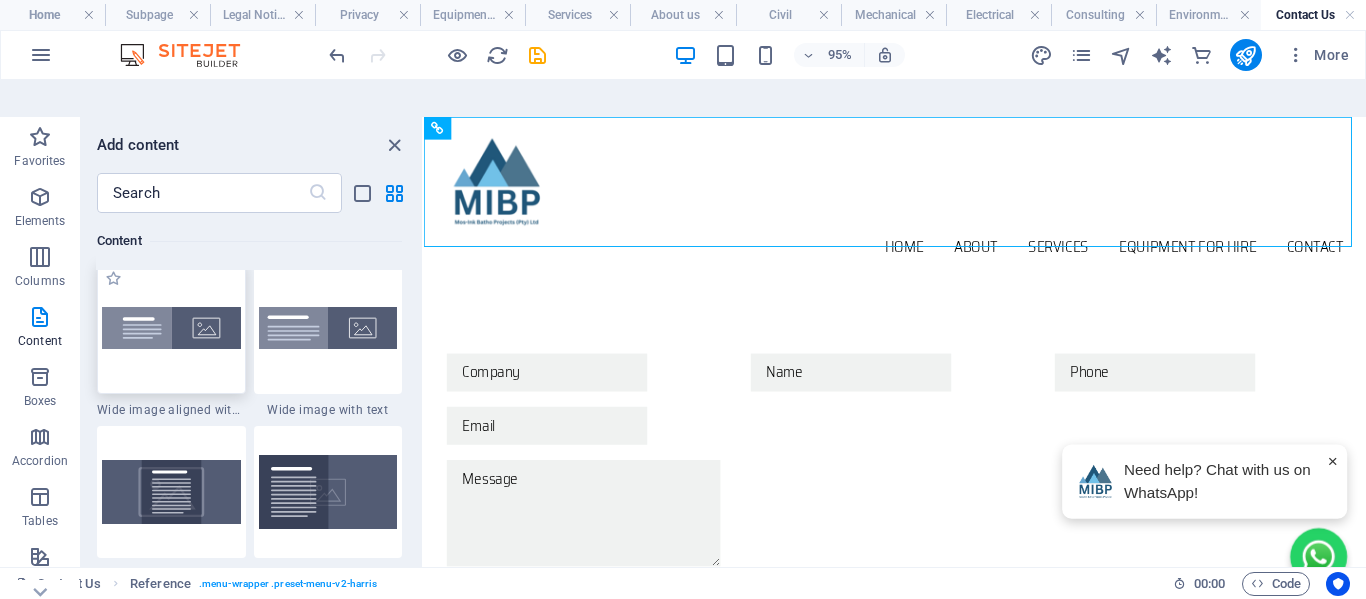 click at bounding box center [171, 328] 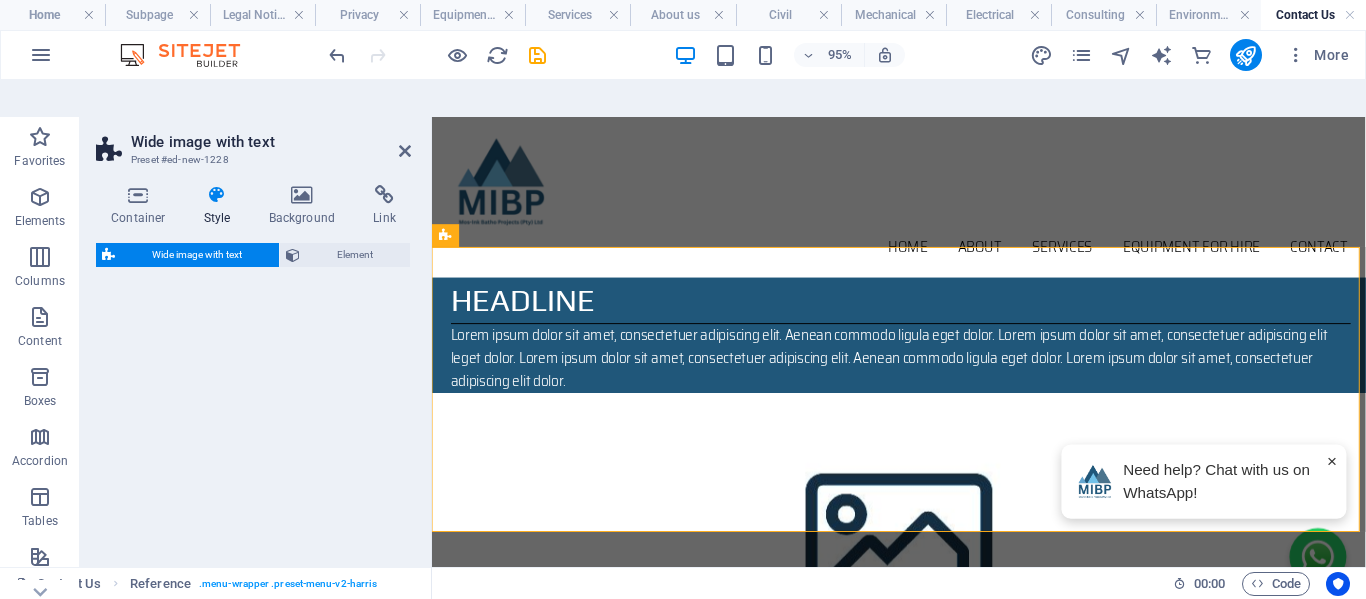 select on "%" 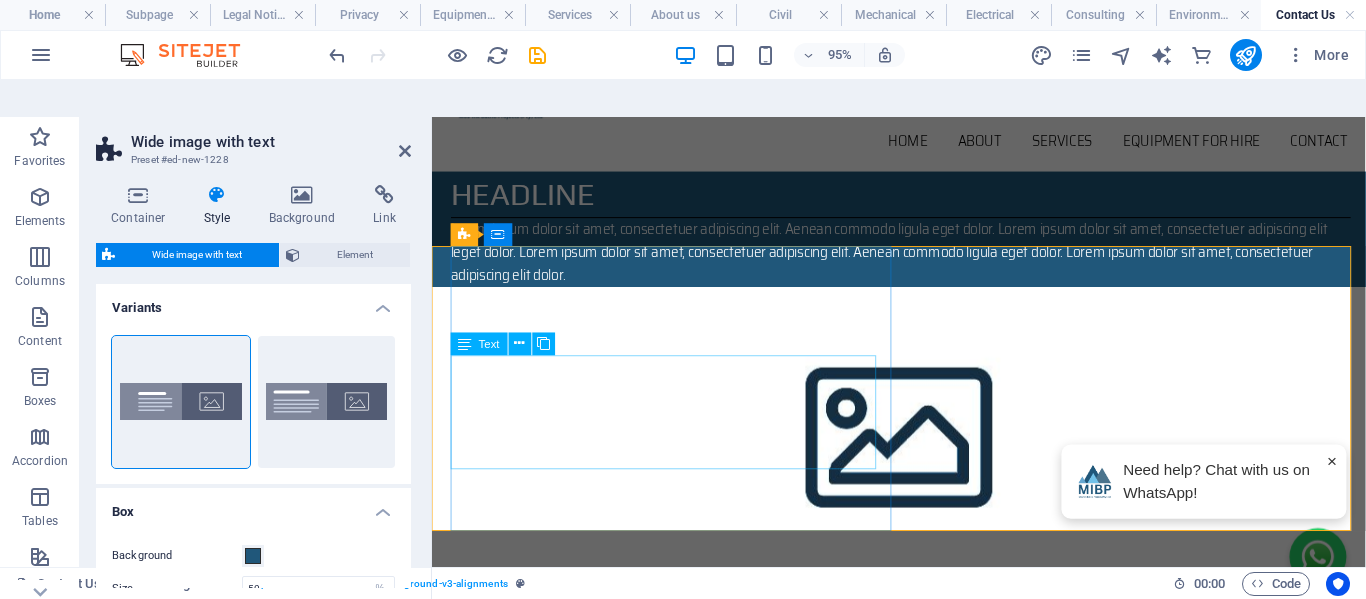scroll, scrollTop: 200, scrollLeft: 0, axis: vertical 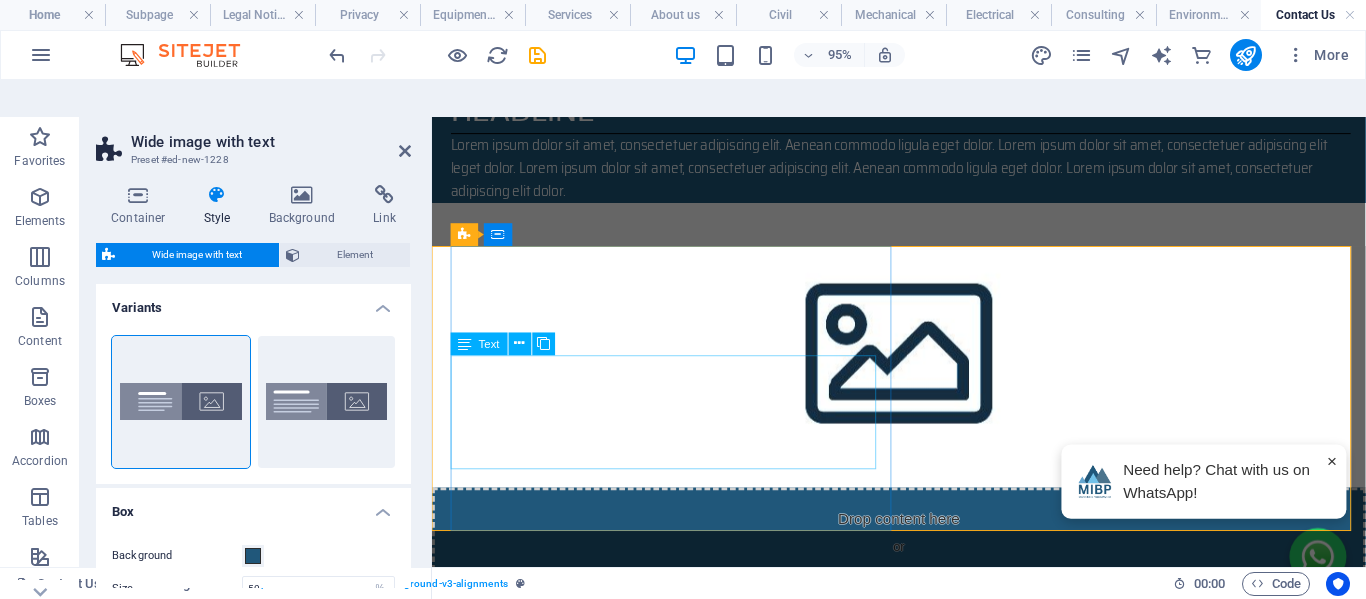 click on "Lorem ipsum dolor sit amet, consectetuer adipiscing elit. Aenean commodo ligula eget dolor. Lorem ipsum dolor sit amet, consectetuer adipiscing elit leget dolor. Lorem ipsum dolor sit amet, consectetuer adipiscing elit. Aenean commodo ligula eget dolor. Lorem ipsum dolor sit amet, consectetuer adipiscing elit dolor." at bounding box center [926, 171] 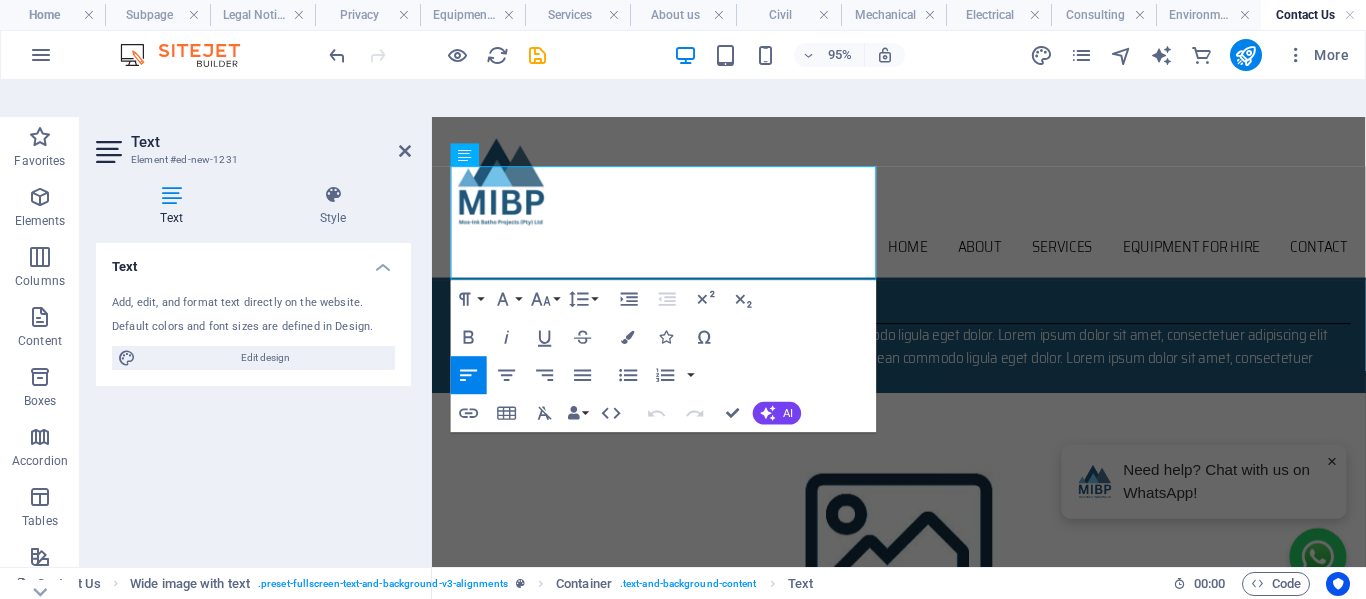 scroll, scrollTop: 0, scrollLeft: 0, axis: both 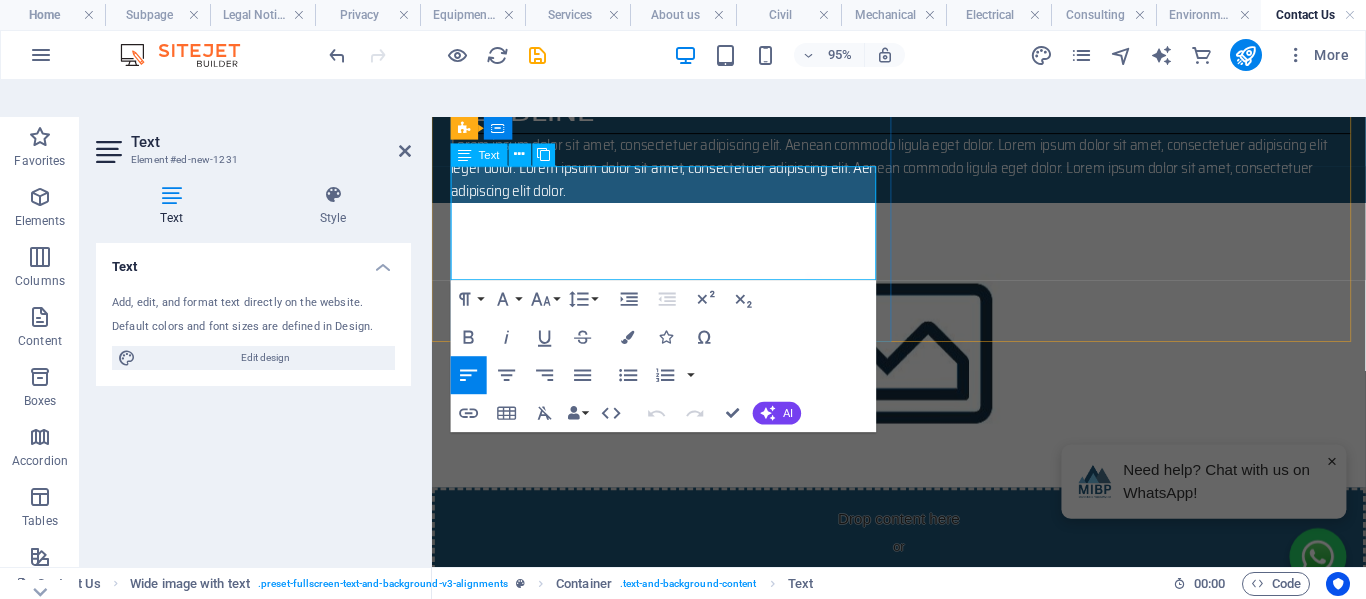 click on "Lorem ipsum dolor sit amet, consectetuer adipiscing elit. Aenean commodo ligula eget dolor. Lorem ipsum dolor sit amet, consectetuer adipiscing elit leget dolor. Lorem ipsum dolor sit amet, consectetuer adipiscing elit. Aenean commodo ligula eget dolor. Lorem ipsum dolor sit amet, consectetuer adipiscing elit dolor." at bounding box center [926, 171] 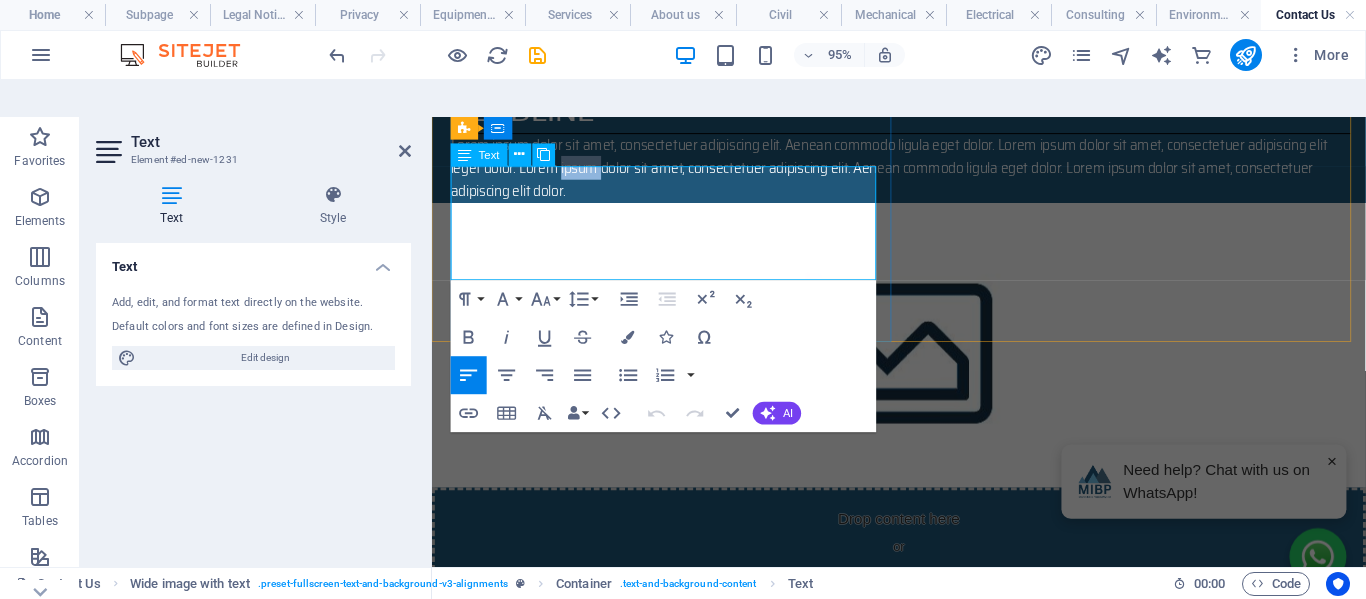 click on "Lorem ipsum dolor sit amet, consectetuer adipiscing elit. Aenean commodo ligula eget dolor. Lorem ipsum dolor sit amet, consectetuer adipiscing elit leget dolor. Lorem ipsum dolor sit amet, consectetuer adipiscing elit. Aenean commodo ligula eget dolor. Lorem ipsum dolor sit amet, consectetuer adipiscing elit dolor." at bounding box center [926, 171] 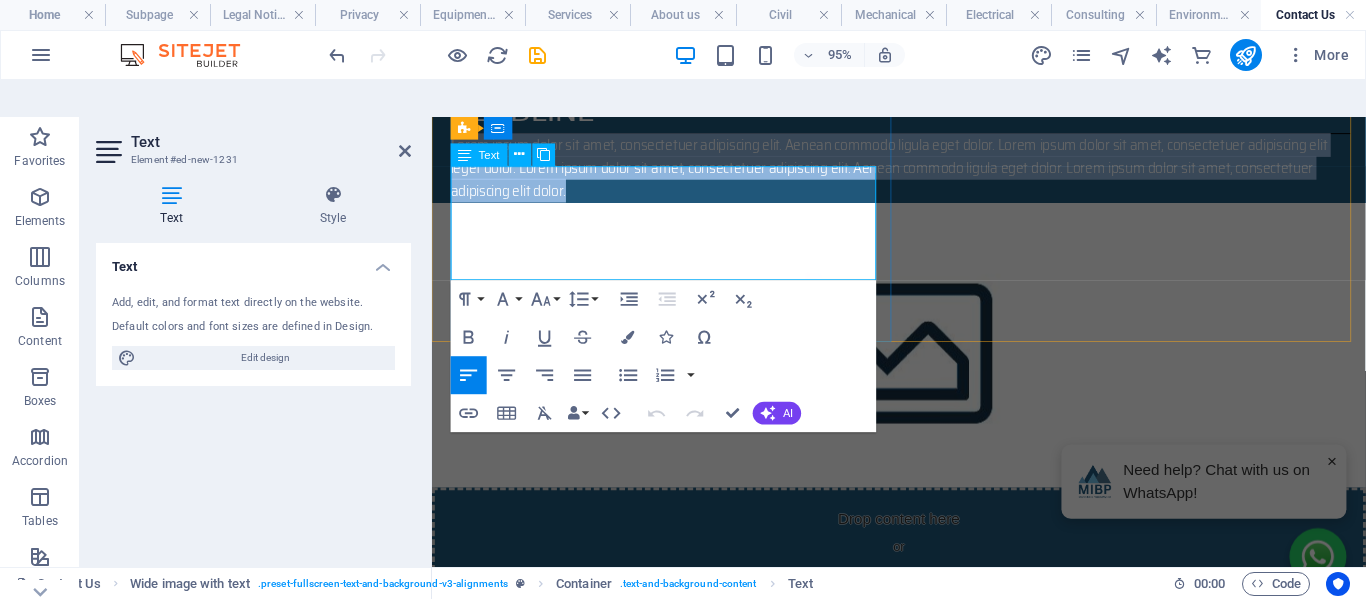 scroll, scrollTop: 224, scrollLeft: 0, axis: vertical 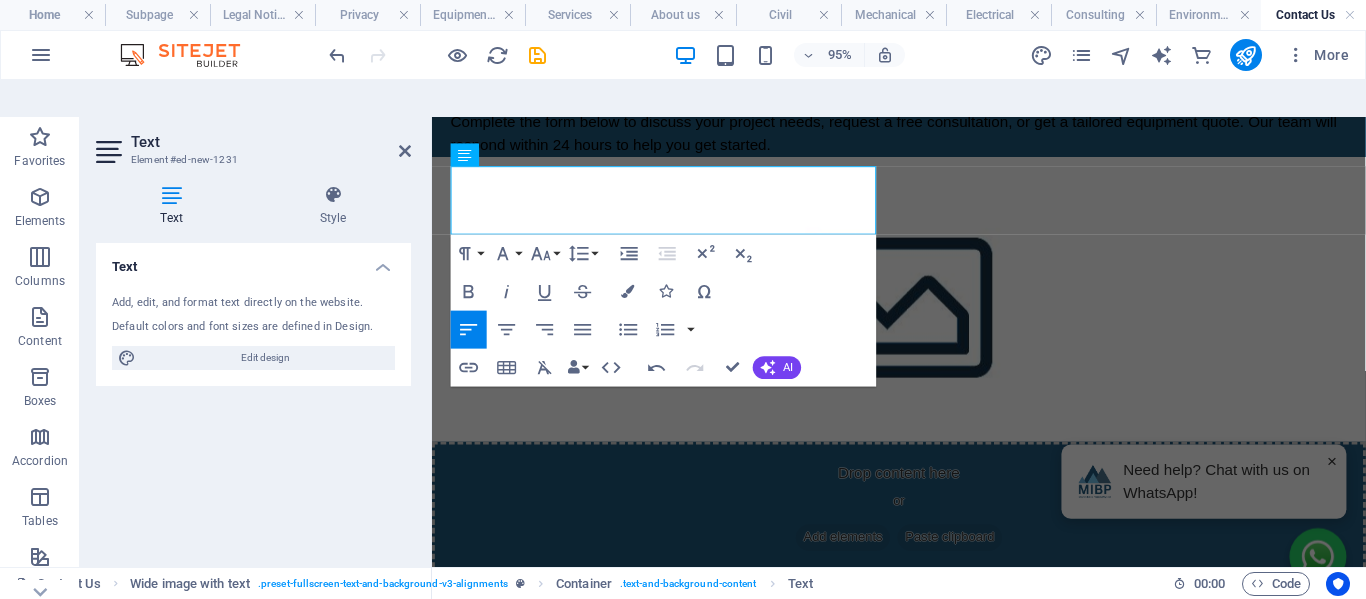 click at bounding box center (923, 309) 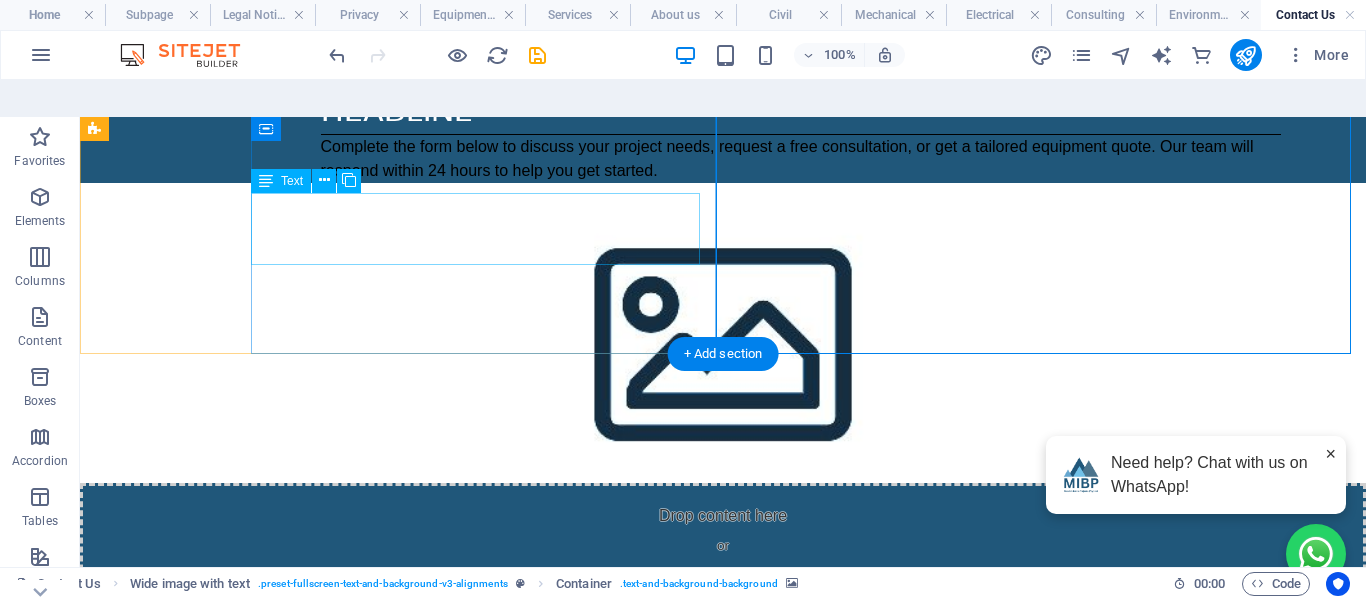 scroll, scrollTop: 0, scrollLeft: 0, axis: both 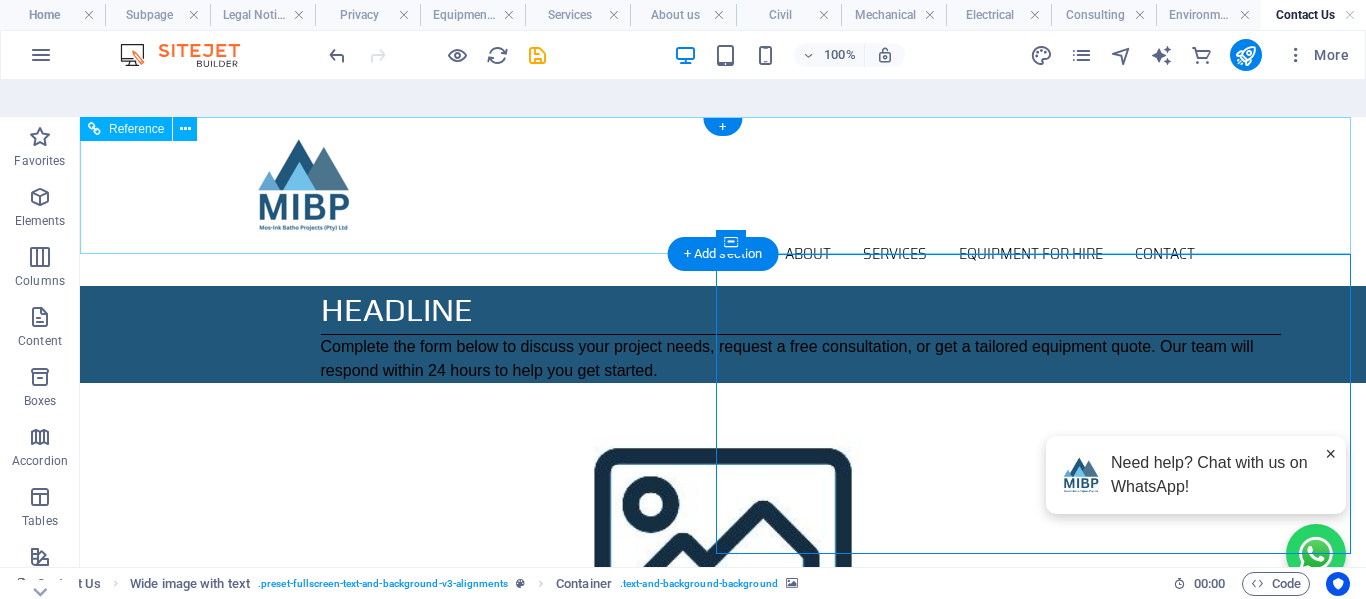 click on "Home About Services Civil Mechanical Electrical Consulting Environmental Equipment For Hire Contact" at bounding box center (723, 254) 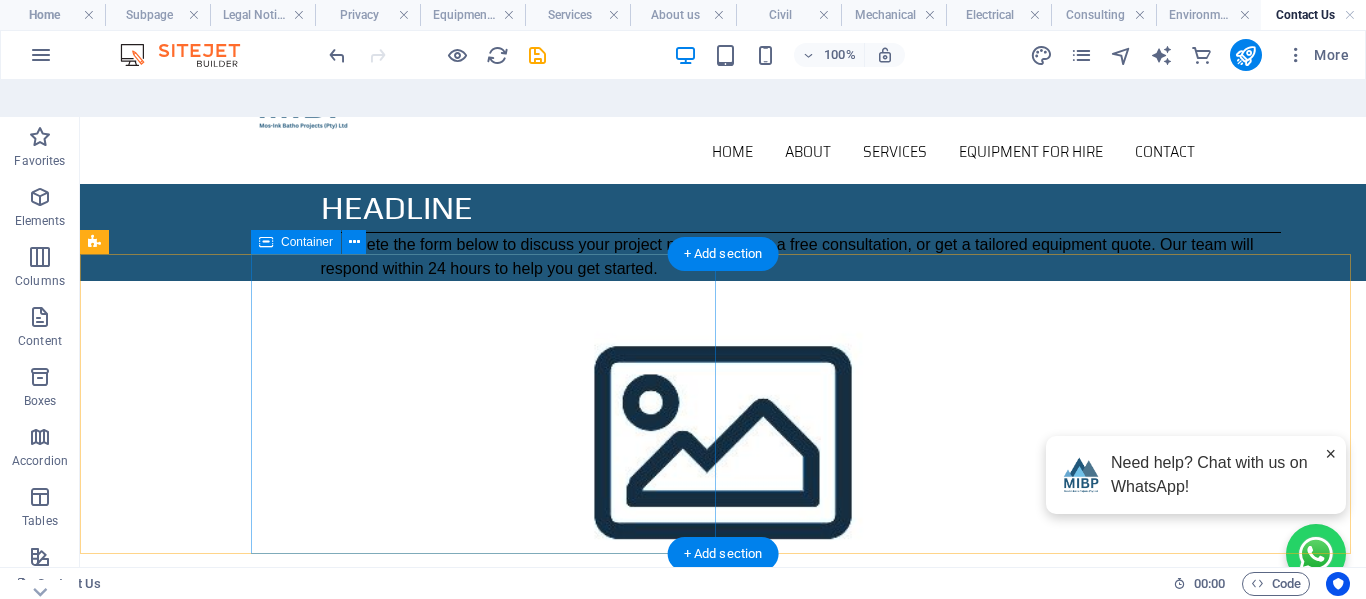 scroll, scrollTop: 0, scrollLeft: 0, axis: both 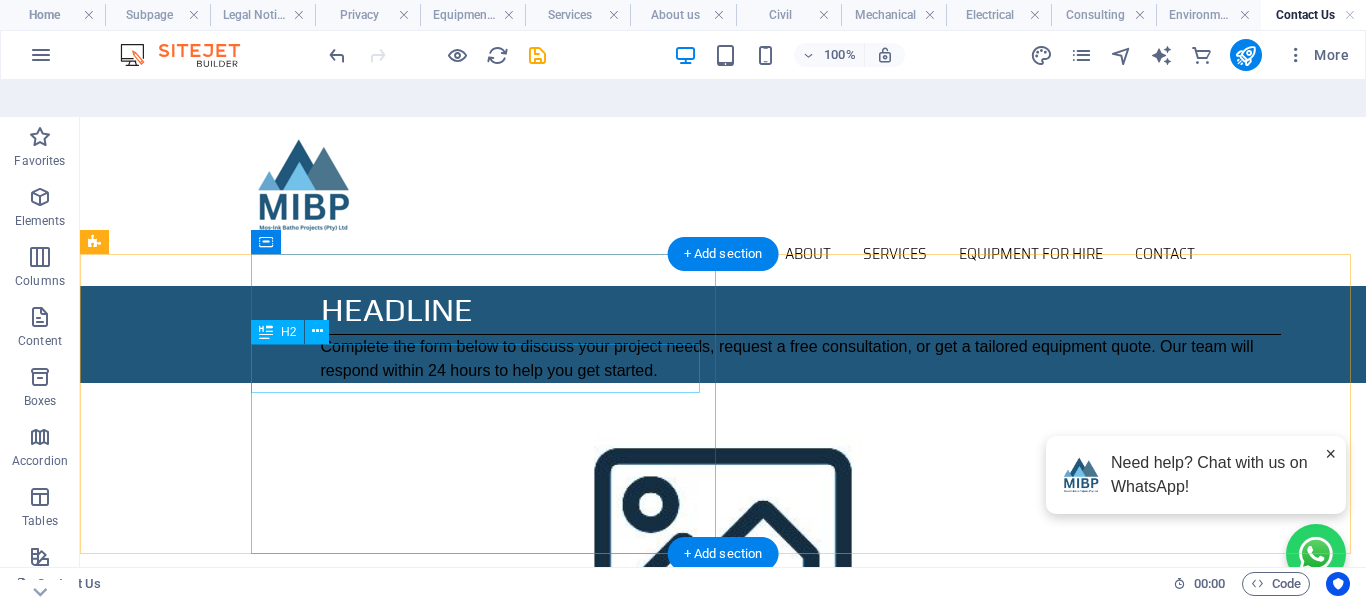 click on "Headline" at bounding box center (801, 310) 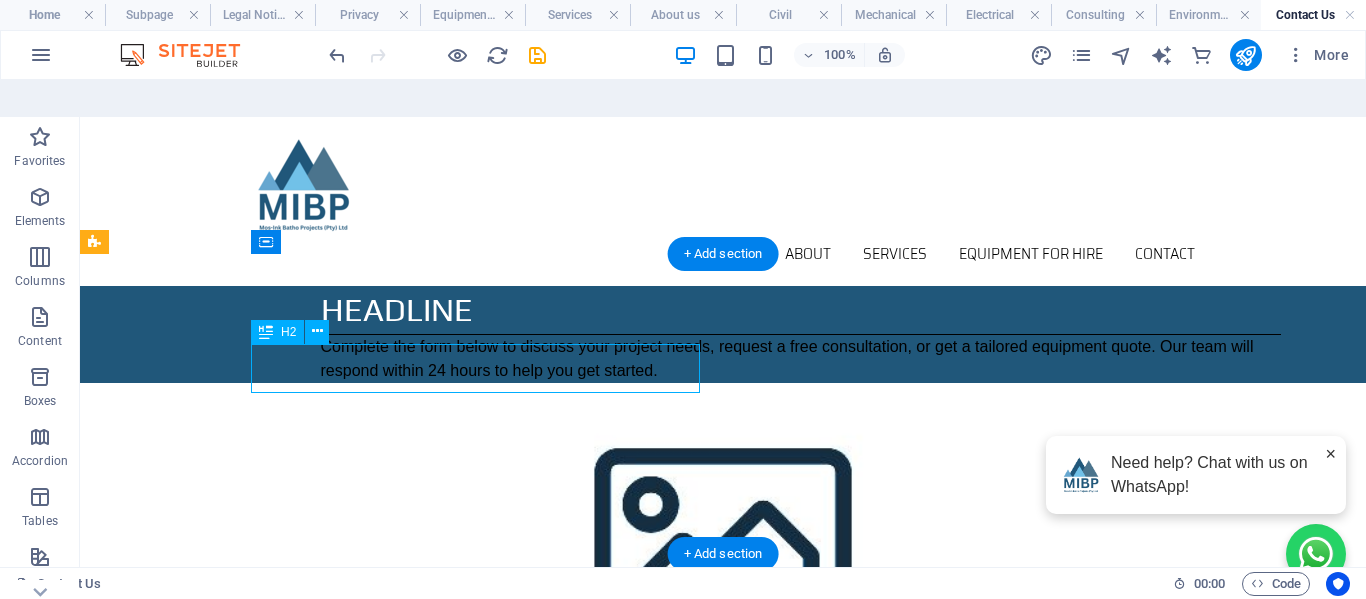 click on "Headline" at bounding box center (801, 310) 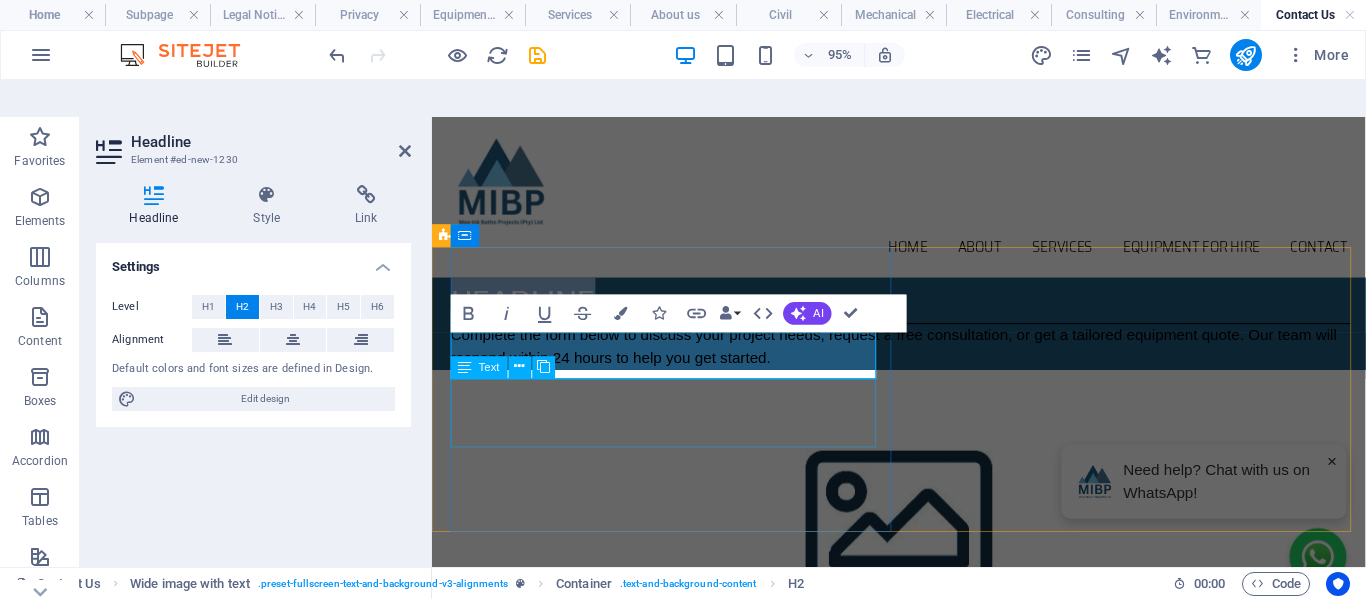 type 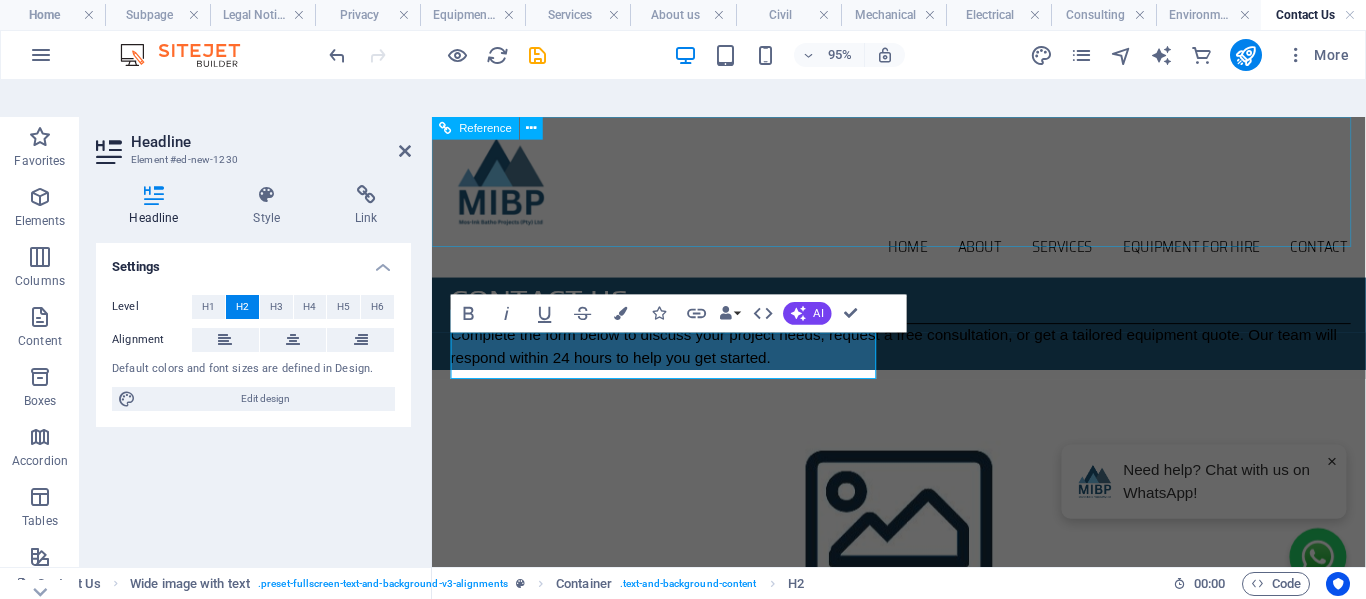 click on "Home About Services Civil Mechanical Electrical Consulting Environmental Equipment For Hire Contact" at bounding box center [923, 201] 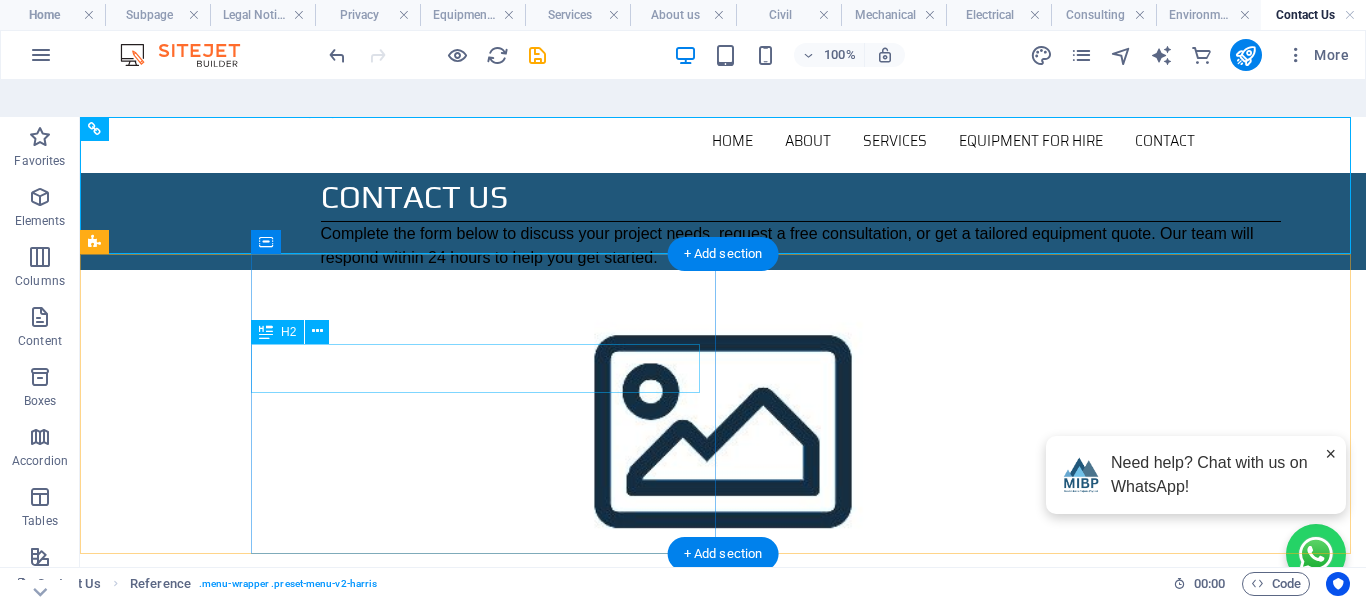 scroll, scrollTop: 200, scrollLeft: 0, axis: vertical 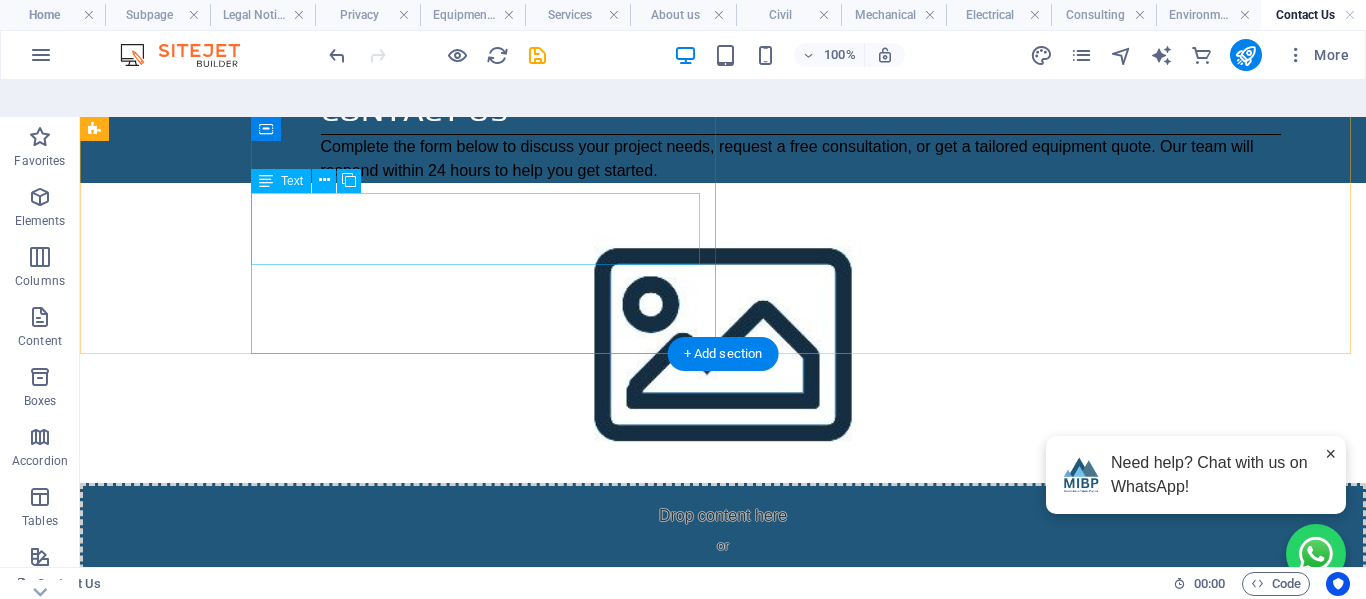 click on "Complete the form below to discuss your project needs, request a free consultation, or get a tailored equipment quote. Our team will respond within 24 hours to help you get started." at bounding box center (801, 159) 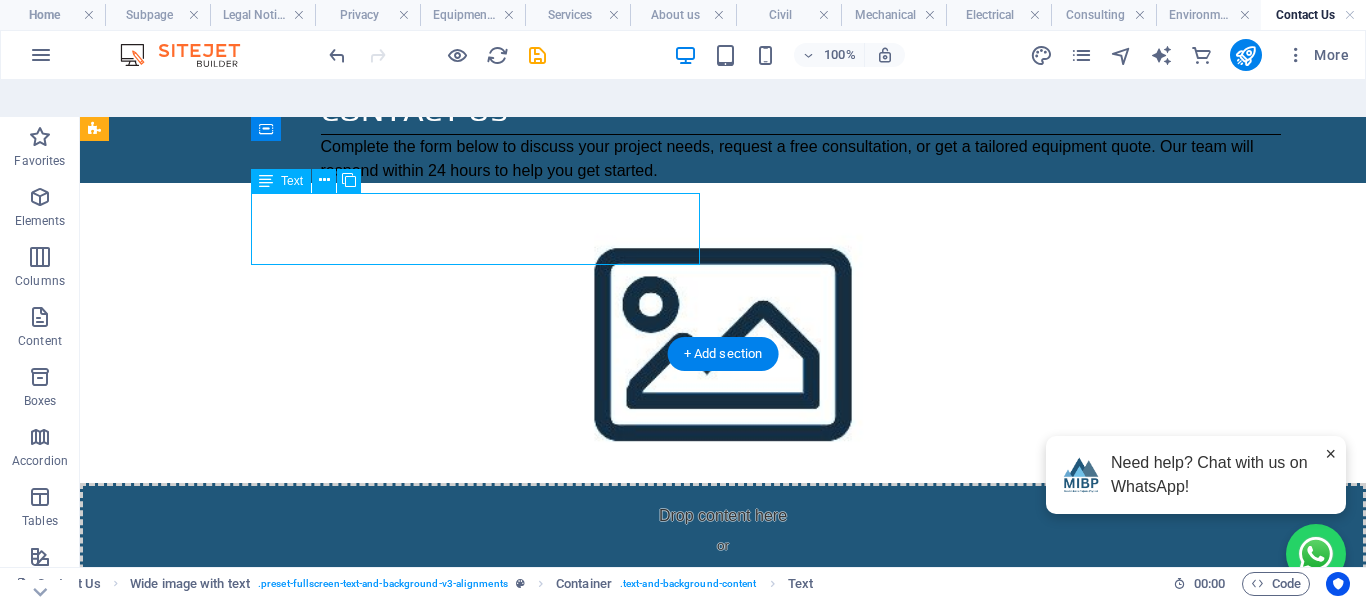click on "Complete the form below to discuss your project needs, request a free consultation, or get a tailored equipment quote. Our team will respond within 24 hours to help you get started." at bounding box center (801, 159) 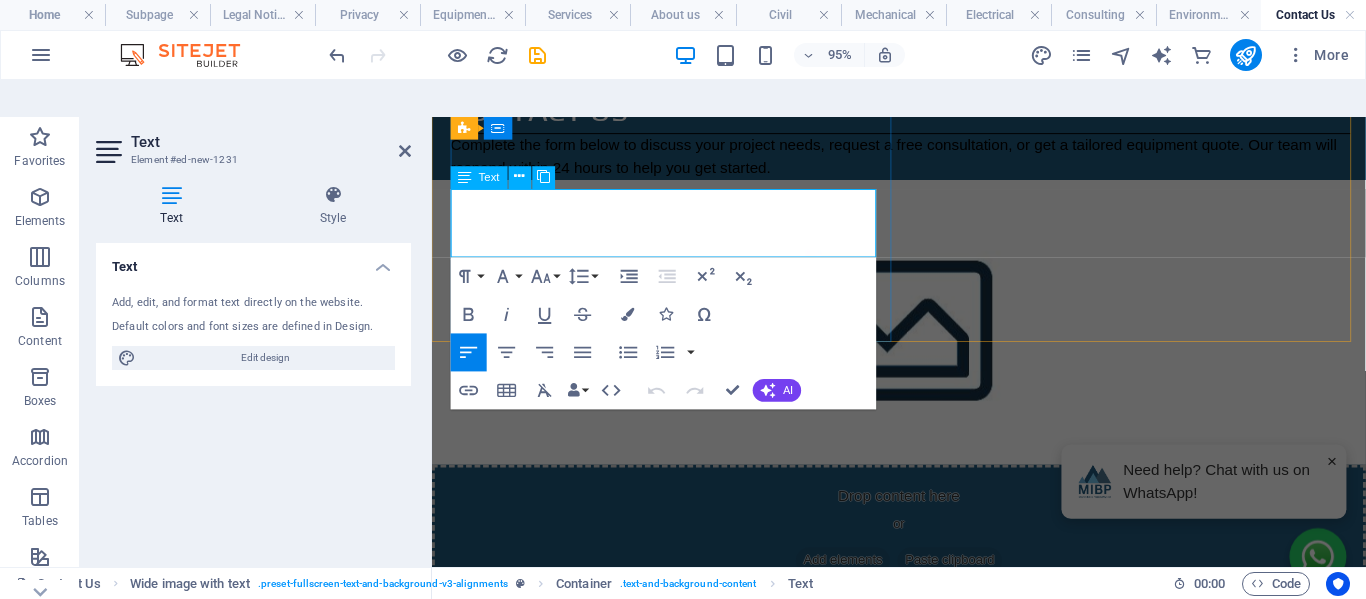 click on "Complete the form below to discuss your project needs, request a free consultation, or get a tailored equipment quote. Our team will respond within 24 hours to help you get started." at bounding box center [926, 159] 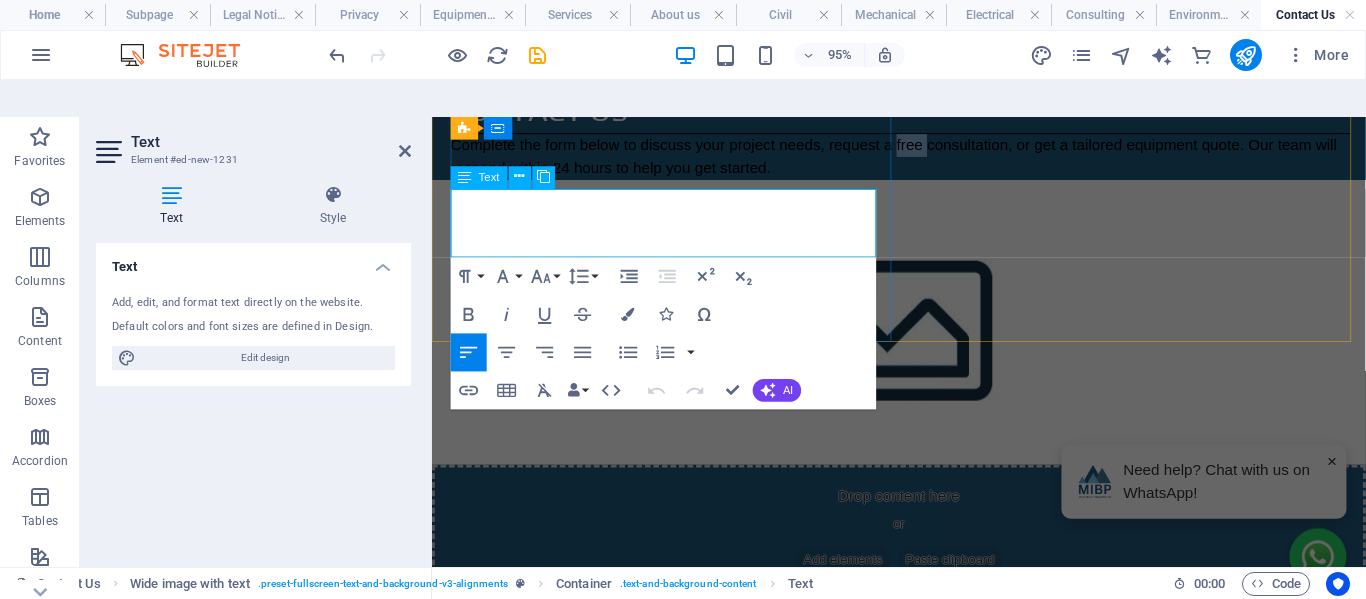 click on "Complete the form below to discuss your project needs, request a free consultation, or get a tailored equipment quote. Our team will respond within 24 hours to help you get started." at bounding box center (926, 159) 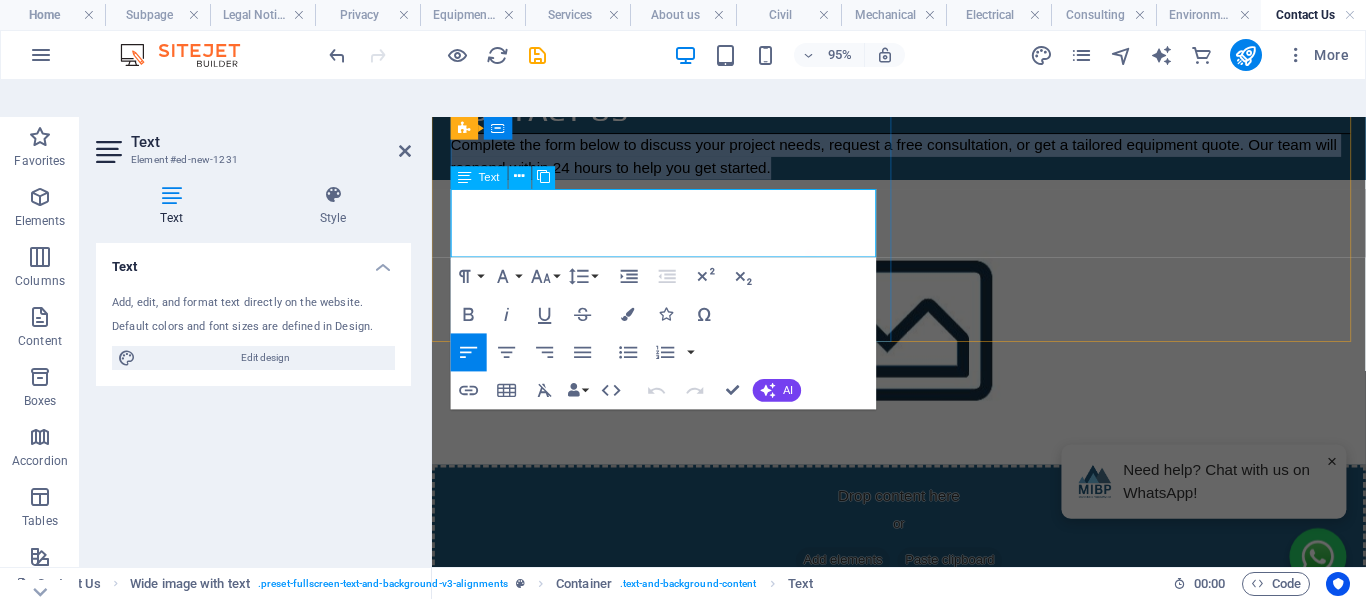 click on "Complete the form below to discuss your project needs, request a free consultation, or get a tailored equipment quote. Our team will respond within 24 hours to help you get started." at bounding box center (926, 159) 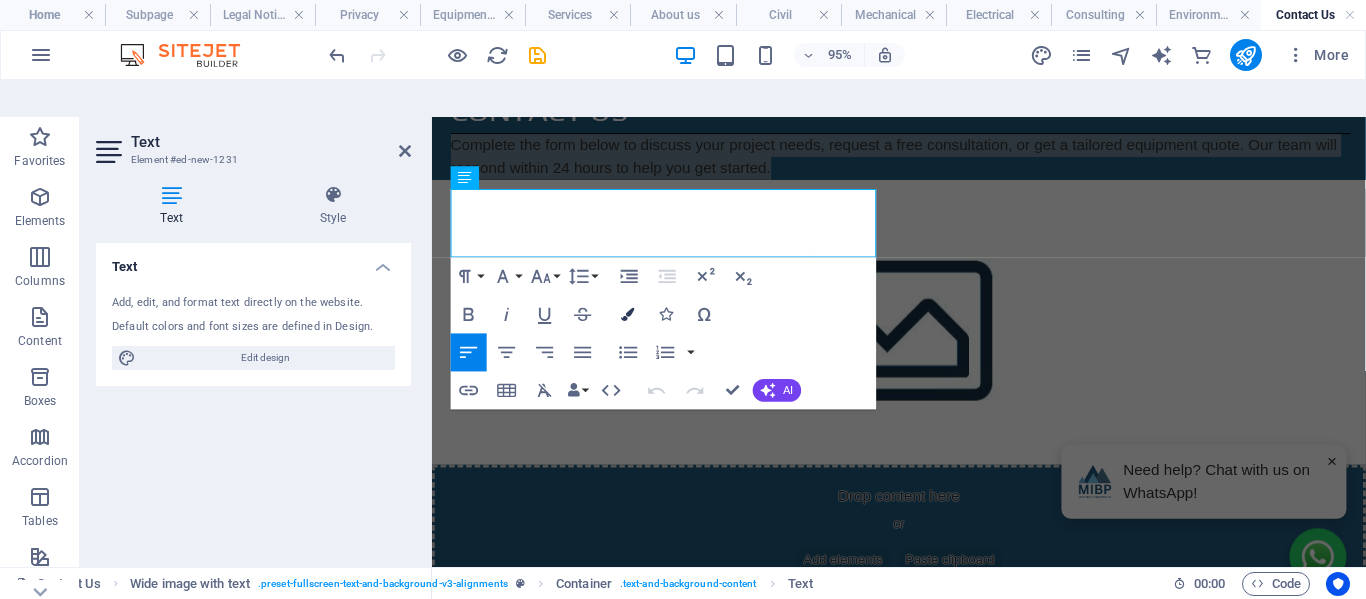 click on "Colors" at bounding box center [628, 314] 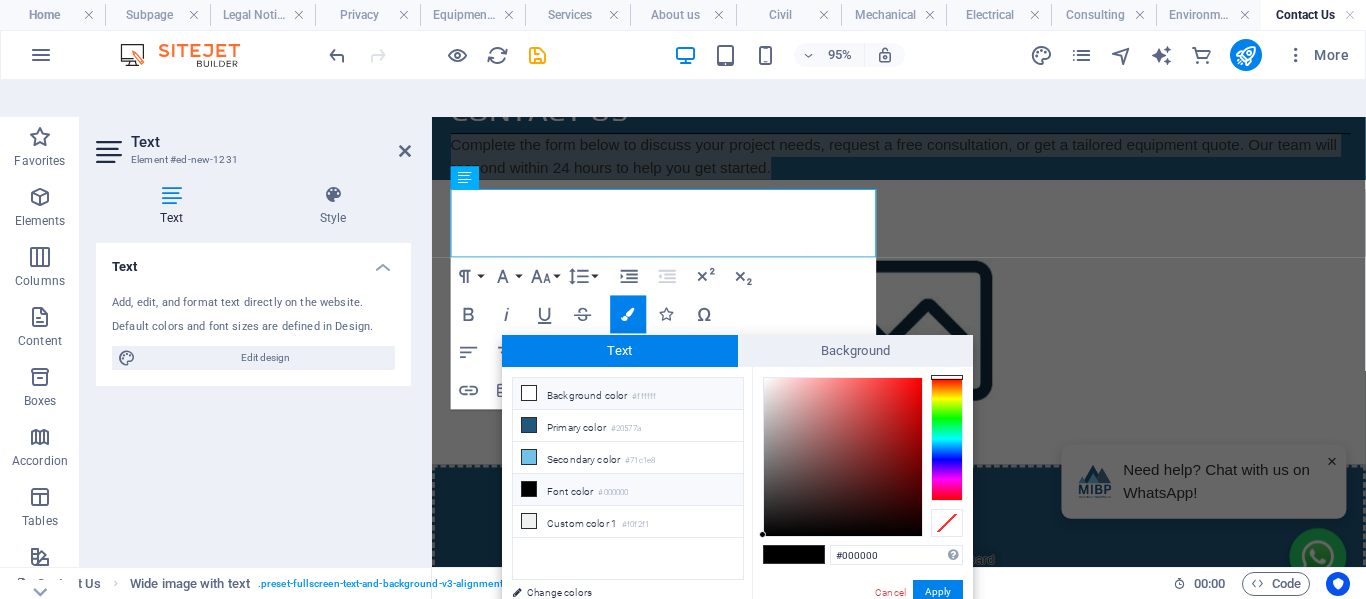 click at bounding box center (529, 393) 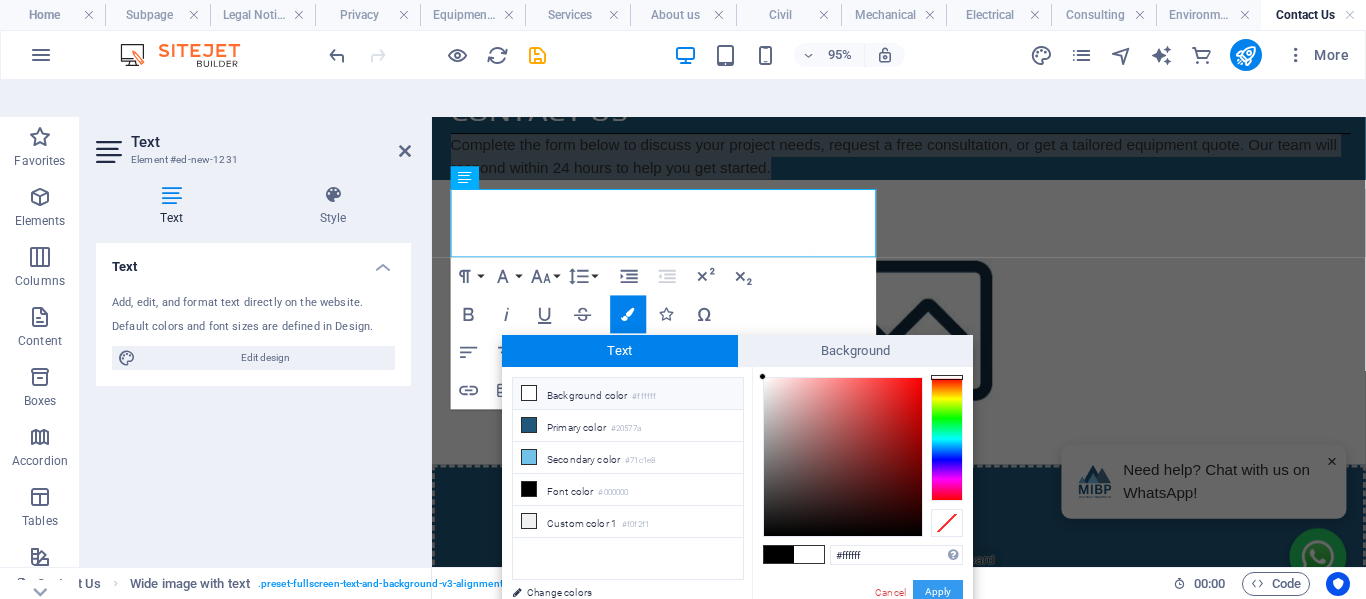 drag, startPoint x: 933, startPoint y: 552, endPoint x: 515, endPoint y: 446, distance: 431.2308 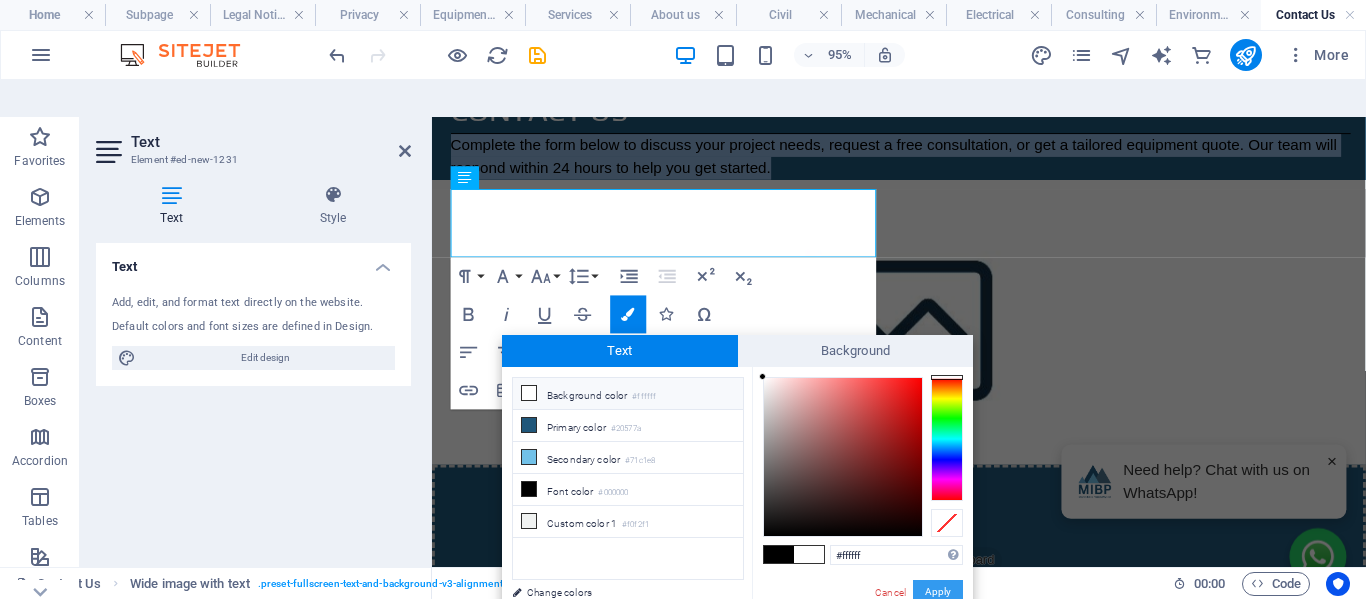 click on "Apply" at bounding box center (938, 592) 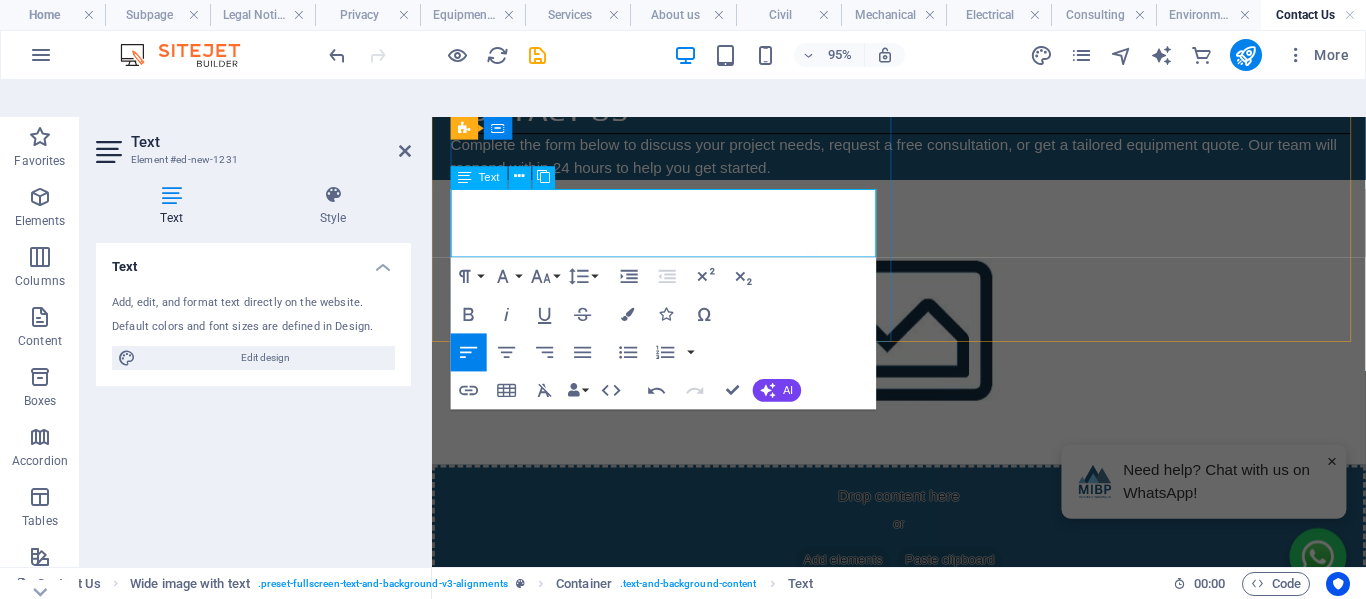 click on "Complete the form below to discuss your project needs, request a free consultation, or get a tailored equipment quote. Our team will respond within 24 hours to help you get started." at bounding box center (918, 158) 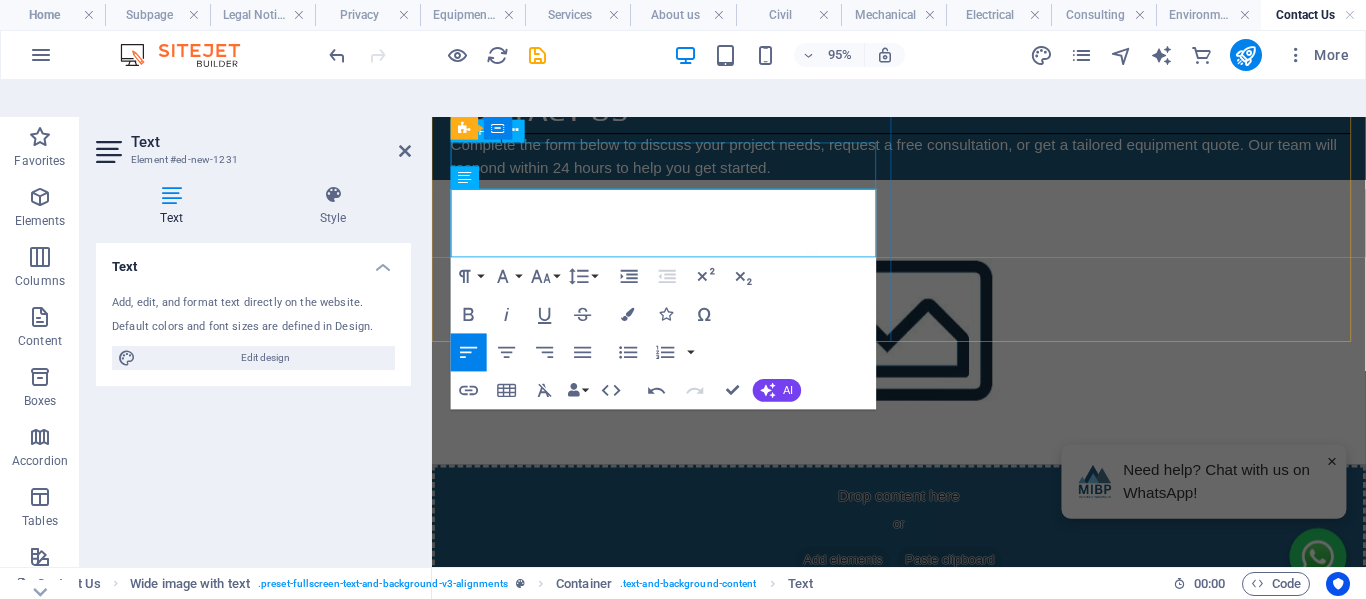 click on "Contact us" at bounding box center (926, 110) 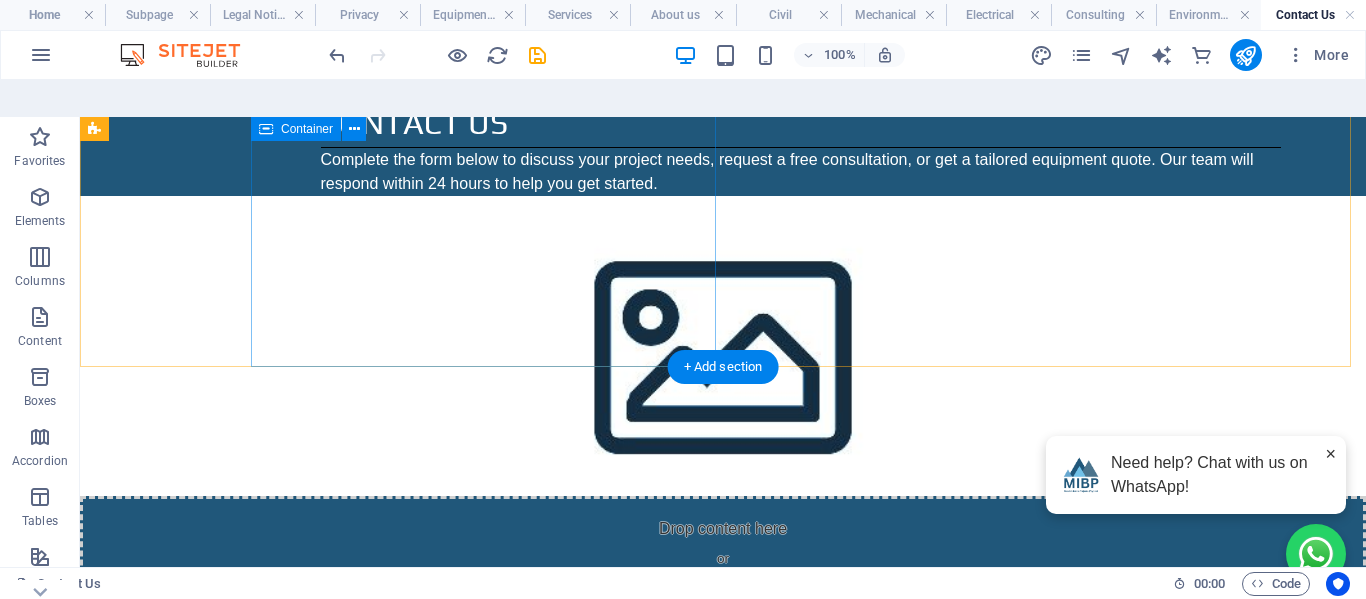 scroll, scrollTop: 86, scrollLeft: 0, axis: vertical 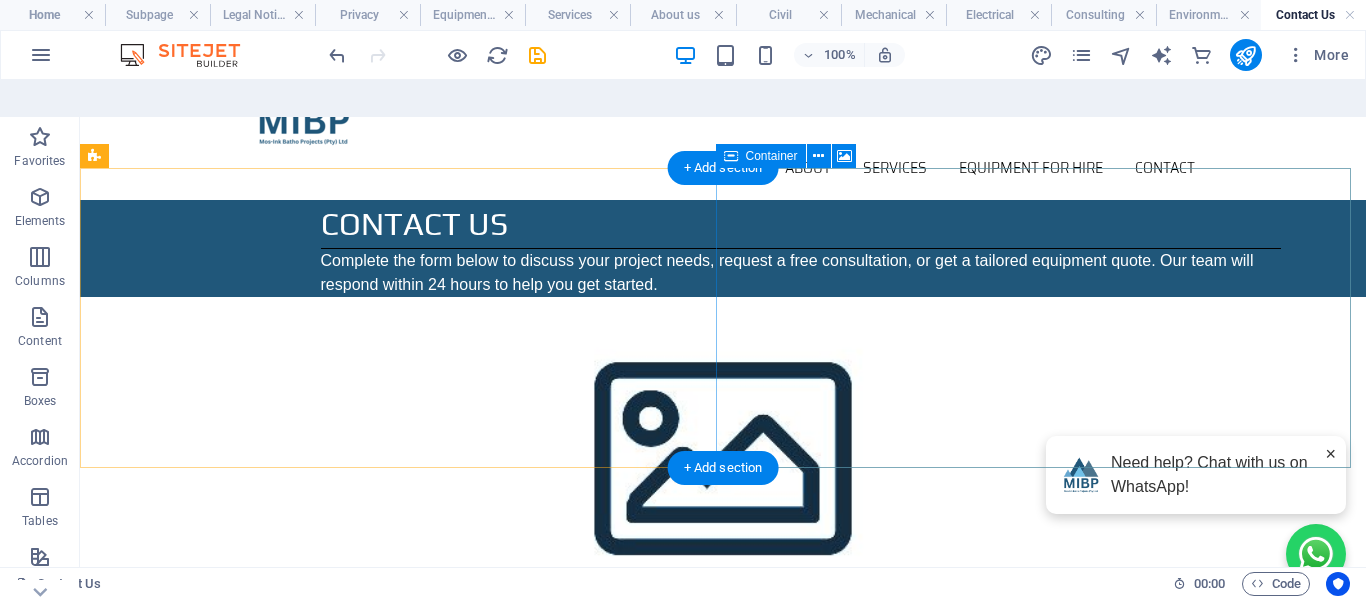click on "Add elements" at bounding box center [664, 698] 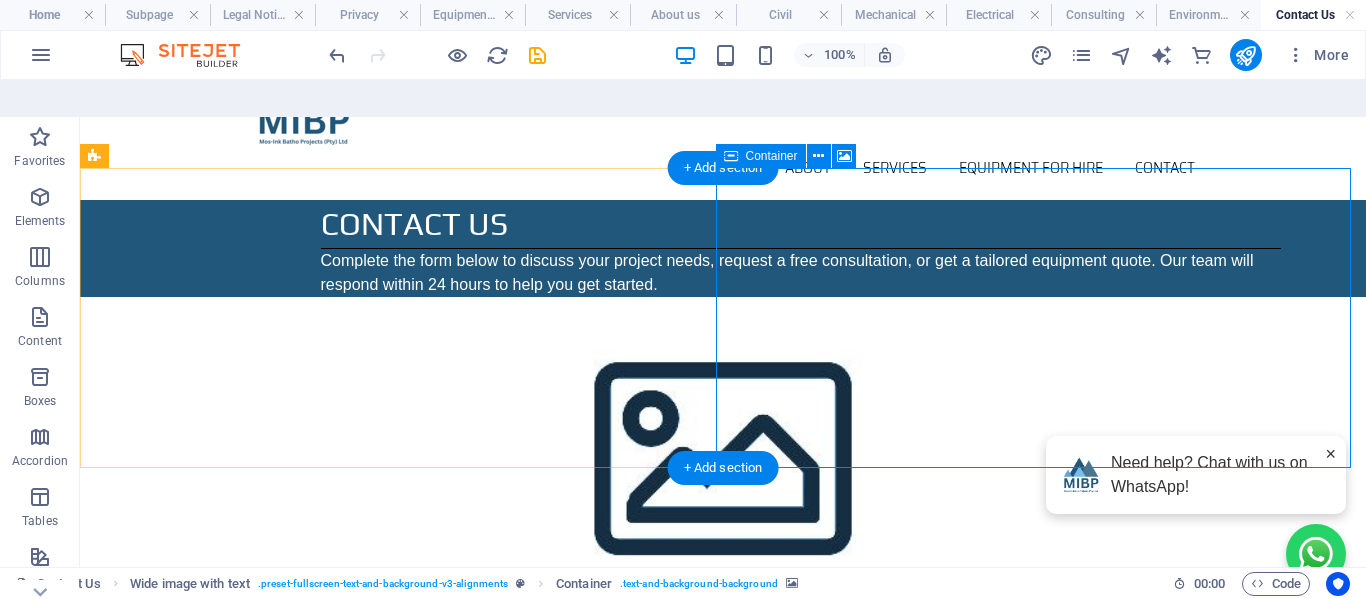 click on "Add elements" at bounding box center (664, 698) 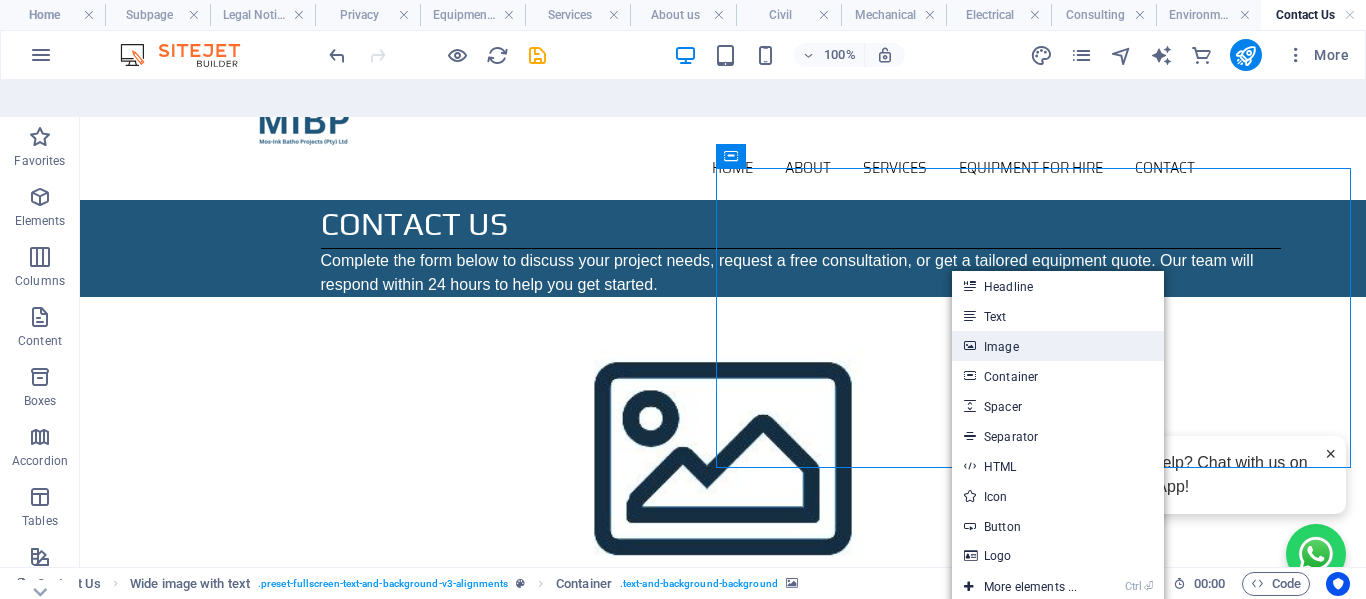 click on "Image" at bounding box center [1058, 346] 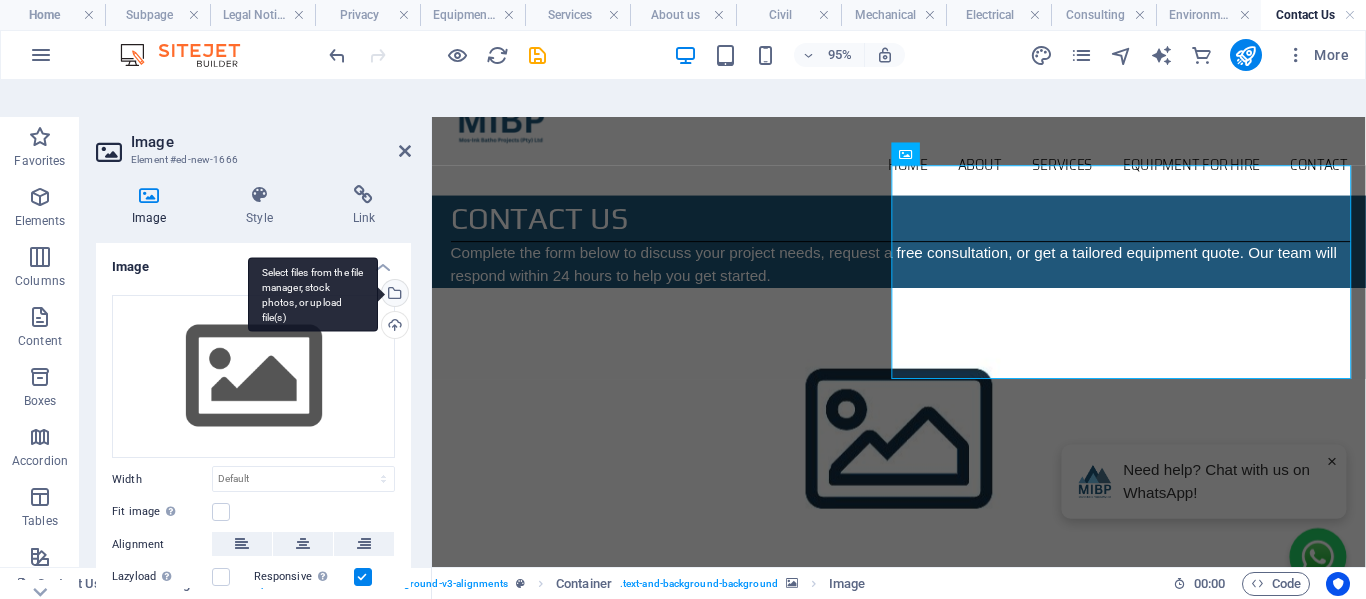 click on "Select files from the file manager, stock photos, or upload file(s)" at bounding box center (393, 295) 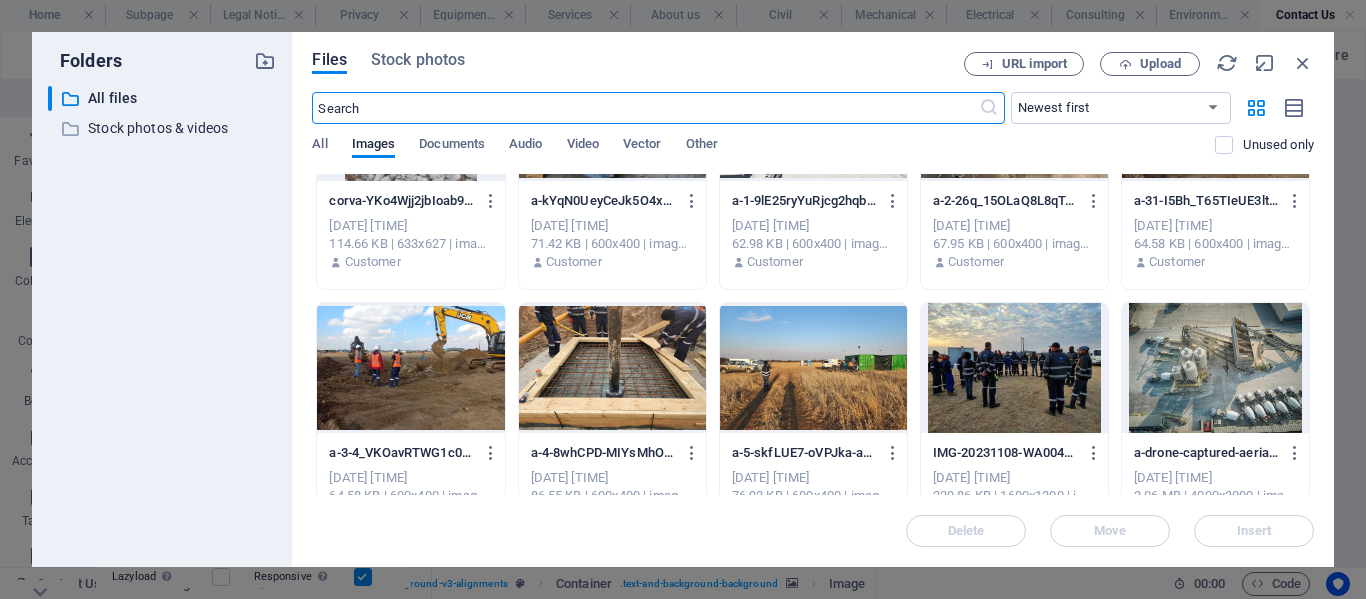 scroll, scrollTop: 2400, scrollLeft: 0, axis: vertical 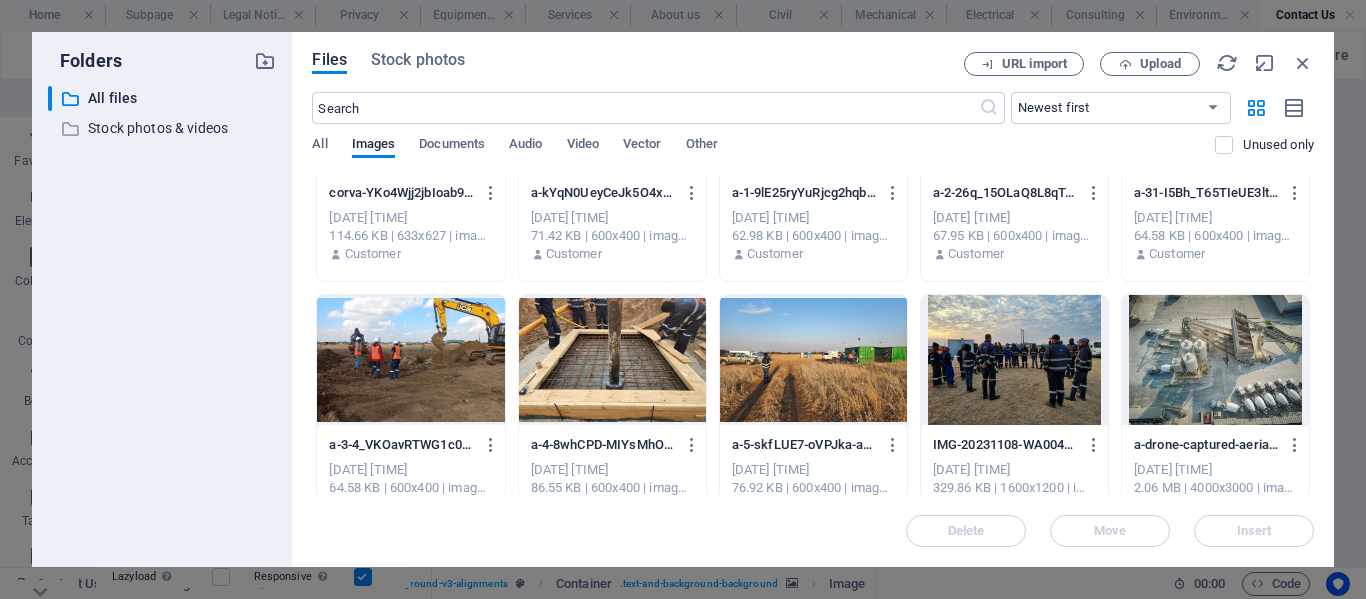click at bounding box center [1014, 360] 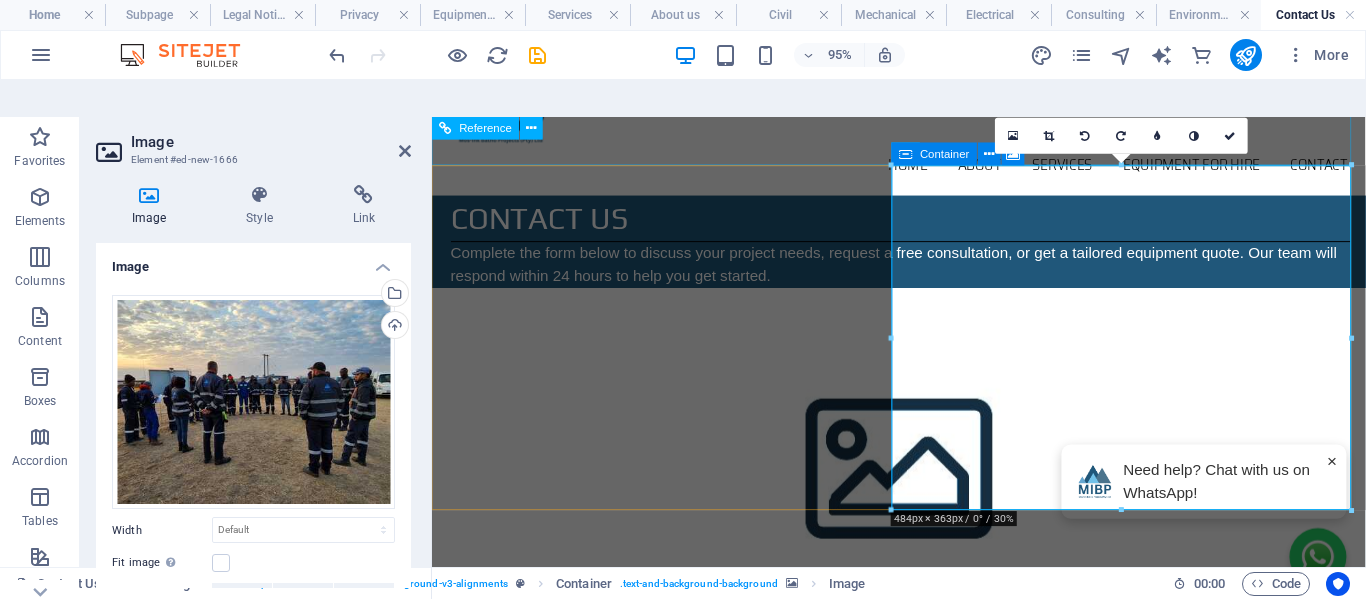 click on "Home About Services Civil Mechanical Electrical Consulting Environmental Equipment For Hire Contact" at bounding box center [923, 115] 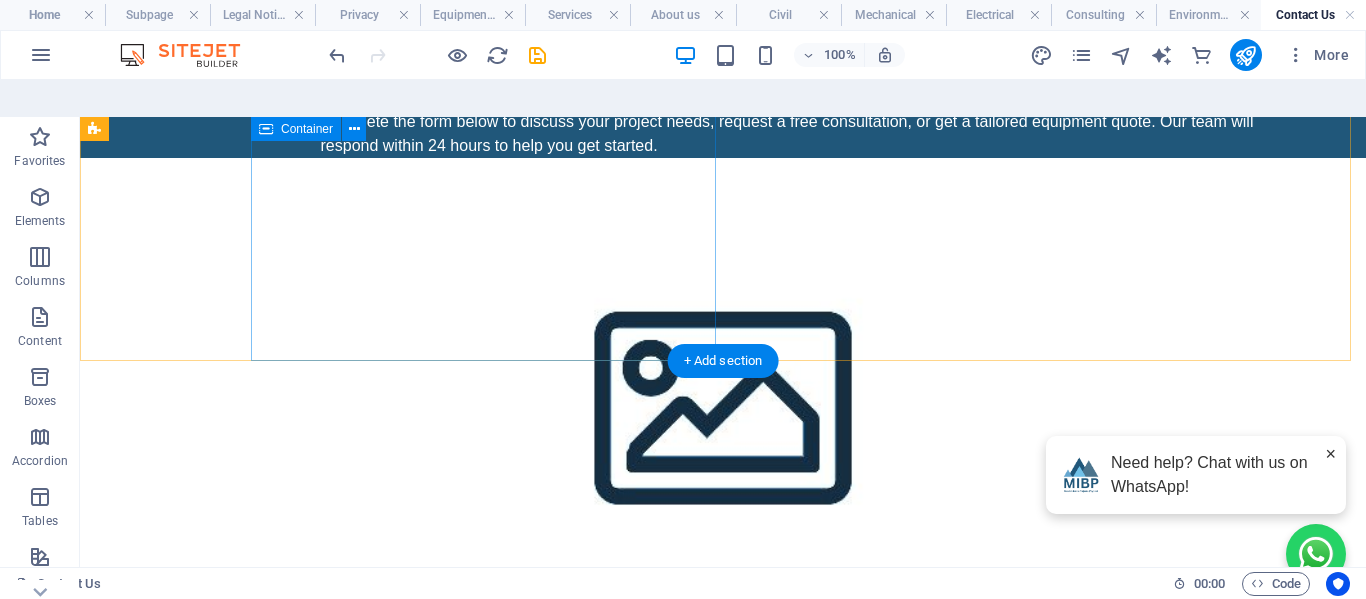 scroll, scrollTop: 99, scrollLeft: 0, axis: vertical 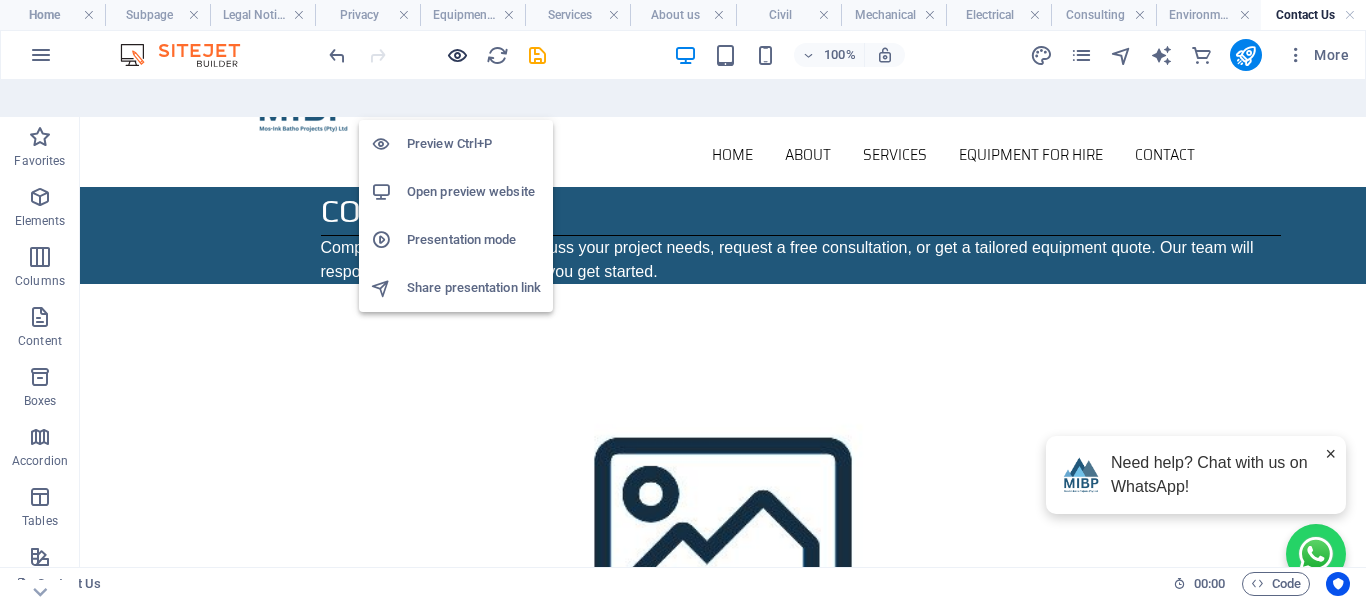click at bounding box center (457, 55) 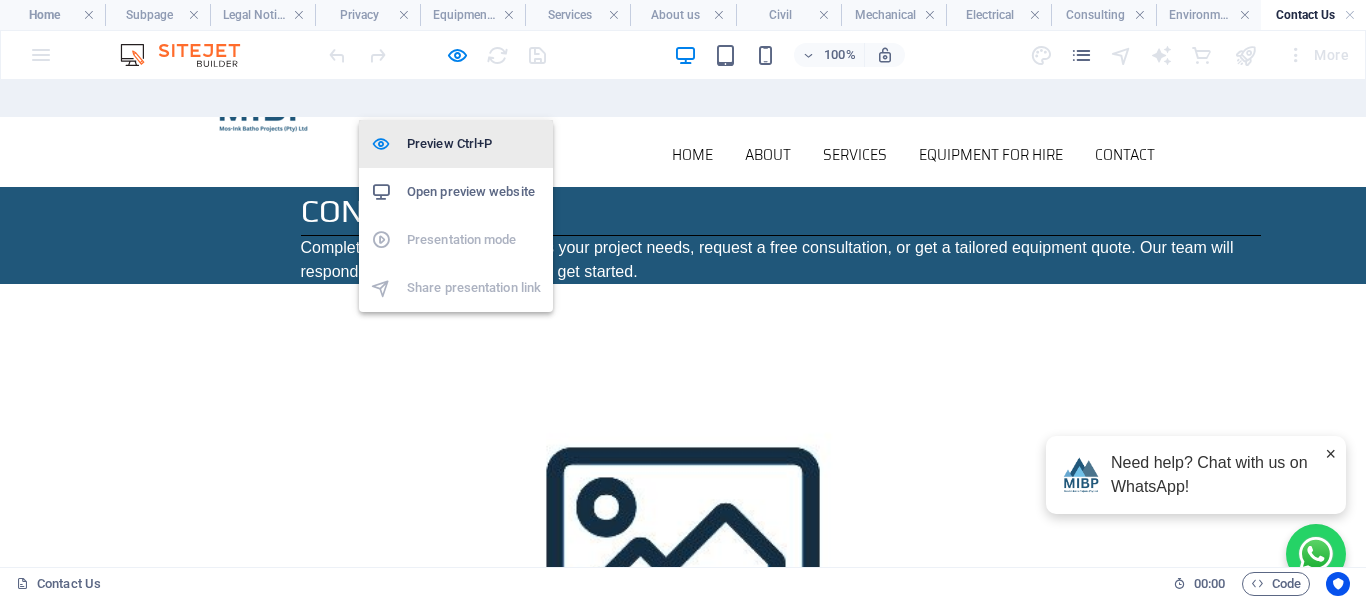 click on "Preview Ctrl+P" at bounding box center (474, 144) 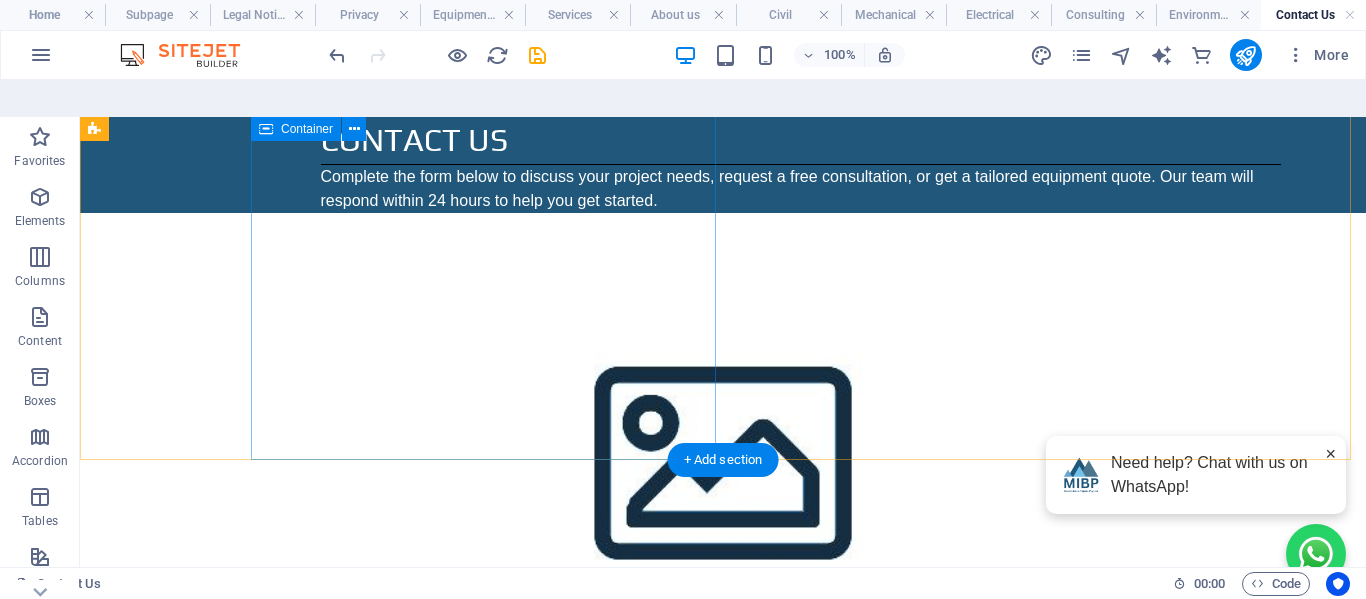 scroll, scrollTop: 88, scrollLeft: 0, axis: vertical 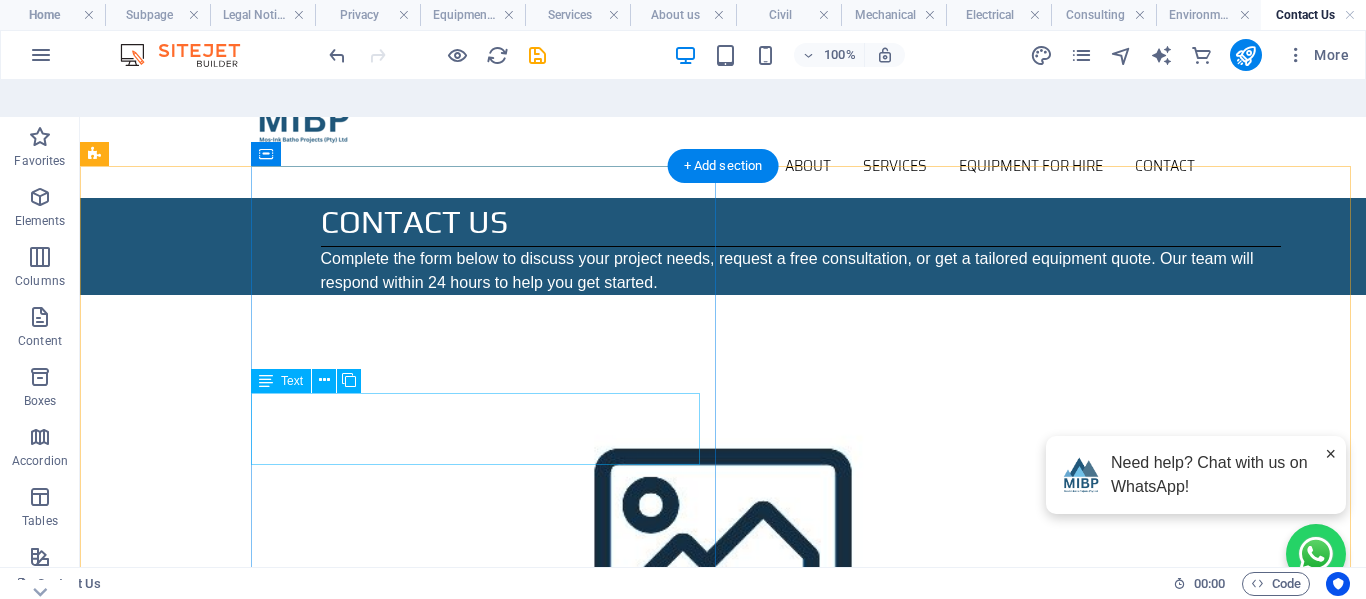 click on "Complete the form below to discuss your project needs, request a free consultation, or get a tailored equipment quote. Our team will respond within 24 hours to help you get started." at bounding box center (801, 271) 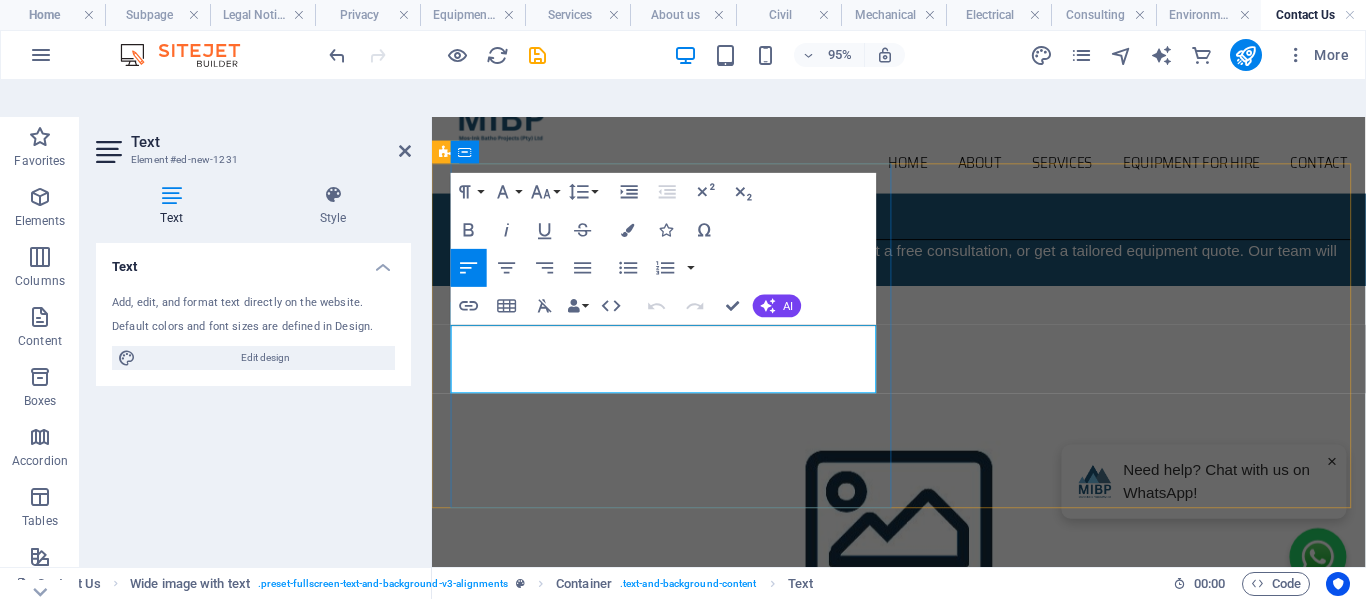 click on "Complete the form below to discuss your project needs, request a free consultation, or get a tailored equipment quote. Our team will respond within 24 hours to help you get started." at bounding box center [918, 270] 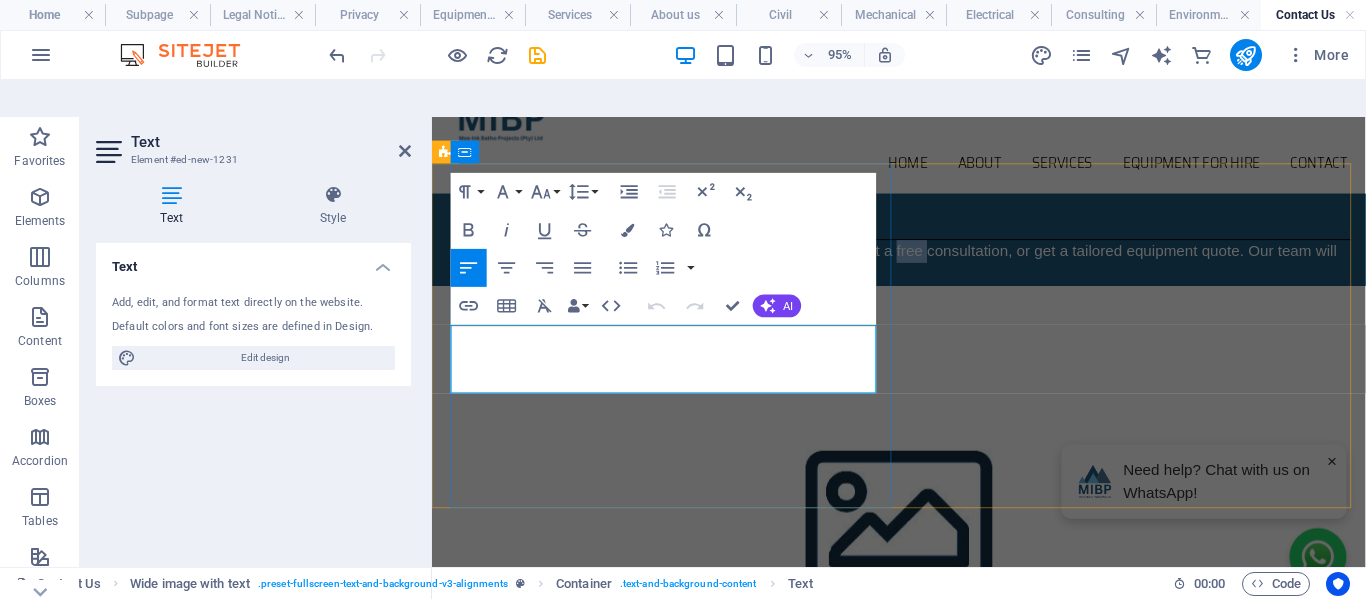 click on "Complete the form below to discuss your project needs, request a free consultation, or get a tailored equipment quote. Our team will respond within 24 hours to help you get started." at bounding box center (918, 270) 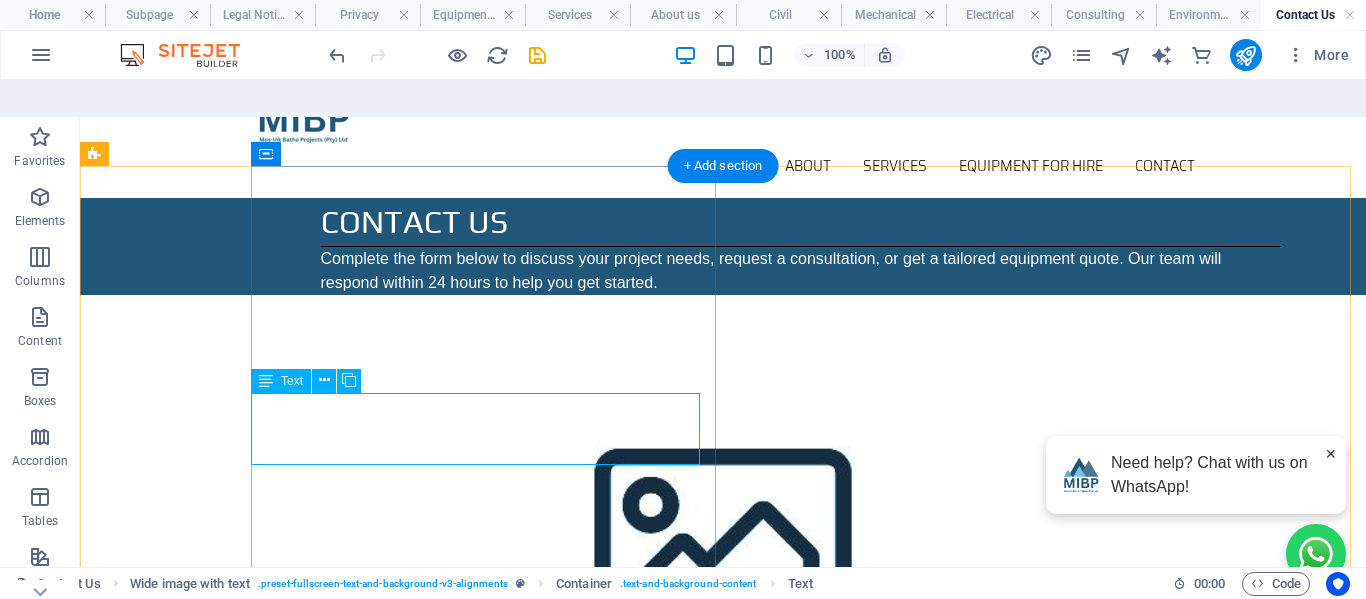click on "Complete the form below to discuss your project needs, request a consultation, or get a tailored equipment quote. Our team will respond within 24 hours to help you get started." at bounding box center [801, 271] 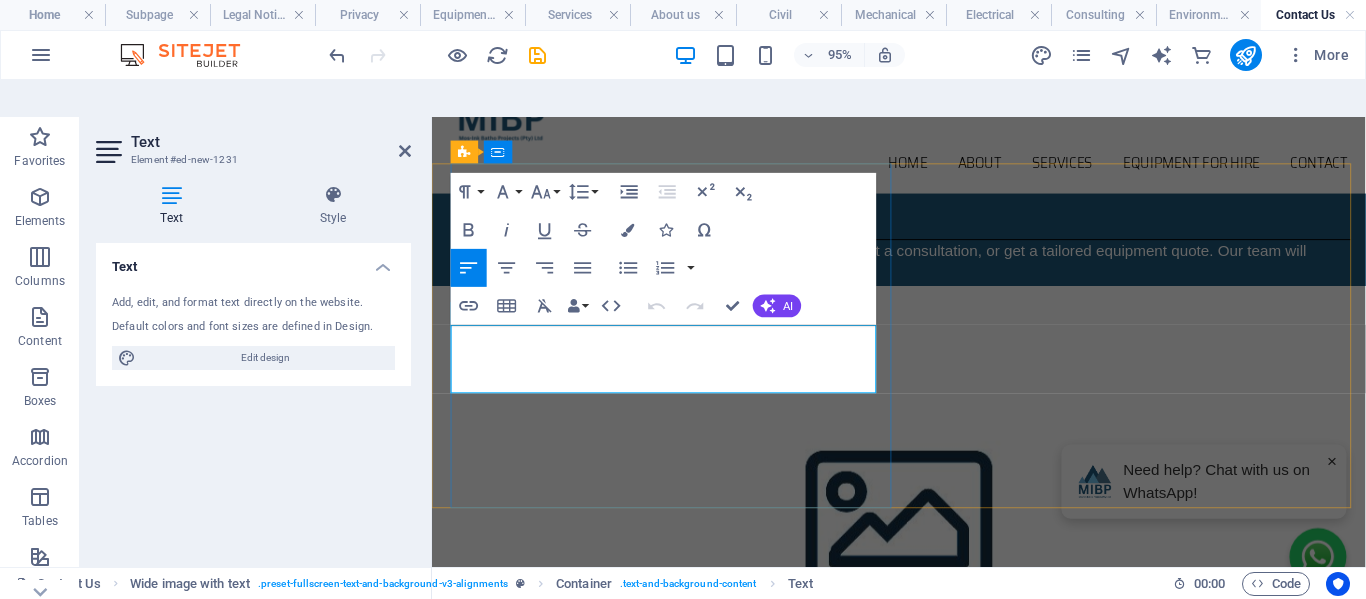 click on "Complete the form below to discuss your project needs, request a consultation, or get a tailored equipment quote. Our team will respond within 24 hours to help you get started." at bounding box center [902, 270] 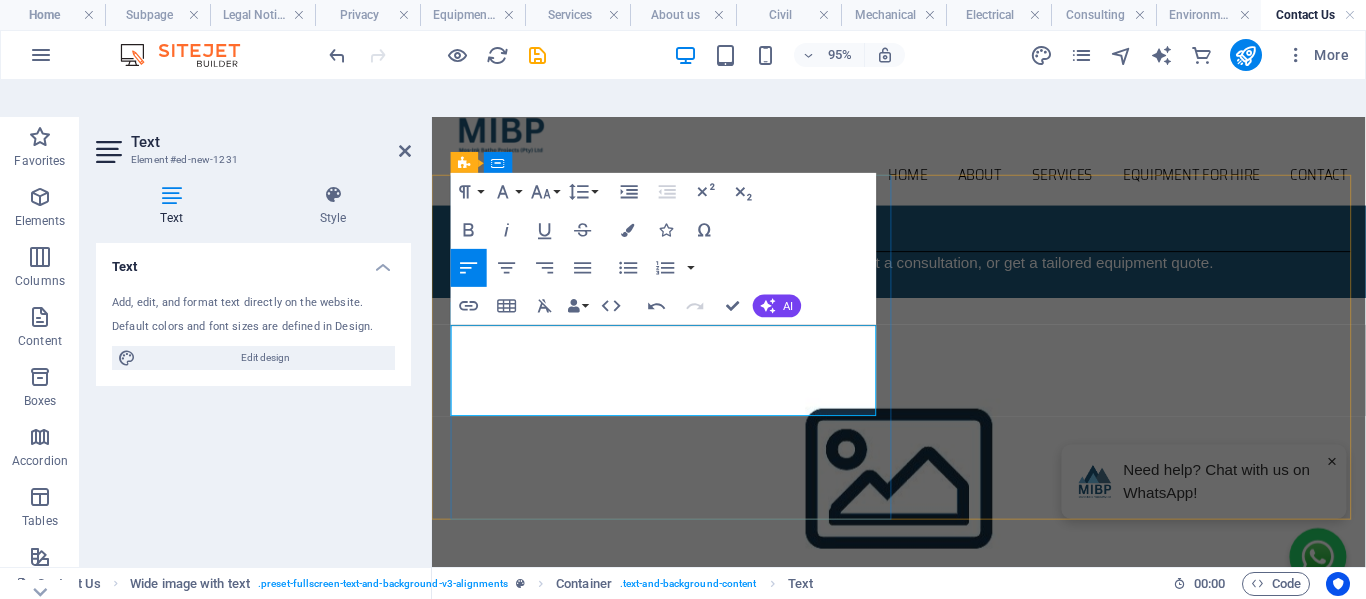 scroll, scrollTop: 88, scrollLeft: 0, axis: vertical 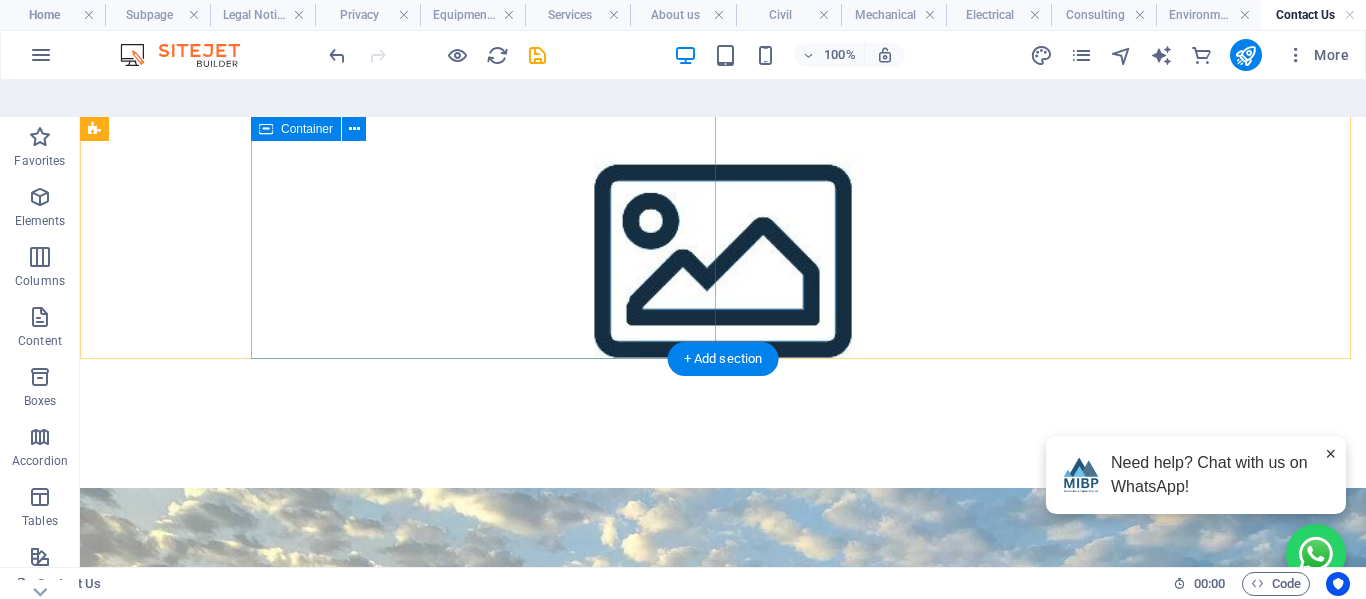 click on "Contact us Complete the form below to discuss your project needs, request a consultation, or get a tailored equipment quote.  Our team will respond within 24 hours to help you get started." at bounding box center (808, -38) 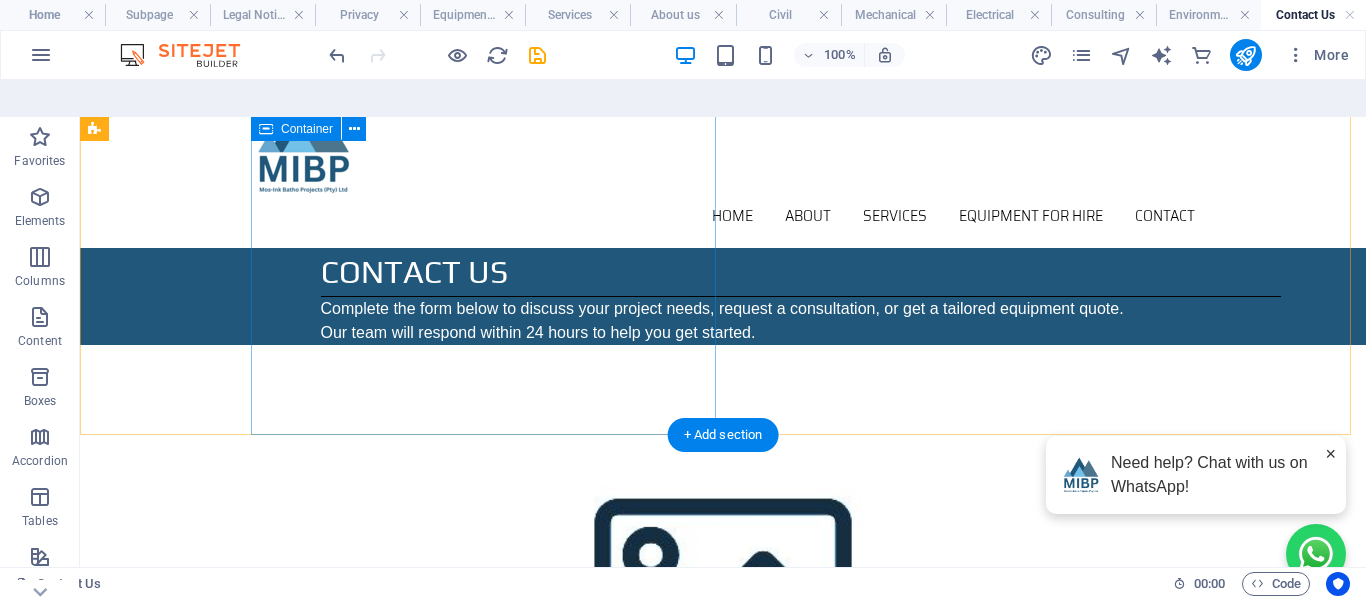 scroll, scrollTop: 0, scrollLeft: 0, axis: both 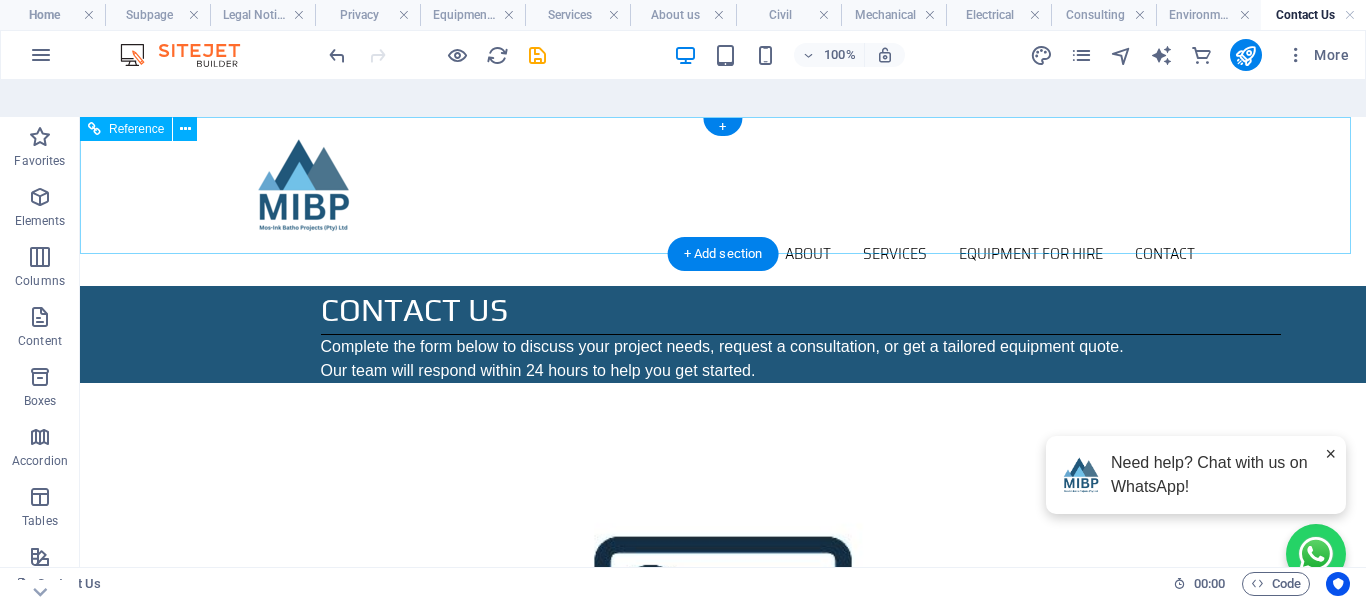 click on "Home About Services Civil Mechanical Electrical Consulting Environmental Equipment For Hire Contact" at bounding box center (723, 201) 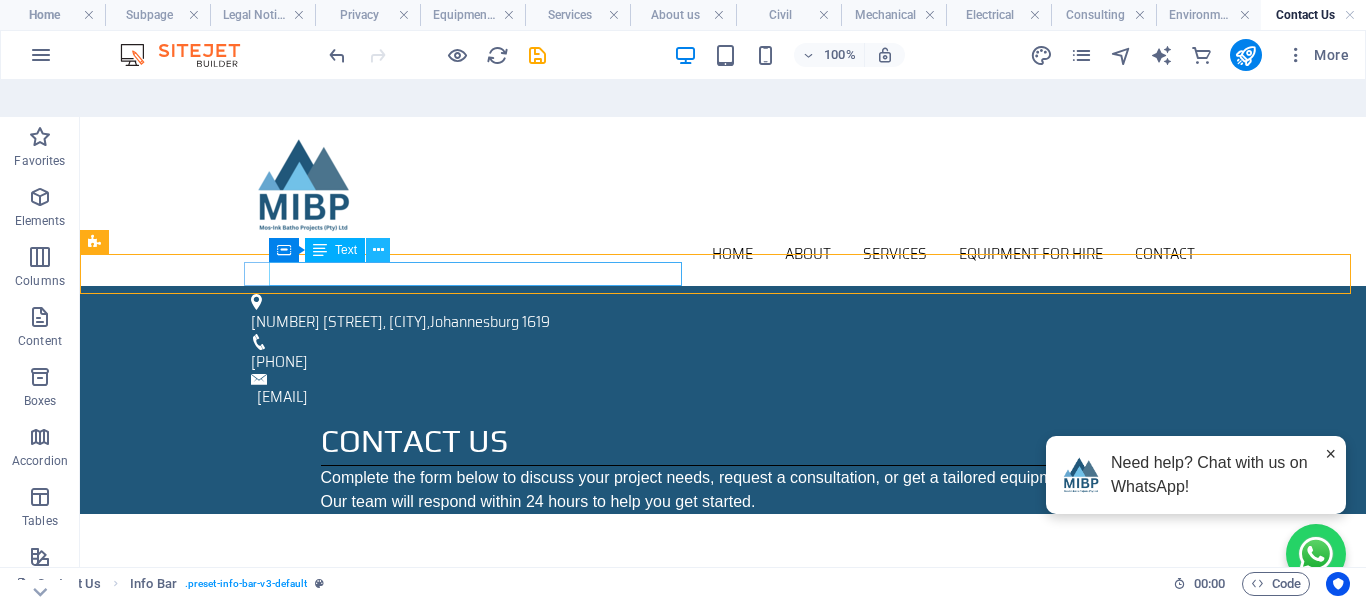 click at bounding box center [378, 250] 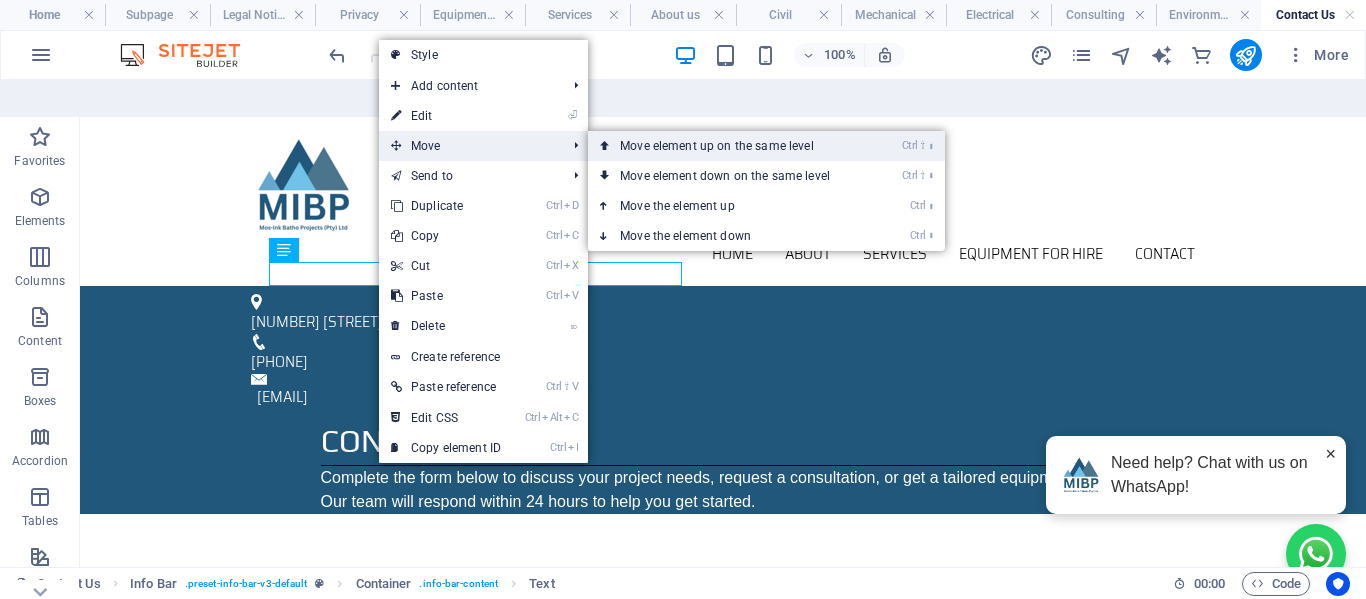 click on "Ctrl ⇧ ⬆  Move element up on the same level" at bounding box center [729, 146] 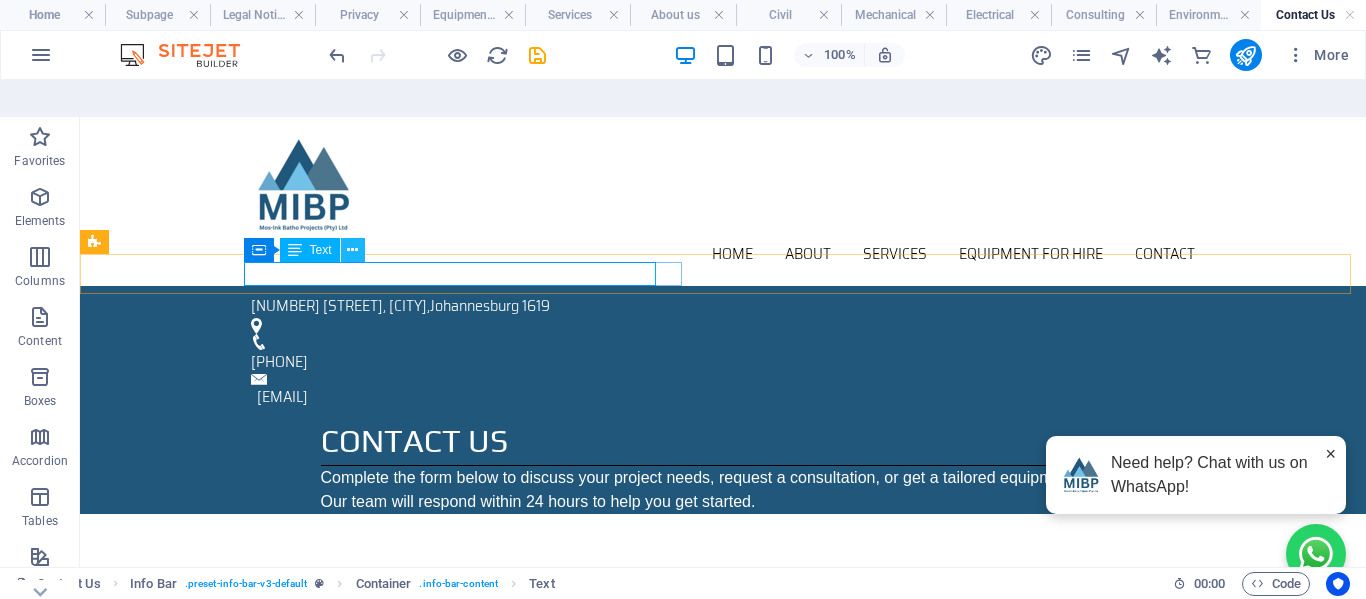 click at bounding box center [352, 250] 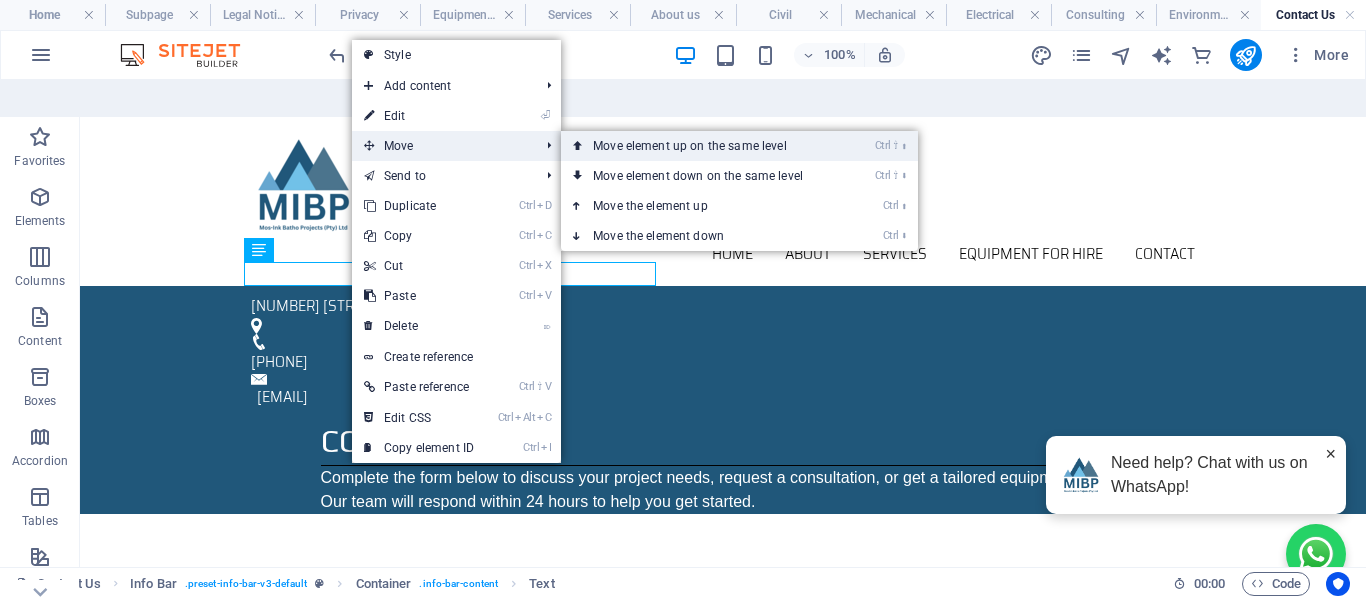 drag, startPoint x: 607, startPoint y: 112, endPoint x: 528, endPoint y: 31, distance: 113.14592 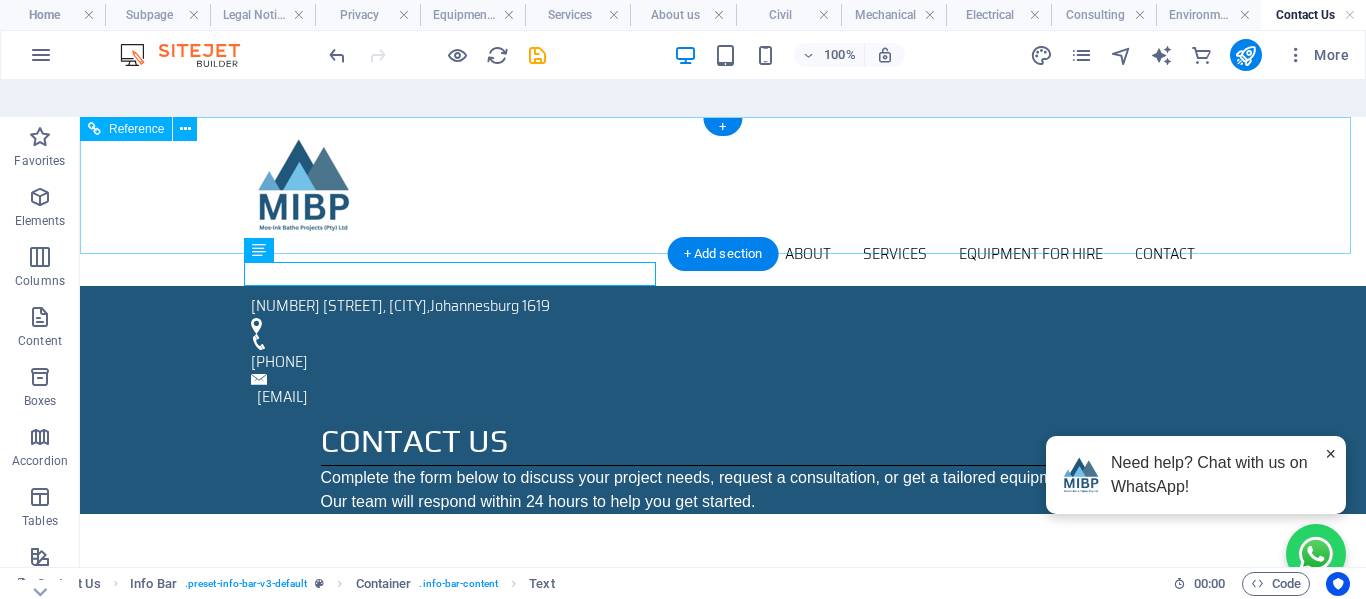 click on "Home About Services Civil Mechanical Electrical Consulting Environmental Equipment For Hire Contact" at bounding box center (723, 201) 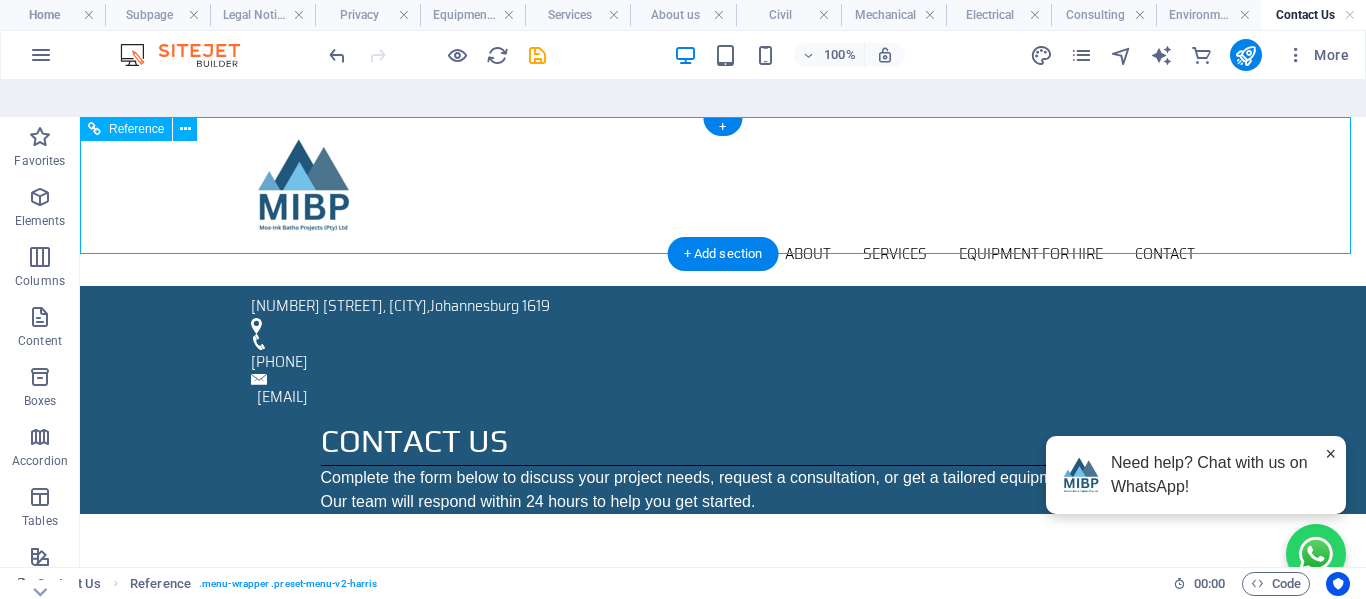 click on "Home About Services Civil Mechanical Electrical Consulting Environmental Equipment For Hire Contact" at bounding box center [723, 201] 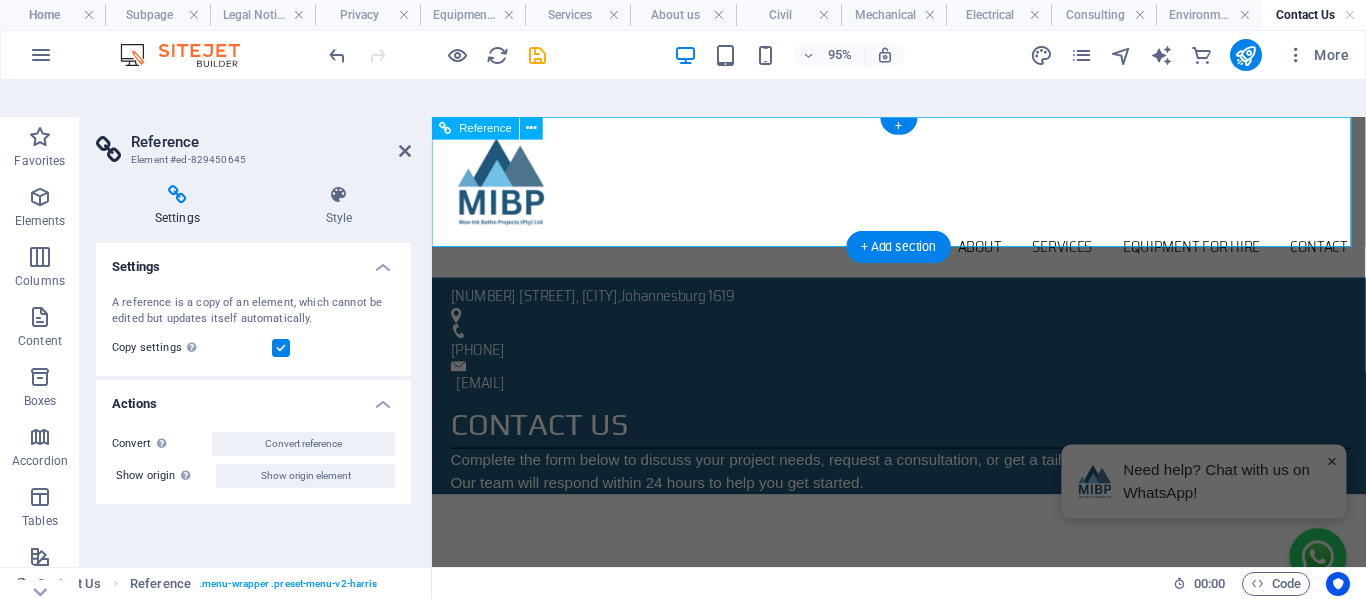 click on "Home About Services Civil Mechanical Electrical Consulting Environmental Equipment For Hire Contact" at bounding box center (923, 201) 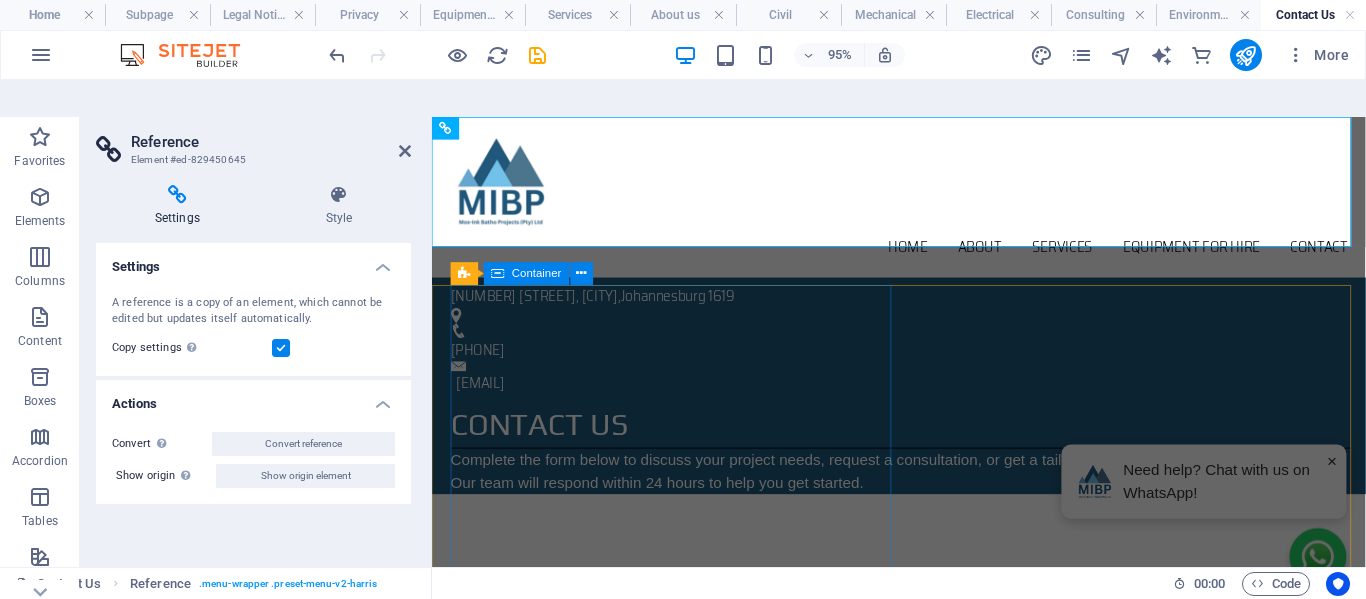 click on "Contact us Complete the form below to discuss your project needs, request a consultation, or get a tailored equipment quote.  Our team will respond within 24 hours to help you get started." at bounding box center (934, 465) 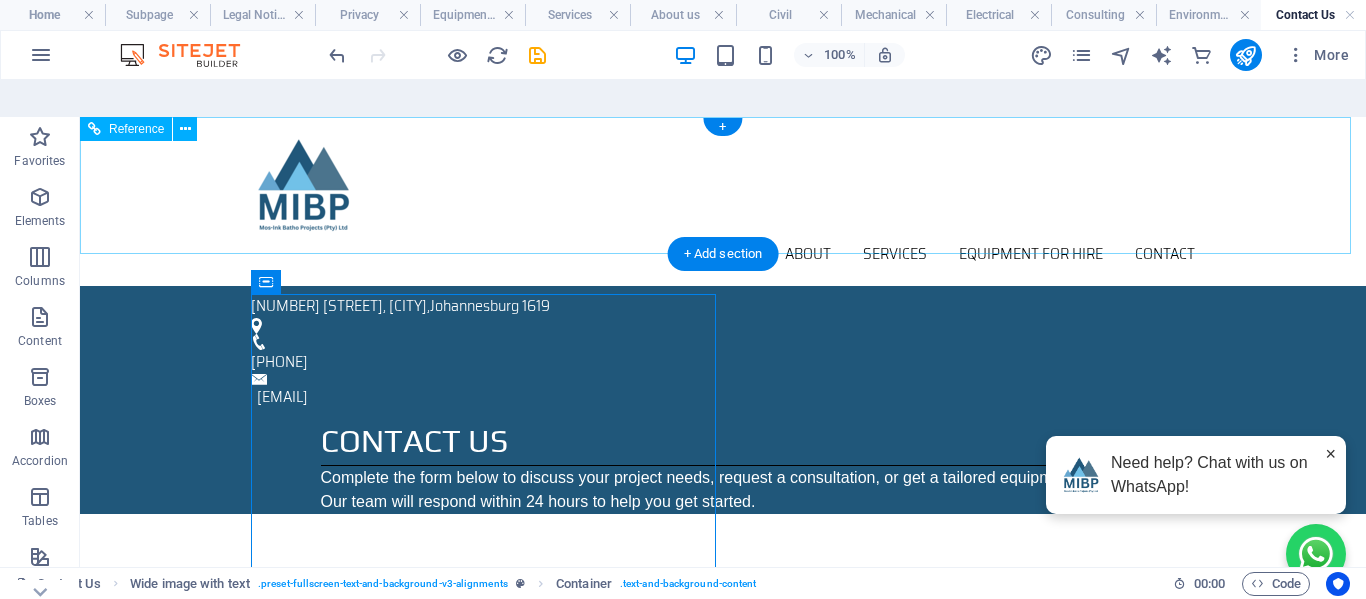 click on "Home About Services Civil Mechanical Electrical Consulting Environmental Equipment For Hire Contact" at bounding box center [723, 254] 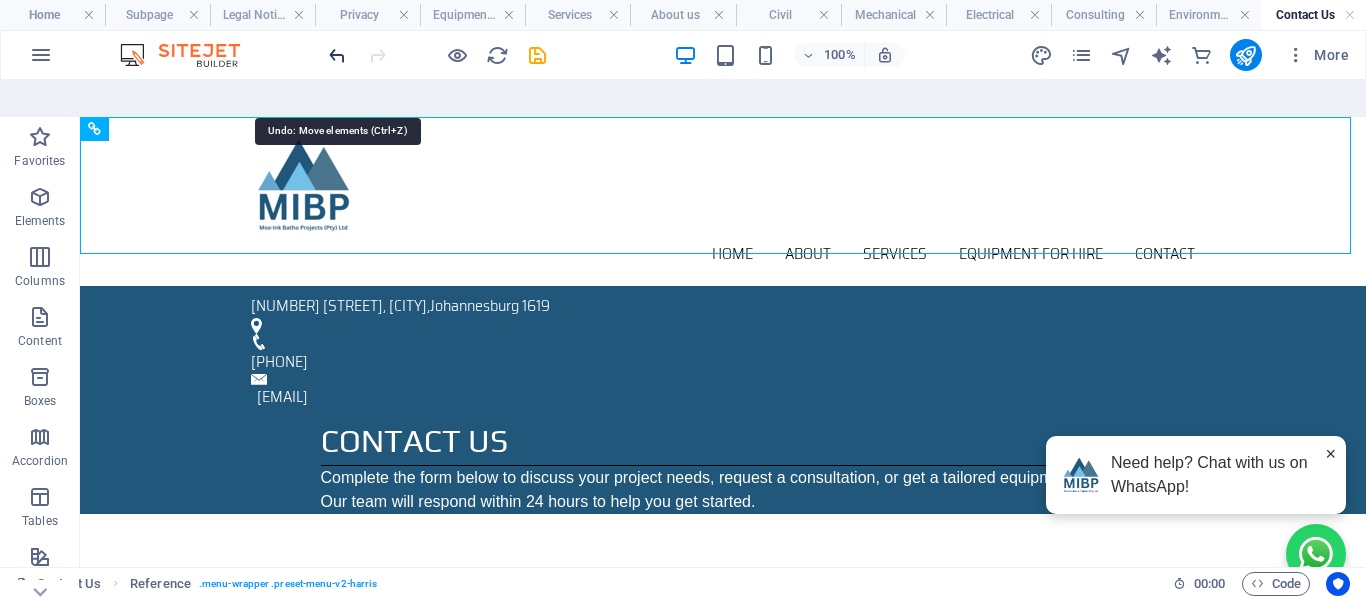 click at bounding box center (337, 55) 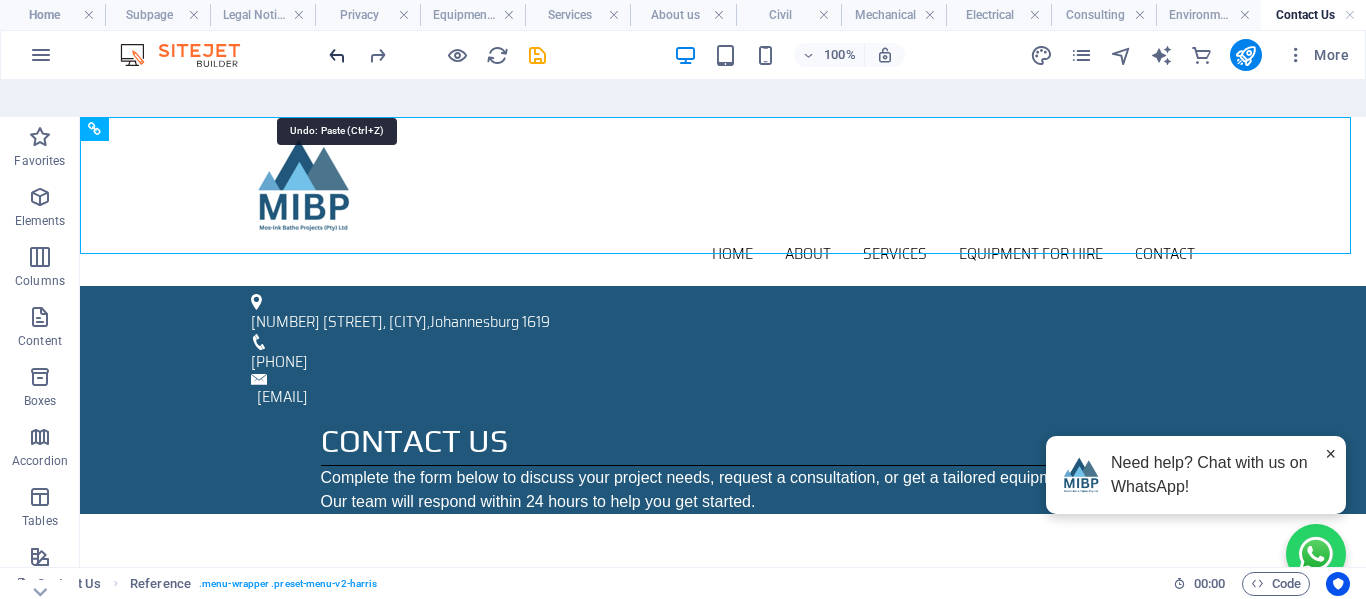click at bounding box center [337, 55] 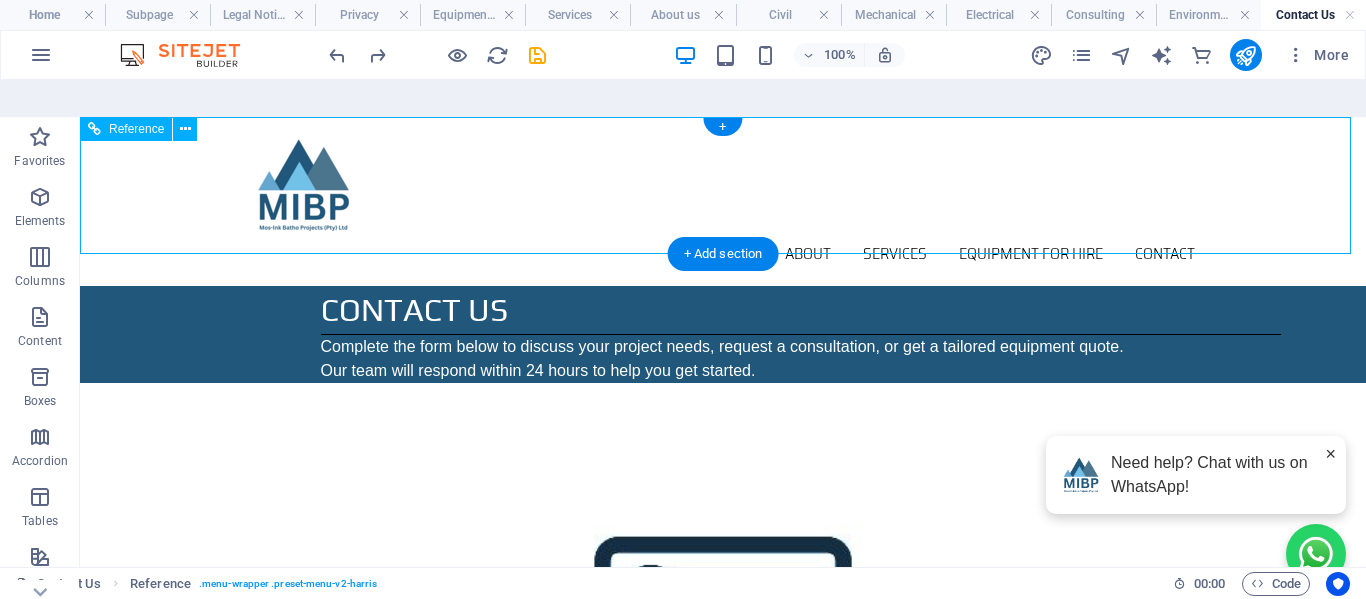 click on "Home About Services Civil Mechanical Electrical Consulting Environmental Equipment For Hire Contact" at bounding box center (723, 254) 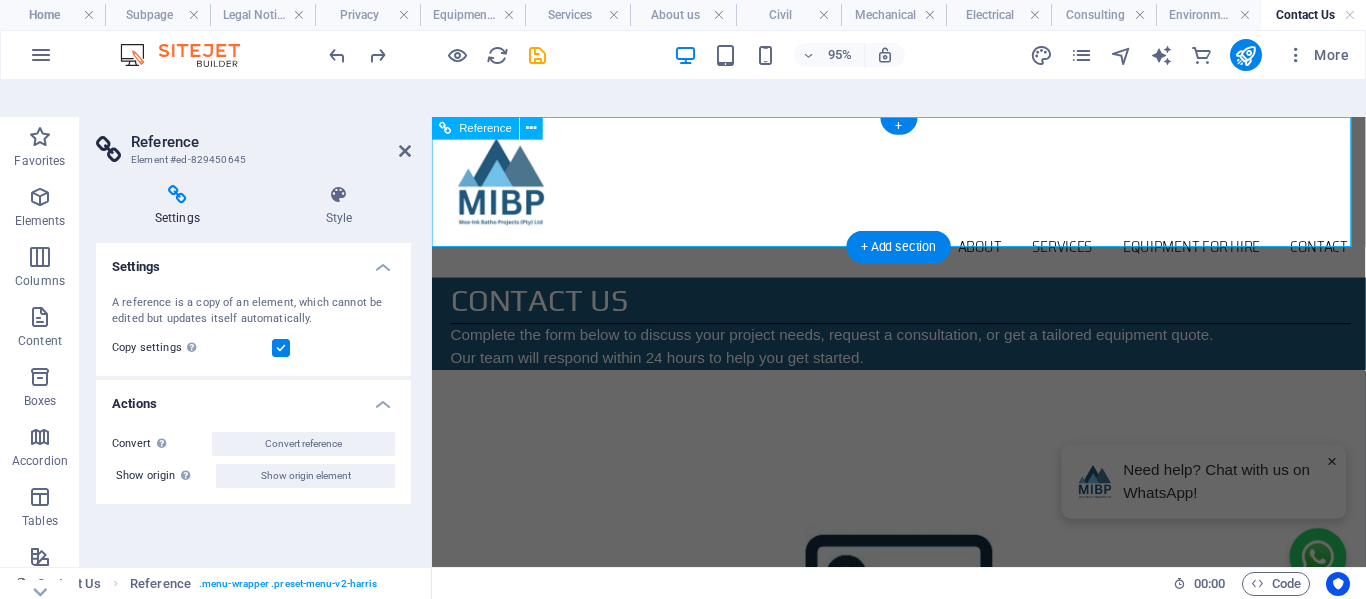 click on "Home About Services Civil Mechanical Electrical Consulting Environmental Equipment For Hire Contact" at bounding box center [924, 254] 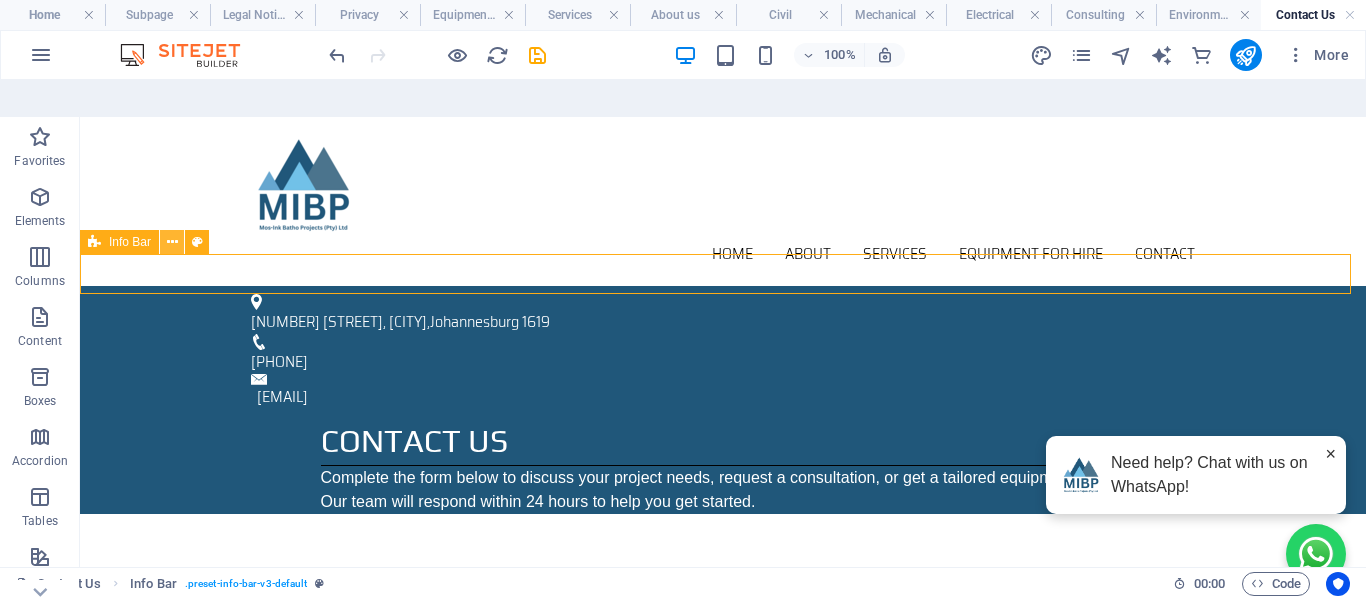 click at bounding box center [172, 242] 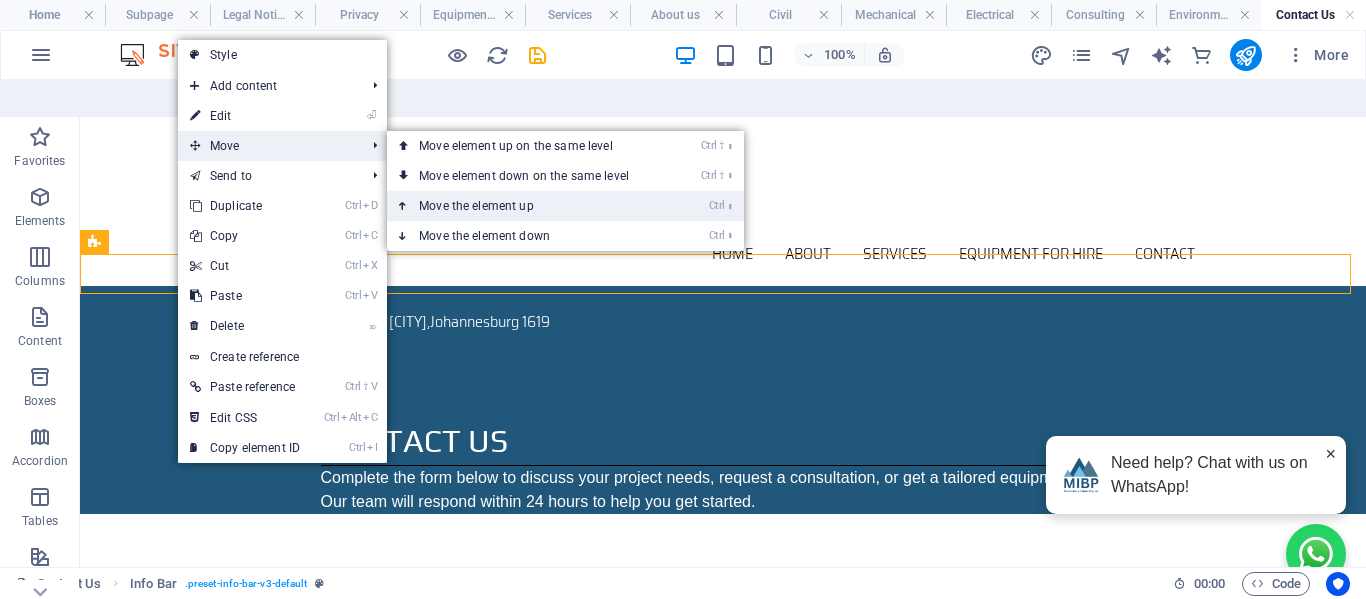 drag, startPoint x: 466, startPoint y: 174, endPoint x: 386, endPoint y: 93, distance: 113.84639 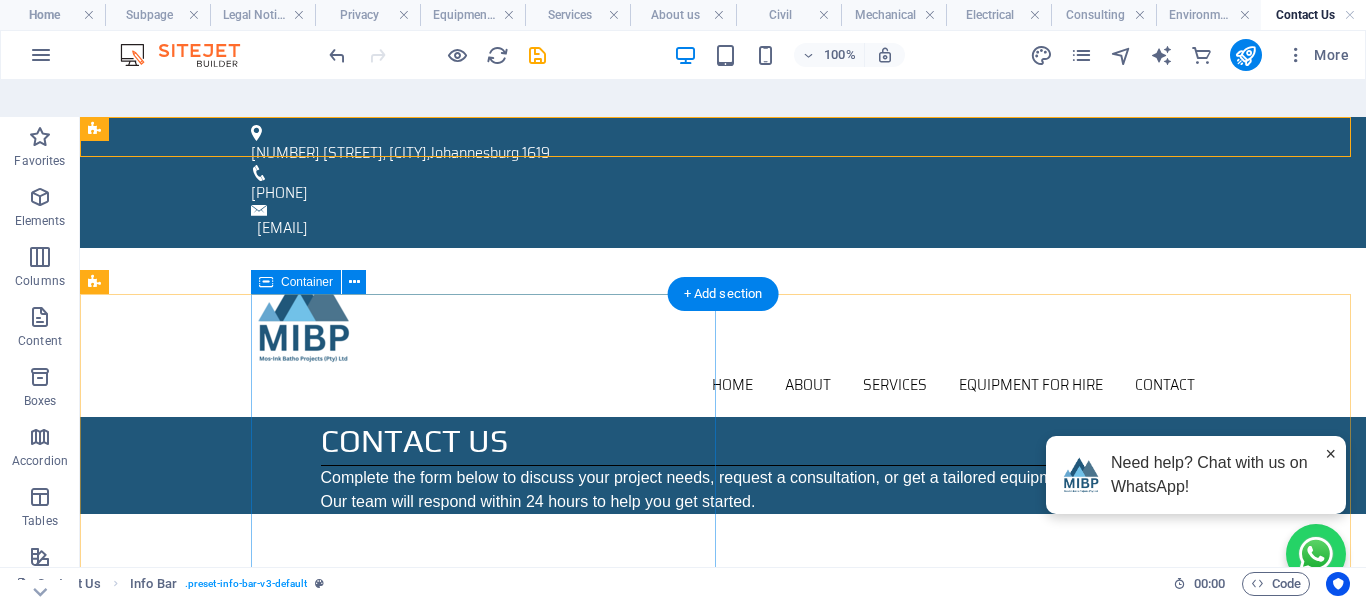 click on "Contact us Complete the form below to discuss your project needs, request a consultation, or get a tailored equipment quote.  Our team will respond within 24 hours to help you get started." at bounding box center (808, 465) 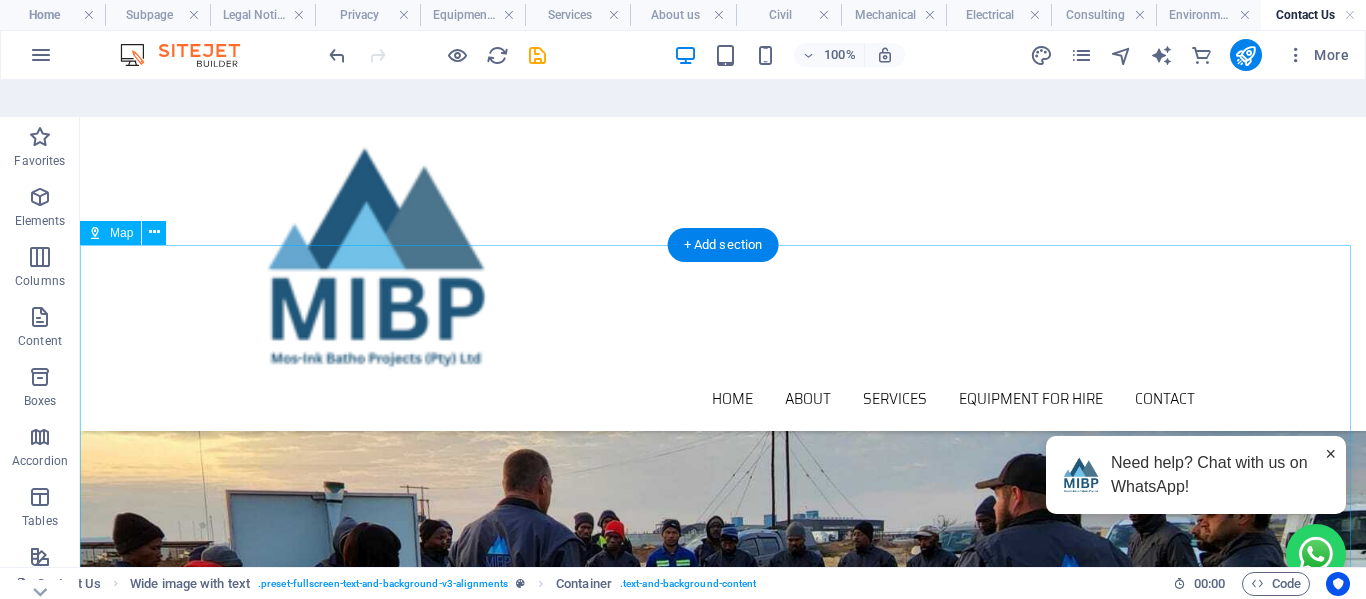 scroll, scrollTop: 797, scrollLeft: 0, axis: vertical 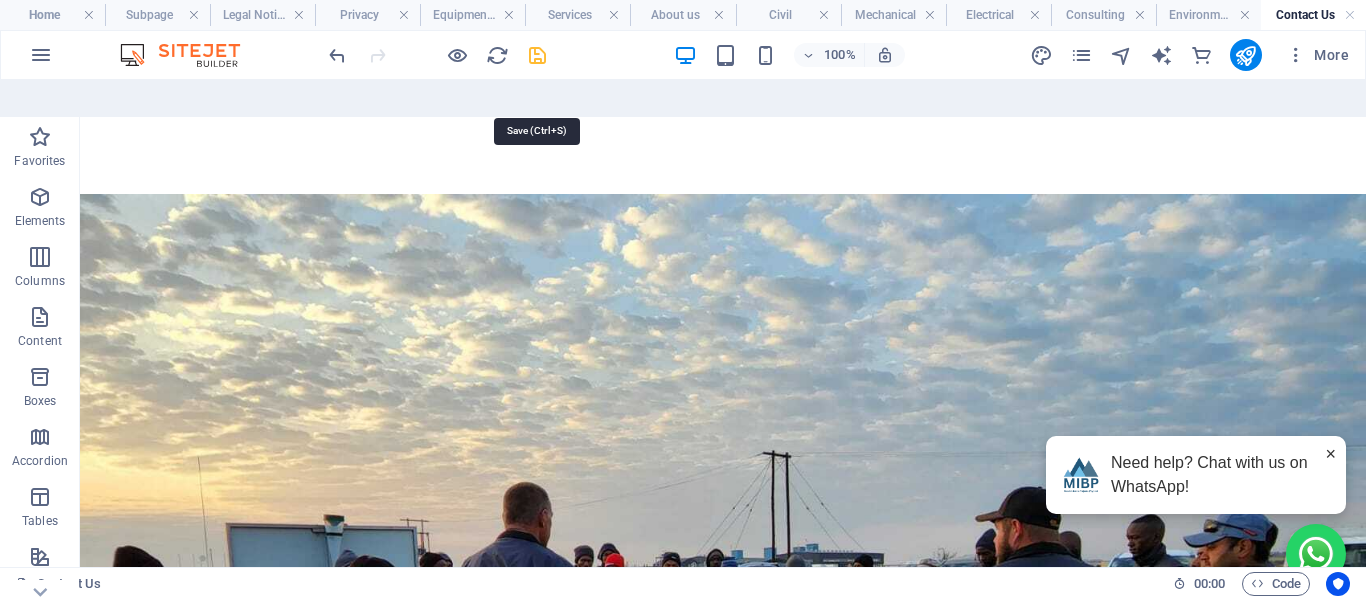 click at bounding box center (537, 55) 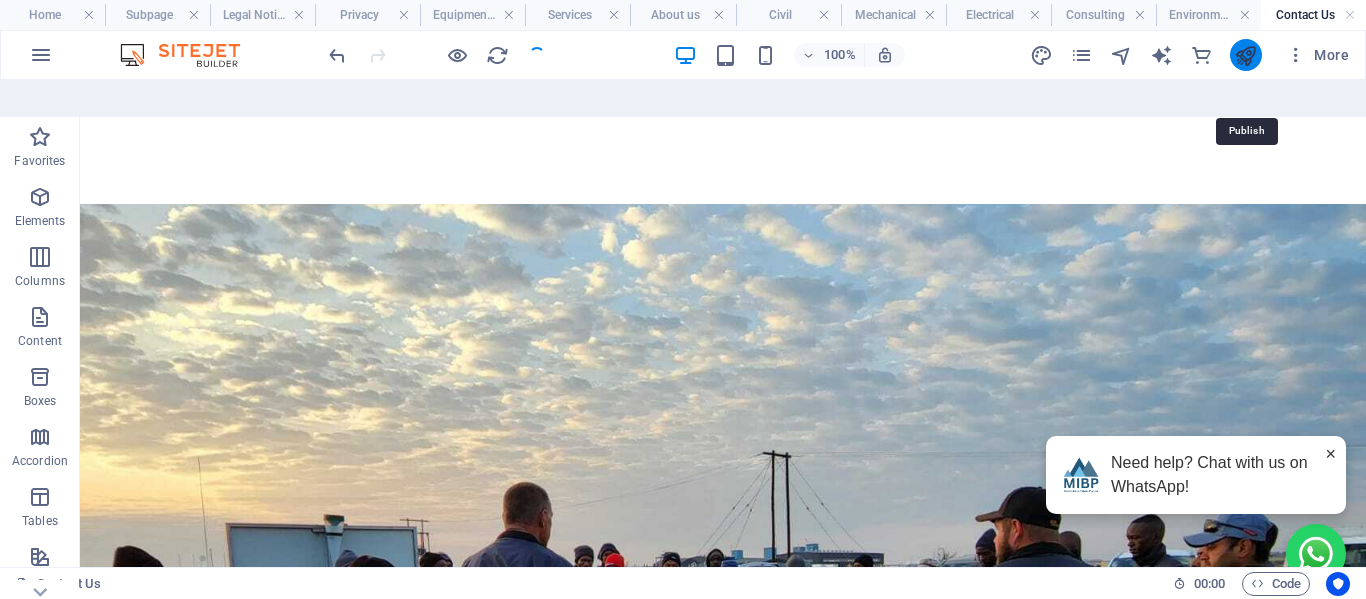 click at bounding box center (1245, 55) 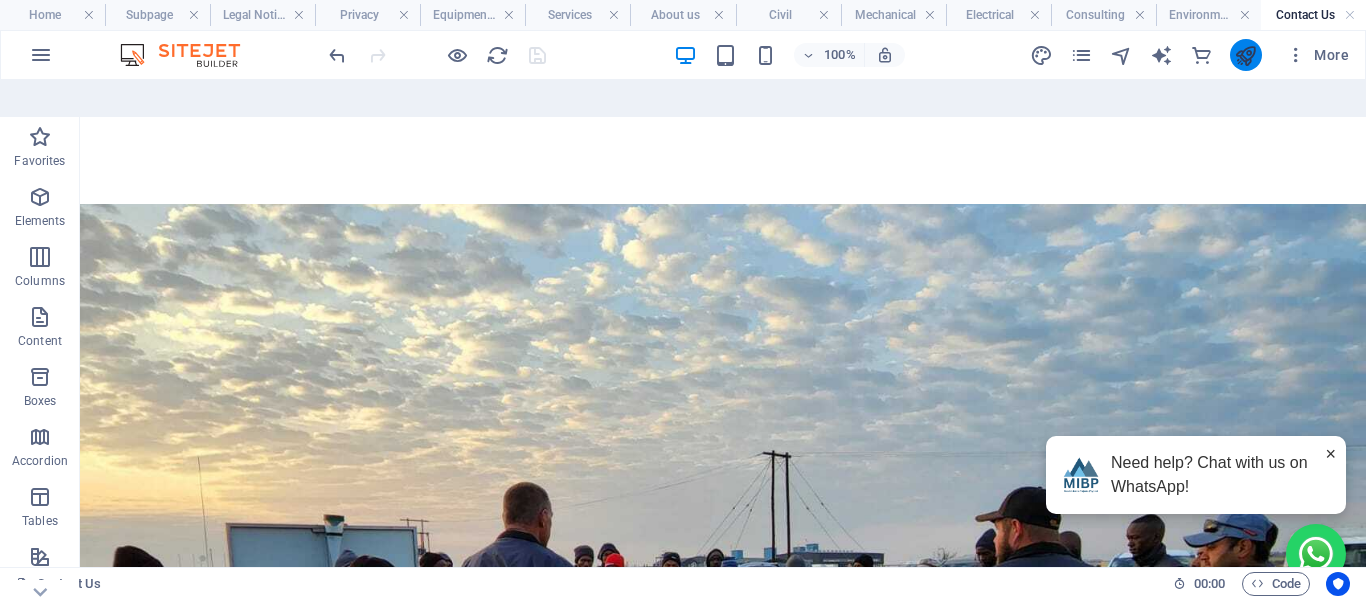 click at bounding box center [1245, 55] 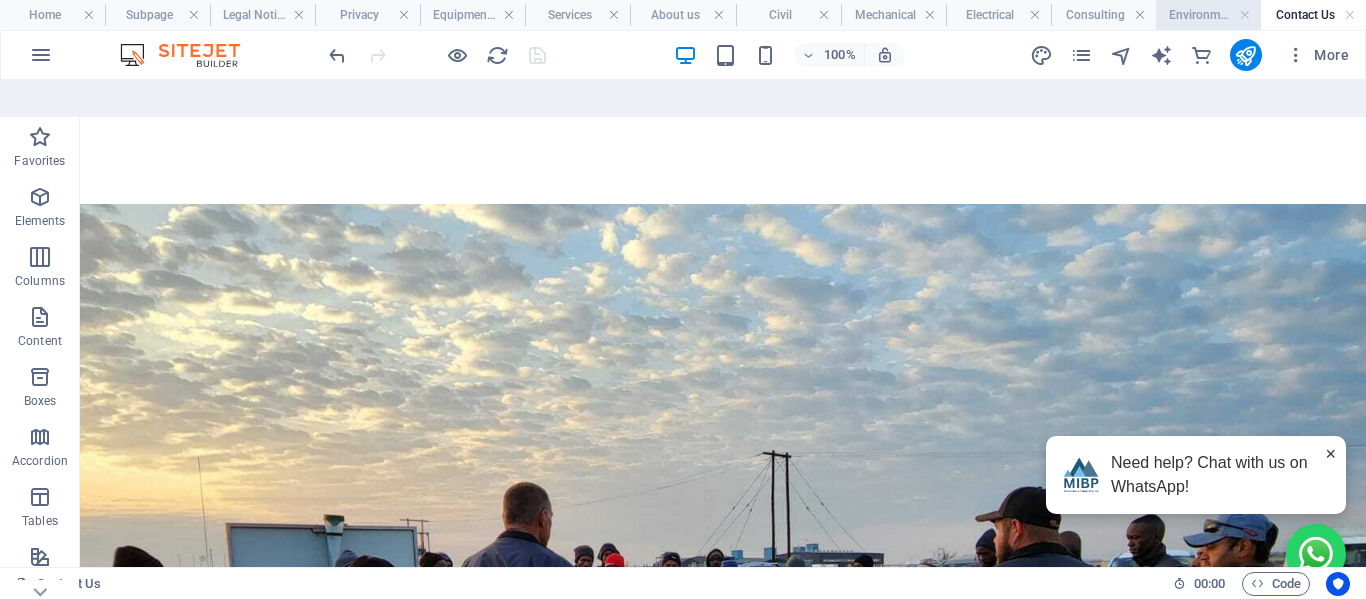 click on "Environmental" at bounding box center [1208, 15] 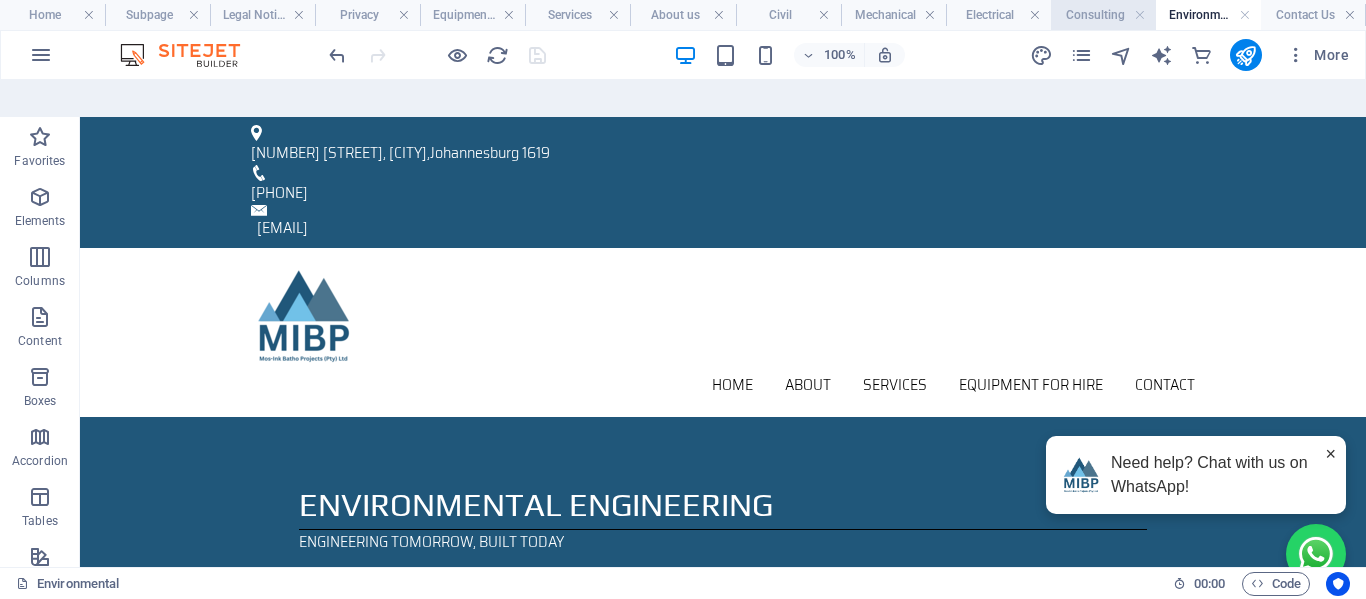 click on "Consulting" at bounding box center [1103, 15] 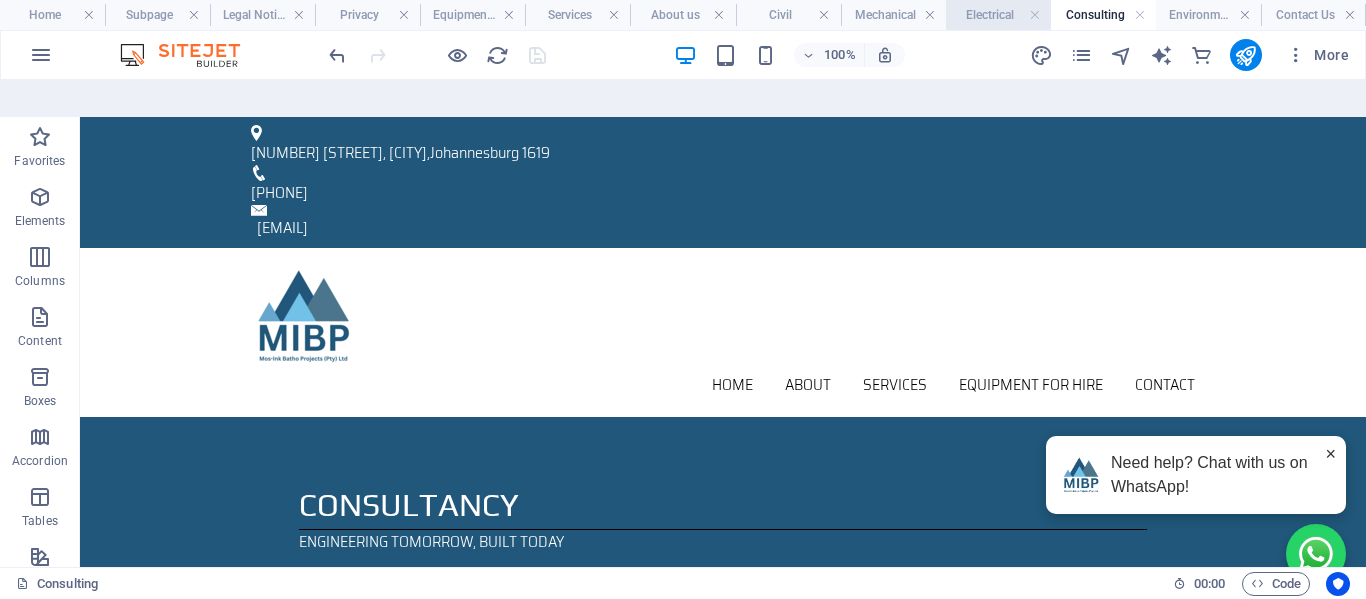 click on "Electrical" at bounding box center [998, 15] 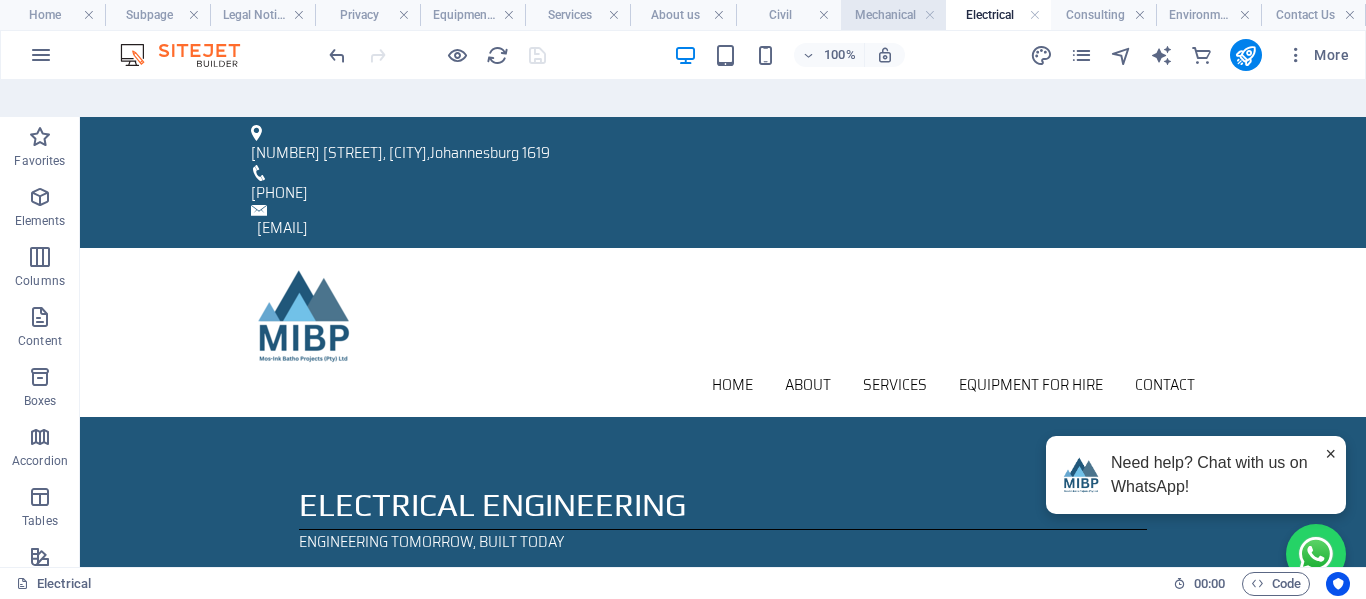 click on "Mechanical" at bounding box center (893, 15) 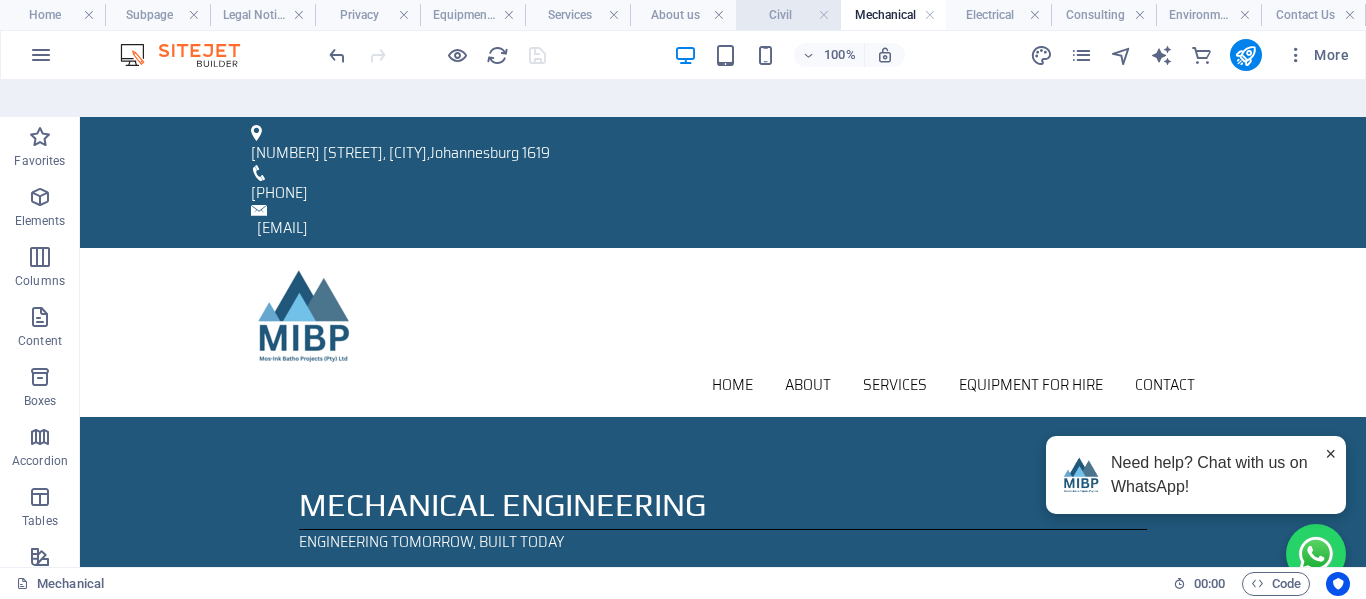 click on "Civil" at bounding box center (788, 15) 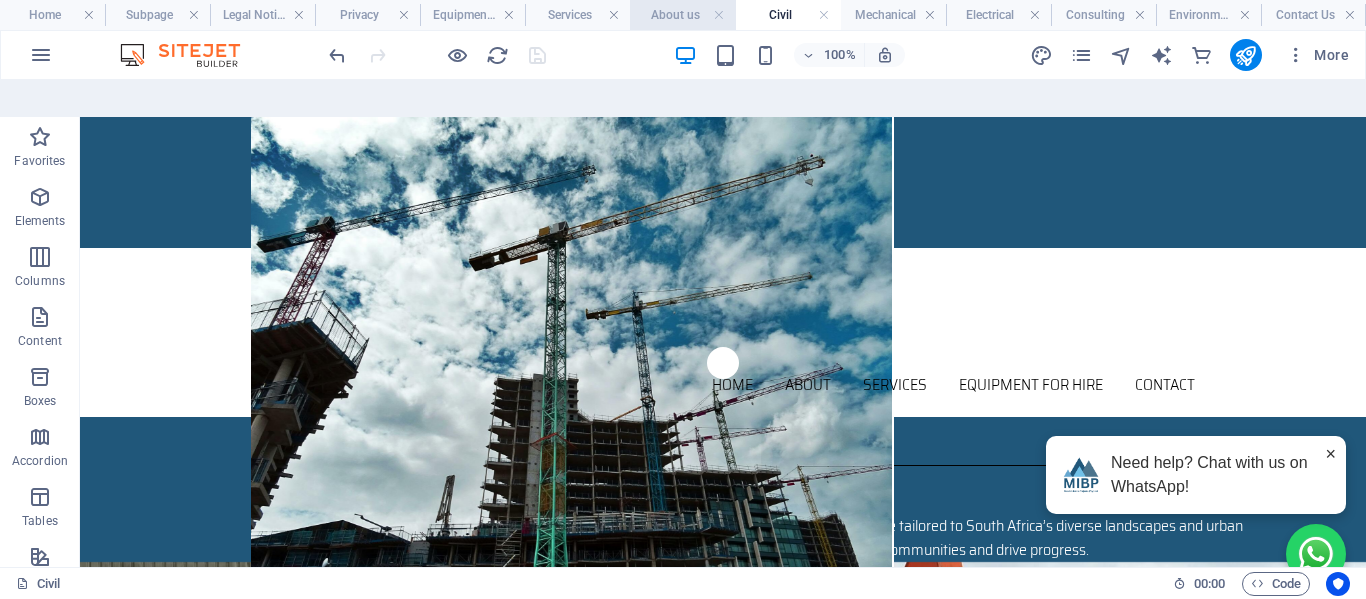 click on "About us" at bounding box center [682, 15] 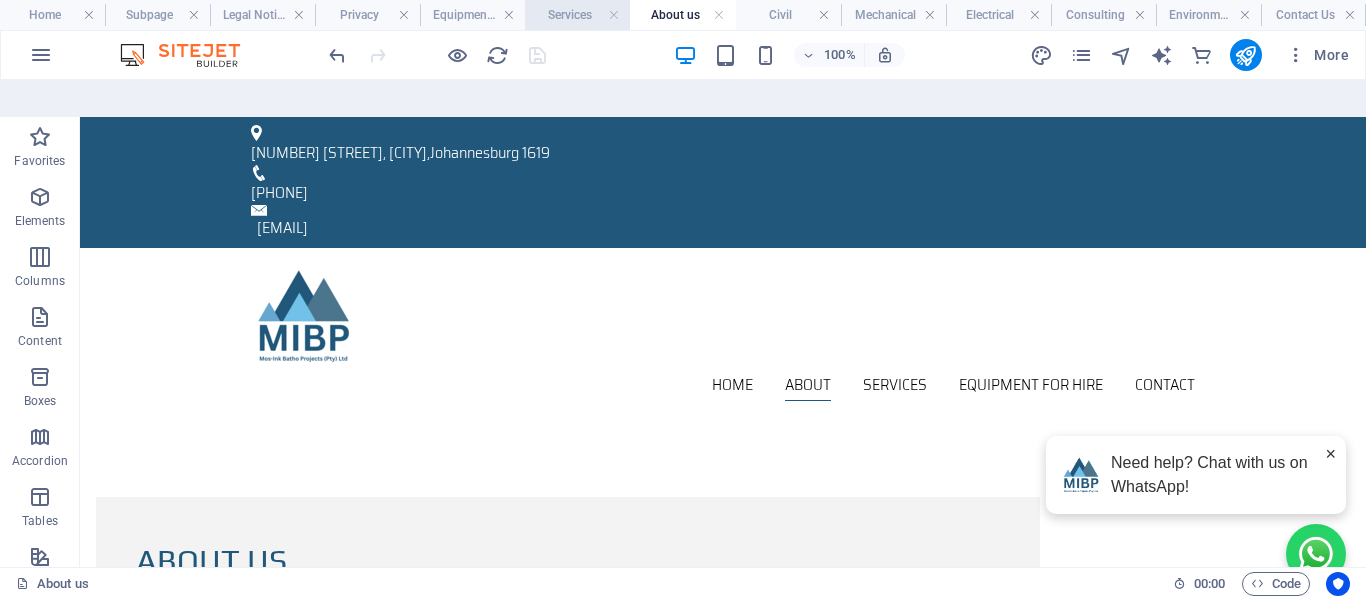 drag, startPoint x: 604, startPoint y: 23, endPoint x: 577, endPoint y: 21, distance: 27.073973 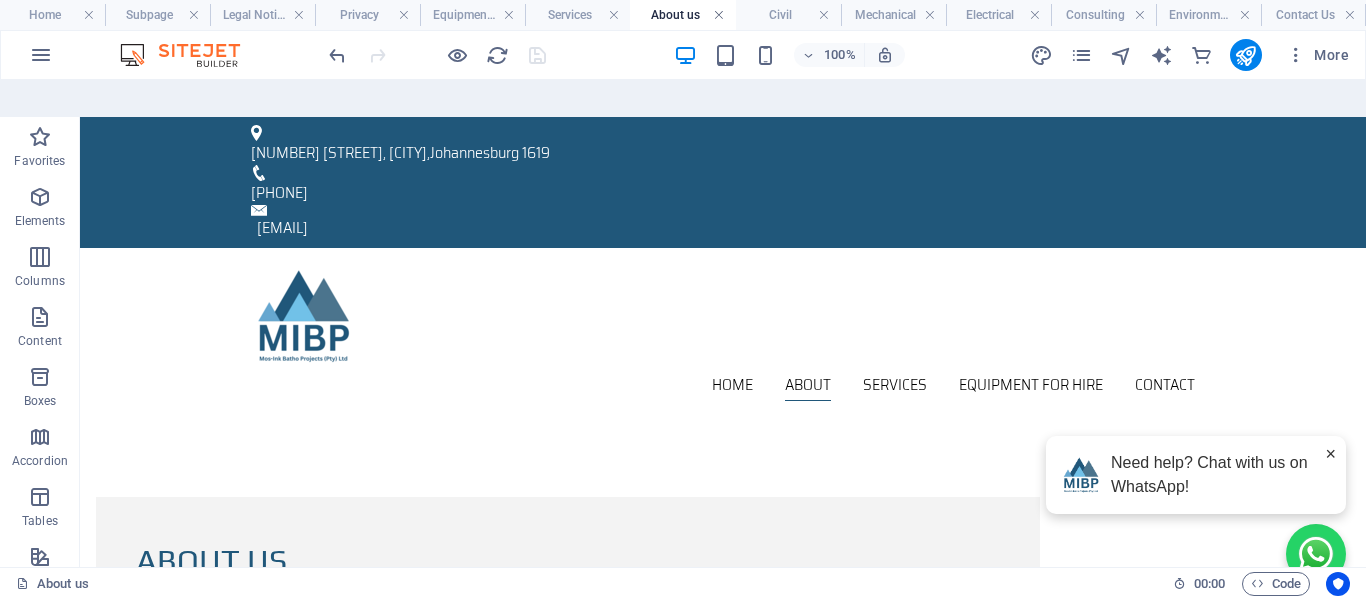 click at bounding box center [719, 15] 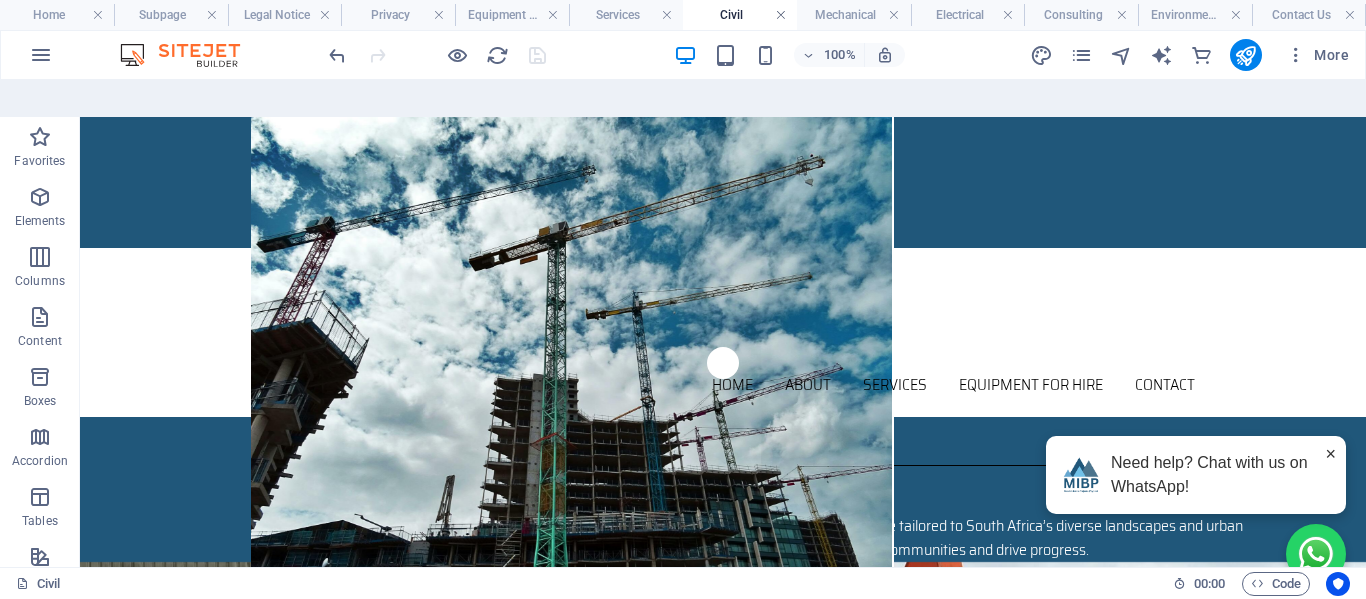 click at bounding box center [781, 15] 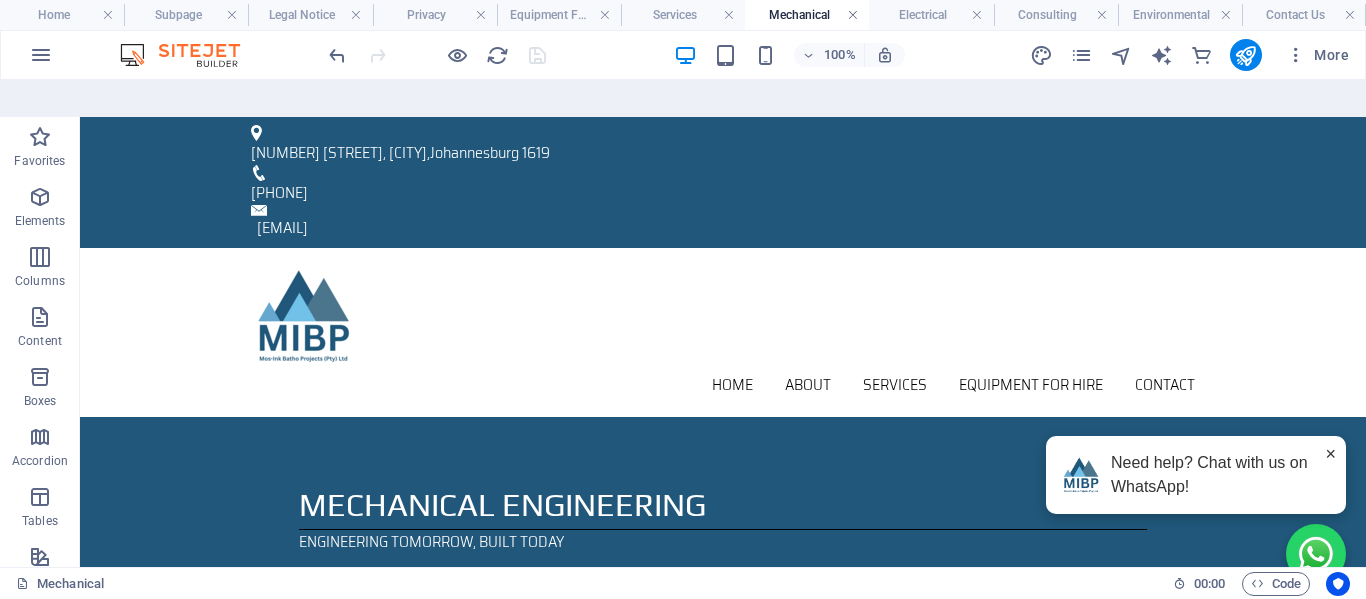 click at bounding box center (853, 15) 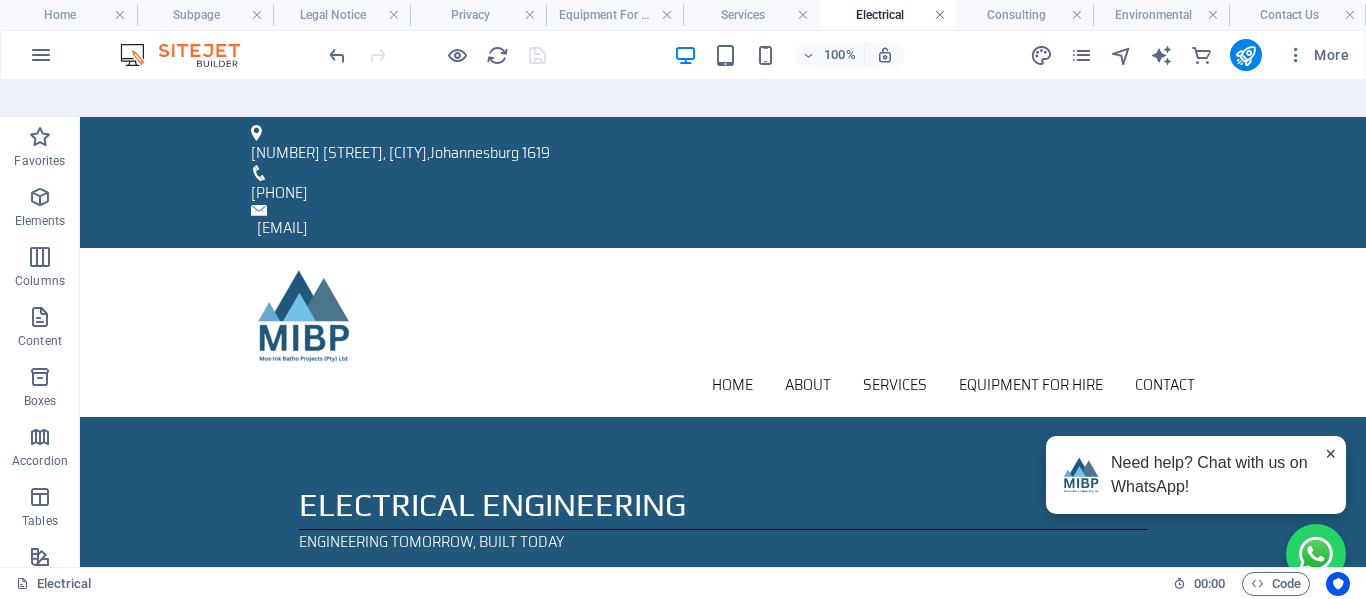 click at bounding box center [940, 15] 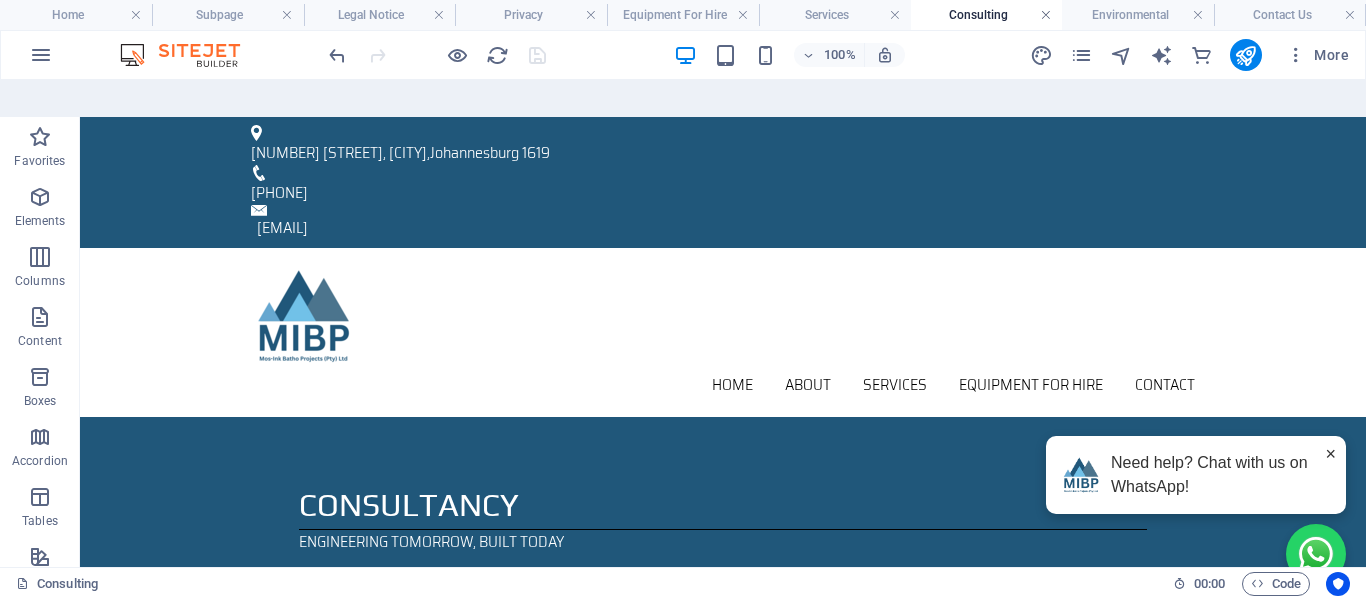 click at bounding box center [1046, 15] 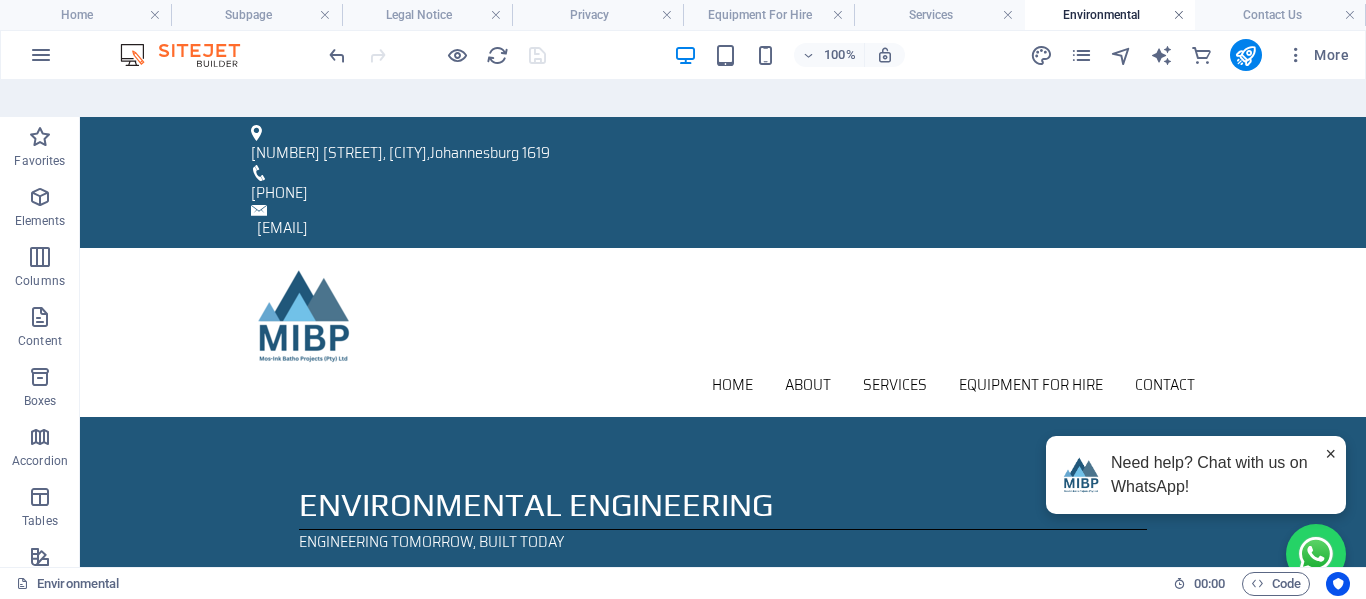 click at bounding box center (1179, 15) 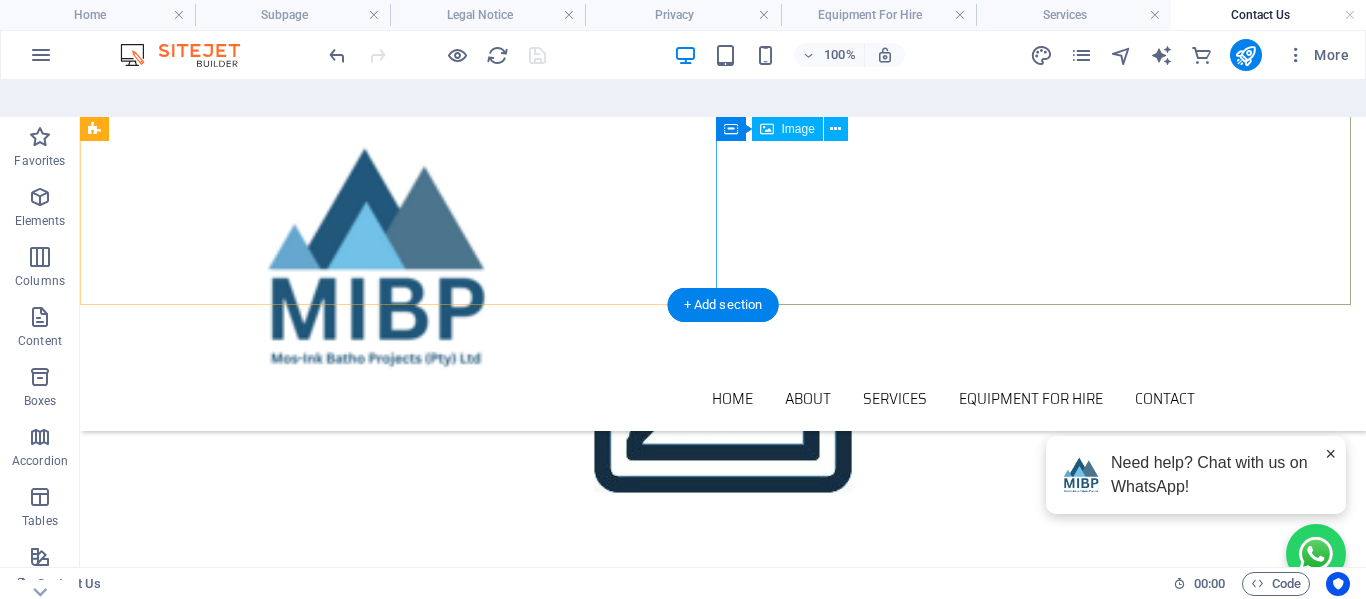 scroll, scrollTop: 0, scrollLeft: 0, axis: both 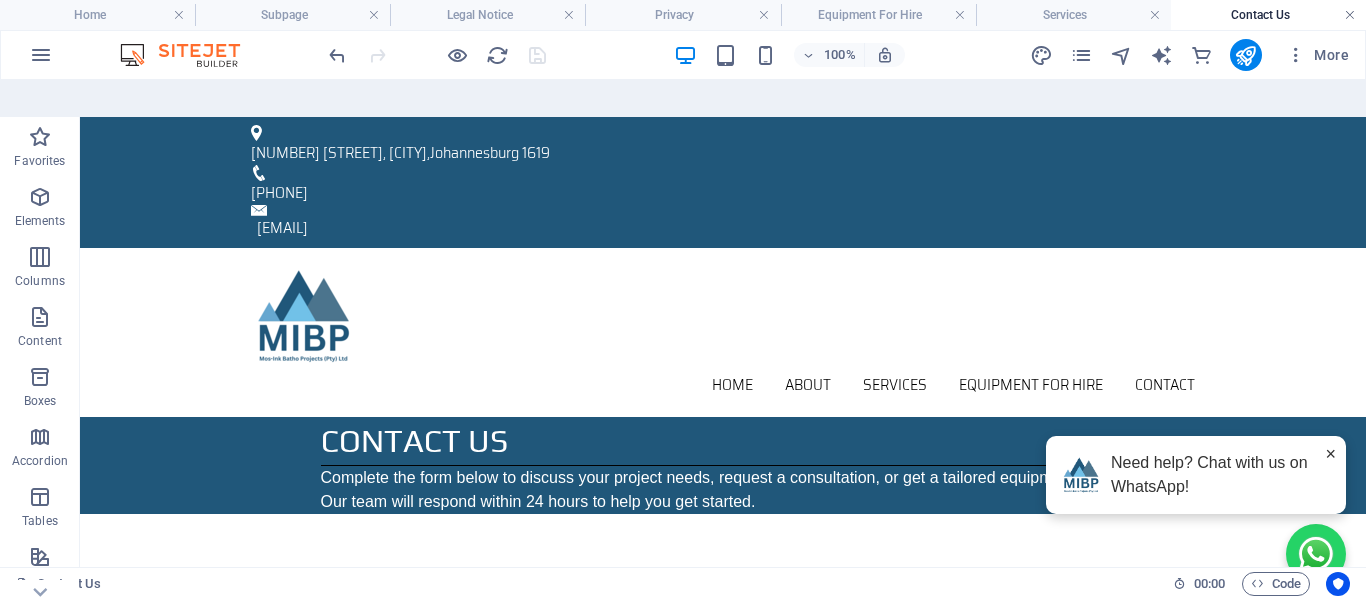 click at bounding box center (1350, 15) 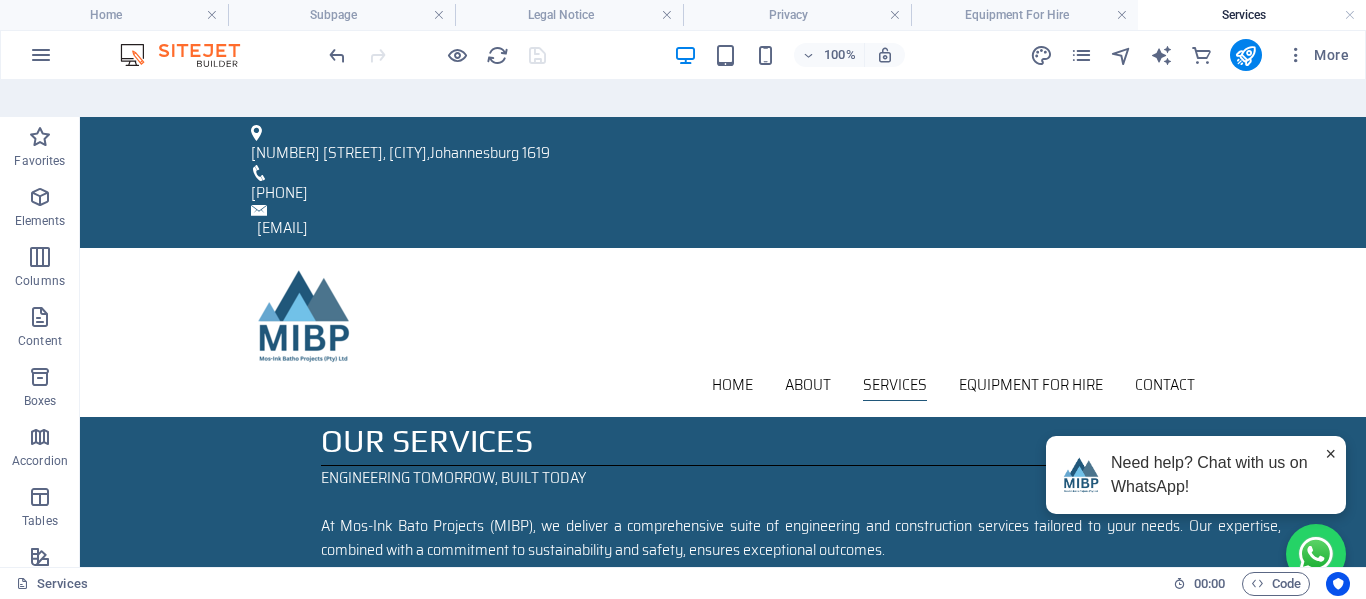 click on "Services" at bounding box center [1252, 15] 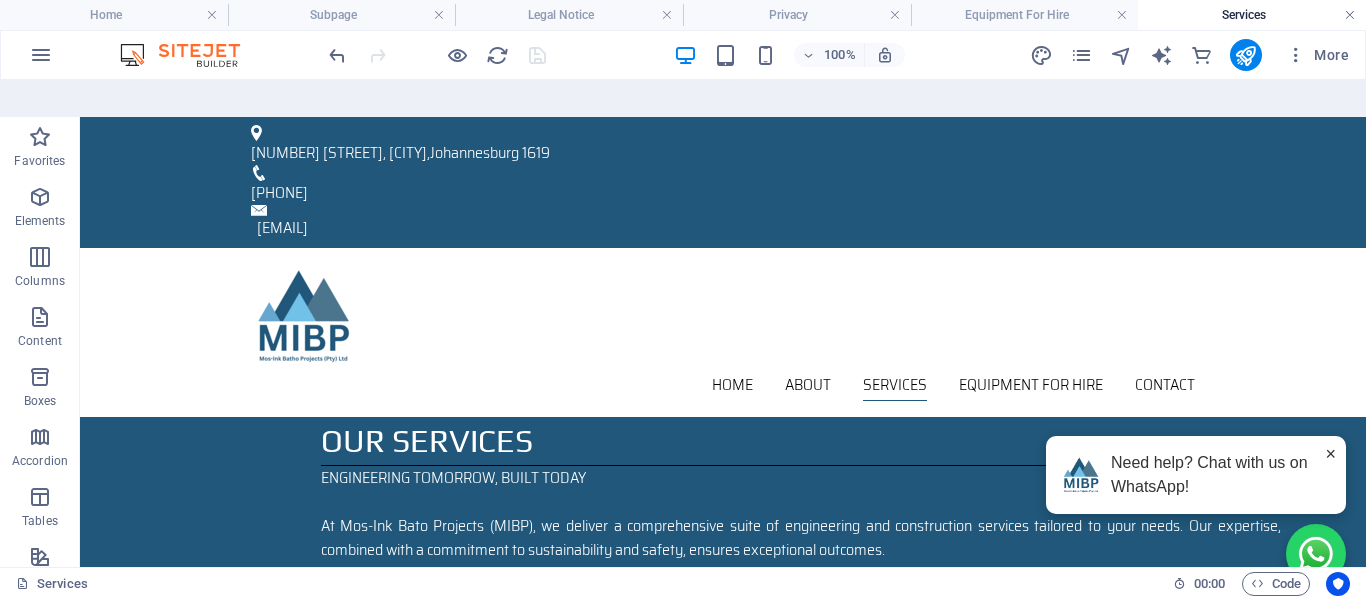 click at bounding box center [1350, 15] 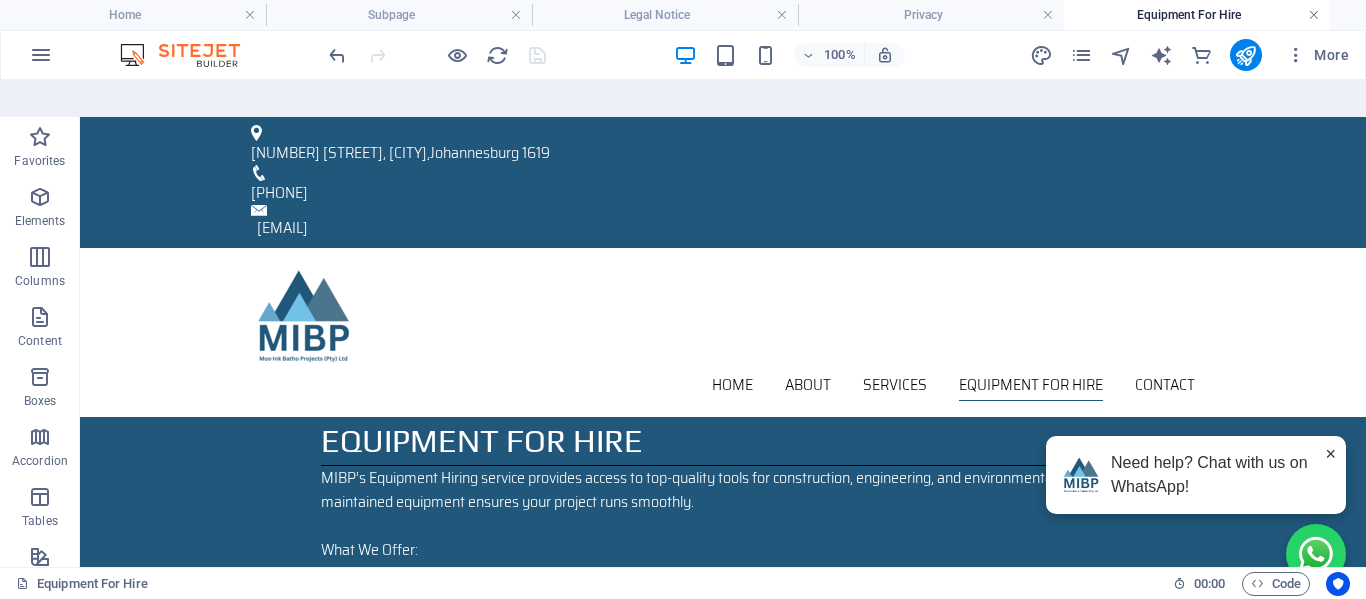 click at bounding box center [1314, 15] 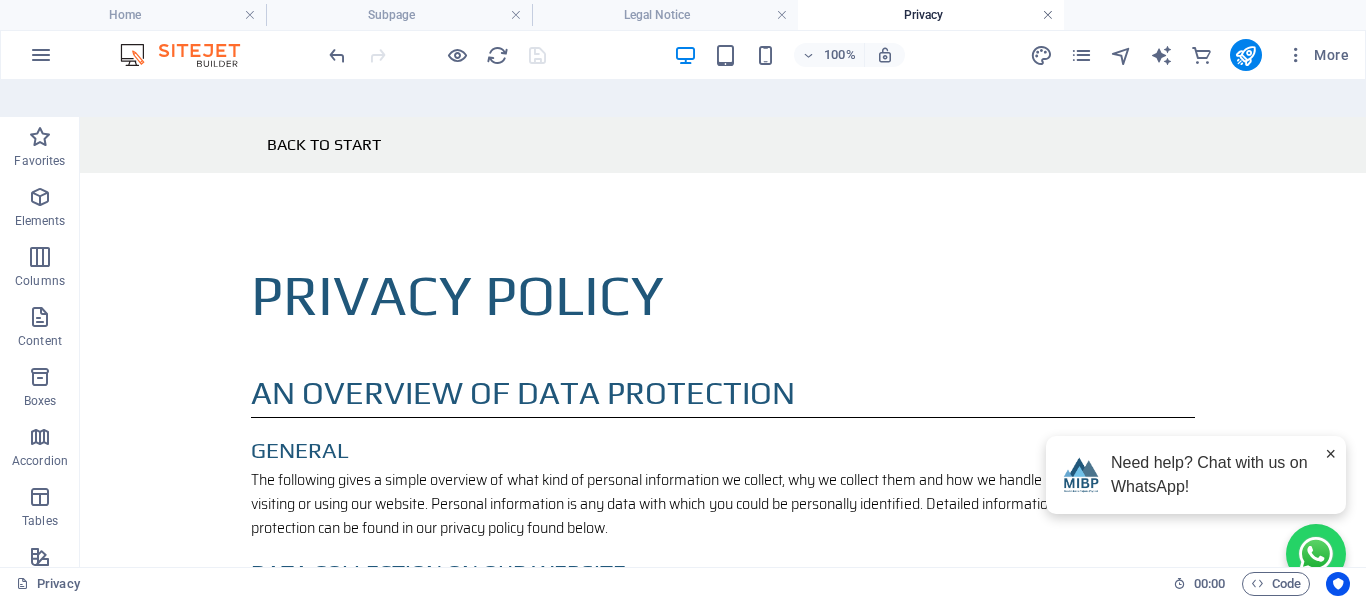 click at bounding box center [1048, 15] 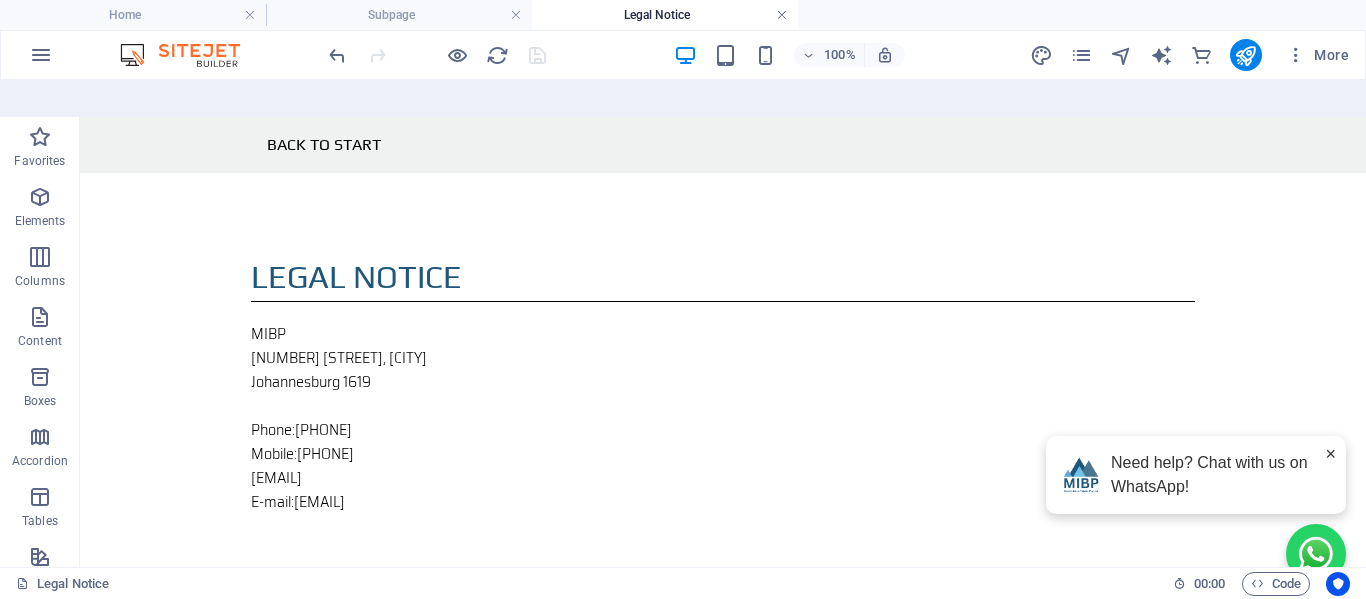 click at bounding box center [782, 15] 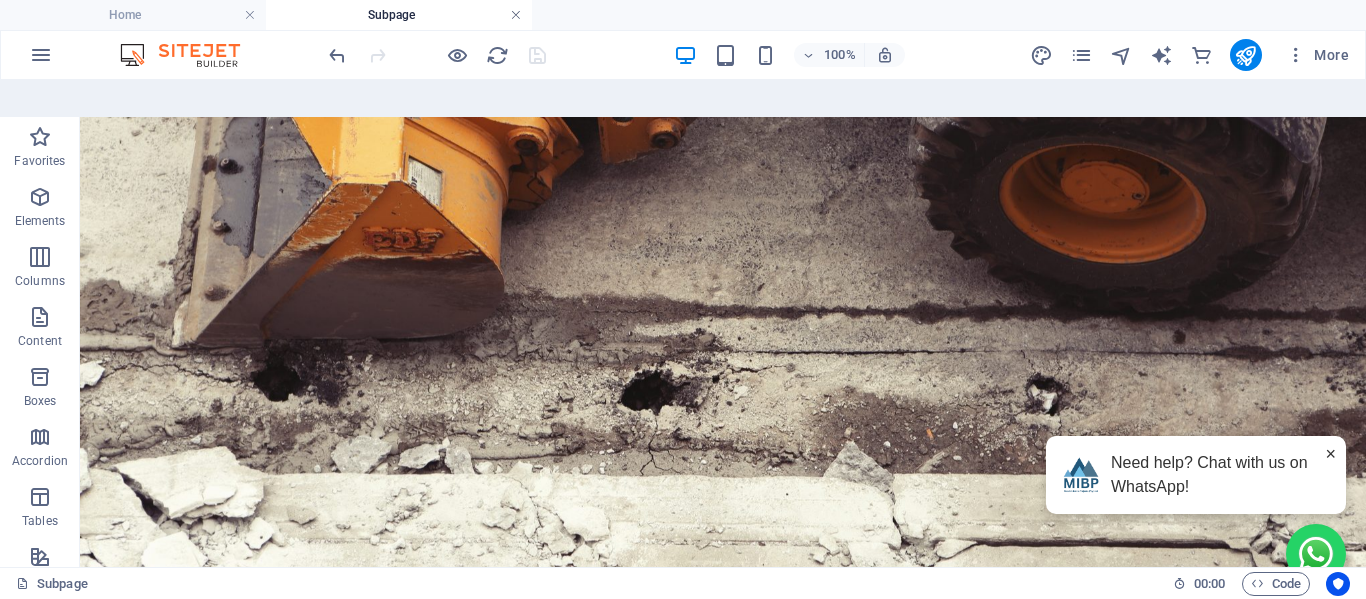 click at bounding box center (516, 15) 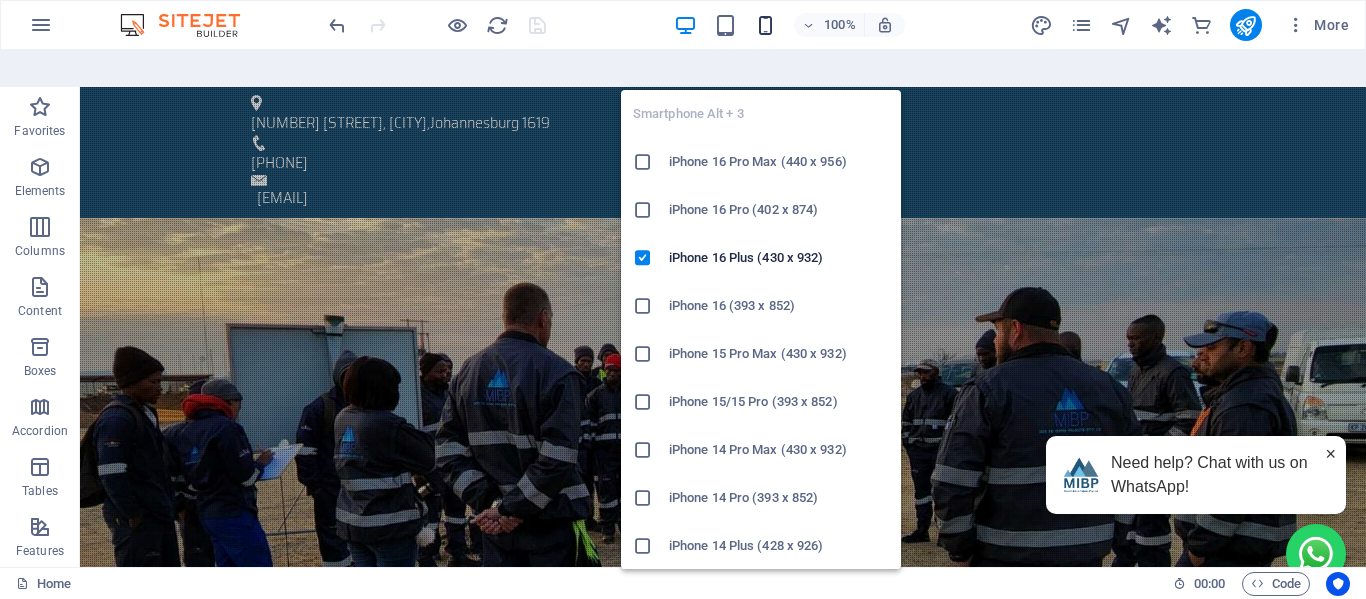 click at bounding box center (765, 25) 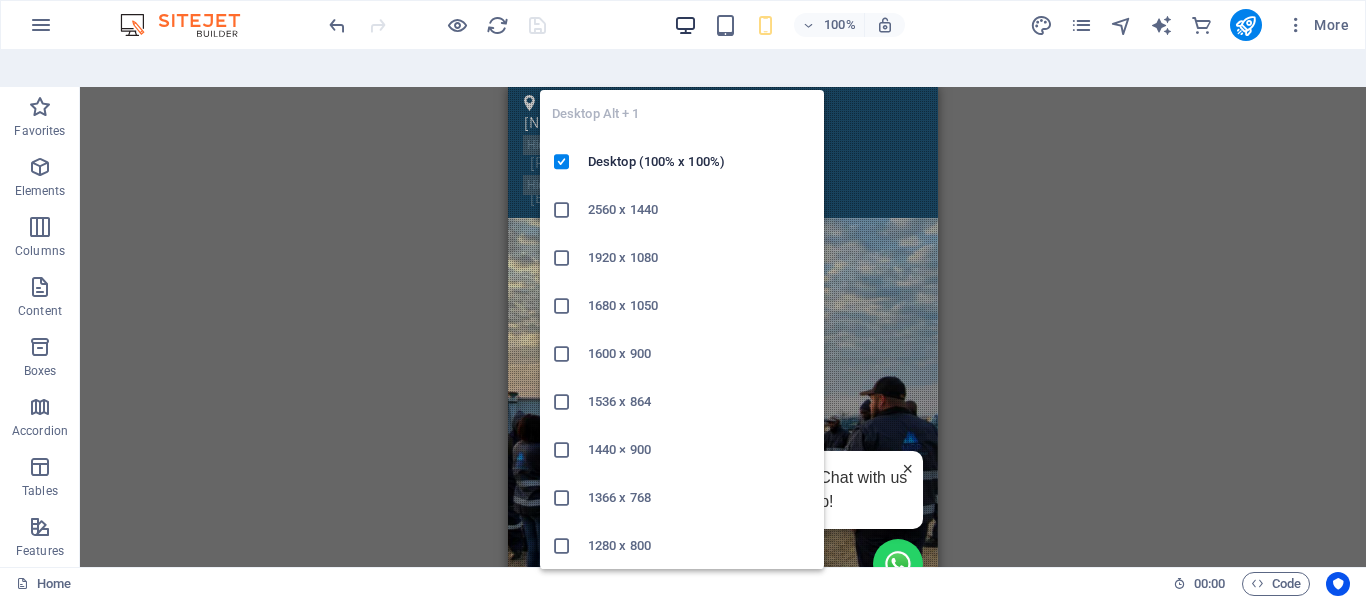 click at bounding box center [685, 25] 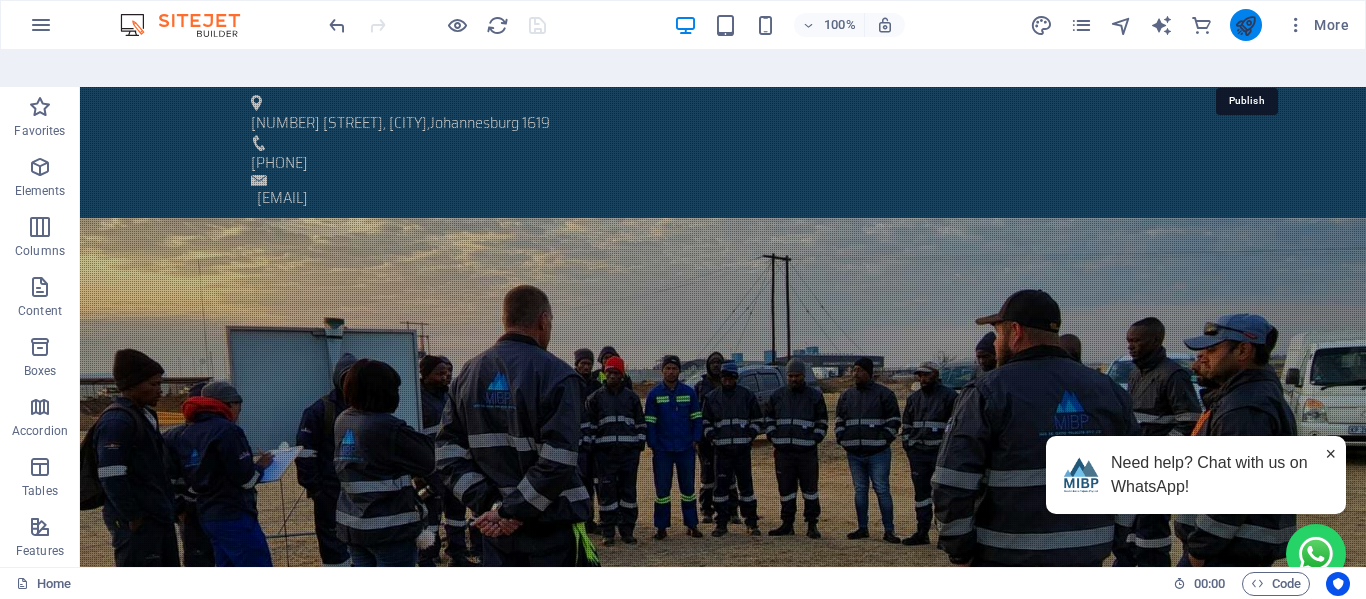 click at bounding box center [1245, 25] 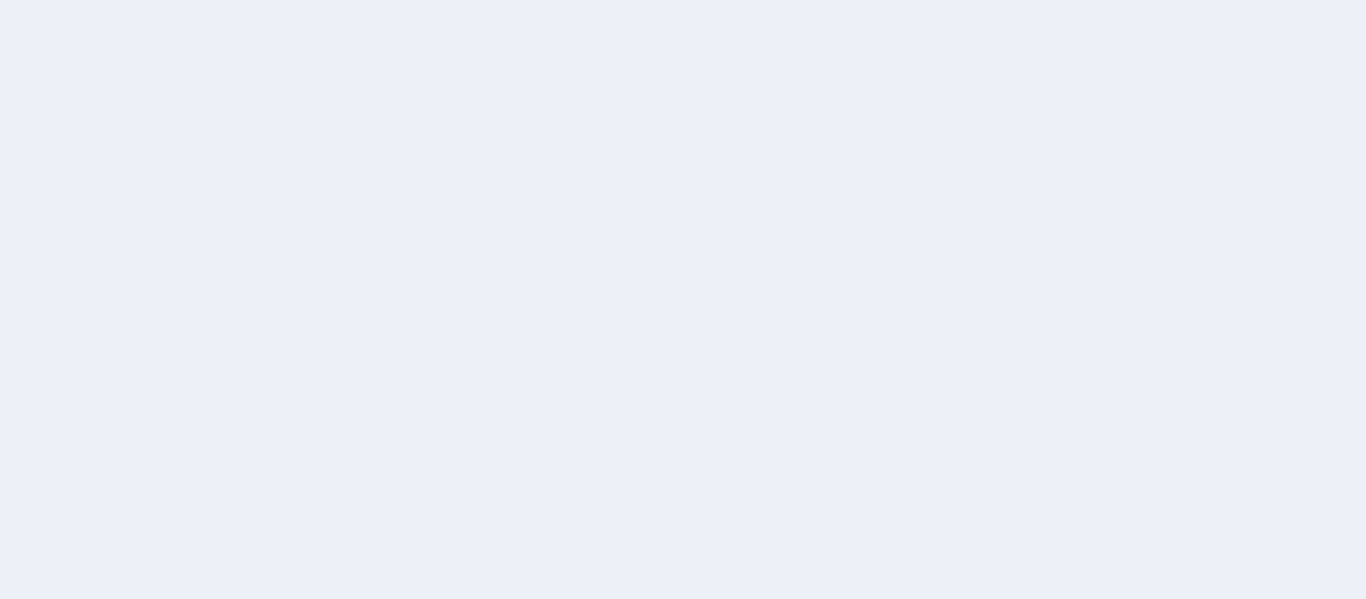 scroll, scrollTop: 0, scrollLeft: 0, axis: both 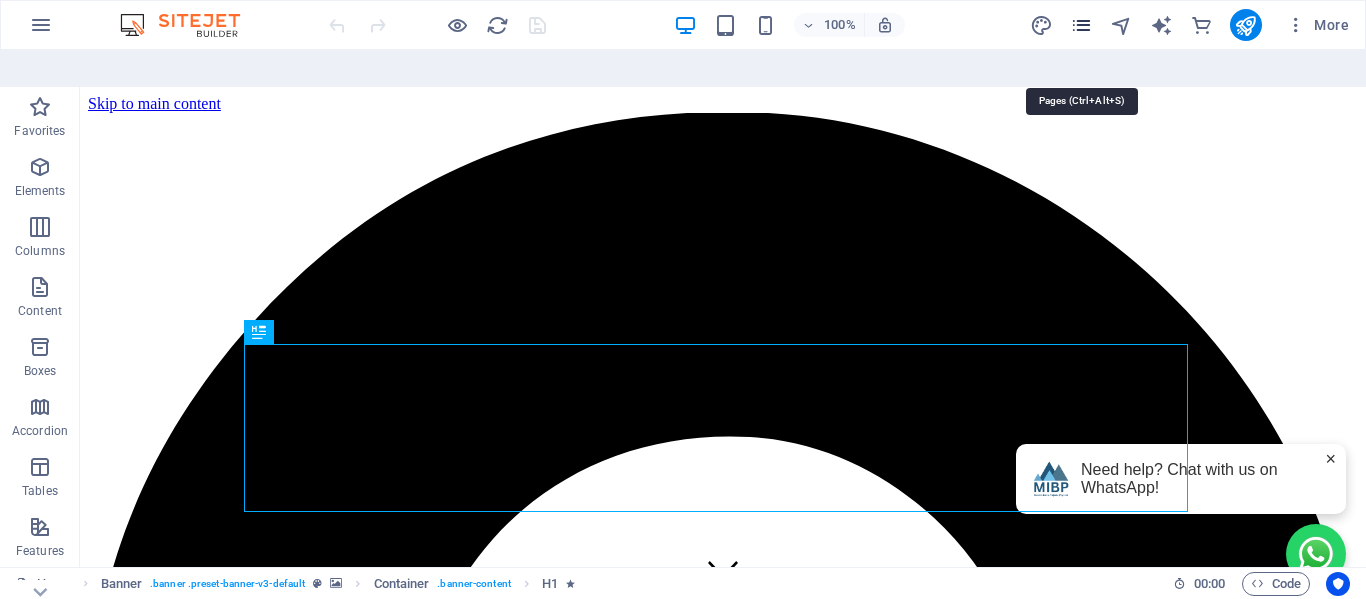 click at bounding box center (1081, 25) 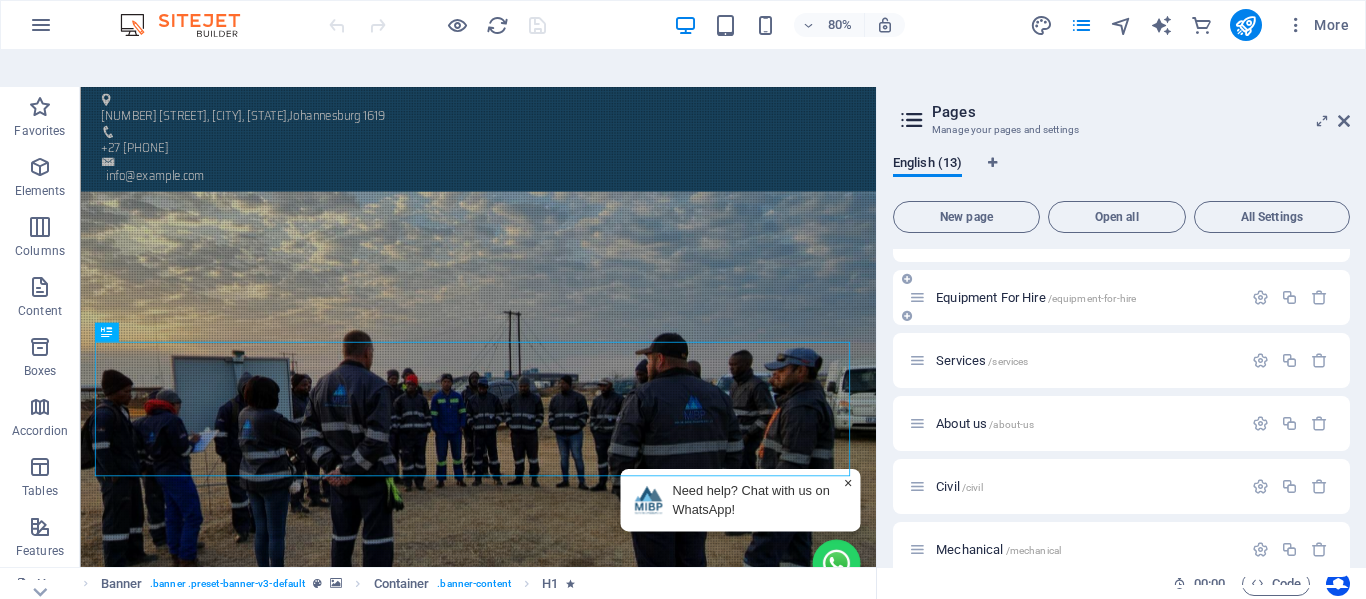 scroll, scrollTop: 200, scrollLeft: 0, axis: vertical 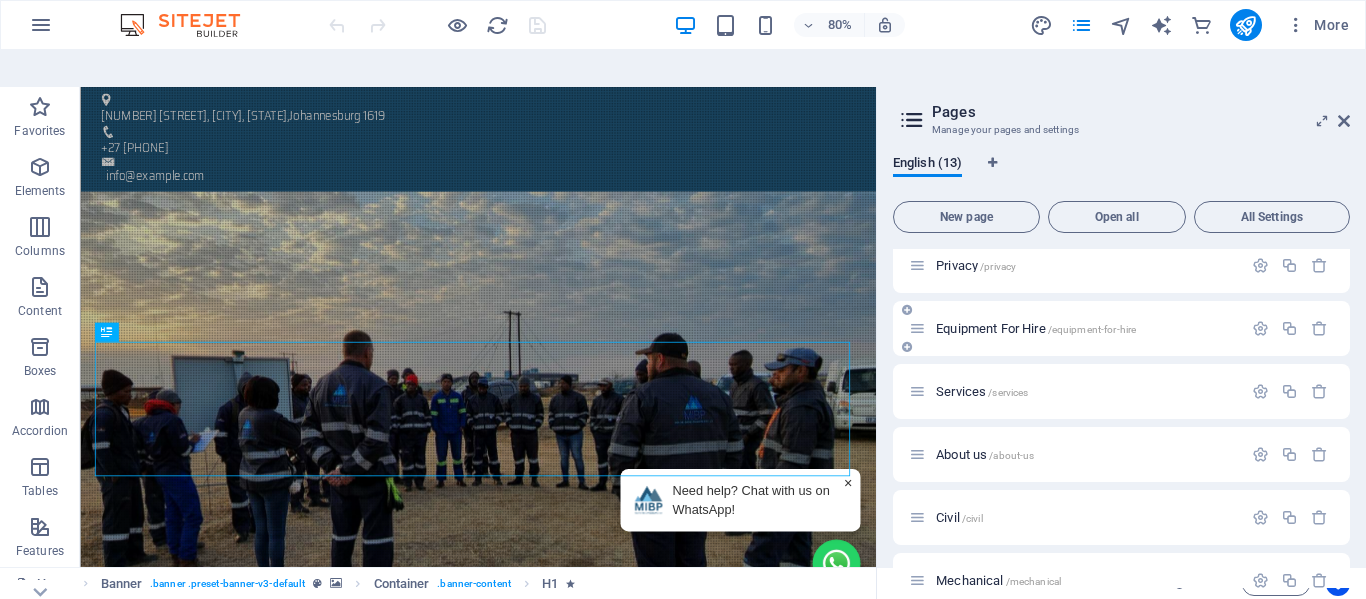 click on "Equipment For Hire /equipment-for-hire" at bounding box center (1036, 328) 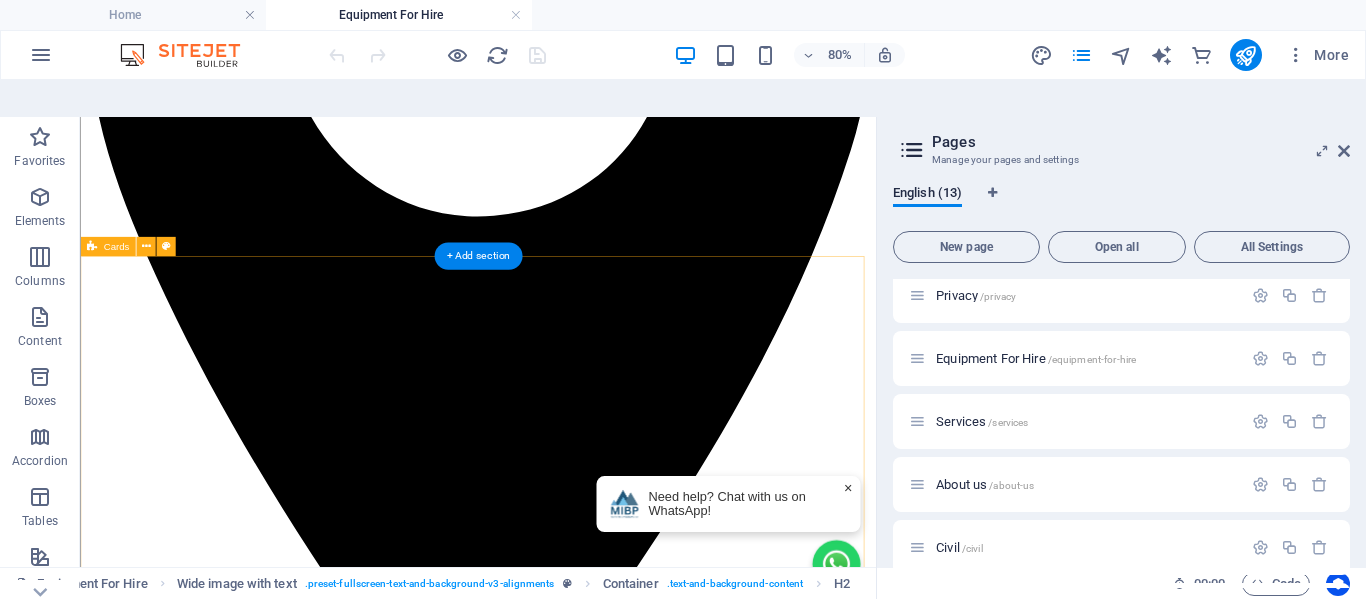 scroll, scrollTop: 800, scrollLeft: 0, axis: vertical 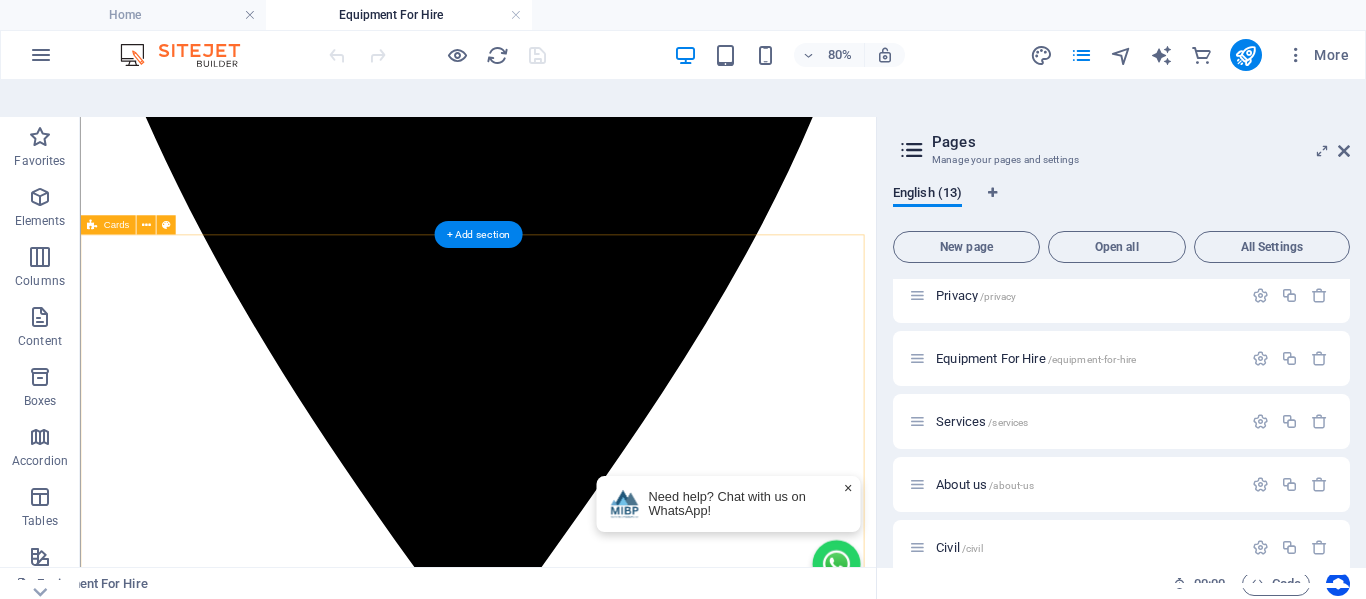 click on "trailer Hire Now bakkie Hire Now earthmoving Hire Now mobile toilets Hire Now" at bounding box center [577, 12506] 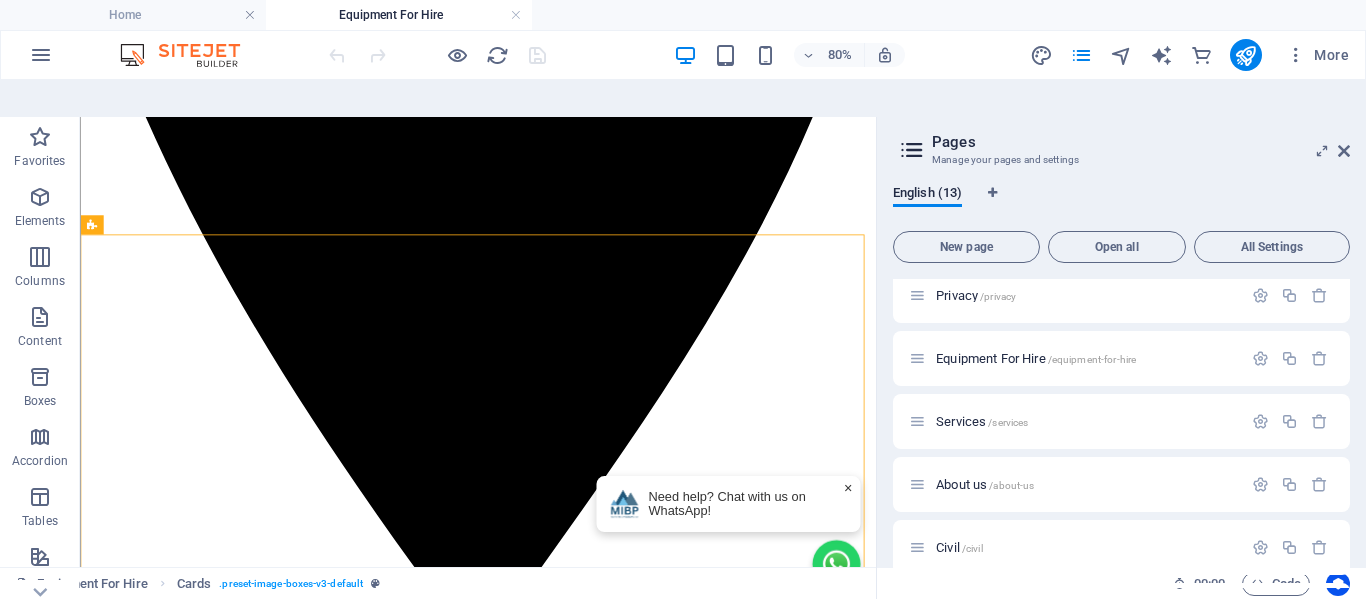 click on "Pages Manage your pages and settings English (13) New page Open all All Settings Home / Subpage /subpage Legal Notice /legal-notice Privacy /privacy Equipment For Hire /equipment-for-hire Services /services About us /about-us Civil /civil Mechanical /mechanical Electrical /electrical Consulting /consulting Environmental /environmental Contact Us /contact-us" at bounding box center (1121, 360) 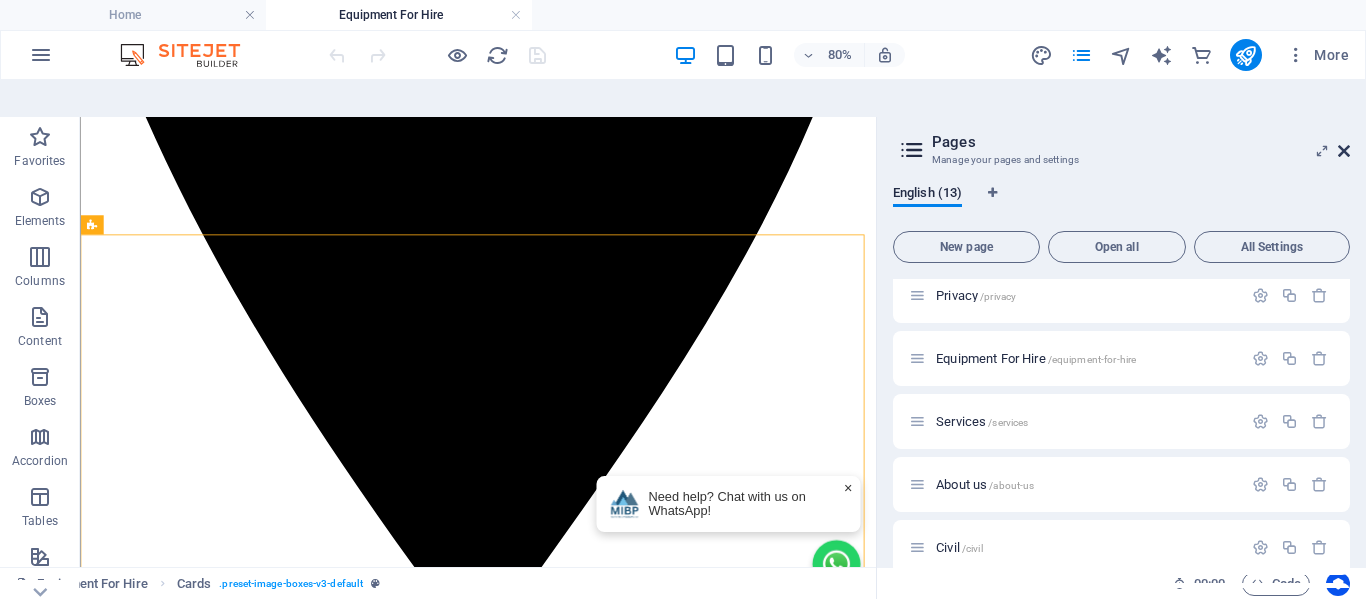 click at bounding box center (1344, 151) 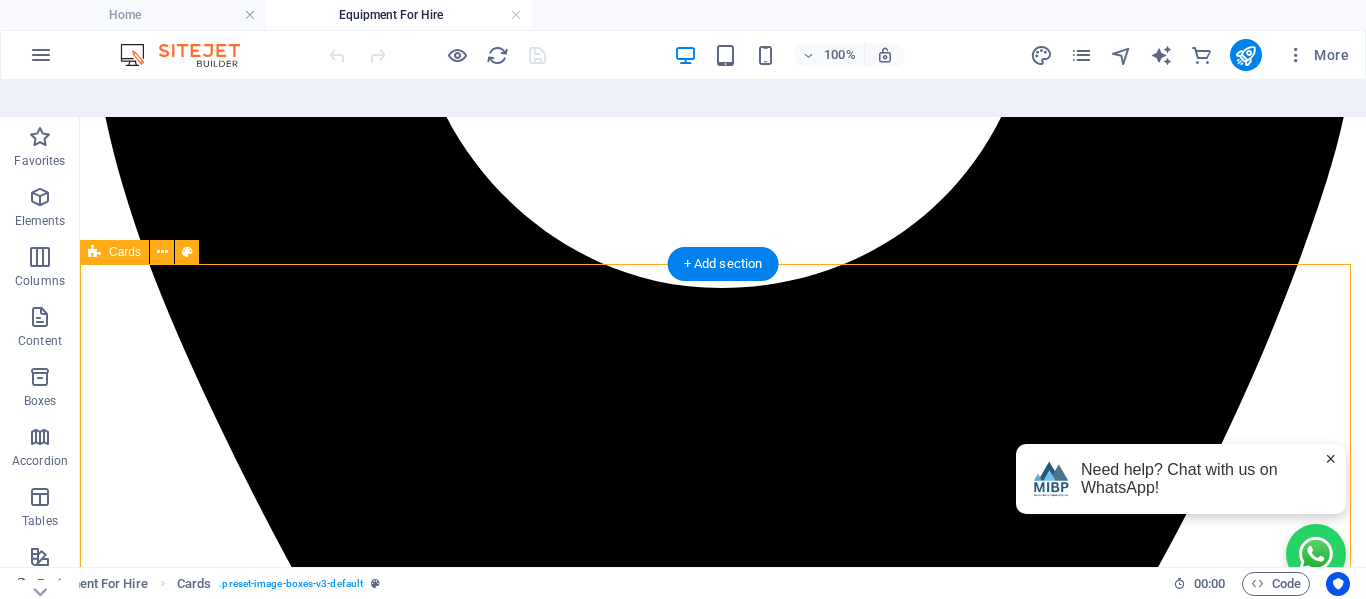 click on "trailer Hire Now bakkie Hire Now earthmoving Hire Now mobile toilets Hire Now" at bounding box center (723, 15842) 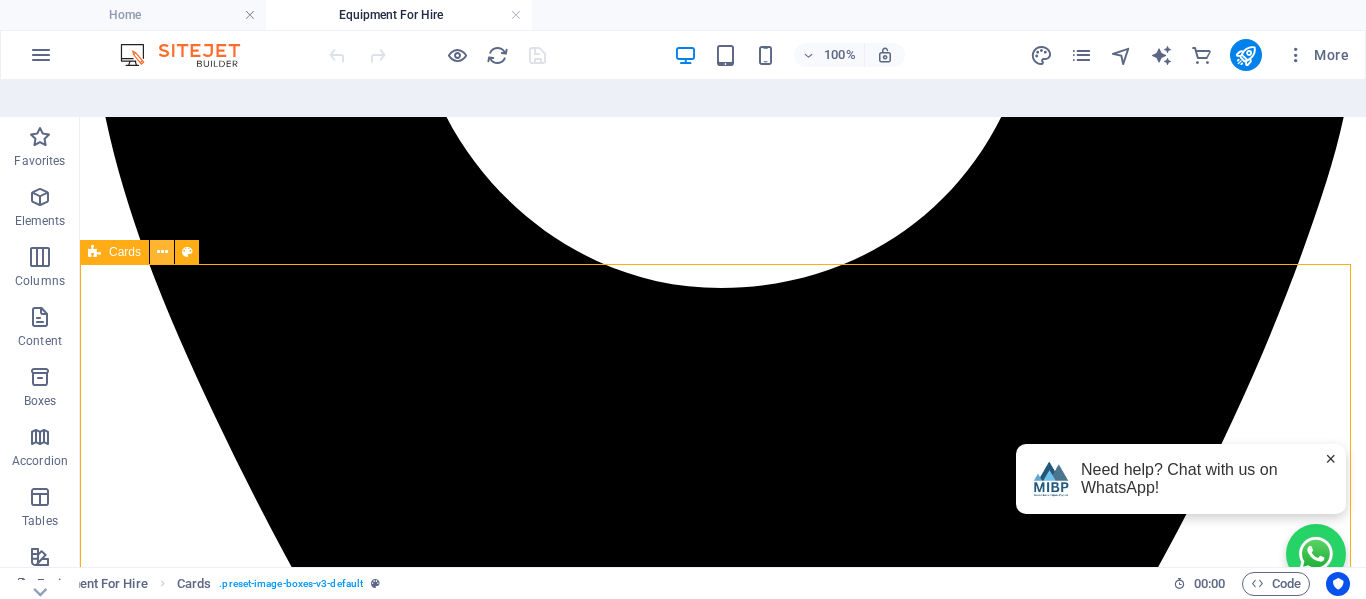 click at bounding box center [162, 252] 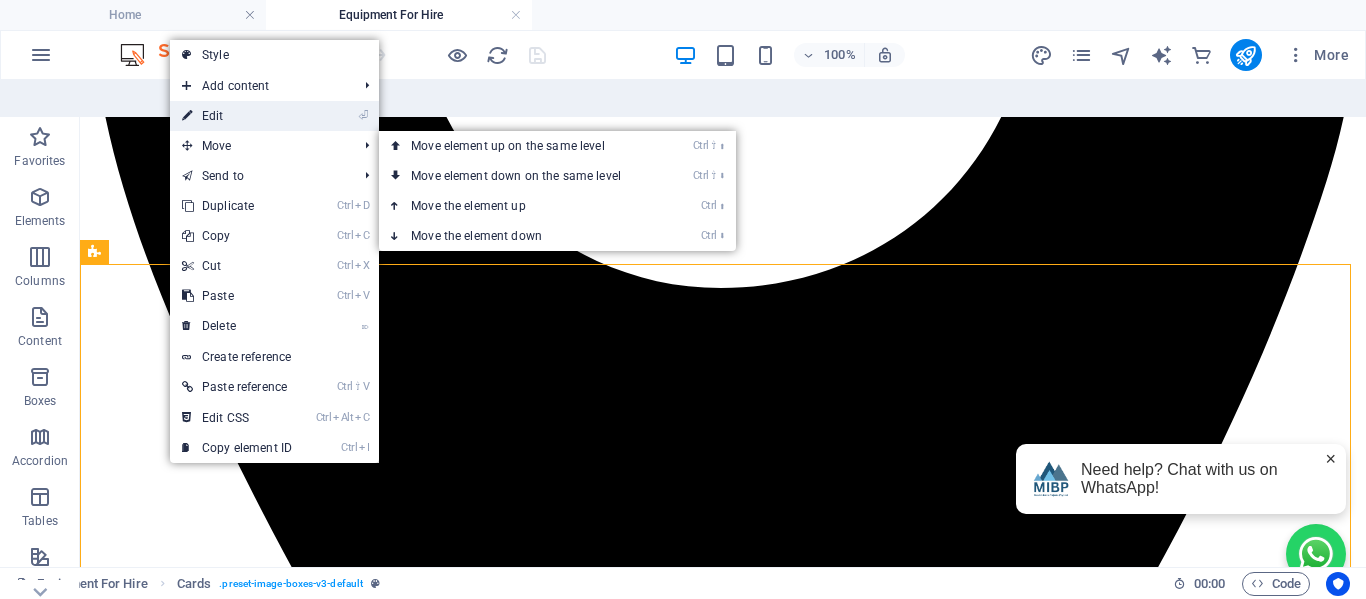 click on "⏎  Edit" at bounding box center [237, 116] 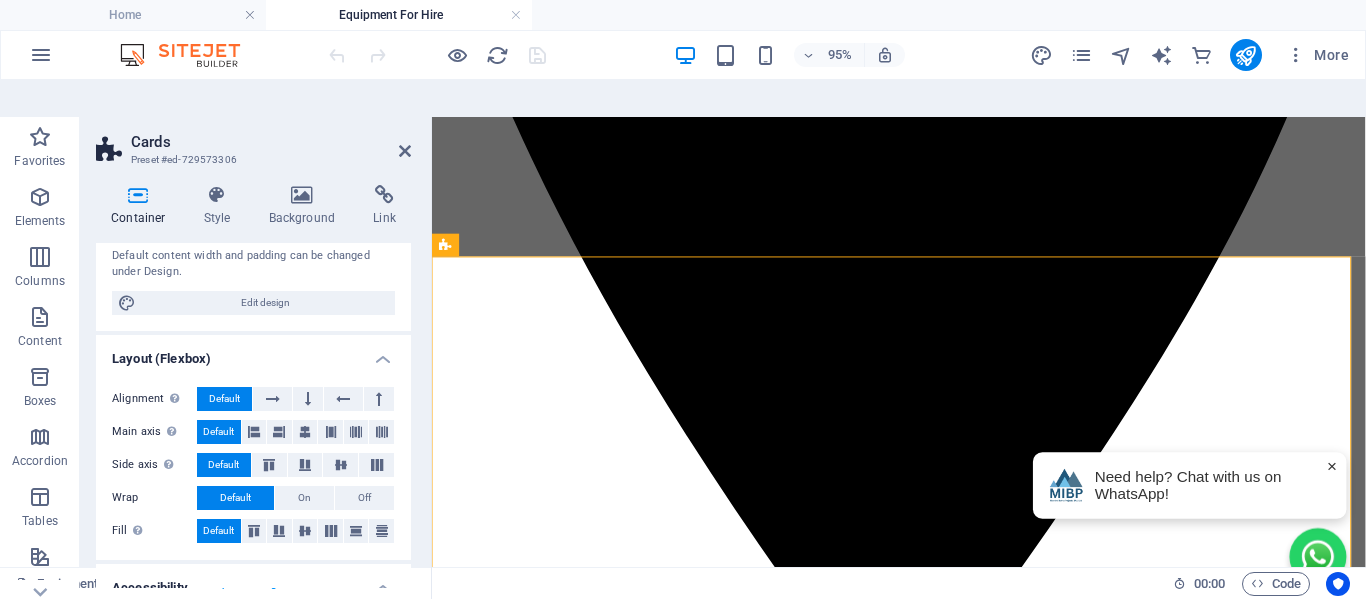 scroll, scrollTop: 200, scrollLeft: 0, axis: vertical 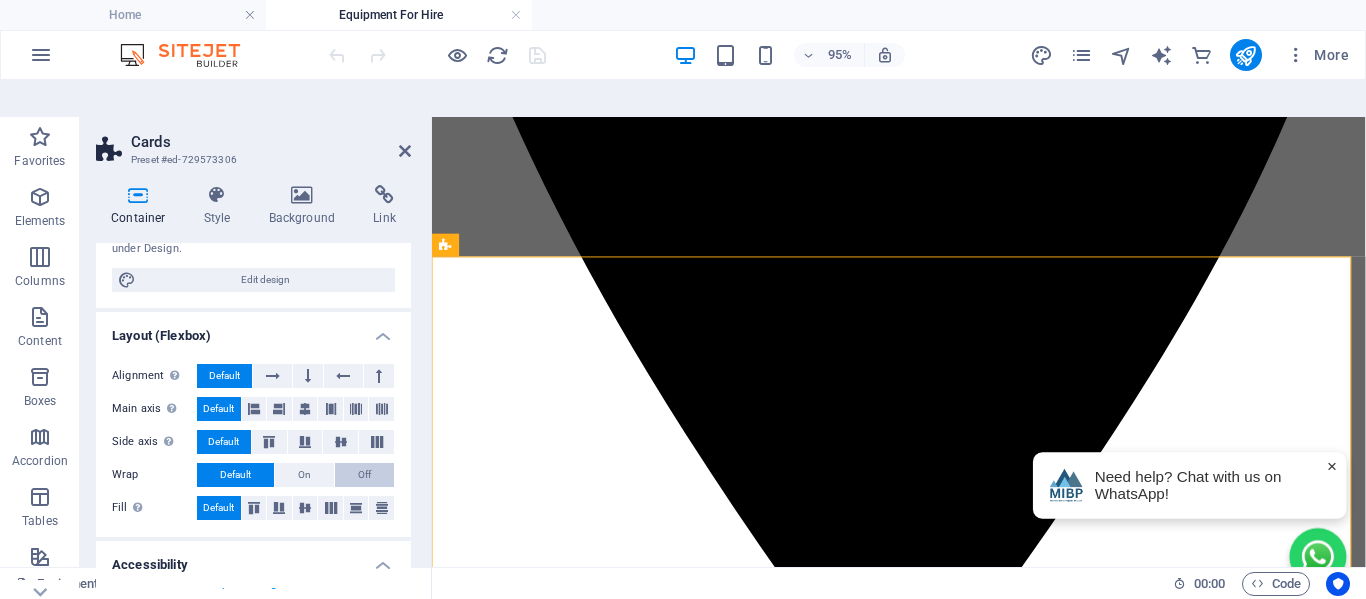 click on "Off" at bounding box center [364, 475] 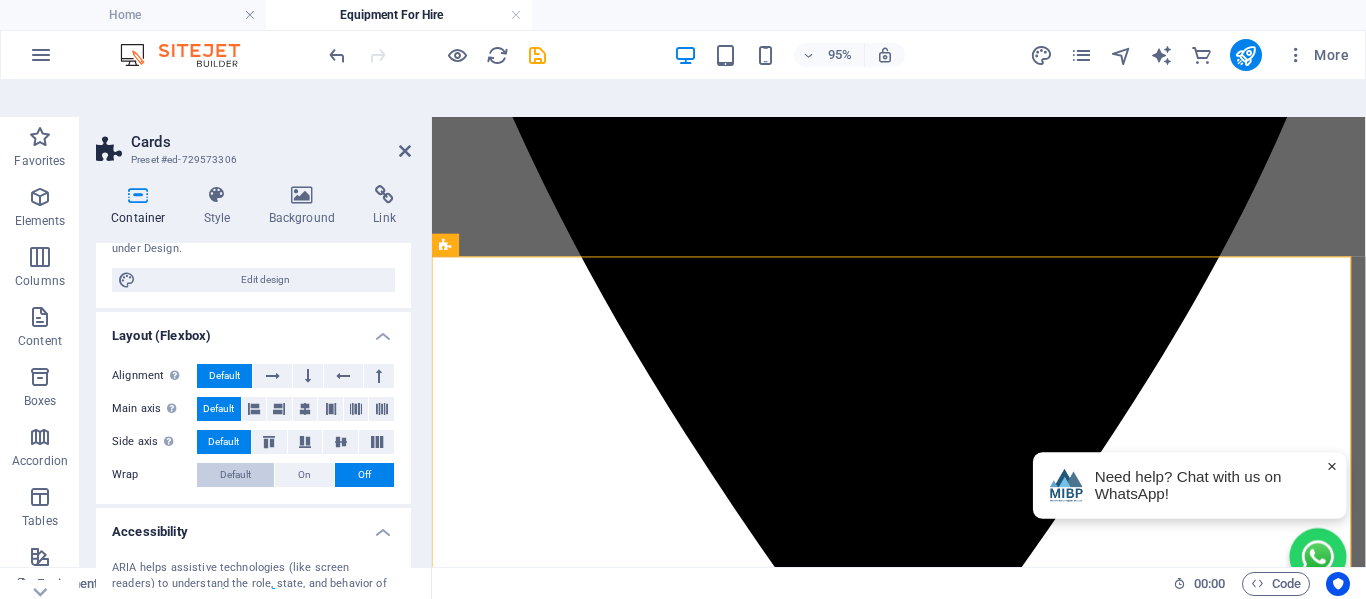 click on "Default" at bounding box center [235, 475] 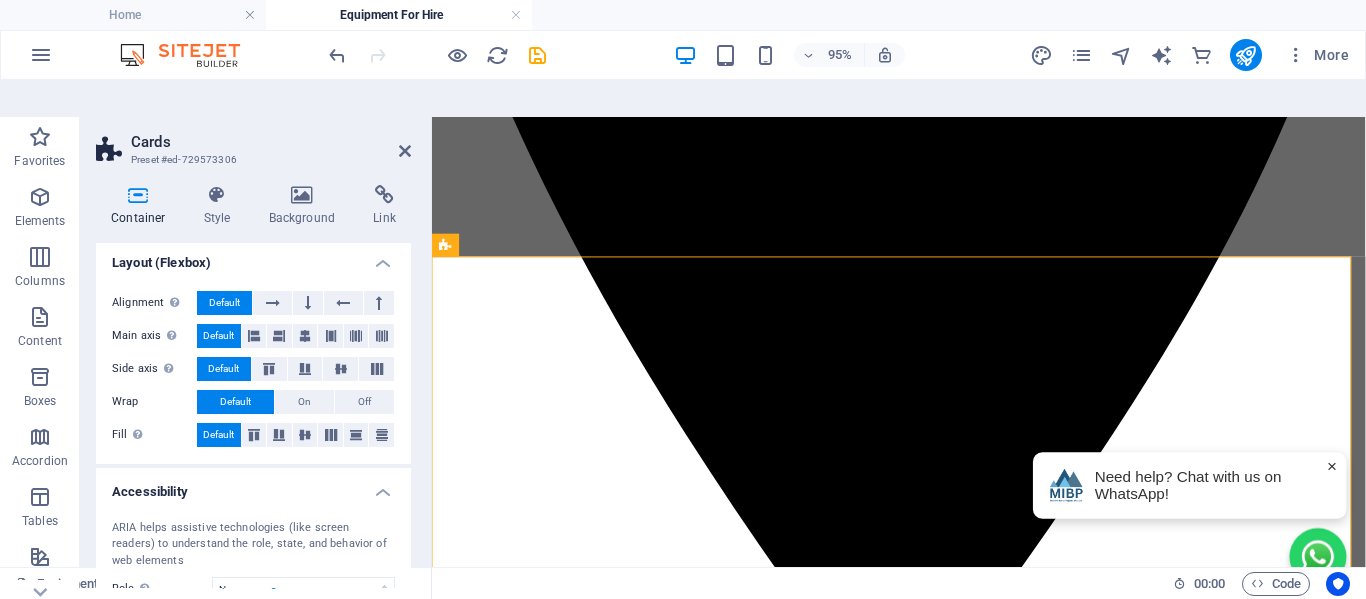 scroll, scrollTop: 300, scrollLeft: 0, axis: vertical 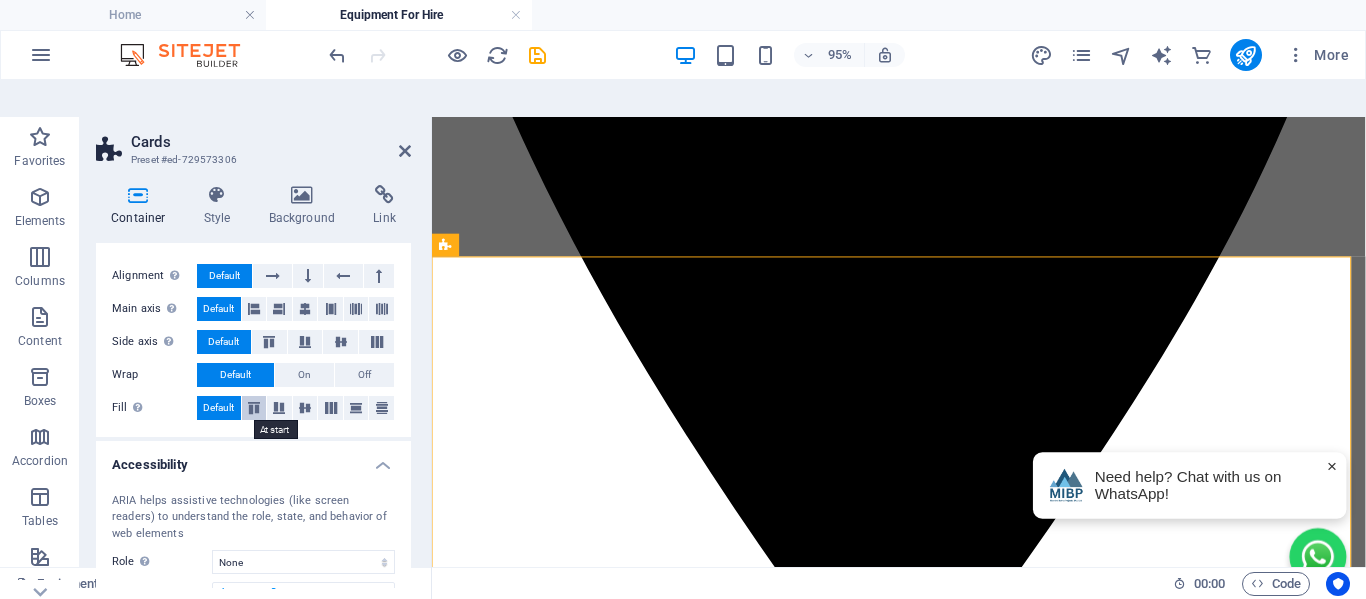 click at bounding box center (254, 408) 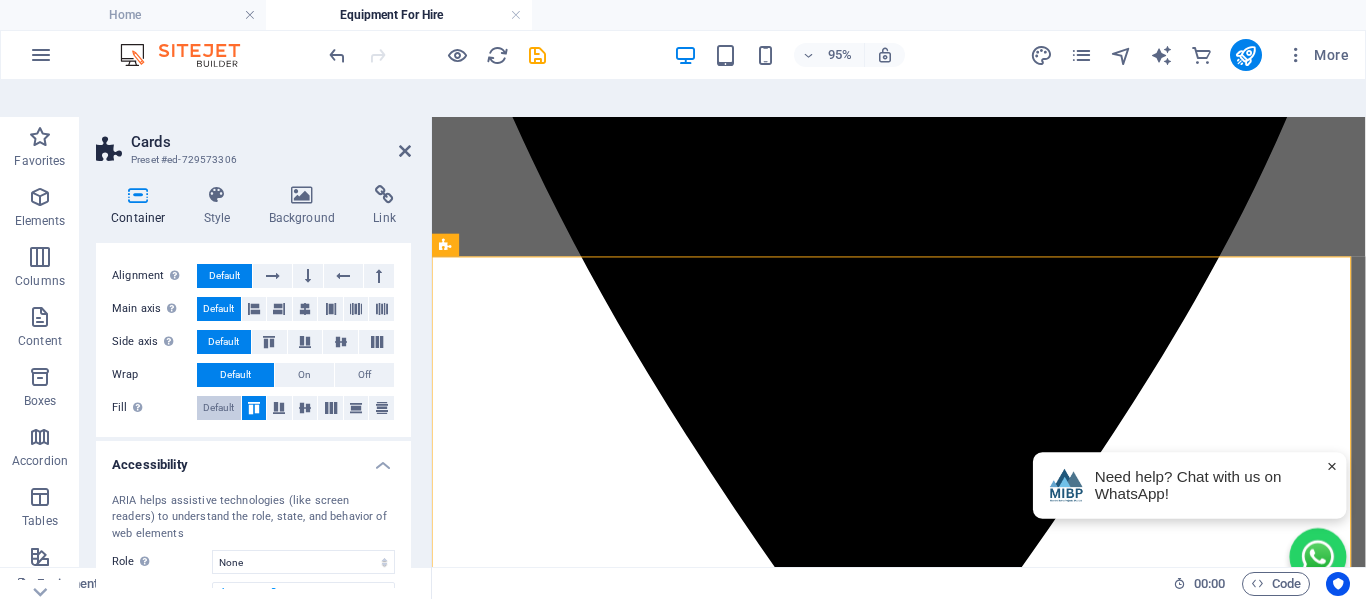 click on "Default" at bounding box center [218, 408] 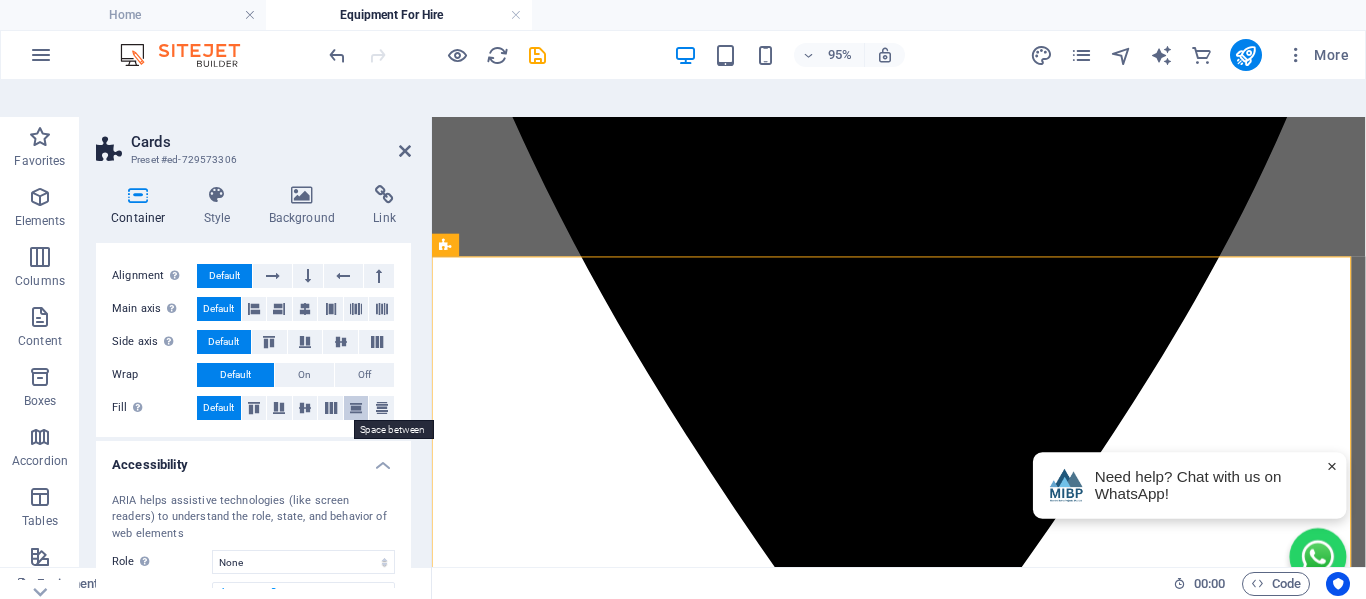 click at bounding box center [356, 408] 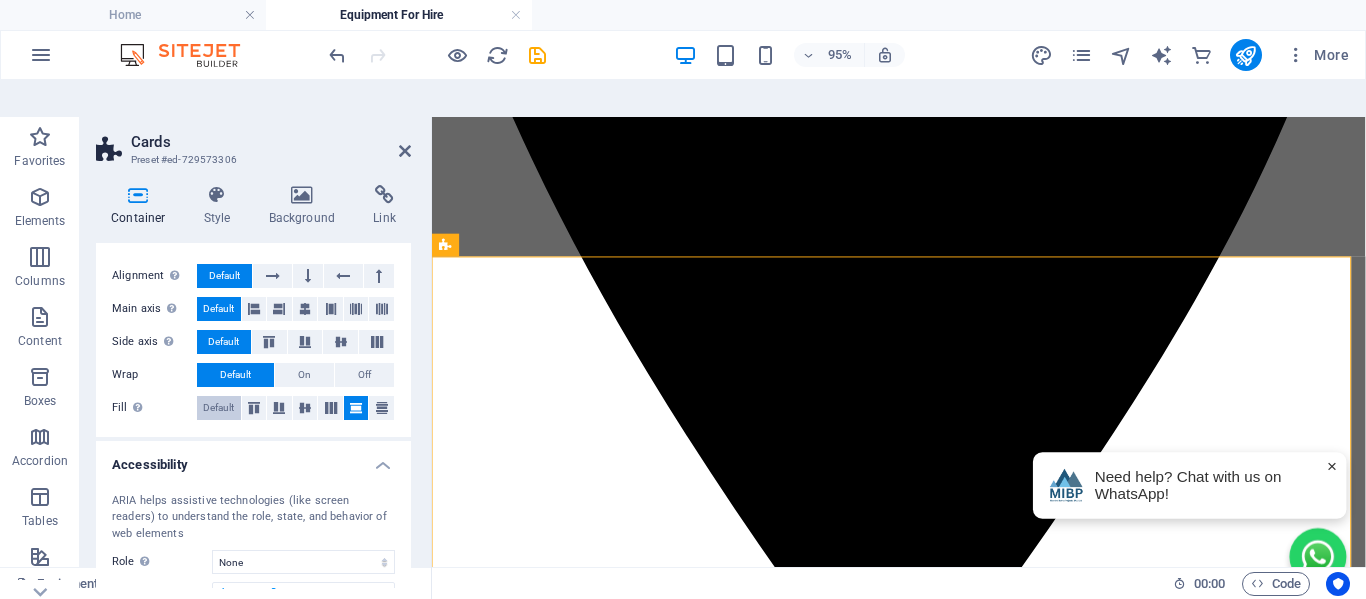 click on "Default" at bounding box center [218, 408] 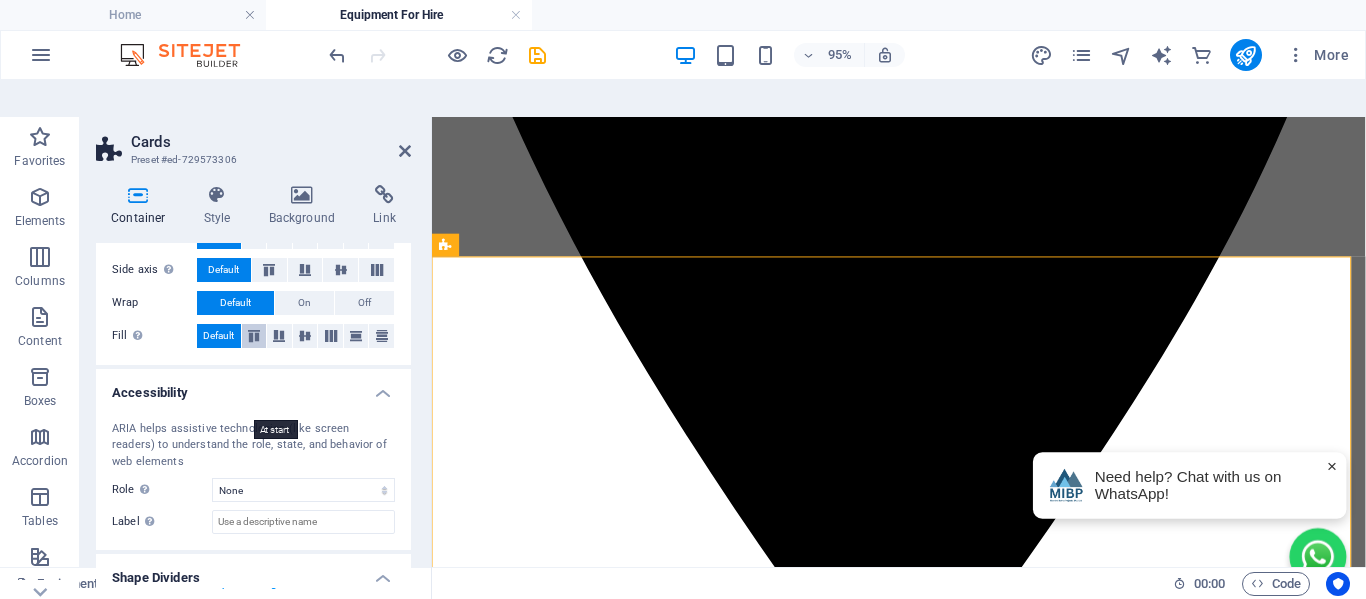scroll, scrollTop: 430, scrollLeft: 0, axis: vertical 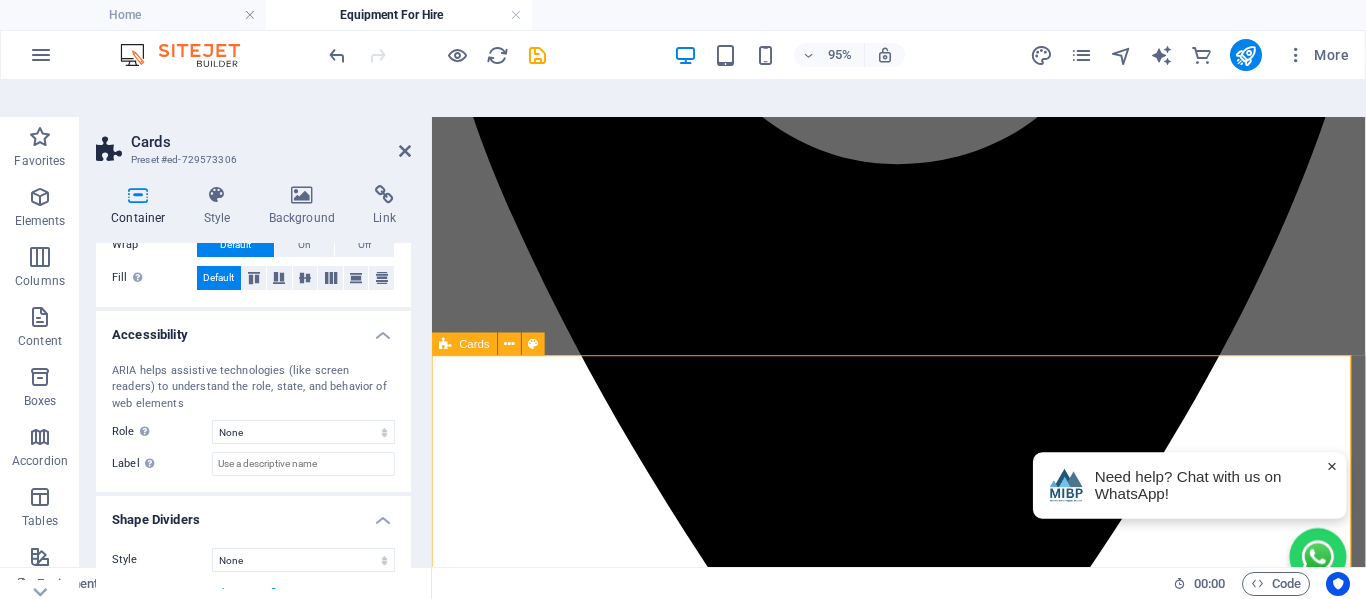 click on "trailer Hire Now bakkie Hire Now earthmoving Hire Now mobile toilets Hire Now" at bounding box center (923, 12473) 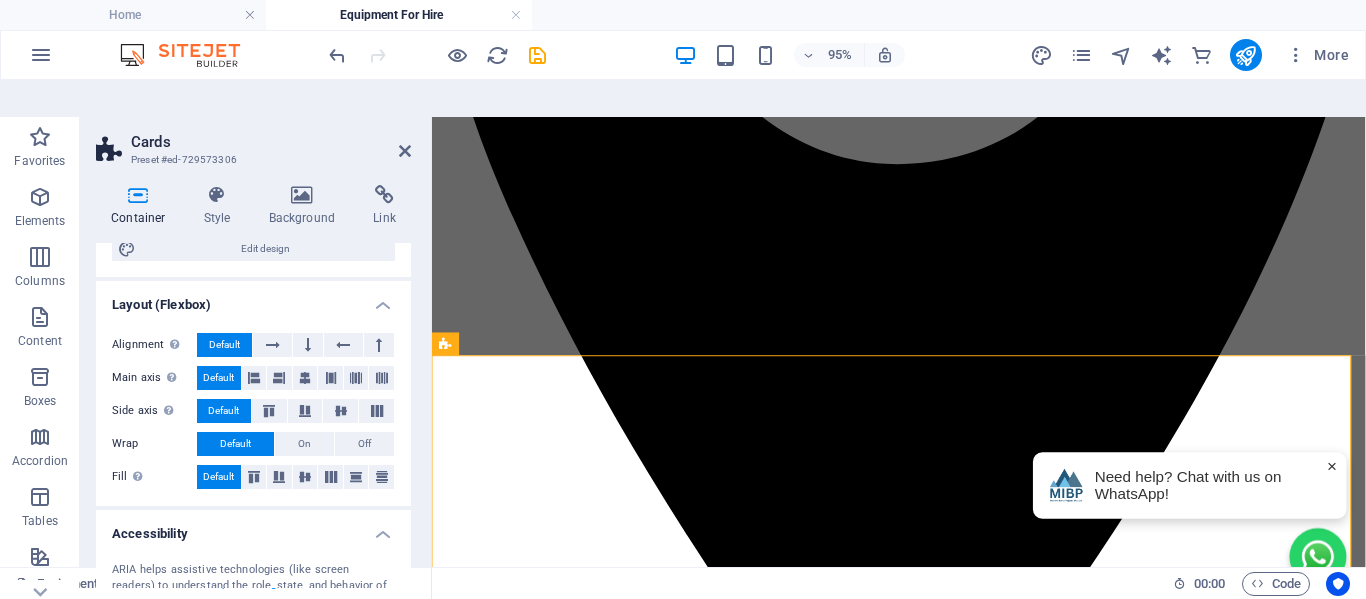 scroll, scrollTop: 230, scrollLeft: 0, axis: vertical 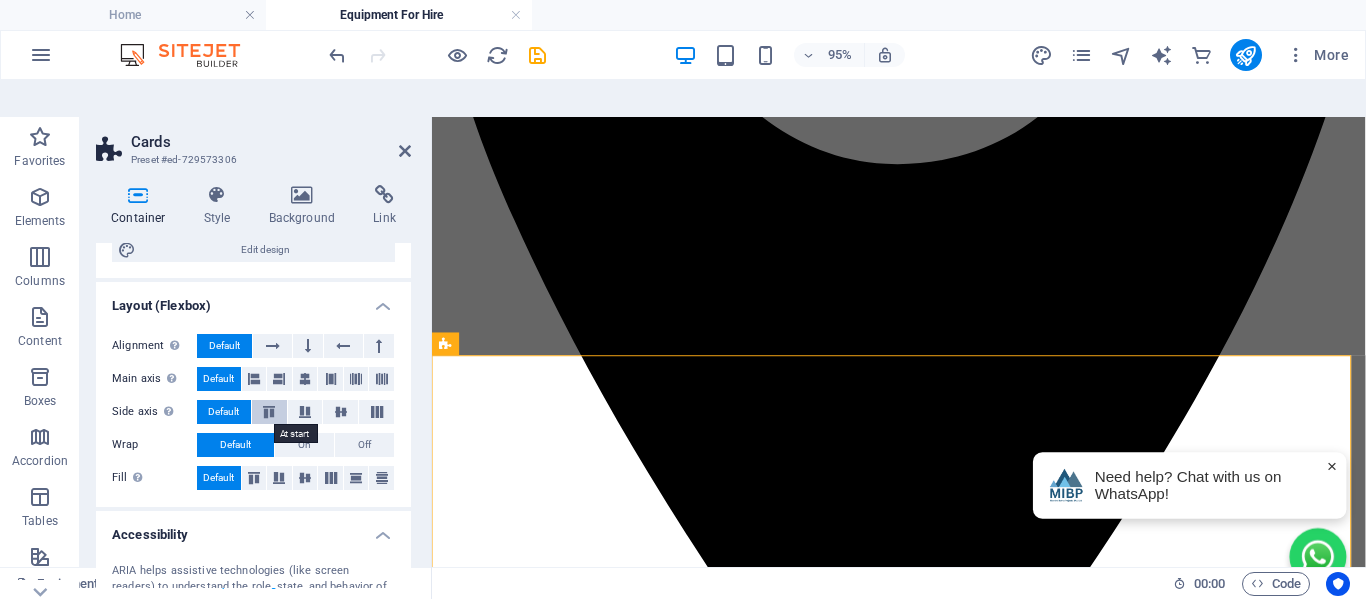 click at bounding box center (269, 412) 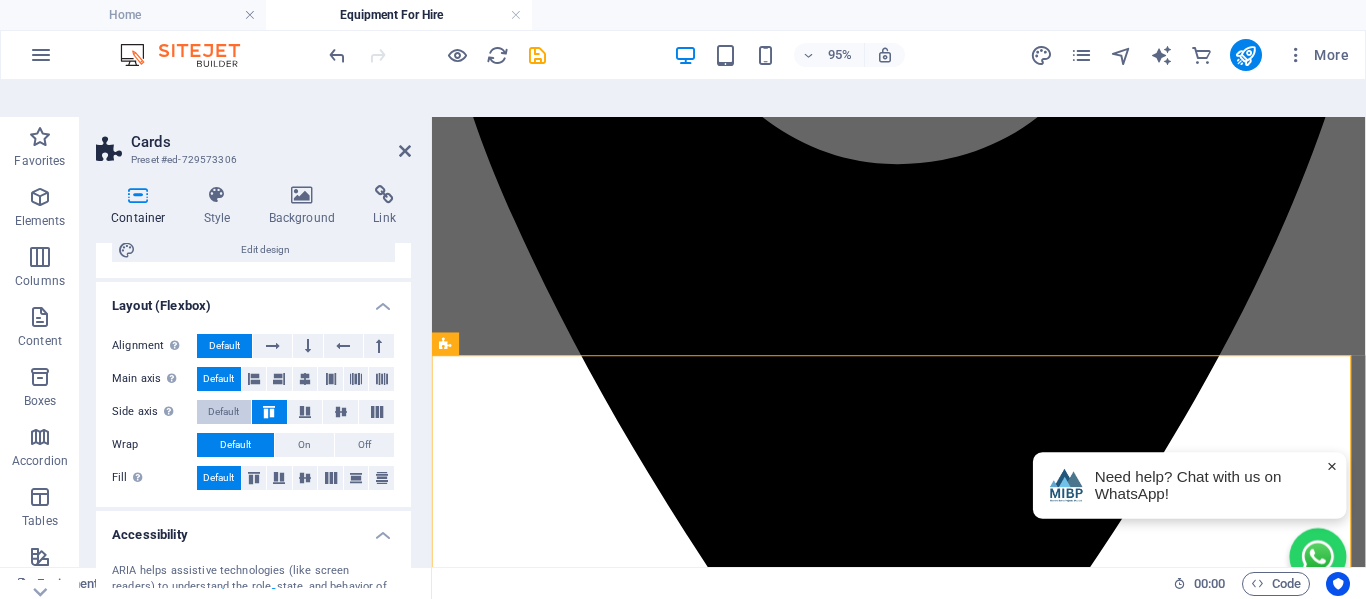 click on "Default" at bounding box center (223, 412) 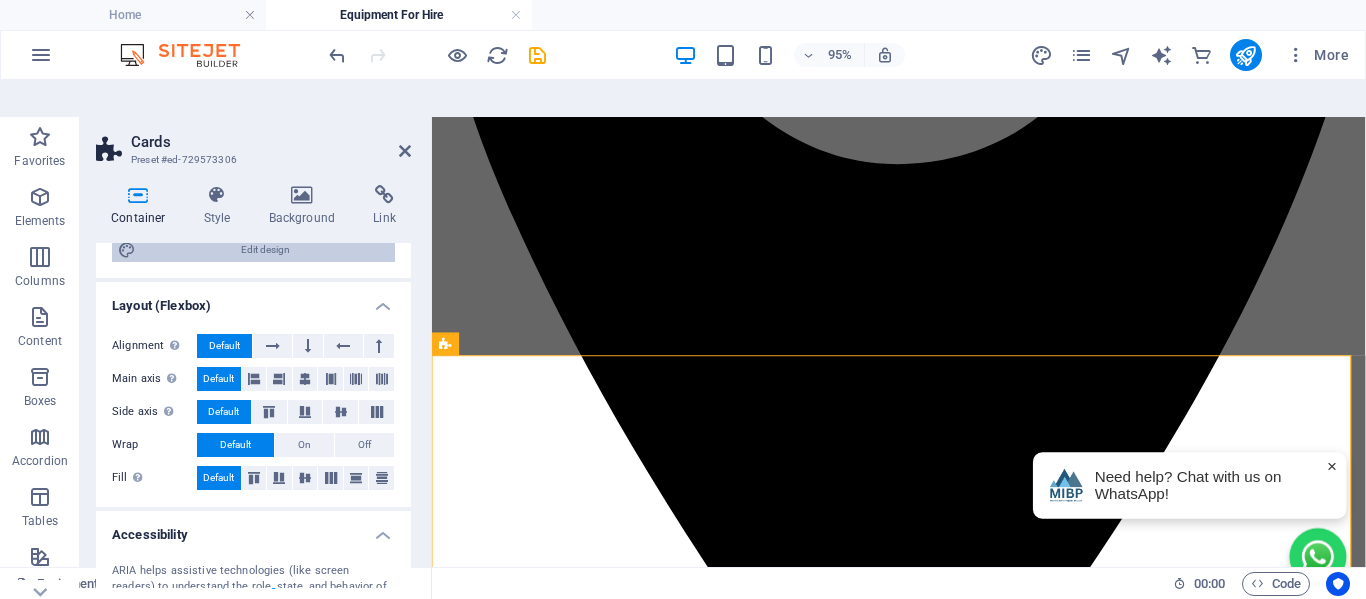 click on "Edit design" at bounding box center (265, 250) 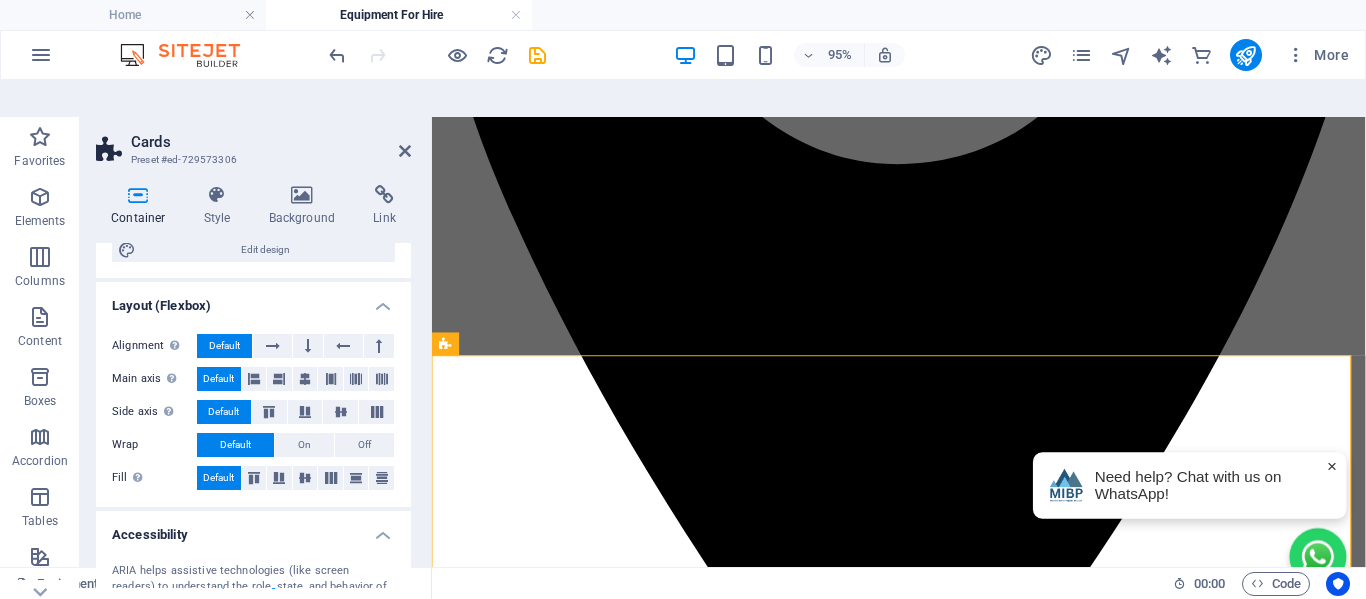 select on "rem" 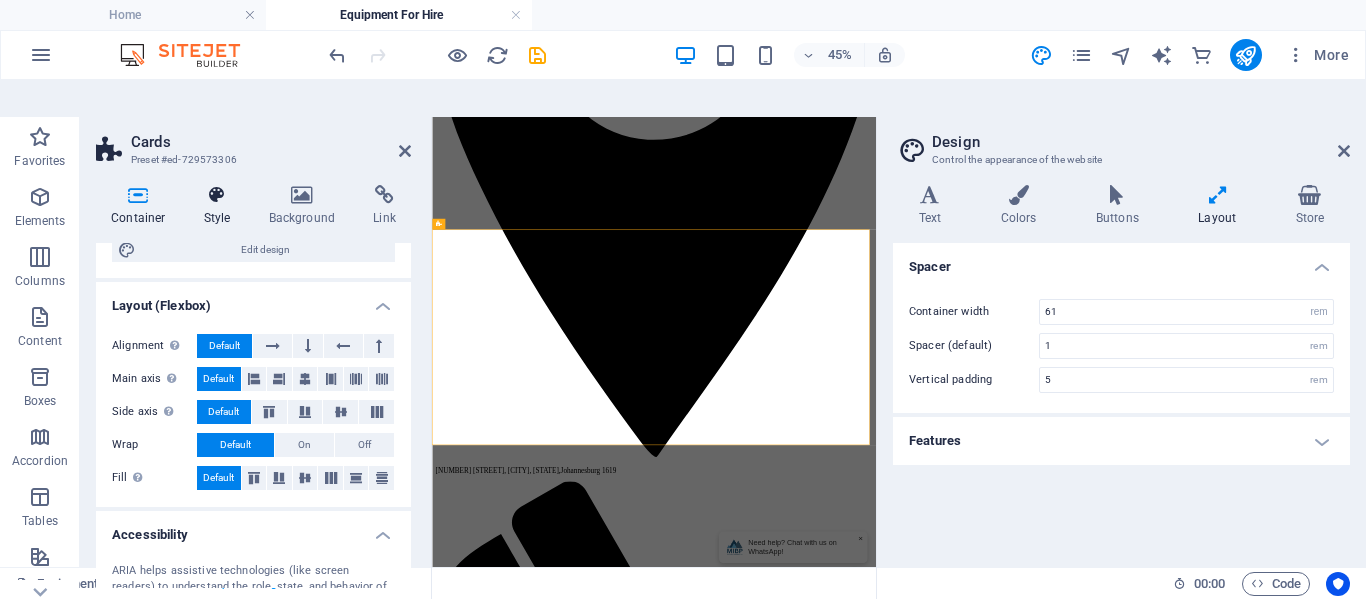 click at bounding box center (217, 195) 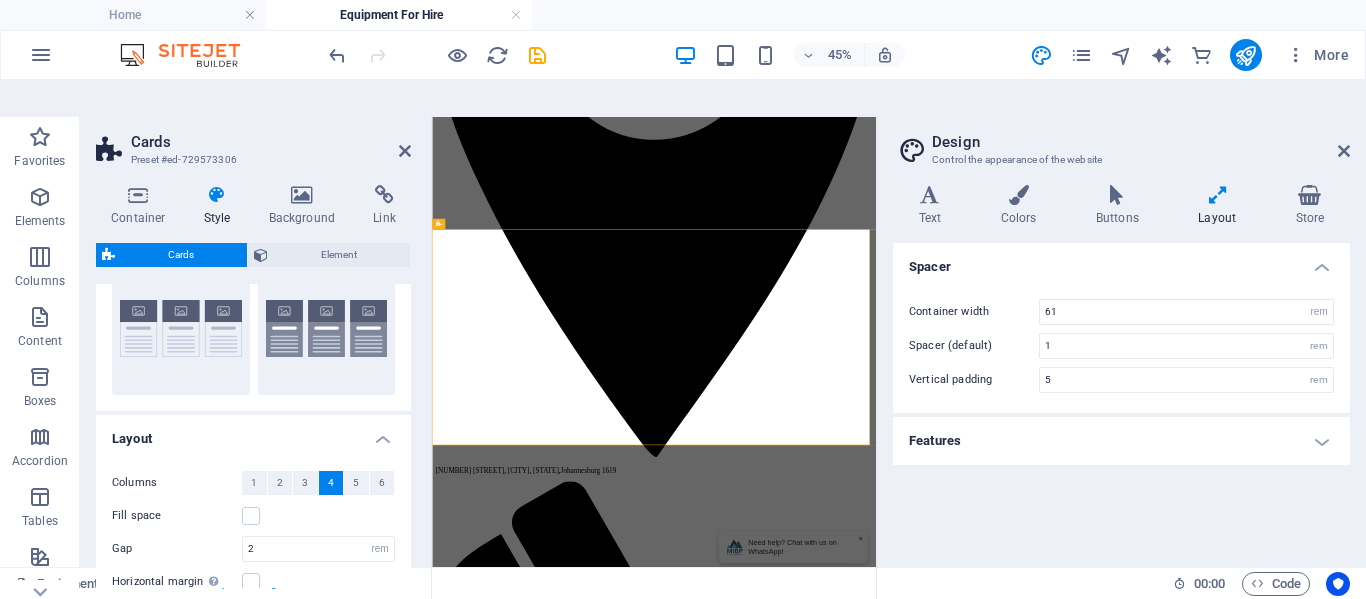 scroll, scrollTop: 100, scrollLeft: 0, axis: vertical 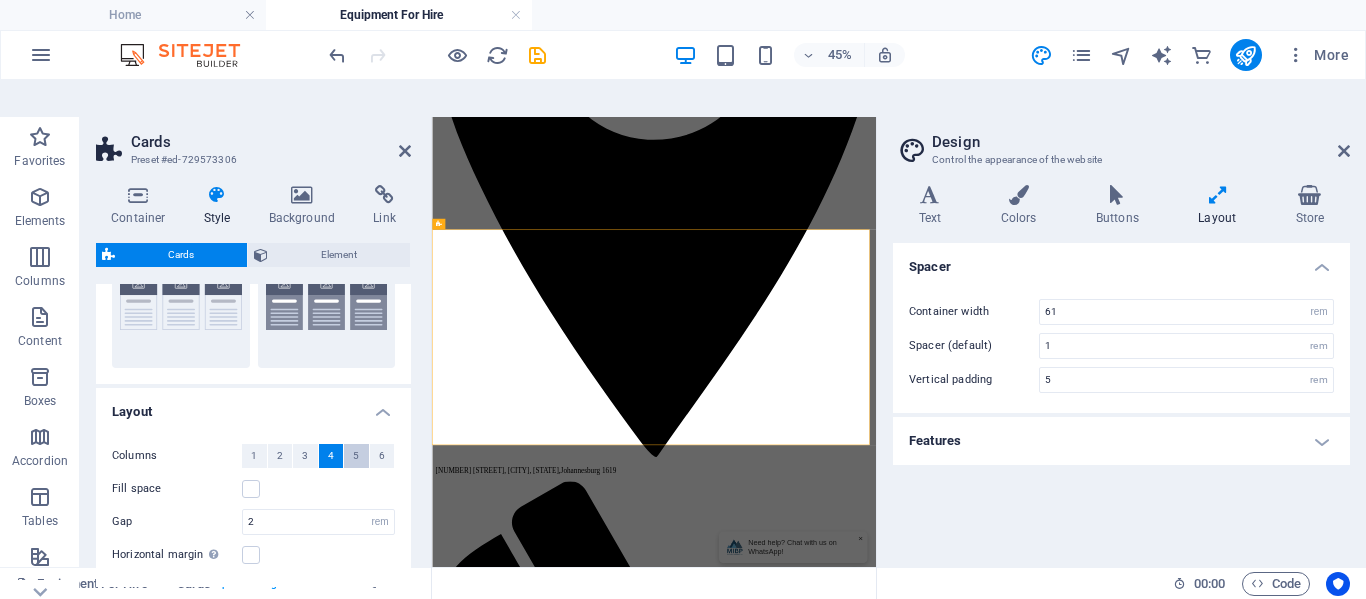 click on "5" at bounding box center (356, 456) 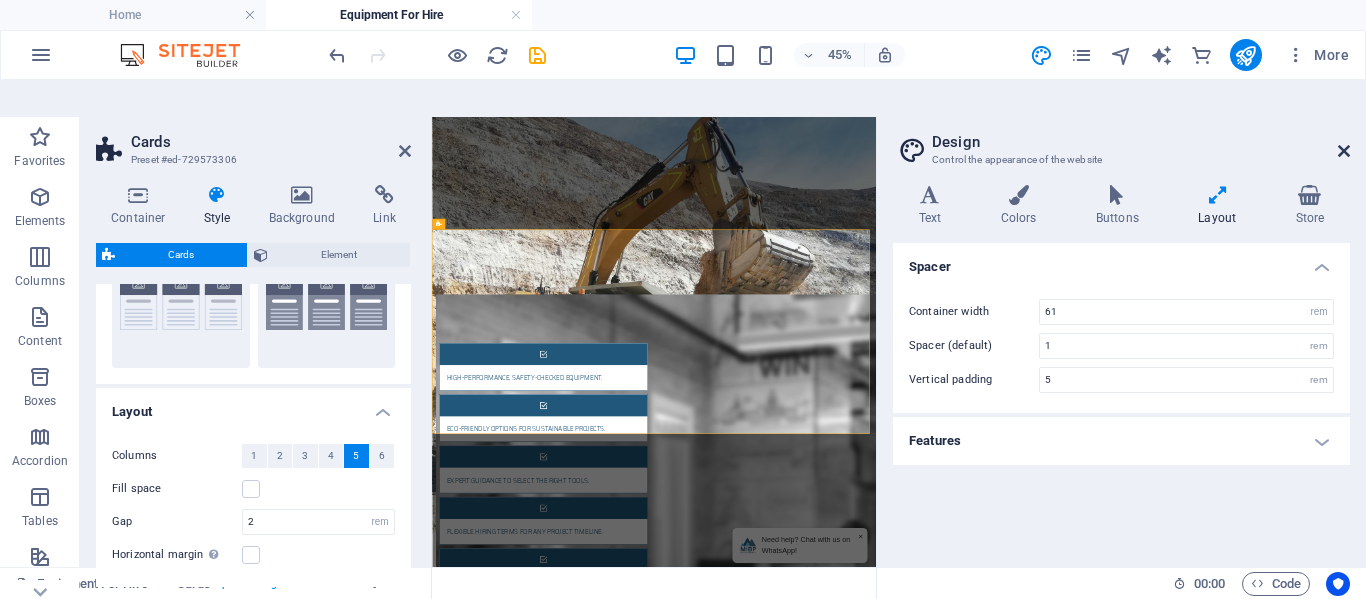 click at bounding box center [1344, 151] 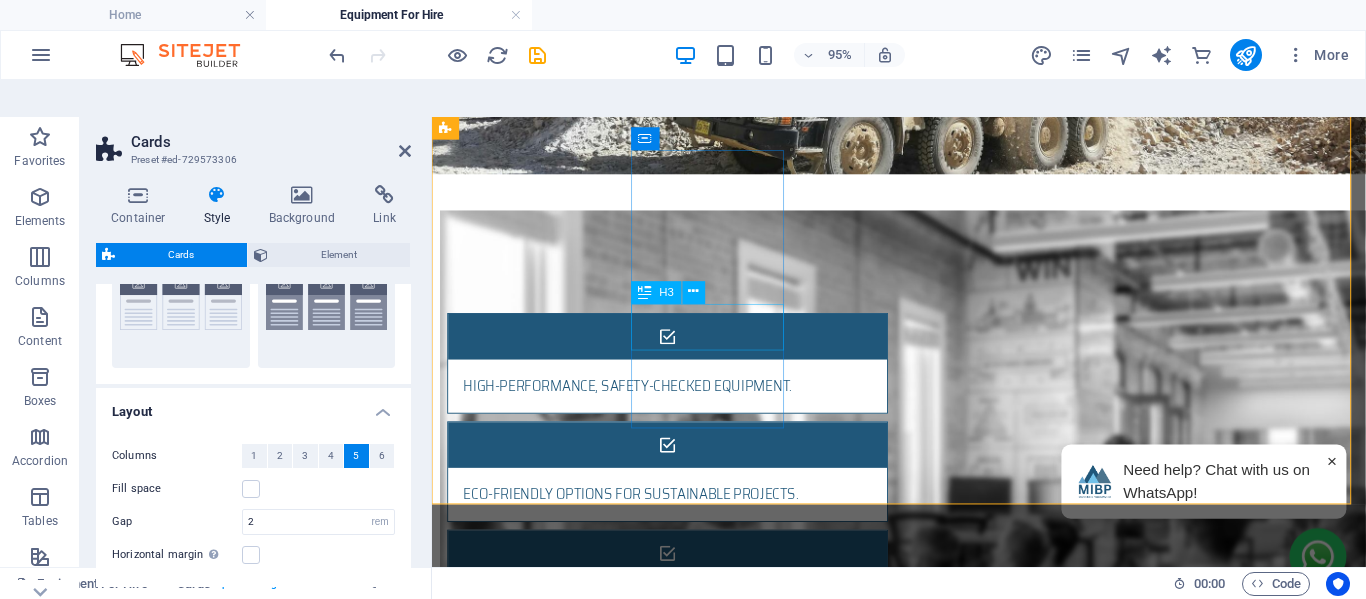 scroll, scrollTop: 992, scrollLeft: 0, axis: vertical 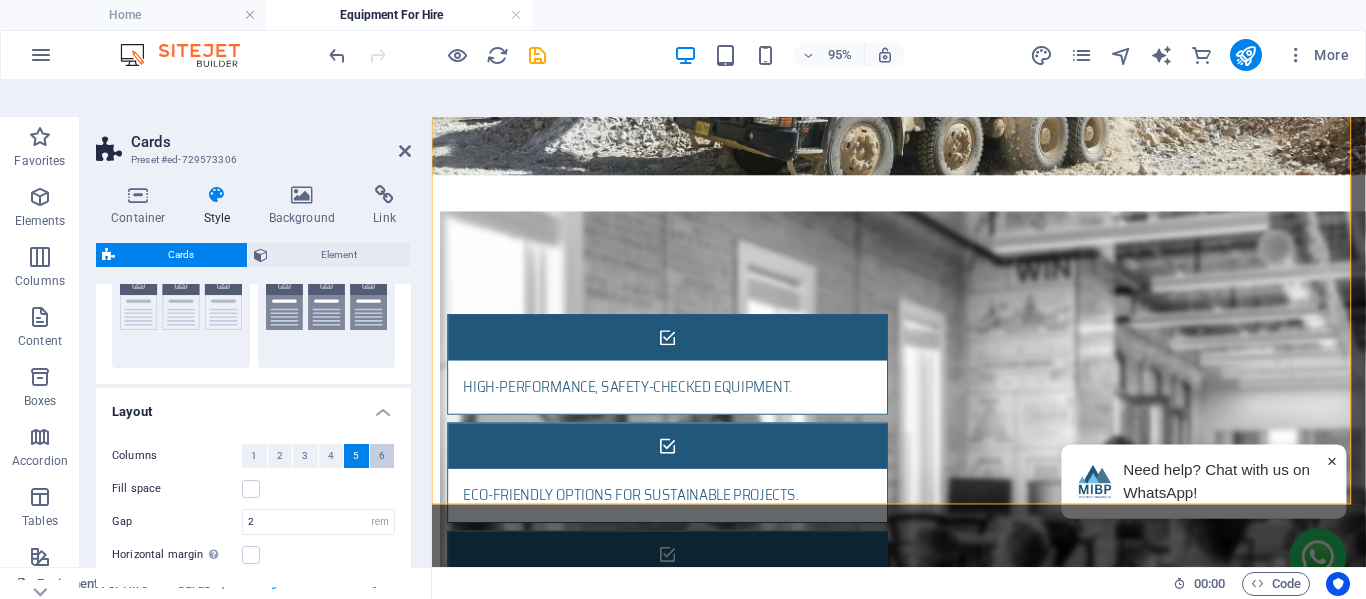 click on "6" at bounding box center [382, 456] 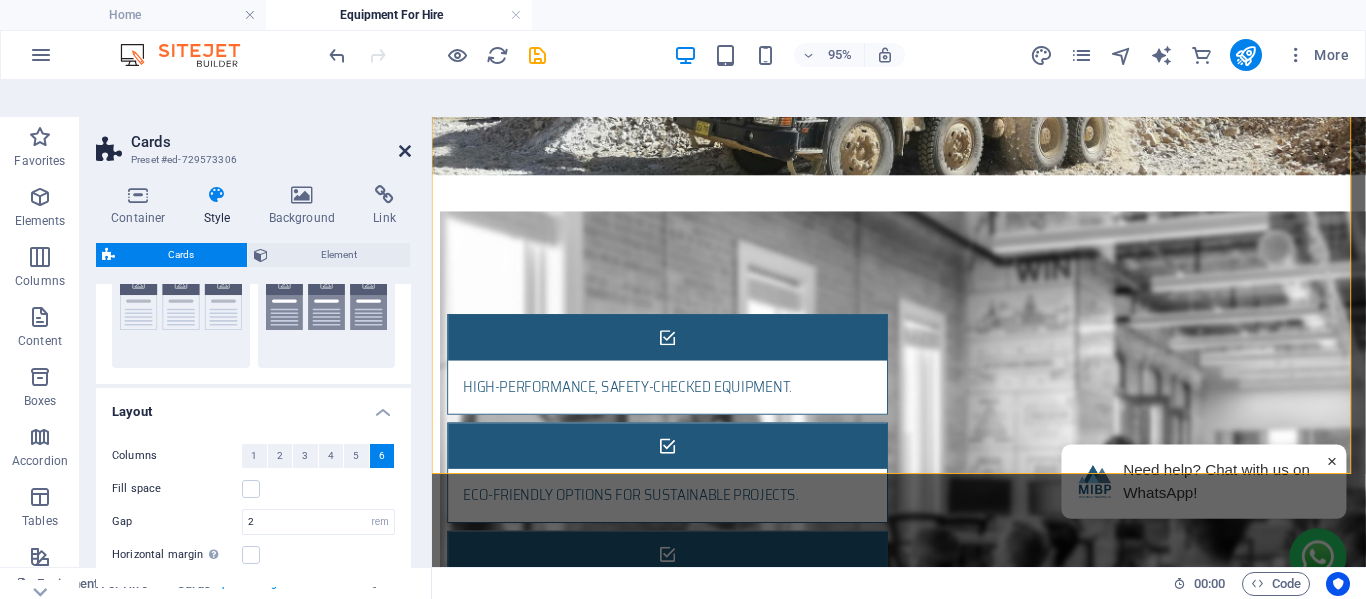drag, startPoint x: 408, startPoint y: 114, endPoint x: 329, endPoint y: 34, distance: 112.432205 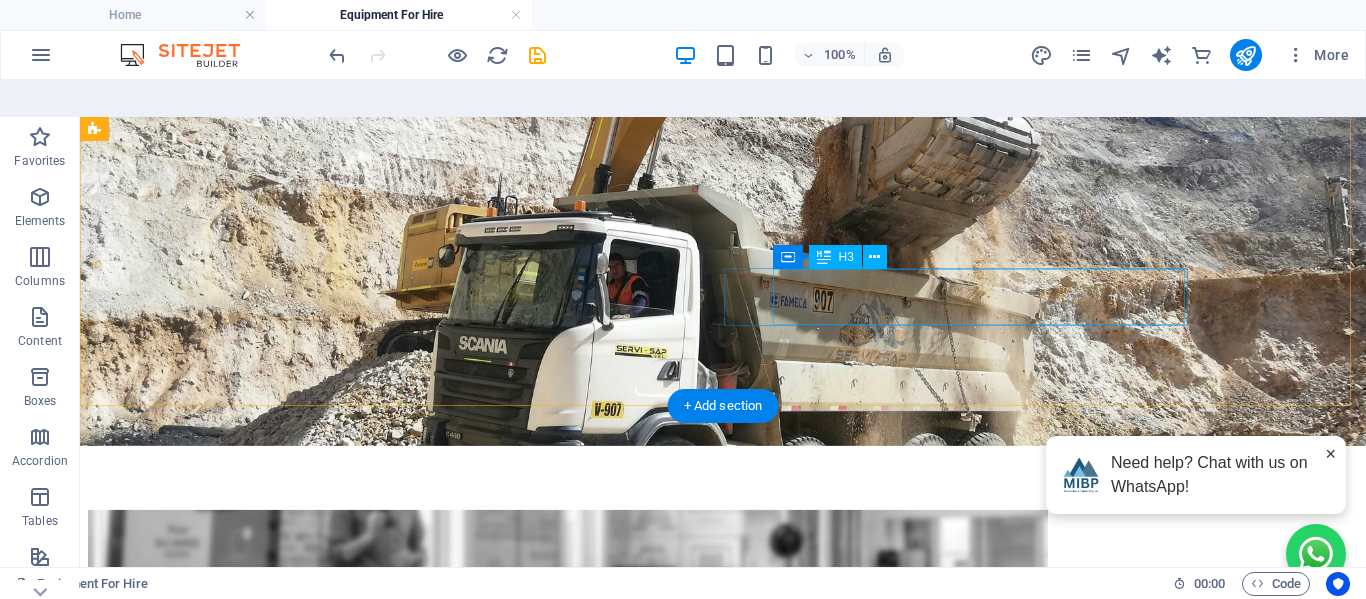 scroll, scrollTop: 861, scrollLeft: 0, axis: vertical 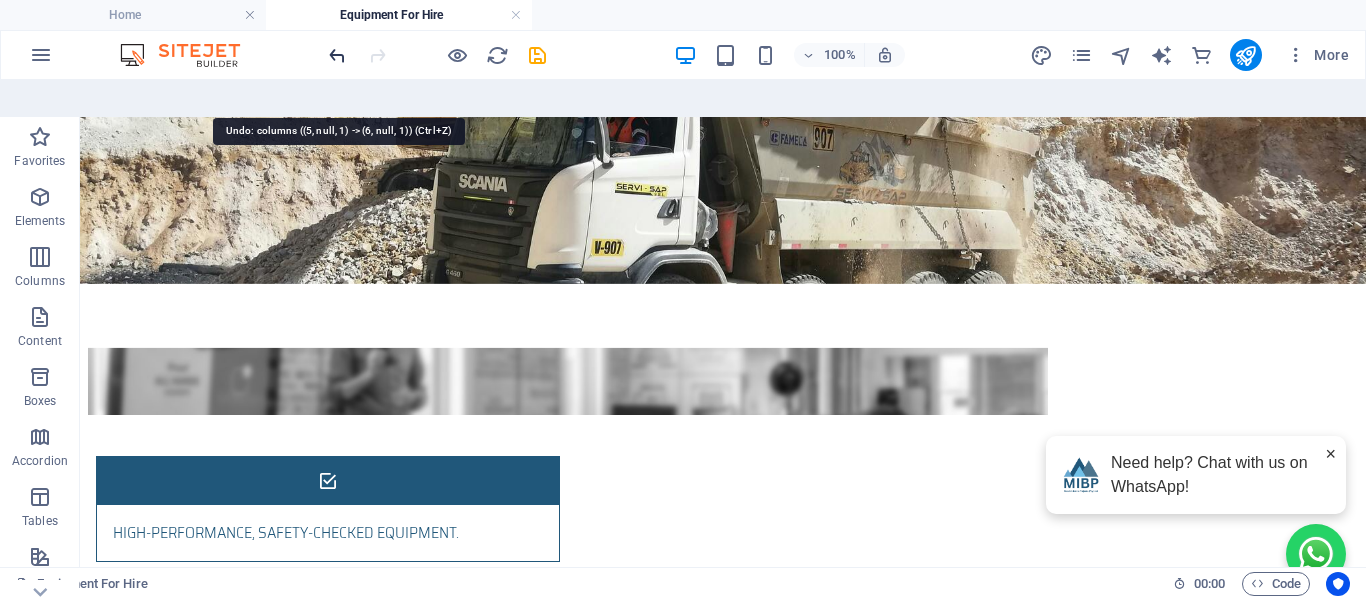 click at bounding box center [337, 55] 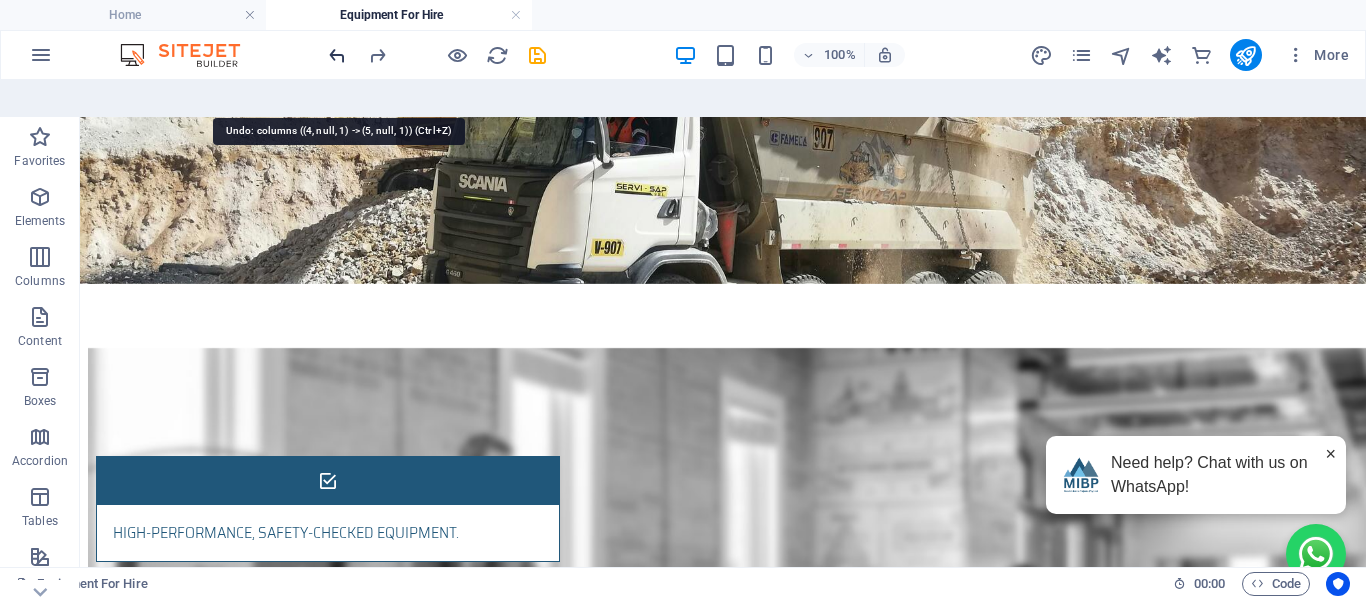 click at bounding box center [337, 55] 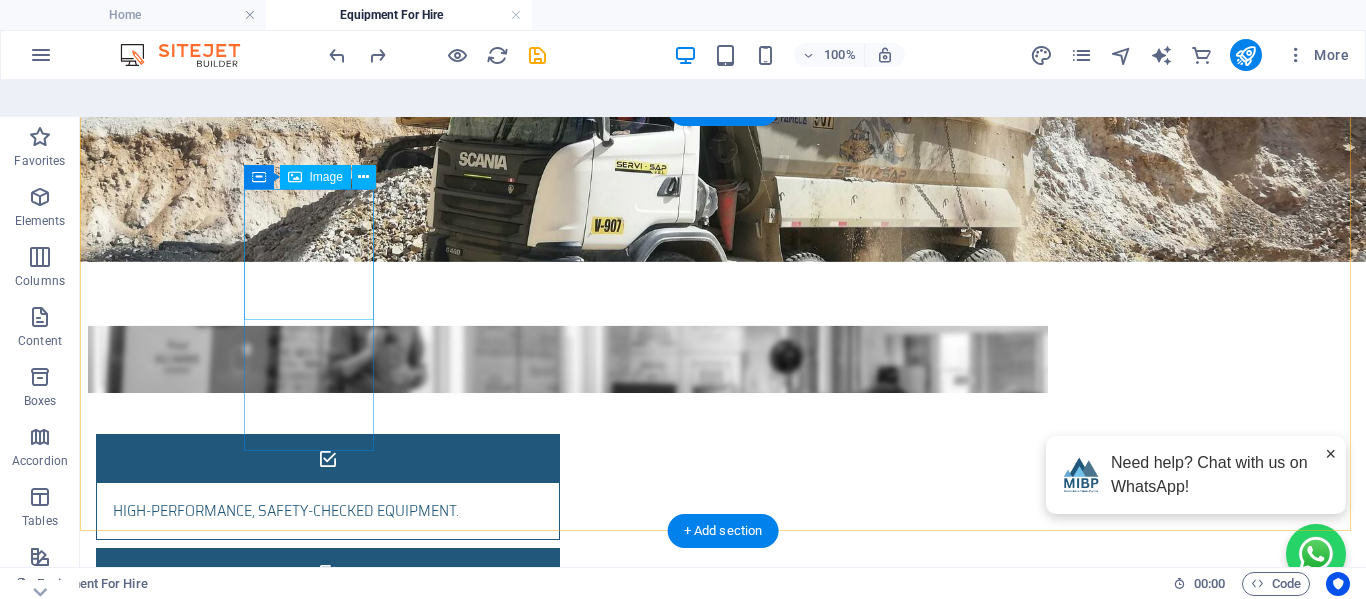 scroll, scrollTop: 958, scrollLeft: 0, axis: vertical 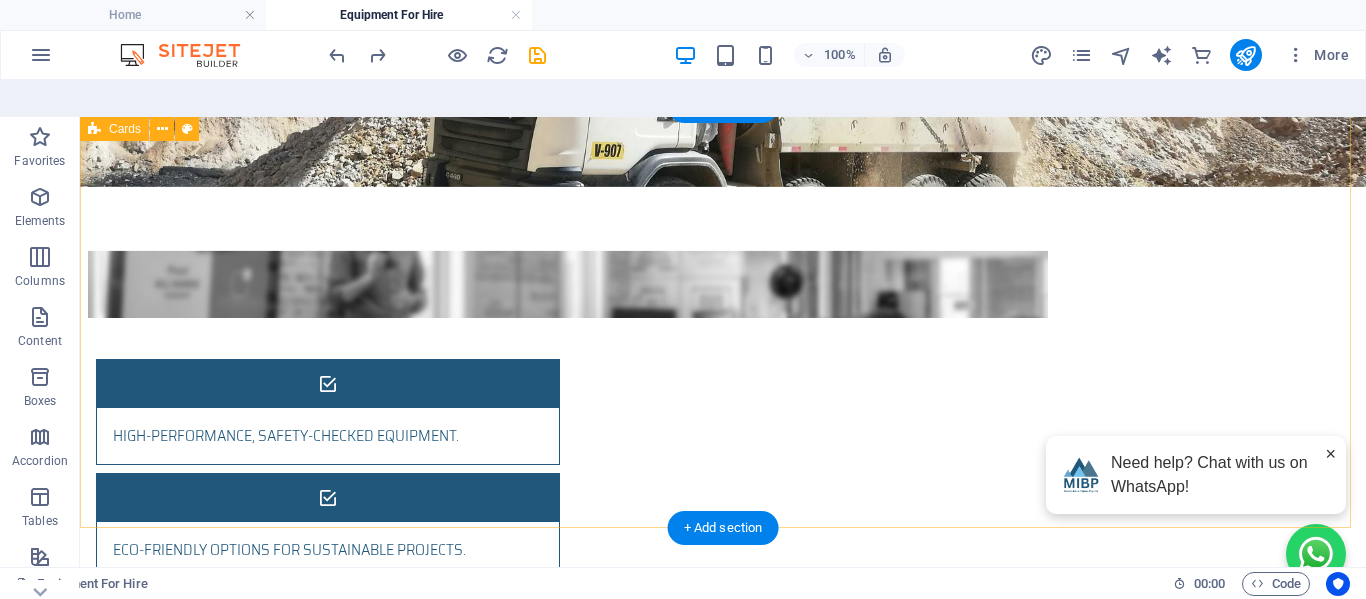 click on "trailer Hire Now bakkie Hire Now earthmoving Hire Now mobile toilets Hire Now" at bounding box center (723, 1697) 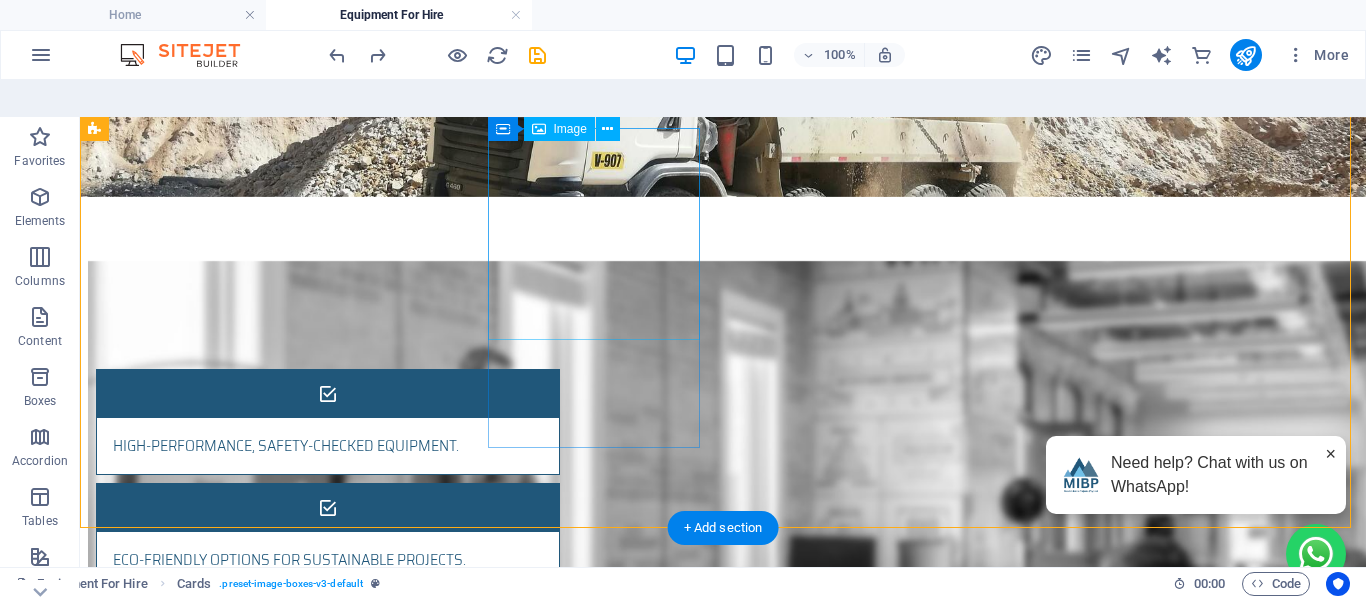 scroll, scrollTop: 755, scrollLeft: 0, axis: vertical 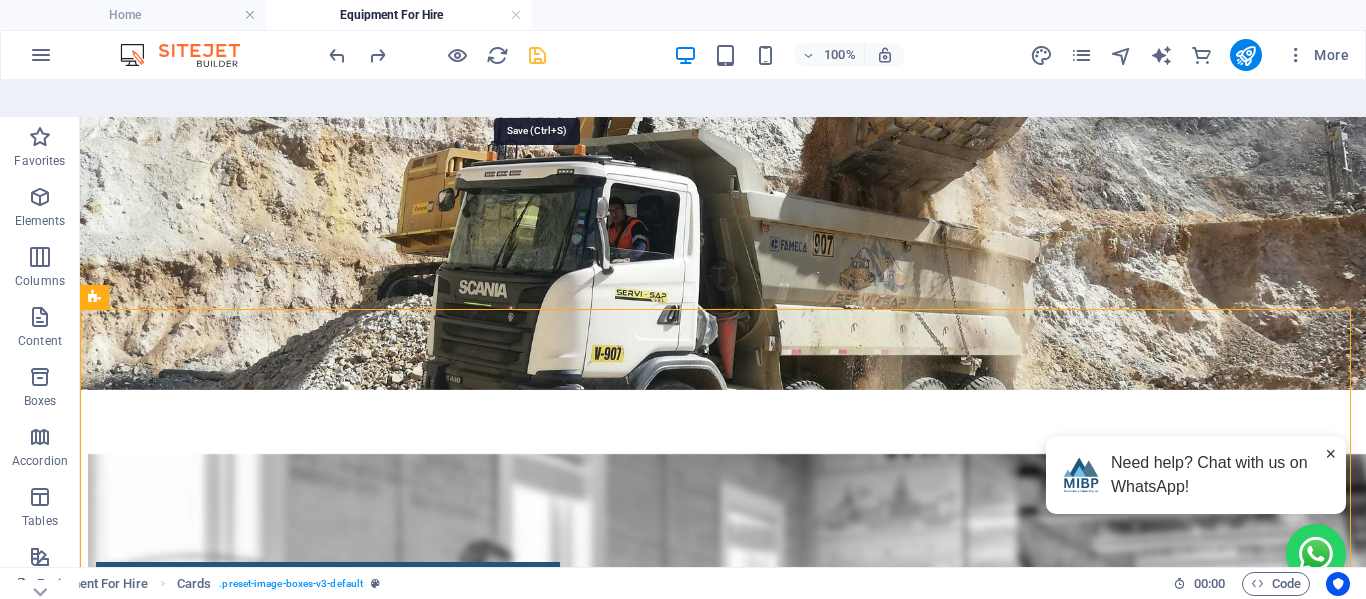 click at bounding box center [537, 55] 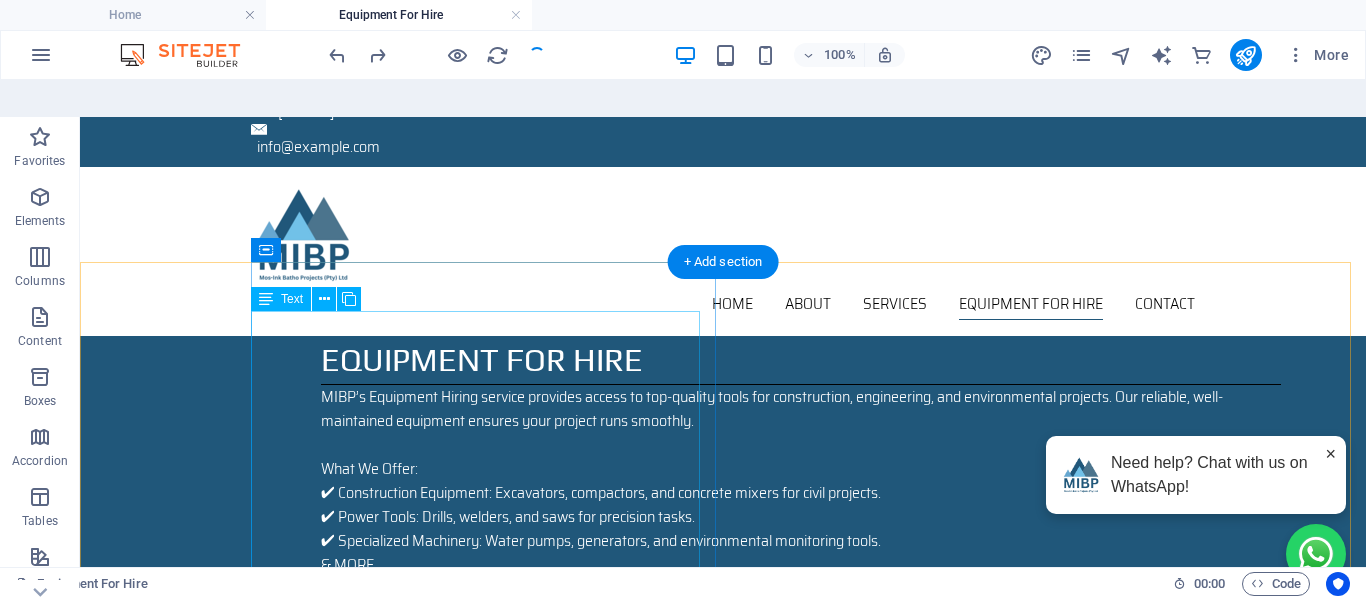 scroll, scrollTop: 0, scrollLeft: 0, axis: both 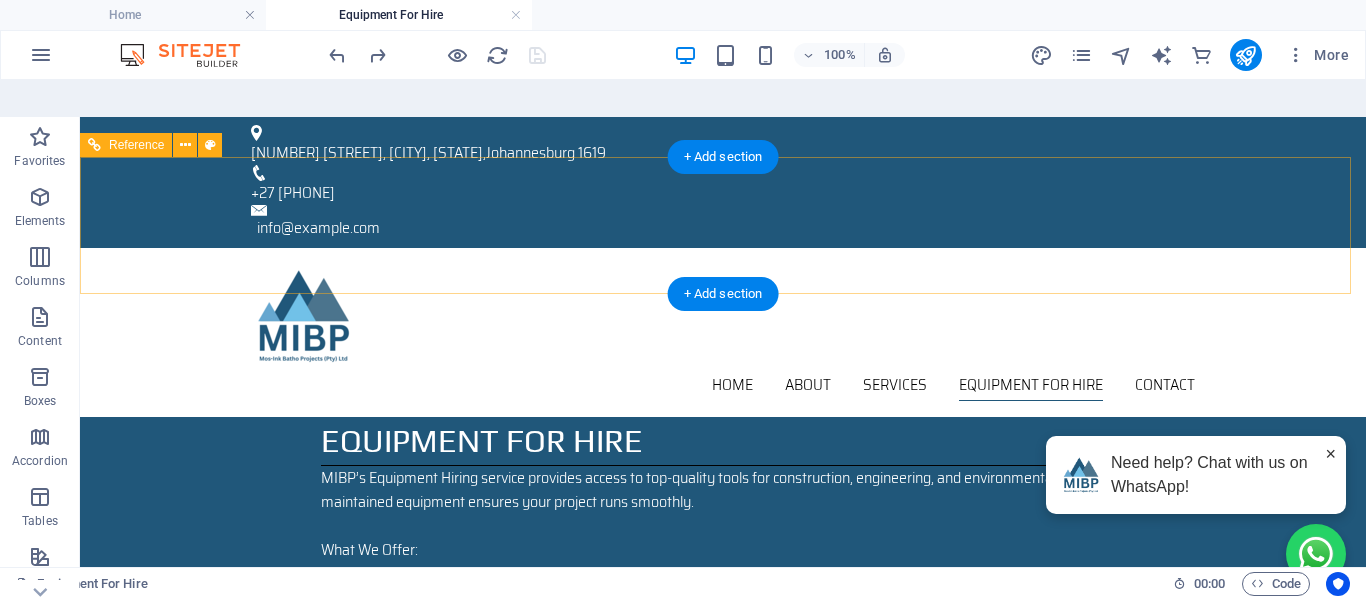 click on "Home About Services Civil Mechanical Electrical Consulting Environmental Equipment For Hire Contact" at bounding box center (723, 385) 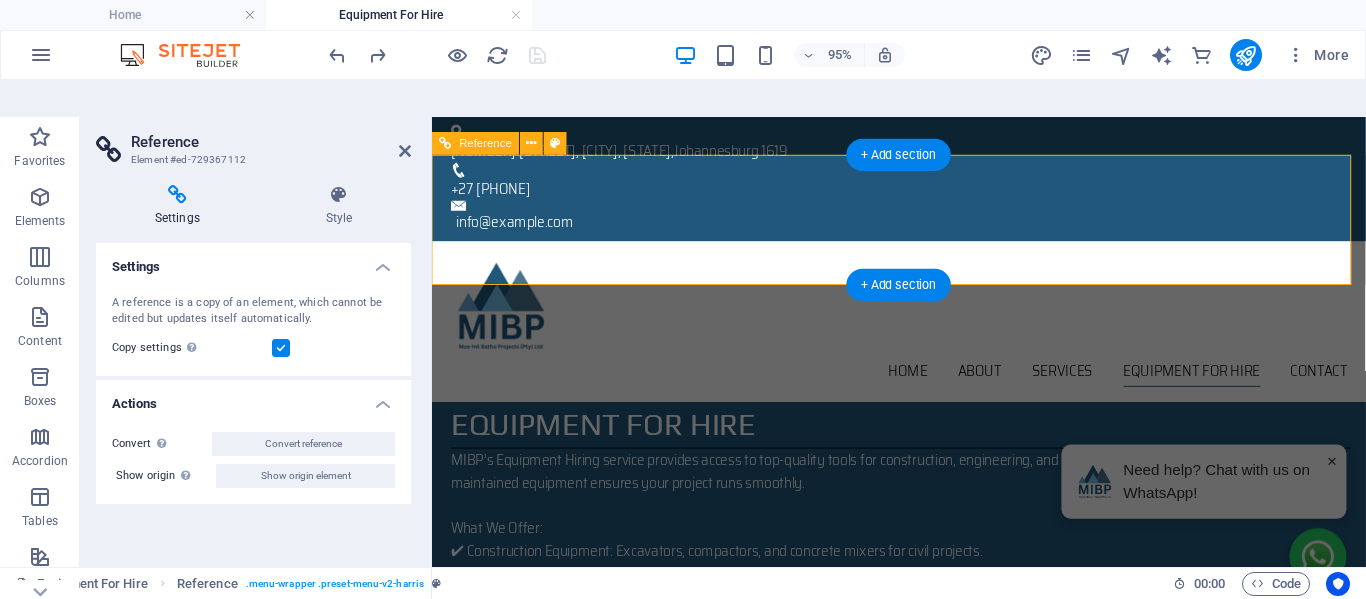 click on "Home About Services Civil Mechanical Electrical Consulting Environmental Equipment For Hire Contact" at bounding box center (924, 385) 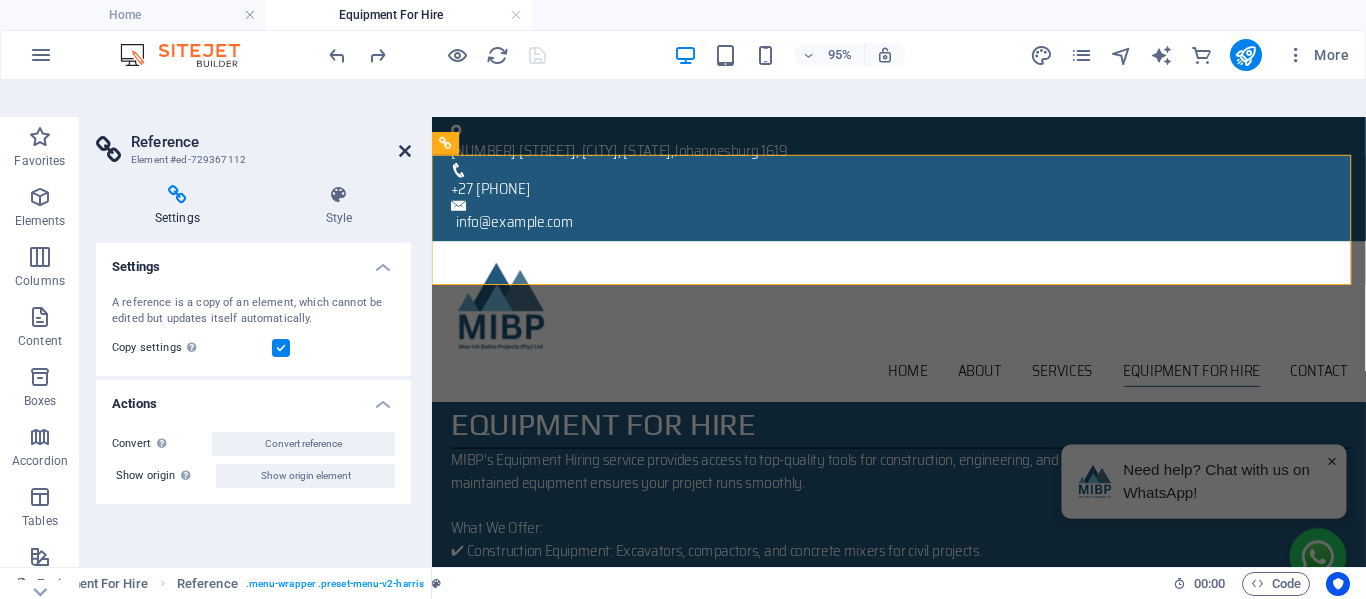 click at bounding box center (405, 151) 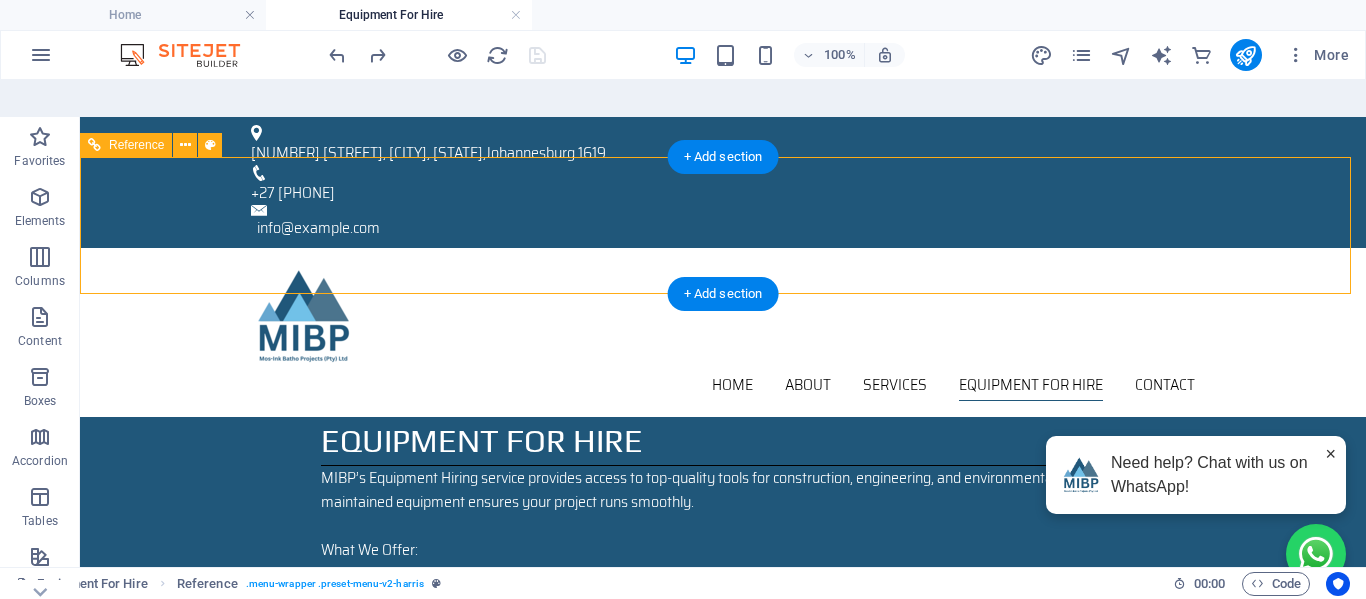click on "Home About Services Civil Mechanical Electrical Consulting Environmental Equipment For Hire Contact" at bounding box center (723, 385) 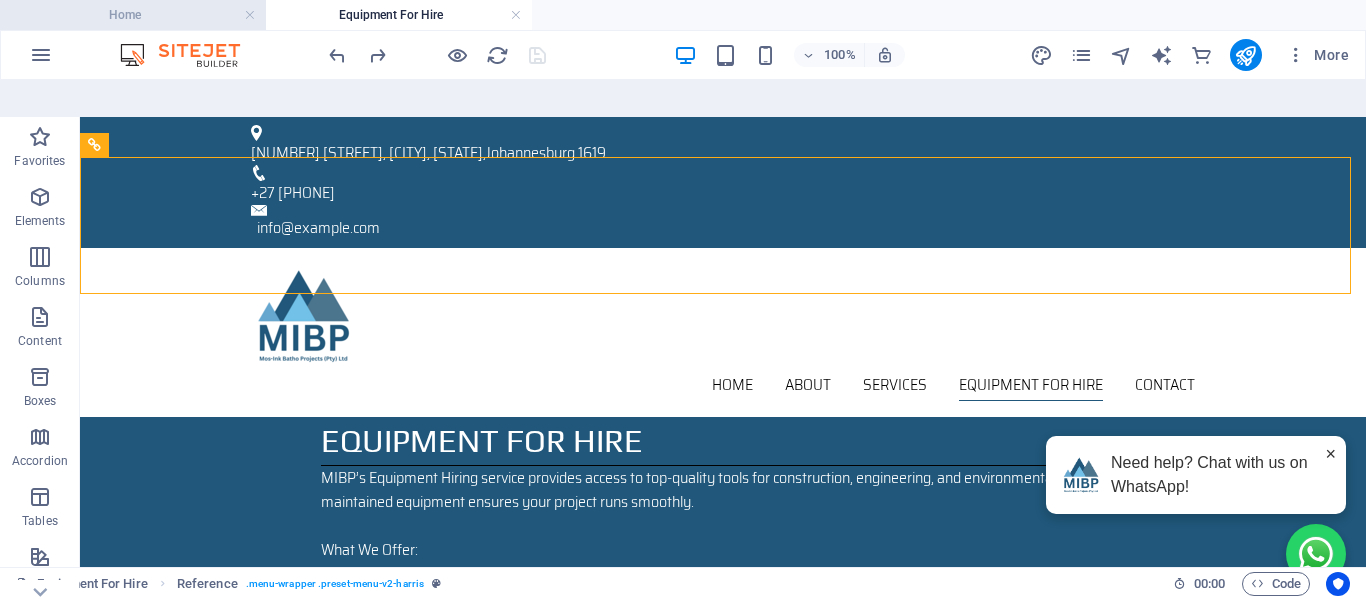 click on "Home" at bounding box center (133, 15) 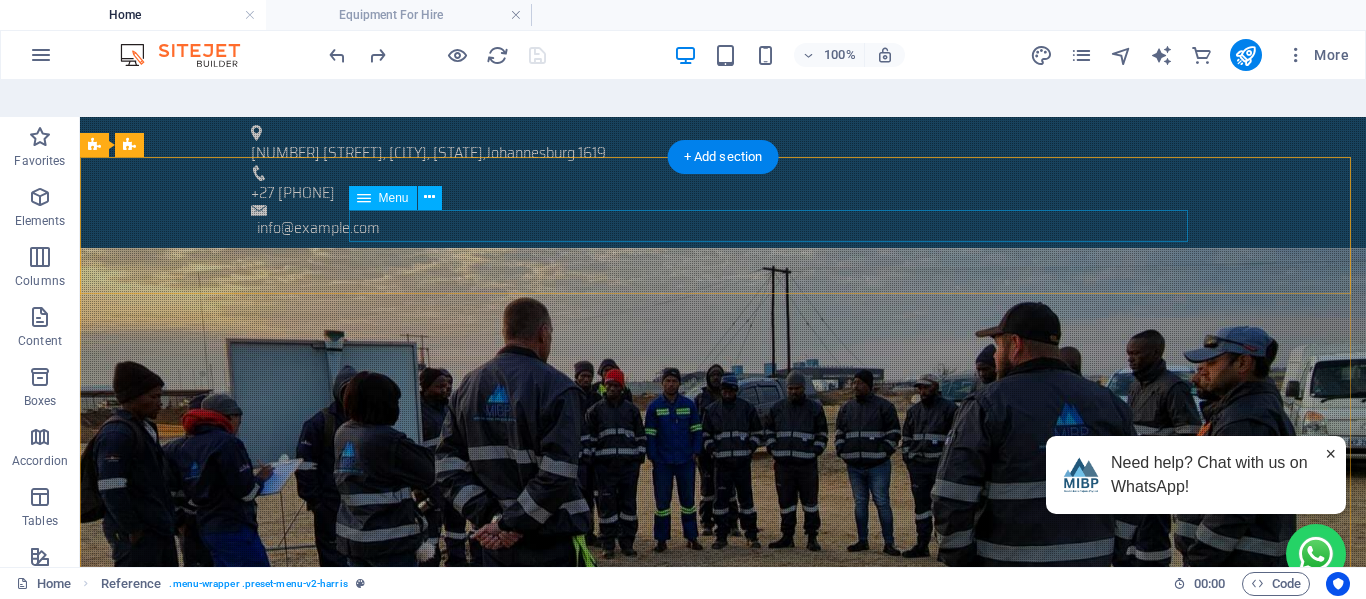 click on "Home About Services Civil Mechanical Electrical Consulting Environmental Equipment For Hire Contact" at bounding box center (723, 907) 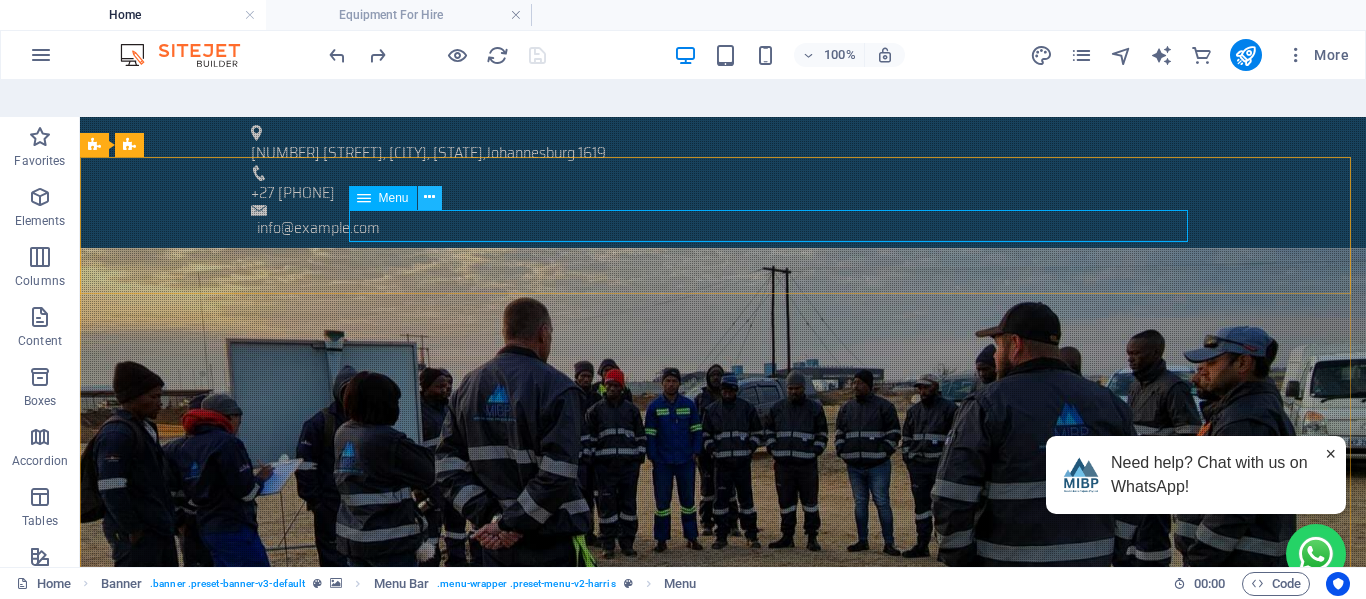 click at bounding box center [429, 197] 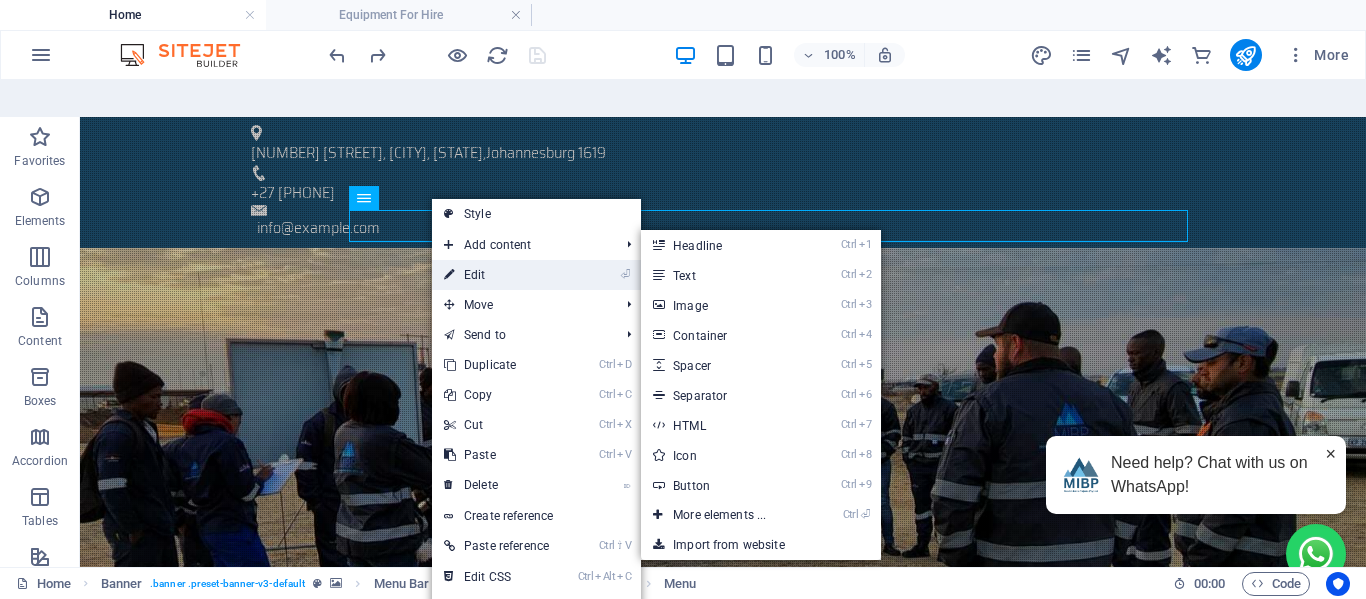 click on "⏎  Edit" at bounding box center (499, 275) 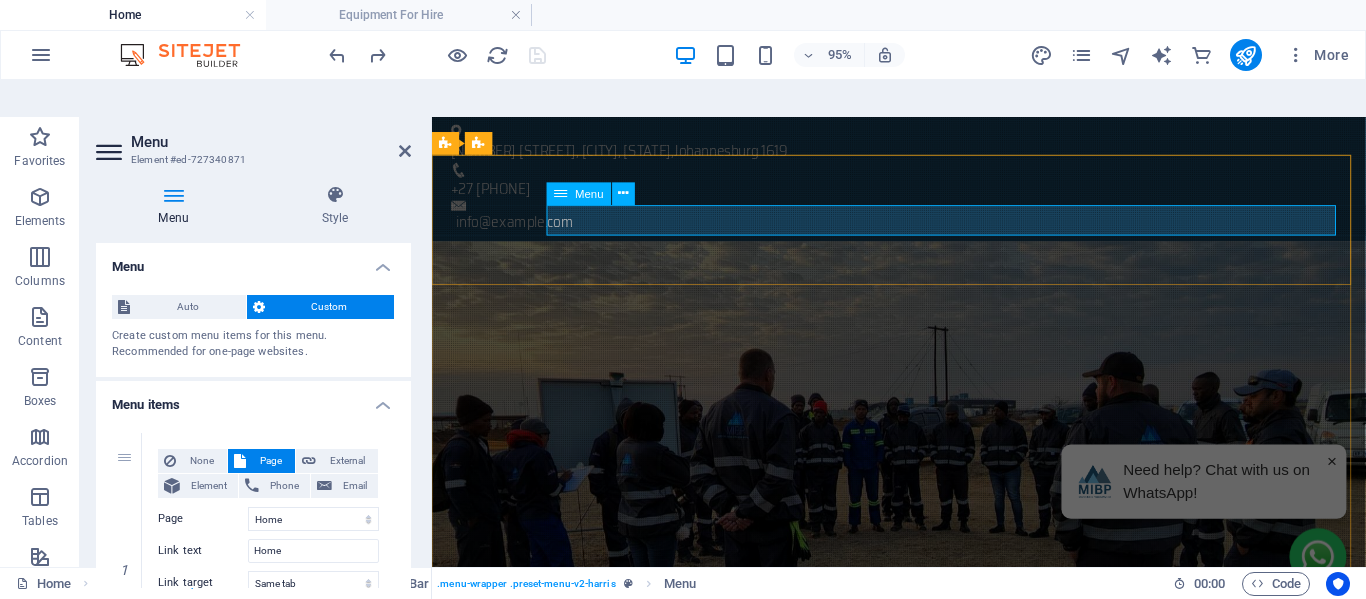 click on "Home About Services Civil Mechanical Electrical Consulting Environmental Equipment For Hire Contact" at bounding box center [924, 907] 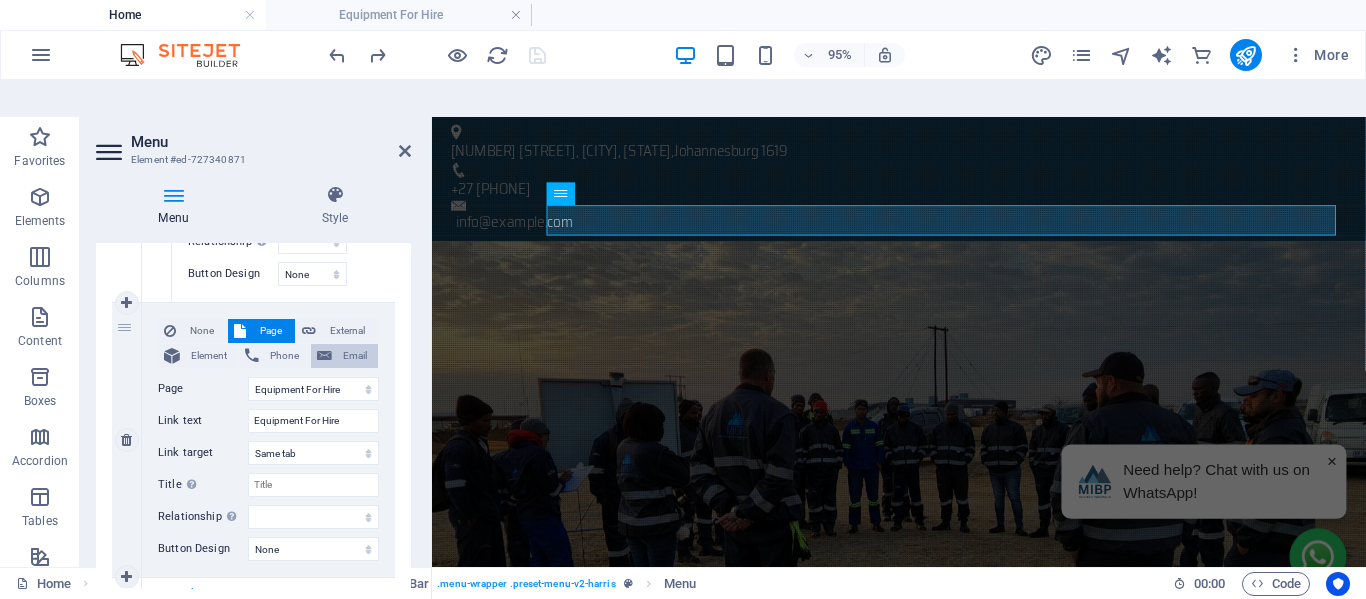 scroll, scrollTop: 2607, scrollLeft: 0, axis: vertical 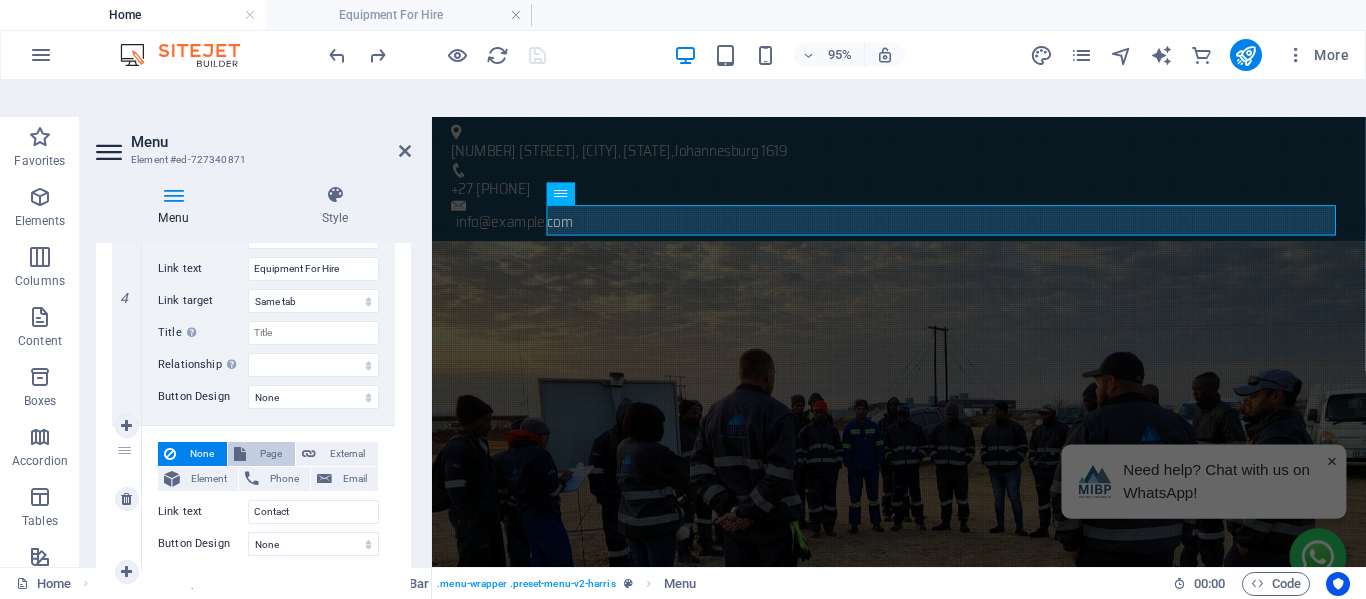 click on "Page" at bounding box center [270, 454] 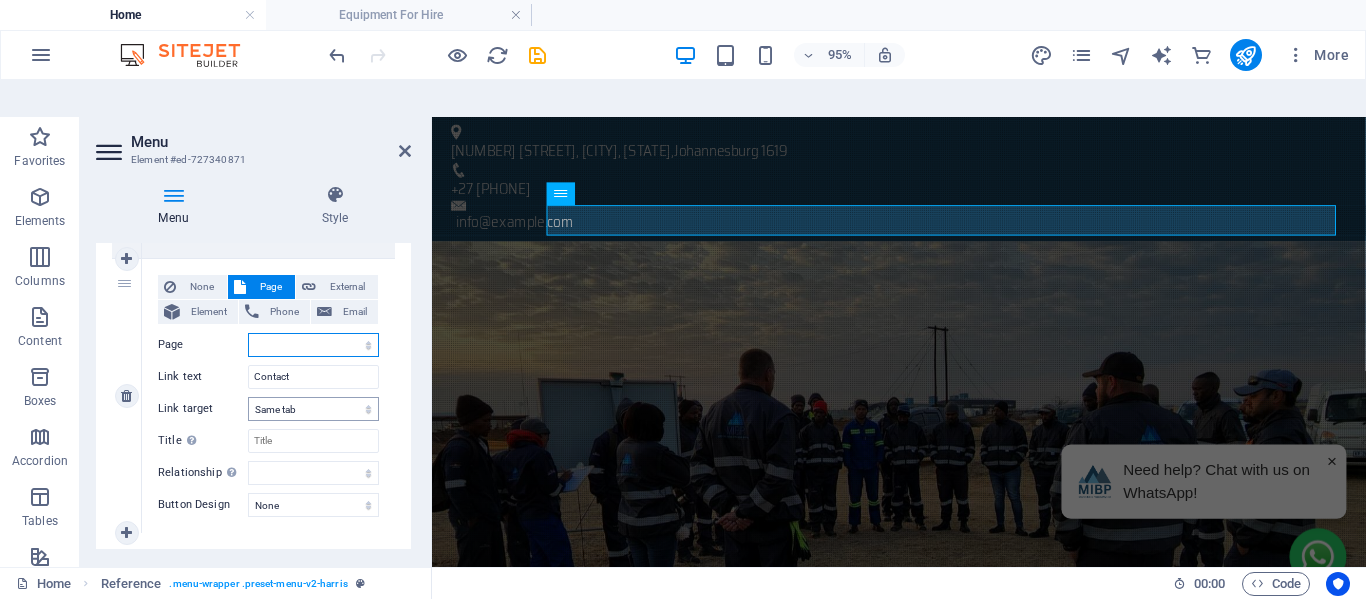 scroll, scrollTop: 2775, scrollLeft: 0, axis: vertical 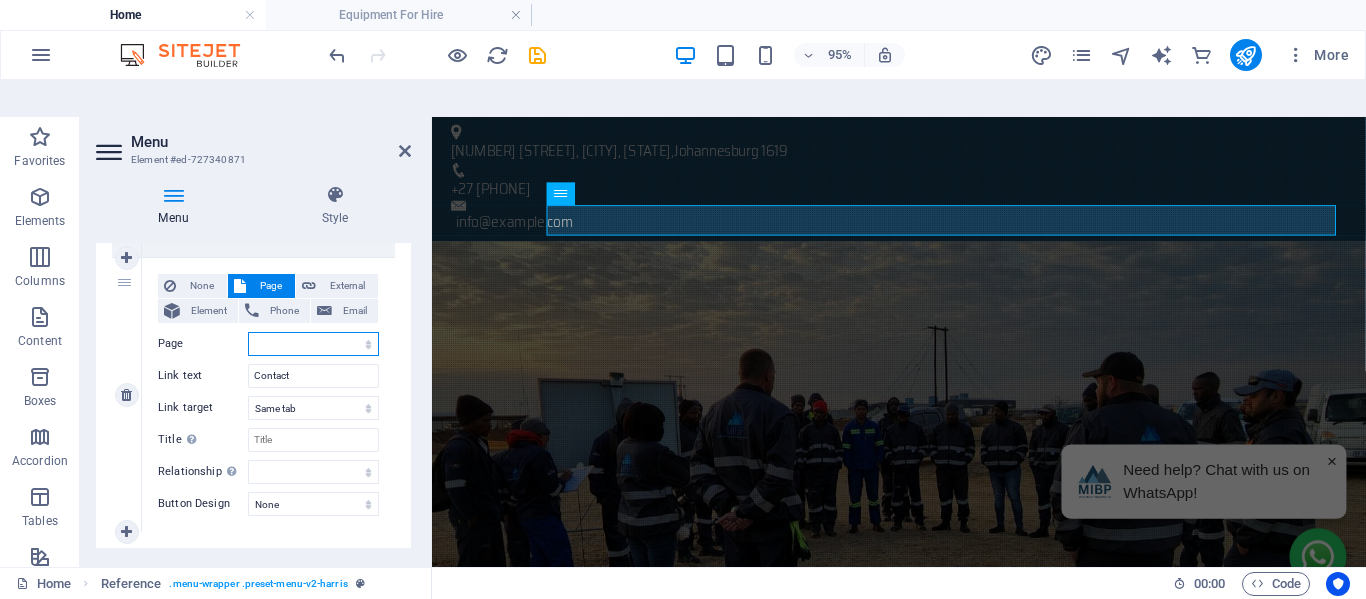 click on "Home Subpage Legal Notice Privacy Equipment For Hire Services About us Civil Mechanical Electrical Consulting Environmental Contact Us" at bounding box center (313, 344) 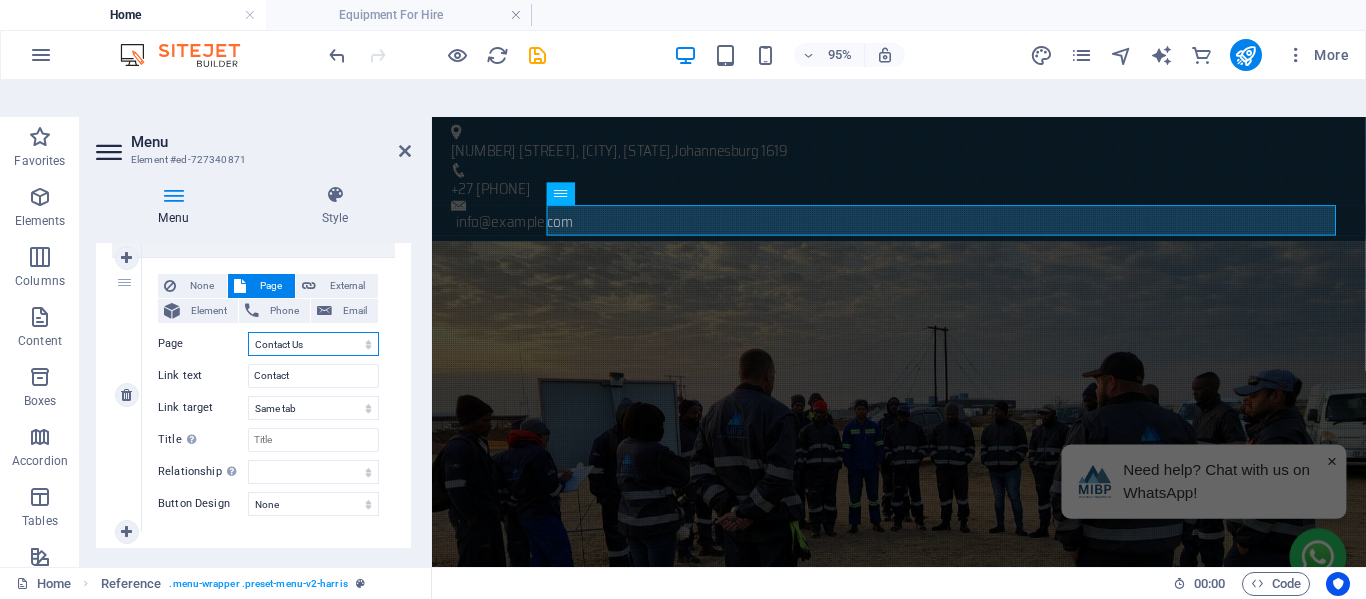 click on "Home Subpage Legal Notice Privacy Equipment For Hire Services About us Civil Mechanical Electrical Consulting Environmental Contact Us" at bounding box center (313, 344) 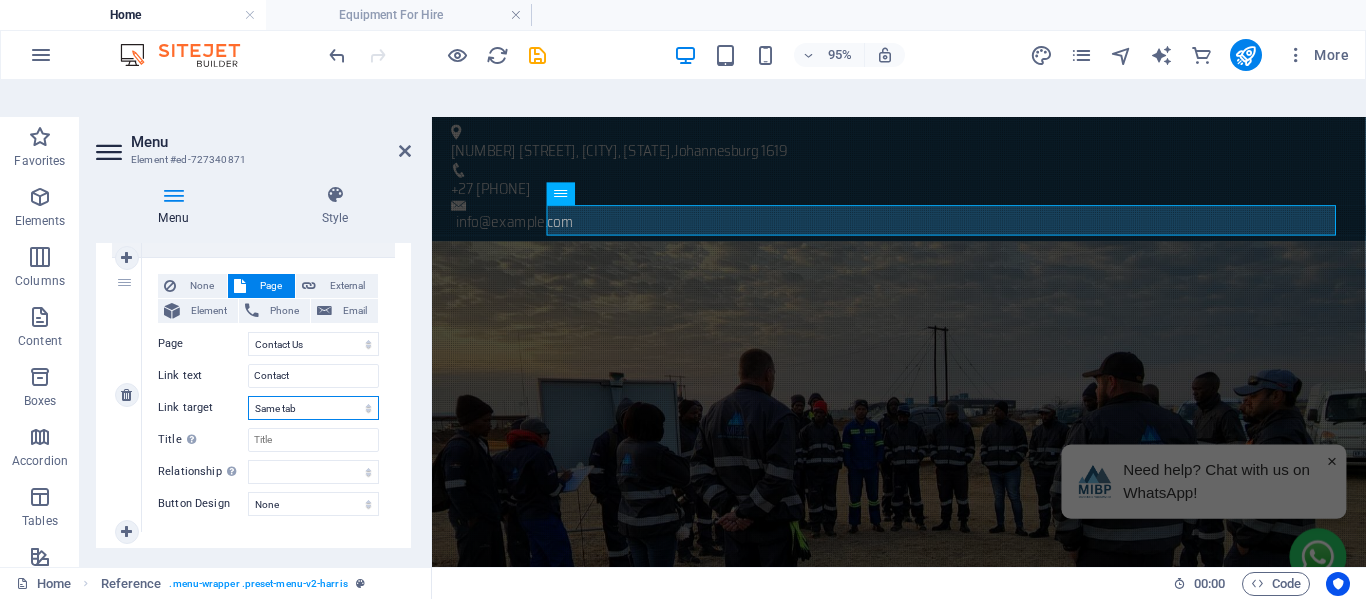 click on "New tab Same tab Overlay" at bounding box center (313, 408) 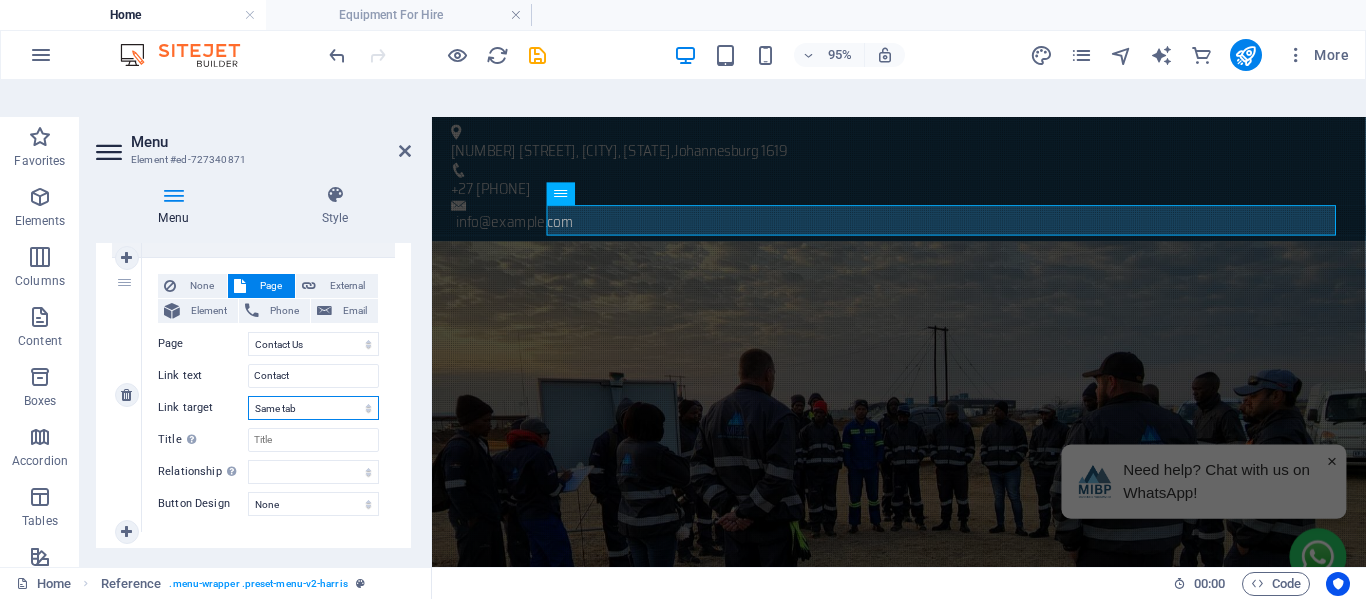select on "blank" 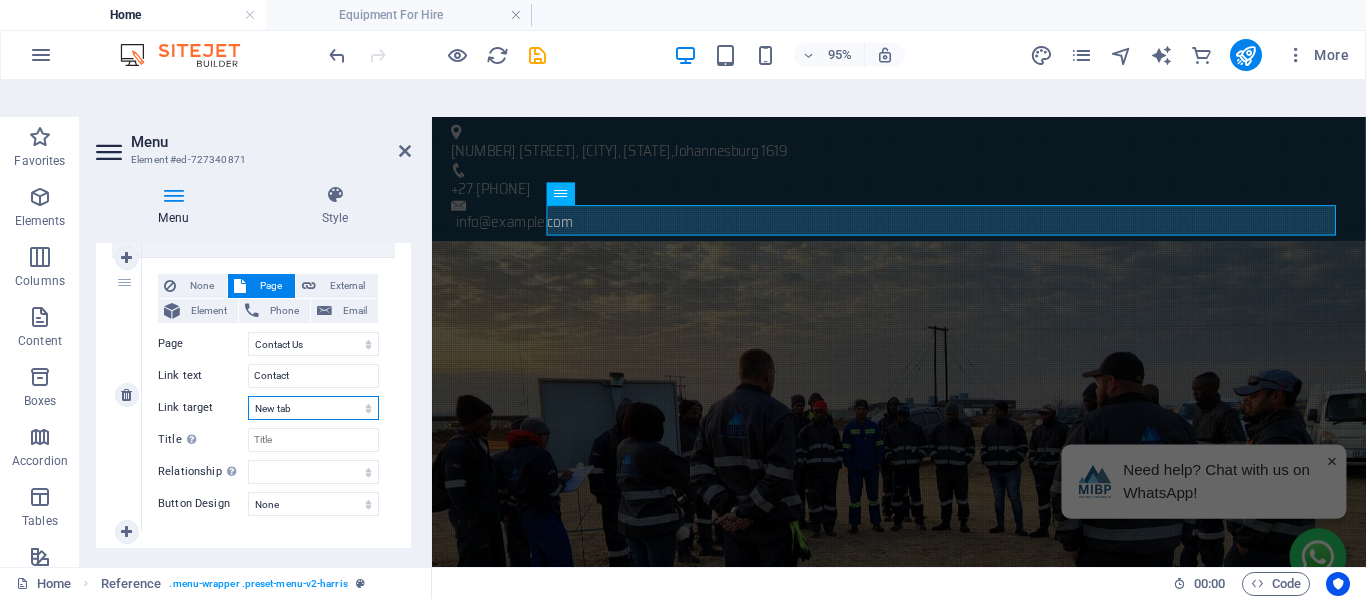 click on "New tab Same tab Overlay" at bounding box center (313, 408) 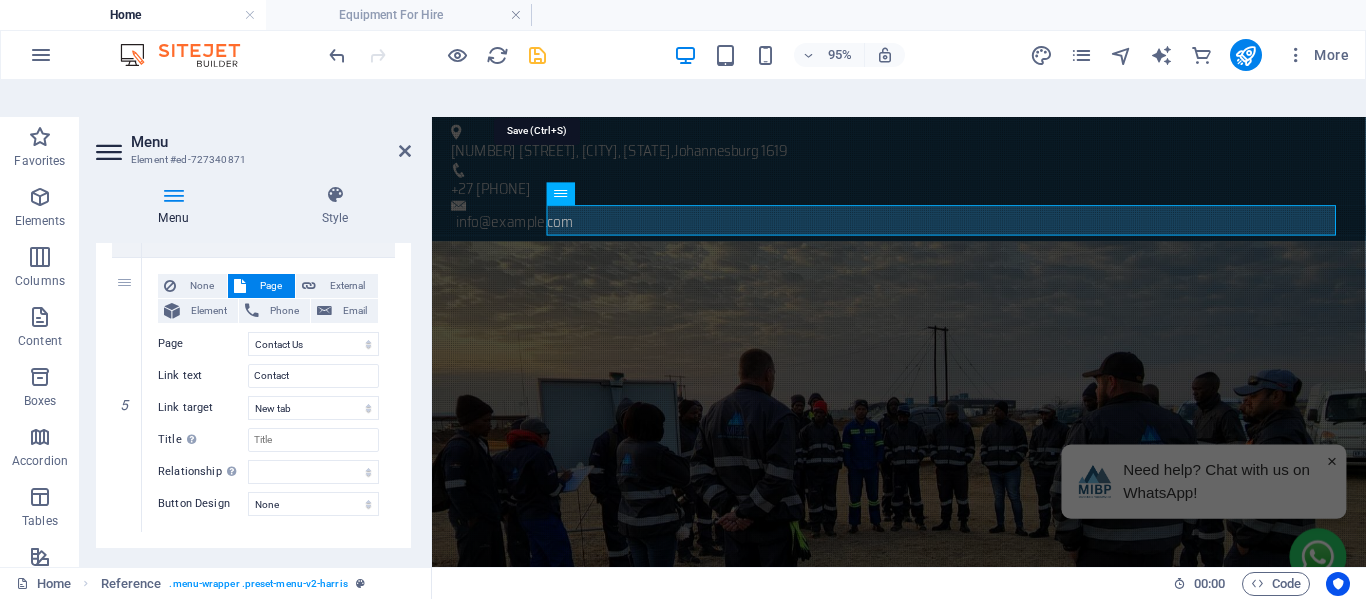 click at bounding box center [537, 55] 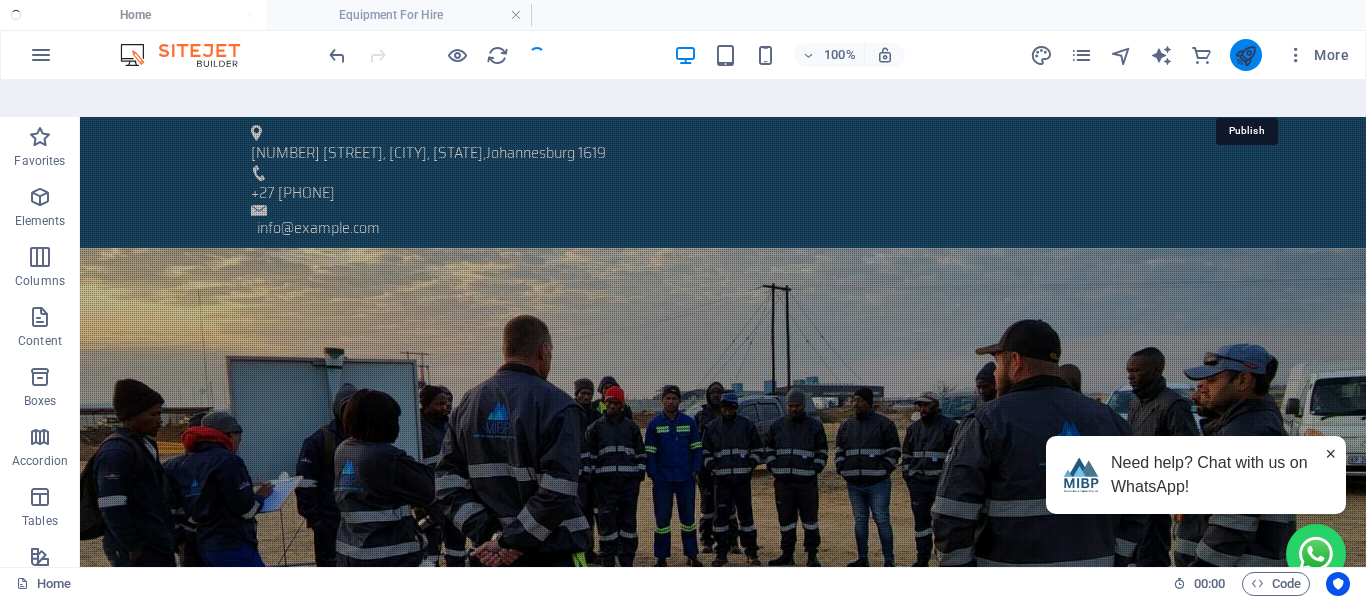 click at bounding box center (1245, 55) 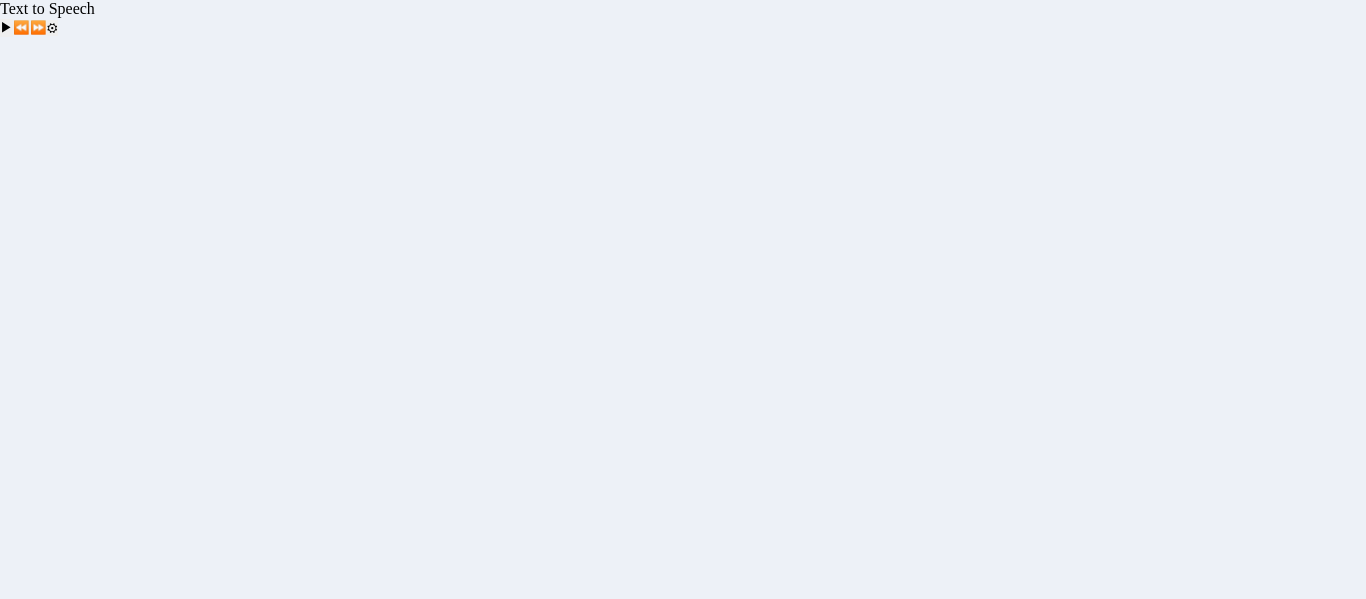 scroll, scrollTop: 0, scrollLeft: 0, axis: both 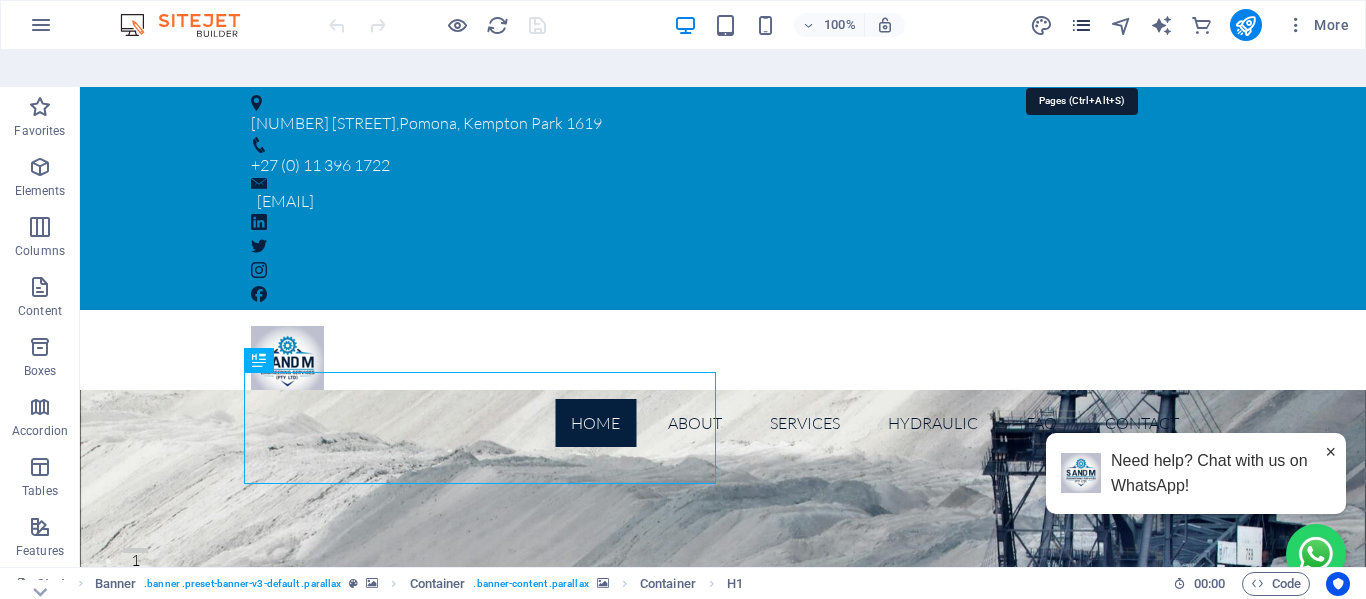 click at bounding box center (1081, 25) 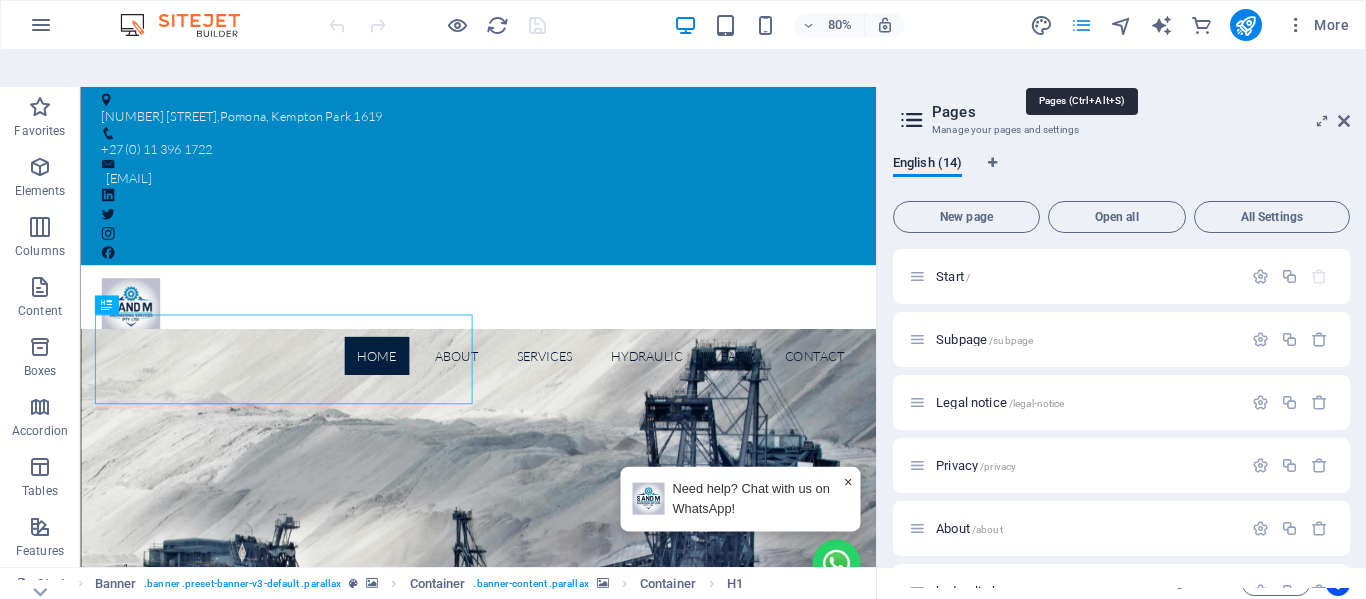 click at bounding box center (1081, 25) 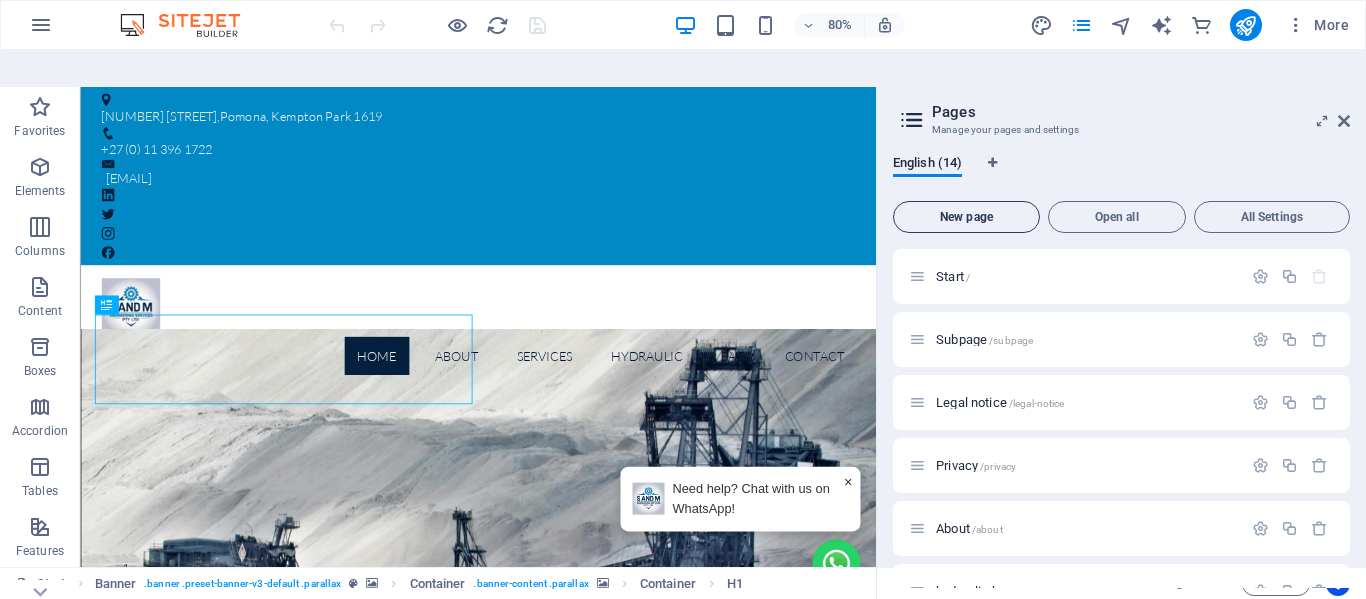 click on "New page" at bounding box center [966, 217] 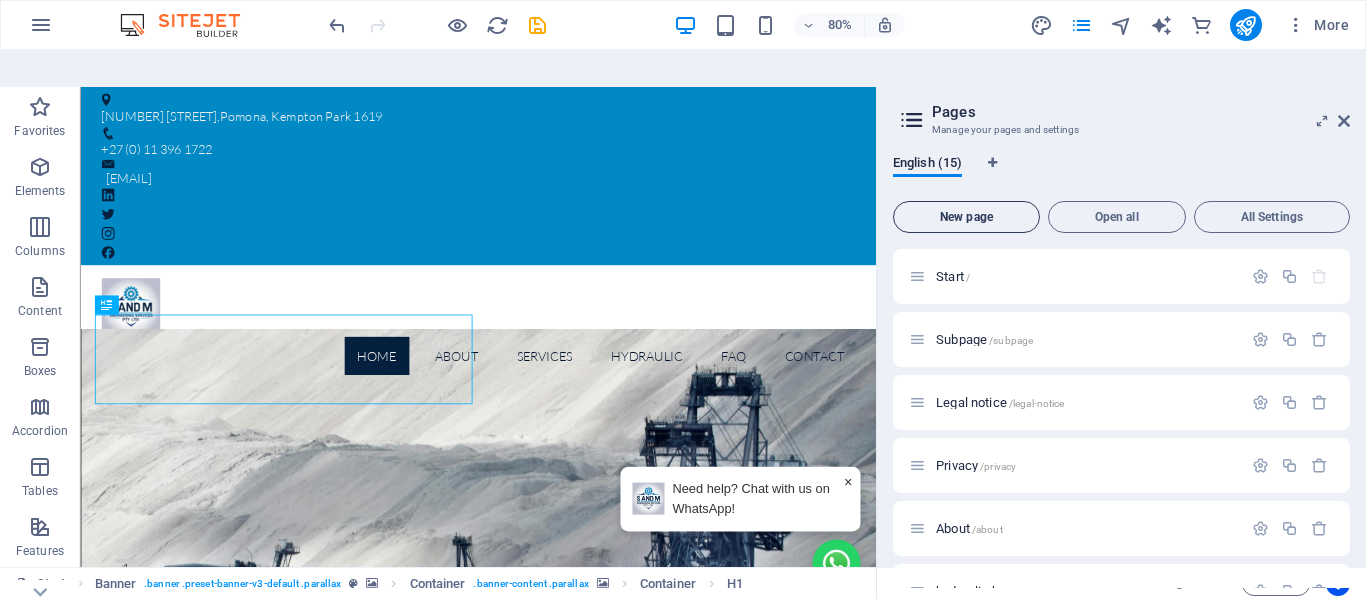 scroll, scrollTop: 816, scrollLeft: 0, axis: vertical 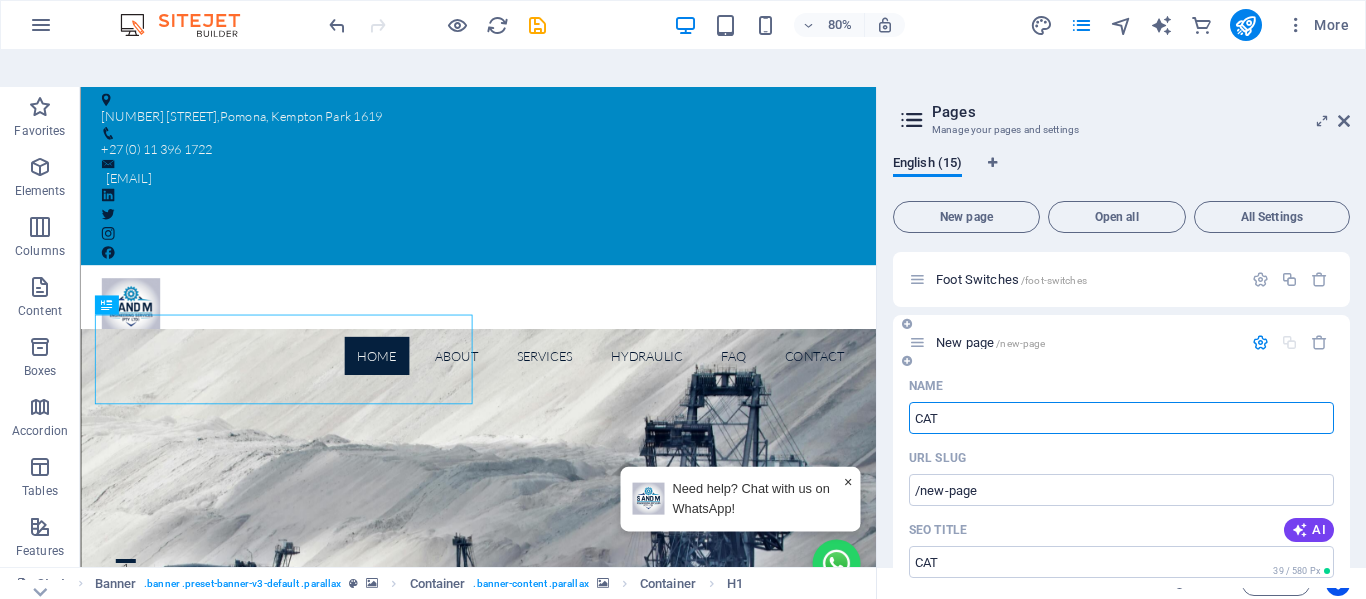 type on "CATA" 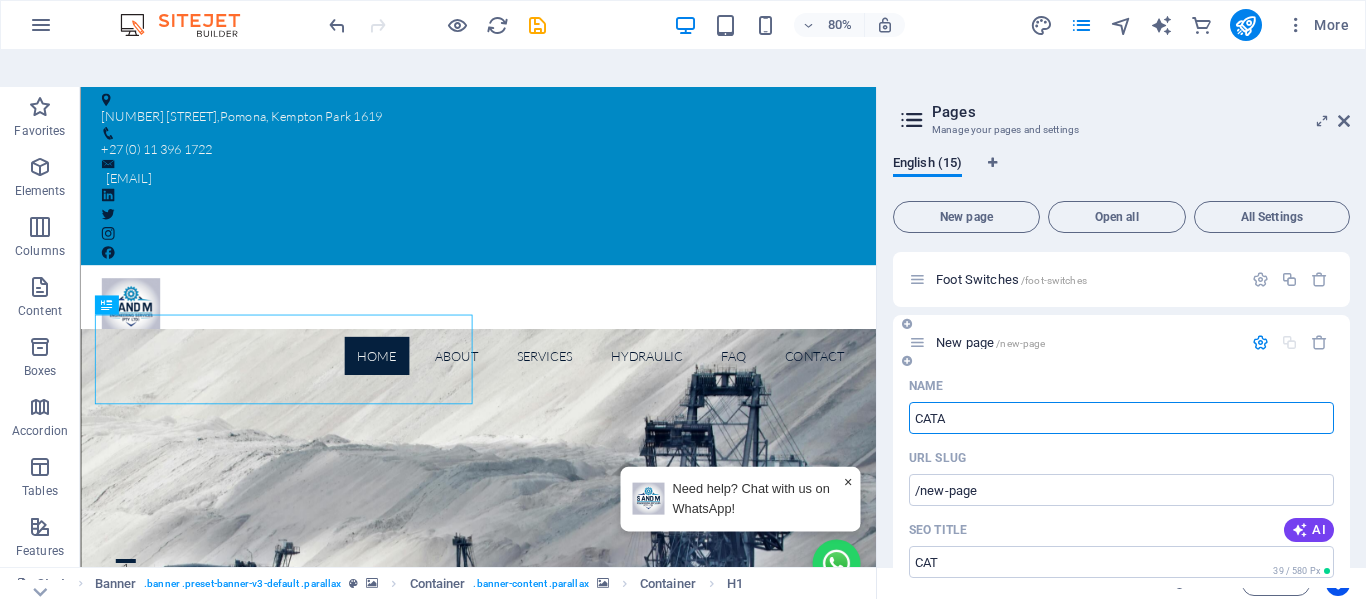 type on "/cat" 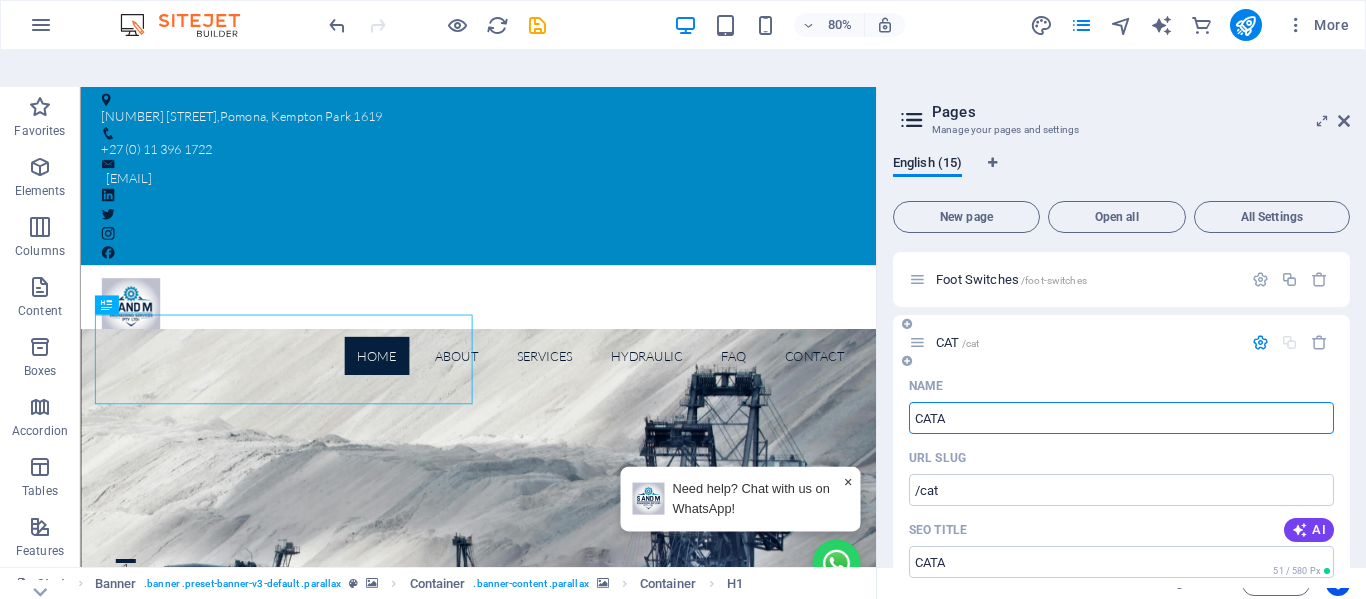 type on "CATA" 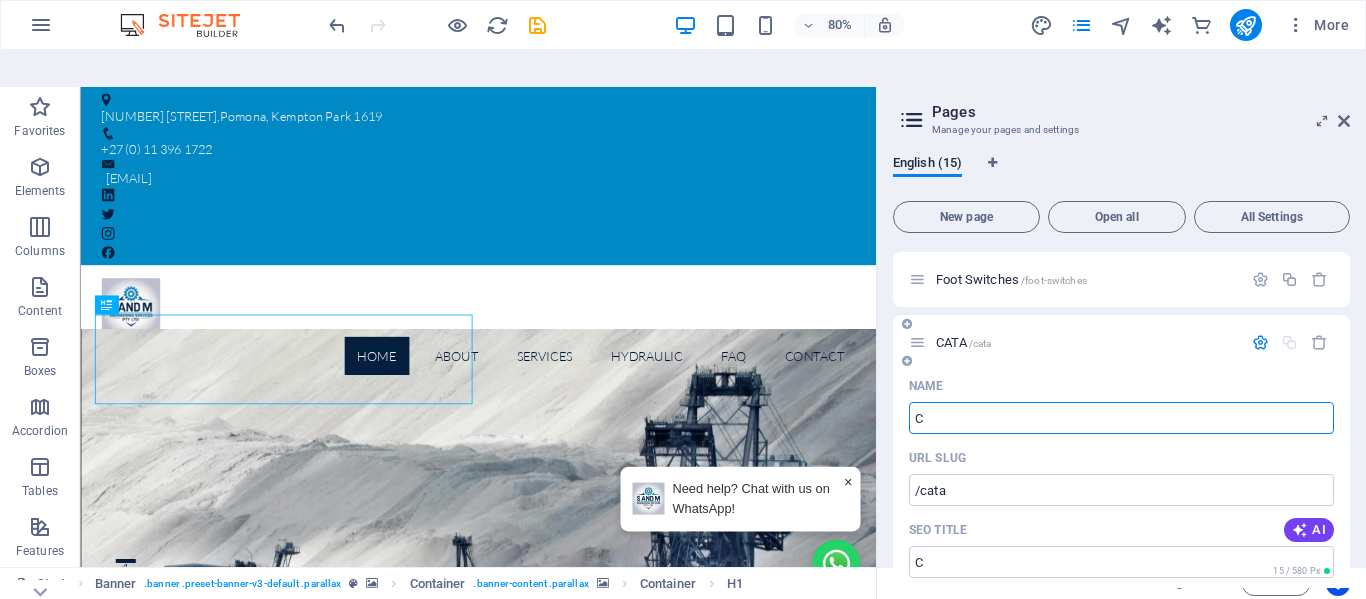 type on "C" 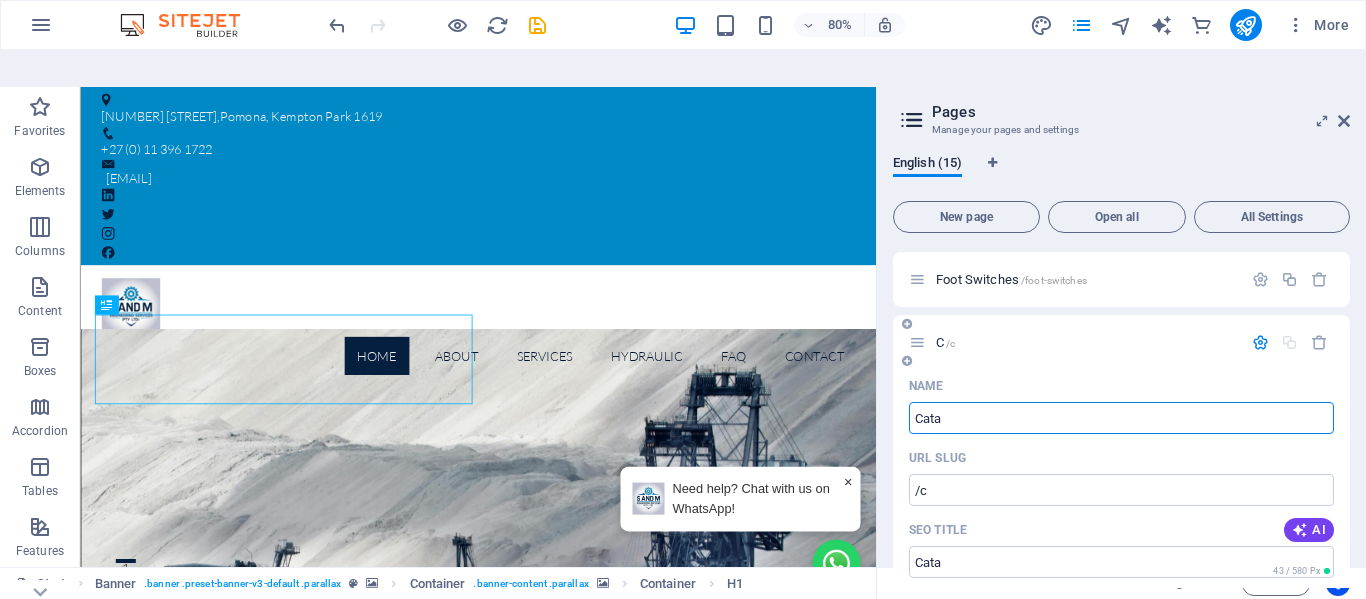 type on "Cata" 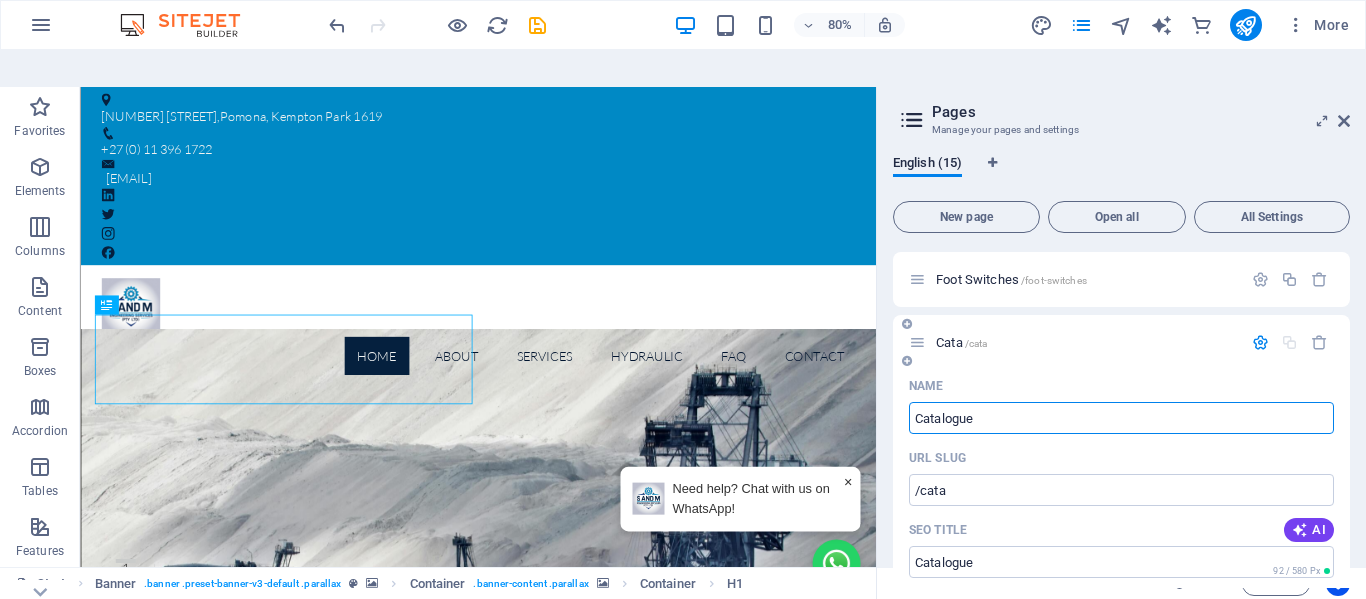 type on "Catalogue" 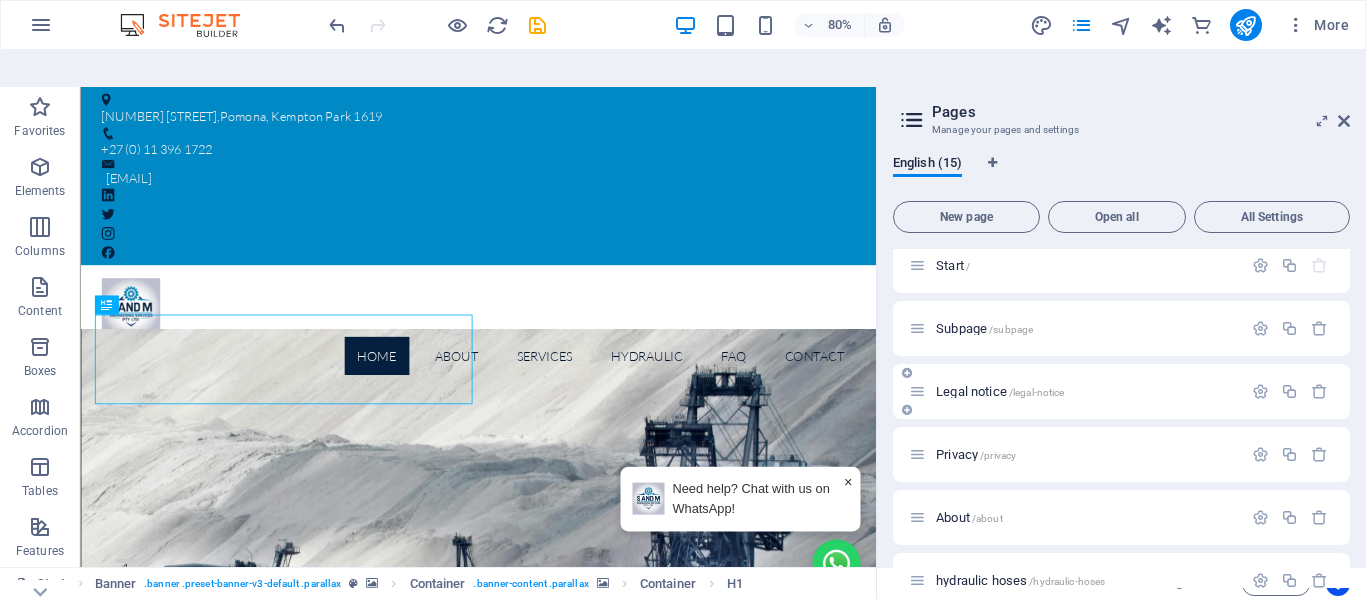 scroll, scrollTop: 0, scrollLeft: 0, axis: both 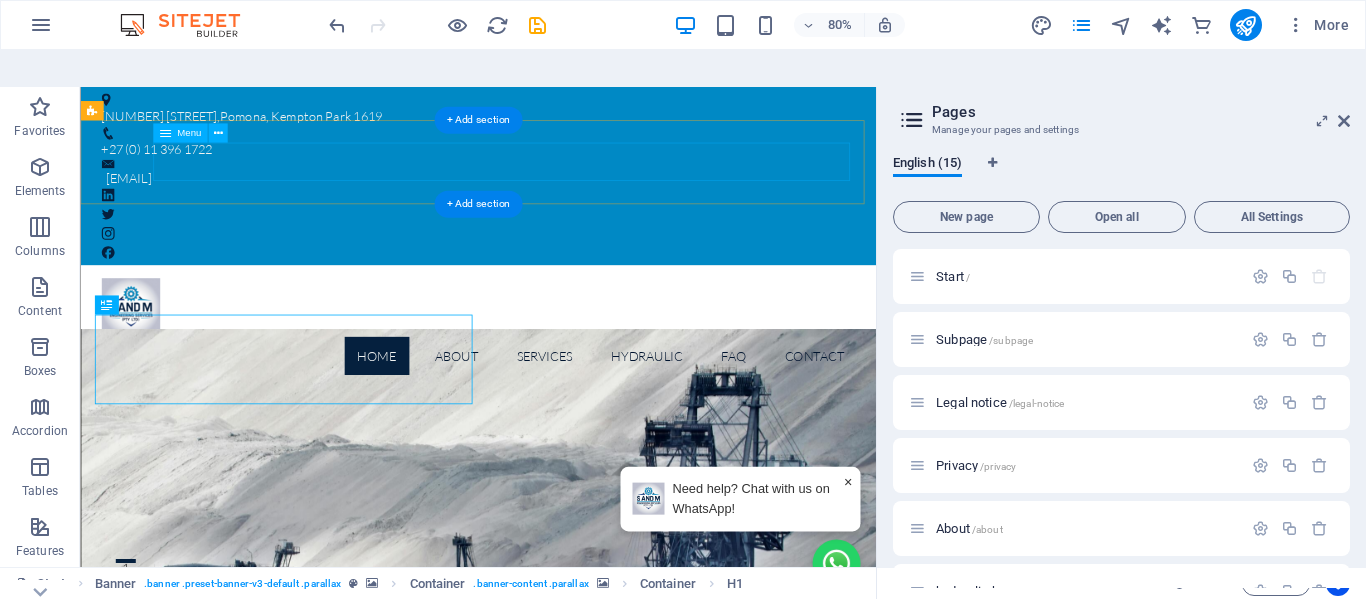 type on "Catalogue" 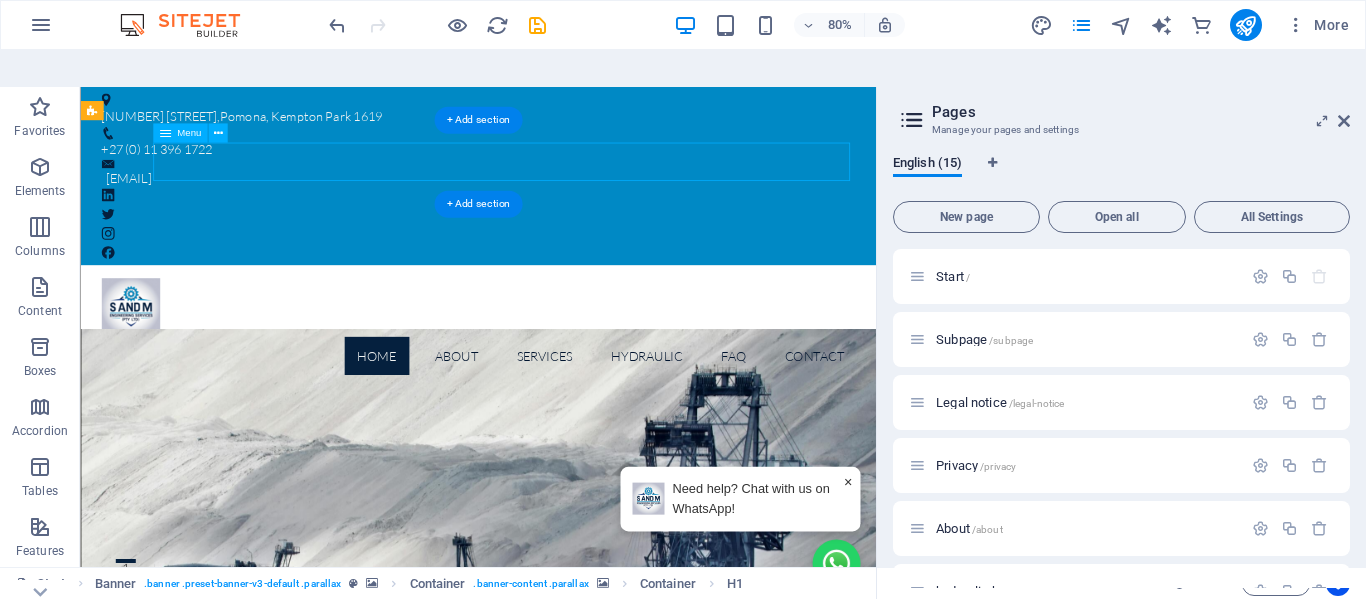 click on "Home About Services Manufacturing Insatallations Field Services Hydraulic hydraulic hoses Adapters  Steel tubes Valves Foot Switches FAQ Contact" at bounding box center [578, 423] 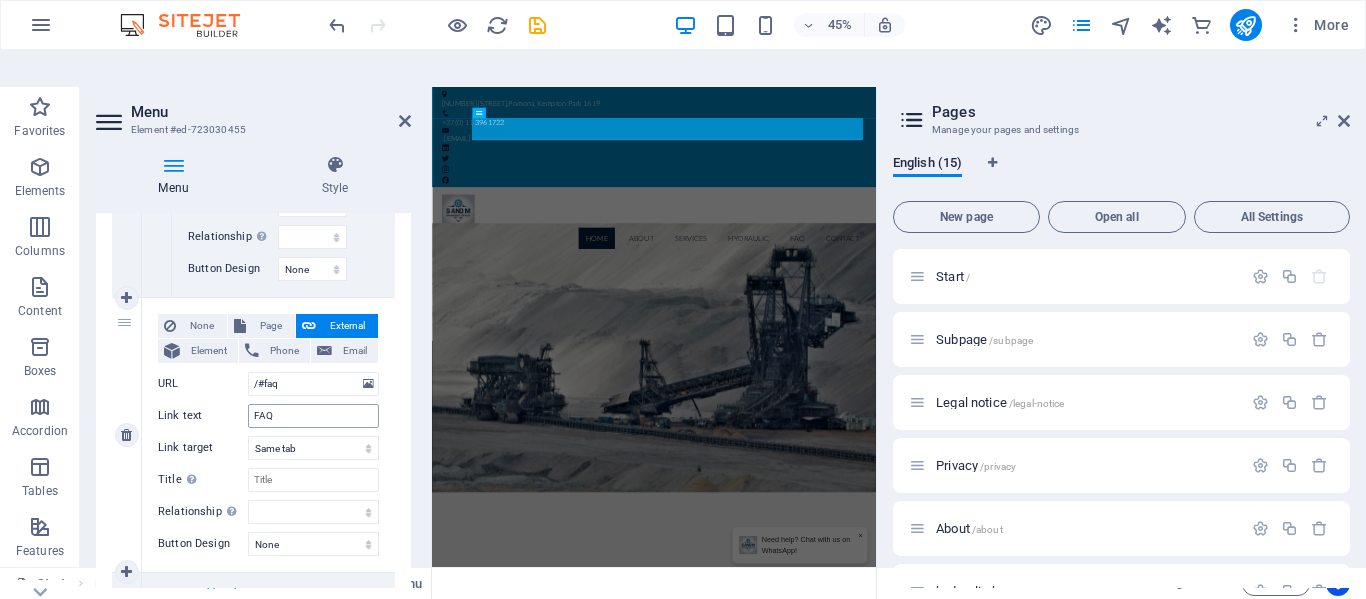 scroll, scrollTop: 3620, scrollLeft: 0, axis: vertical 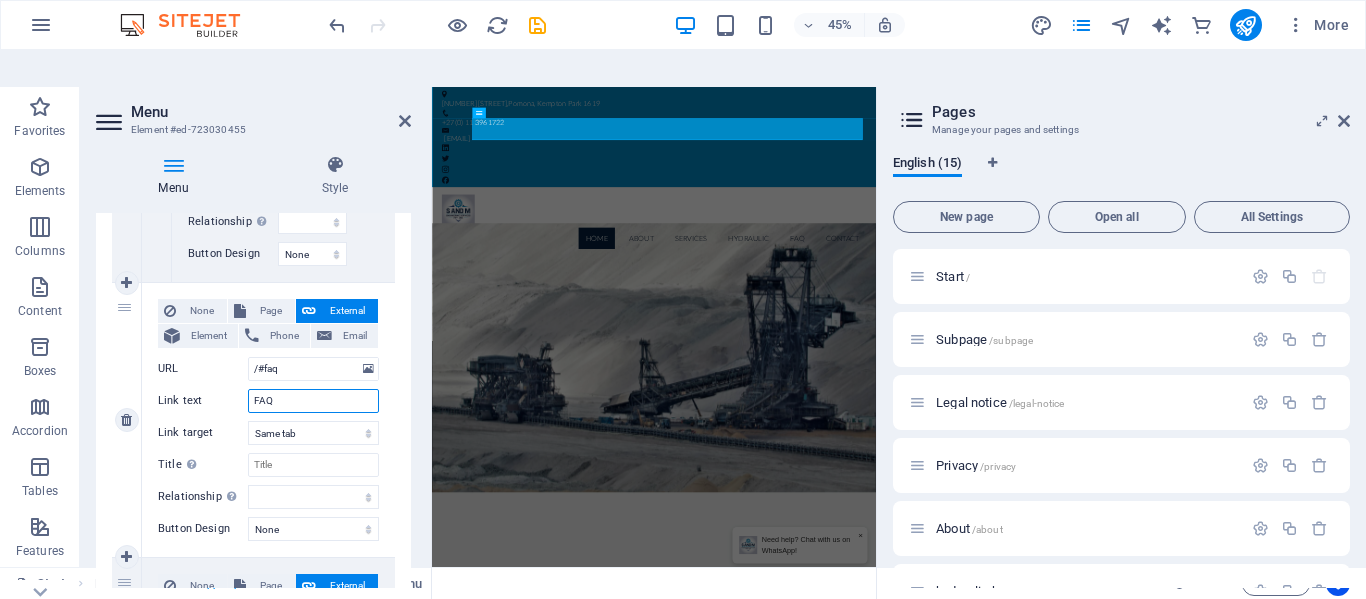 click on "FAQ" at bounding box center [313, 401] 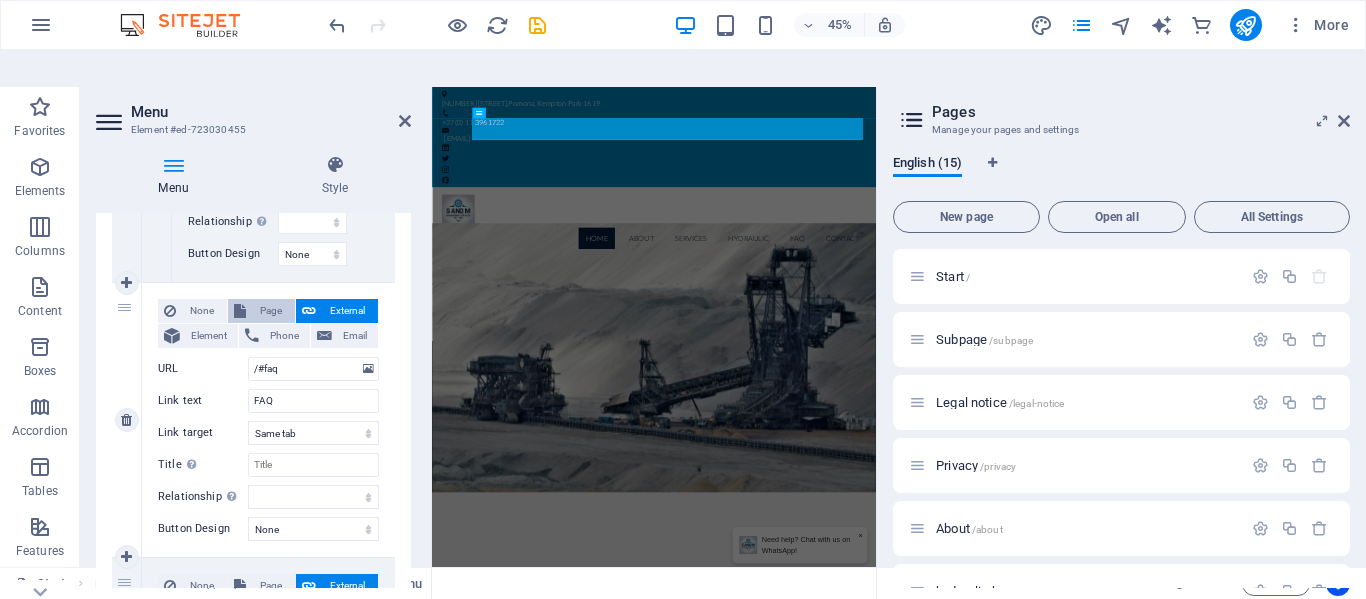 click on "Page" at bounding box center [270, 311] 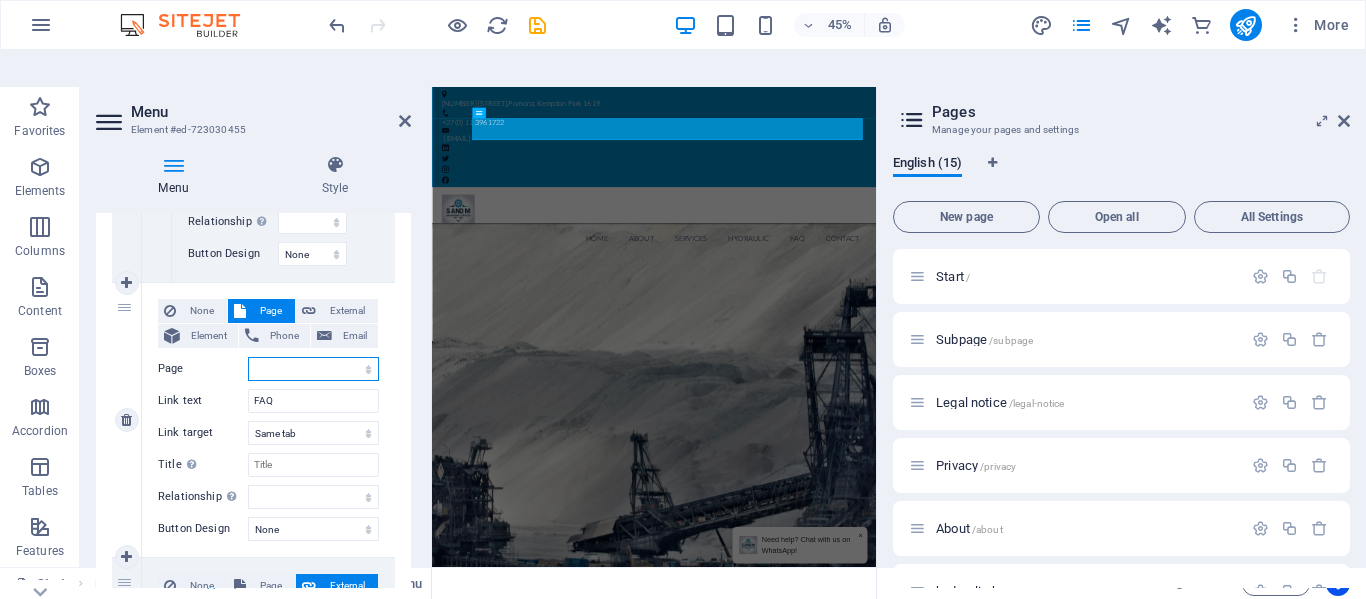 click on "Start Subpage Legal notice Privacy About hydraulic hoses Adapters  Steel tubes Manufacturing Installations &amp; Repairs Field Services Quote Valves Foot Switches Catalogue" at bounding box center [313, 369] 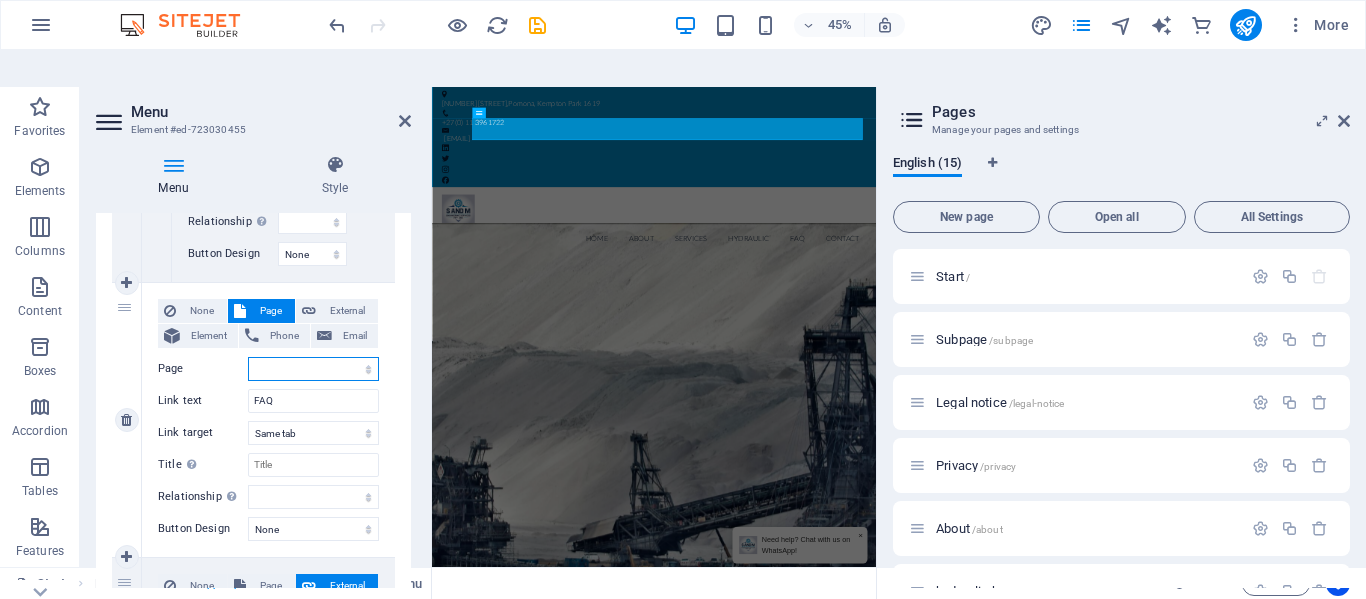 select on "14" 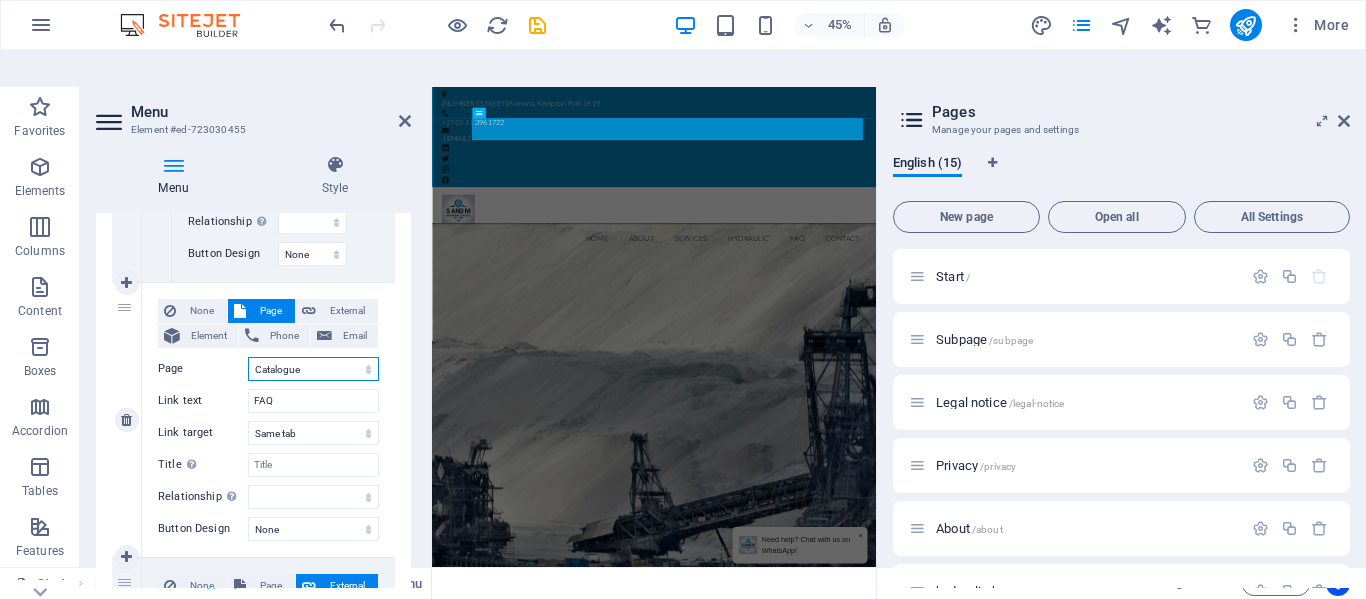 click on "Start Subpage Legal notice Privacy About hydraulic hoses Adapters  Steel tubes Manufacturing Installations &amp; Repairs Field Services Quote Valves Foot Switches Catalogue" at bounding box center (313, 369) 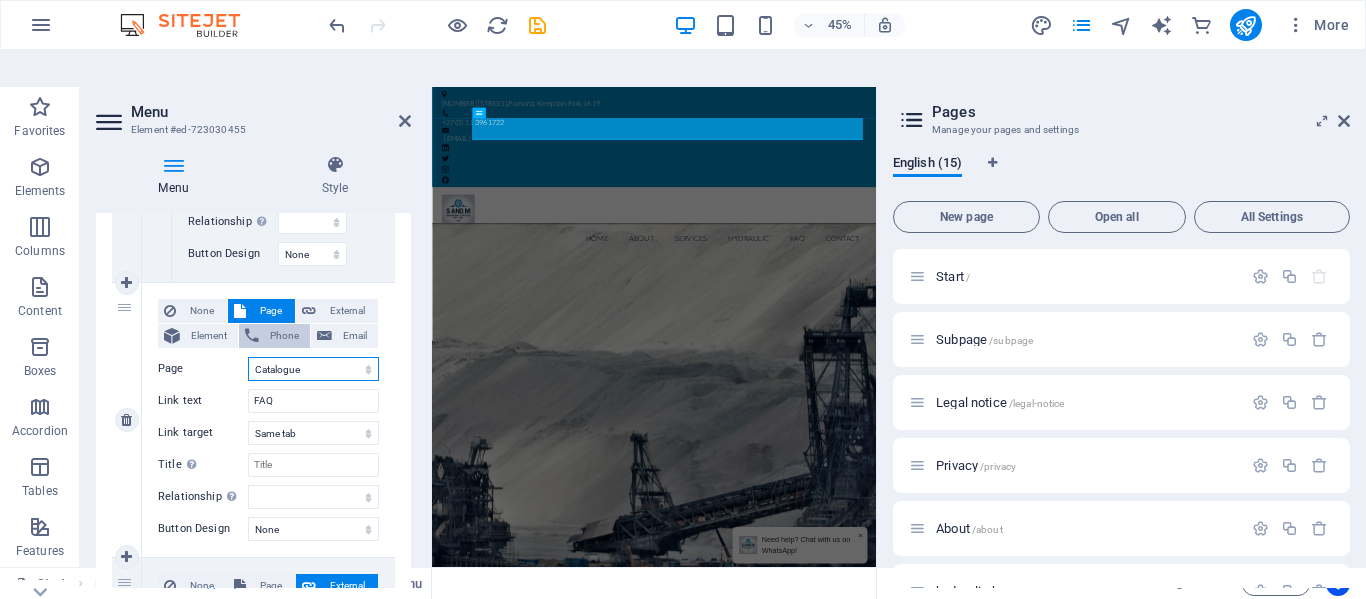 select 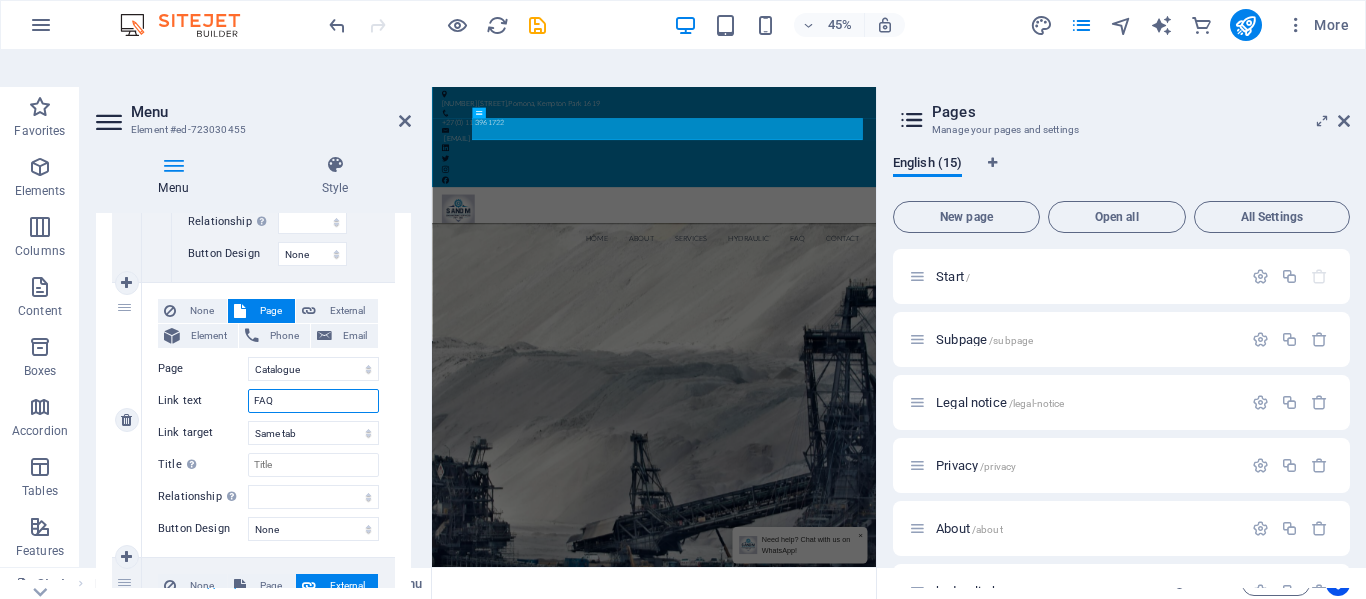 click on "FAQ" at bounding box center [313, 401] 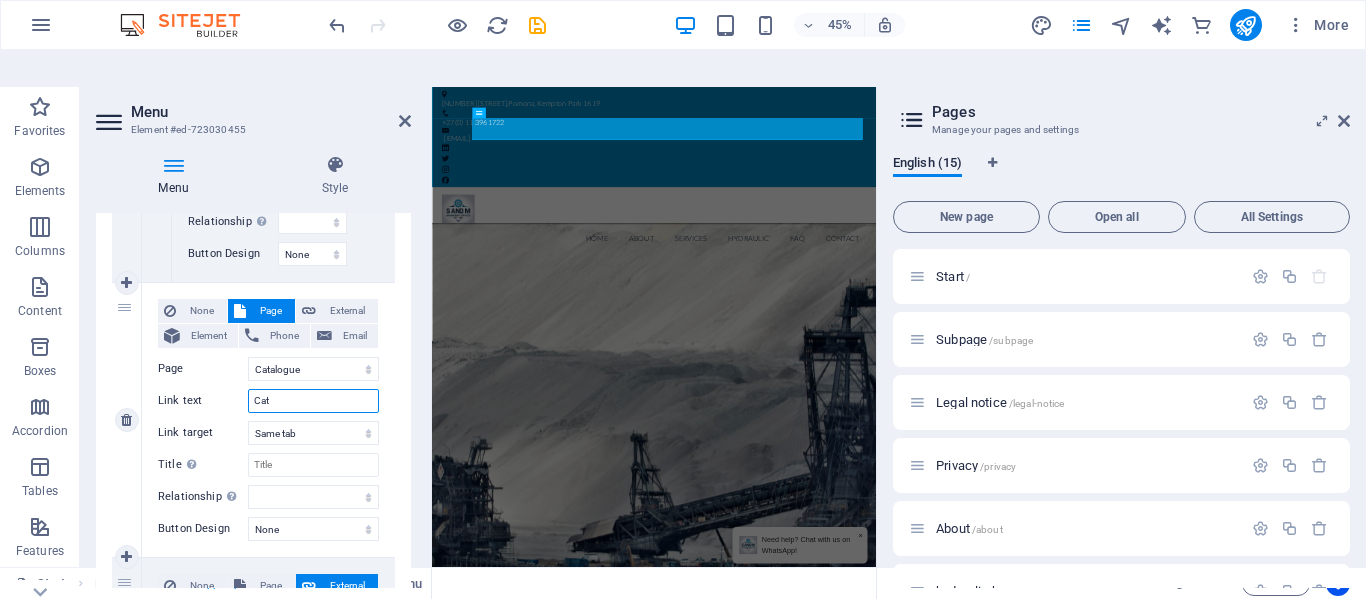 type on "Cata" 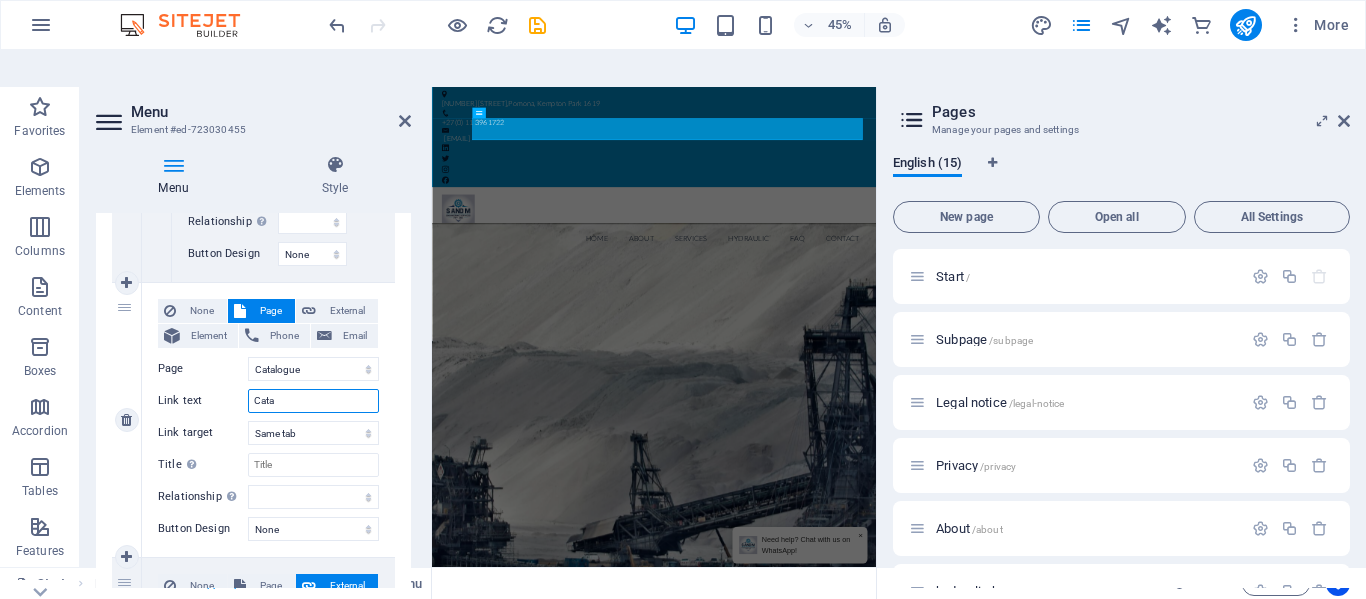 select 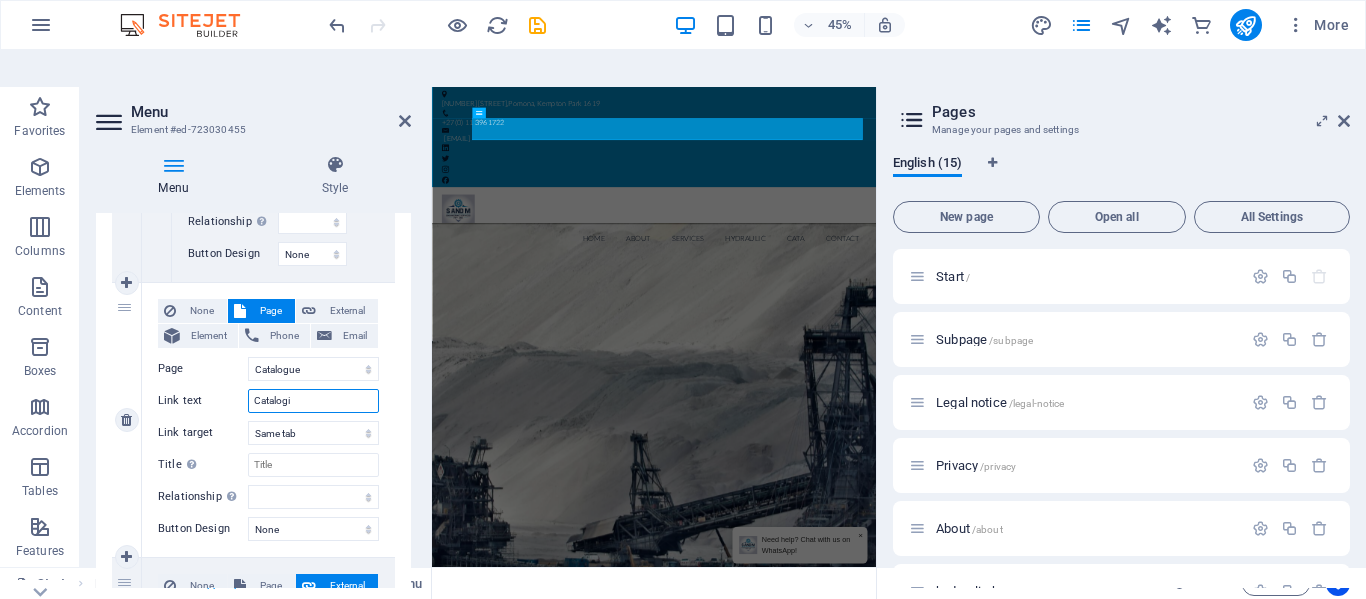 type on "Catalogie" 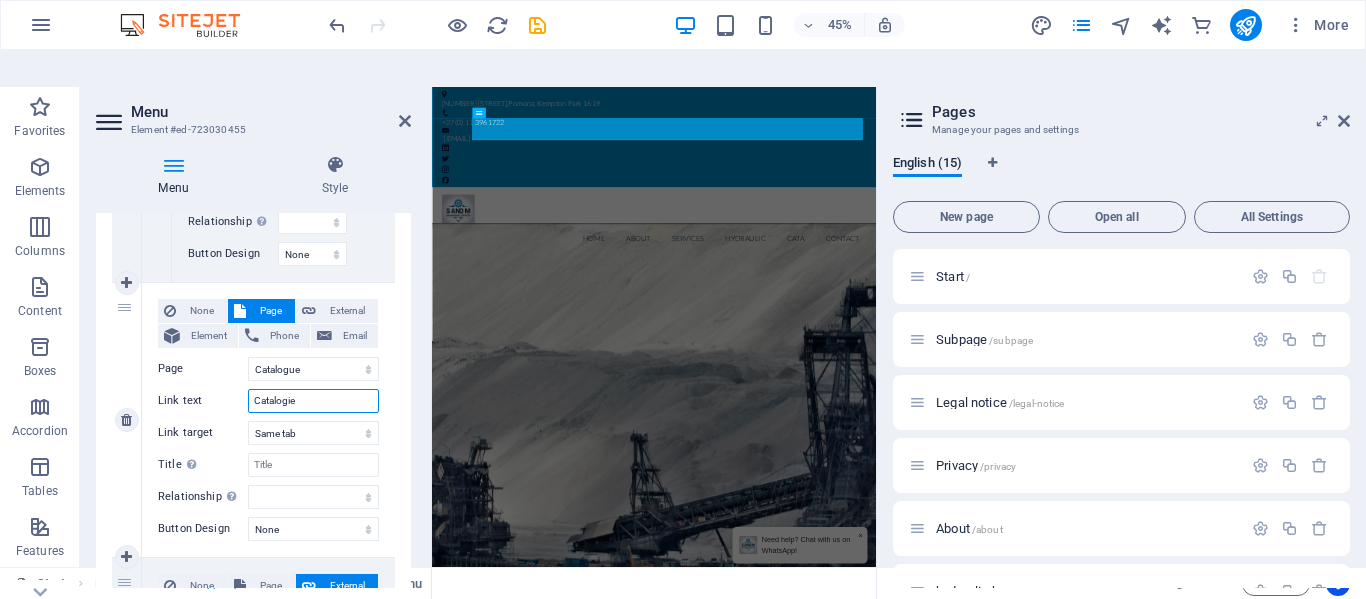 select 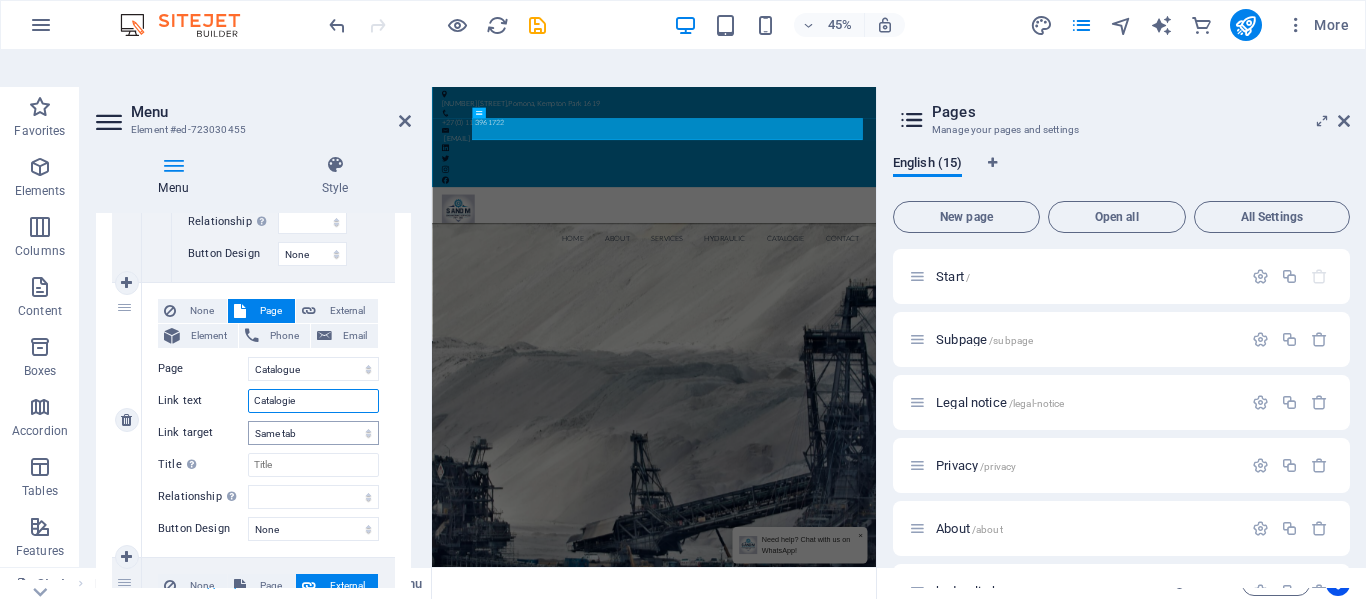 type on "Catalogie" 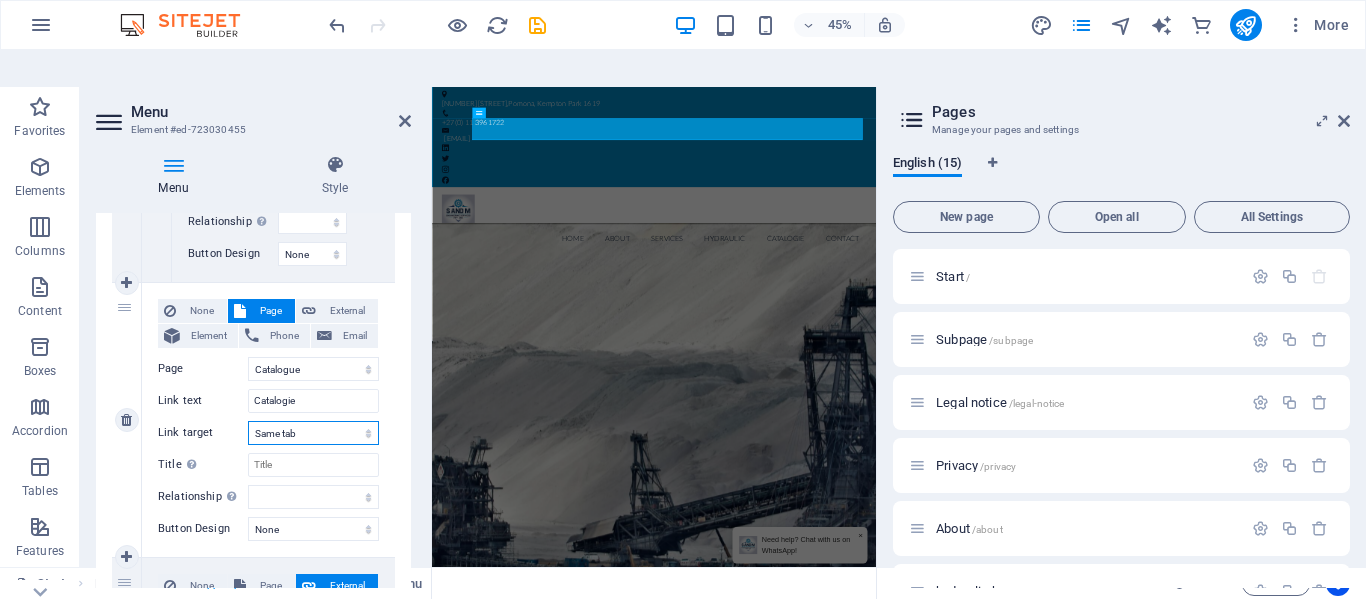 click on "New tab Same tab Overlay" at bounding box center (313, 433) 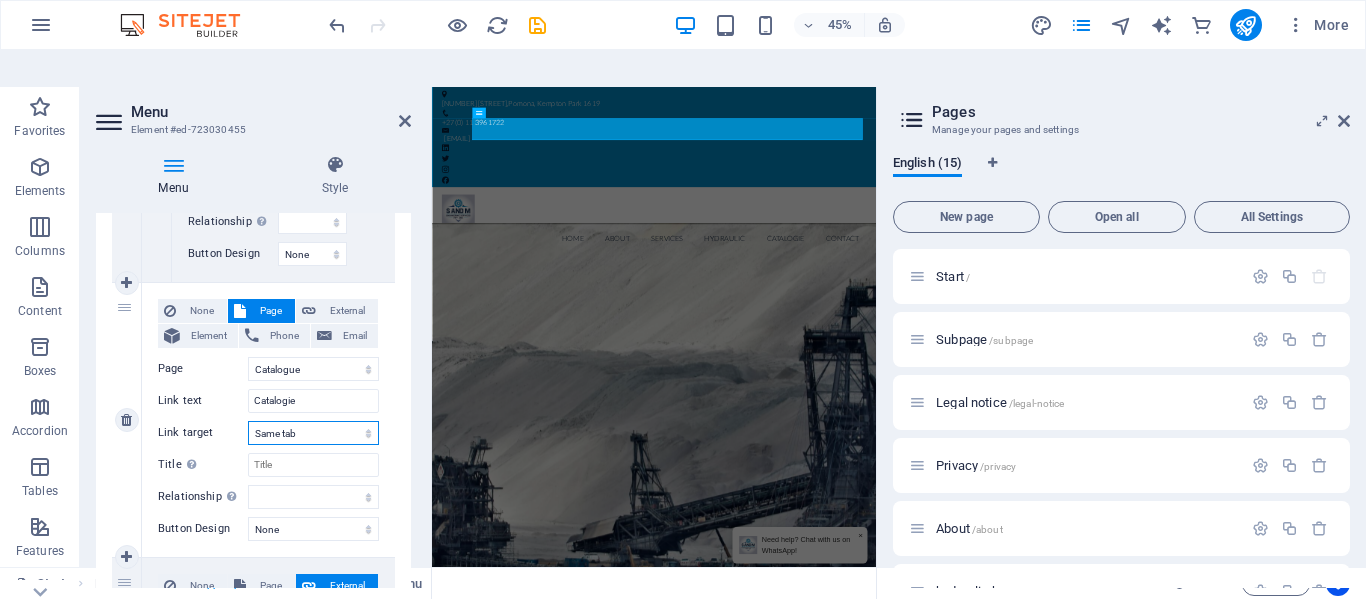 select on "blank" 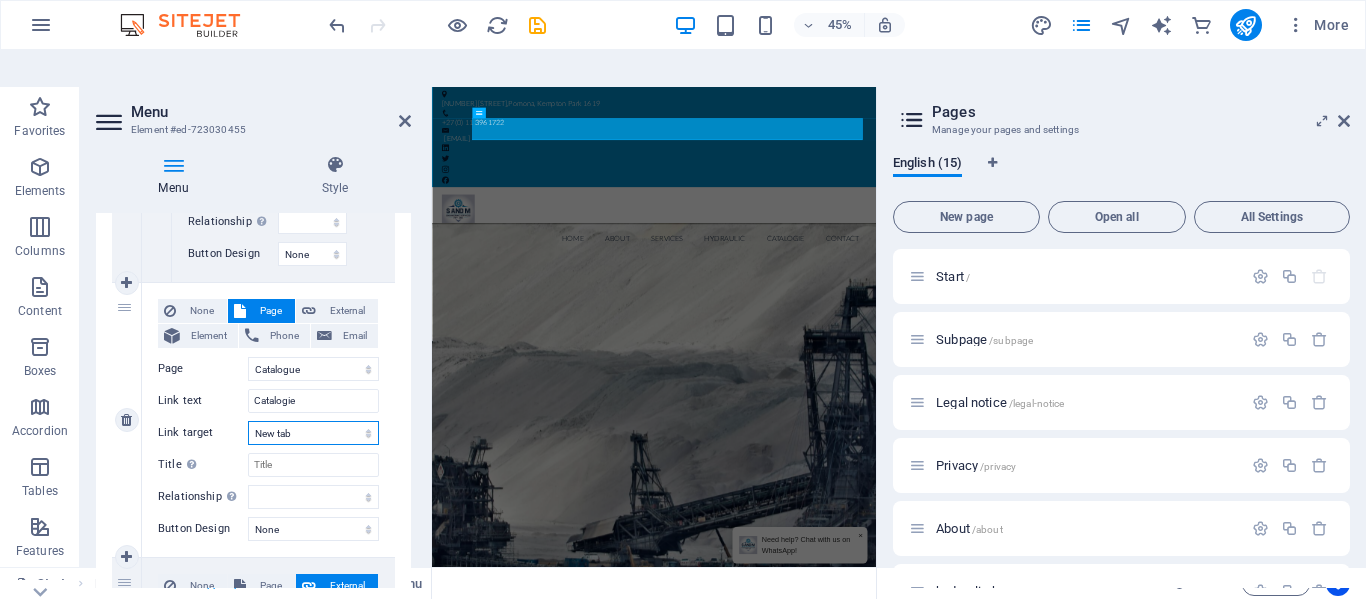 click on "New tab Same tab Overlay" at bounding box center [313, 433] 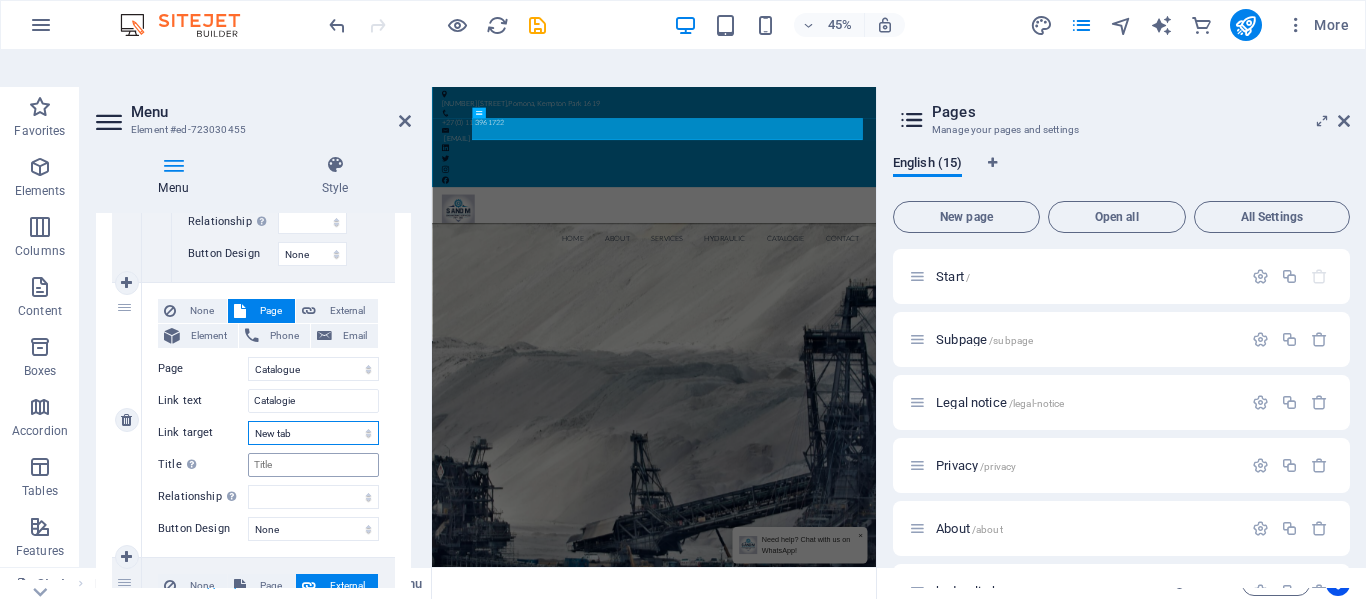 select 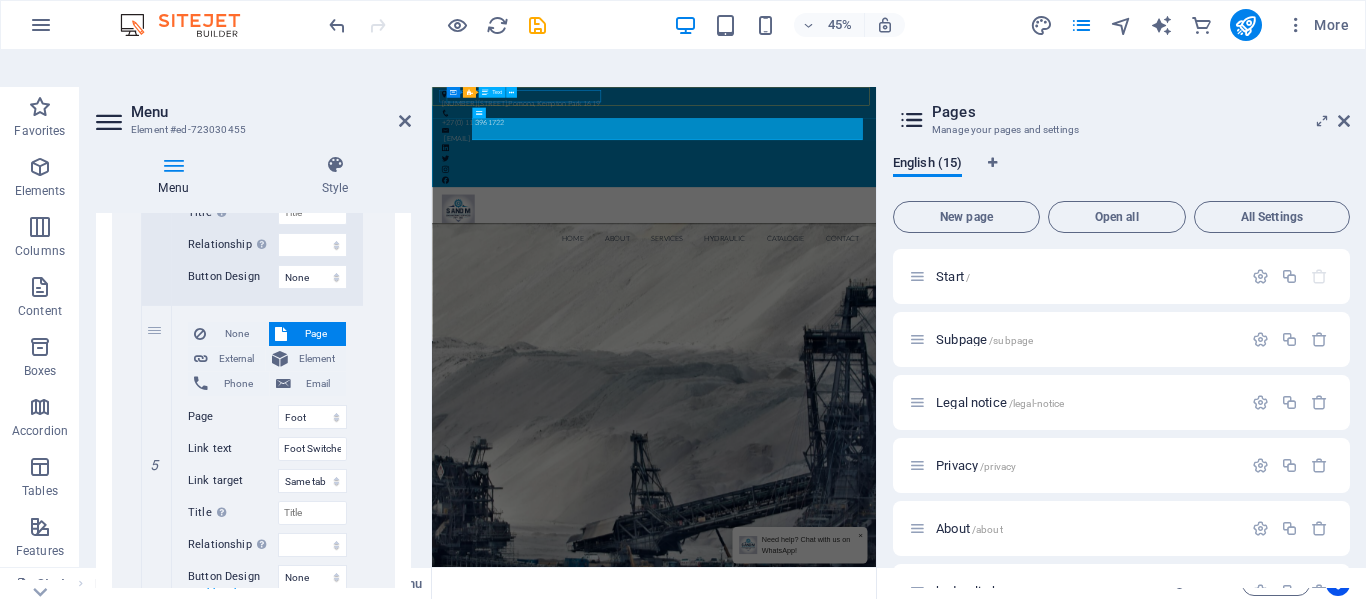 scroll, scrollTop: 3220, scrollLeft: 0, axis: vertical 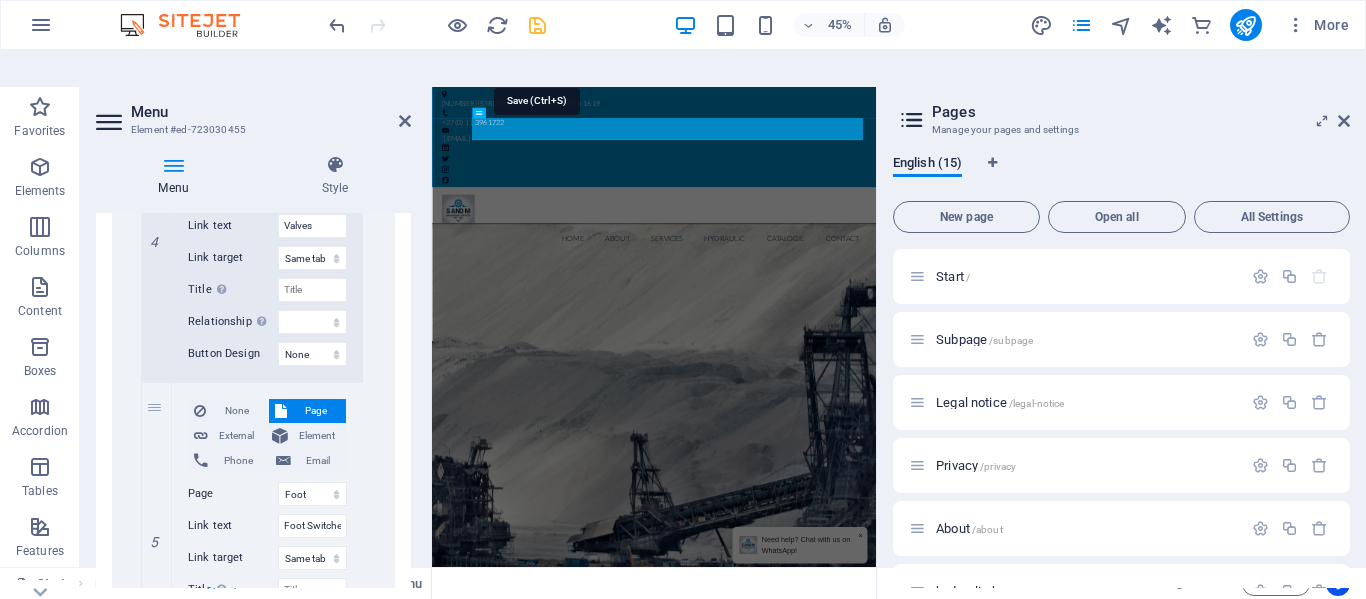 click at bounding box center (537, 25) 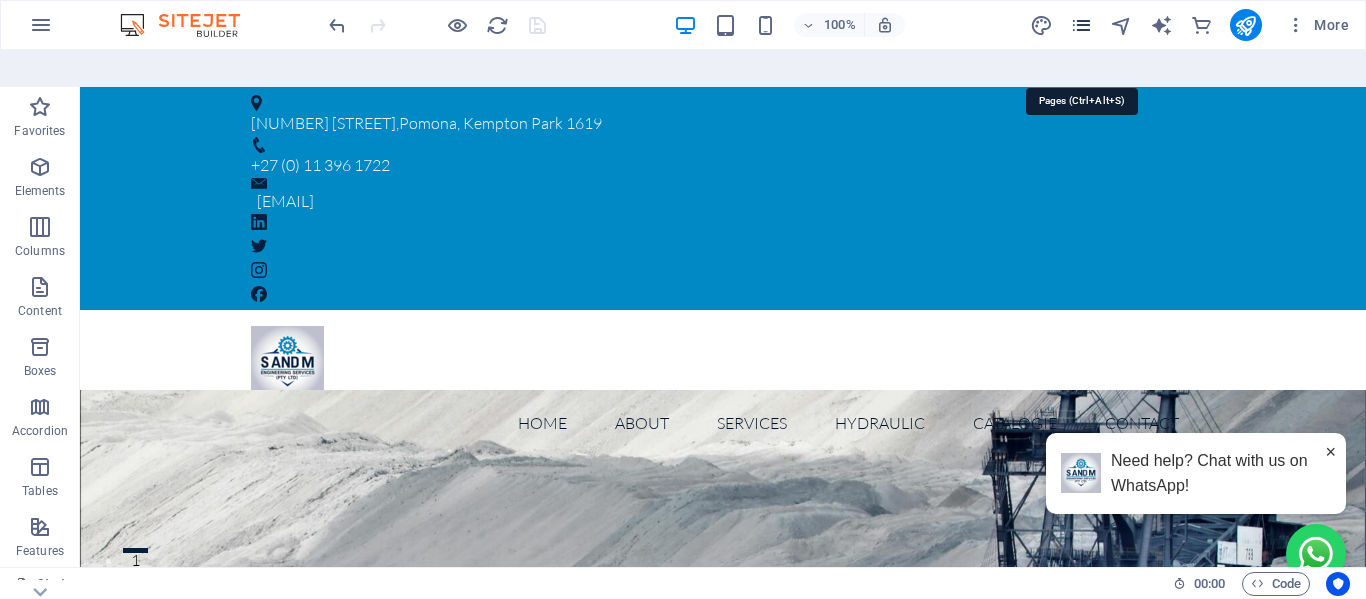 click at bounding box center (1081, 25) 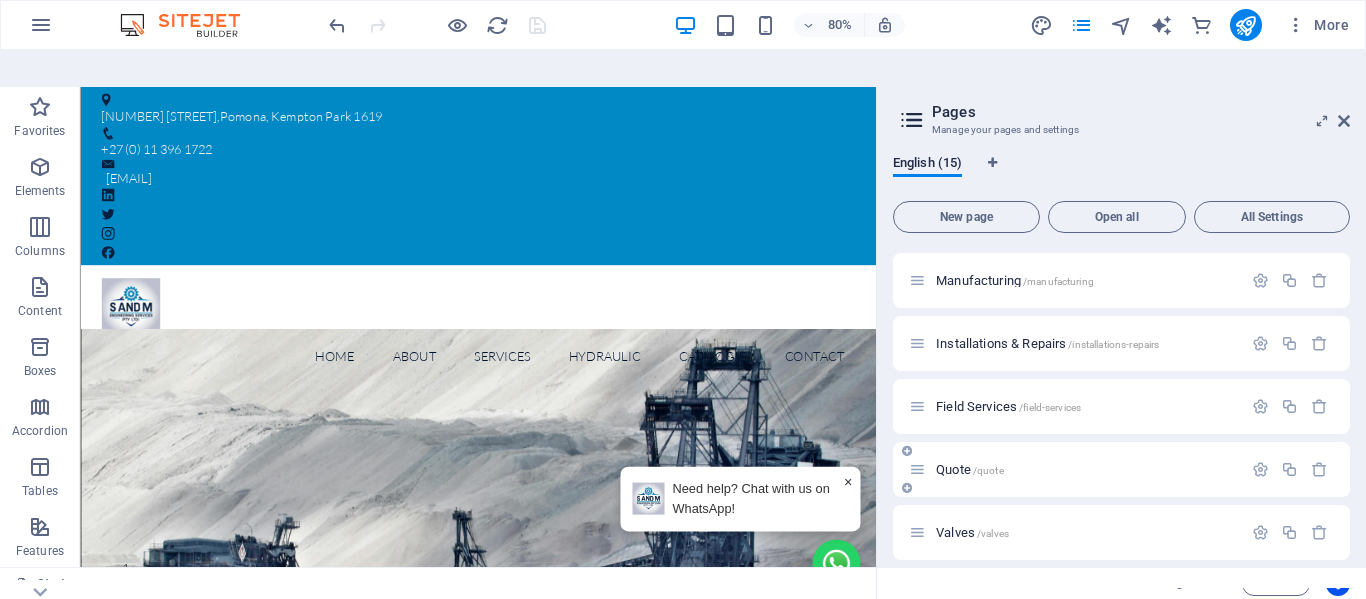 scroll, scrollTop: 606, scrollLeft: 0, axis: vertical 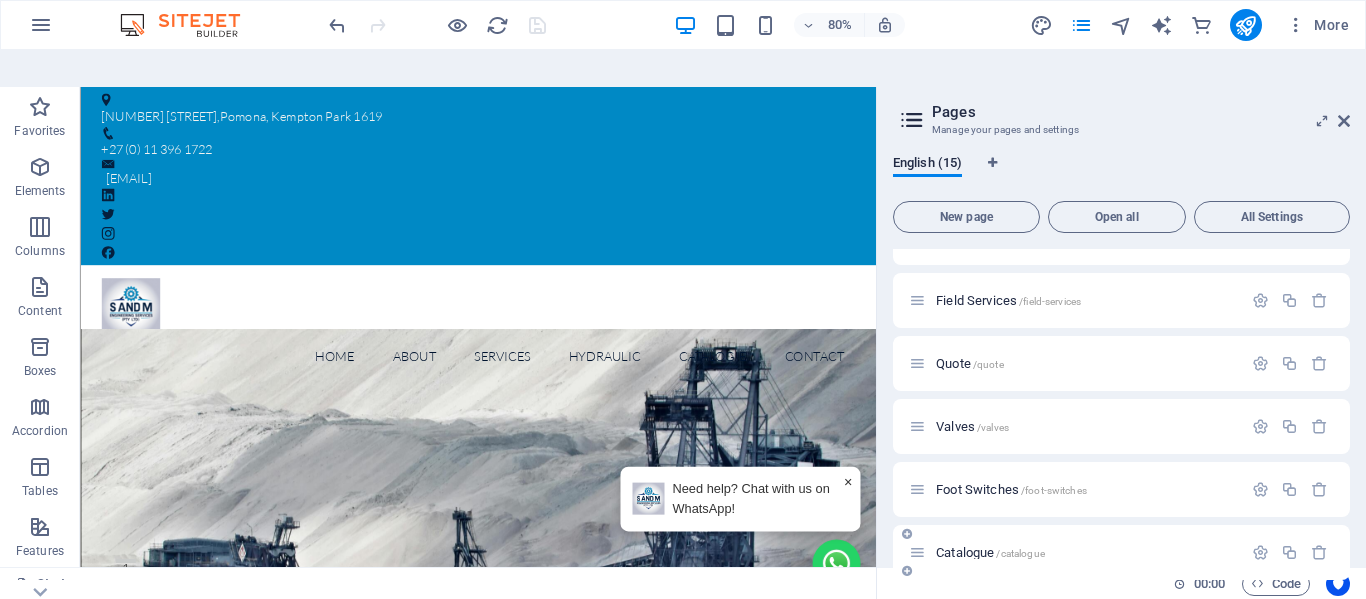 click on "/catalogue" at bounding box center [1020, 553] 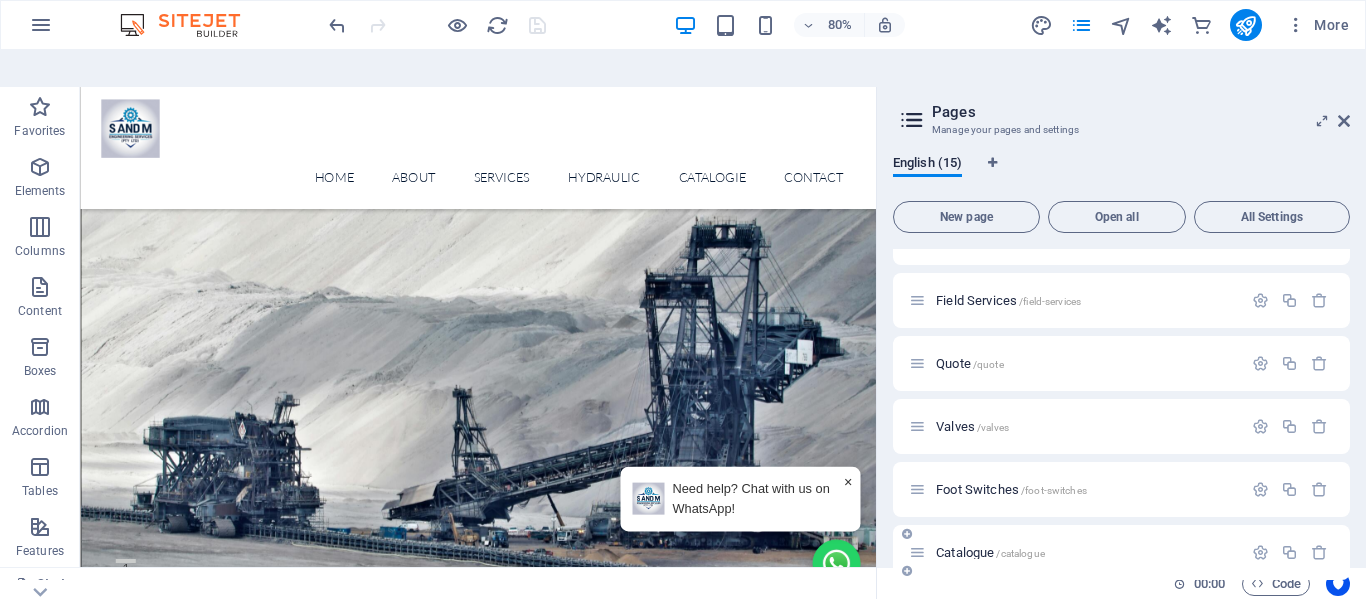 scroll, scrollTop: 555, scrollLeft: 0, axis: vertical 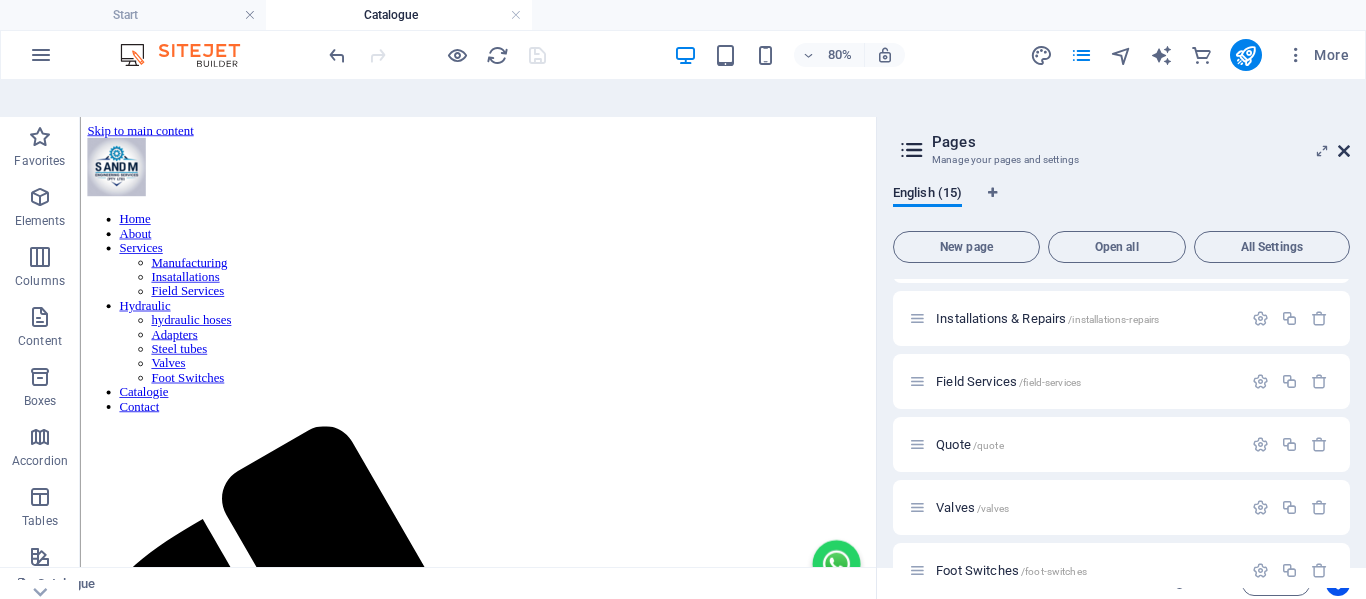 click at bounding box center (1344, 151) 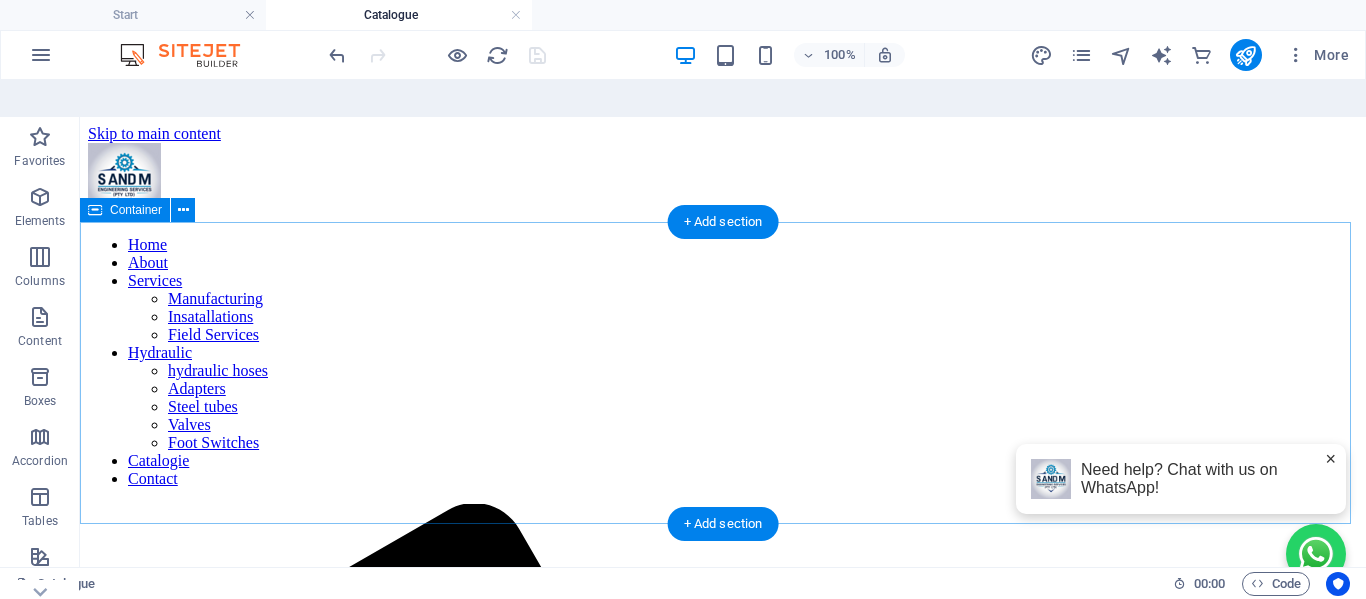 click on "Add elements" at bounding box center (664, 2274) 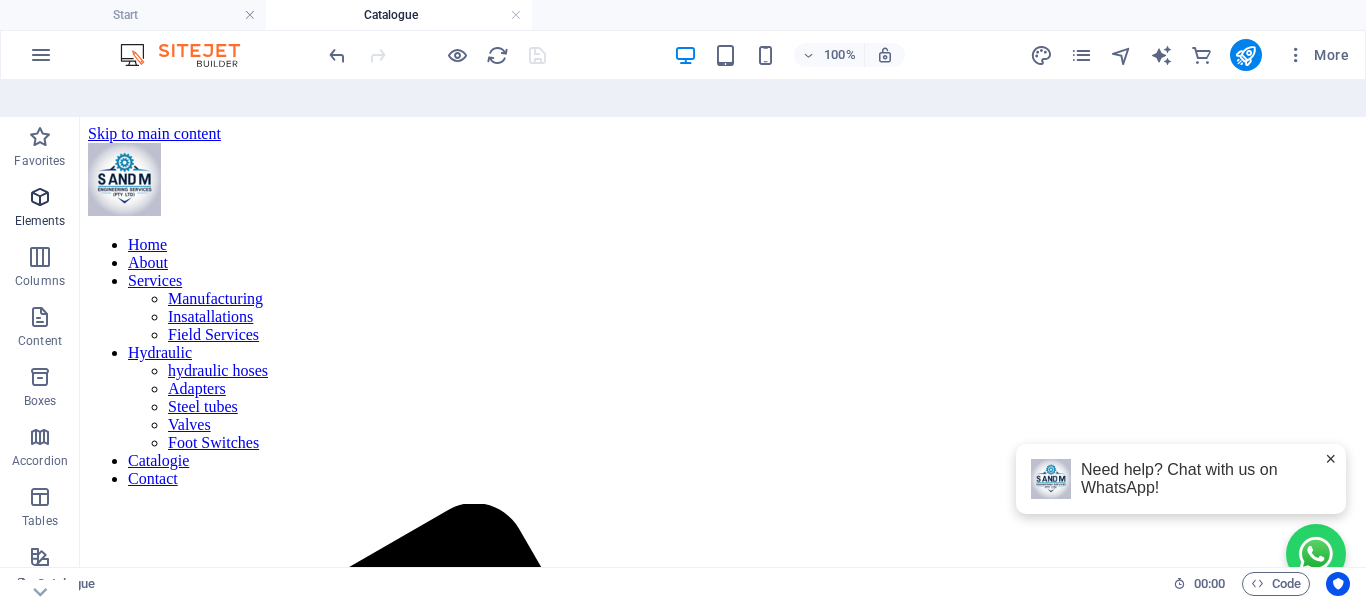 click at bounding box center [40, 197] 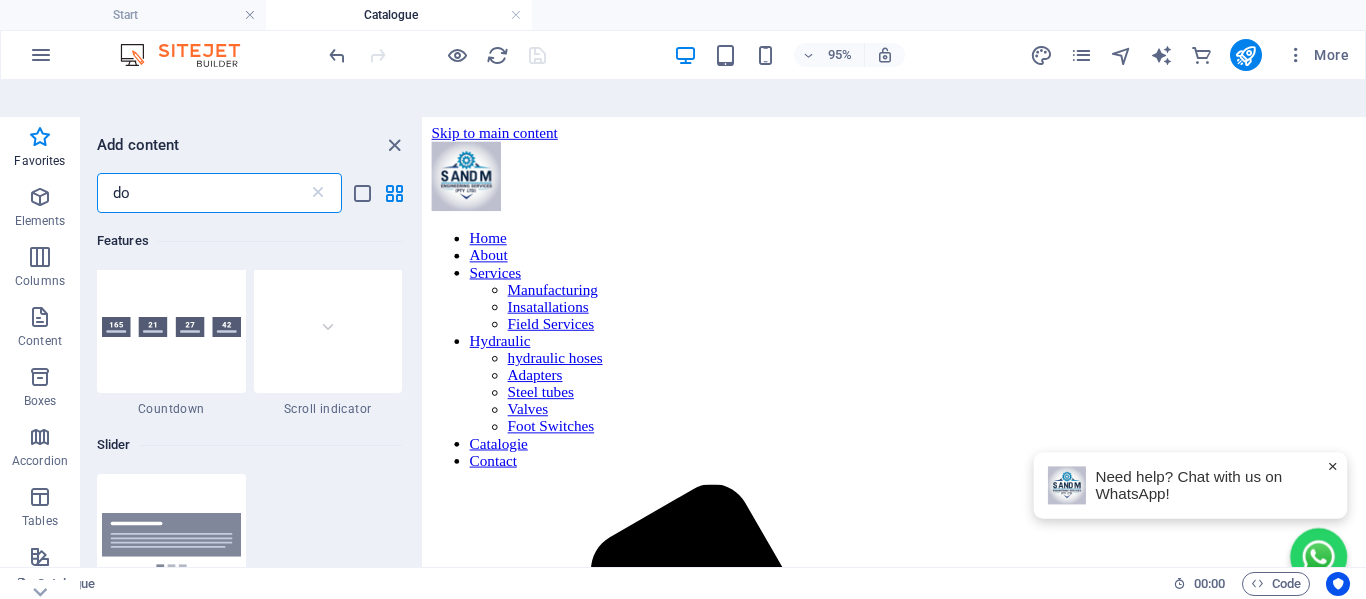 scroll, scrollTop: 0, scrollLeft: 0, axis: both 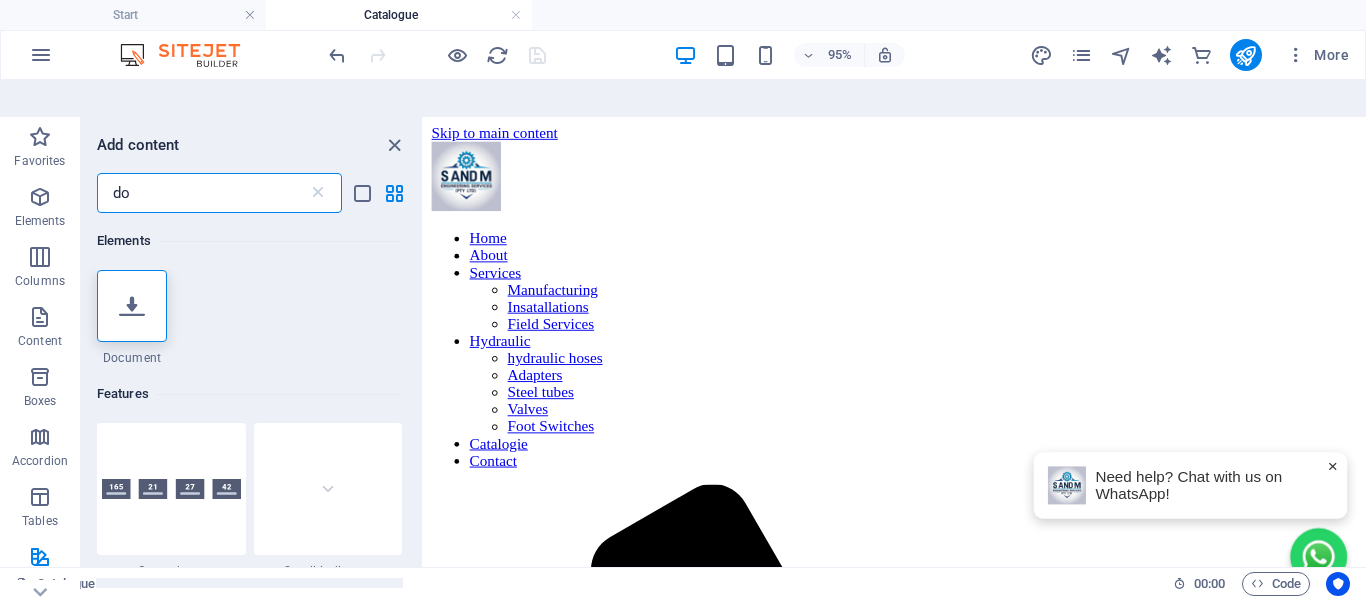 type on "d" 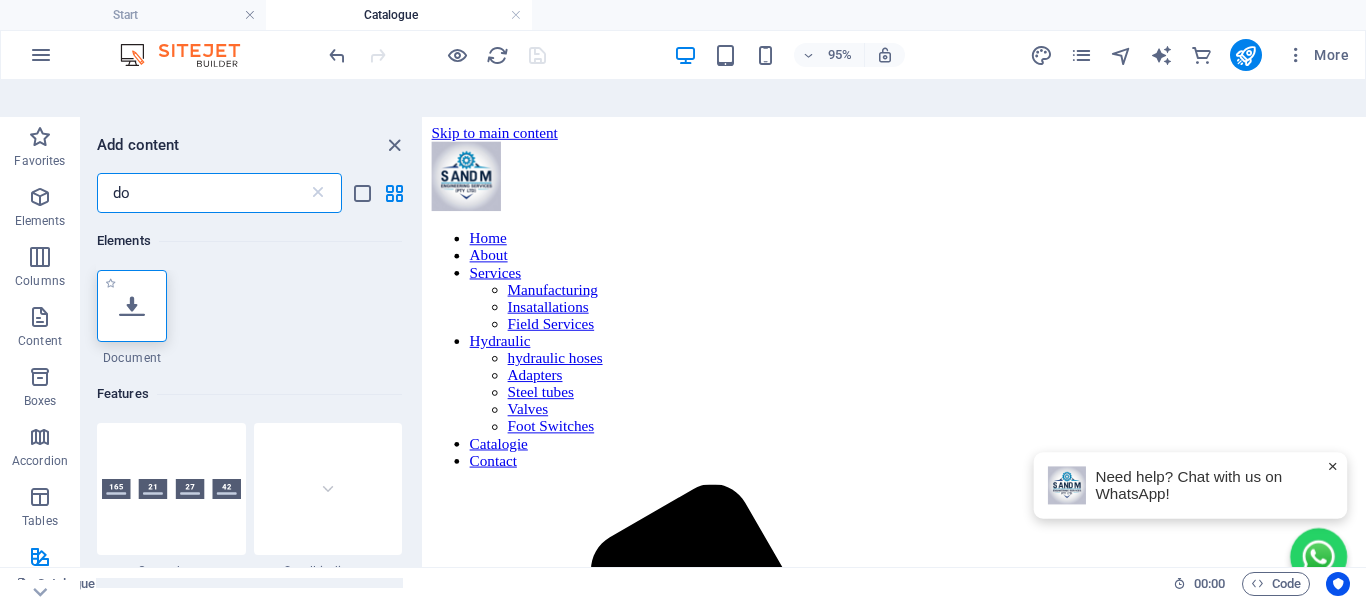 type on "do" 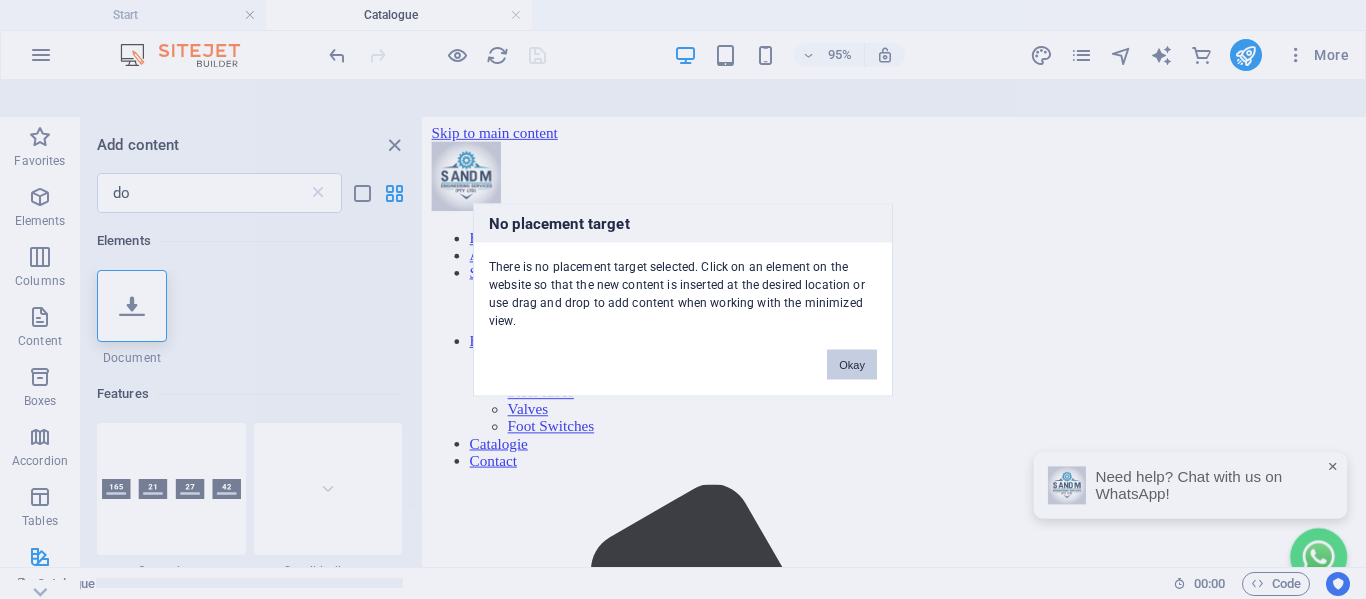 click on "Okay" at bounding box center (852, 364) 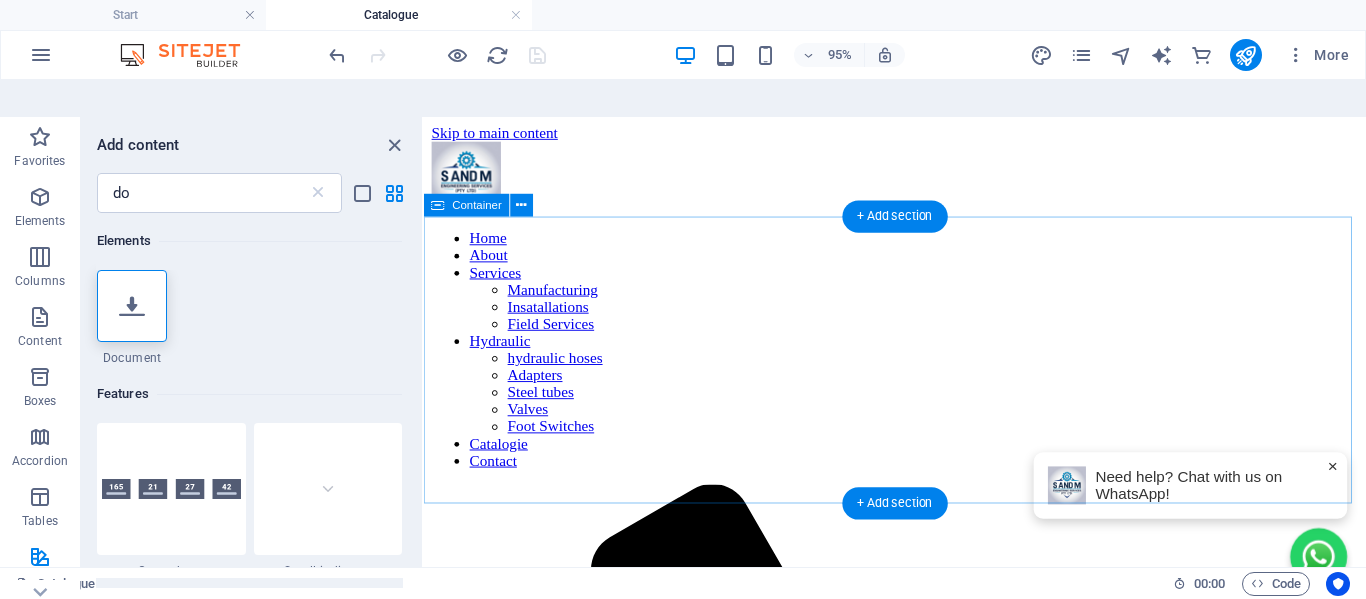click on "Add elements" at bounding box center (861, 1884) 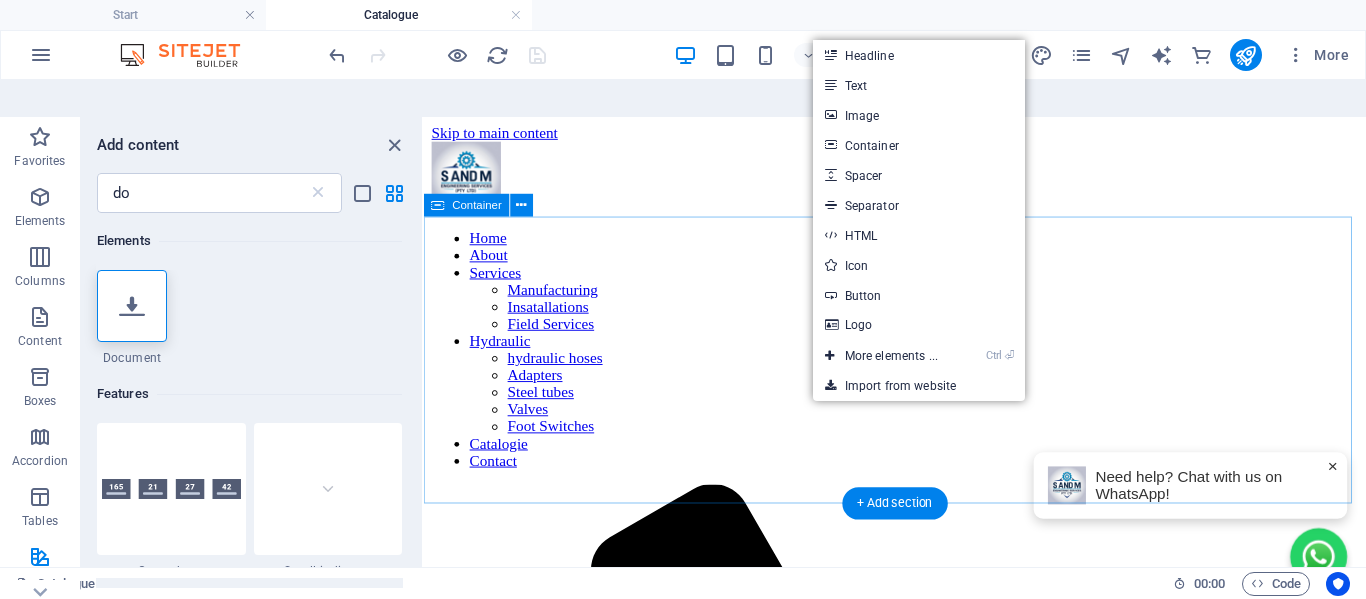 click on "Drop content here or  Add elements  Paste clipboard" at bounding box center [920, 1854] 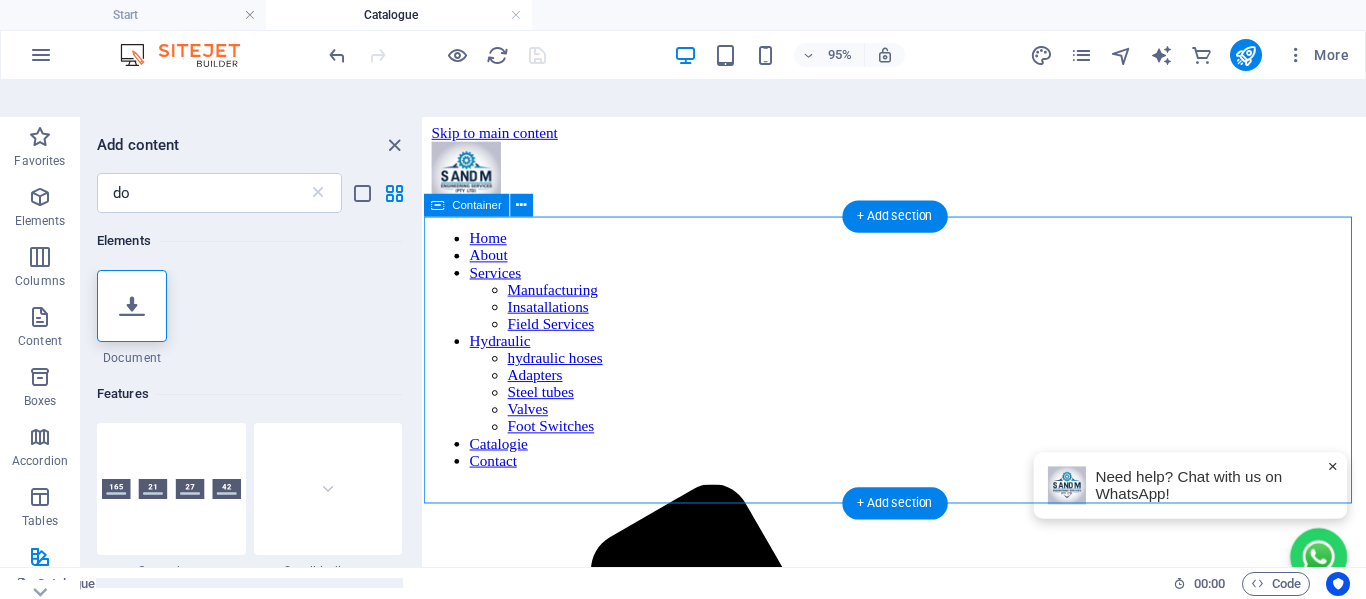 click on "Drop content here or  Add elements  Paste clipboard" at bounding box center [920, 1854] 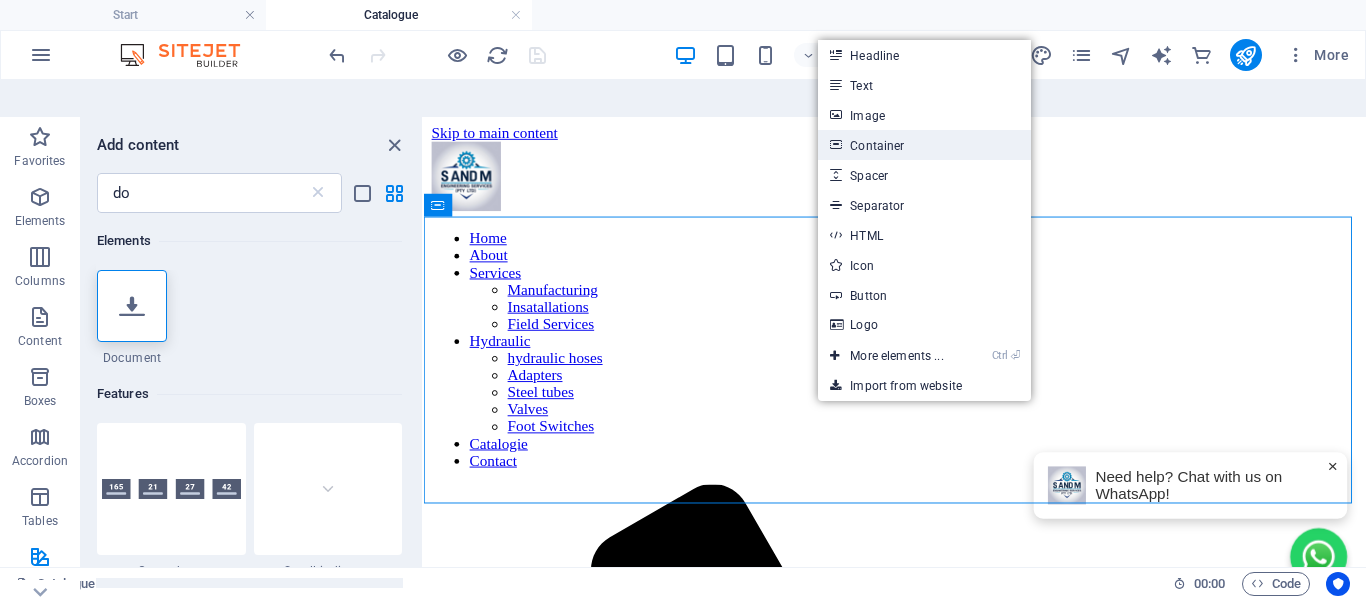 click on "Container" at bounding box center [924, 145] 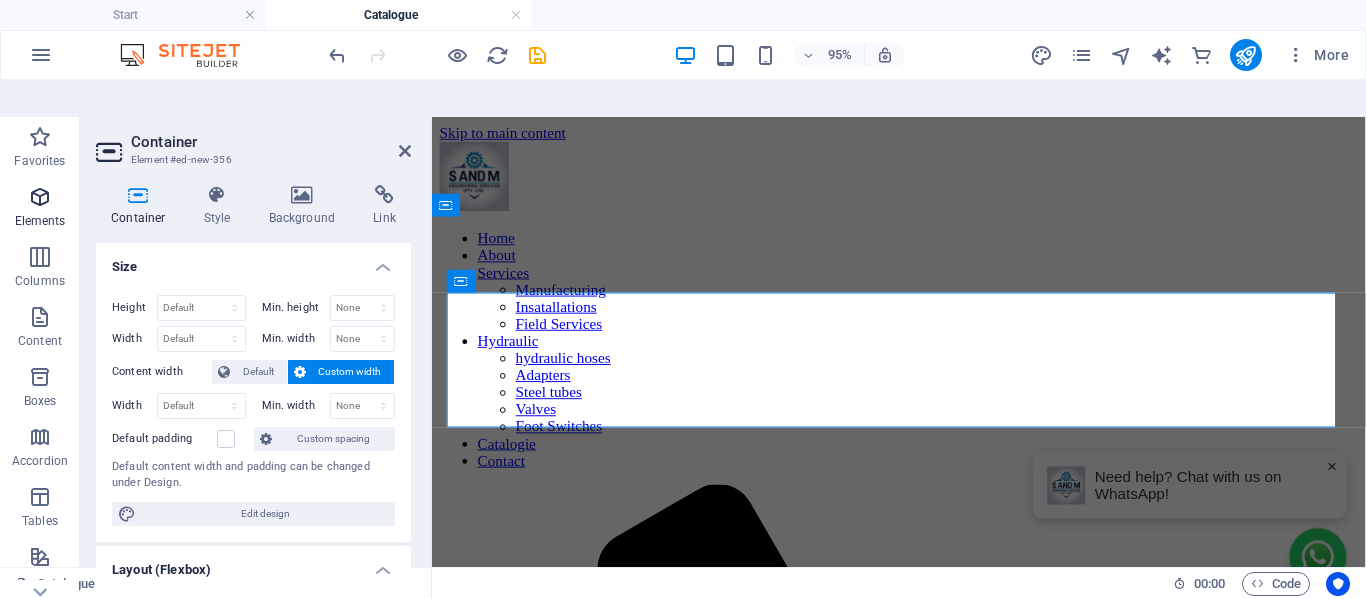 click at bounding box center (40, 197) 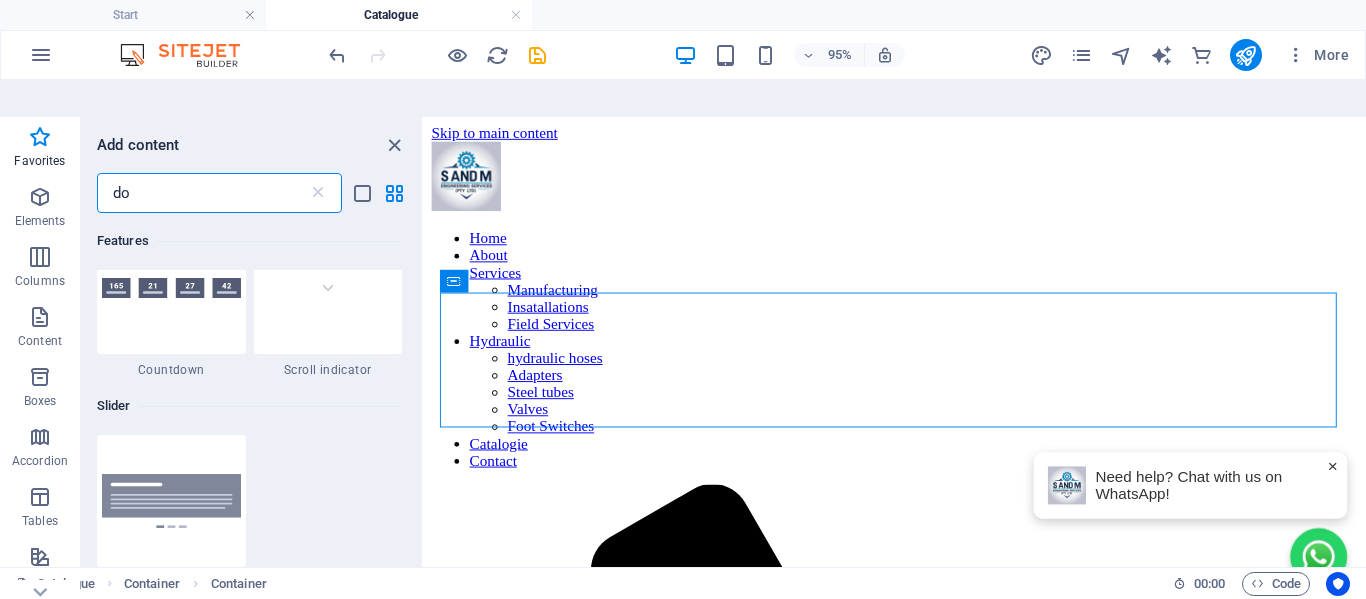 scroll, scrollTop: 0, scrollLeft: 0, axis: both 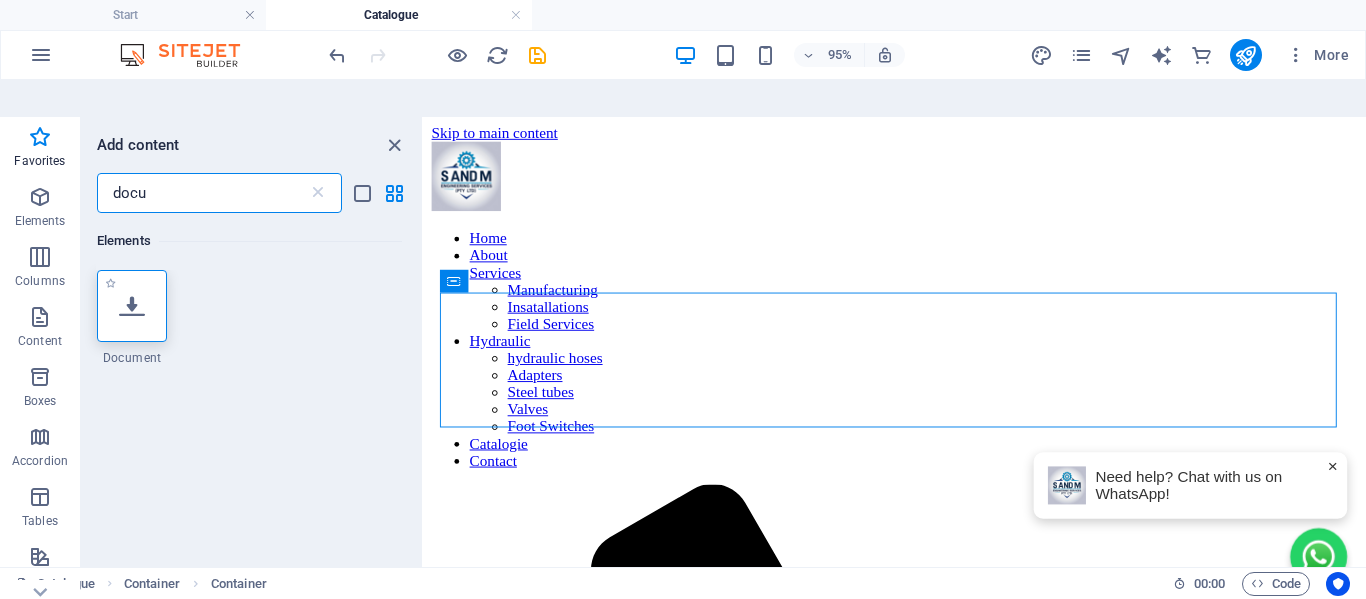 type on "docu" 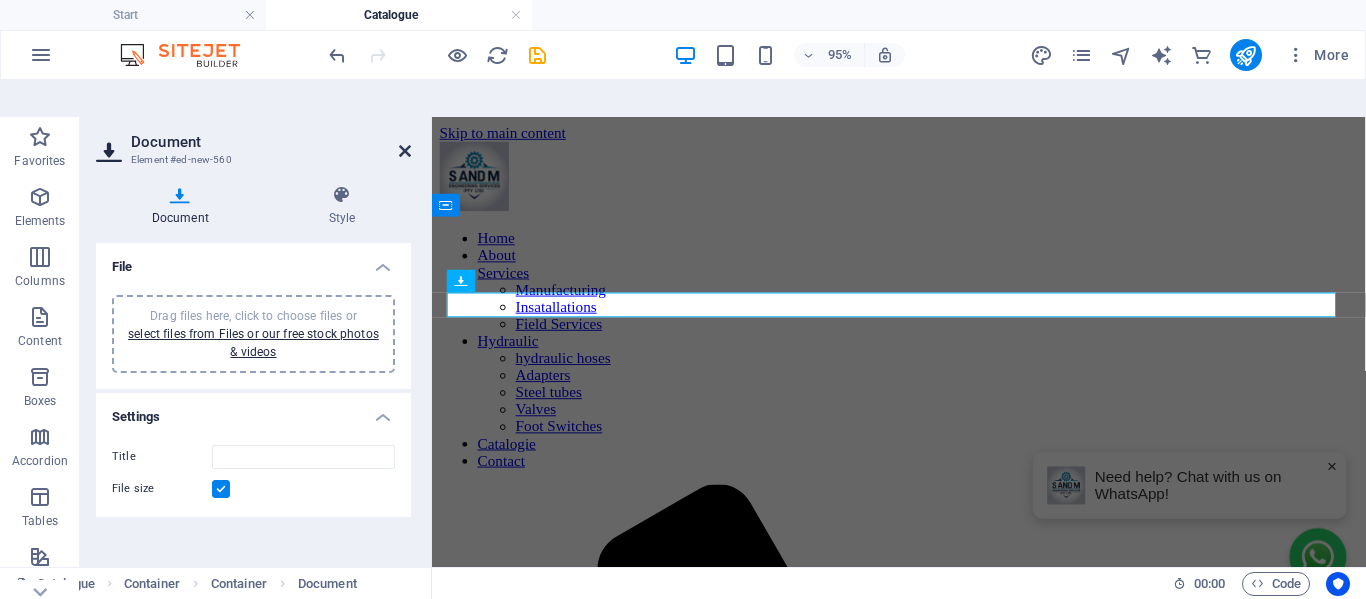 click at bounding box center [405, 151] 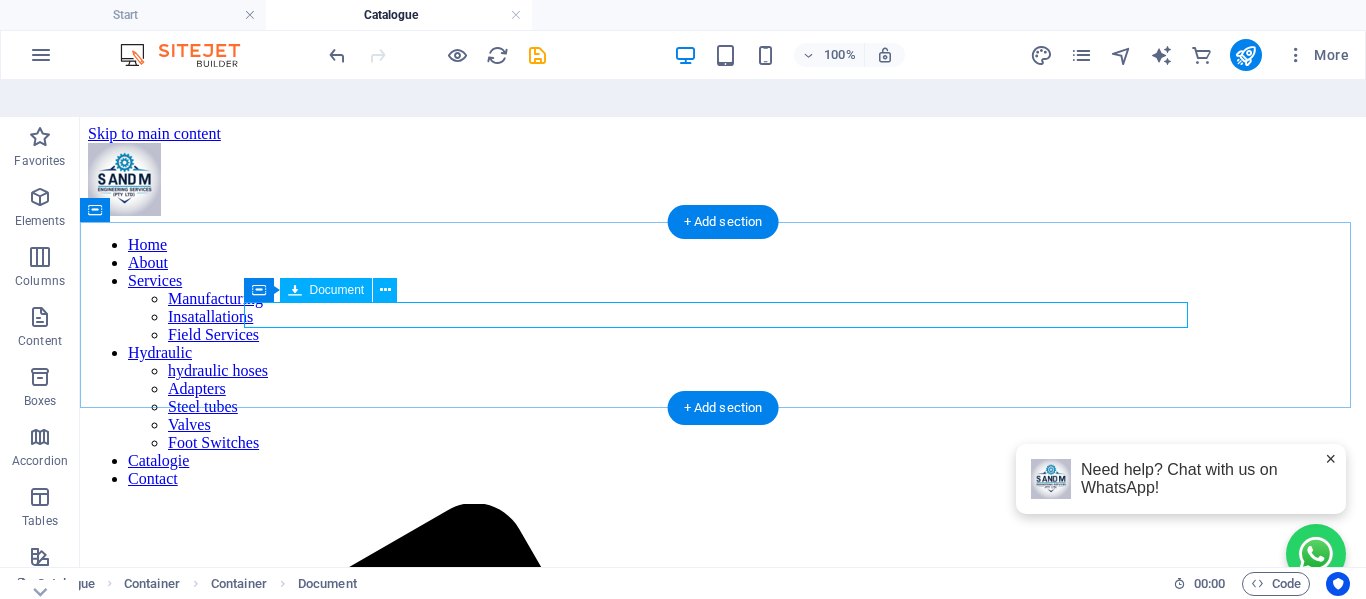 click on "New document" at bounding box center (723, 2198) 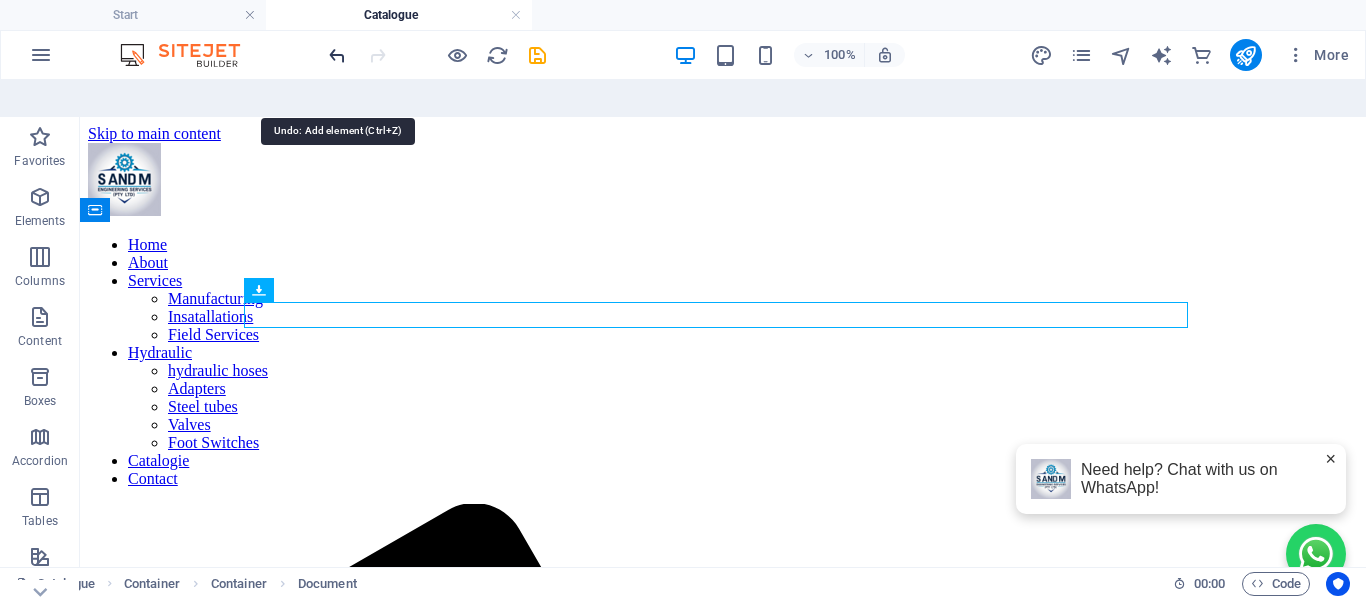 click at bounding box center [337, 55] 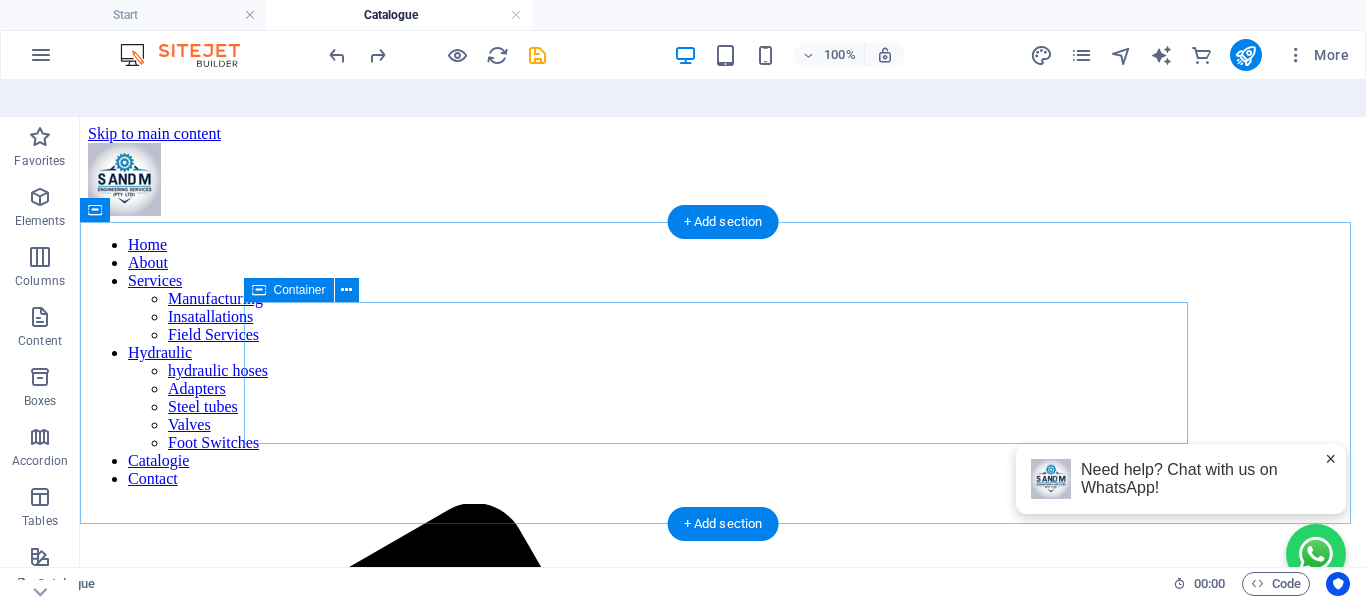 click on "Add elements" at bounding box center (664, 2274) 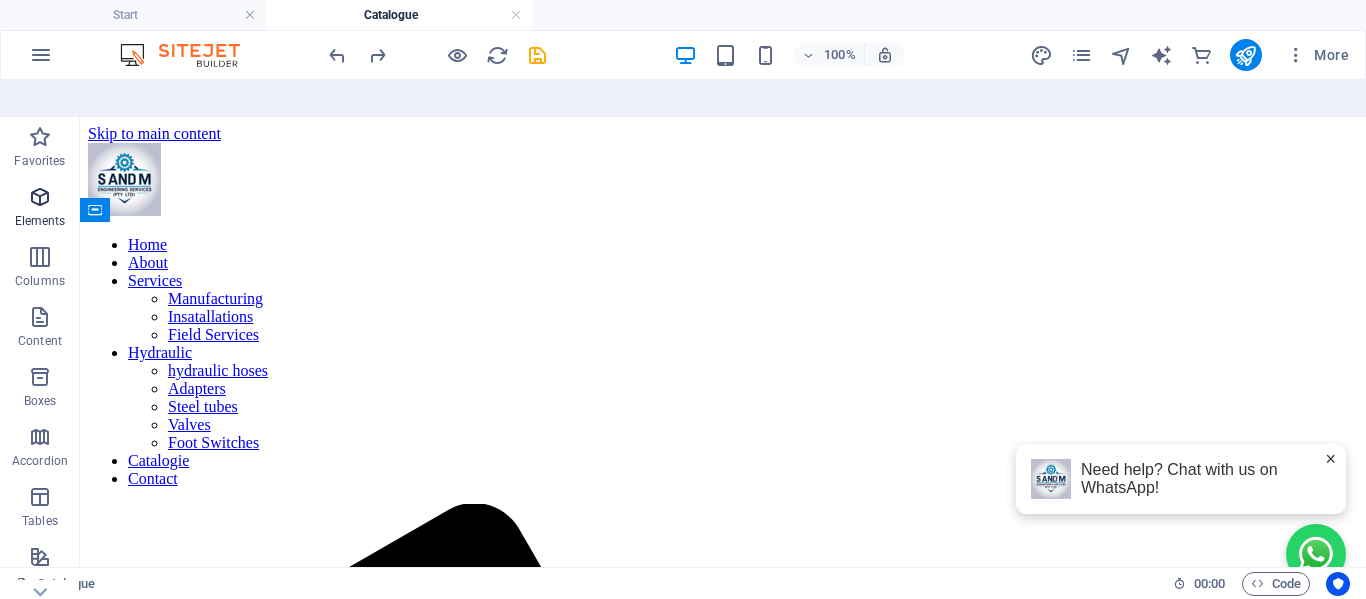 click at bounding box center [40, 197] 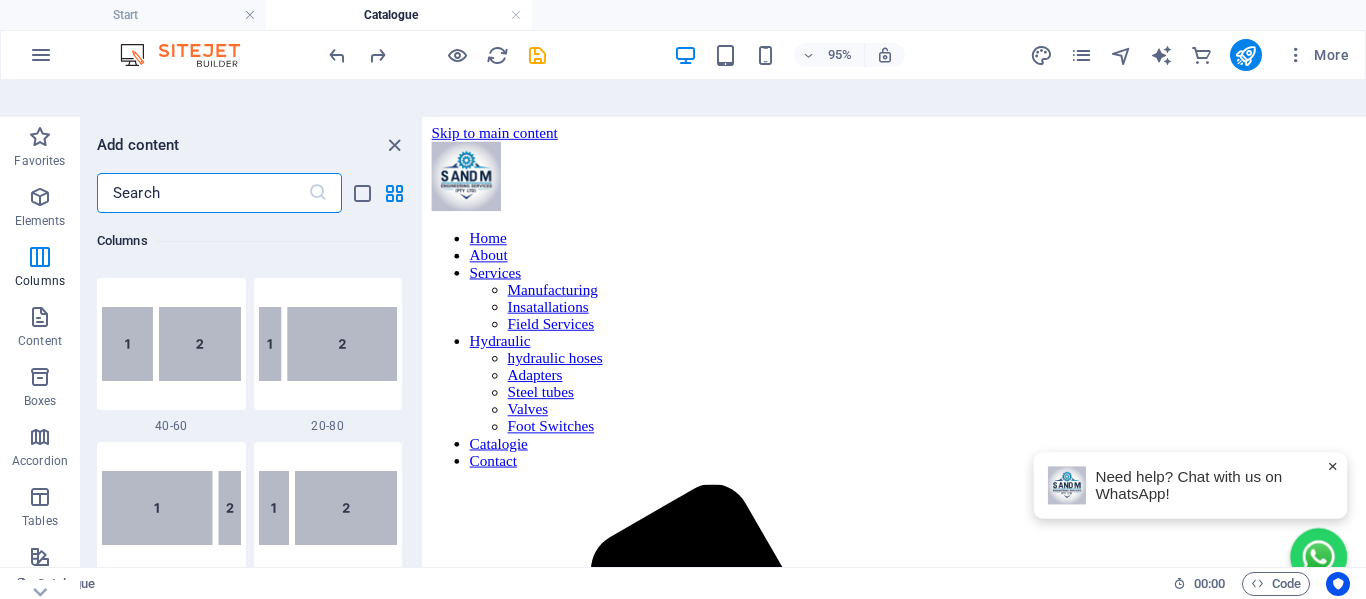 scroll, scrollTop: 1513, scrollLeft: 0, axis: vertical 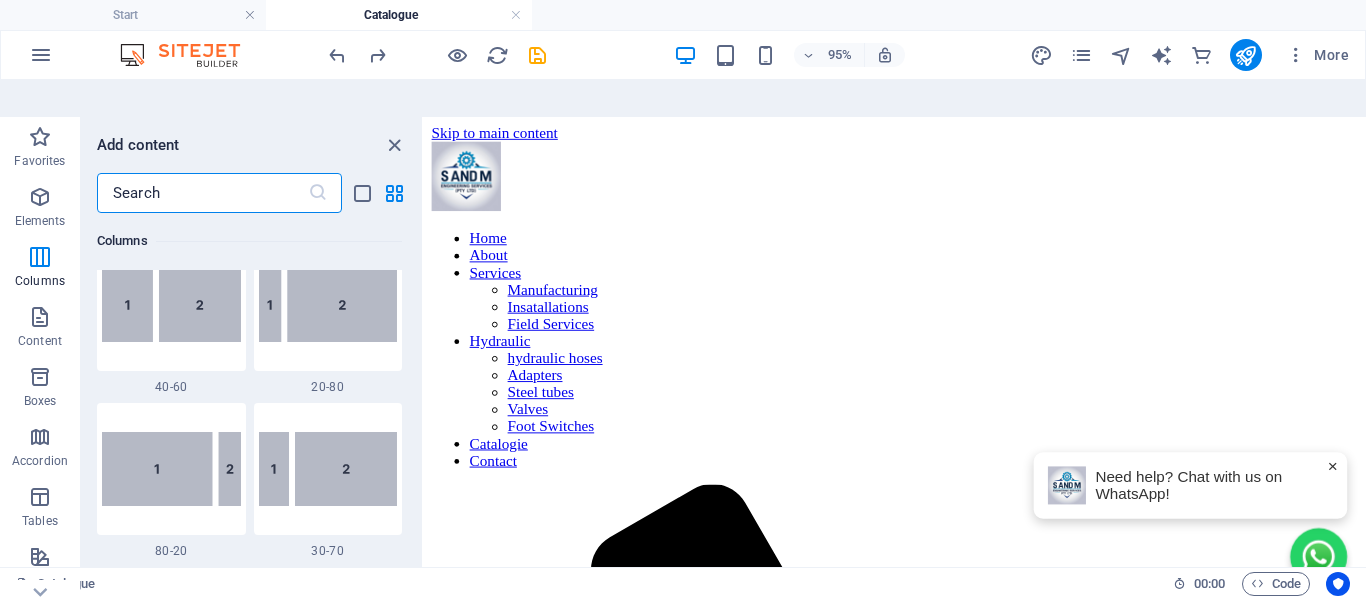 click at bounding box center [202, 193] 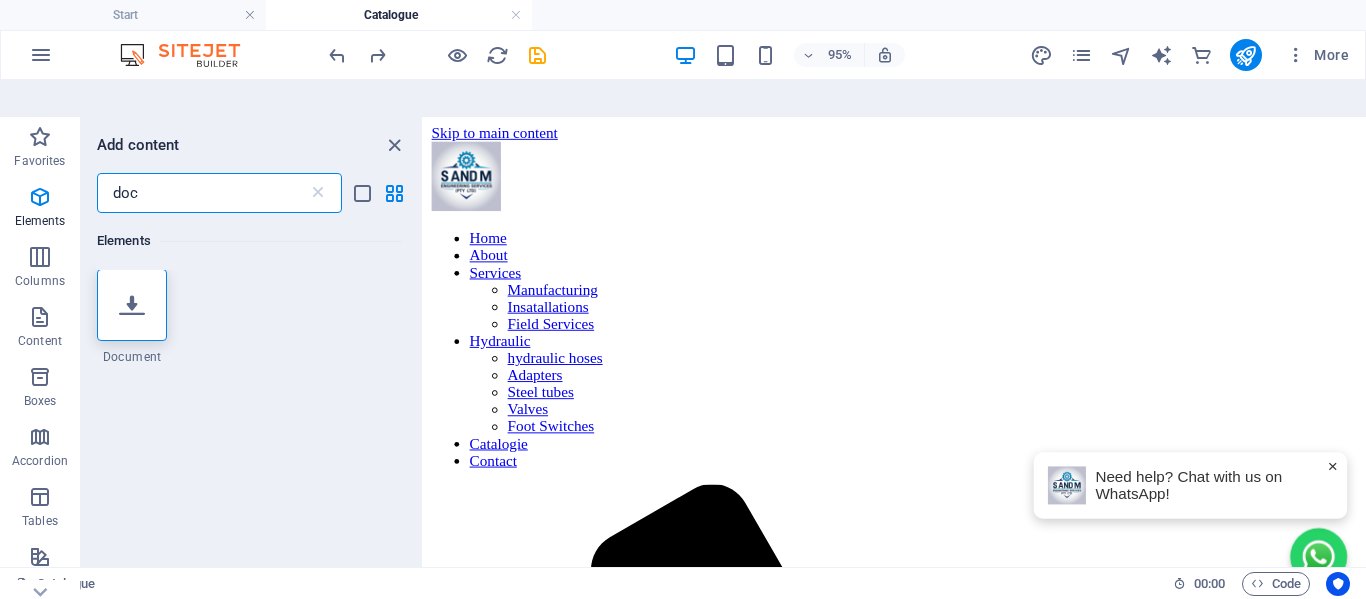 scroll, scrollTop: 0, scrollLeft: 0, axis: both 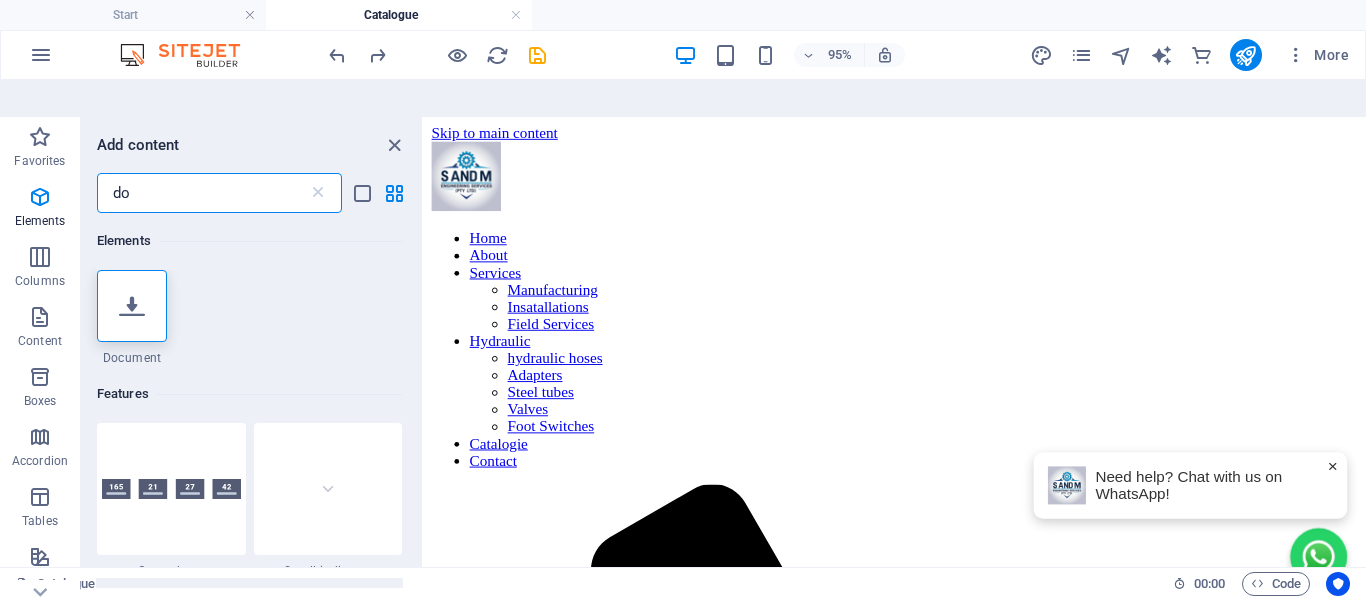 type on "d" 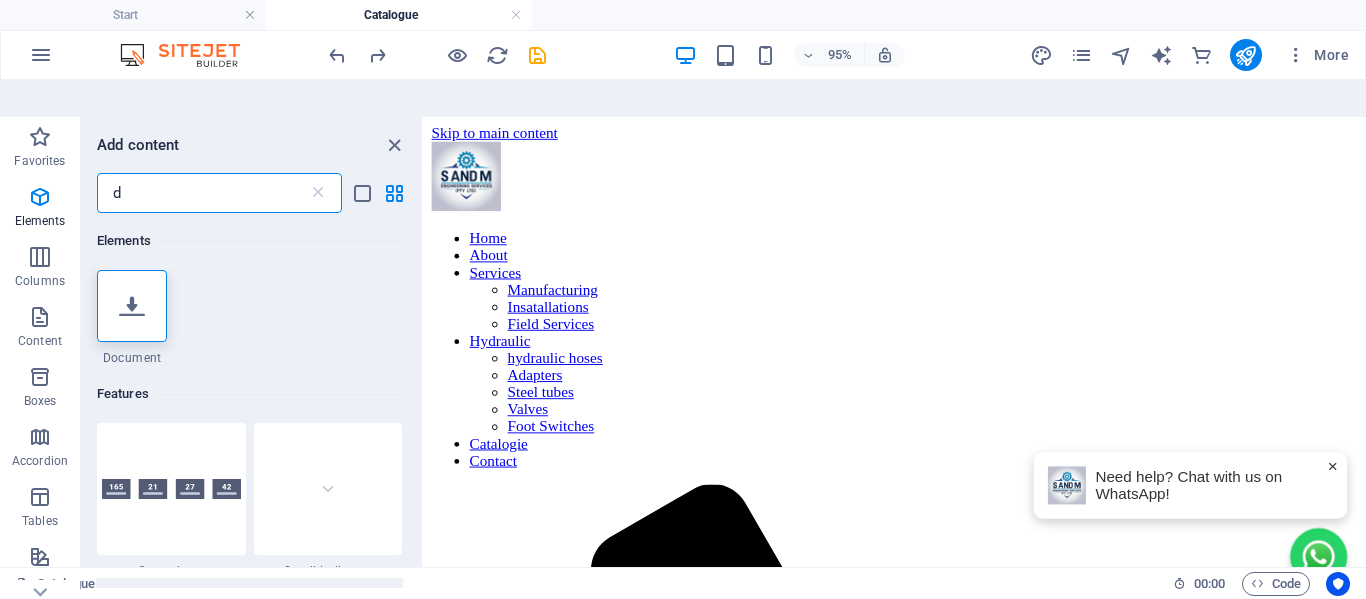 type 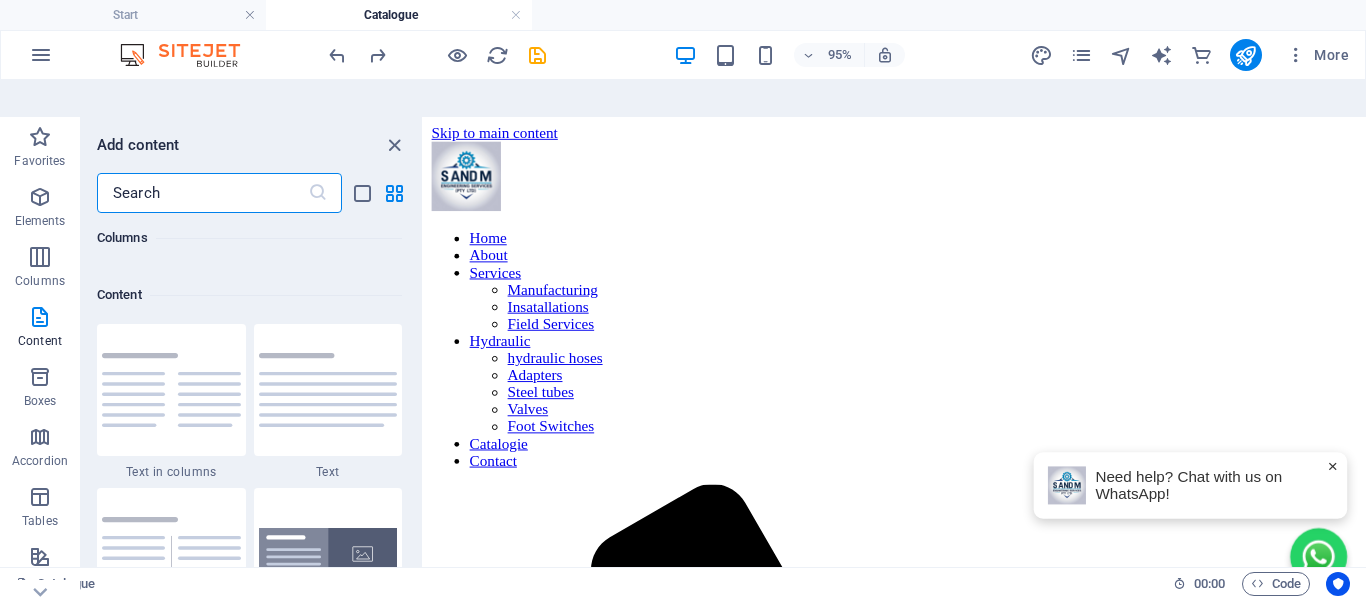 scroll, scrollTop: 3600, scrollLeft: 0, axis: vertical 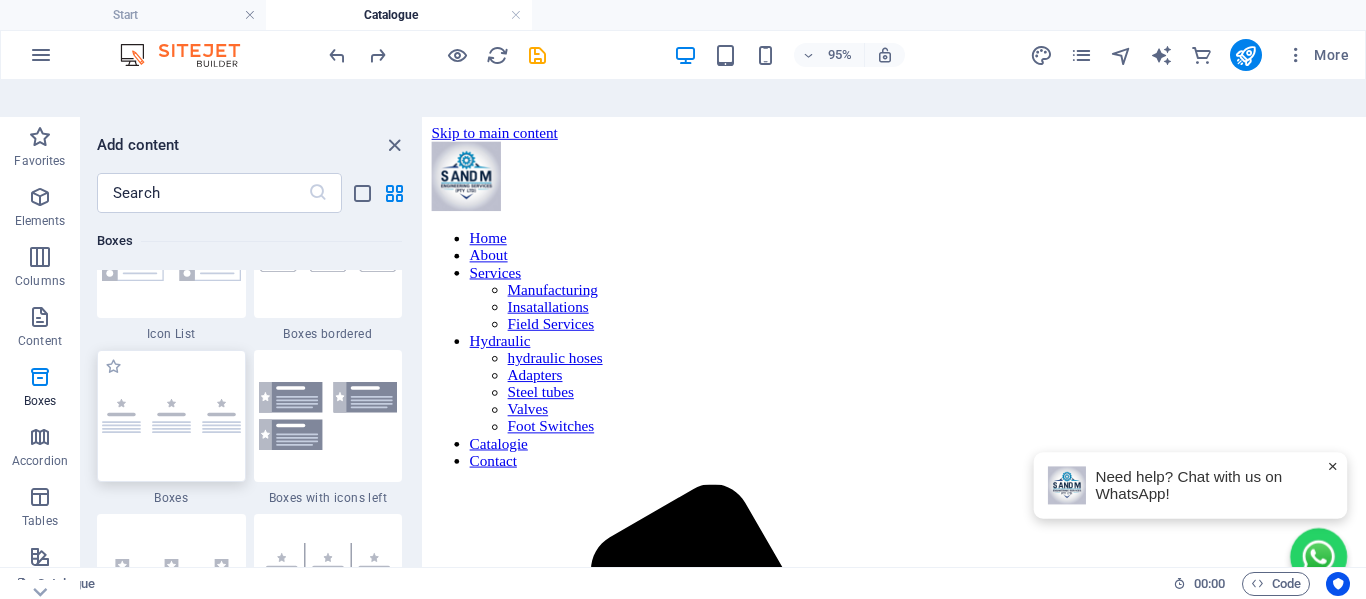 click at bounding box center [171, 416] 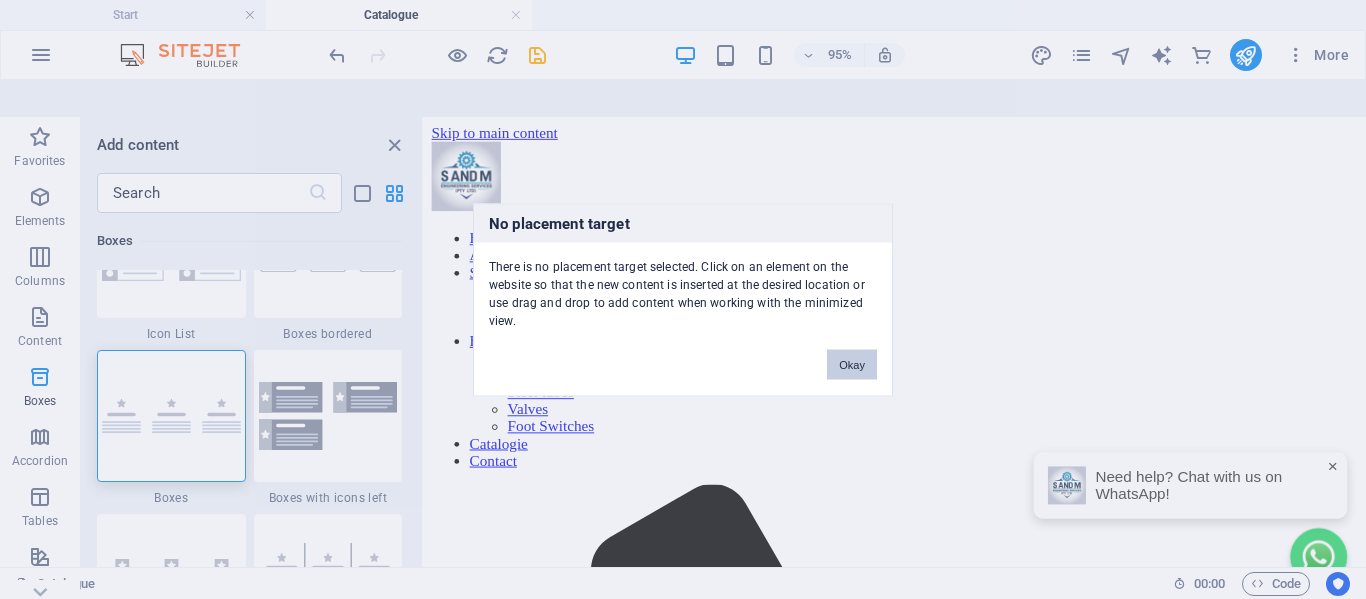 click on "Okay" at bounding box center (852, 364) 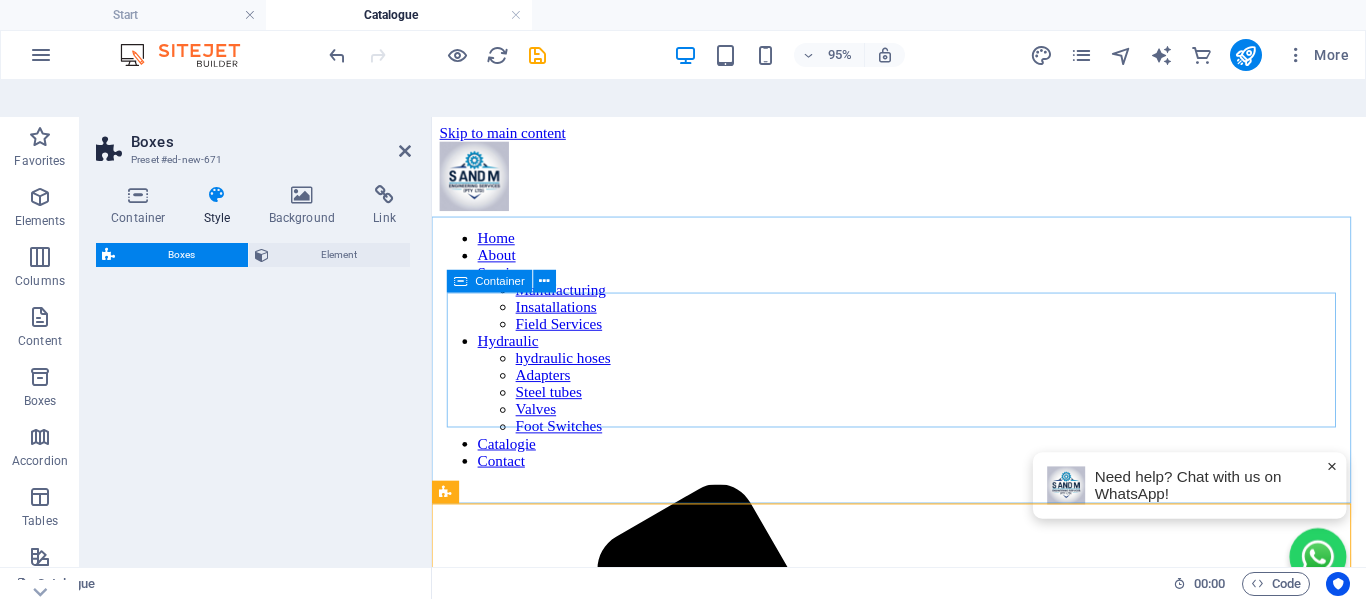 select on "rem" 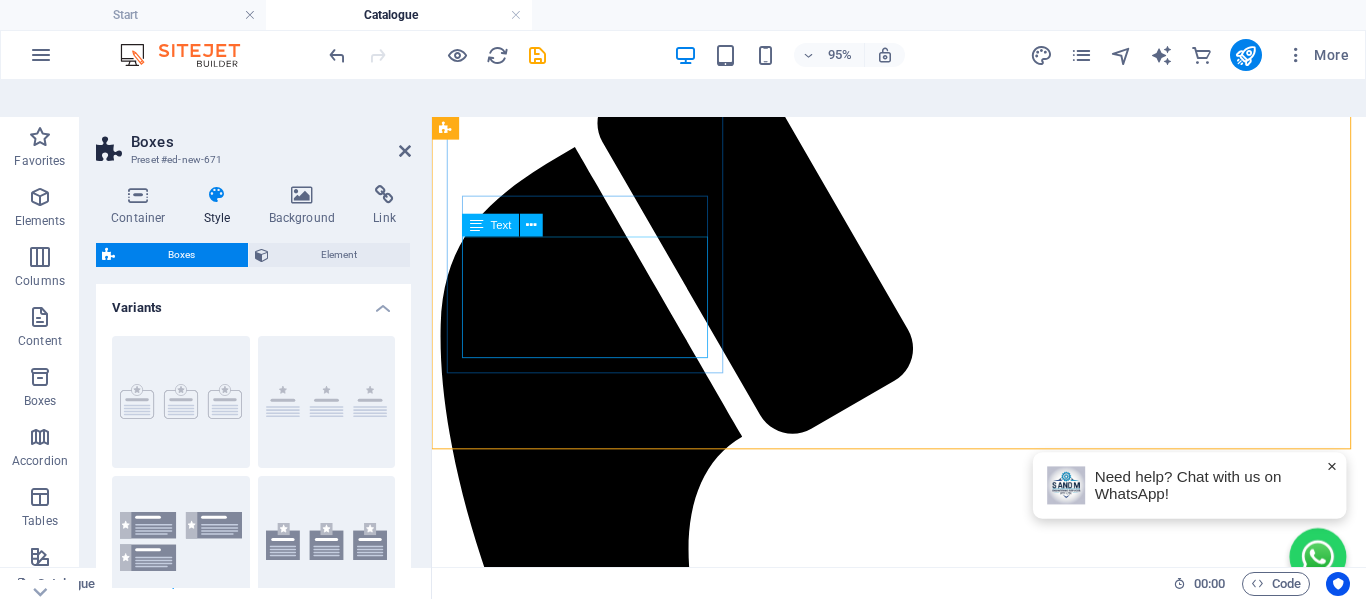 scroll, scrollTop: 500, scrollLeft: 0, axis: vertical 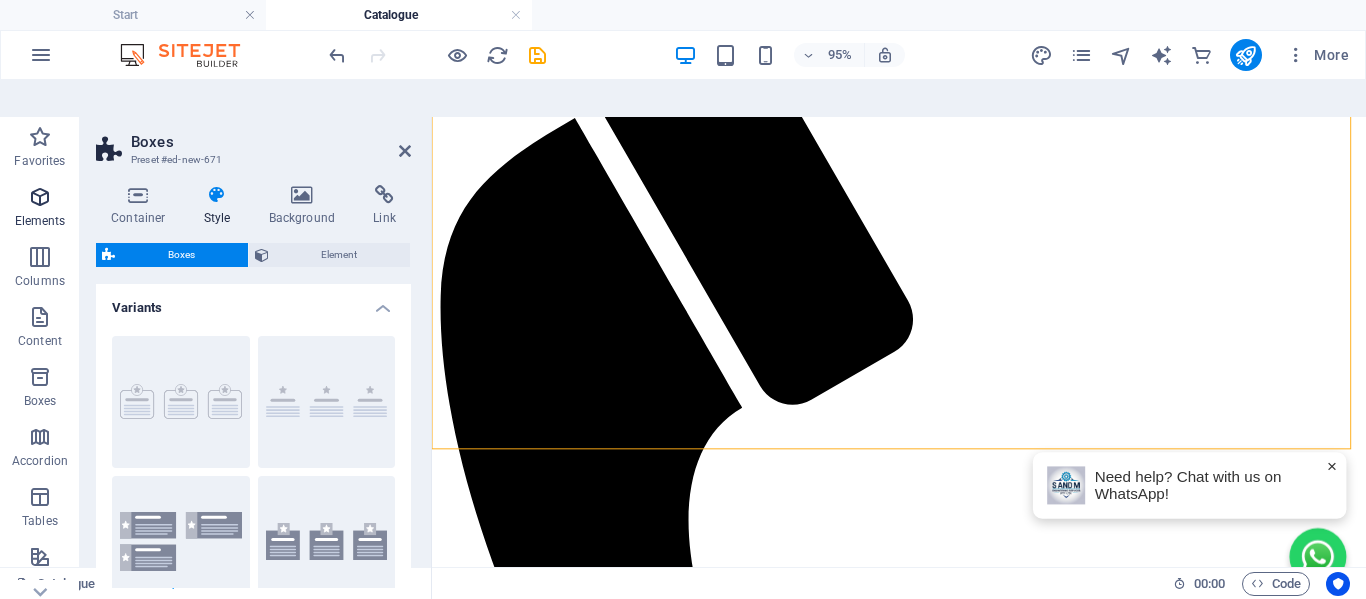 click at bounding box center (40, 197) 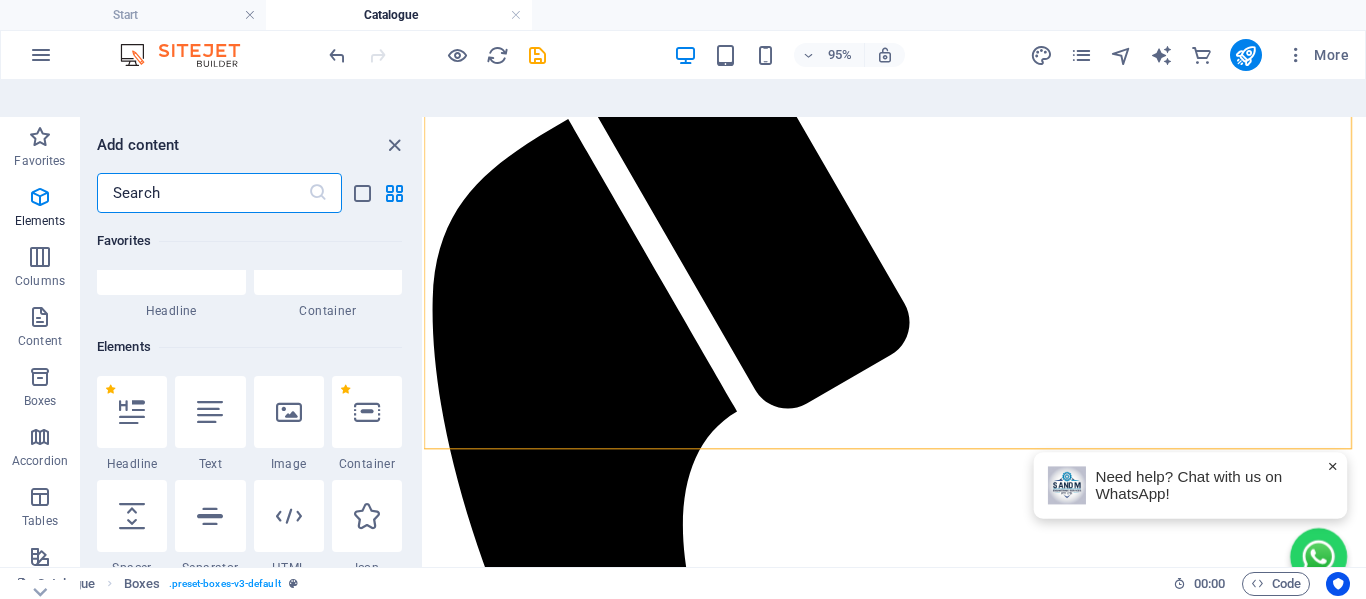 scroll, scrollTop: 213, scrollLeft: 0, axis: vertical 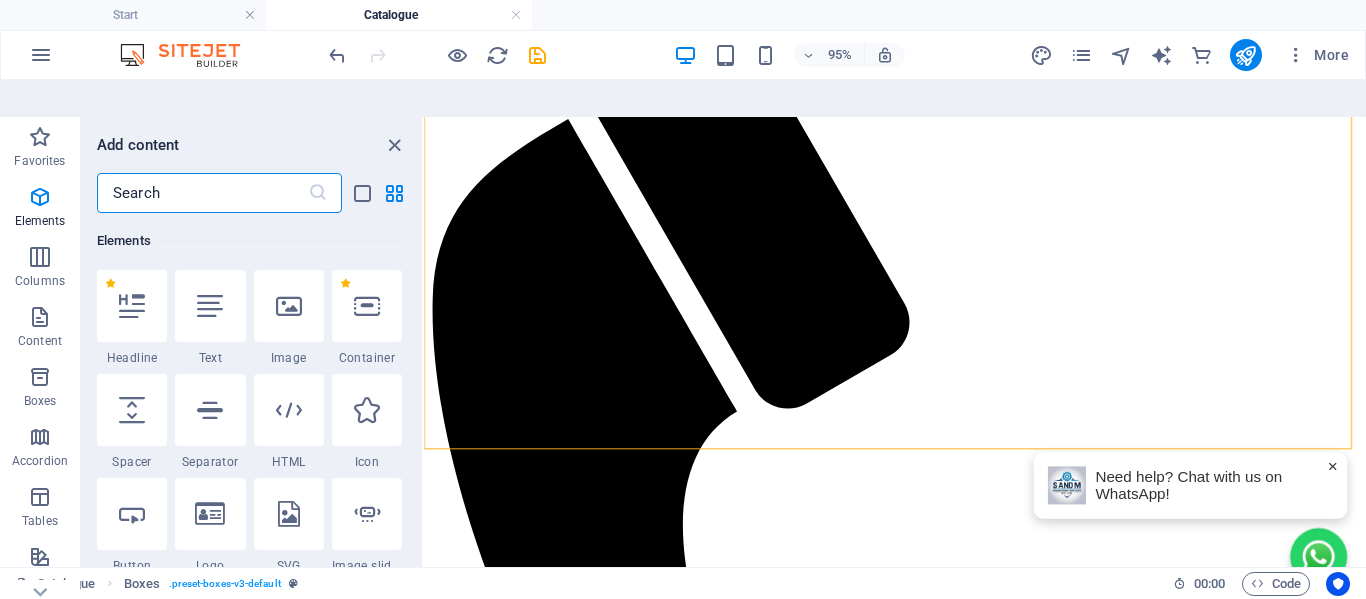 click at bounding box center (202, 193) 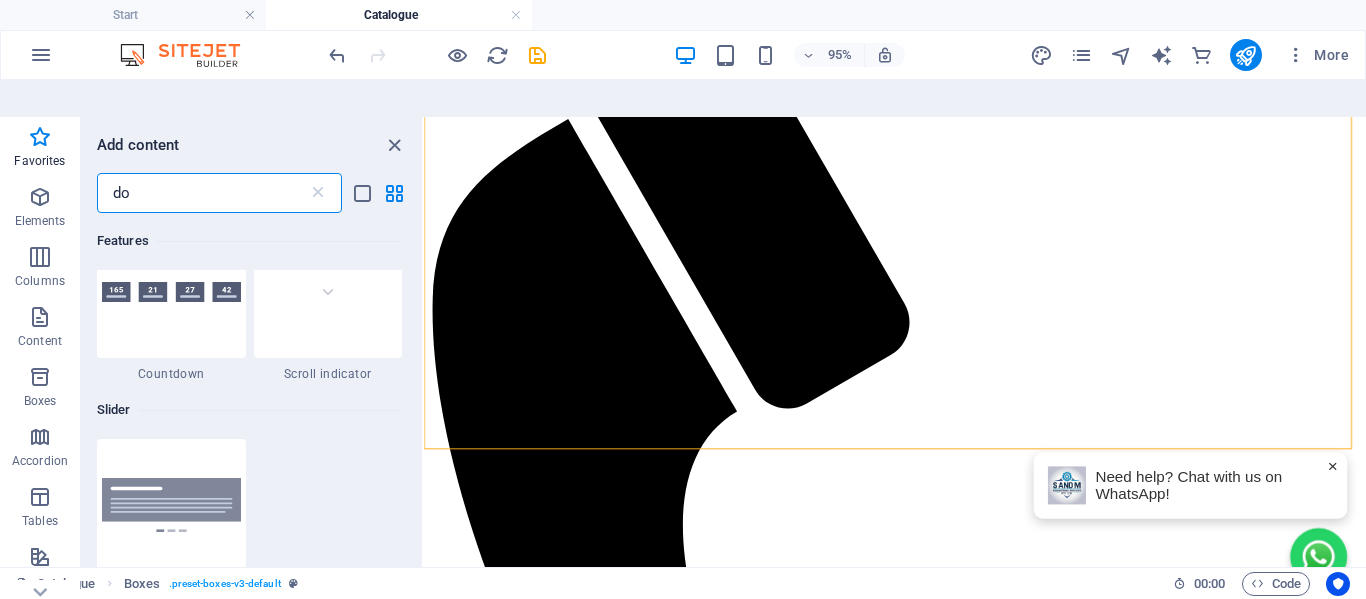 scroll, scrollTop: 0, scrollLeft: 0, axis: both 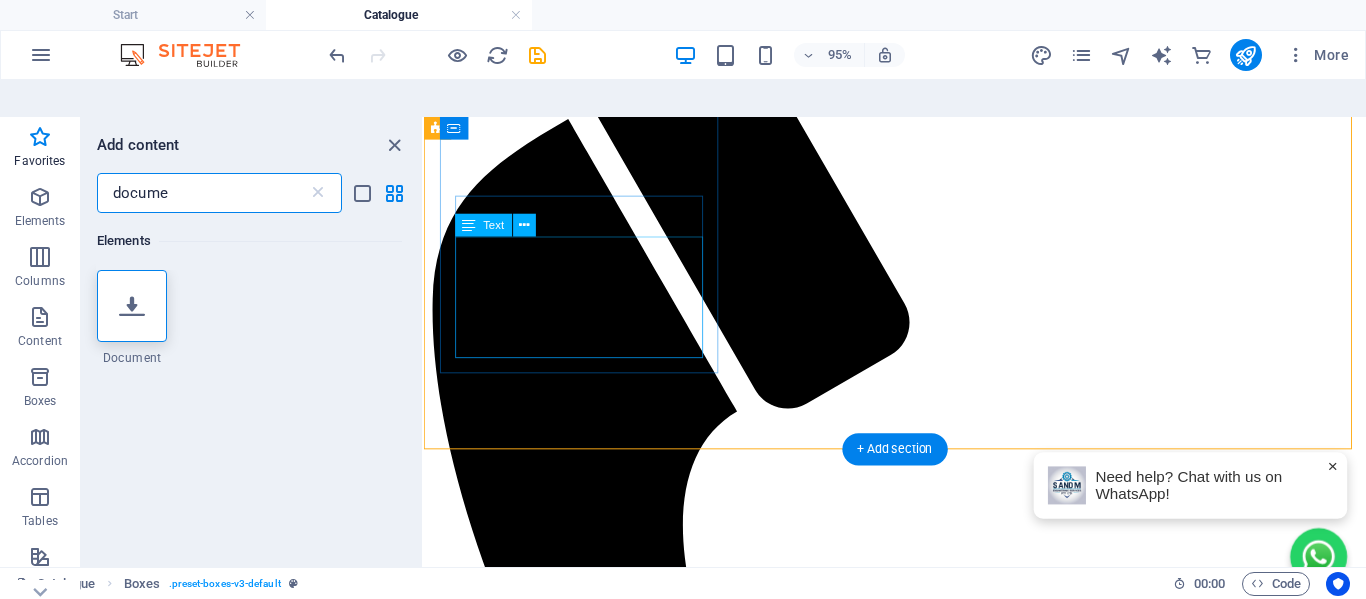 type on "docume" 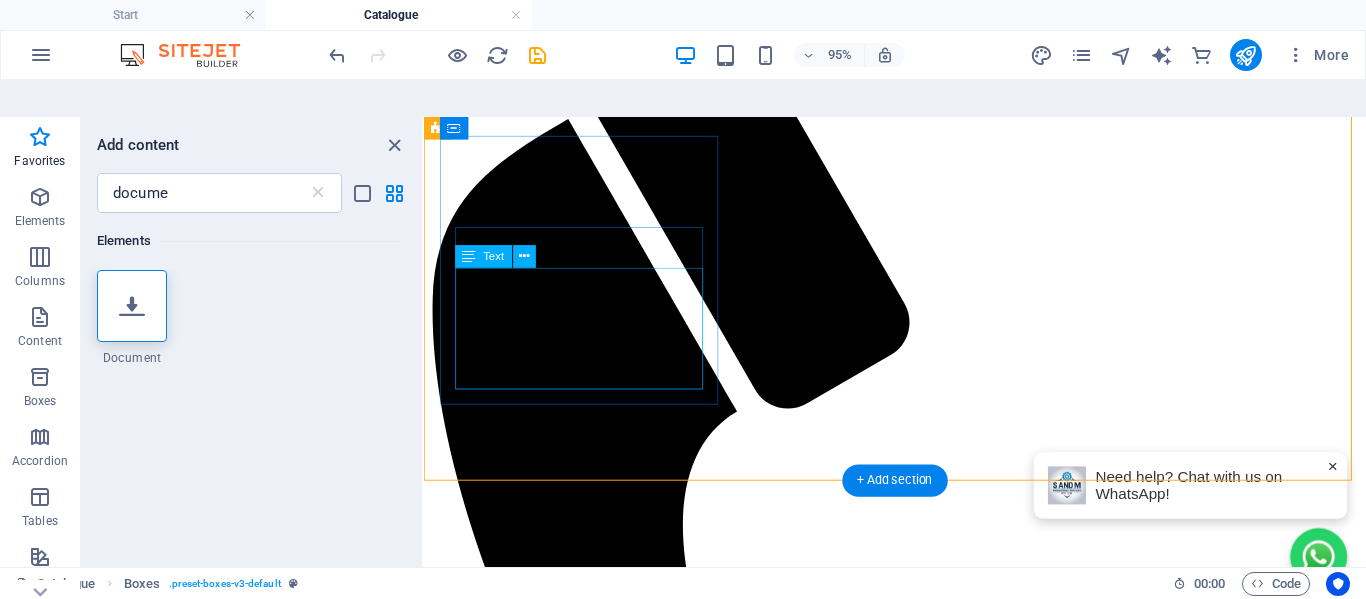 scroll, scrollTop: 300, scrollLeft: 0, axis: vertical 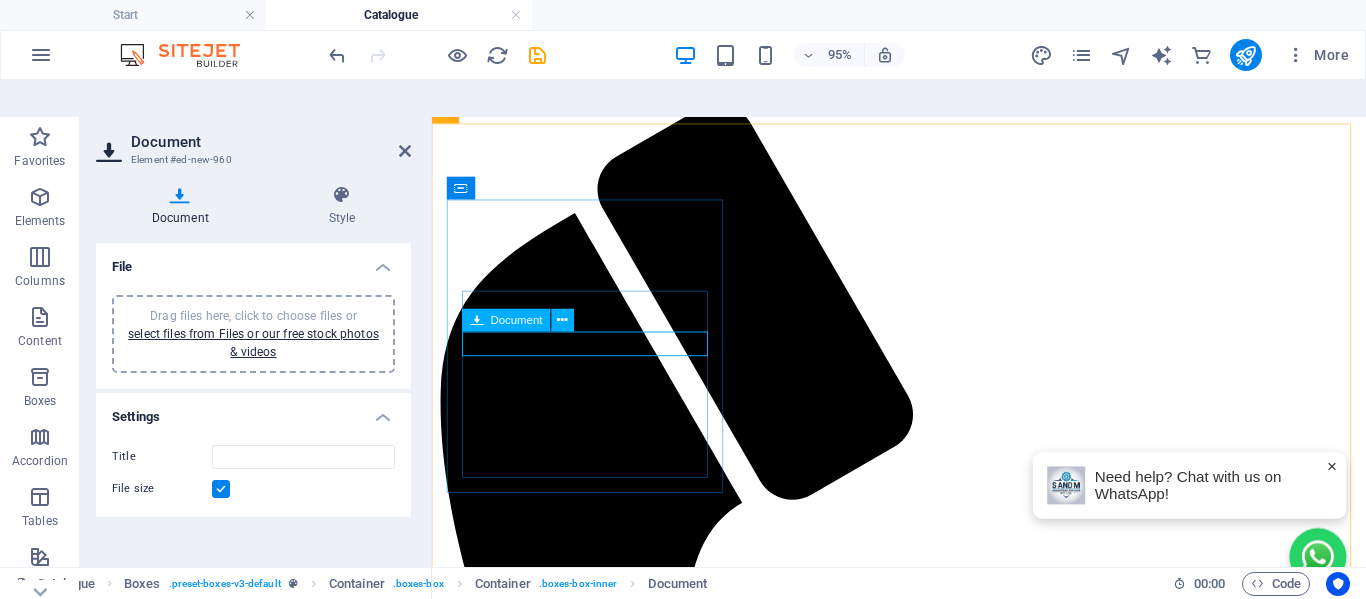 click on "Document" at bounding box center (517, 320) 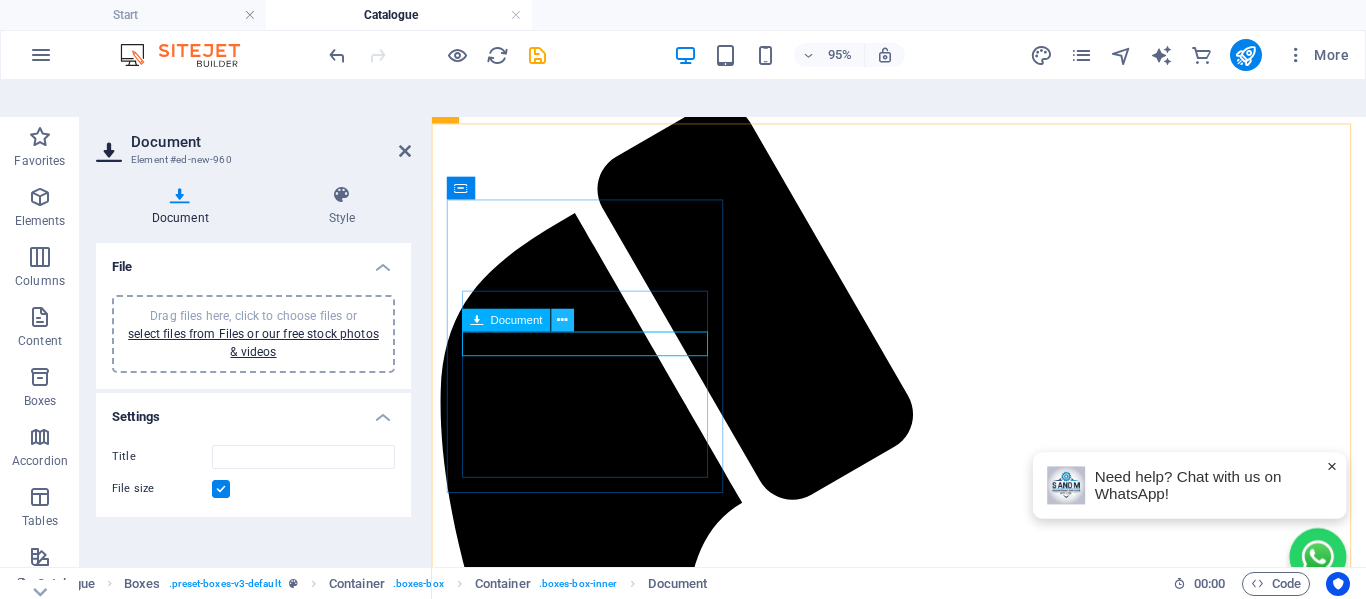 click at bounding box center (563, 321) 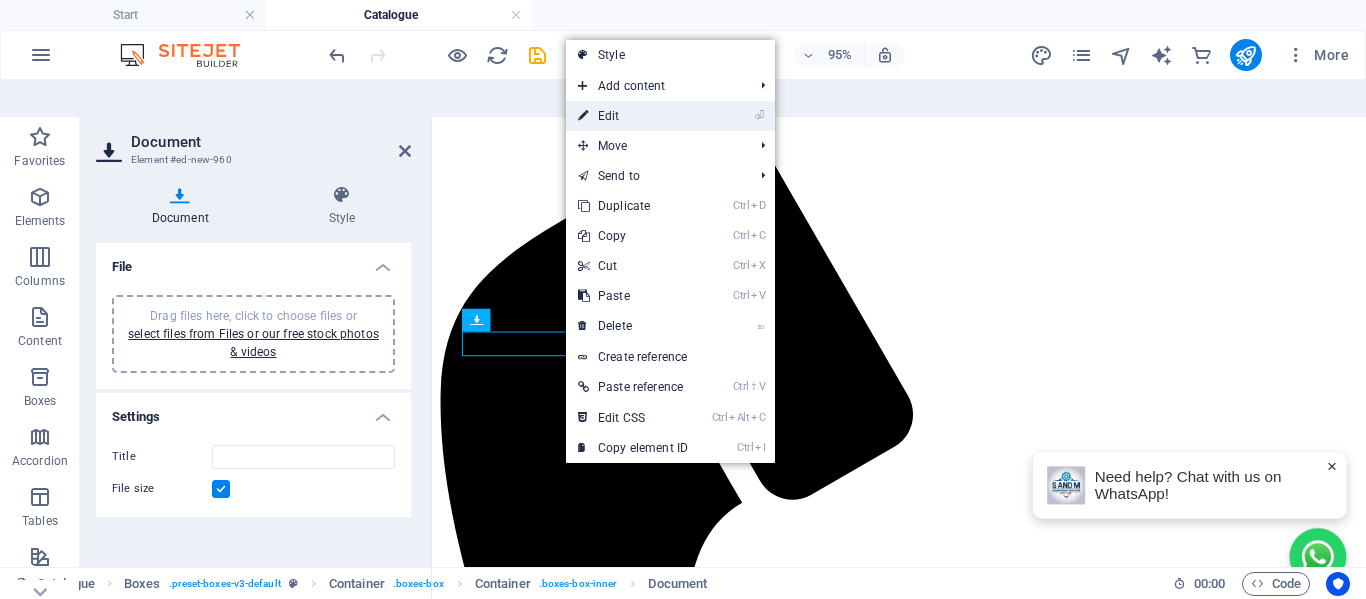 click on "⏎  Edit" at bounding box center (633, 116) 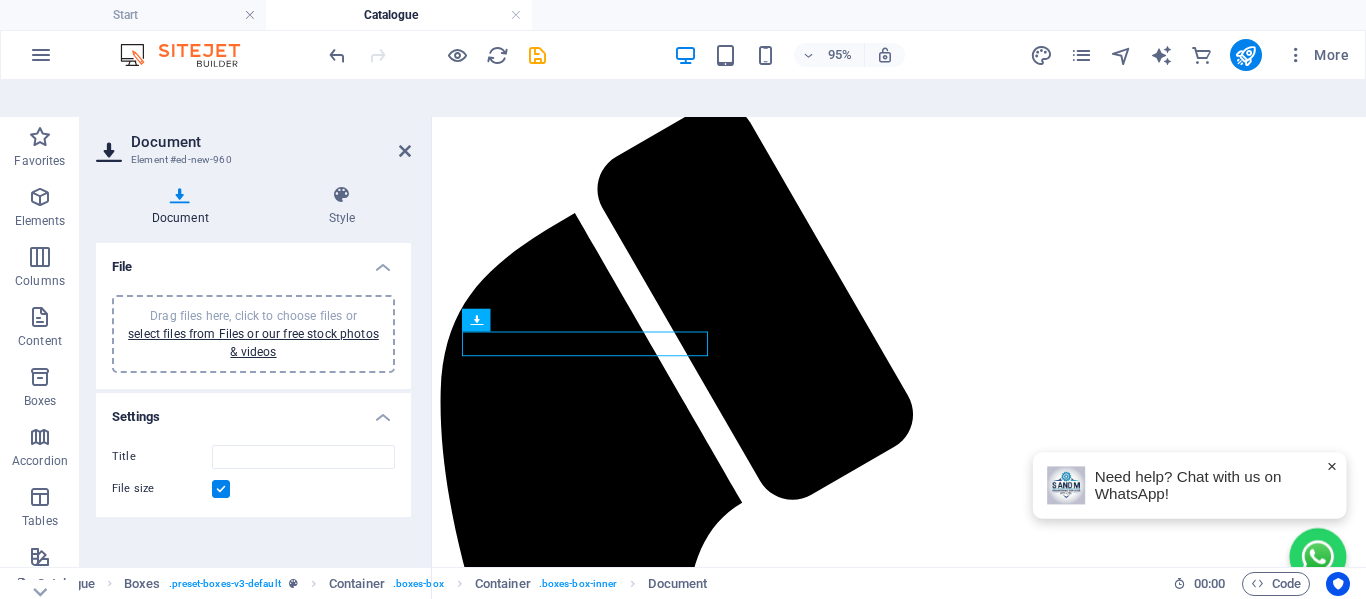 click on "Drag files here, click to choose files or select files from Files or our free stock photos & videos" at bounding box center [253, 334] 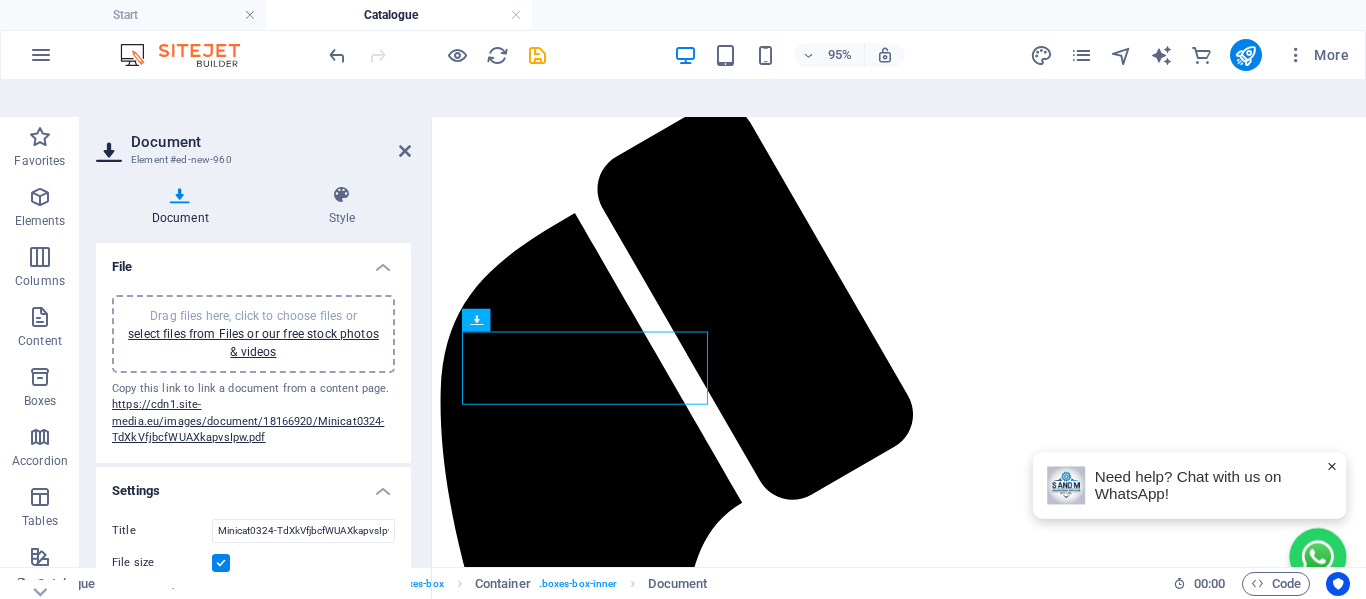 scroll, scrollTop: 3, scrollLeft: 0, axis: vertical 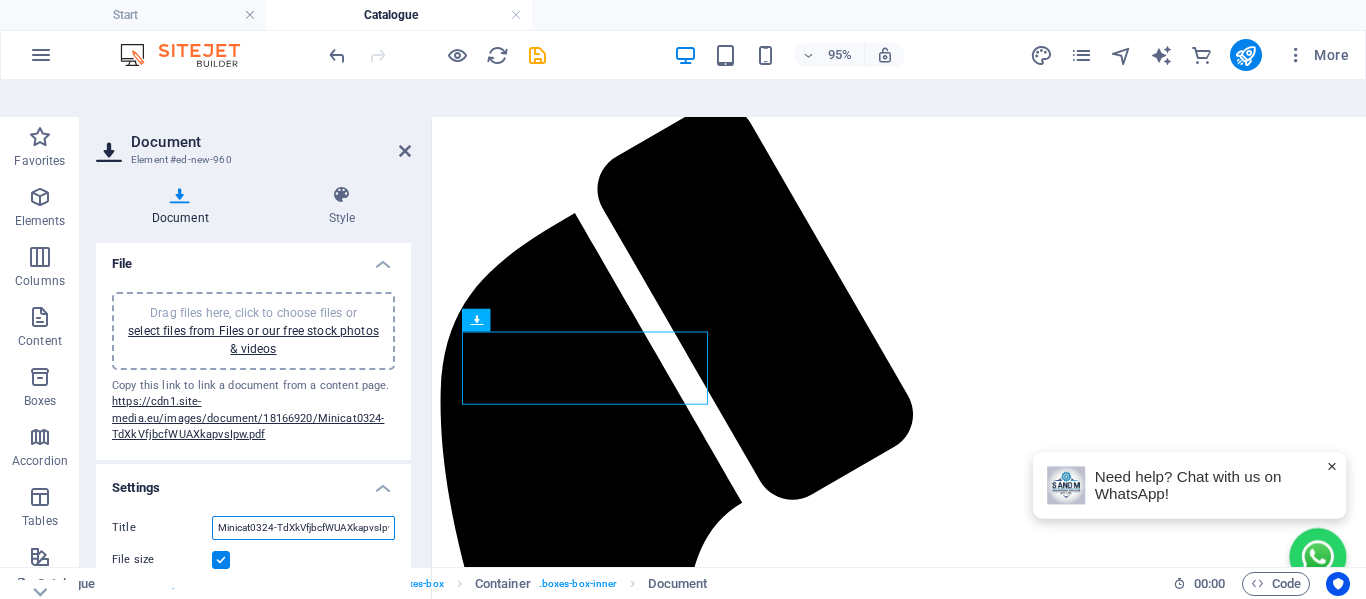 click on "Minicat0324-TdXkVfjbcfWUAXkapvsIpw.pdf" at bounding box center [303, 528] 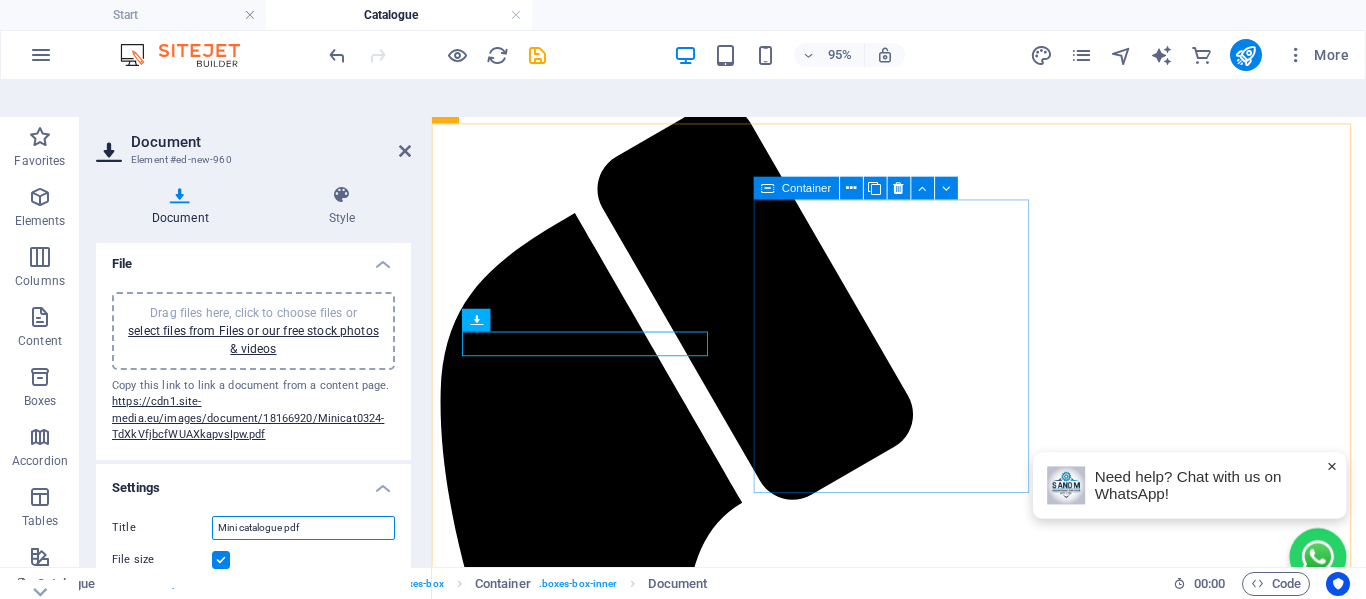 type on "Mini catalogue pdf" 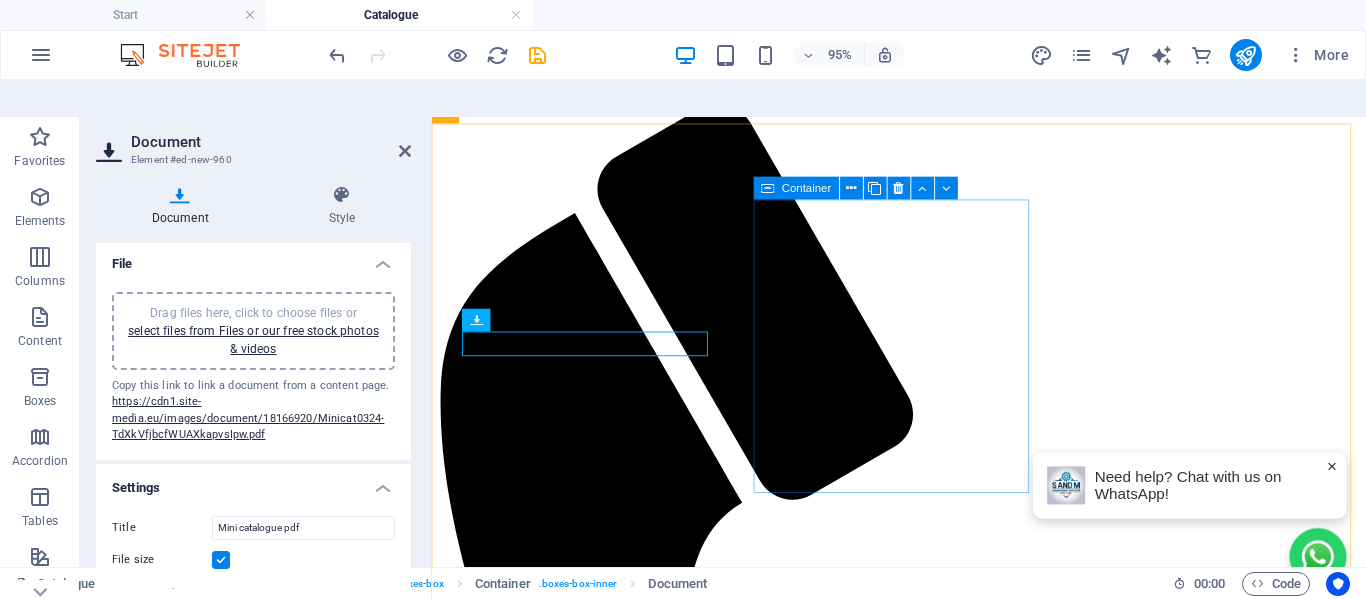 click on "Headline Lorem ipsum dolor sit amet, consectetuer adipiscing elit. Aenean commodo ligula eget dolor. Lorem ipsum dolor sit amet, consectetuer adipiscing elit leget dolor." at bounding box center (923, 3108) 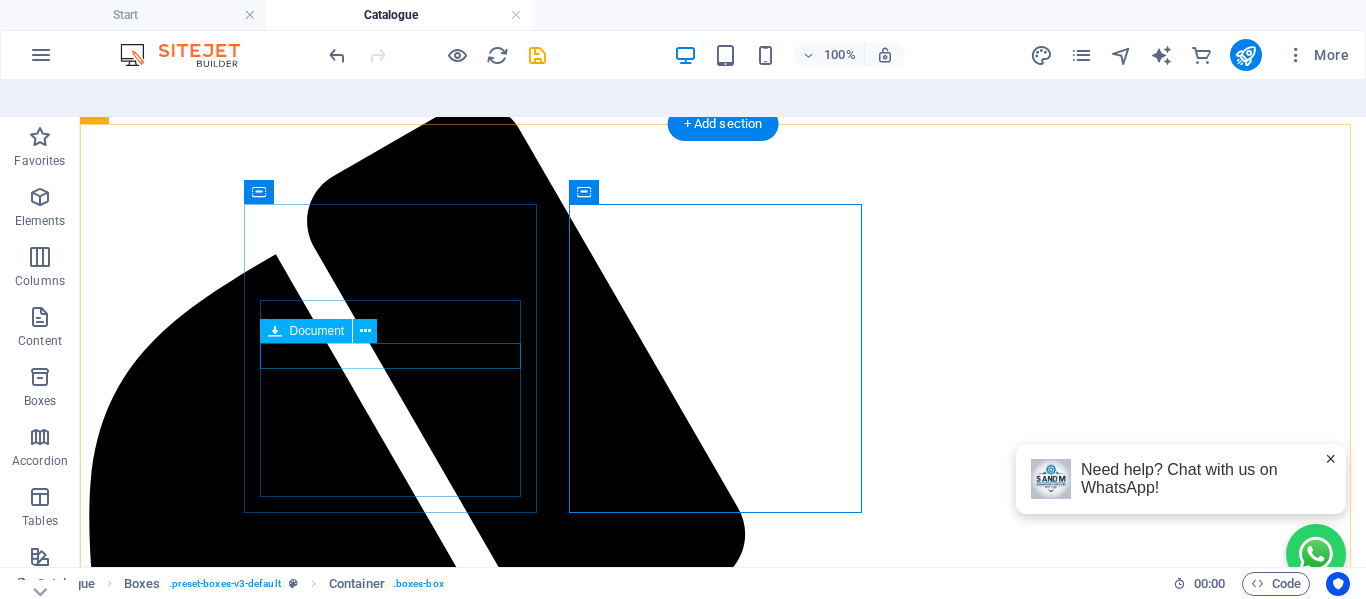 click on "Mini catalogue pdf   1.15 MB" at bounding box center [723, 3203] 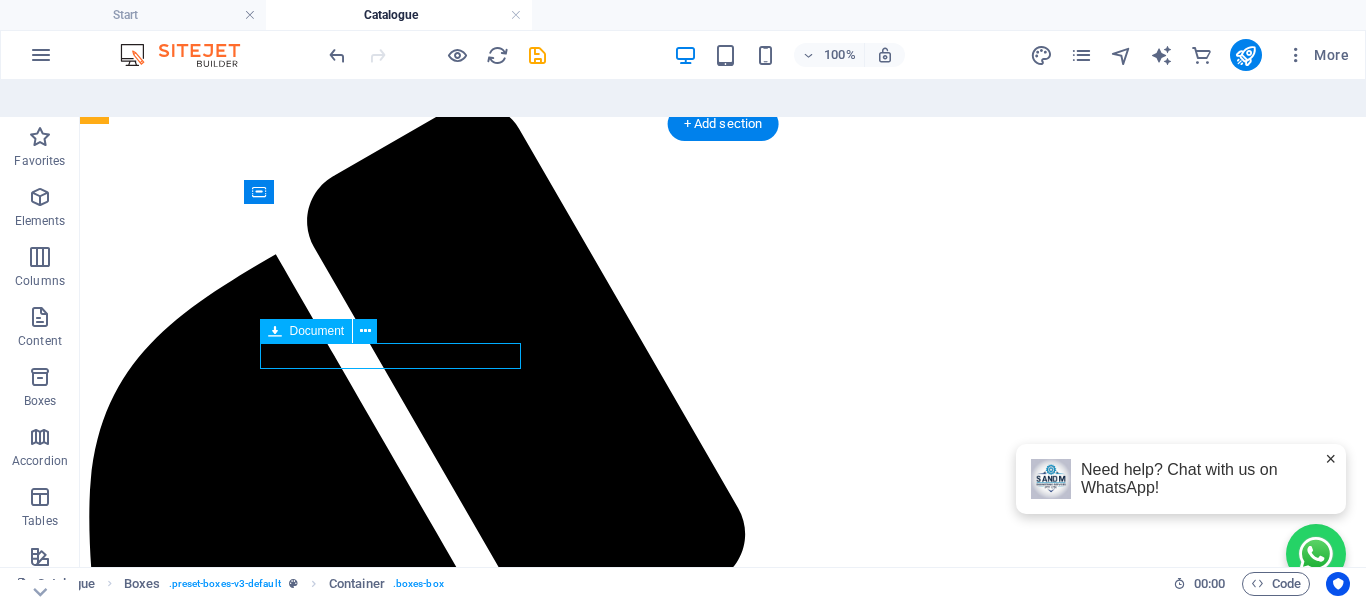 click on "Mini catalogue pdf   1.15 MB" at bounding box center [723, 3203] 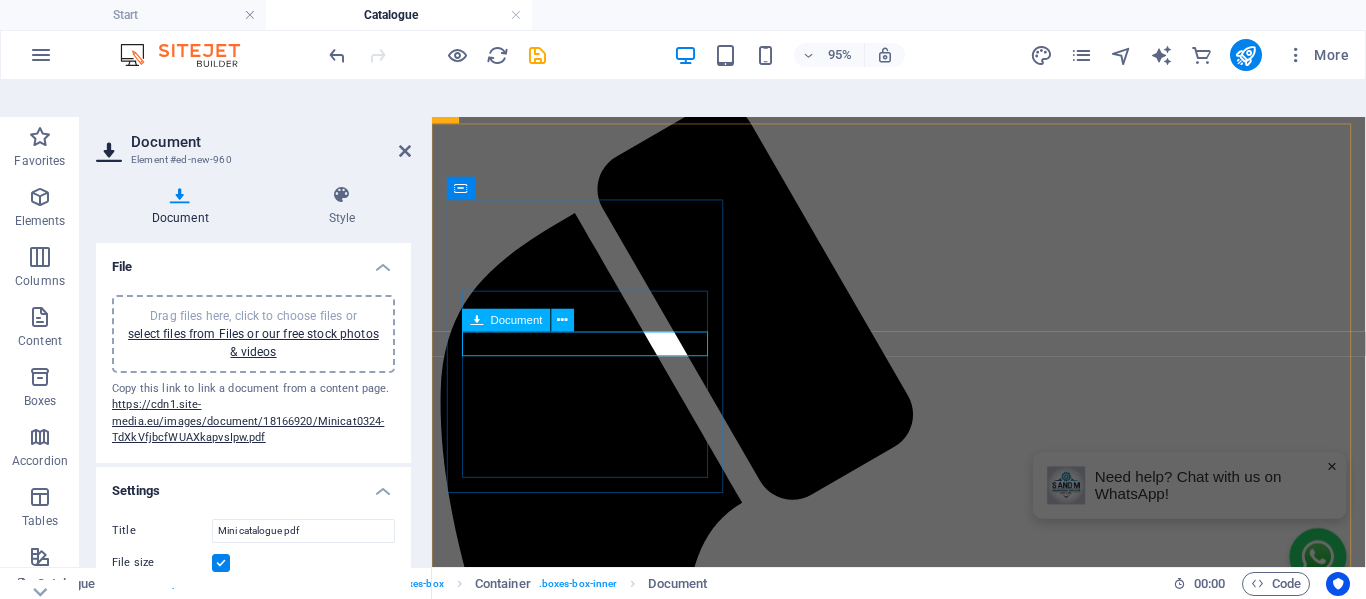 click on "Mini catalogue pdf   1.15 MB" at bounding box center (923, 2511) 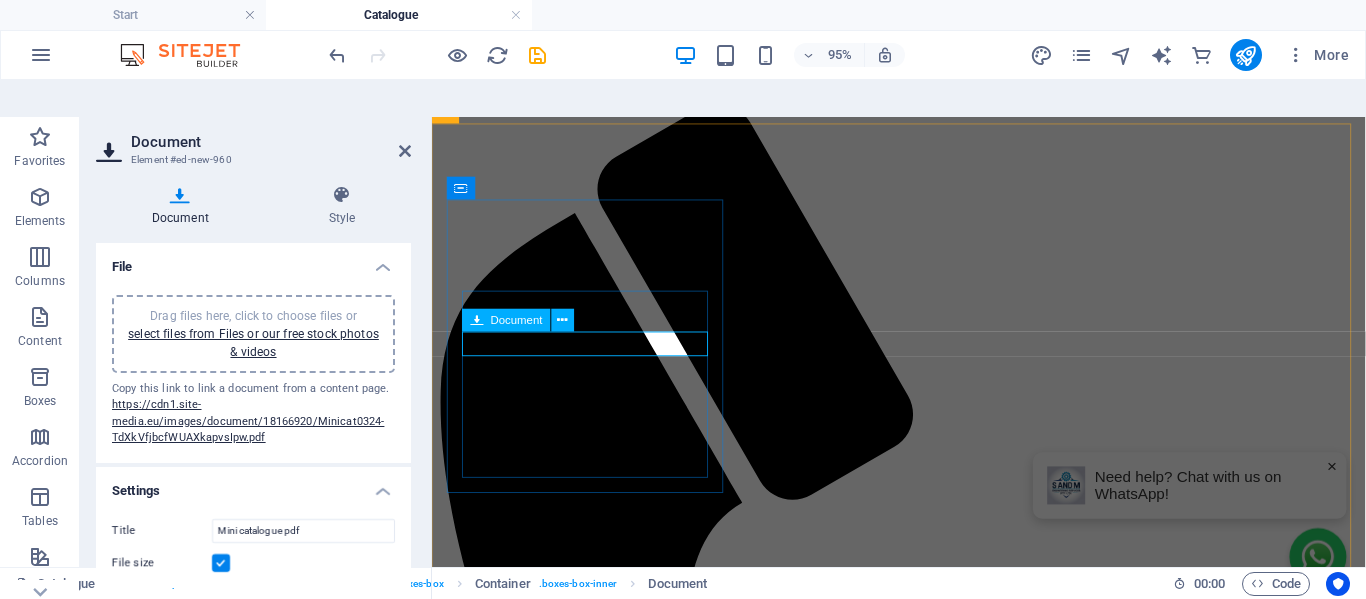 click on "Mini catalogue pdf   1.15 MB" at bounding box center [923, 2511] 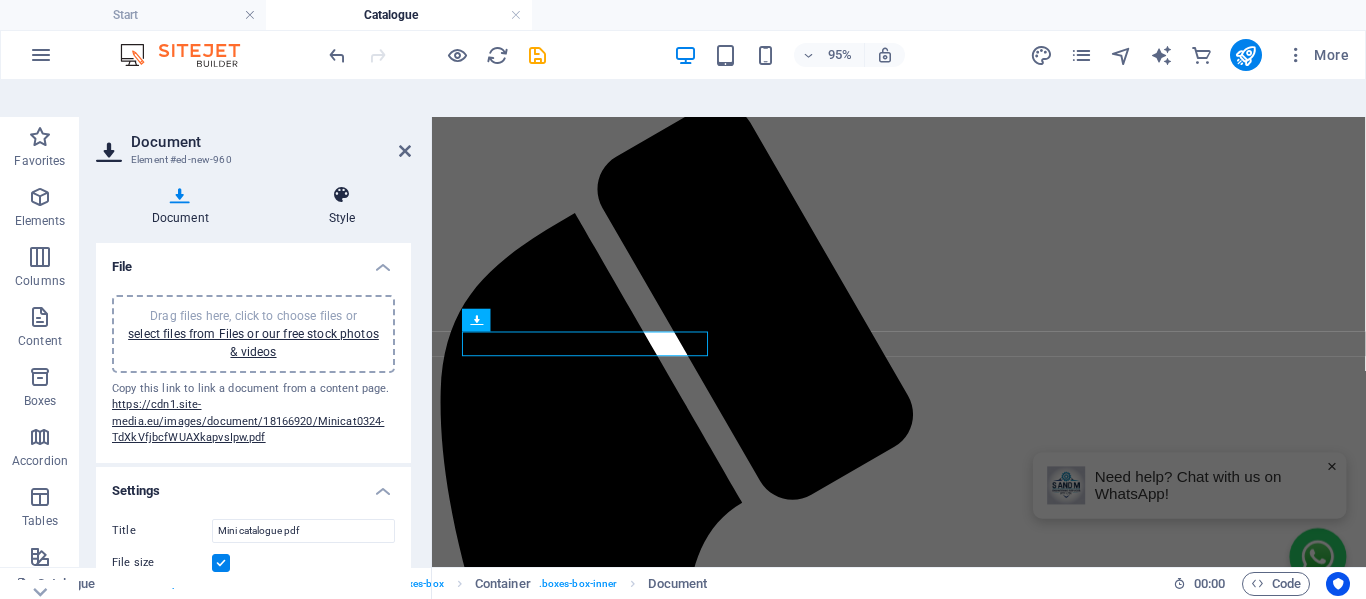 click on "Style" at bounding box center (342, 206) 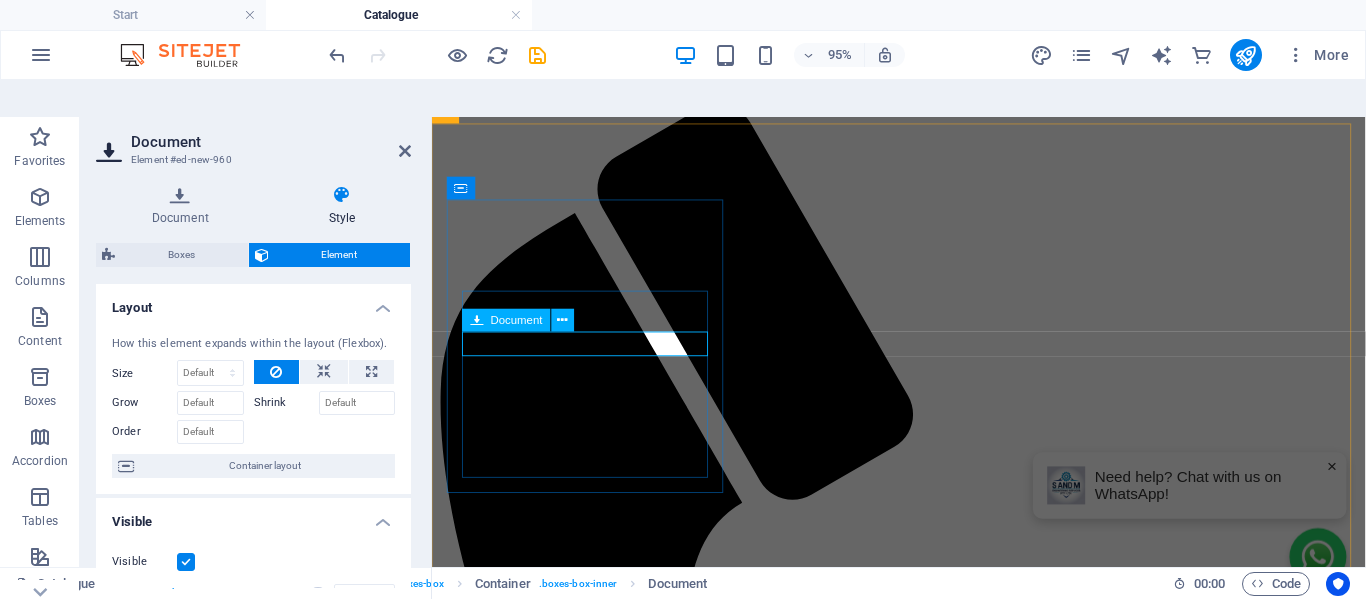 click on "Mini catalogue pdf   1.15 MB" at bounding box center (923, 2511) 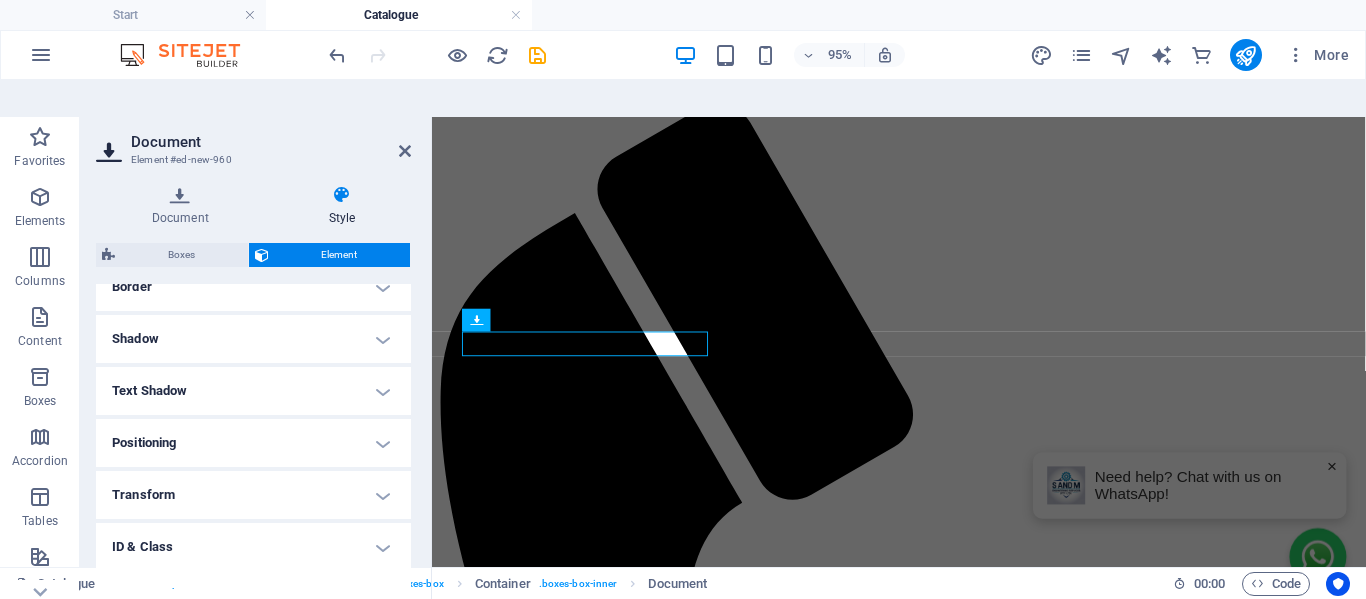 scroll, scrollTop: 500, scrollLeft: 0, axis: vertical 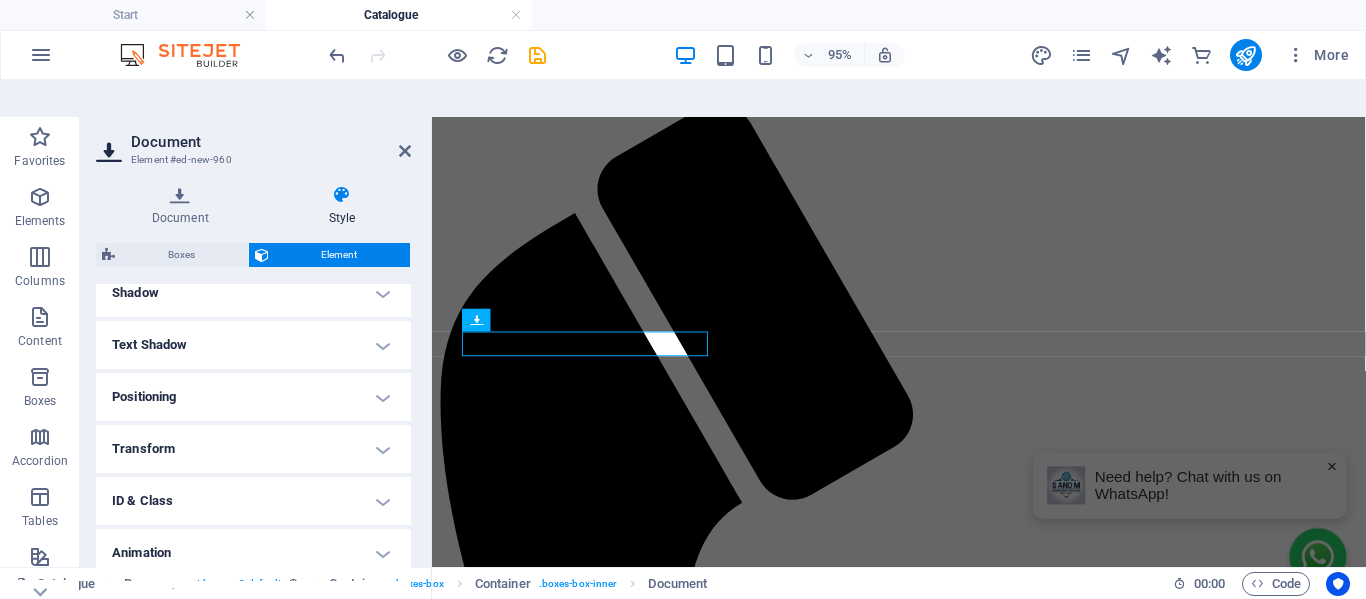 click on "Positioning" at bounding box center (253, 397) 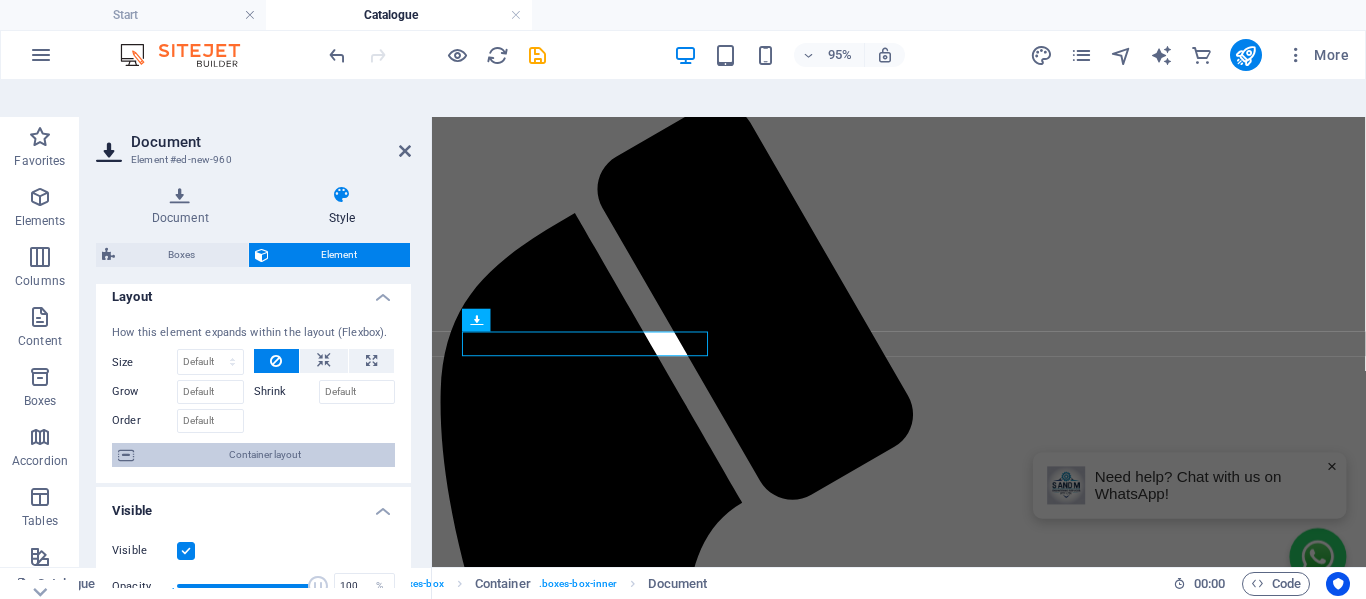 scroll, scrollTop: 0, scrollLeft: 0, axis: both 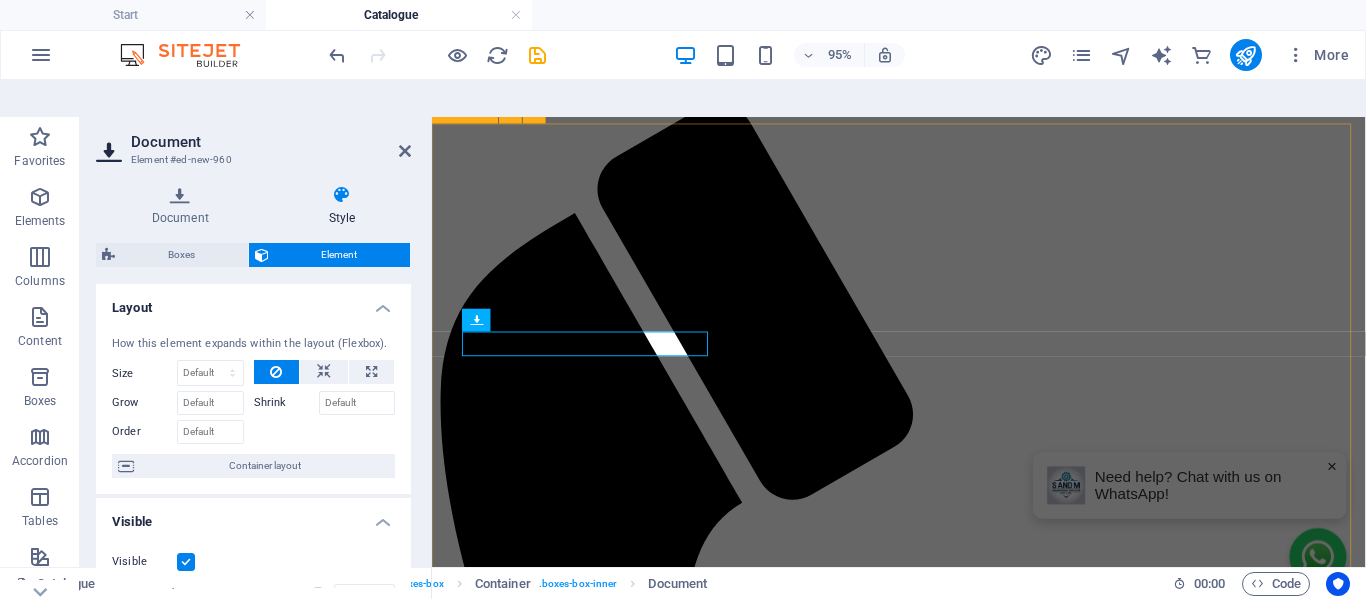 drag, startPoint x: 749, startPoint y: 278, endPoint x: 1089, endPoint y: 270, distance: 340.09412 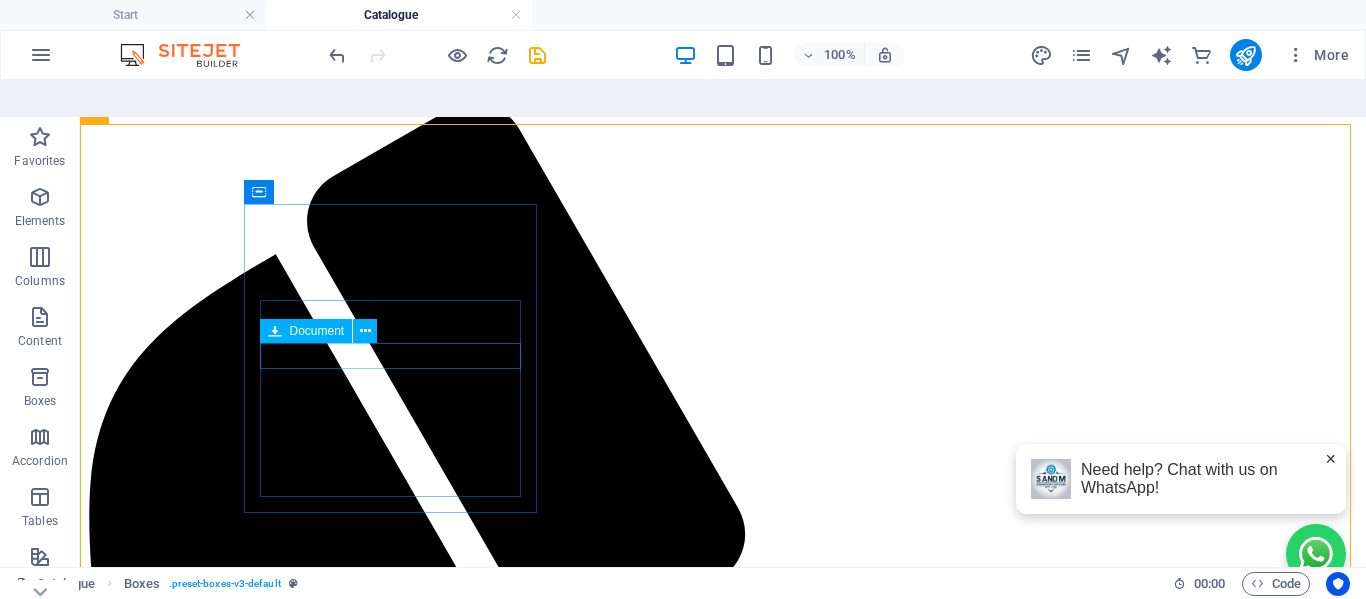 click on "Document" at bounding box center [325, 331] 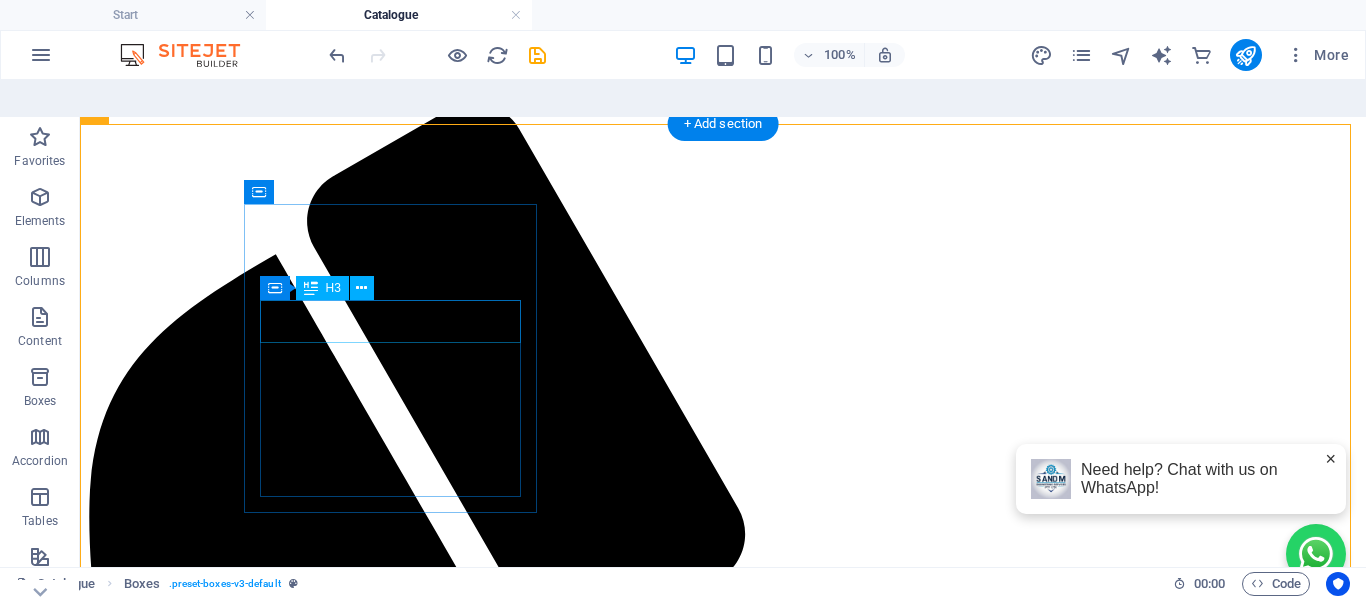 click on "Headline" at bounding box center (723, 3164) 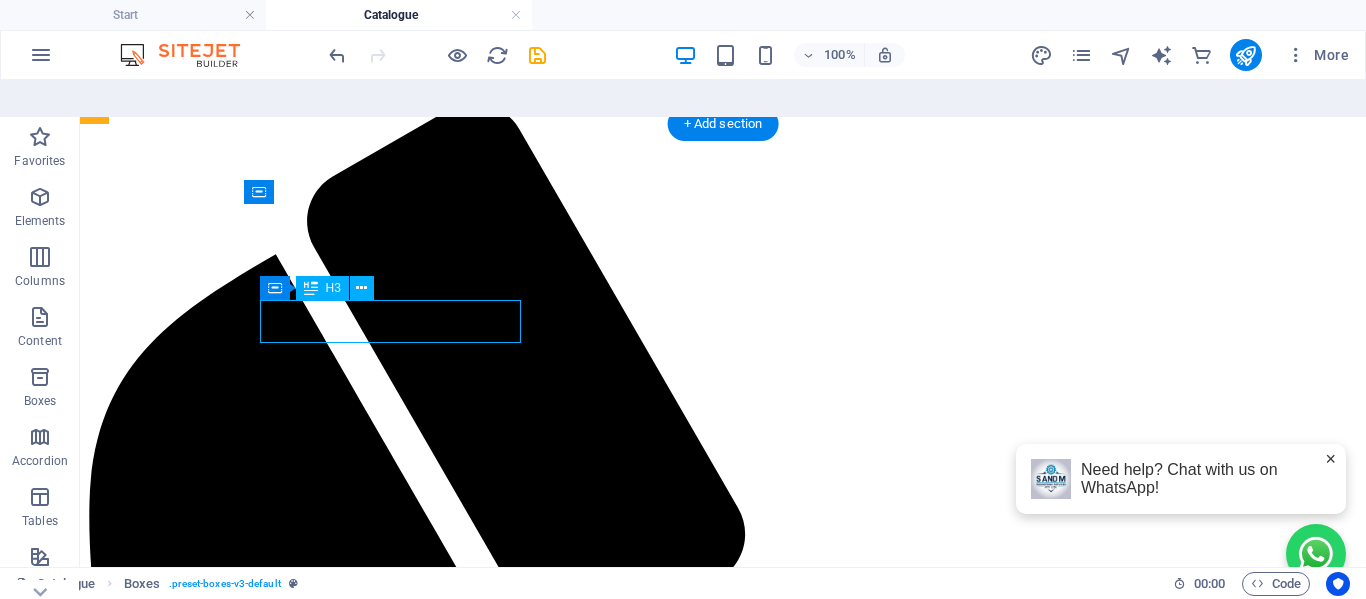 click on "Headline" at bounding box center (723, 3164) 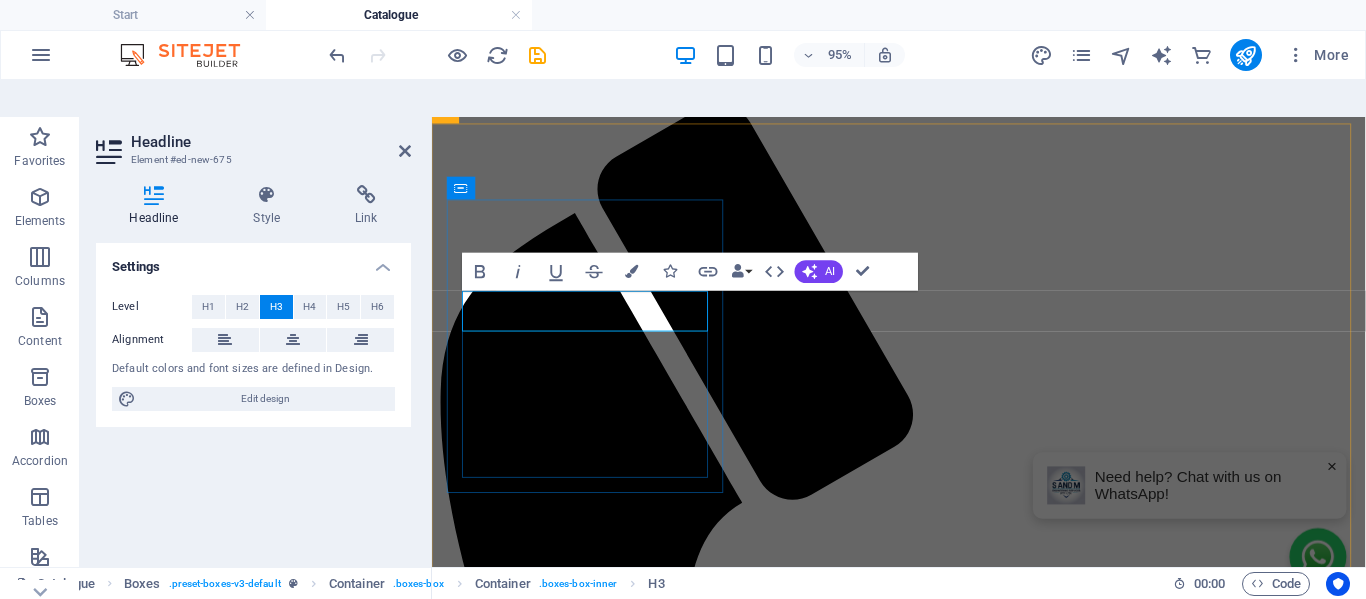 type 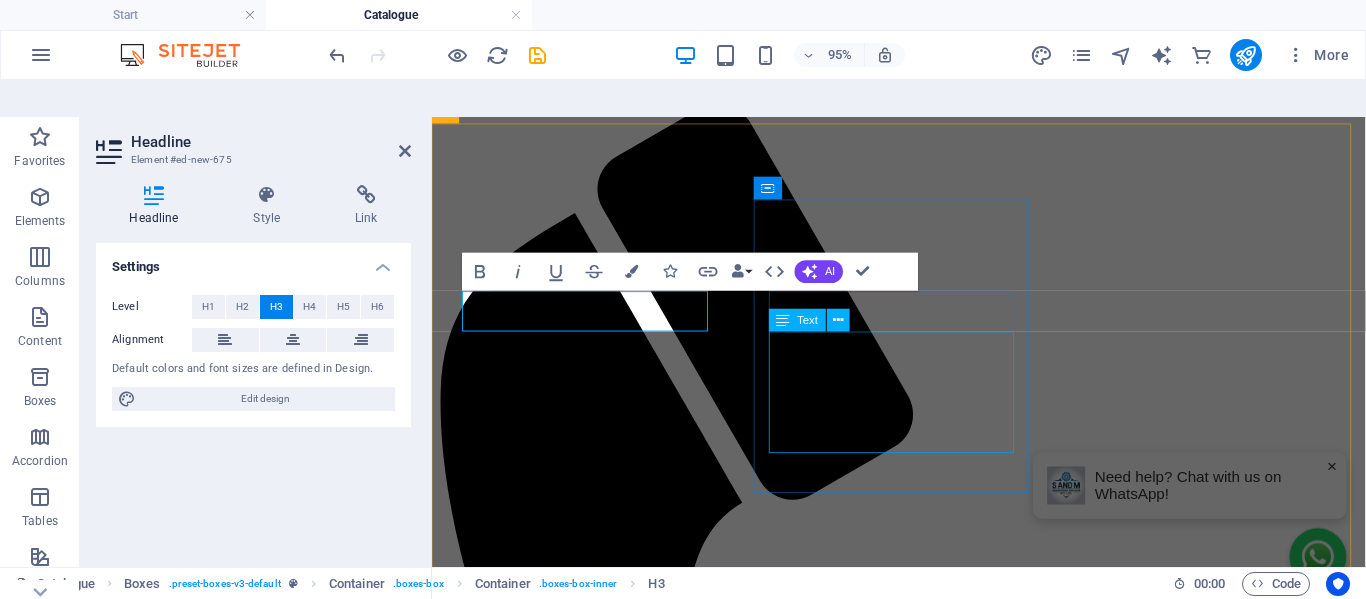 click on "Lorem ipsum dolor sit amet, consectetuer adipiscing elit. Aenean commodo ligula eget dolor. Lorem ipsum dolor sit amet, consectetuer adipiscing elit leget dolor." at bounding box center (923, 3594) 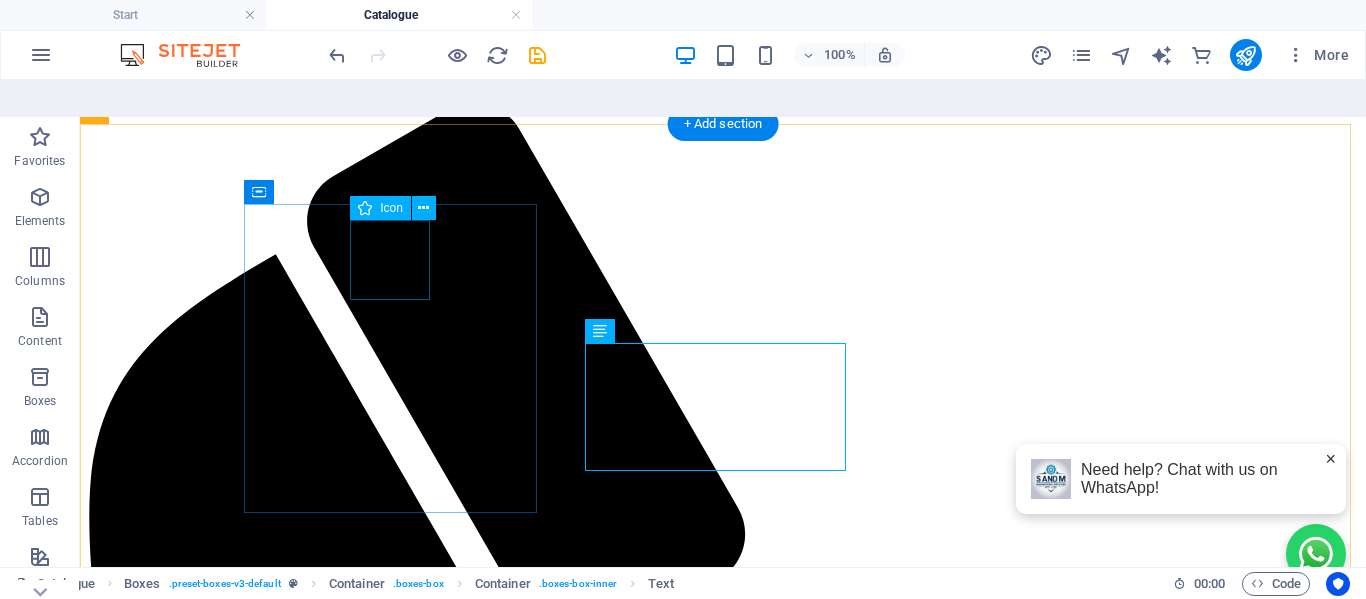 click at bounding box center (723, 2524) 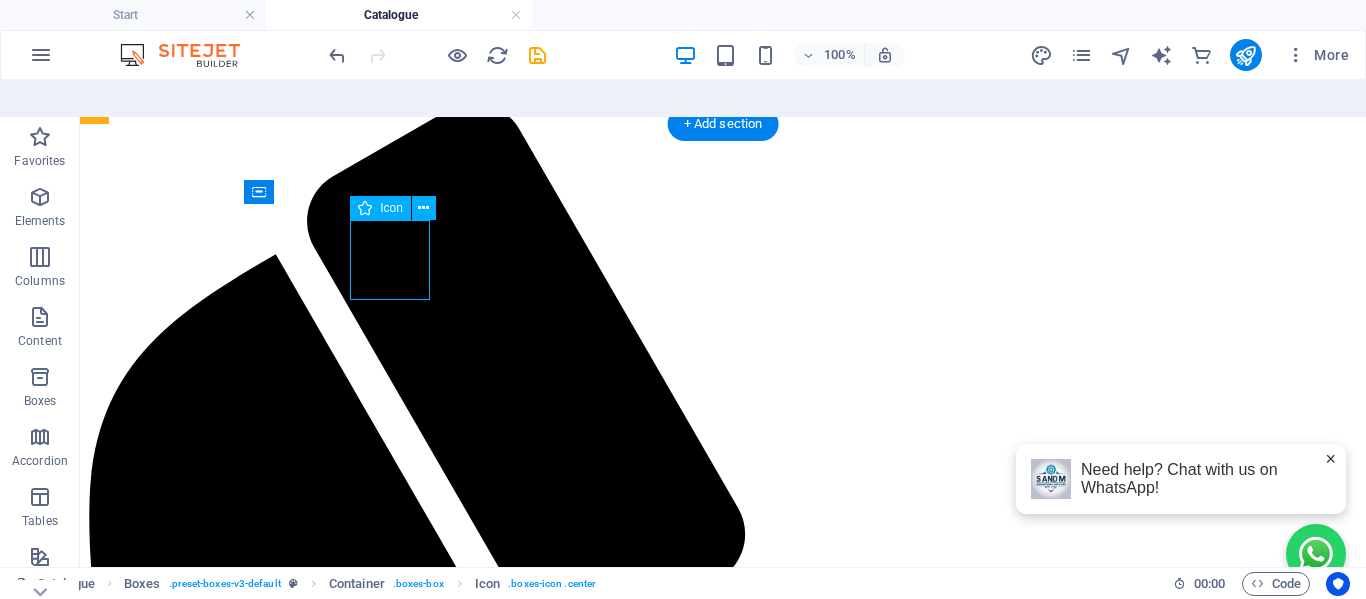 click at bounding box center [723, 2524] 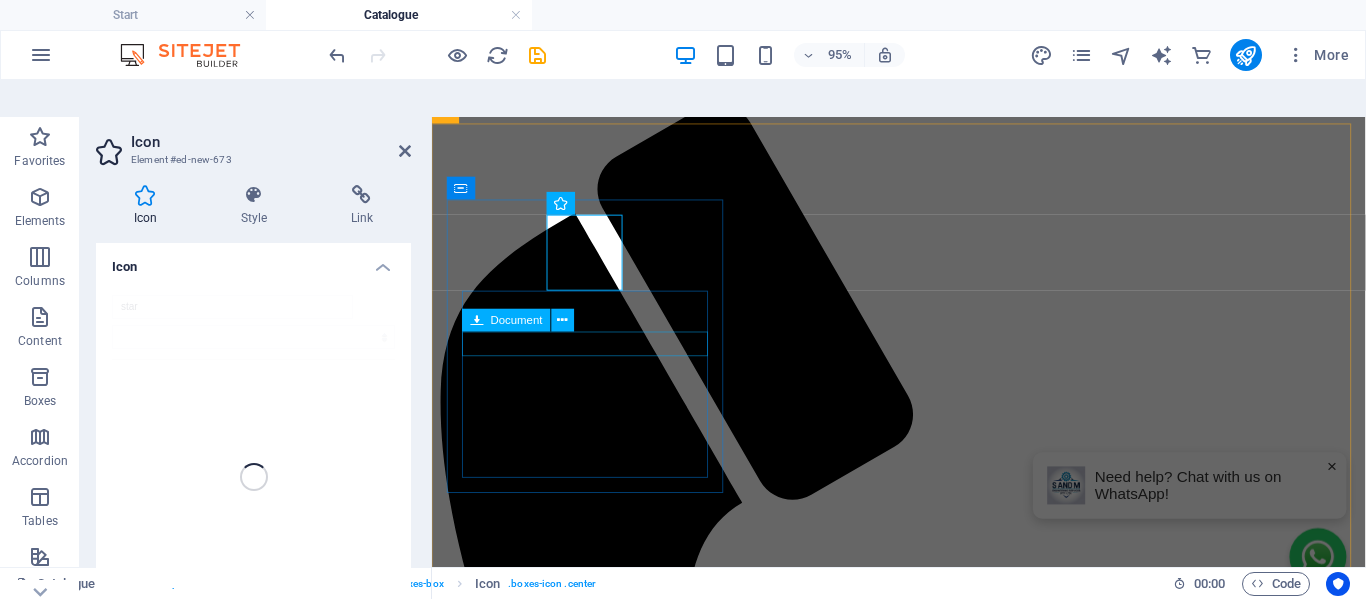 click on "Catalogue" at bounding box center (923, 2472) 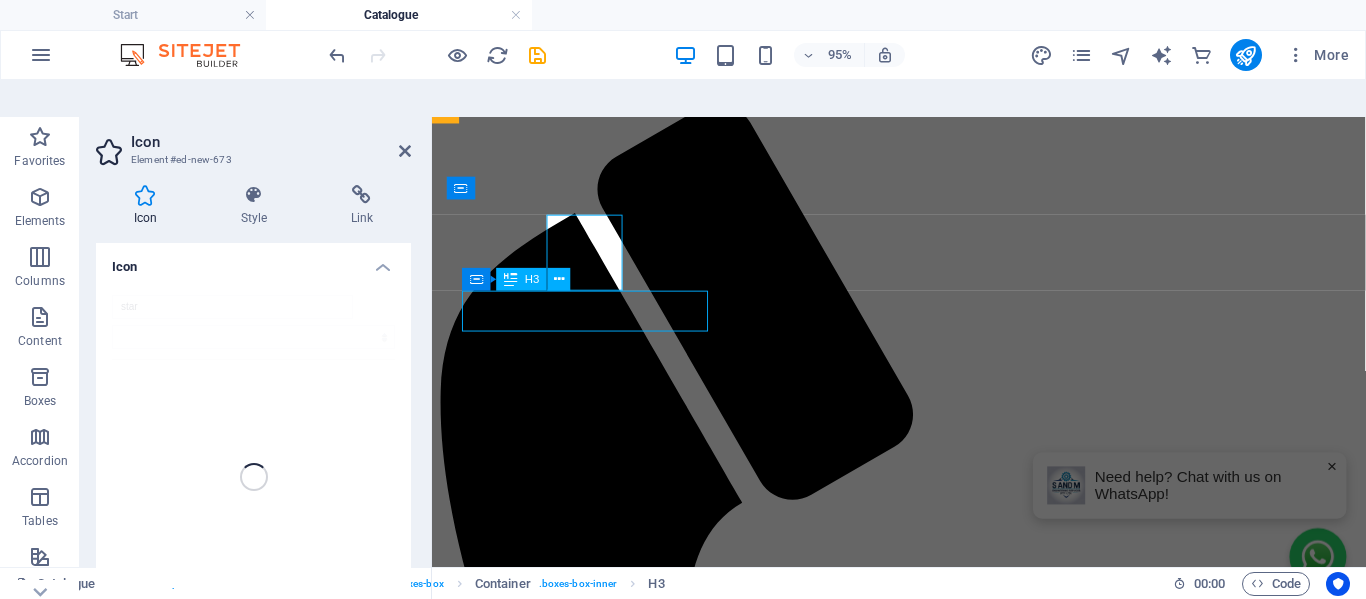 click on "Headline" at bounding box center [923, 3547] 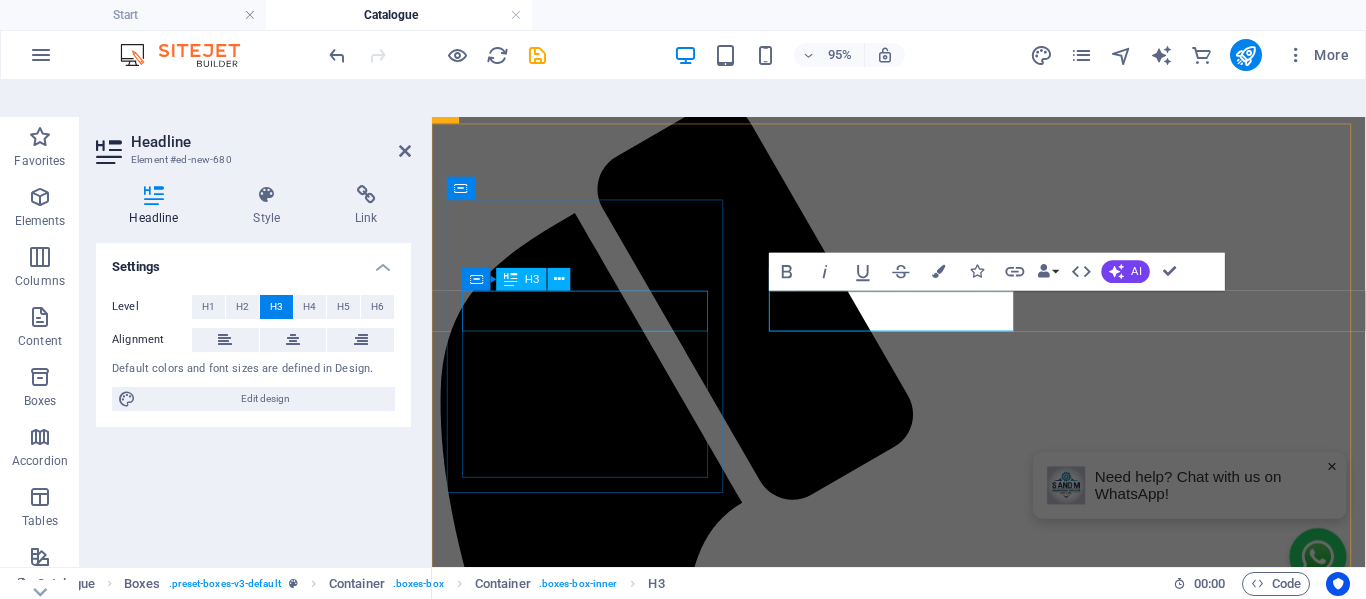 click on "Catalogue" at bounding box center [923, 2472] 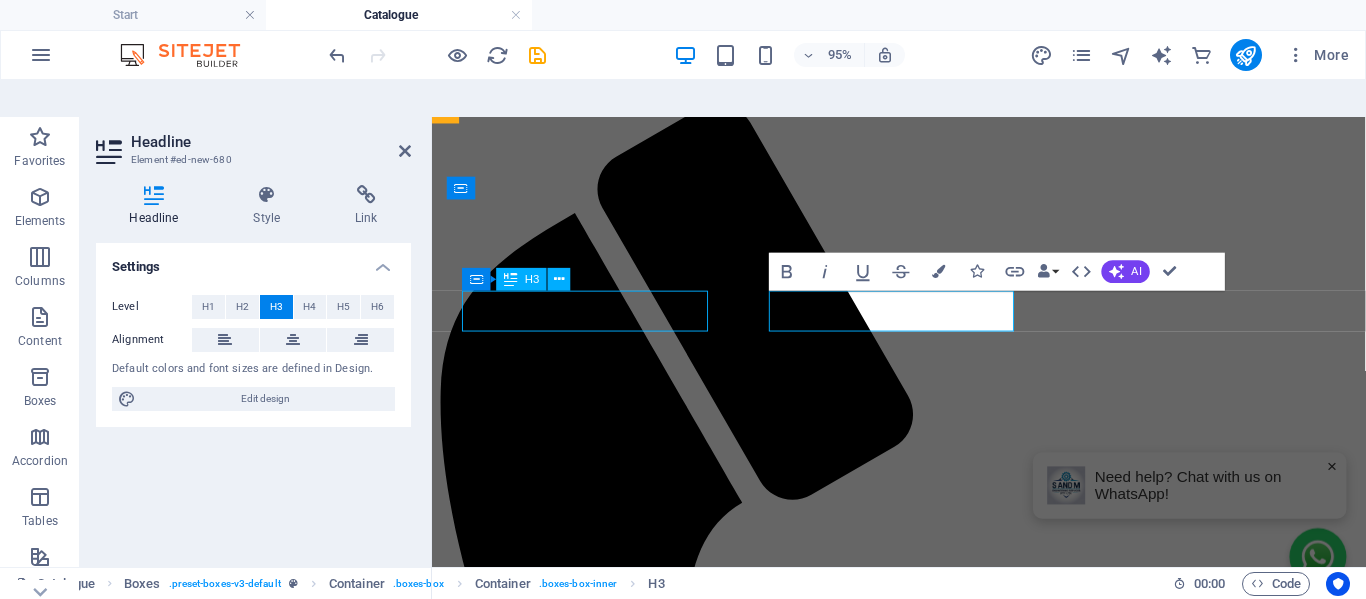 click on "Catalogue" at bounding box center [923, 2472] 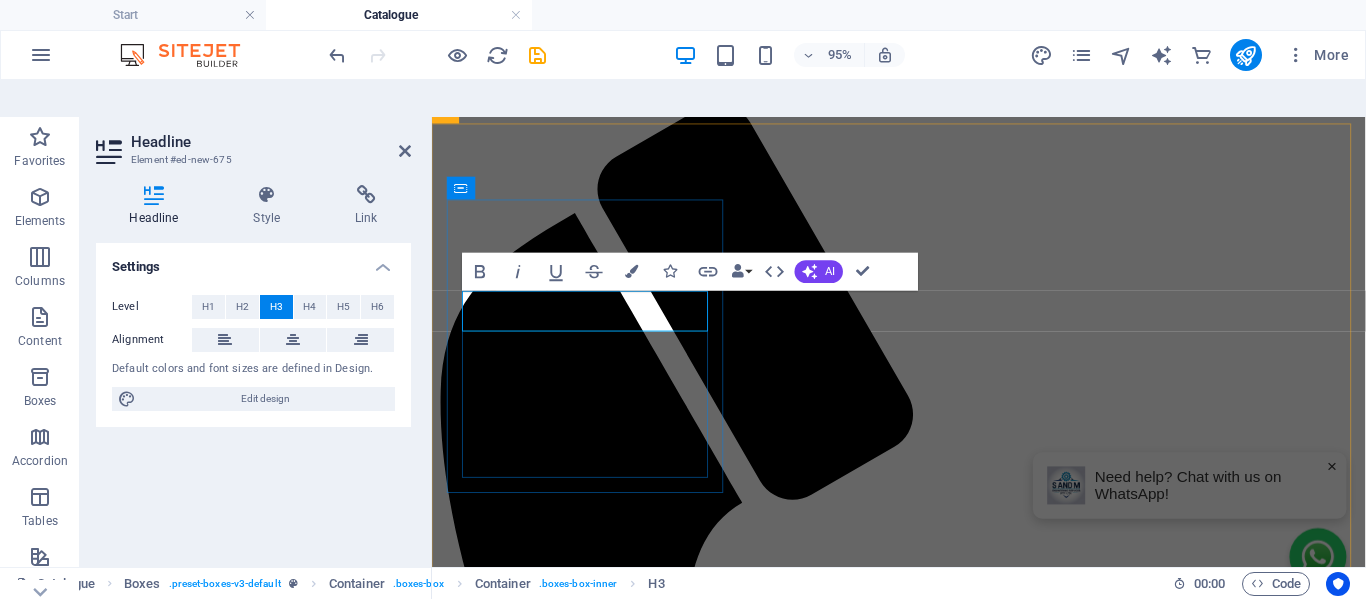 click on "Catalogue" at bounding box center (923, 2472) 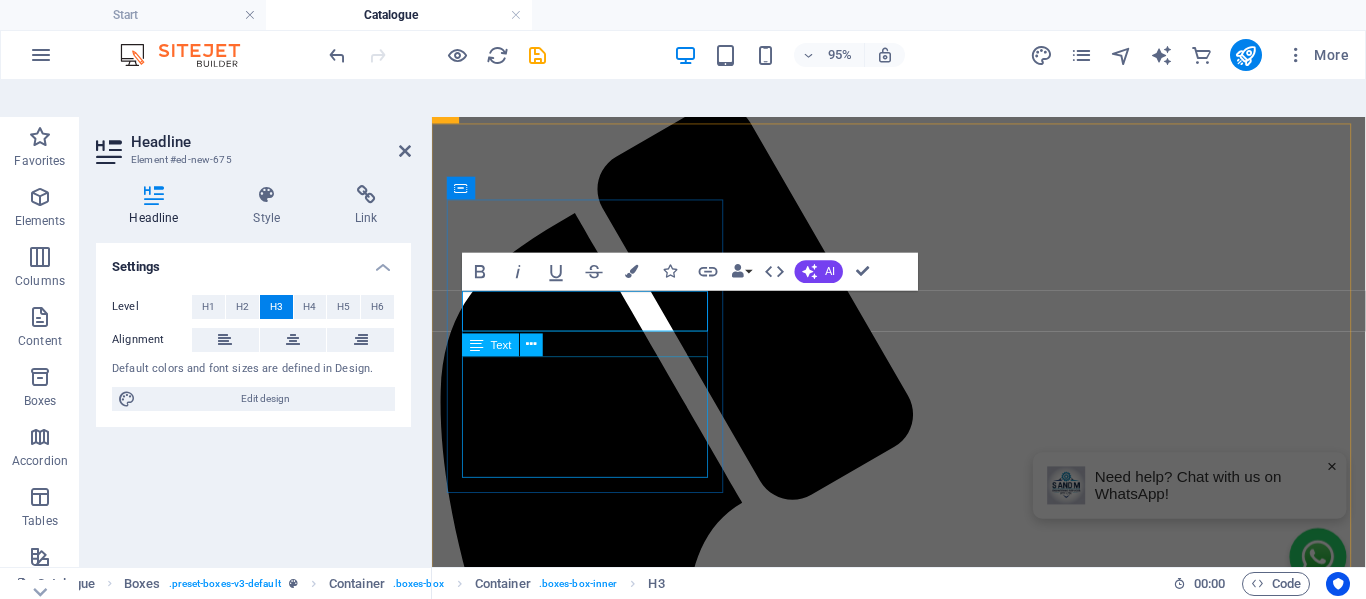 click on "Lorem ipsum dolor sit amet, consectetuer adipiscing elit. Aenean commodo ligula eget dolor. Lorem ipsum dolor sit amet, consectetuer adipiscing elit leget dolor." at bounding box center [923, 2554] 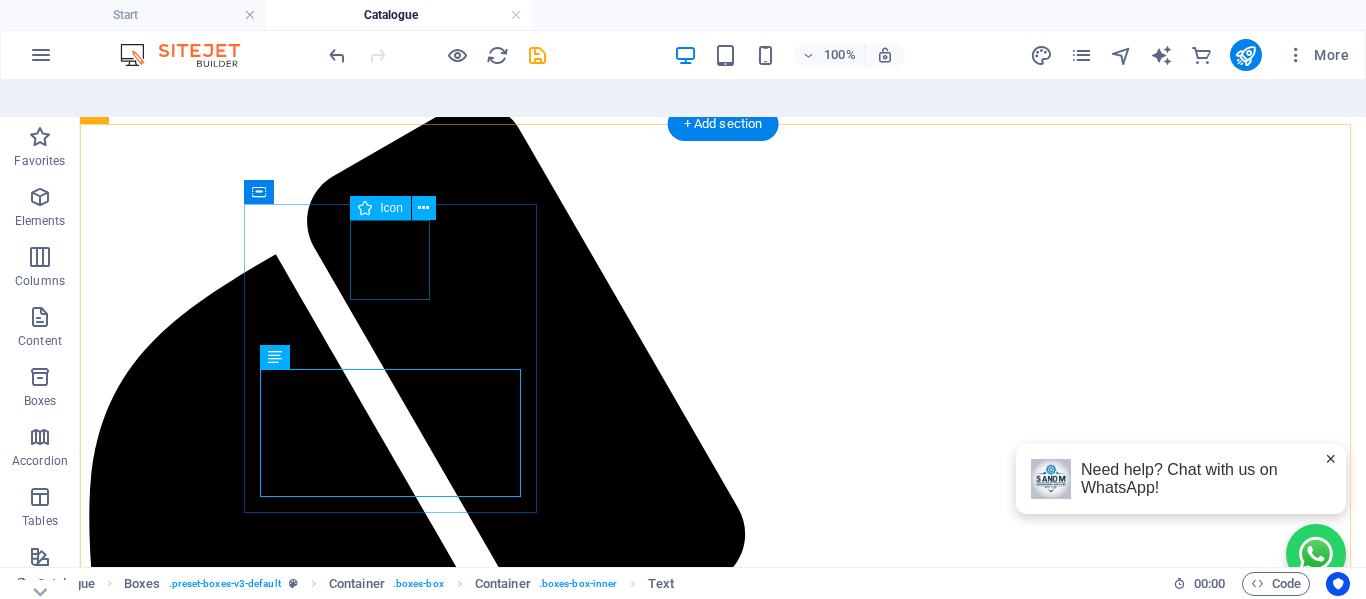 click at bounding box center [723, 2524] 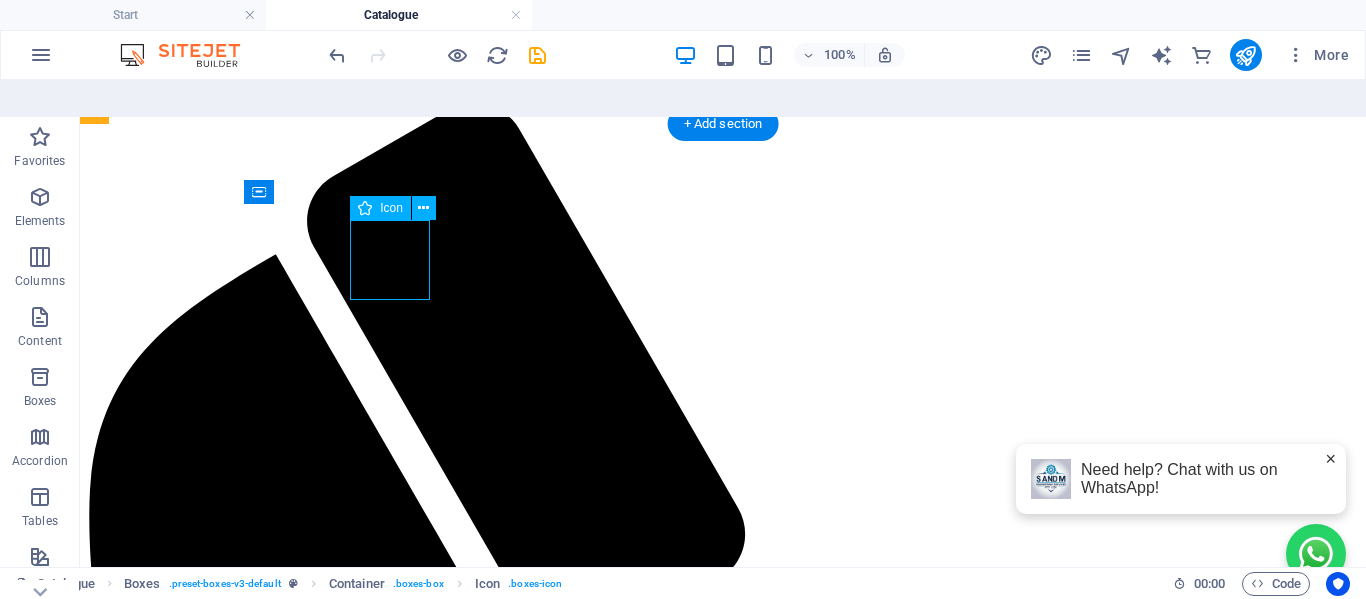 click at bounding box center (723, 2524) 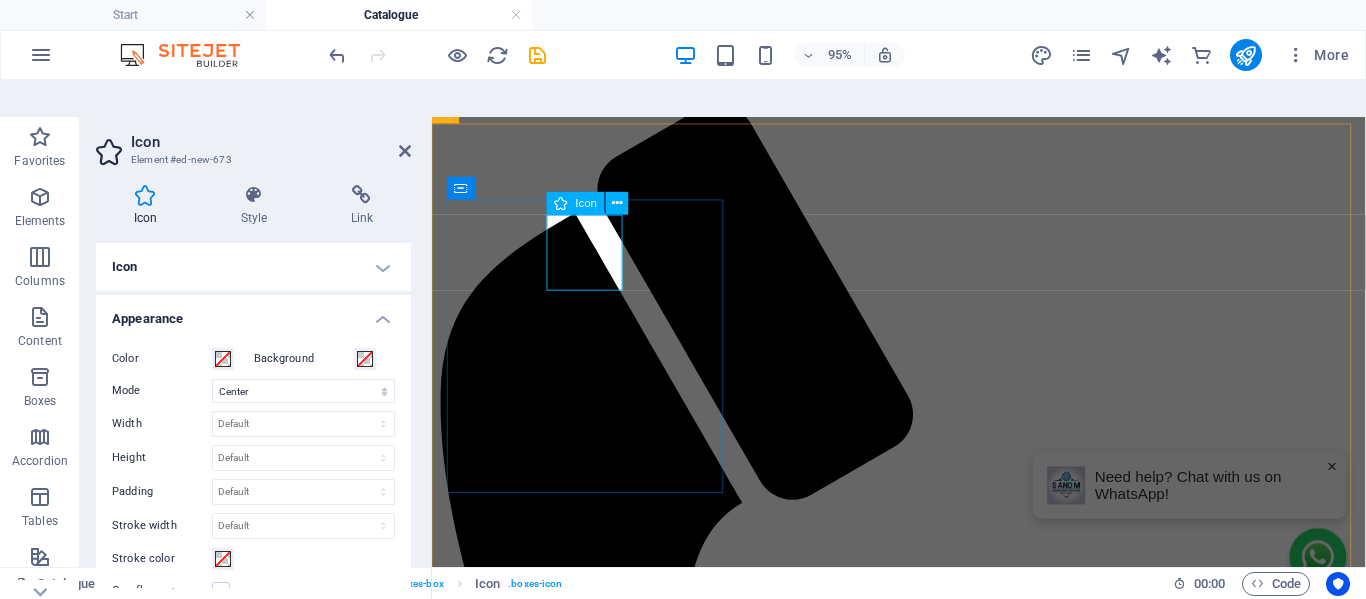 click at bounding box center (923, 1977) 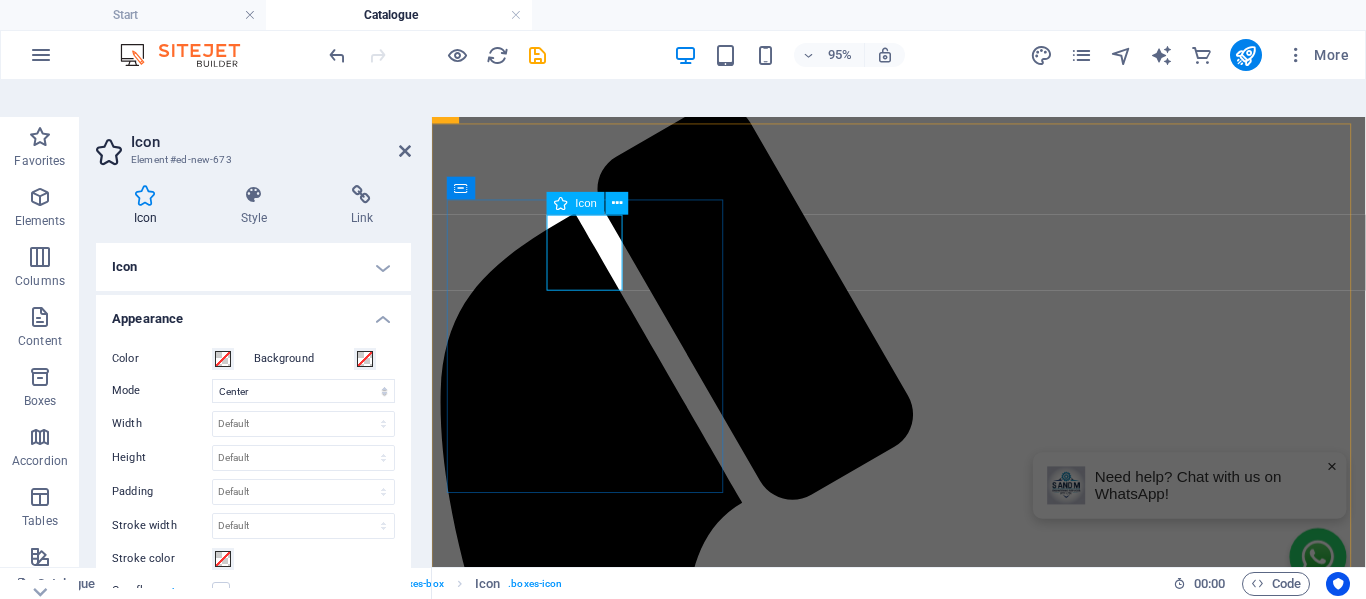 click at bounding box center (923, 1977) 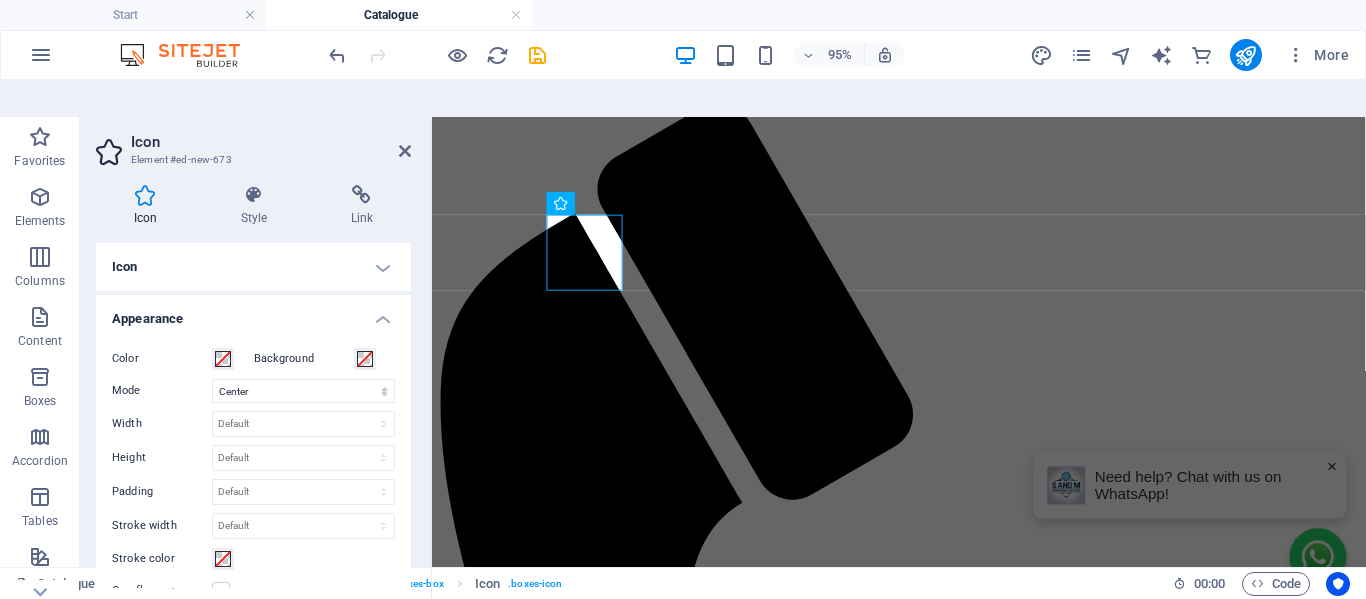 click at bounding box center (145, 195) 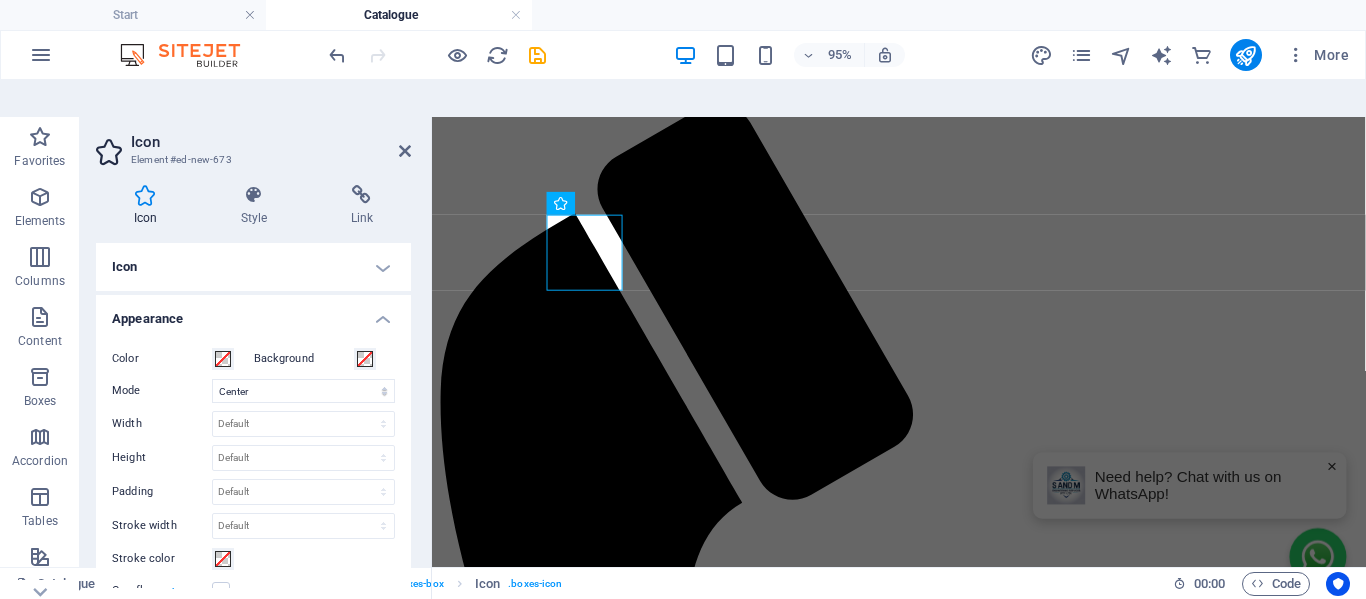 click on "Icon" at bounding box center [253, 267] 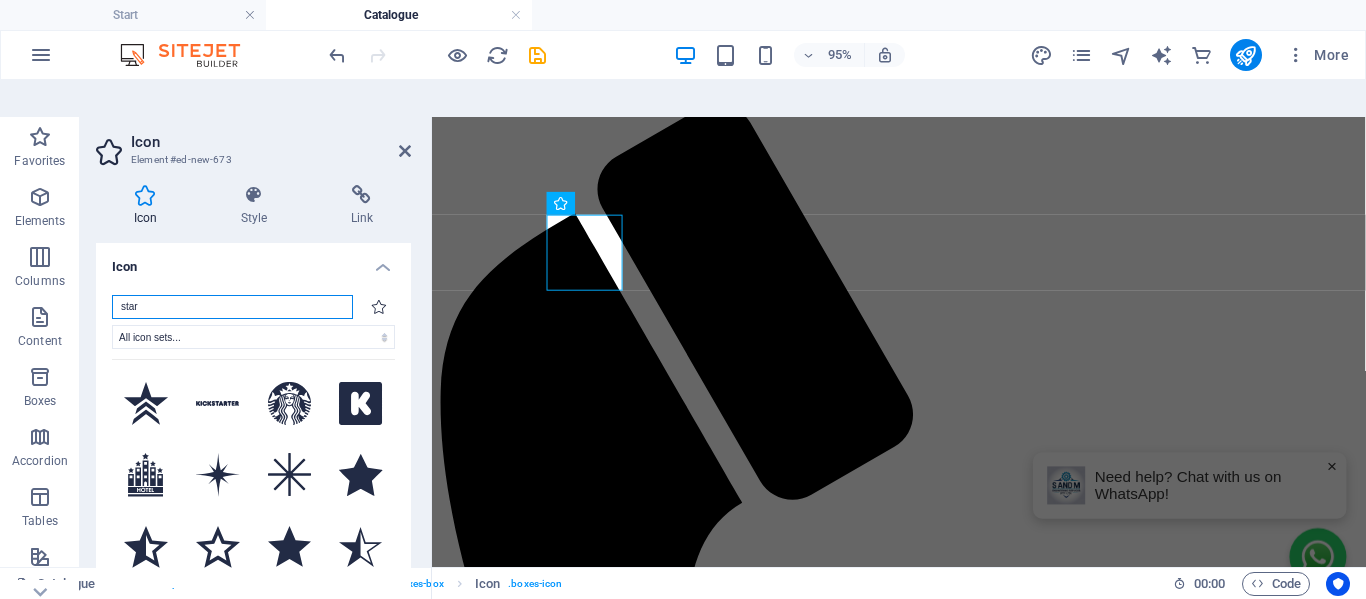 click on "star" at bounding box center [232, 307] 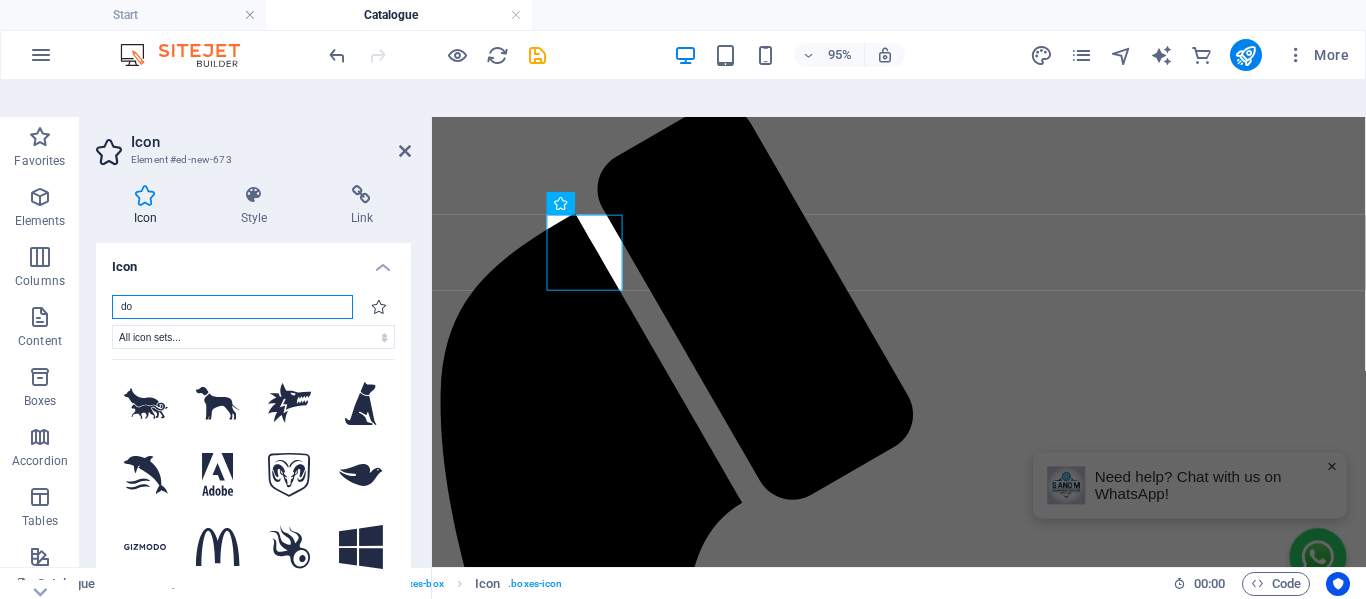 type on "d" 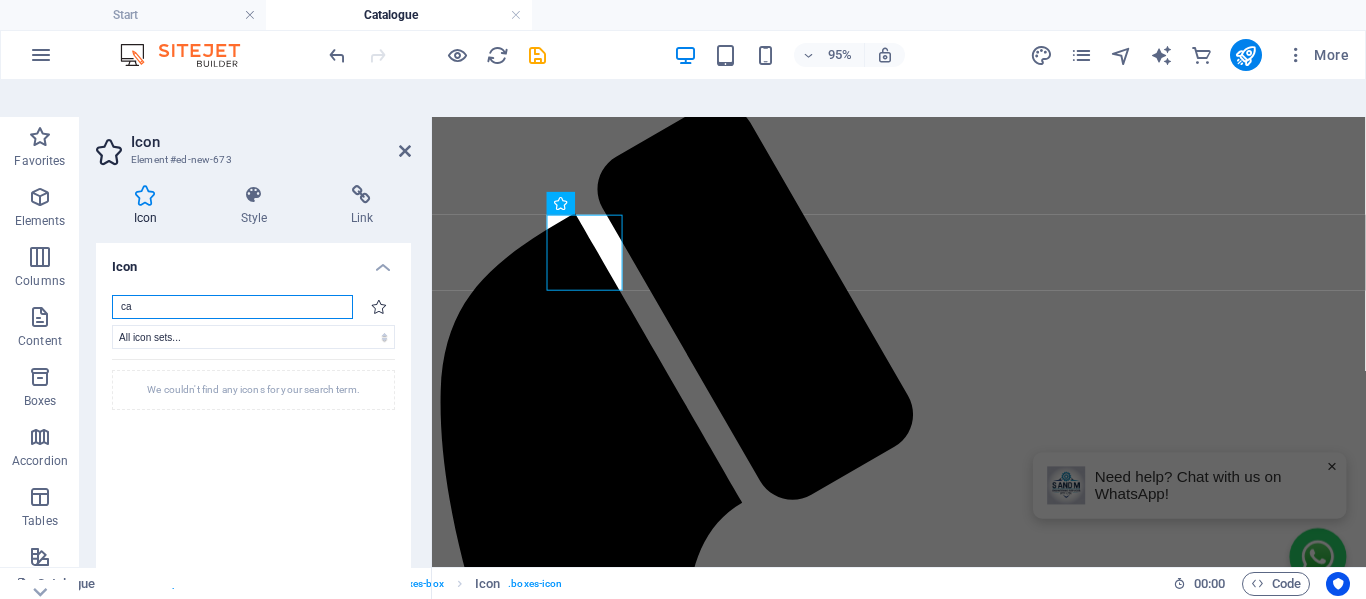 type on "c" 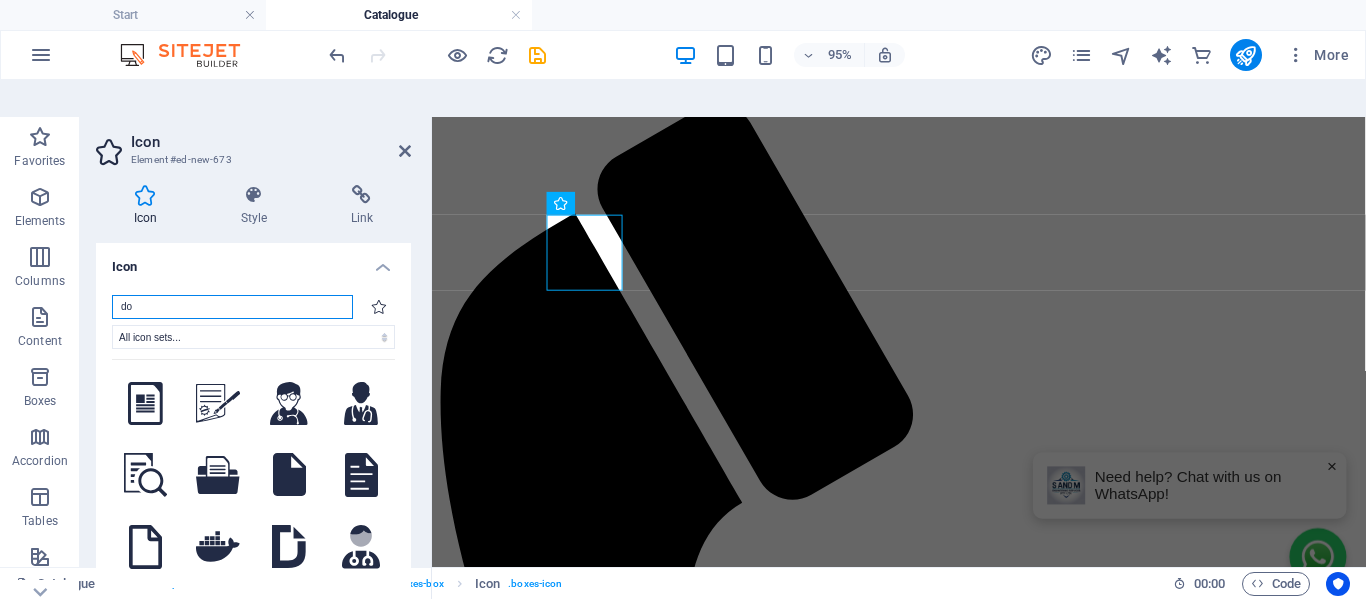 type on "d" 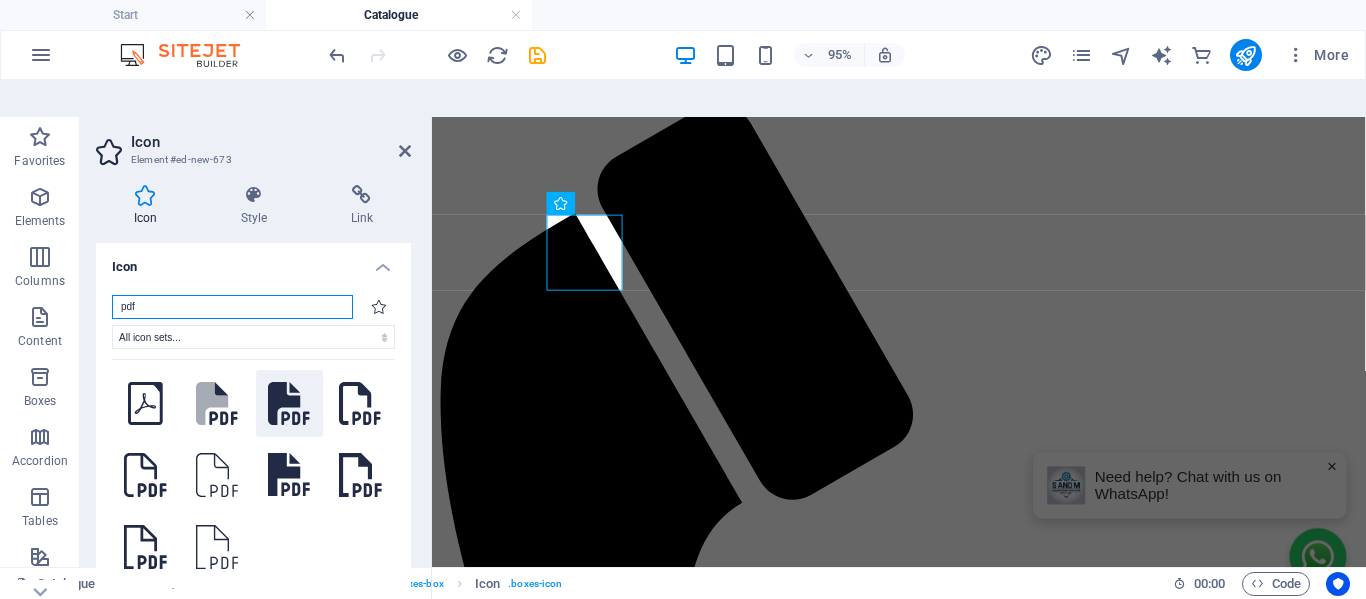 scroll, scrollTop: 100, scrollLeft: 0, axis: vertical 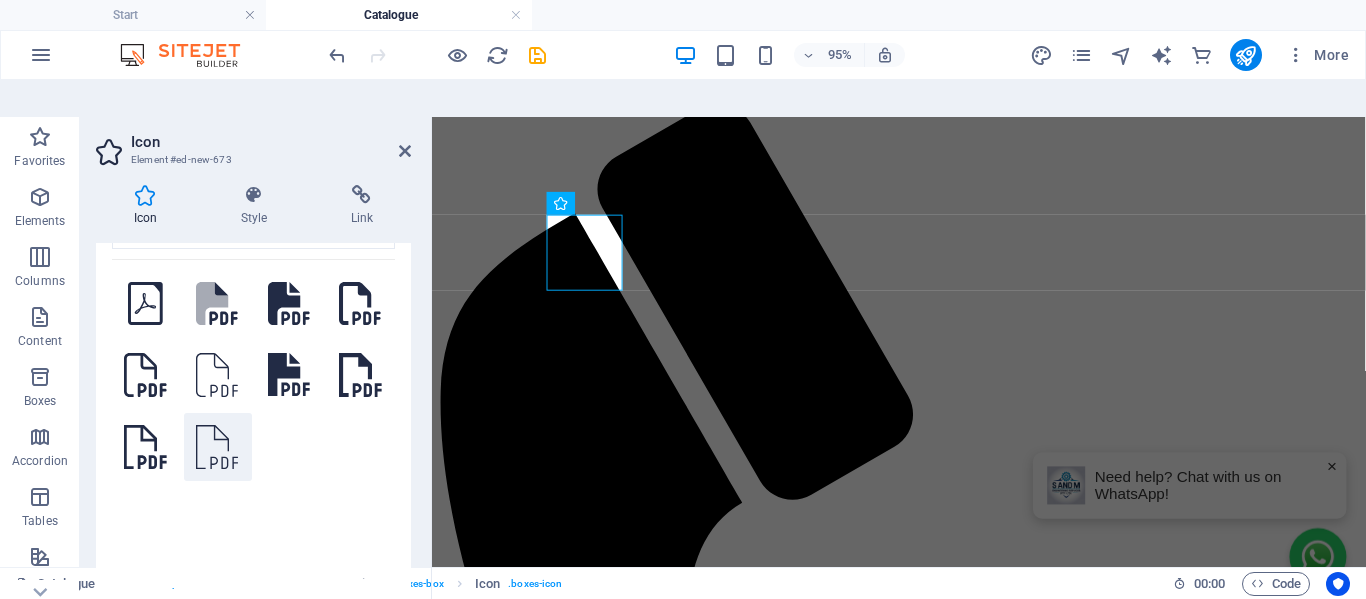 type on "pdf" 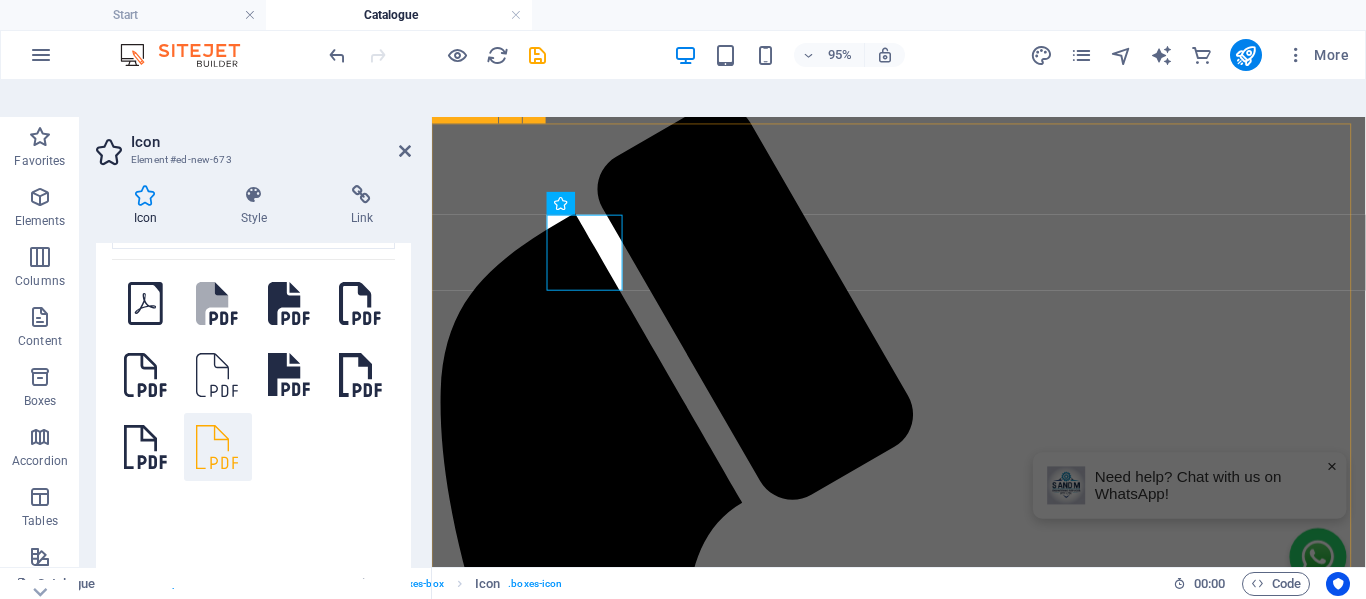 click on "mini Catalogue Mini catalogue pdf   1.15 MB Lorem ipsum dolor sit amet, consectetuer adipiscing elit. Aenean commodo ligula eget dolor. Lorem ipsum dolor sit amet, consectetuer adipiscing elit leget dolor. Headline Lorem ipsum dolor sit amet, consectetuer adipiscing elit. Aenean commodo ligula eget dolor. Lorem ipsum dolor sit amet, consectetuer adipiscing elit leget dolor. Headline Lorem ipsum dolor sit amet, consectetuer adipiscing elit. Aenean commodo ligula eget dolor. Lorem ipsum dolor sit amet, consectetuer adipiscing elit leget dolor." at bounding box center [923, 3112] 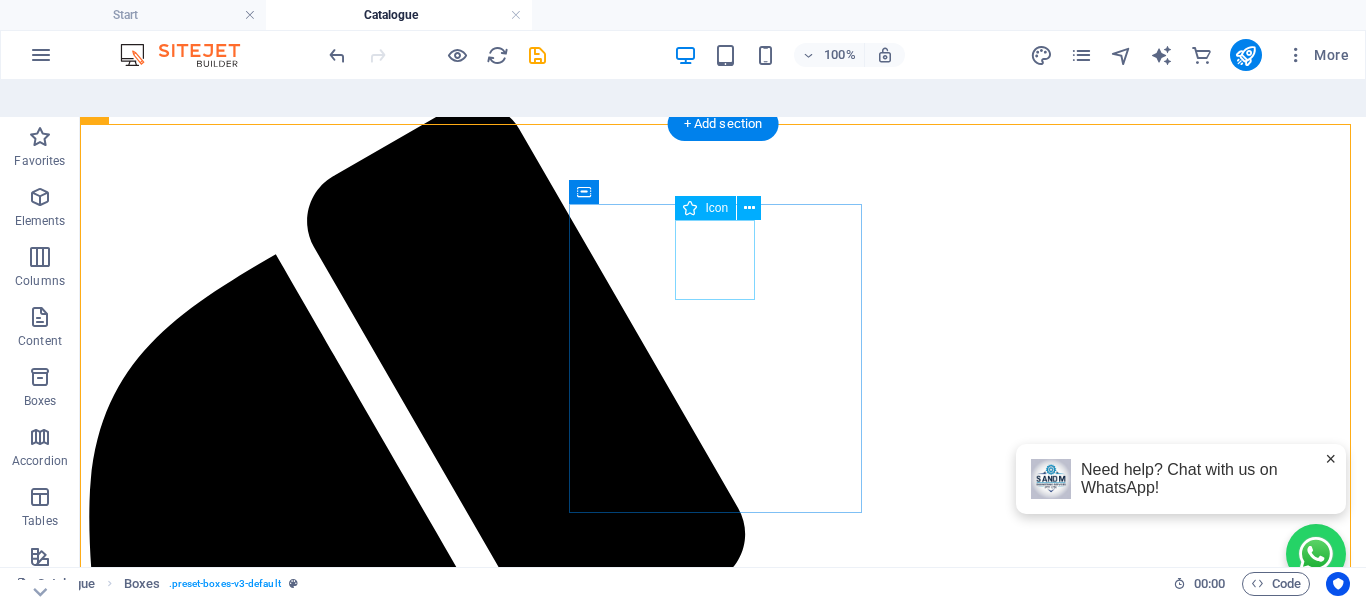 click at bounding box center [723, 3925] 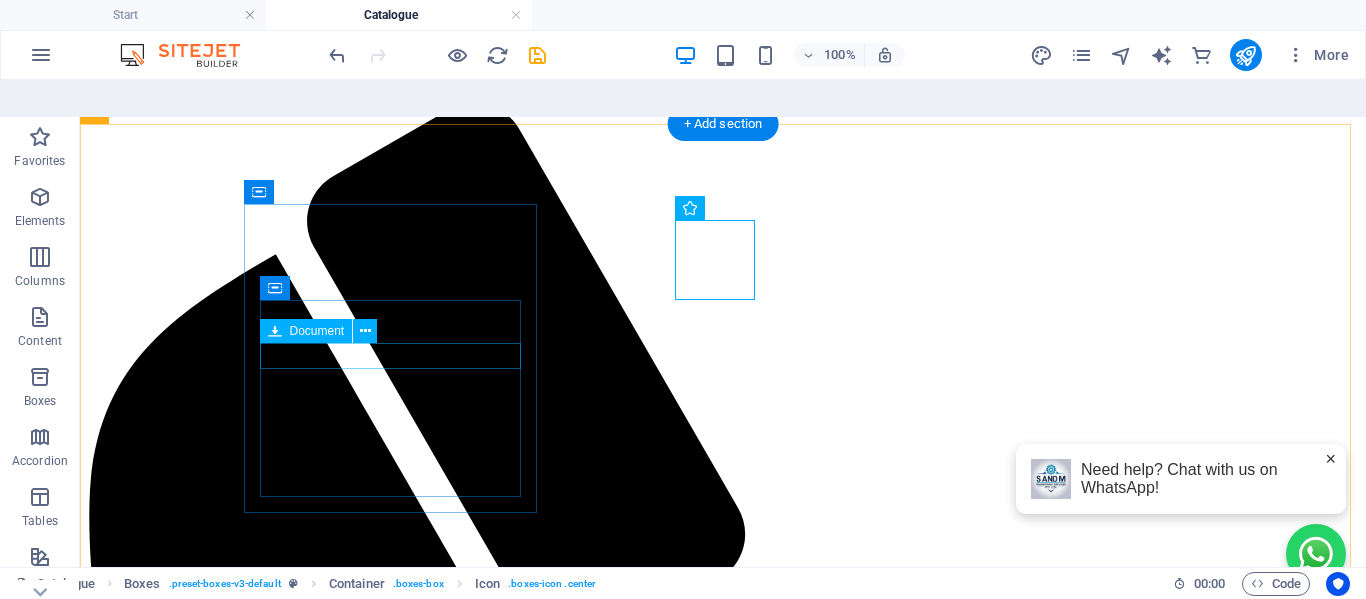 click on "Mini catalogue pdf   1.15 MB" at bounding box center [723, 3257] 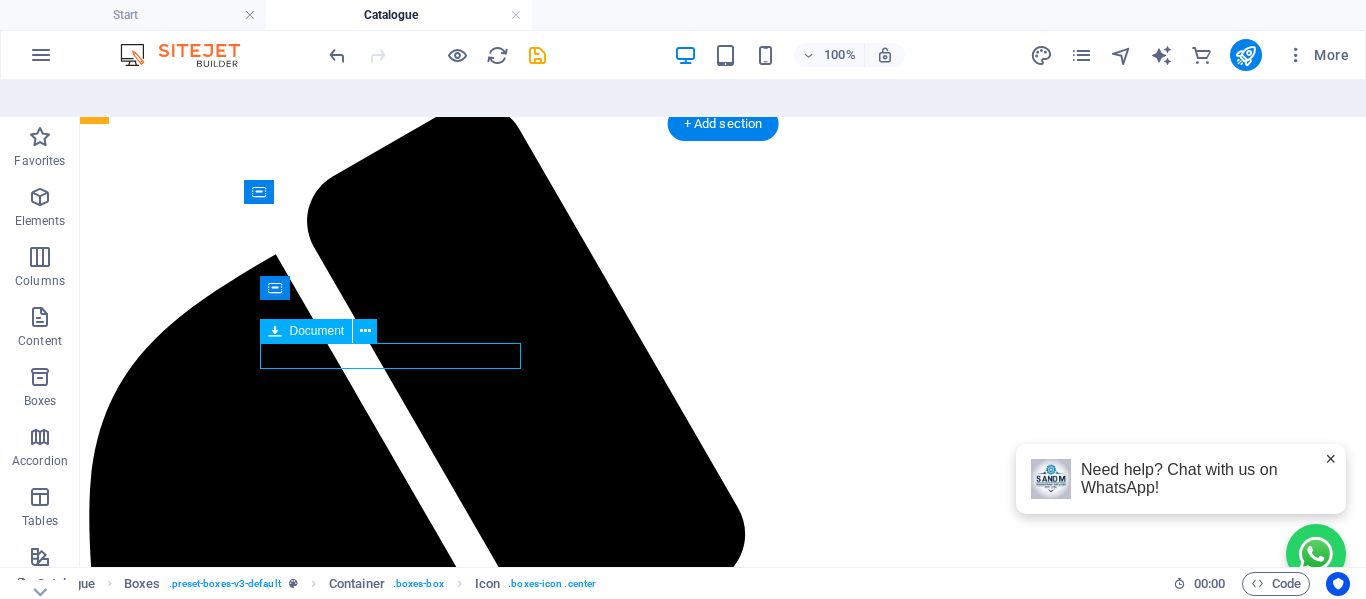 click on "Mini catalogue pdf   1.15 MB" at bounding box center (723, 3257) 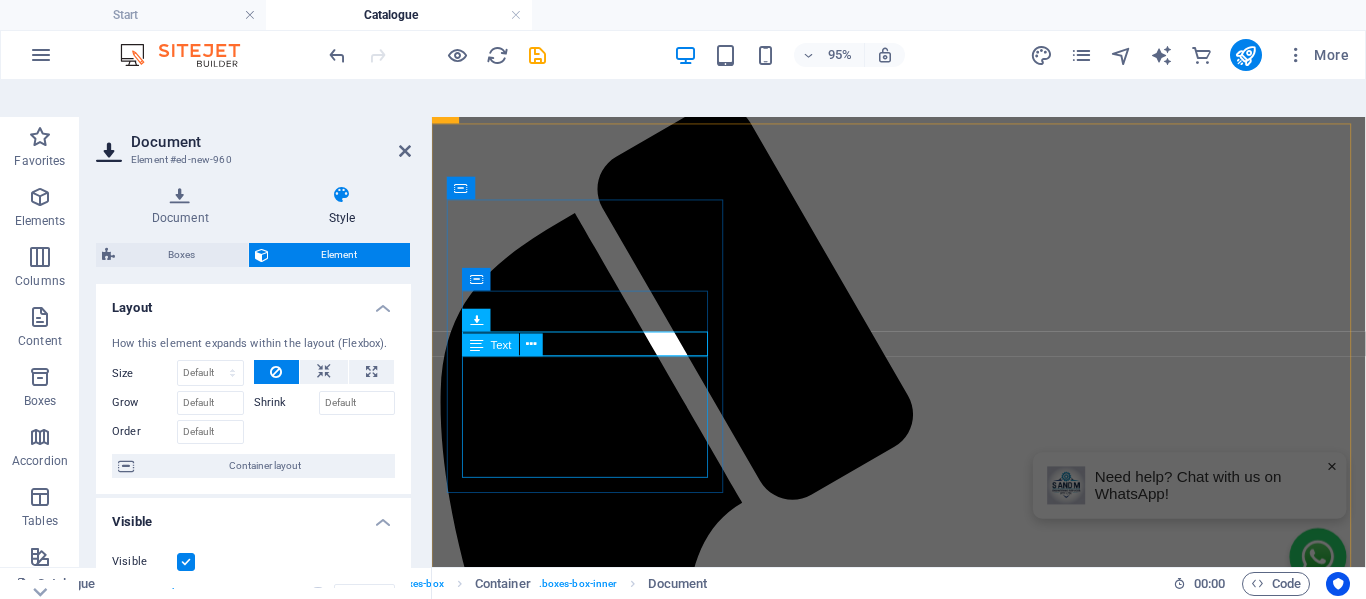 click on "Text" at bounding box center [508, 345] 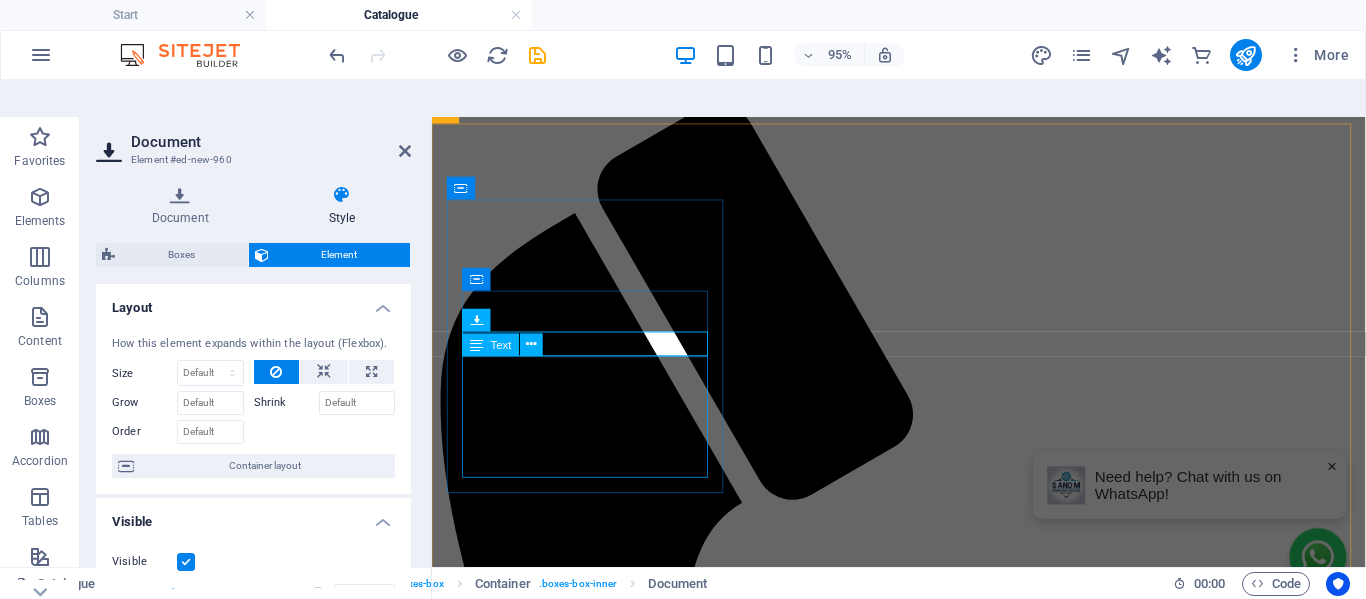 click on "Text" at bounding box center [508, 345] 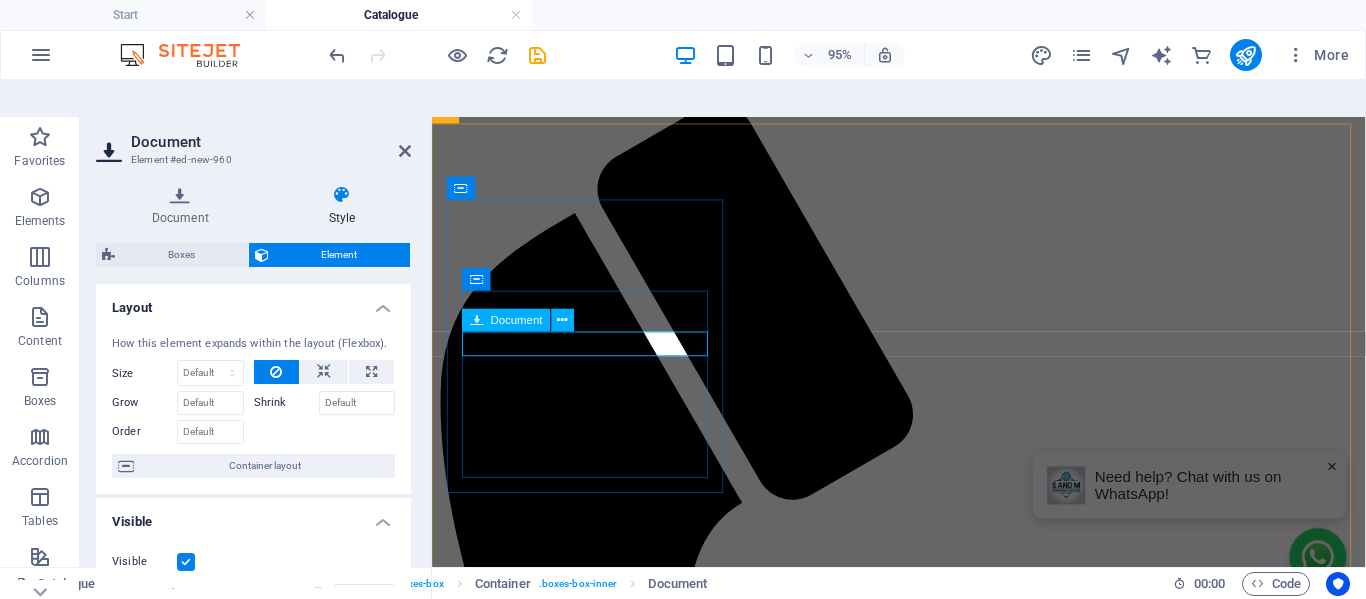 click on "Mini catalogue pdf   1.15 MB" at bounding box center [923, 2552] 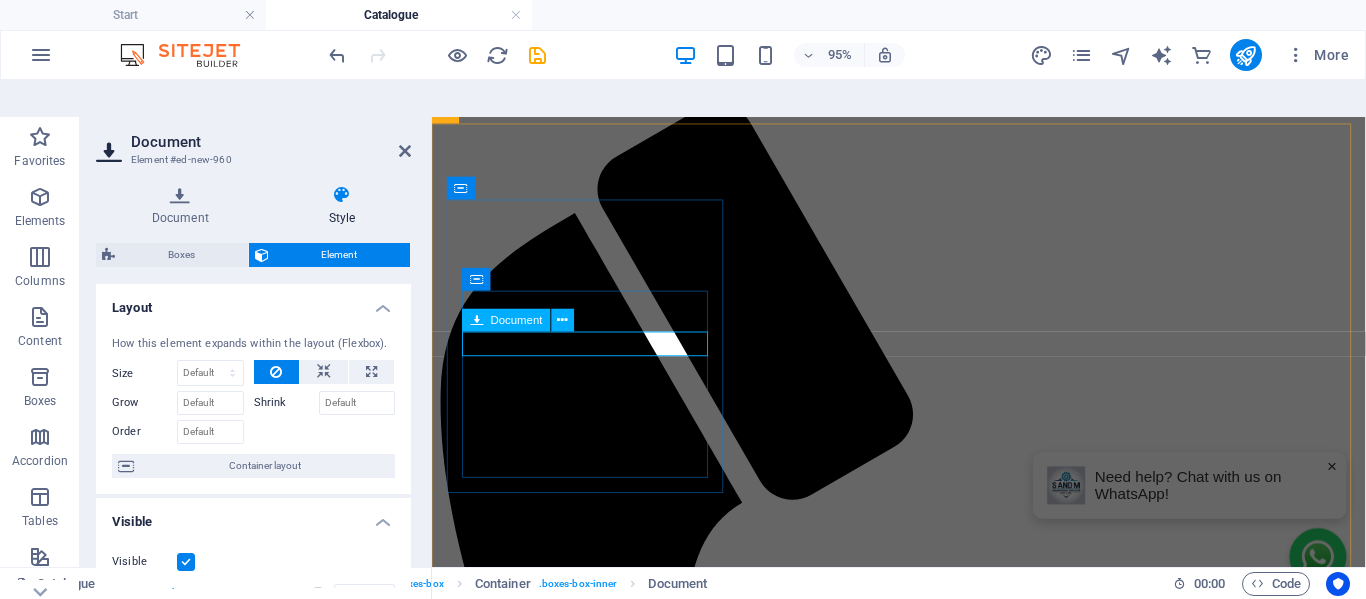 click on "Mini catalogue pdf   1.15 MB" at bounding box center (923, 2552) 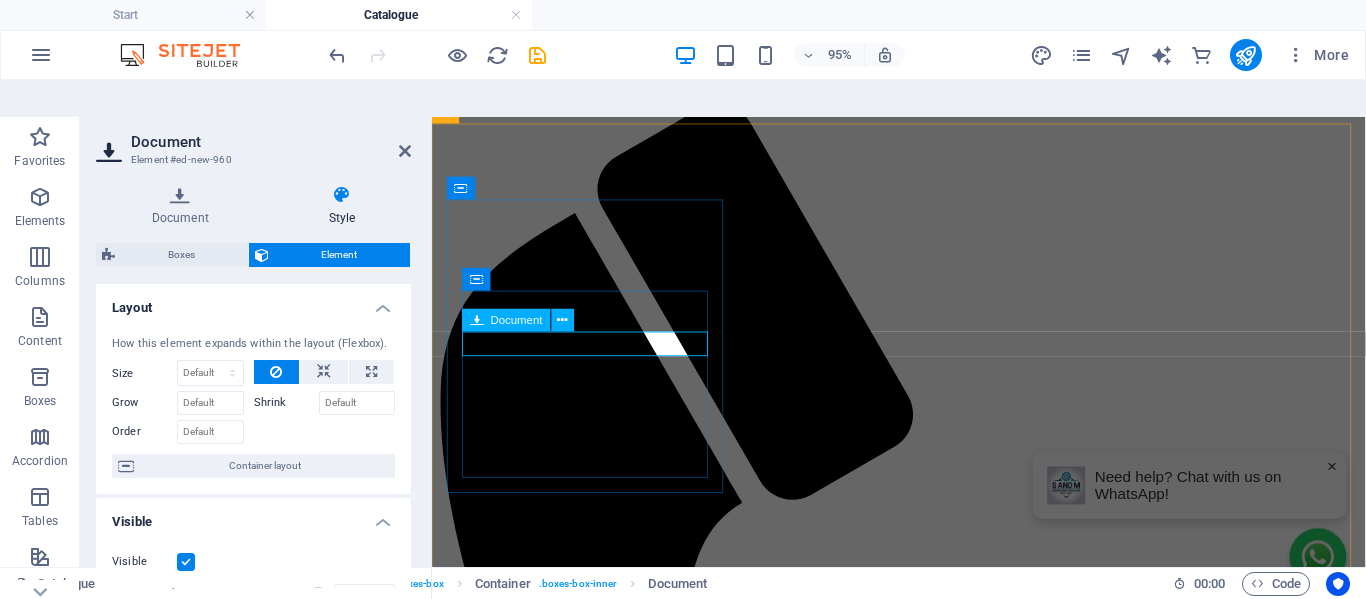 click on "Mini catalogue pdf   1.15 MB" at bounding box center (923, 2552) 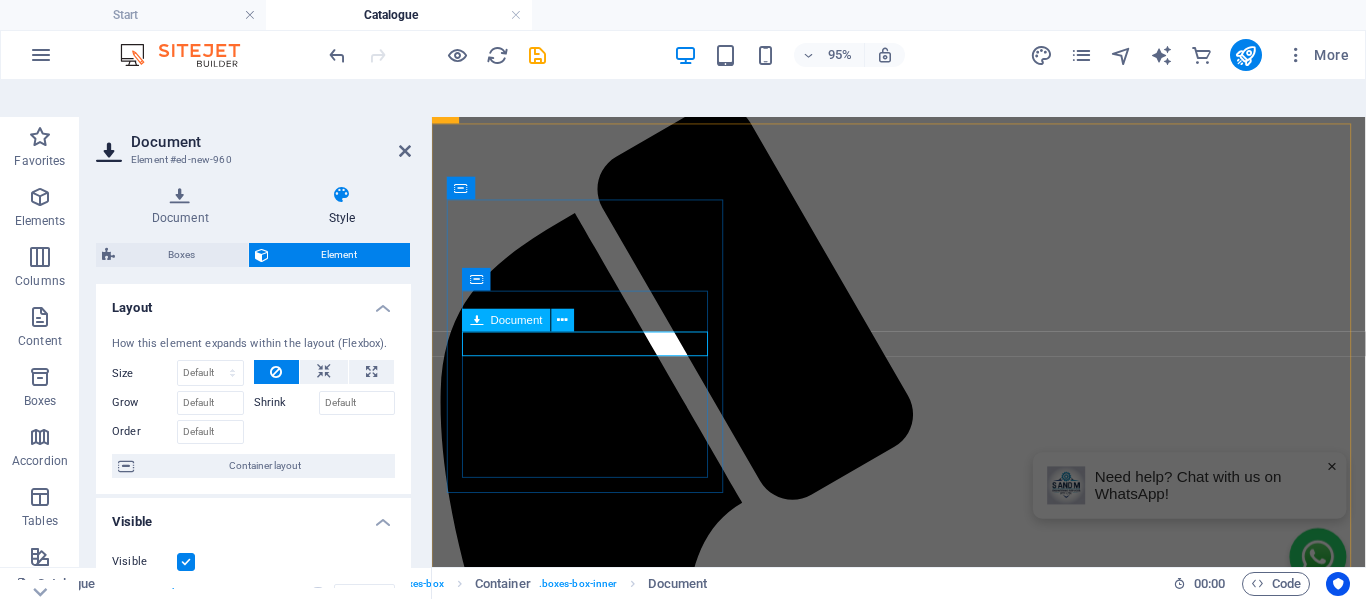 click on "Mini catalogue pdf   1.15 MB" at bounding box center (923, 2552) 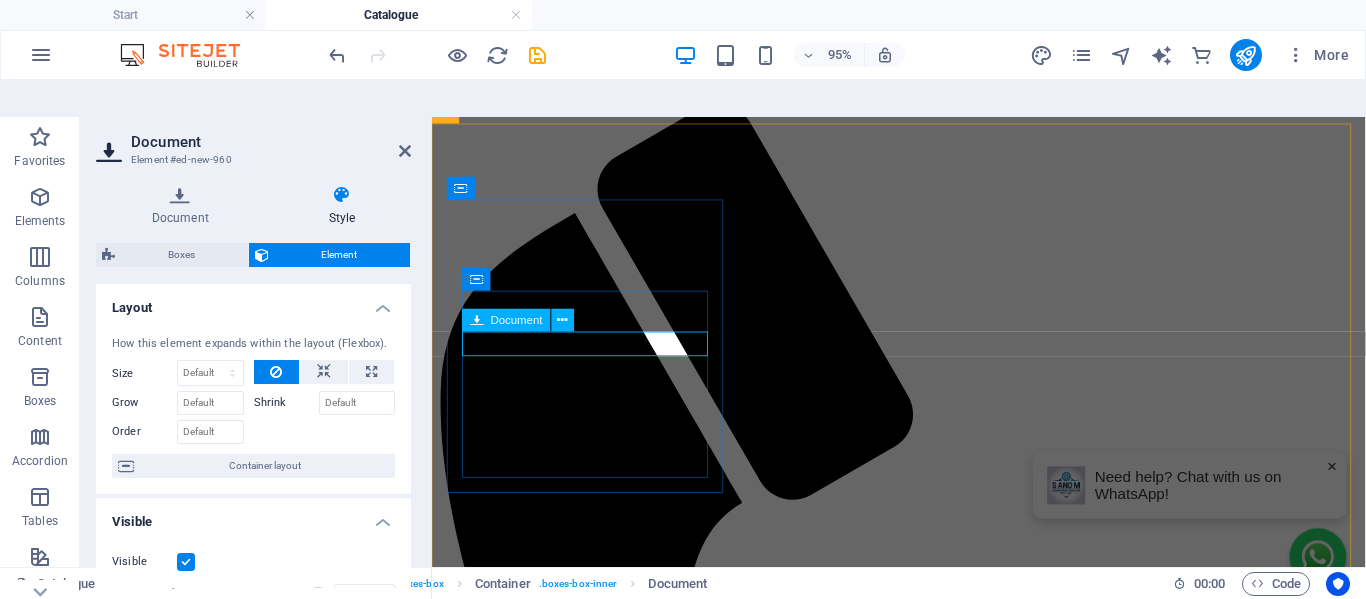 click on "Mini catalogue pdf   1.15 MB" at bounding box center [923, 2552] 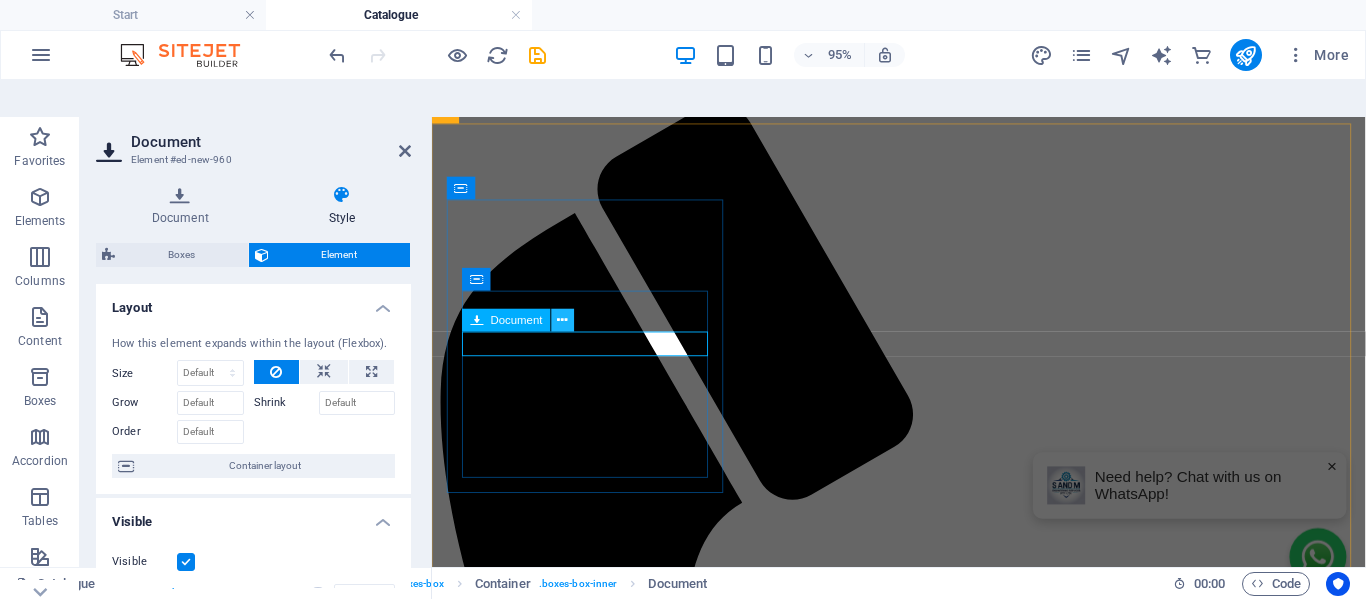 click at bounding box center [563, 321] 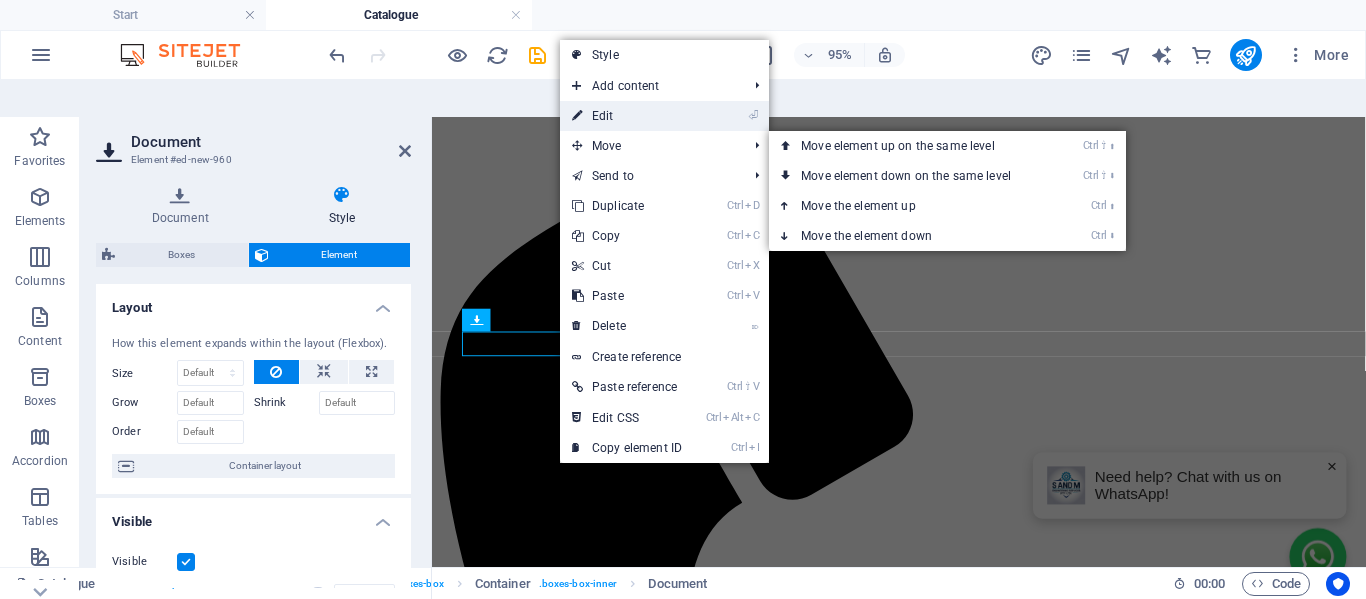 click on "⏎  Edit" at bounding box center (627, 116) 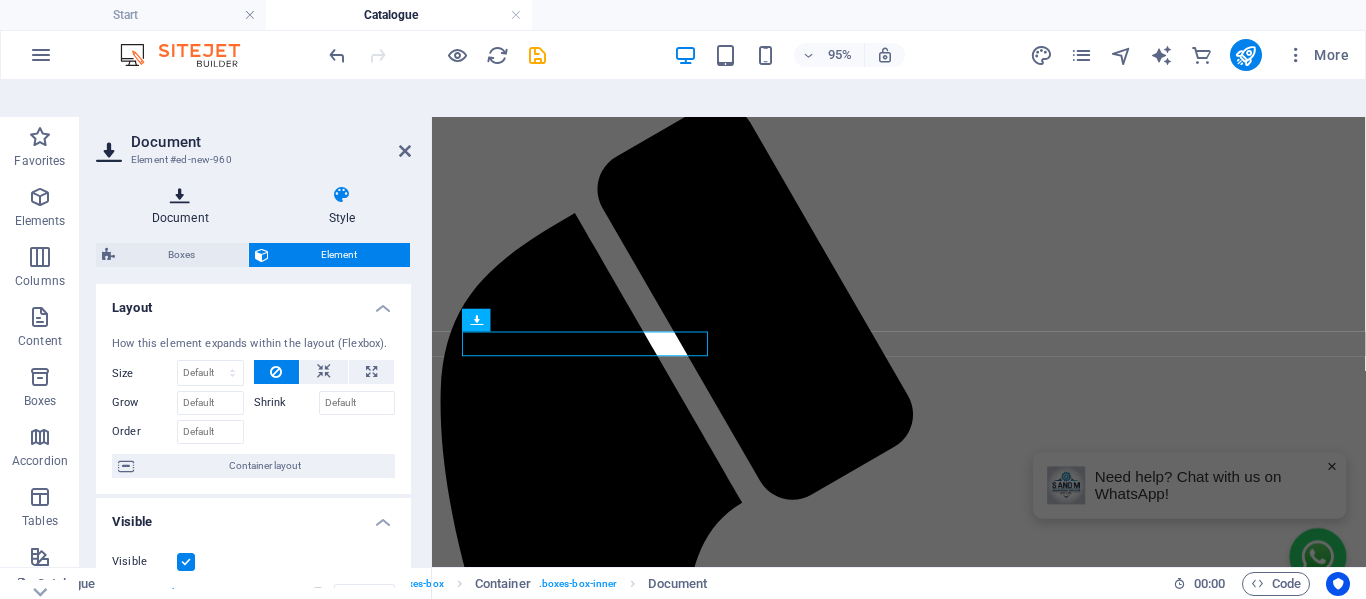 click on "Document" at bounding box center [184, 206] 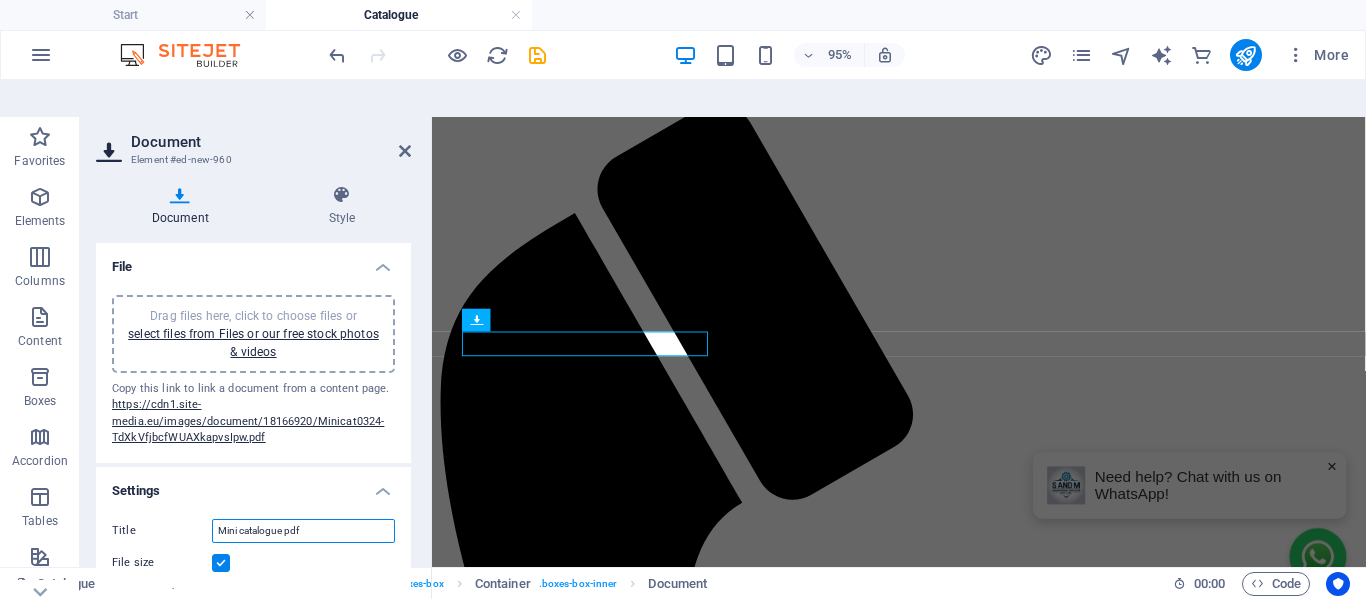 click on "Mini catalogue pdf" at bounding box center (303, 531) 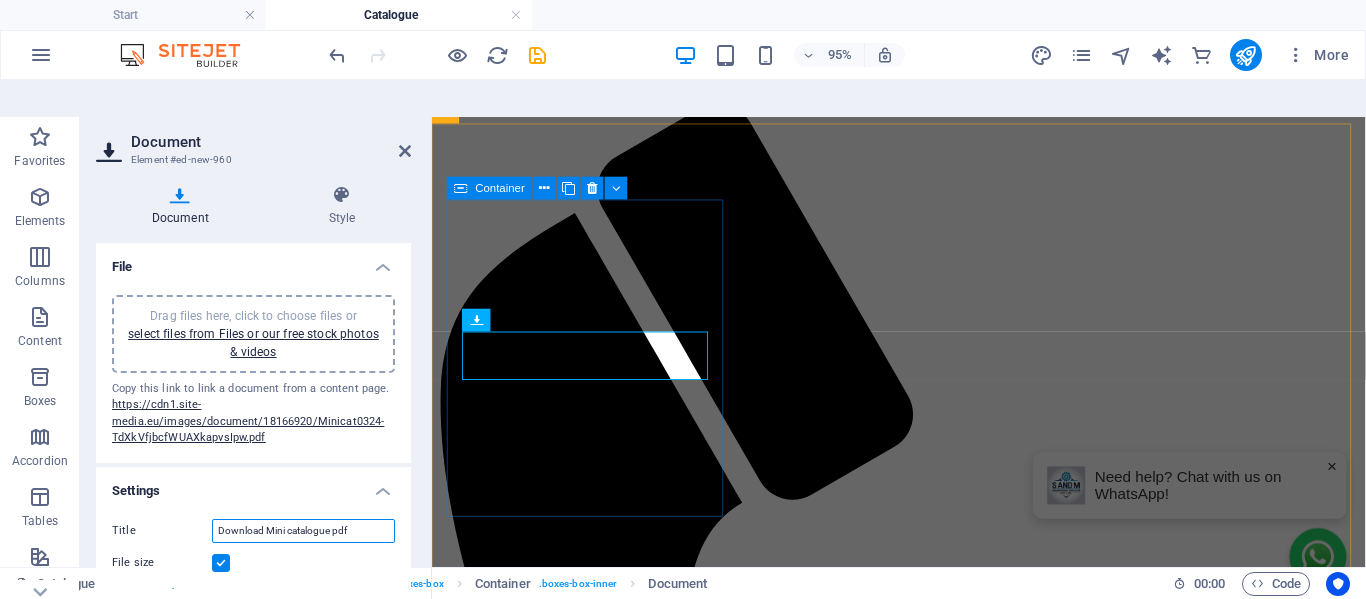 type on "Download Mini catalogue pdf" 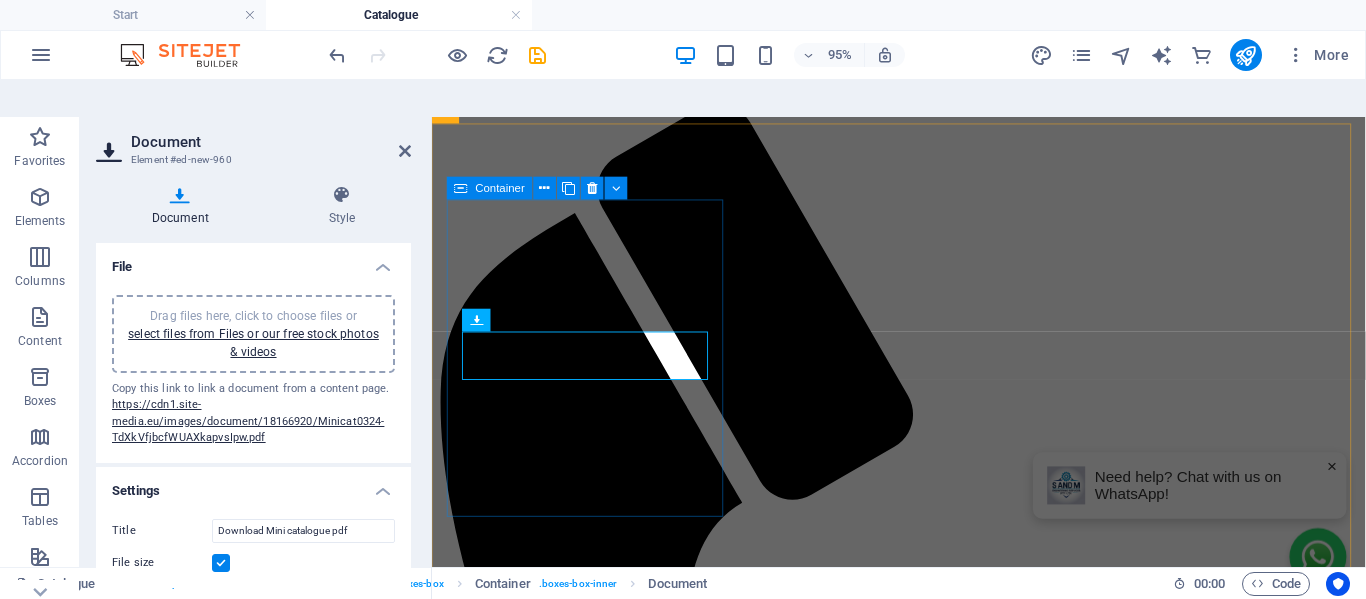 click on "mini Catalogue Download Mini catalogue pdf   1.15 MB Lorem ipsum dolor sit amet, consectetuer adipiscing elit. Aenean commodo ligula eget dolor. Lorem ipsum dolor sit amet, consectetuer adipiscing elit leget dolor." at bounding box center (923, 2071) 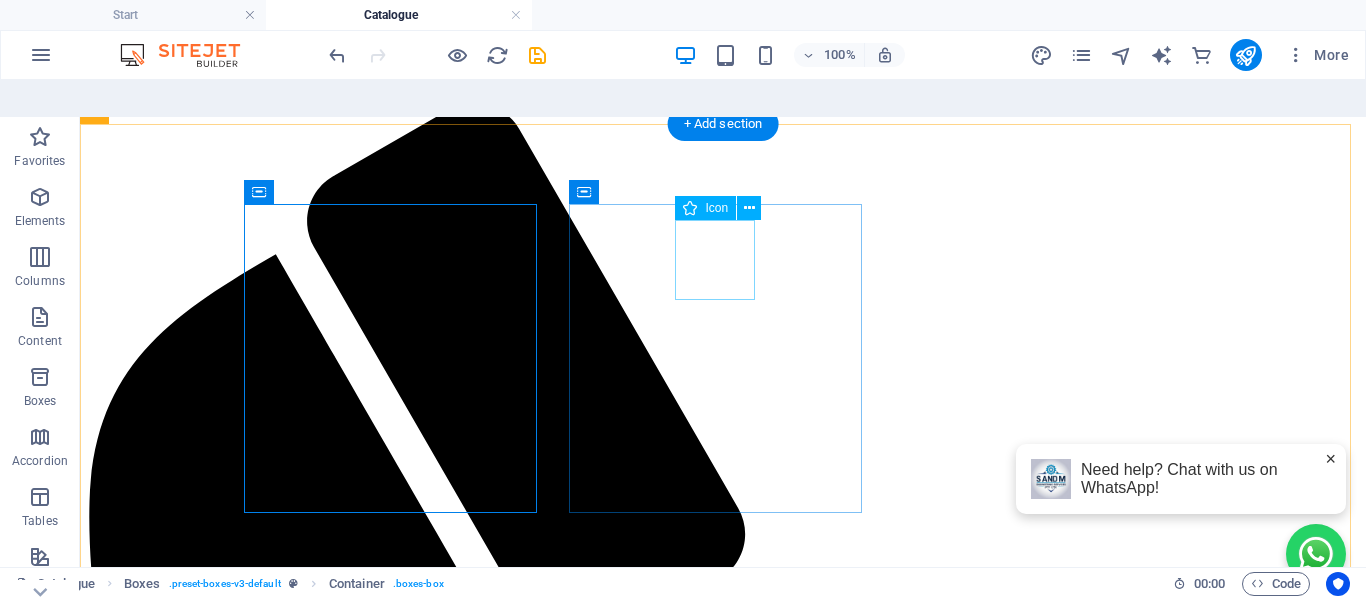 click at bounding box center [723, 3925] 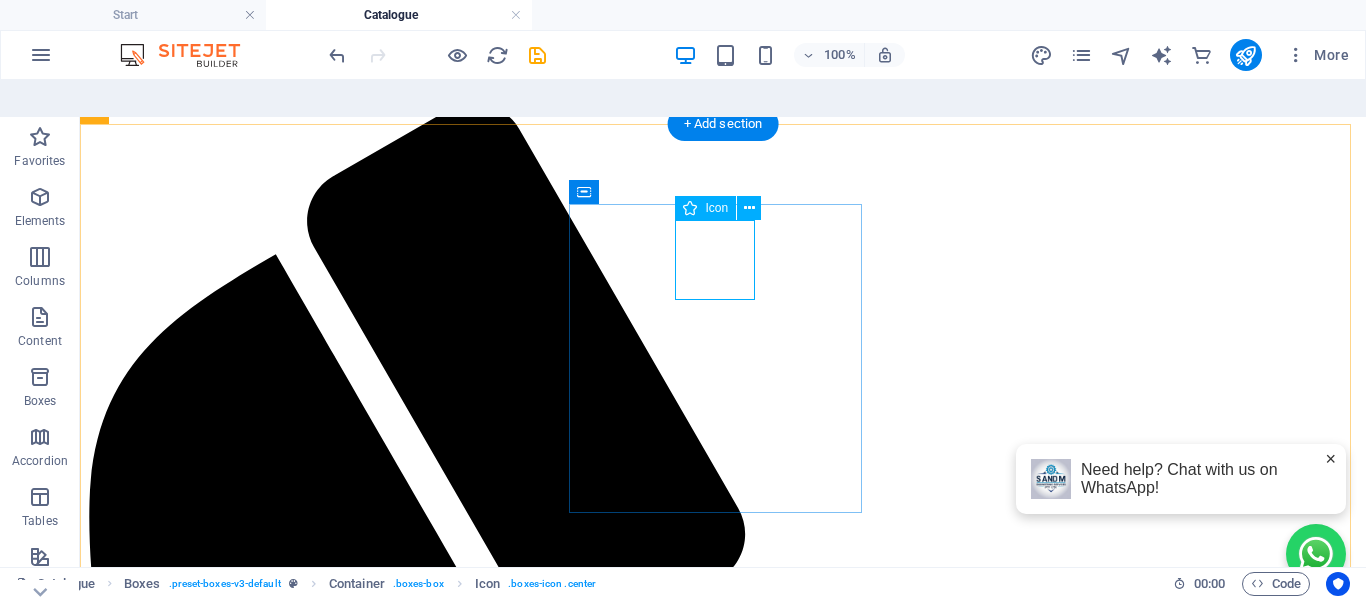 click at bounding box center (723, 3925) 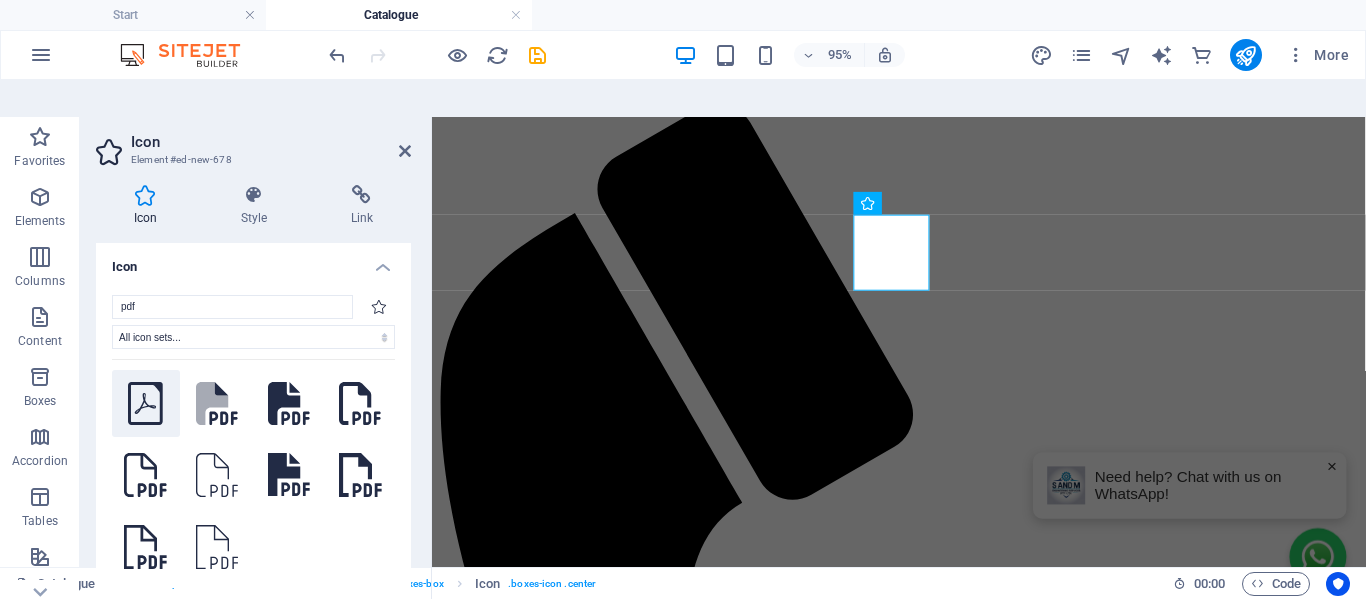 type on "pdf" 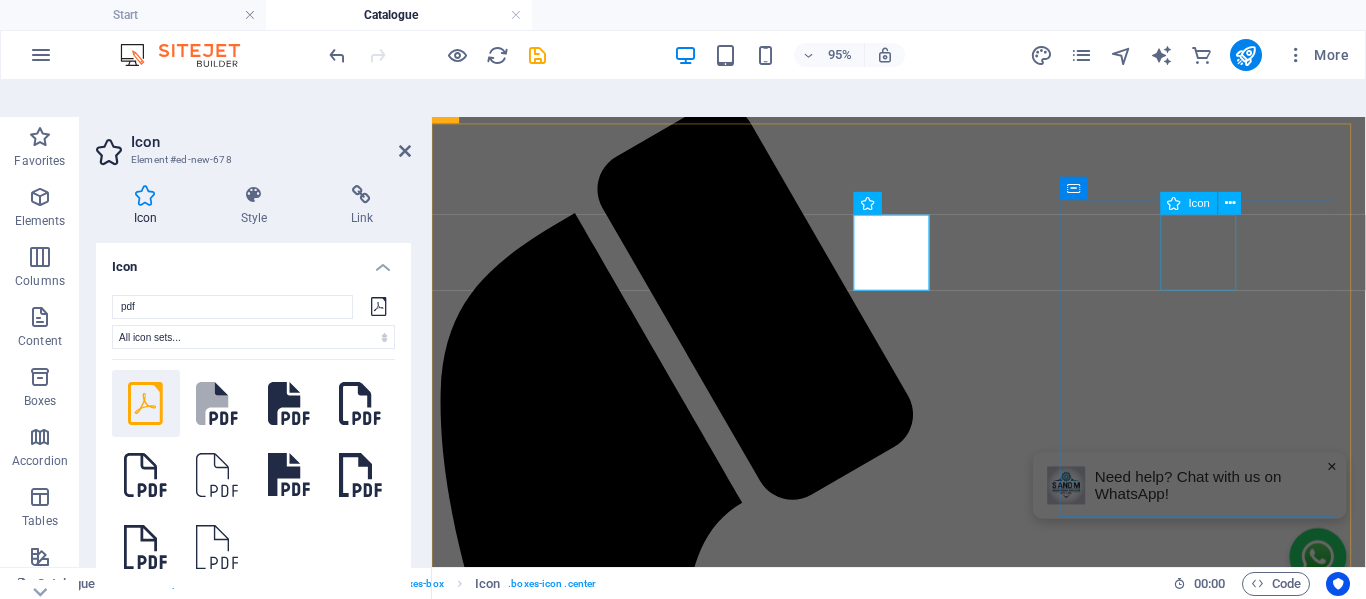 click at bounding box center [923, 4408] 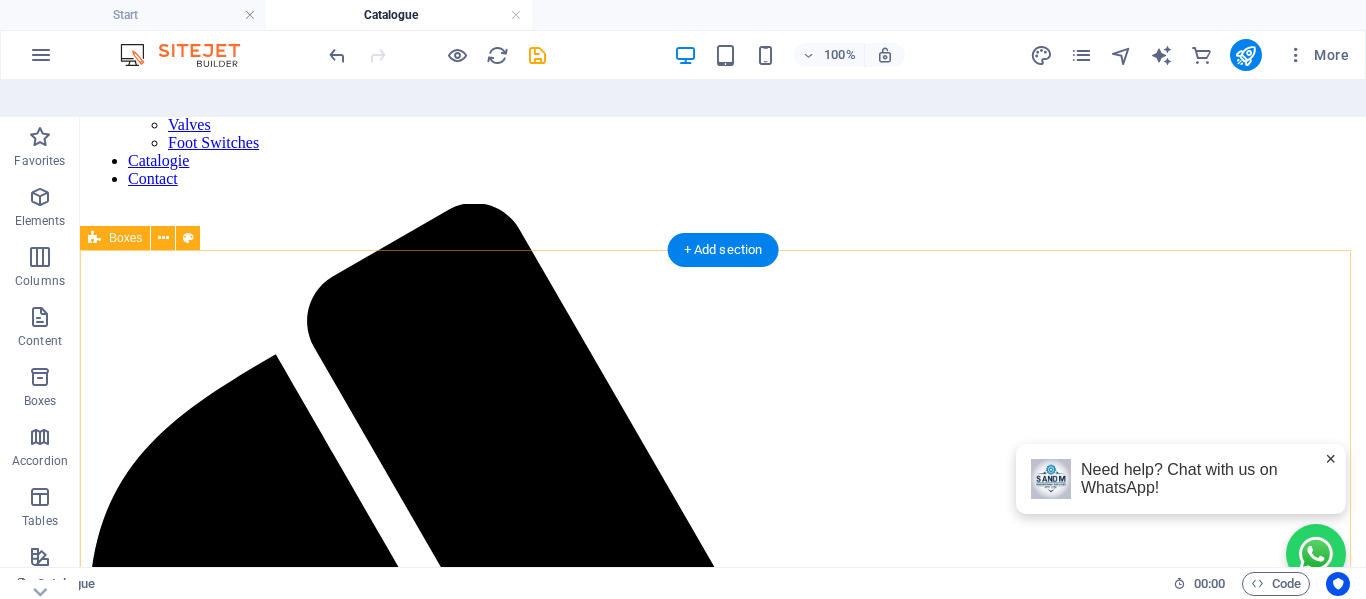 scroll, scrollTop: 0, scrollLeft: 0, axis: both 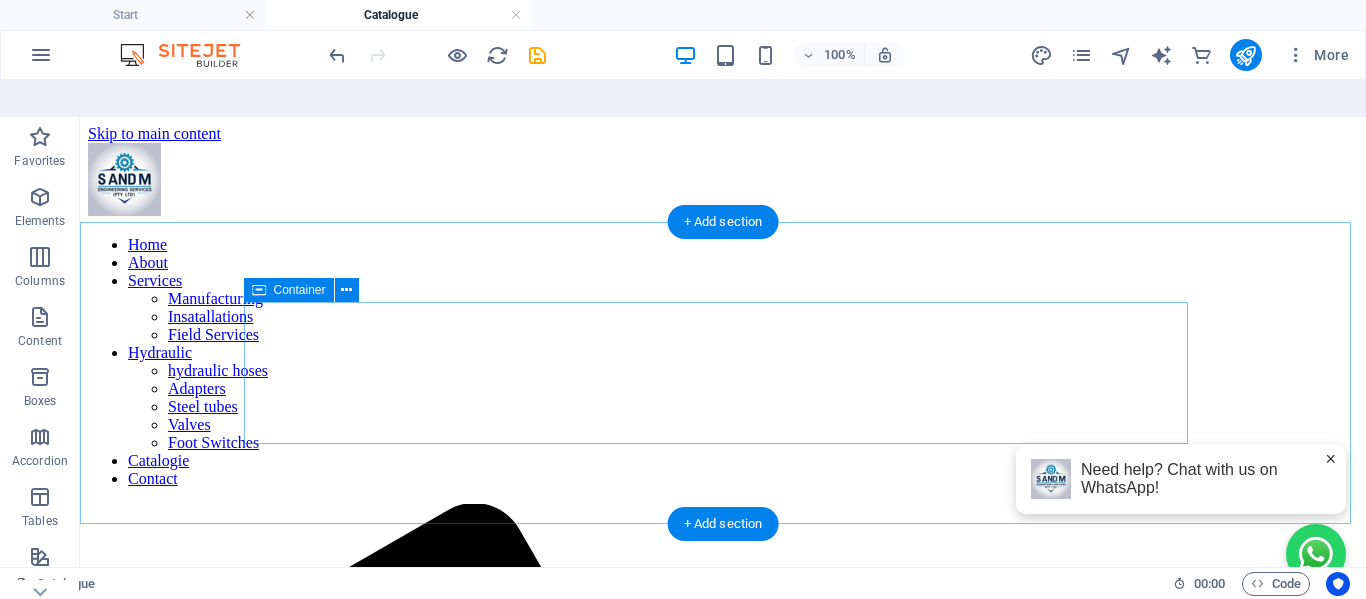 click on "Add elements" at bounding box center (664, 2274) 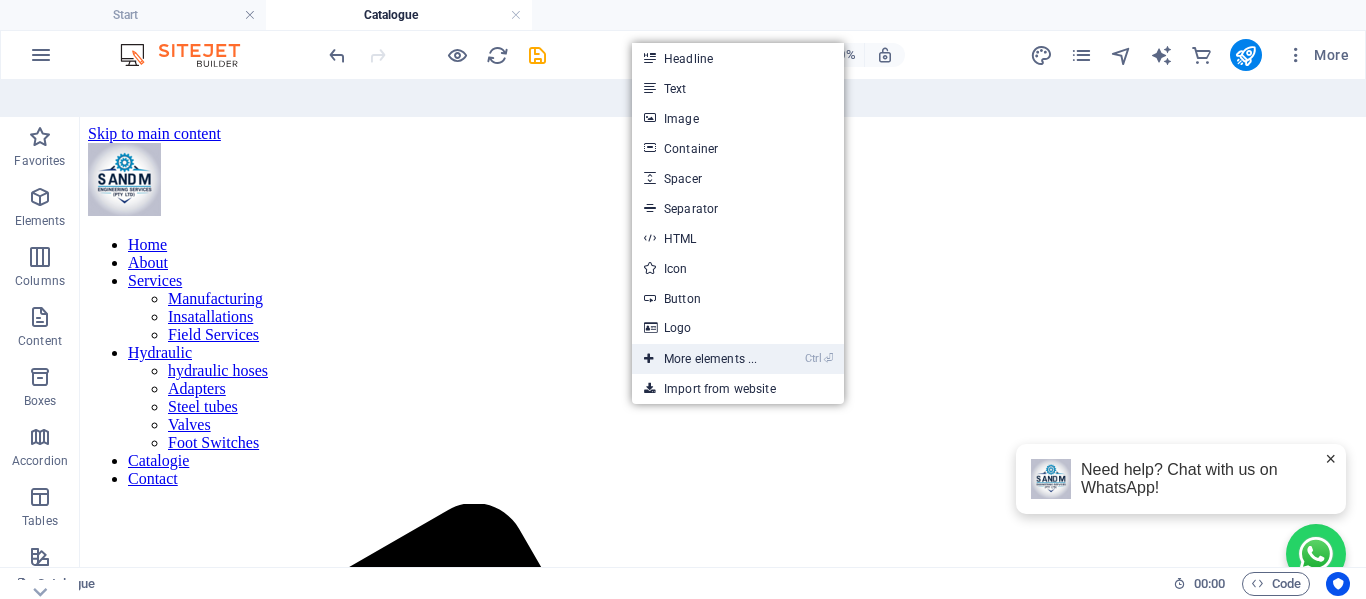 click on "Ctrl ⏎  More elements ..." at bounding box center (700, 359) 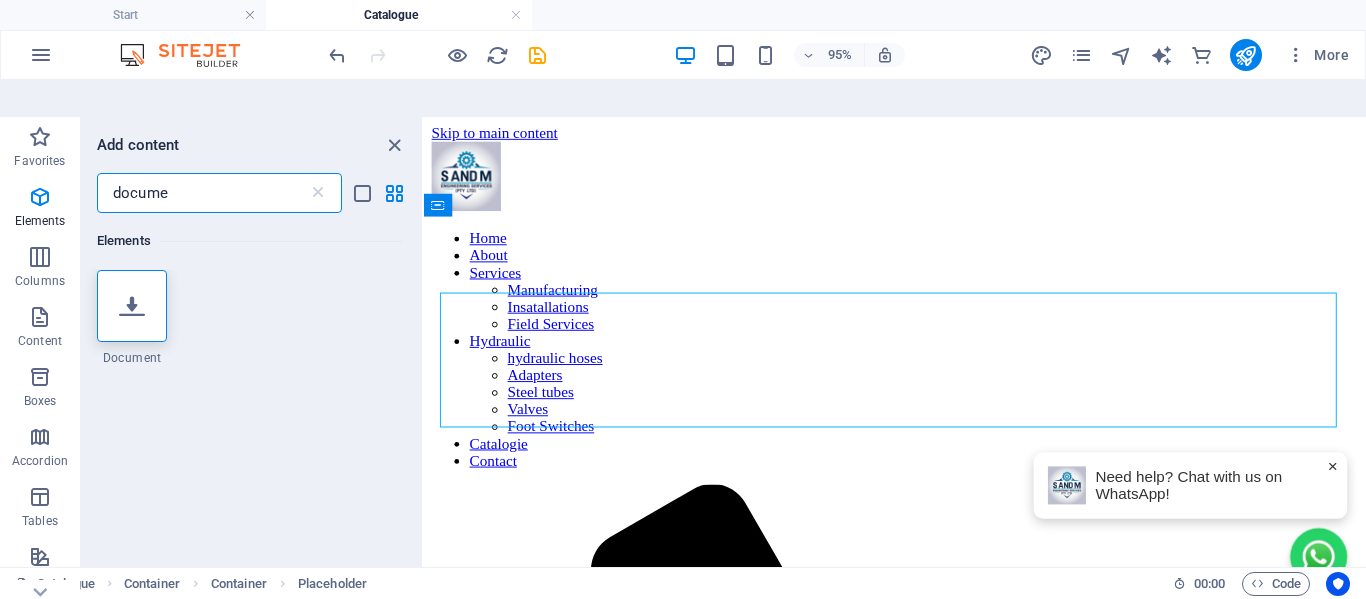 click on "docume" at bounding box center [202, 193] 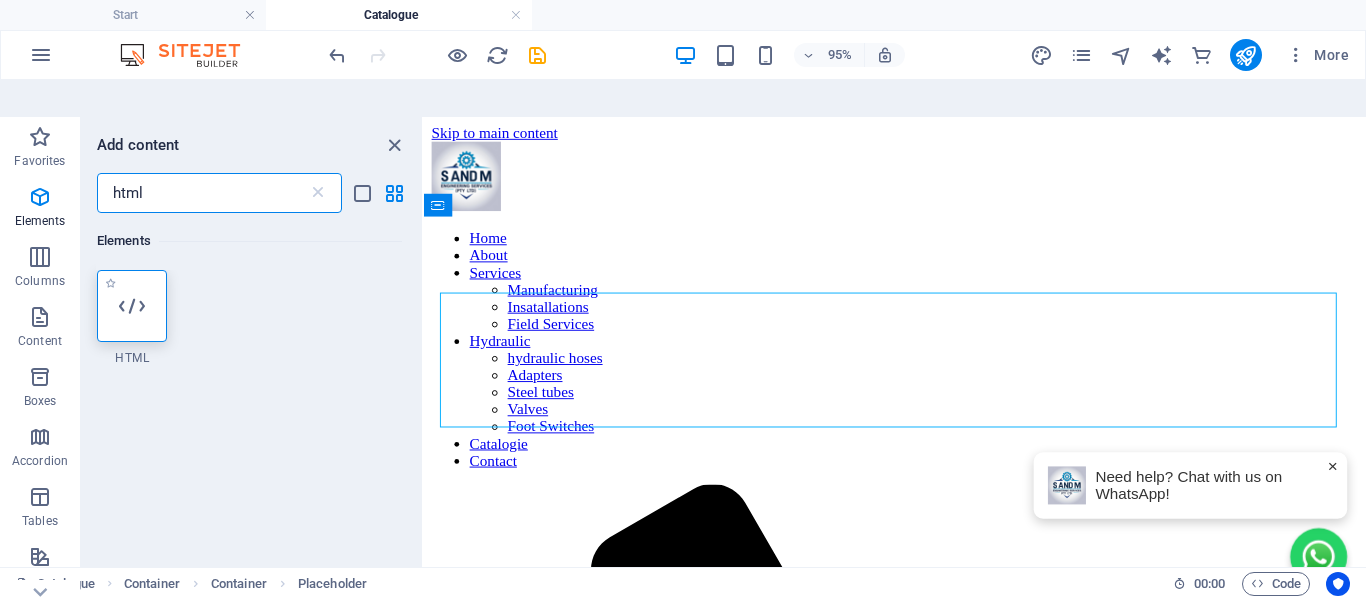 type on "html" 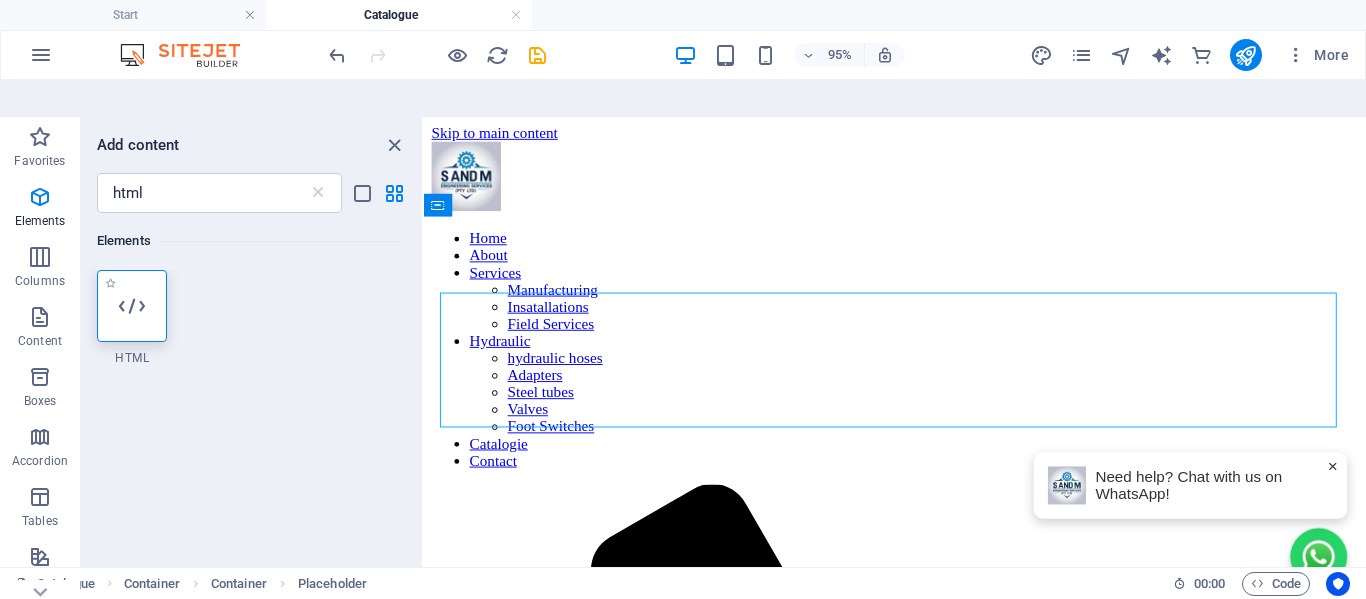 click at bounding box center [132, 306] 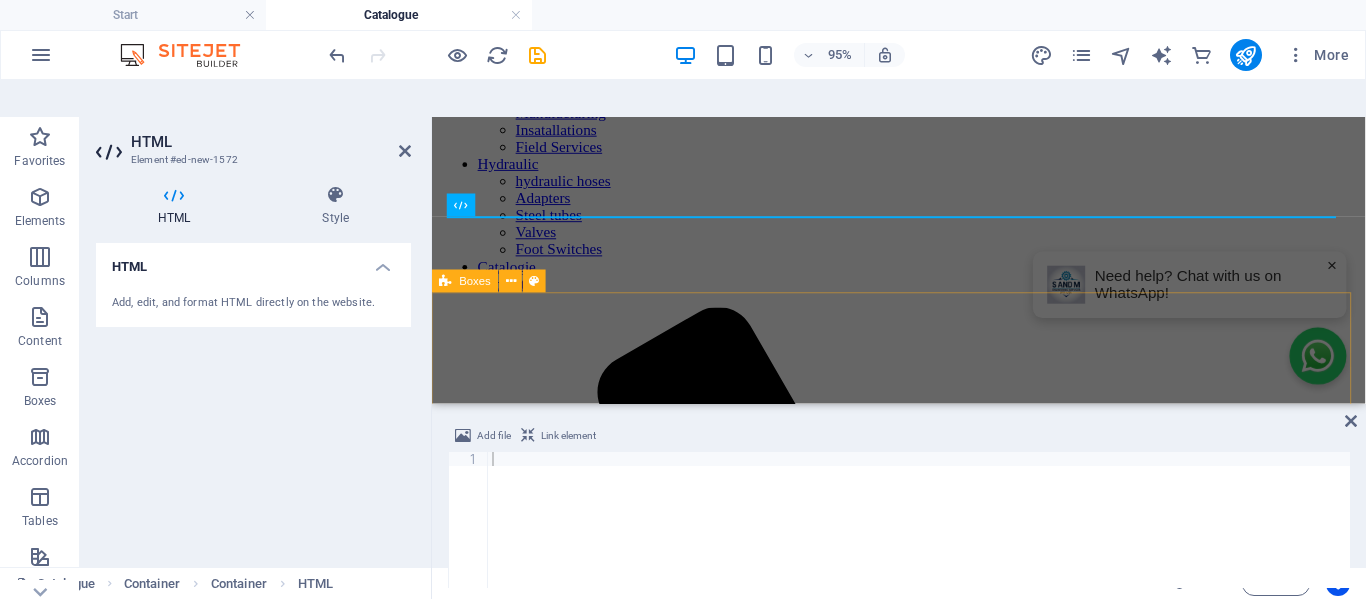scroll, scrollTop: 200, scrollLeft: 0, axis: vertical 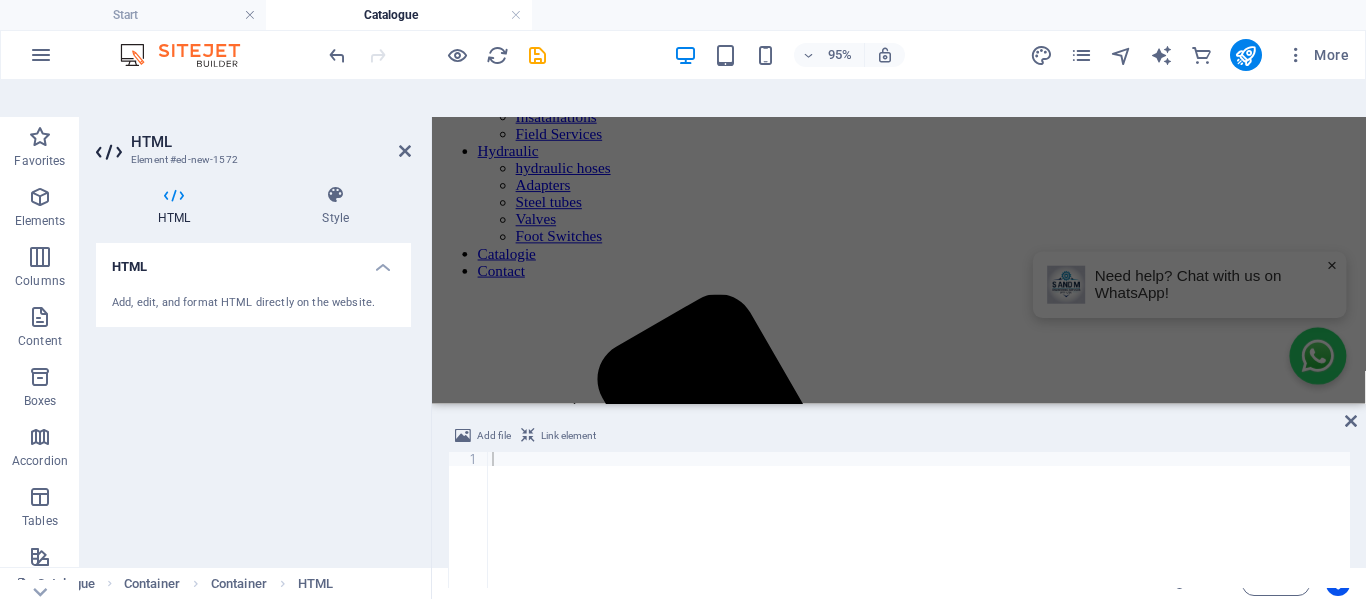 click at bounding box center (919, 534) 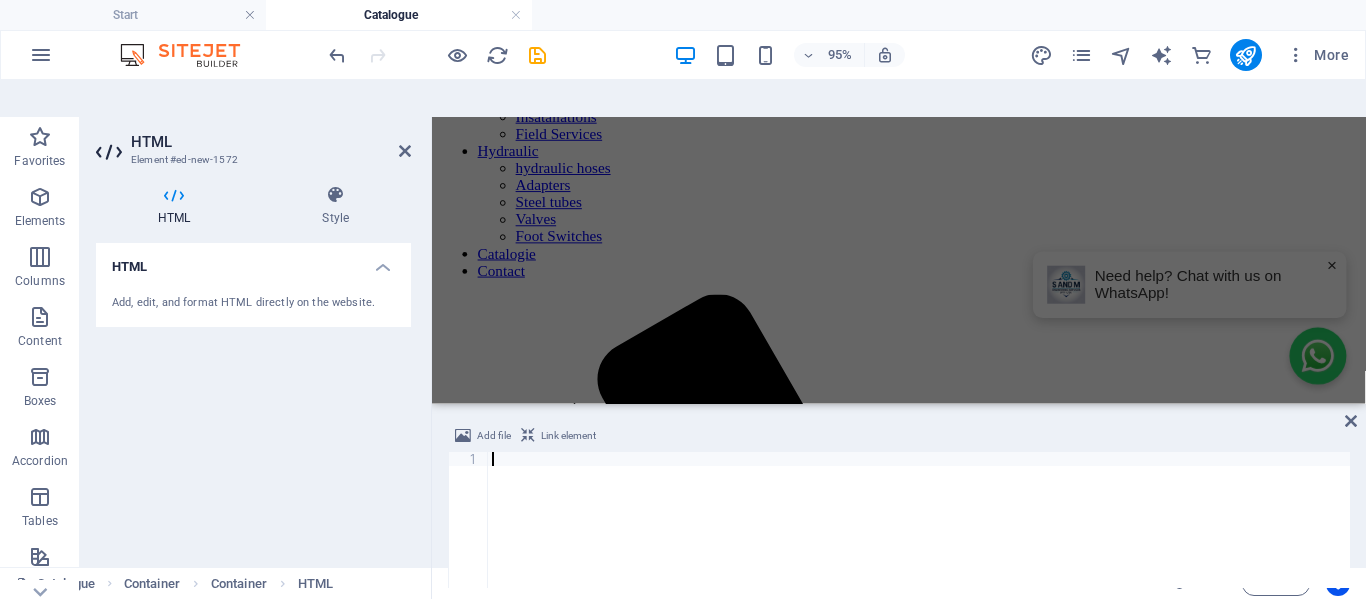 paste on "<iframe allowfullscreen="allowfullscreen" allow="clipboard-write" scrolling="no" class="fp-iframe" src="https://heyzine.com/flip-book/2dfb18abed.html" style="border: 1px solid lightgray; width: 100%; height: 400px;"></iframe>" 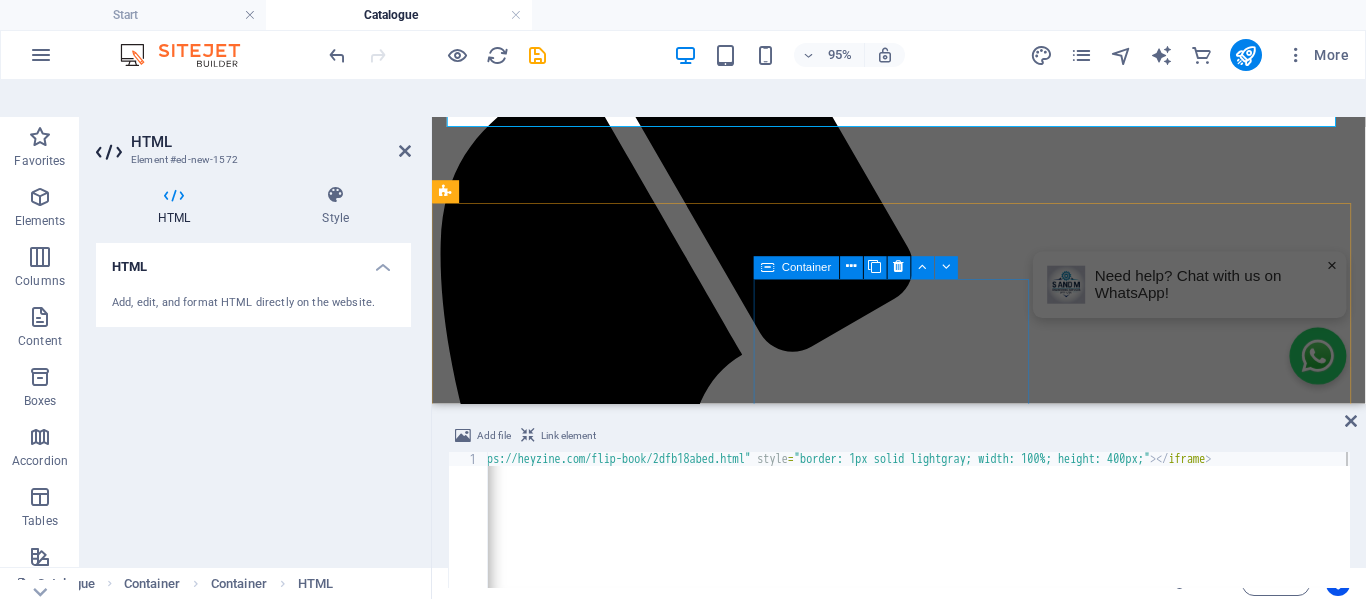 scroll, scrollTop: 600, scrollLeft: 0, axis: vertical 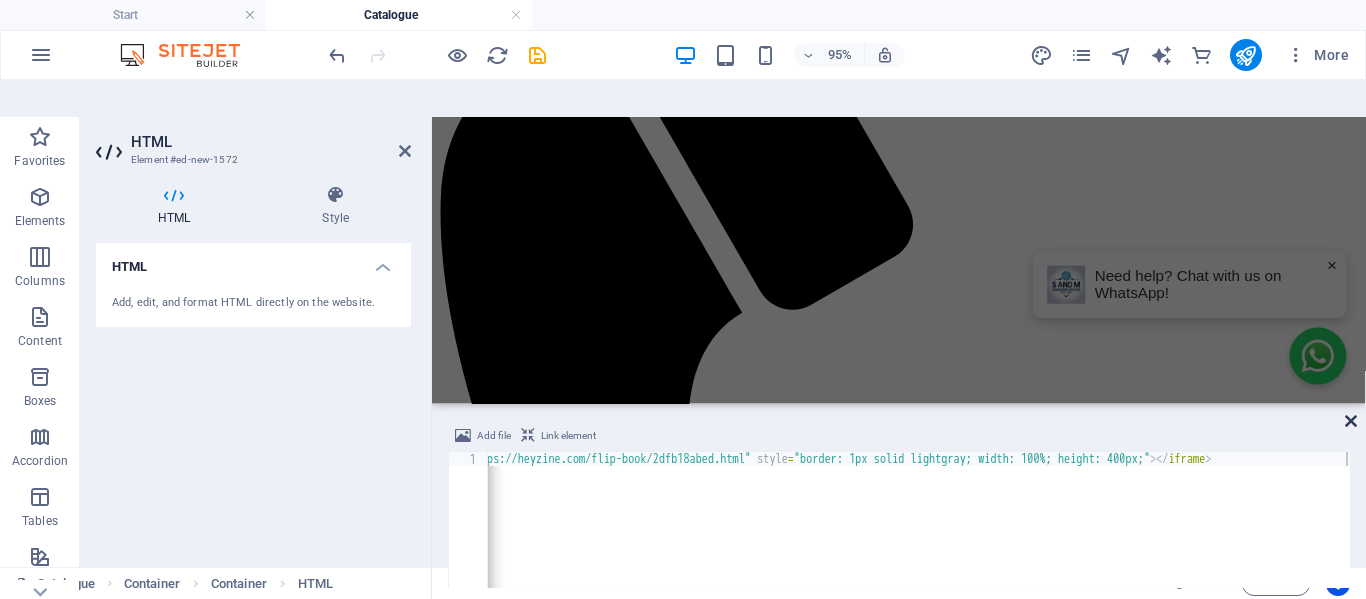 click at bounding box center (1351, 421) 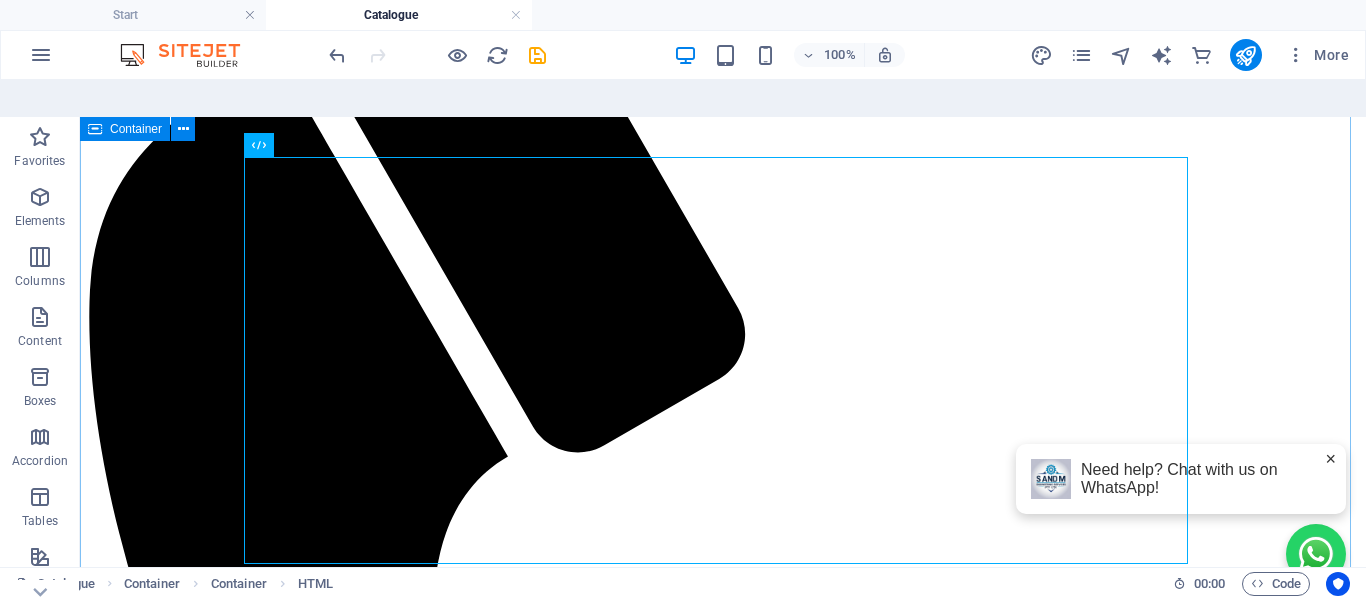scroll, scrollTop: 145, scrollLeft: 0, axis: vertical 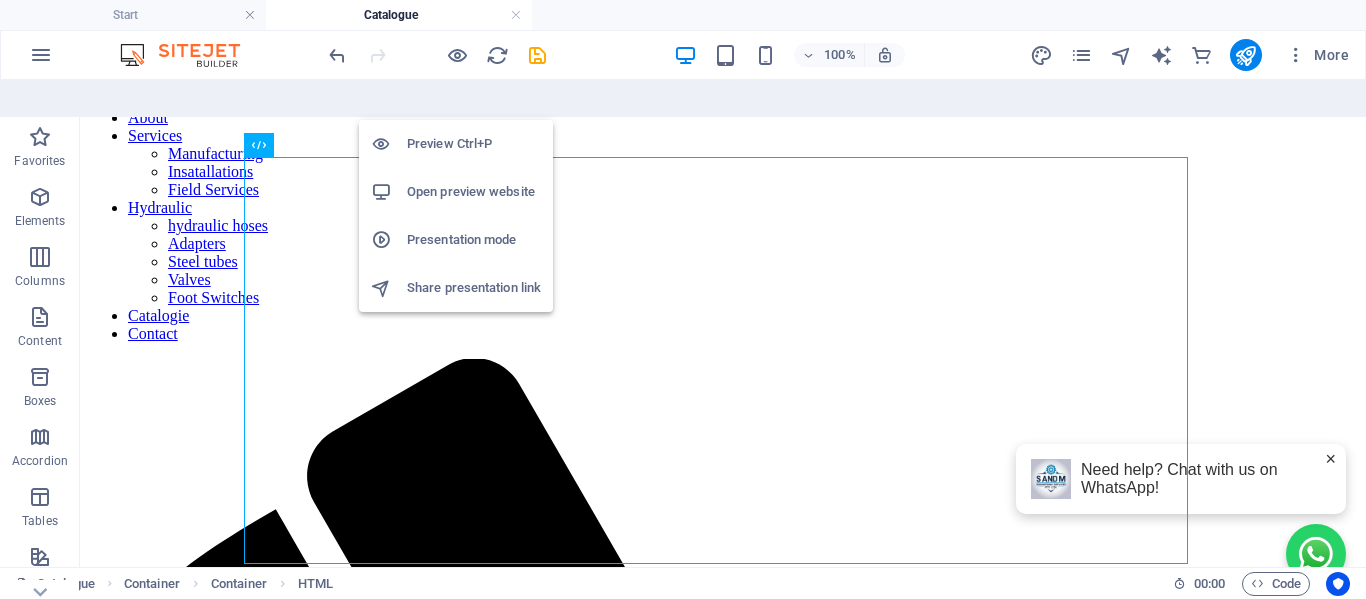 click on "Preview Ctrl+P" at bounding box center [474, 144] 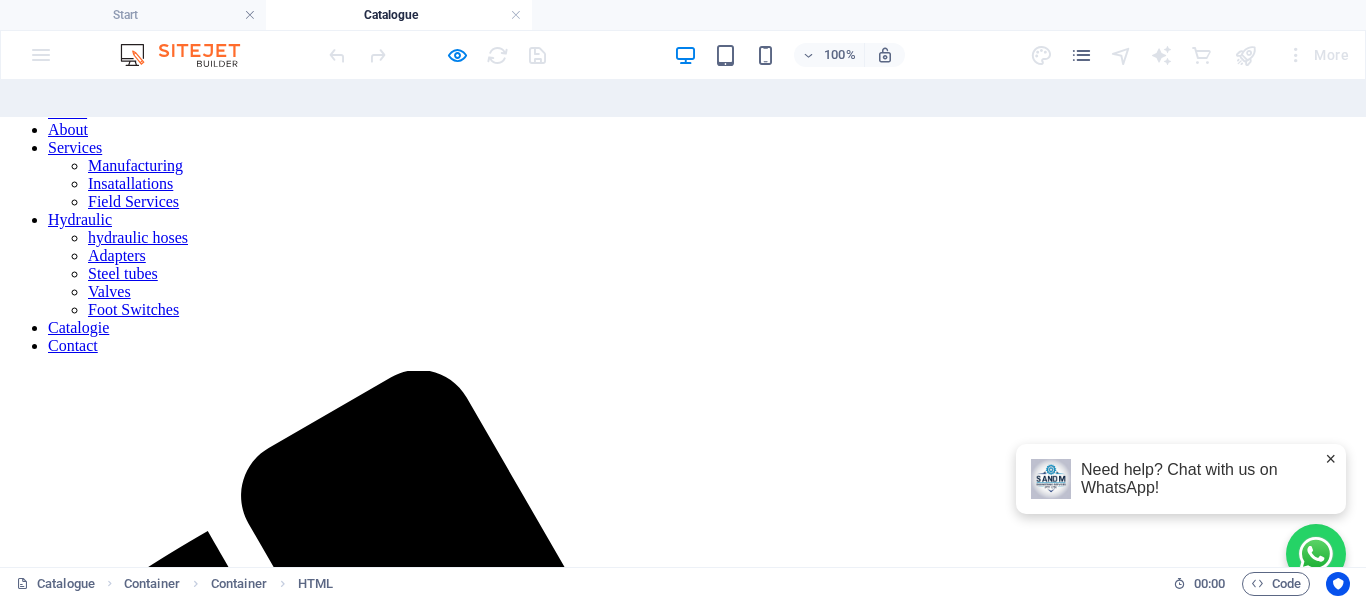 scroll, scrollTop: 100, scrollLeft: 0, axis: vertical 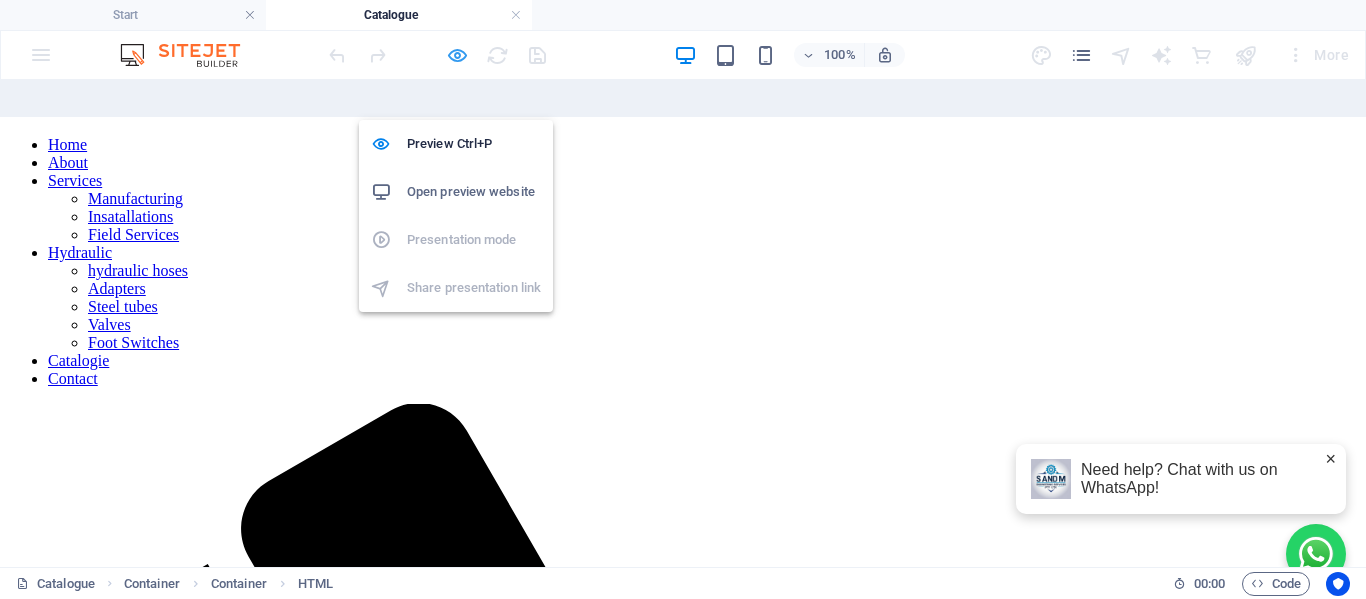 click at bounding box center [457, 55] 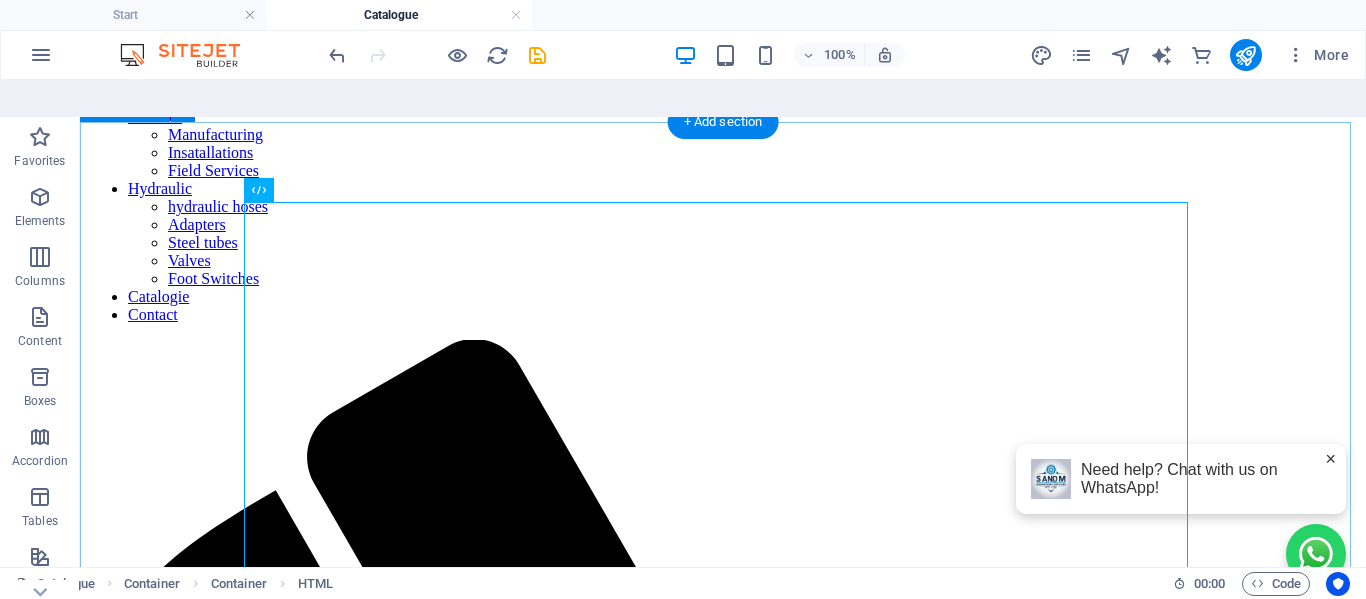 scroll, scrollTop: 200, scrollLeft: 0, axis: vertical 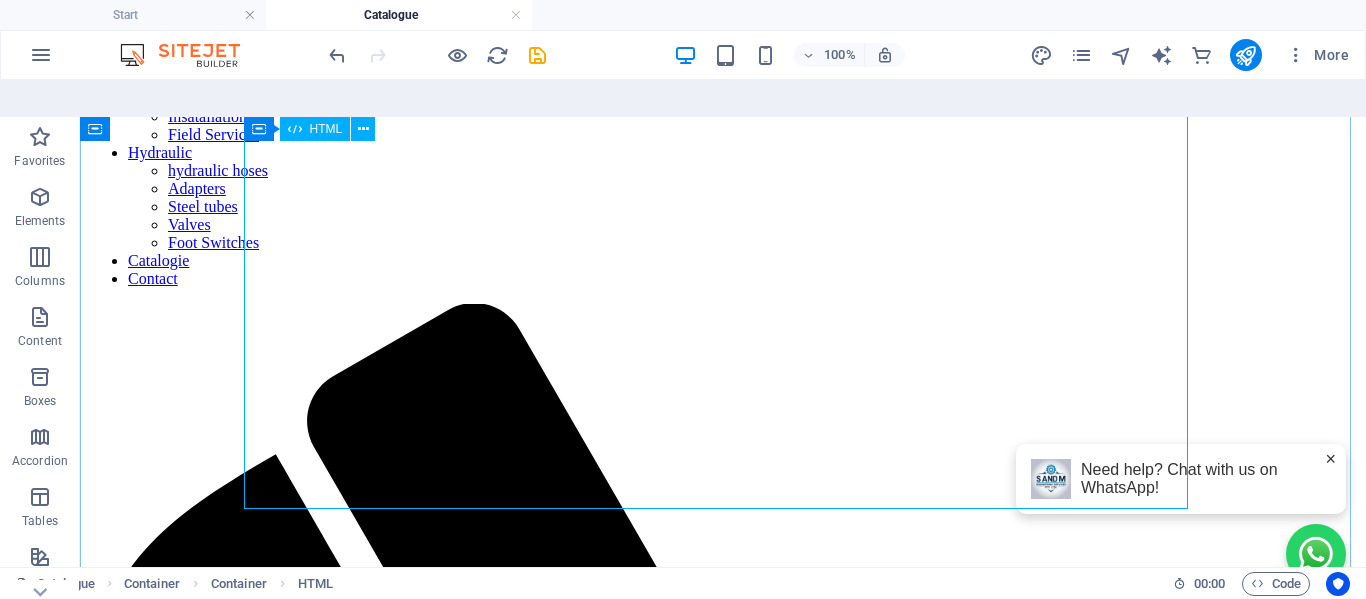 click at bounding box center [723, 2176] 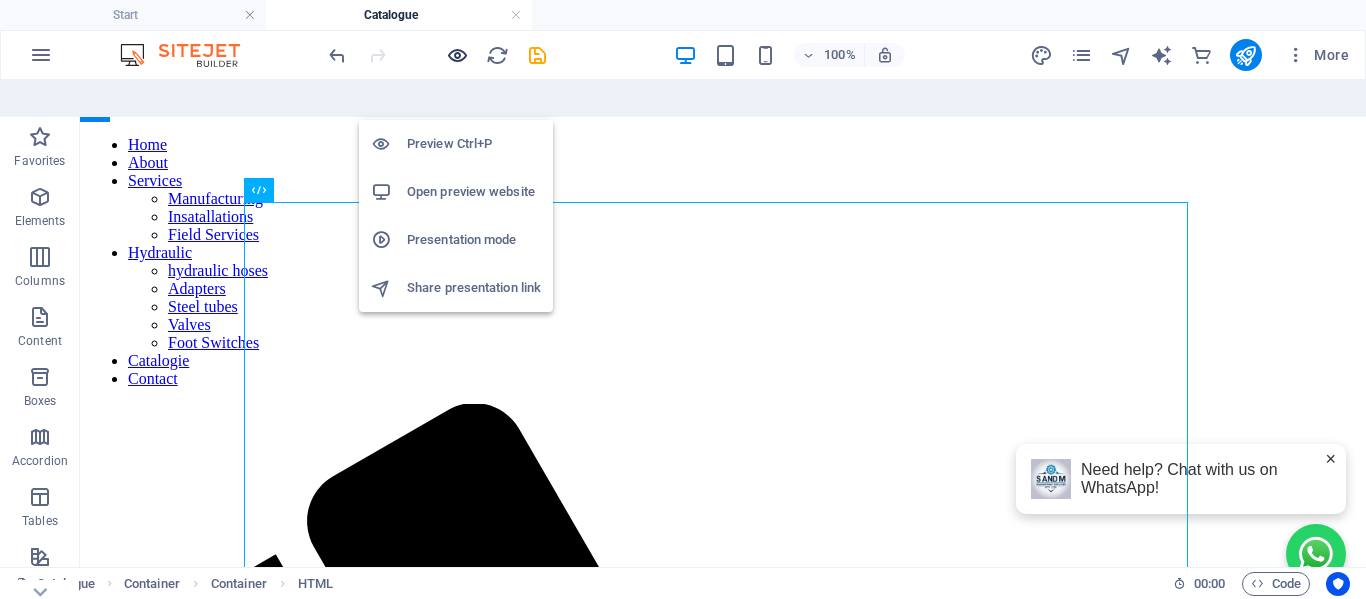 click at bounding box center (457, 55) 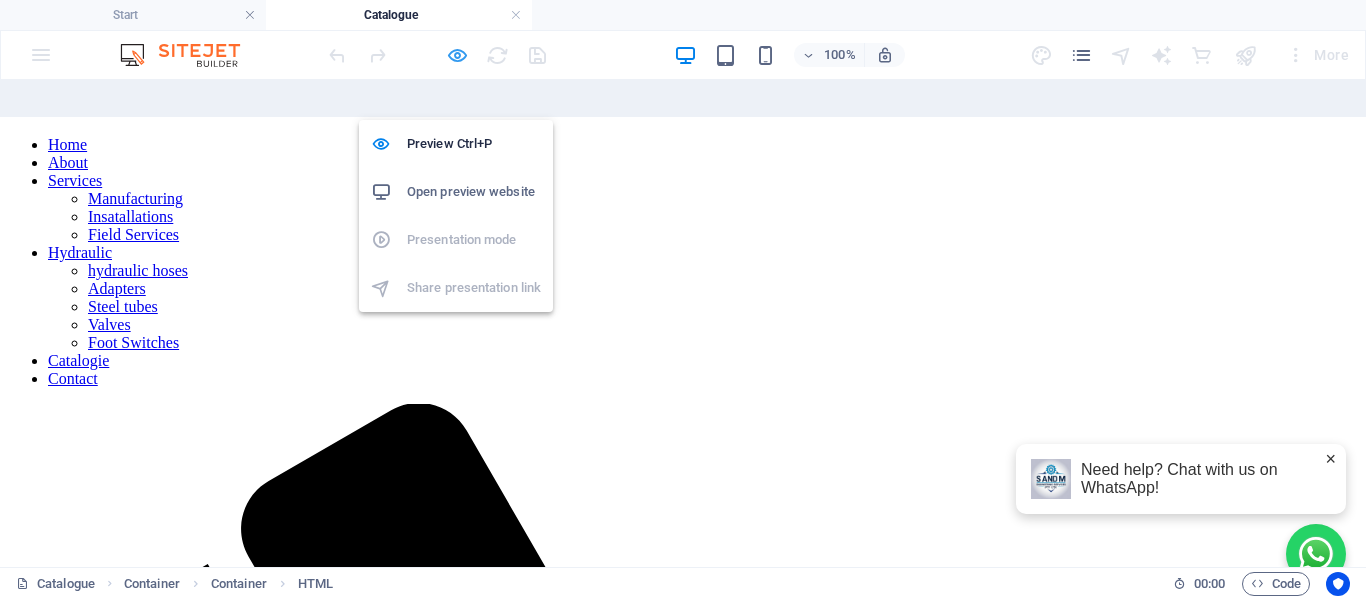 click at bounding box center (457, 55) 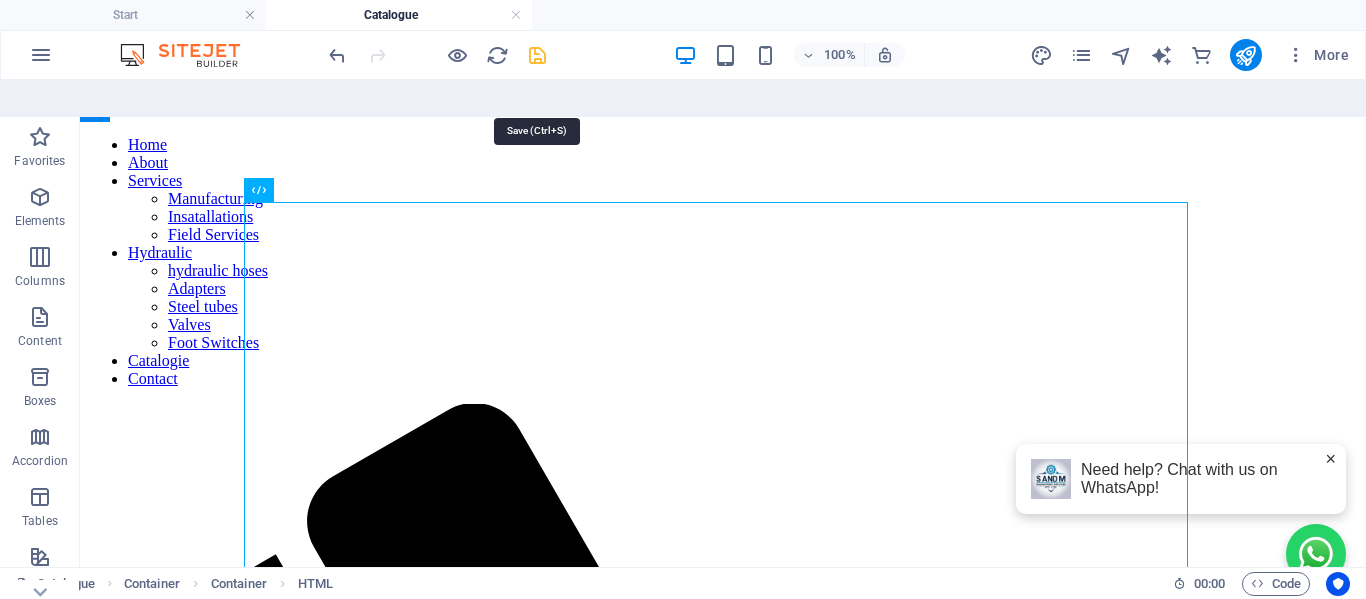 click at bounding box center (537, 55) 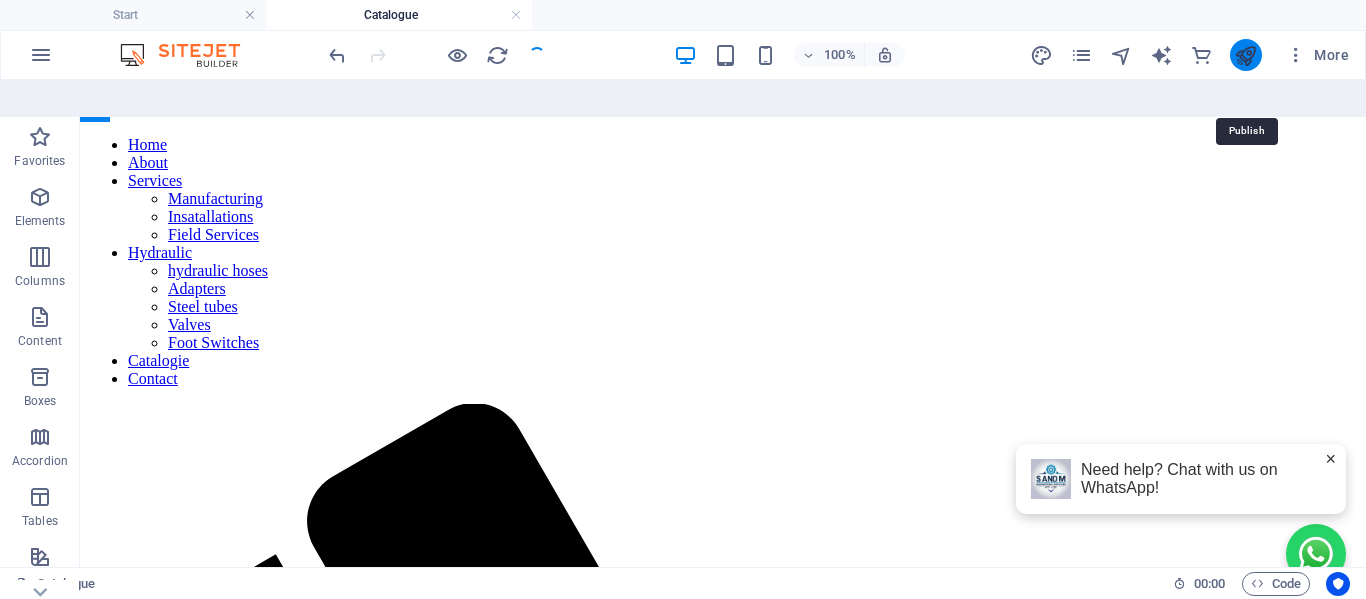 click at bounding box center (1245, 55) 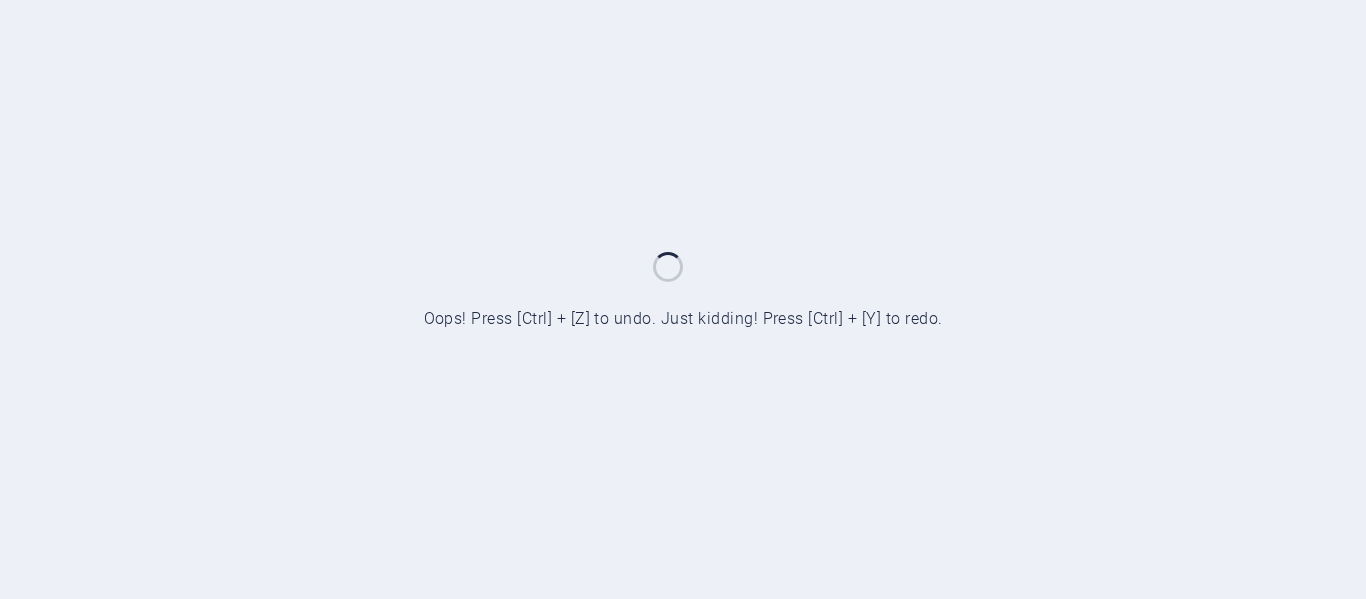 scroll, scrollTop: 0, scrollLeft: 0, axis: both 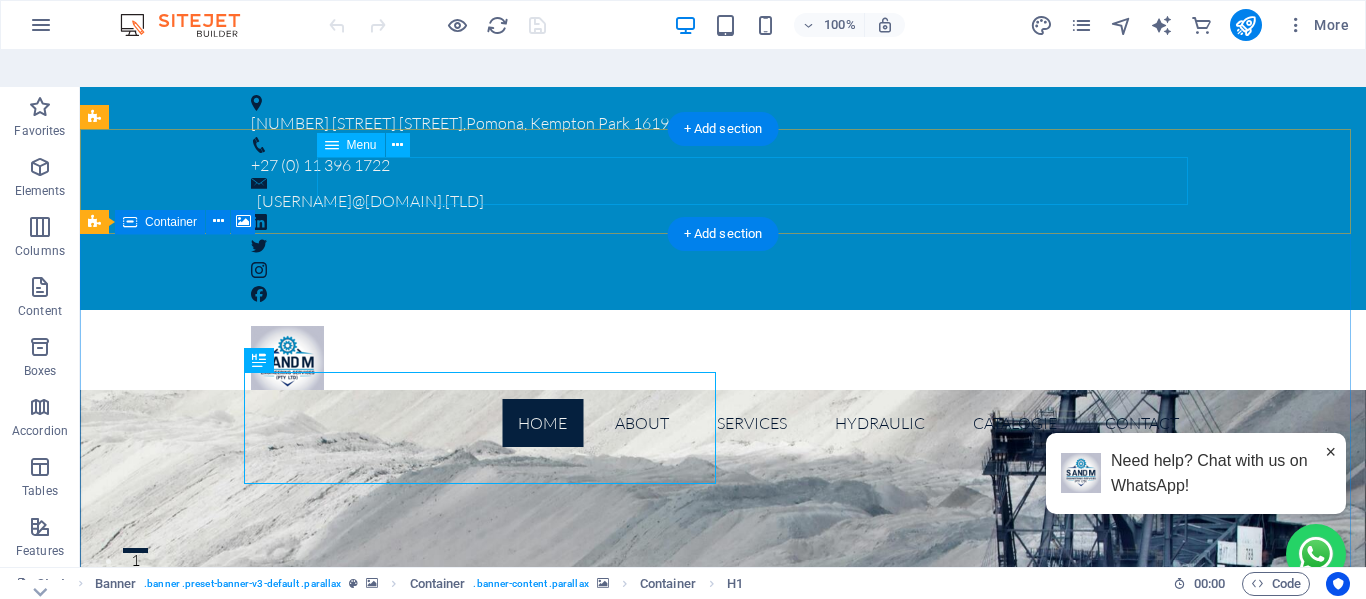 click on "Home About Services Manufacturing Insatallations Field Services Hydraulic hydraulic hoses Adapters  Steel tubes Valves Foot Switches Catalogie Contact" at bounding box center [723, 423] 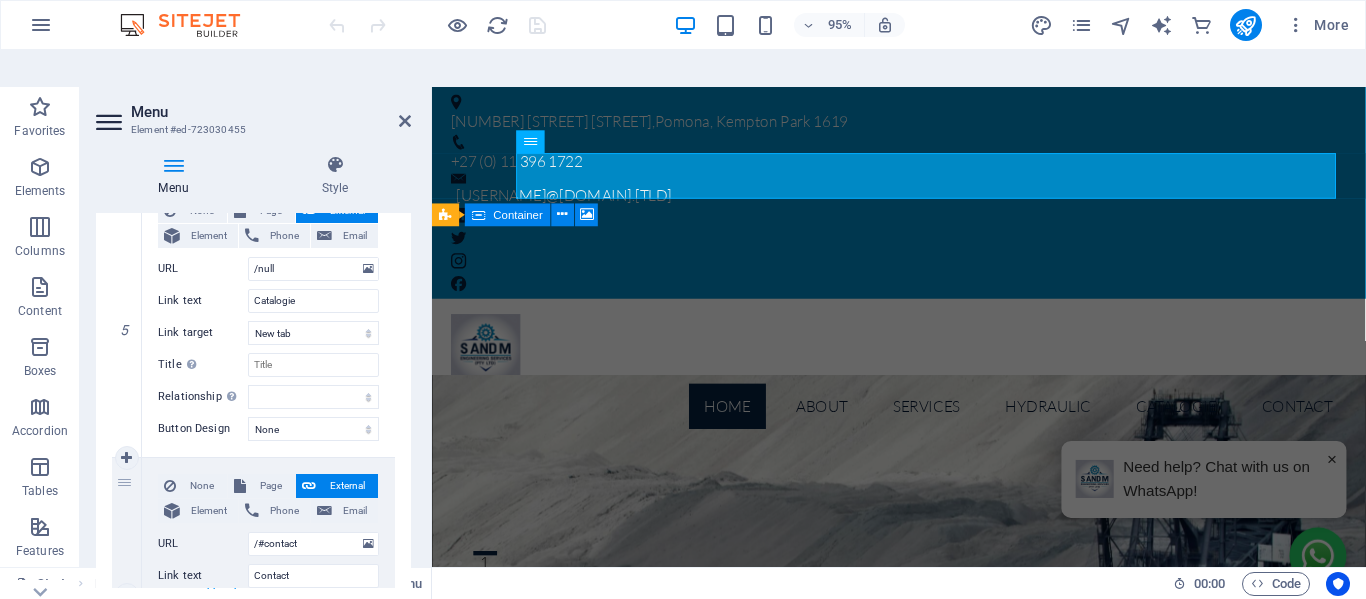 scroll, scrollTop: 3620, scrollLeft: 0, axis: vertical 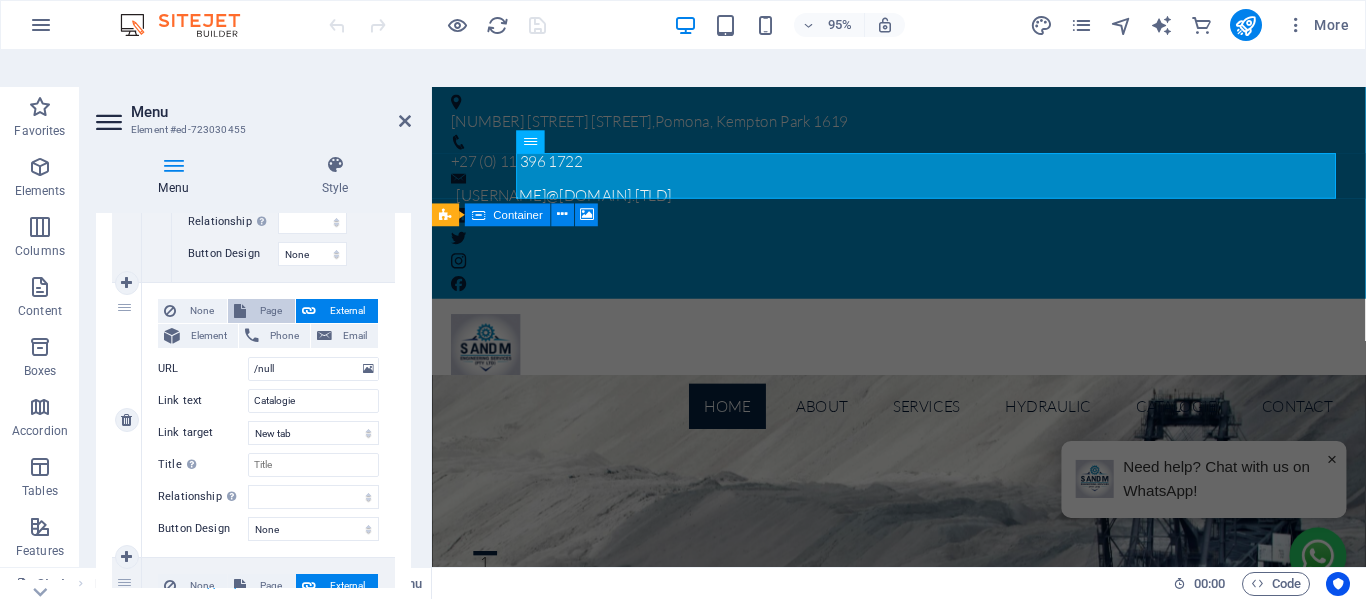 click on "Page" at bounding box center (270, 311) 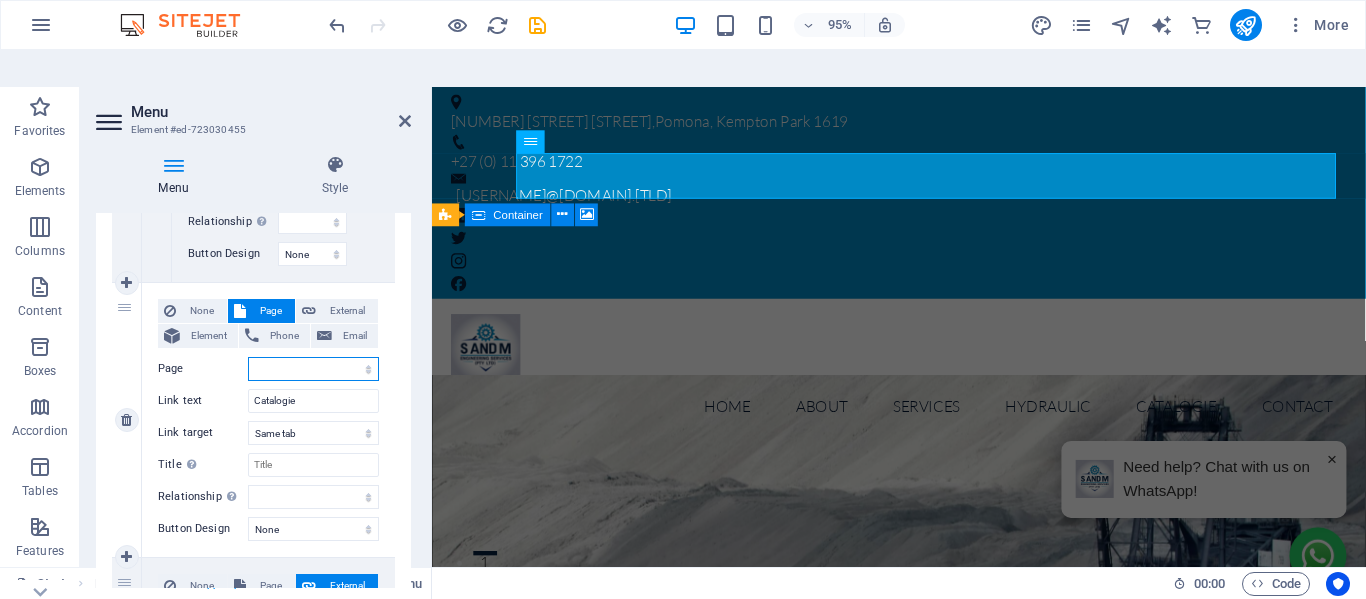 click on "Start Subpage Legal notice Privacy About hydraulic hoses Adapters  Steel tubes Manufacturing Installations &amp; Repairs Field Services Quote Valves Foot Switches Catalogue" at bounding box center [313, 369] 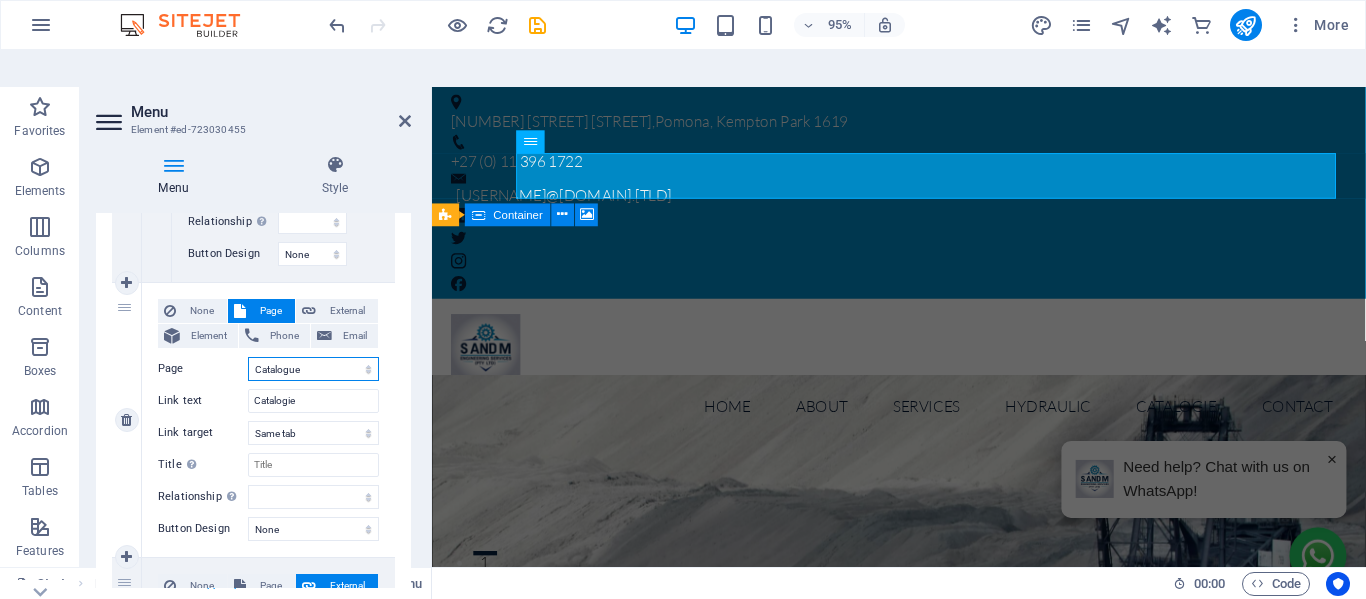click on "Start Subpage Legal notice Privacy About hydraulic hoses Adapters  Steel tubes Manufacturing Installations &amp; Repairs Field Services Quote Valves Foot Switches Catalogue" at bounding box center (313, 369) 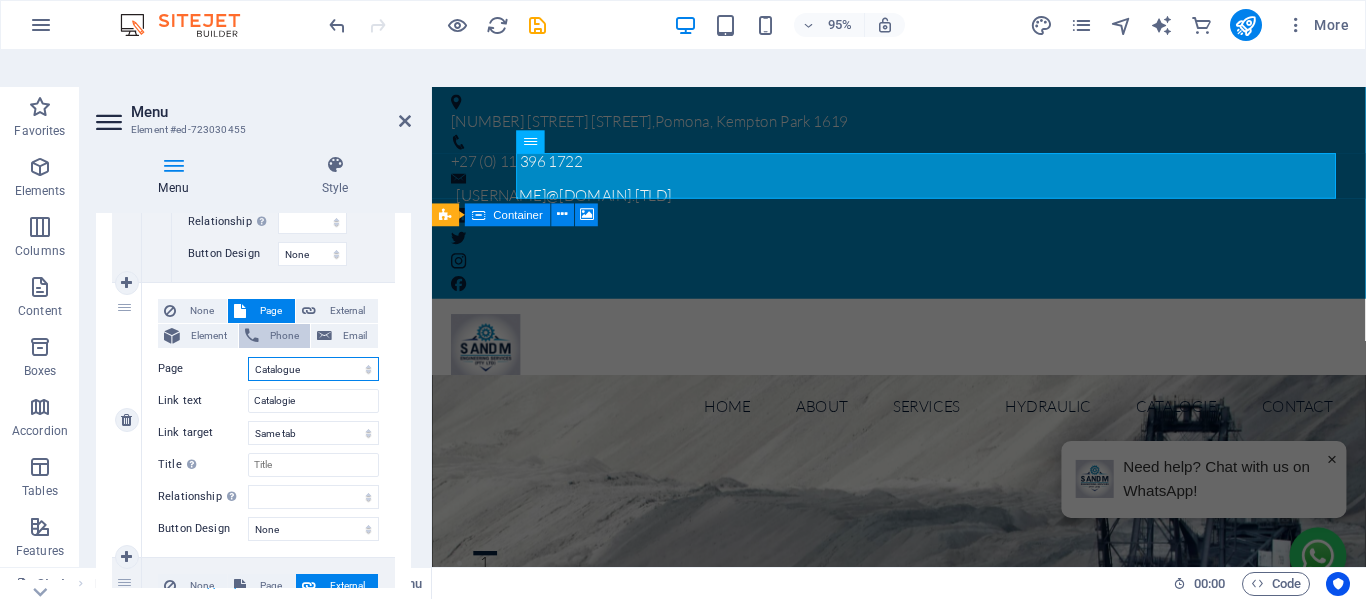 select 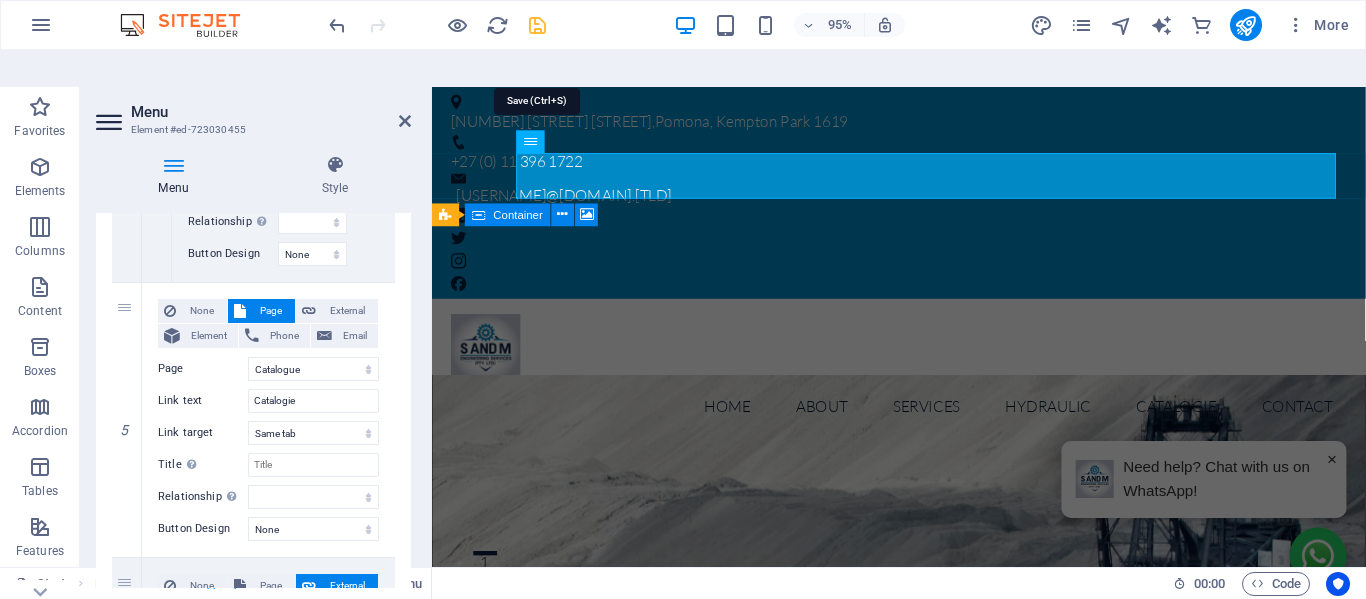 click at bounding box center (537, 25) 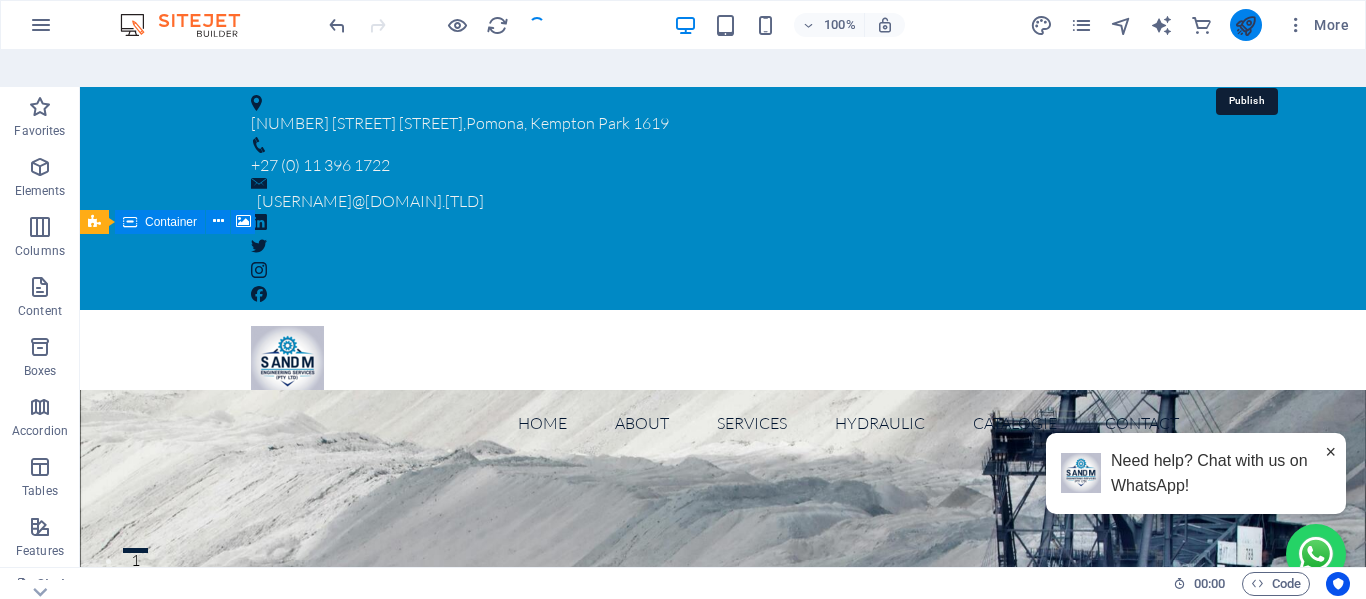 click at bounding box center (1245, 25) 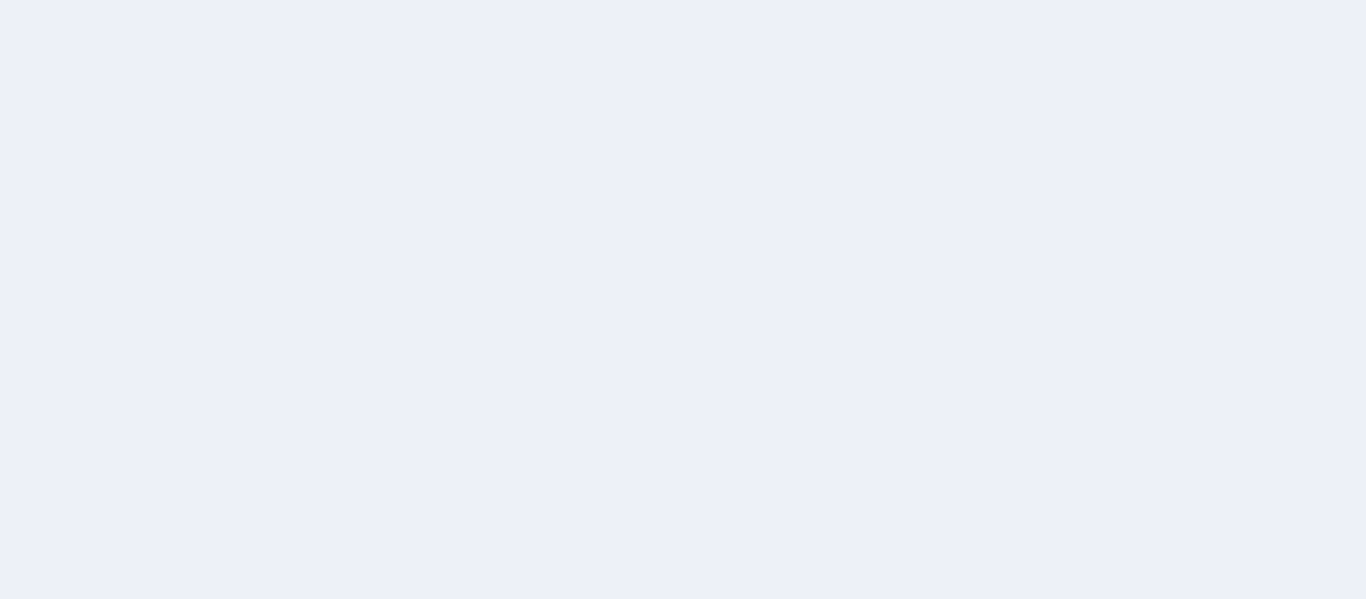 scroll, scrollTop: 0, scrollLeft: 0, axis: both 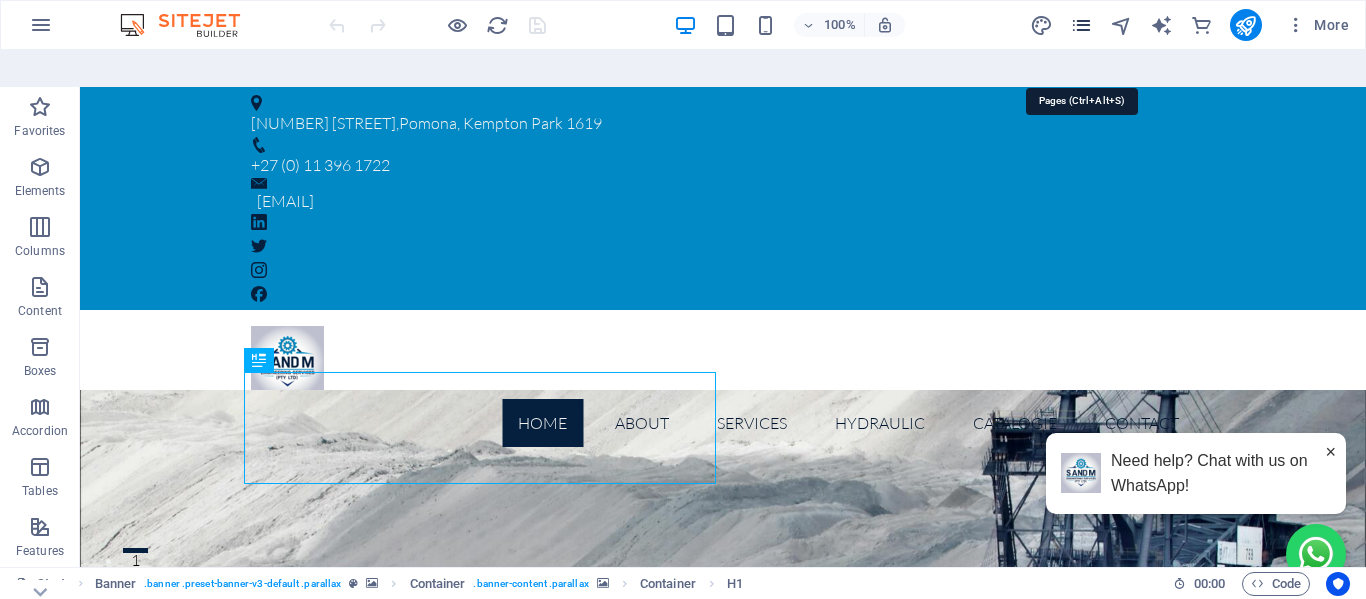 click at bounding box center (1081, 25) 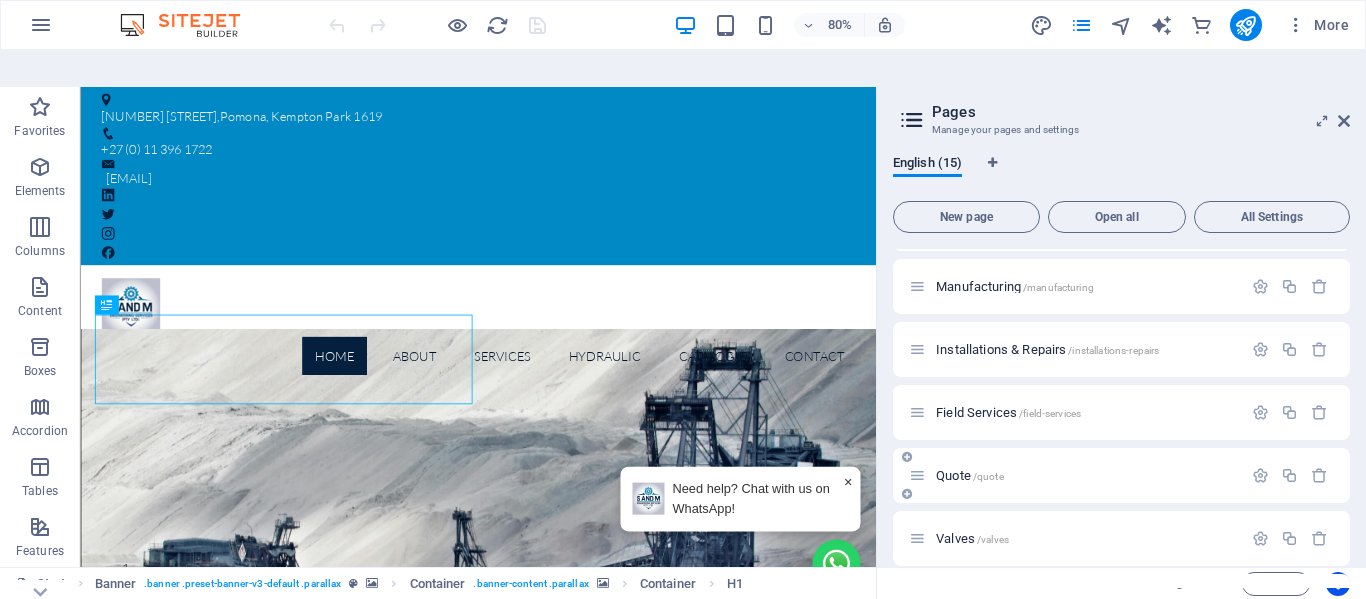 scroll, scrollTop: 606, scrollLeft: 0, axis: vertical 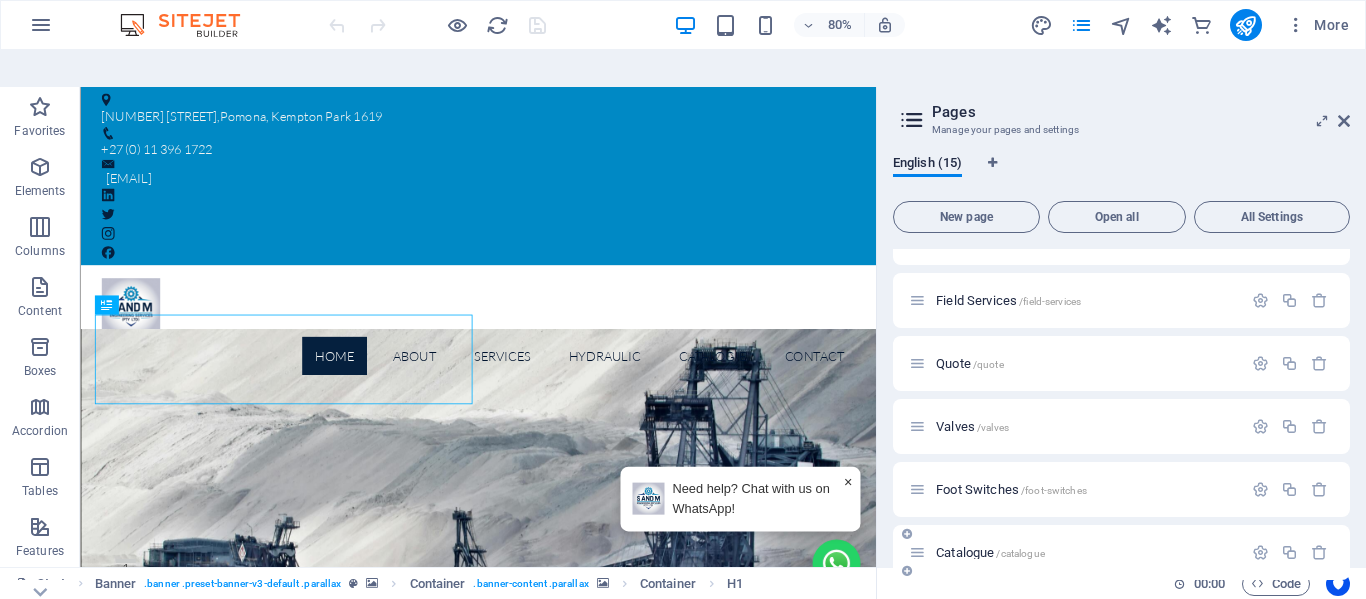 click on "/catalogue" at bounding box center [1020, 553] 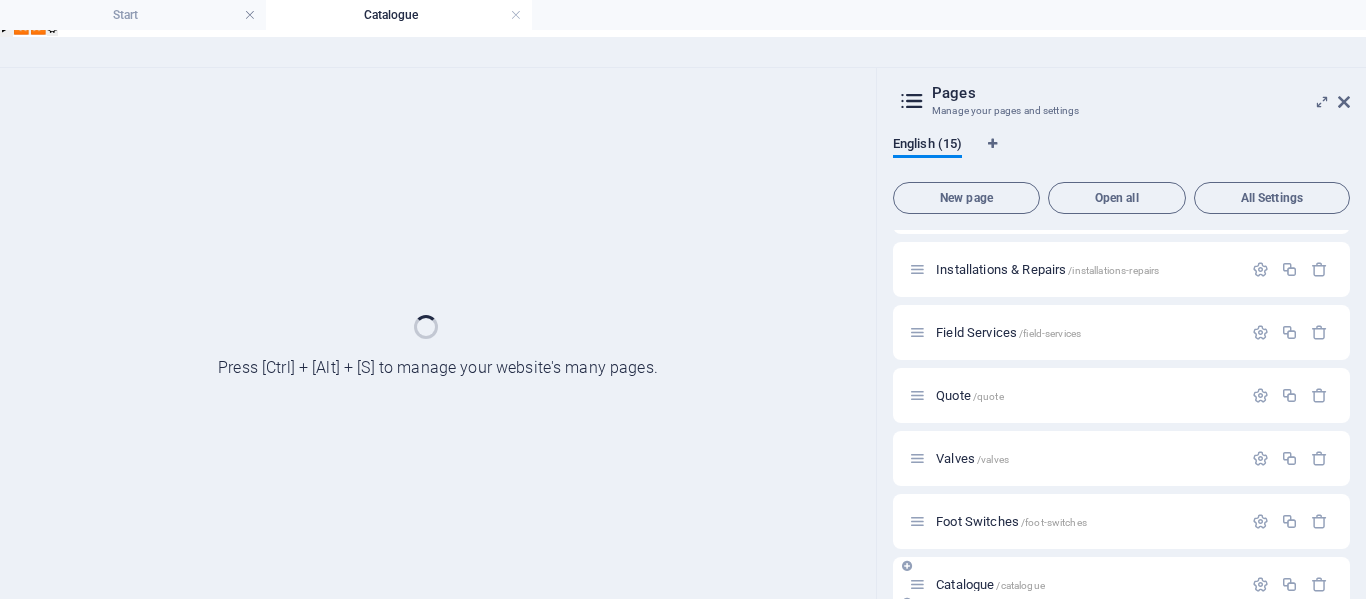 scroll, scrollTop: 555, scrollLeft: 0, axis: vertical 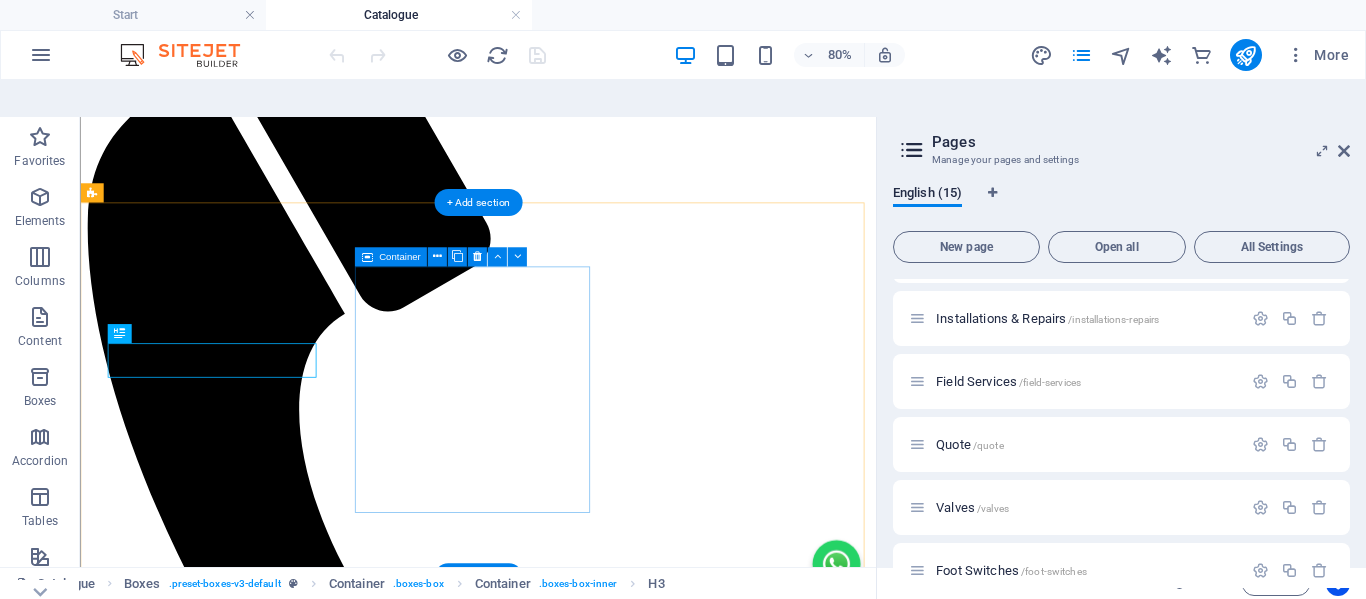 click on "Headline Lorem ipsum dolor sit amet, consectetuer adipiscing elit. Aenean commodo ligula eget dolor. Lorem ipsum dolor sit amet, consectetuer adipiscing elit leget dolor." at bounding box center [577, 3421] 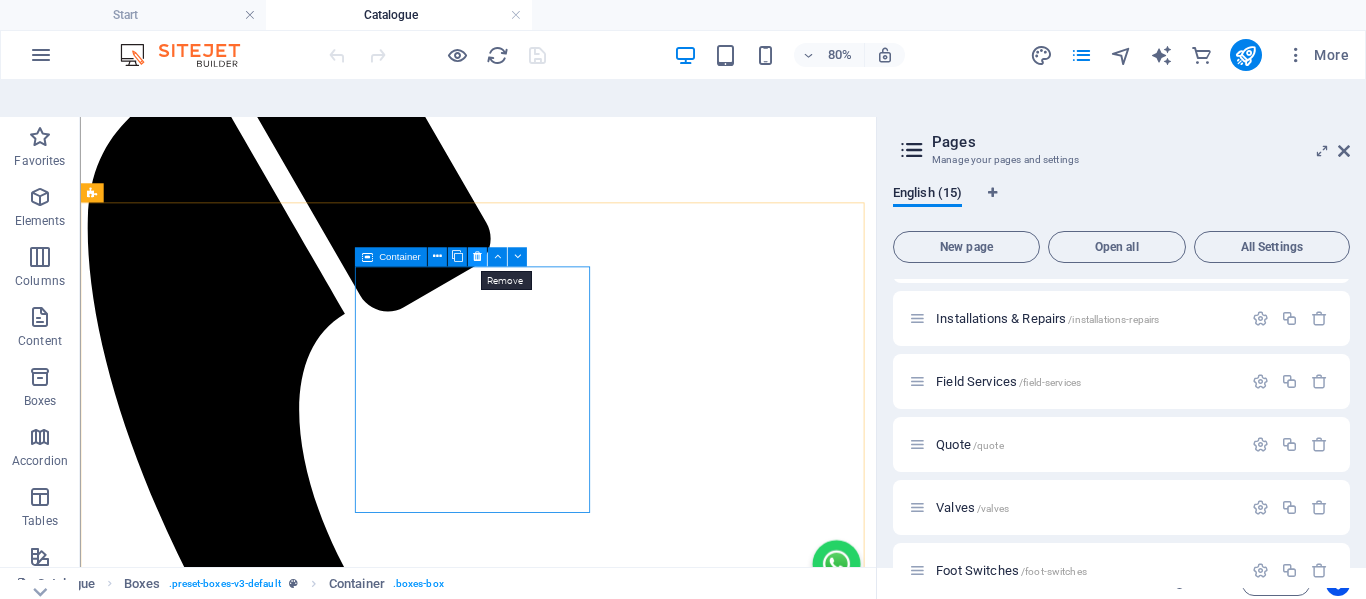 click at bounding box center [477, 256] 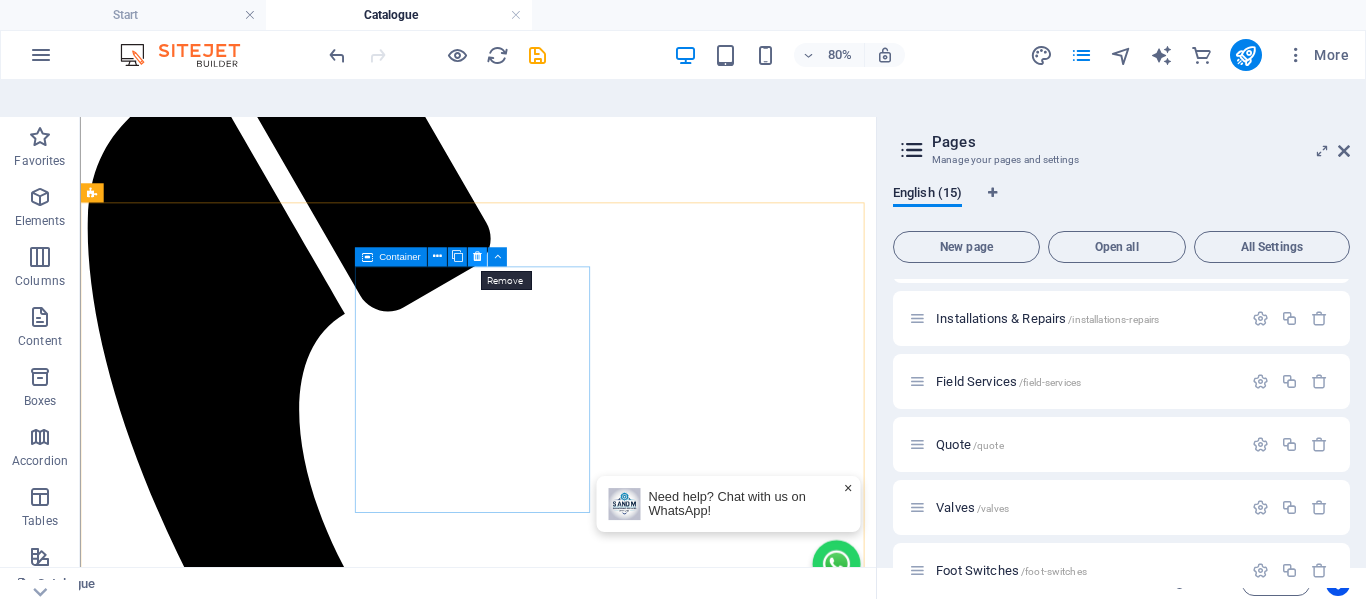 click at bounding box center (477, 256) 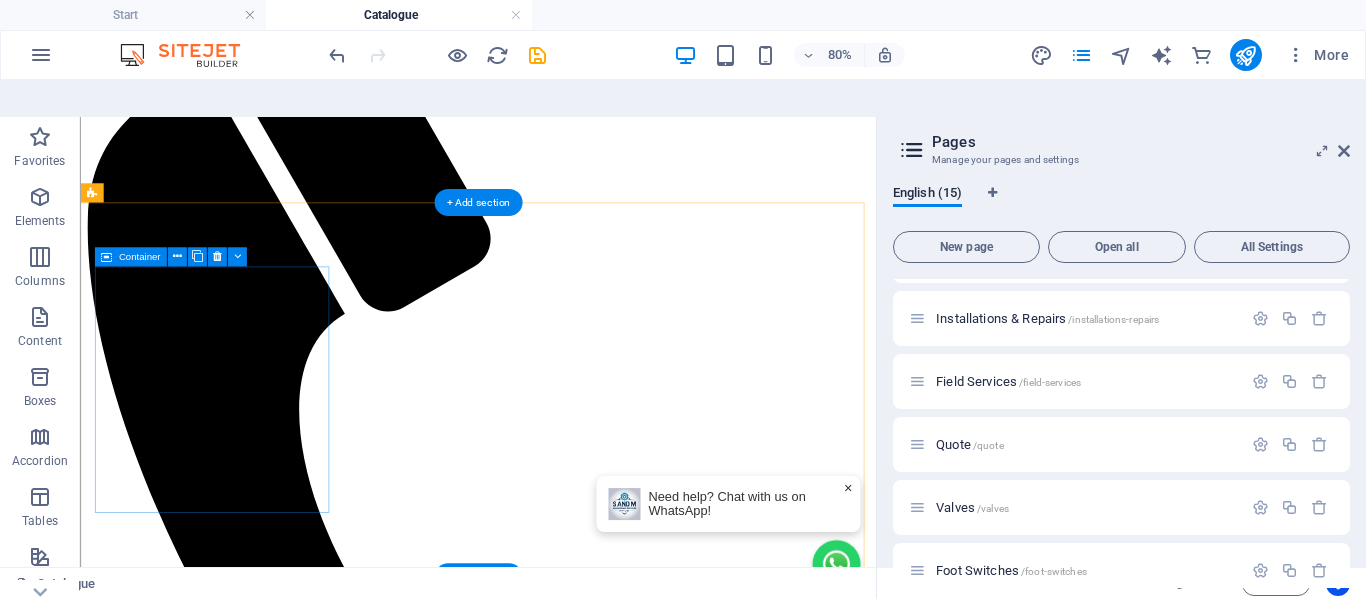 click on "mini Catalogue Download Mini catalogue pdf   1.15 MB Lorem ipsum dolor sit amet, consectetuer adipiscing elit. Aenean commodo ligula eget dolor. Lorem ipsum dolor sit amet, consectetuer adipiscing elit leget dolor." at bounding box center (577, 2192) 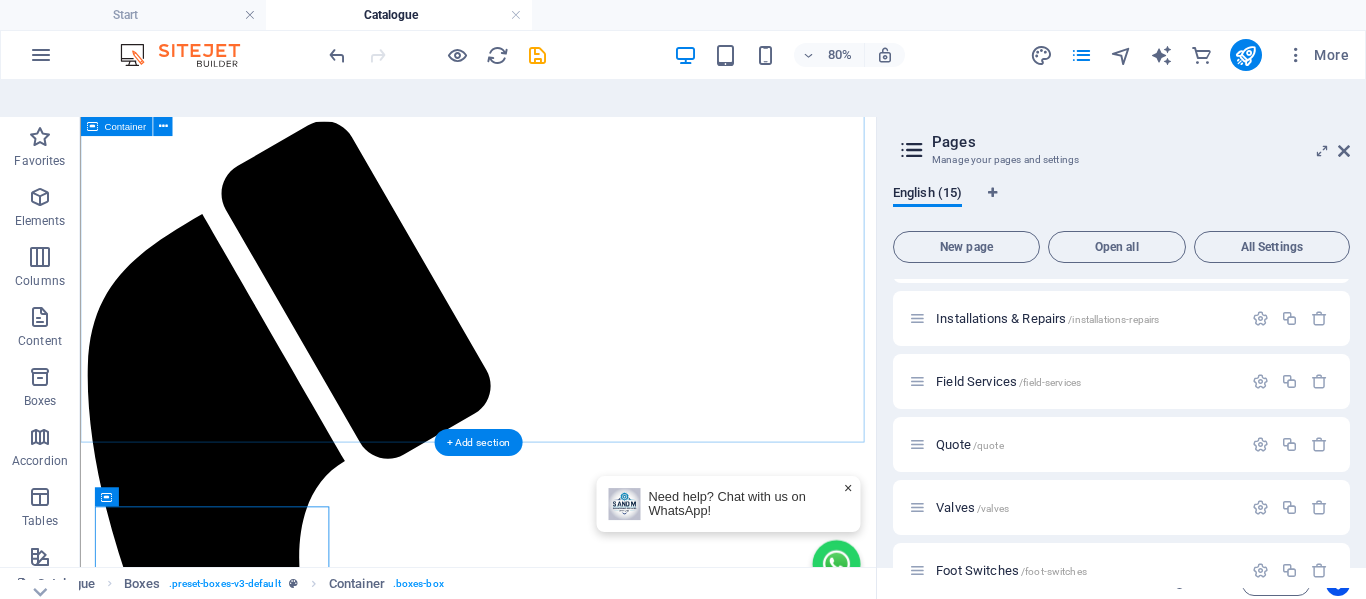 scroll, scrollTop: 465, scrollLeft: 0, axis: vertical 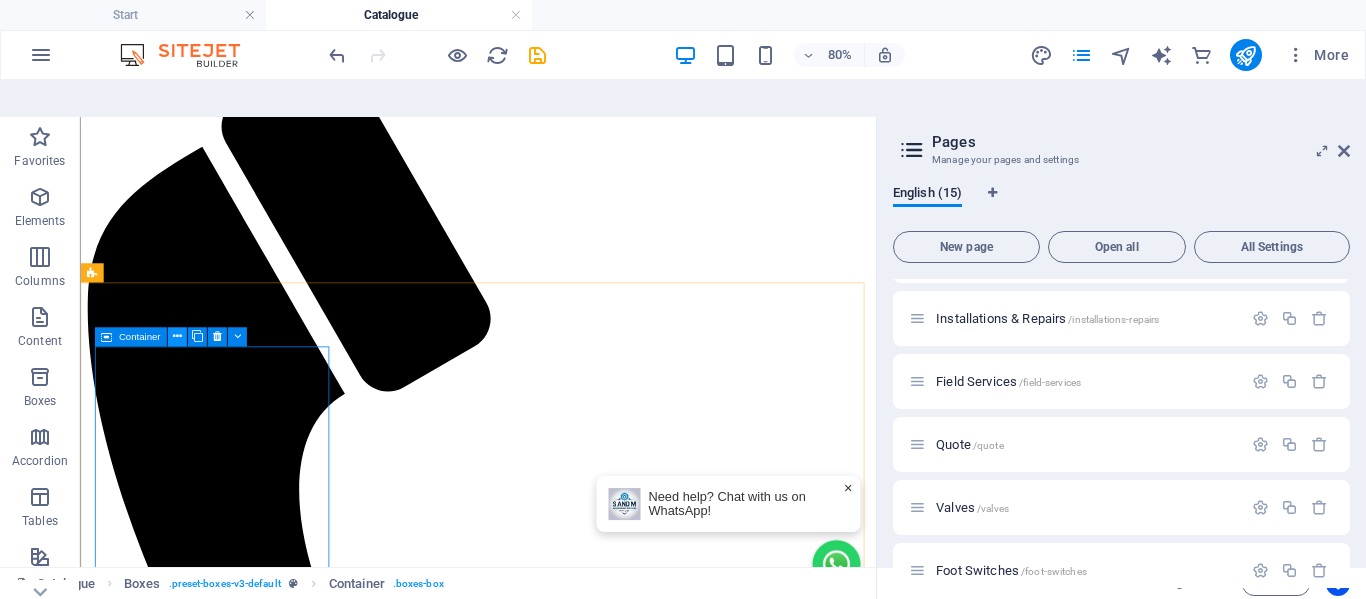 click at bounding box center (176, 336) 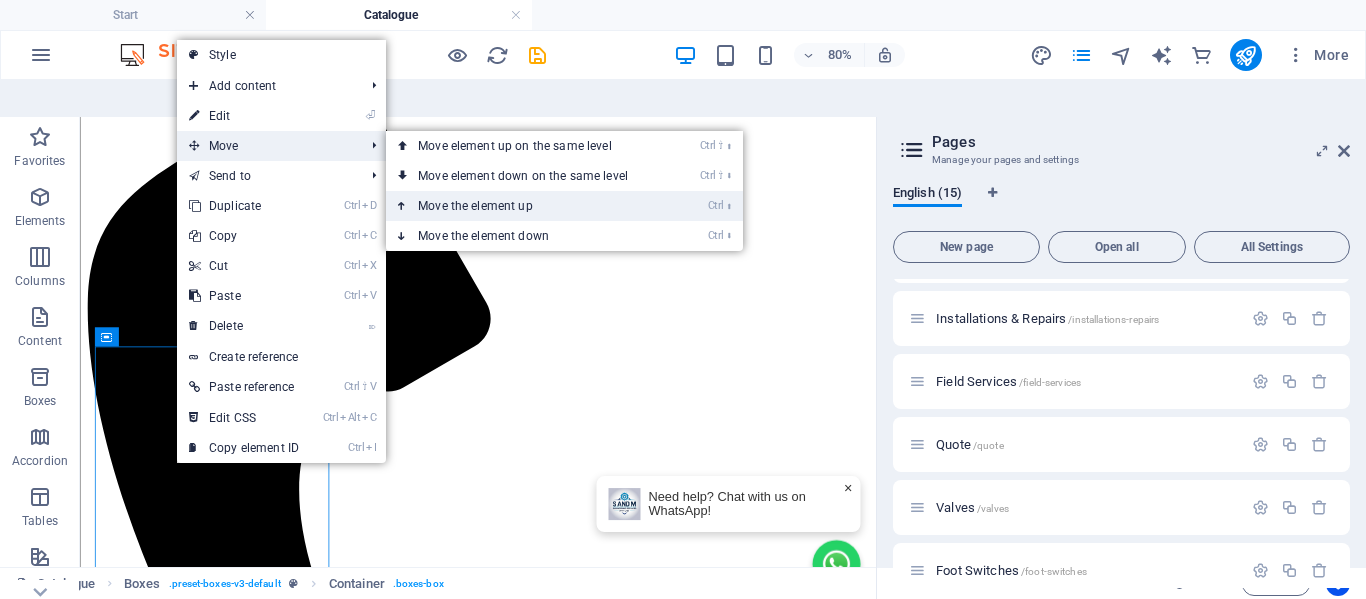 click on "Ctrl ⬆  Move the element up" at bounding box center (527, 206) 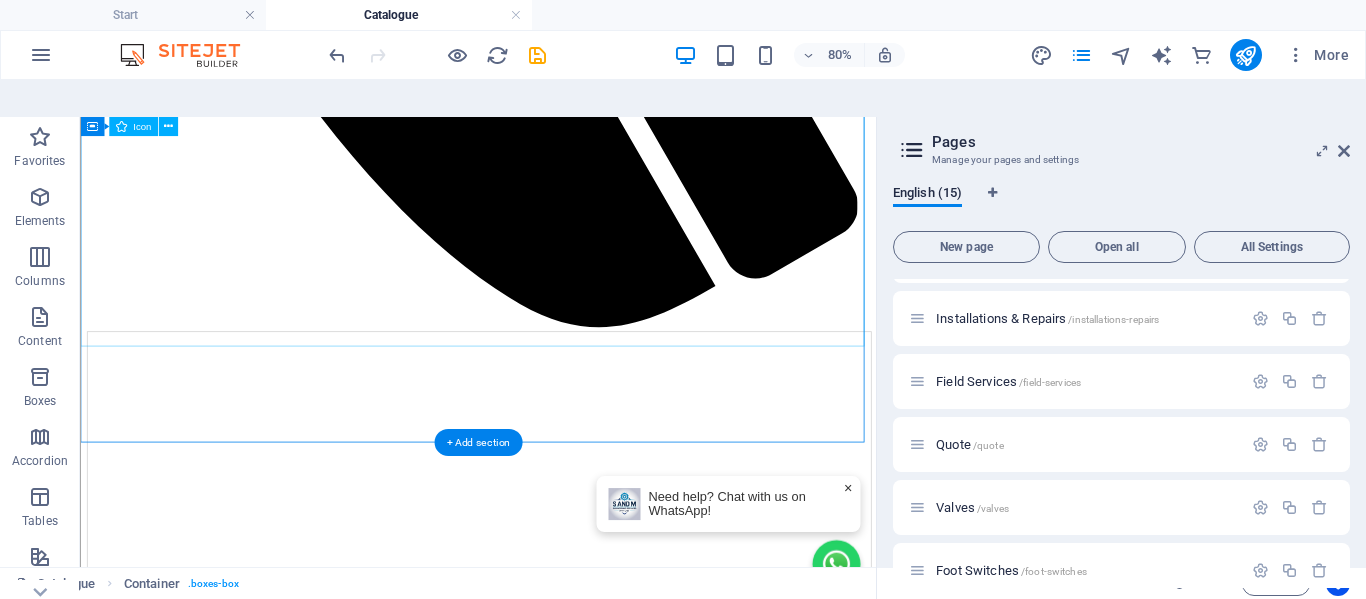 scroll, scrollTop: 1365, scrollLeft: 0, axis: vertical 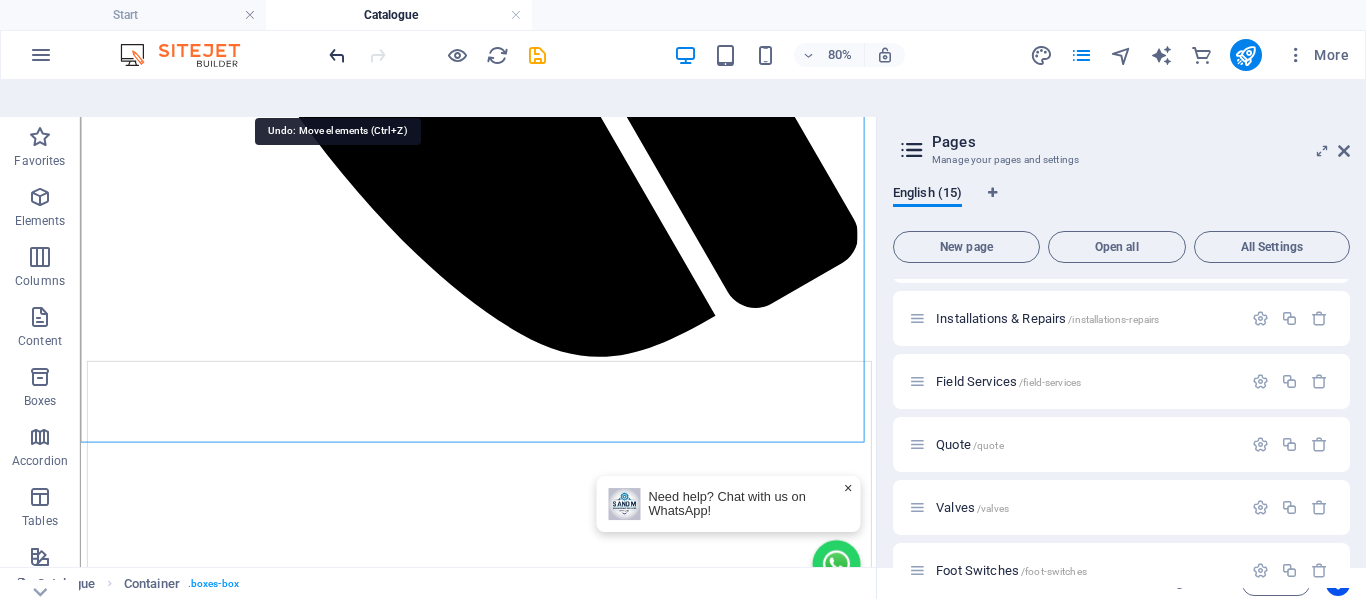 click at bounding box center [337, 55] 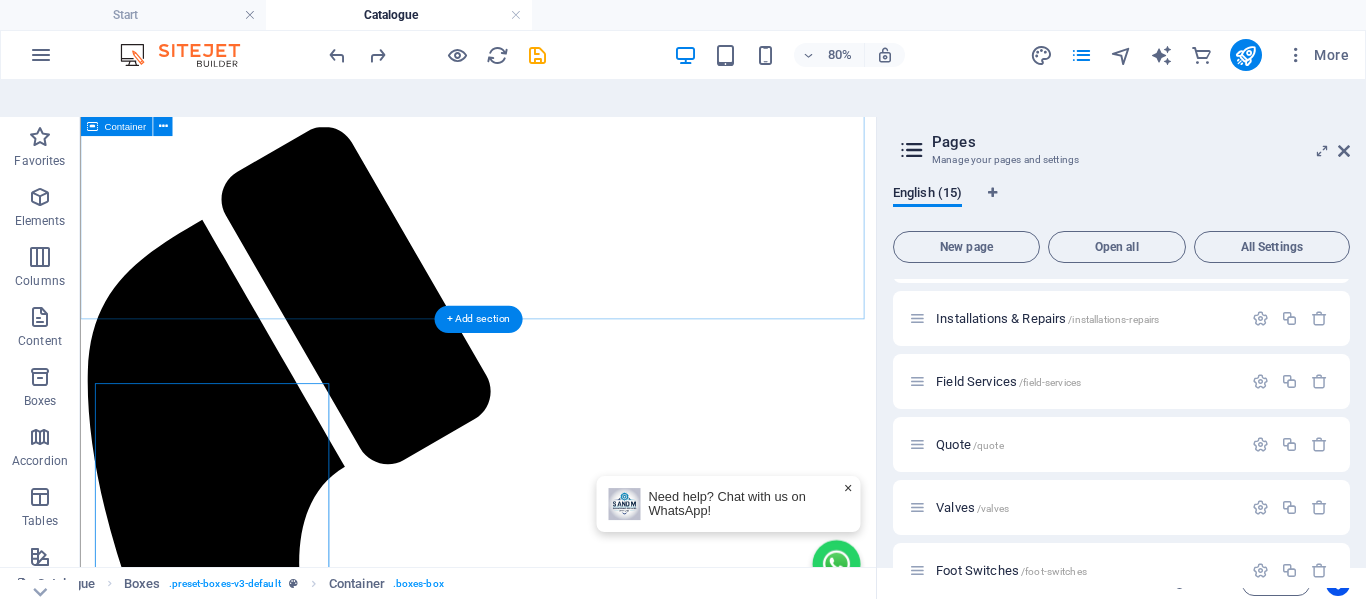 scroll, scrollTop: 565, scrollLeft: 0, axis: vertical 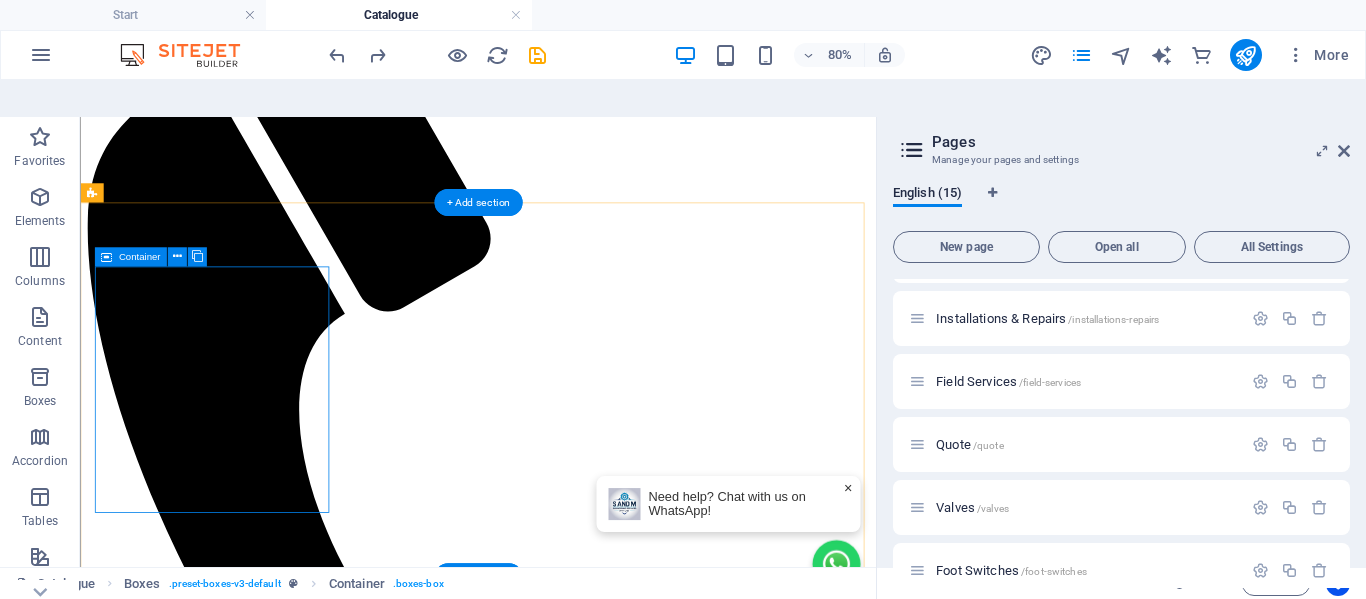 click on "mini Catalogue Download Mini catalogue pdf   1.15 MB Lorem ipsum dolor sit amet, consectetuer adipiscing elit. Aenean commodo ligula eget dolor. Lorem ipsum dolor sit amet, consectetuer adipiscing elit leget dolor." at bounding box center [577, 2192] 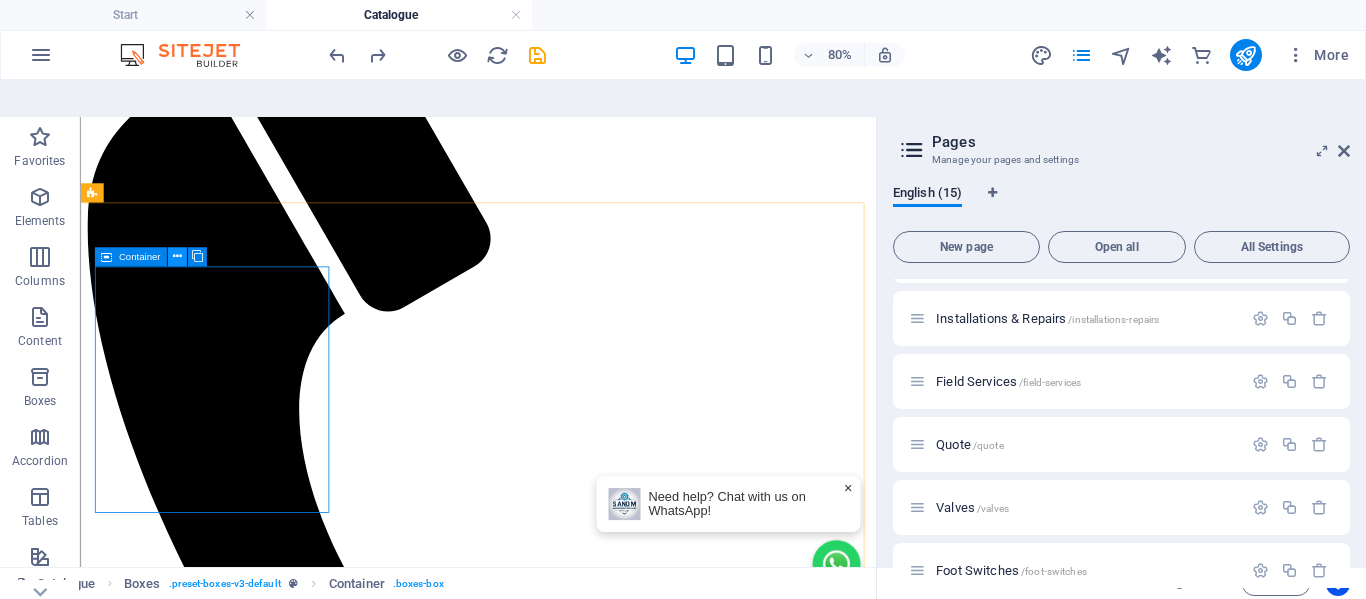 click at bounding box center [176, 256] 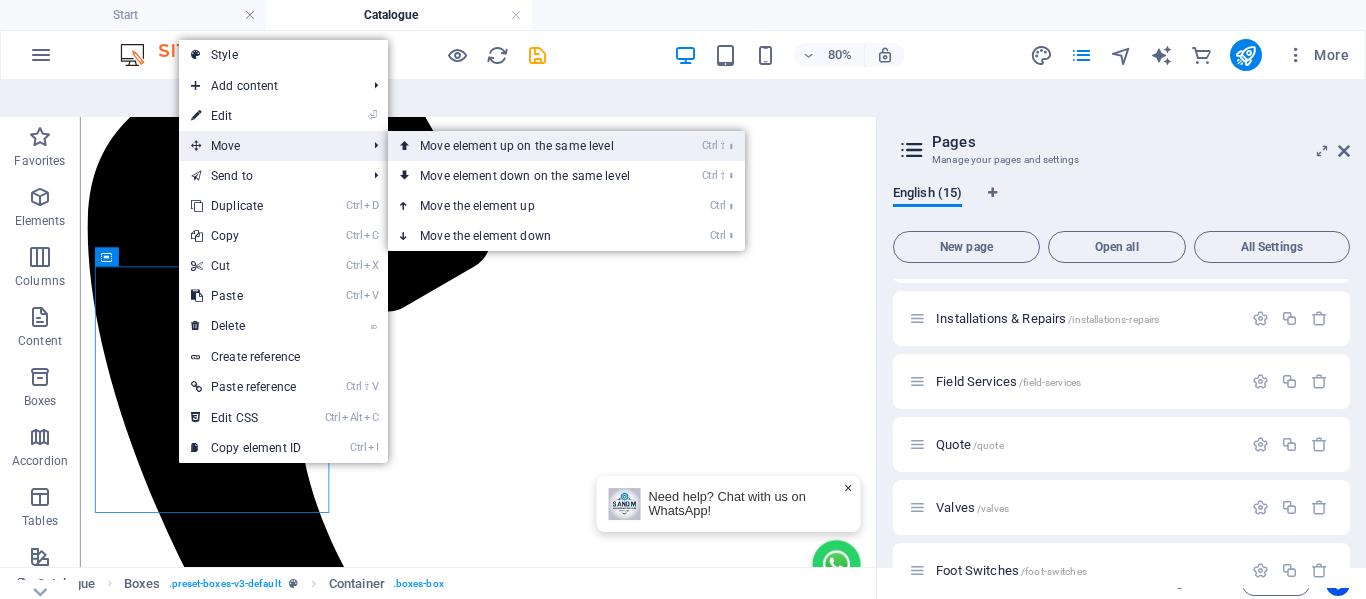 click on "Ctrl ⇧ ⬆  Move element up on the same level" at bounding box center (529, 146) 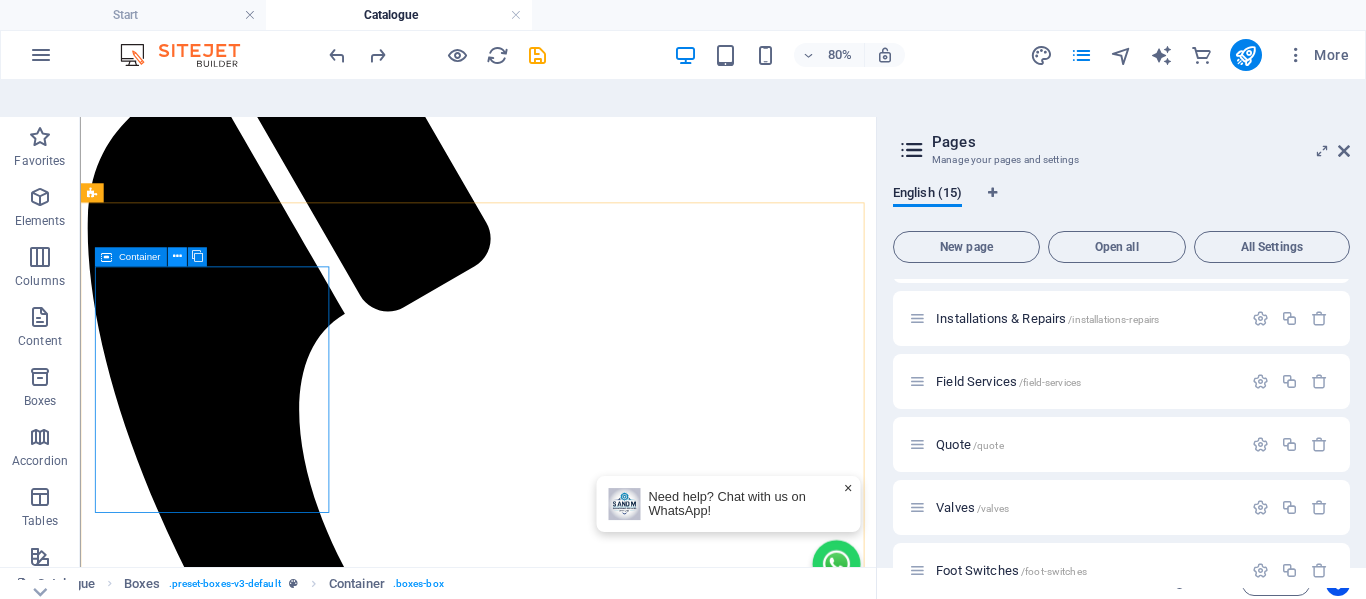 click at bounding box center (176, 256) 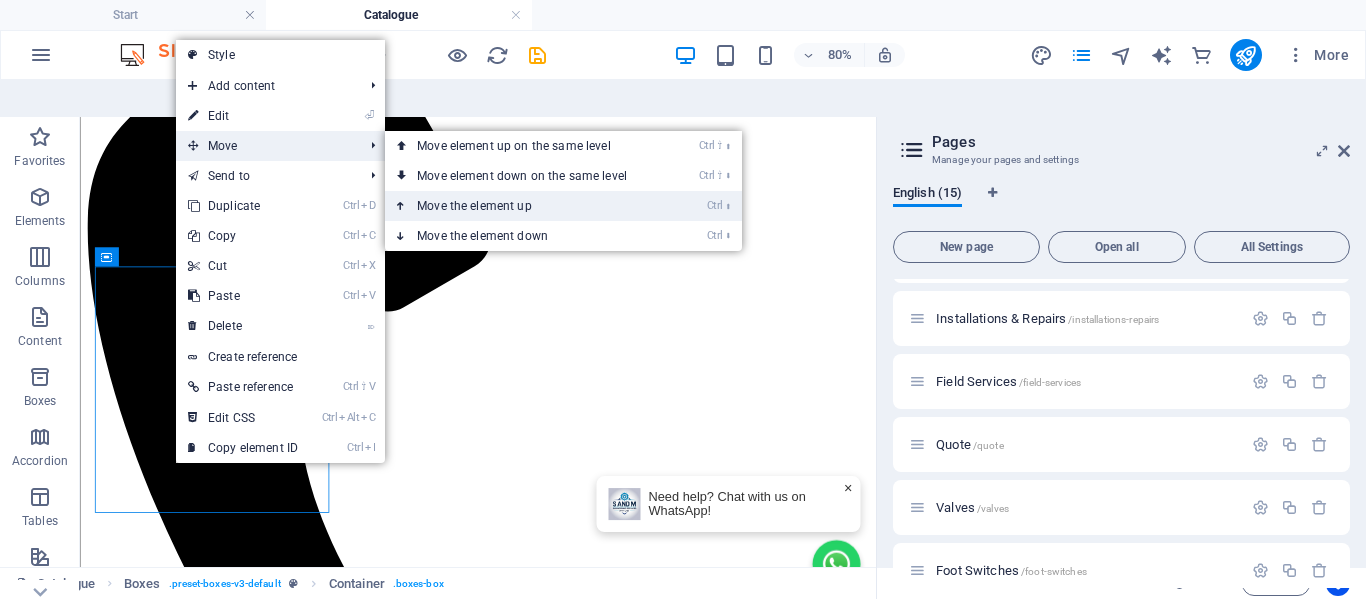 click on "Ctrl ⬆  Move the element up" at bounding box center [526, 206] 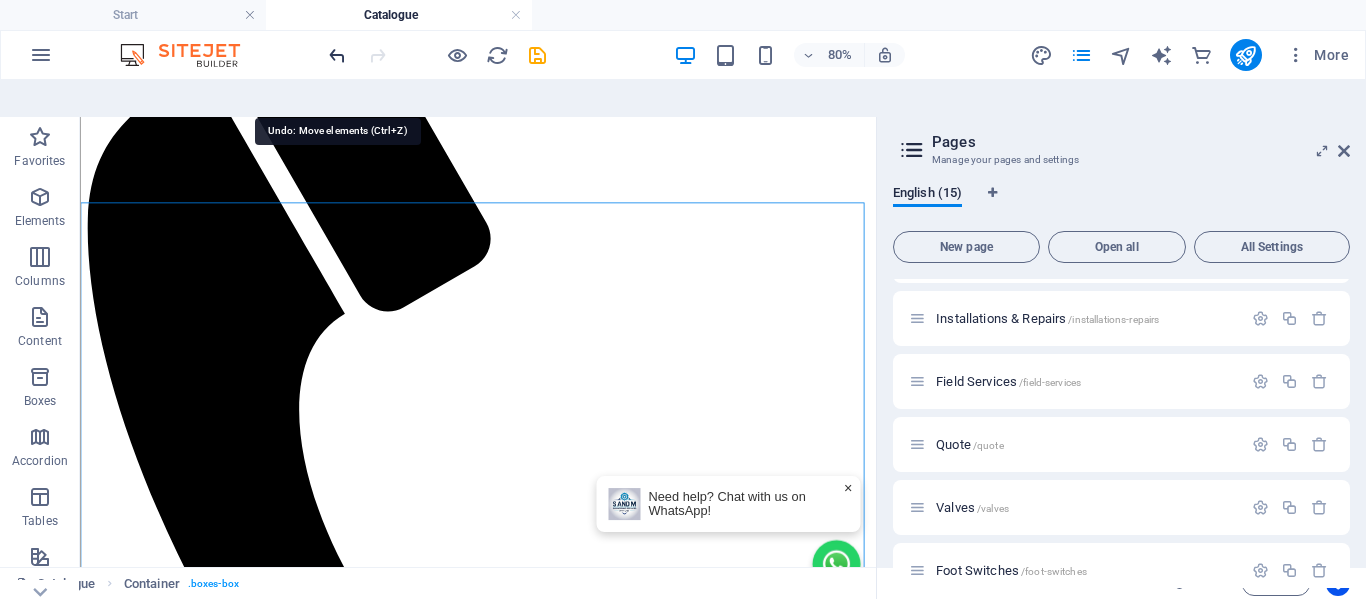 click at bounding box center (337, 55) 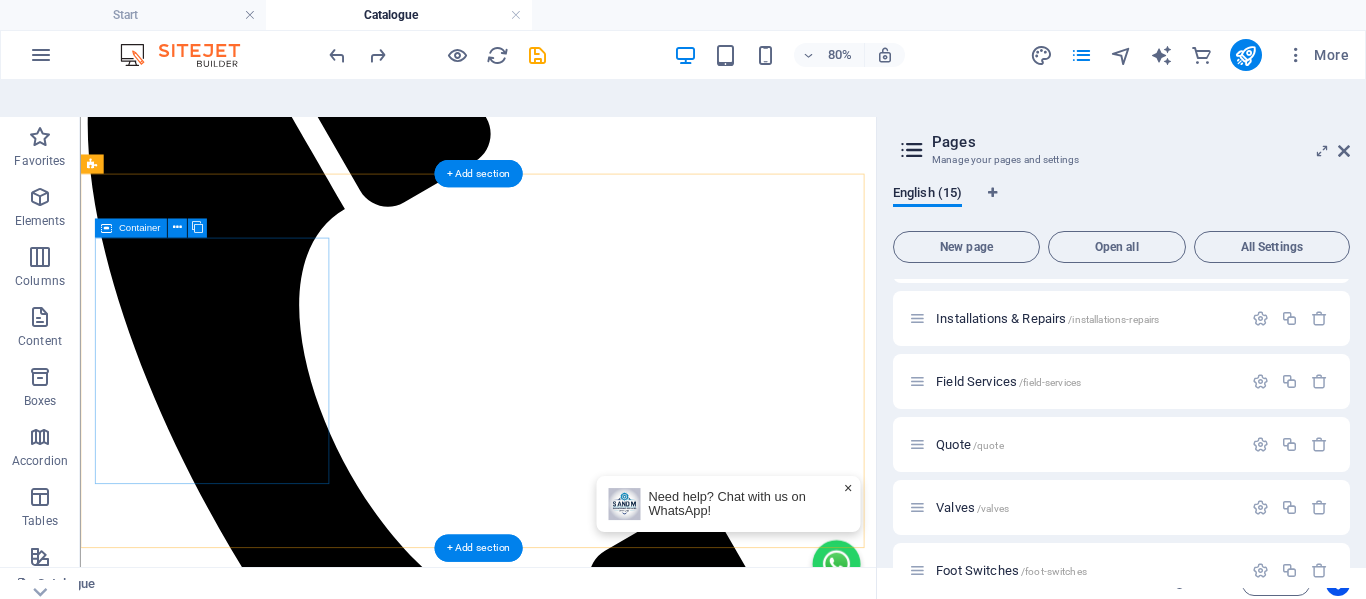 scroll, scrollTop: 600, scrollLeft: 0, axis: vertical 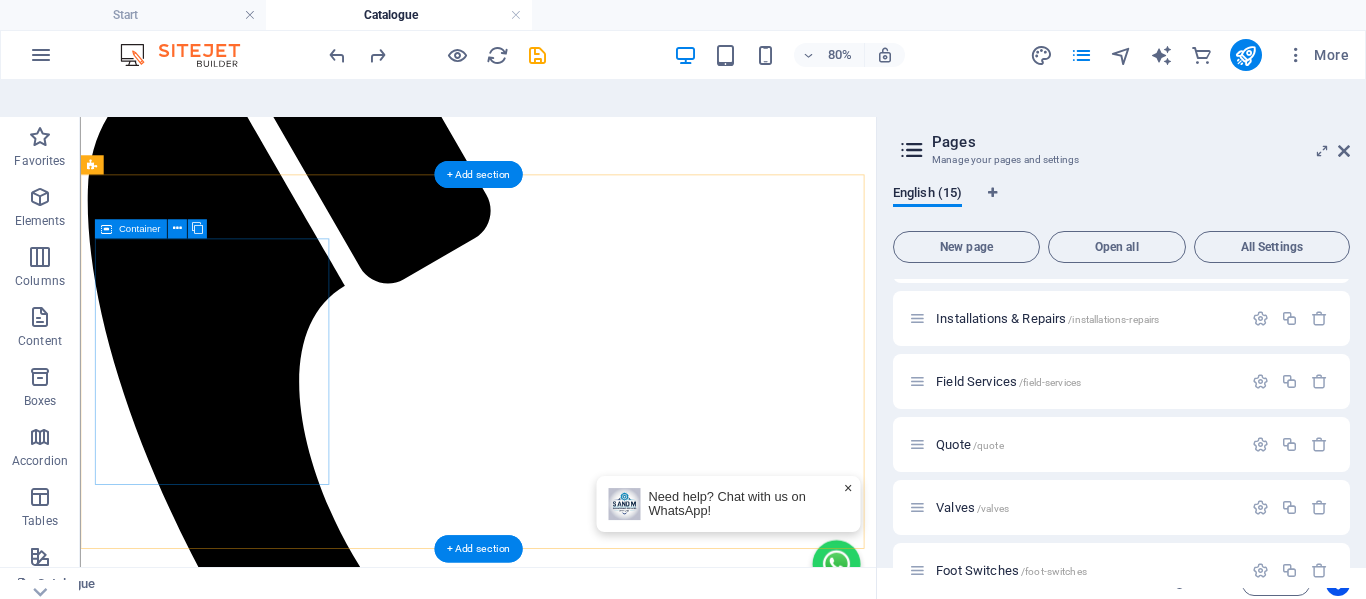 click on "mini Catalogue Download Mini catalogue pdf   1.15 MB Lorem ipsum dolor sit amet, consectetuer adipiscing elit. Aenean commodo ligula eget dolor. Lorem ipsum dolor sit amet, consectetuer adipiscing elit leget dolor." at bounding box center (577, 2157) 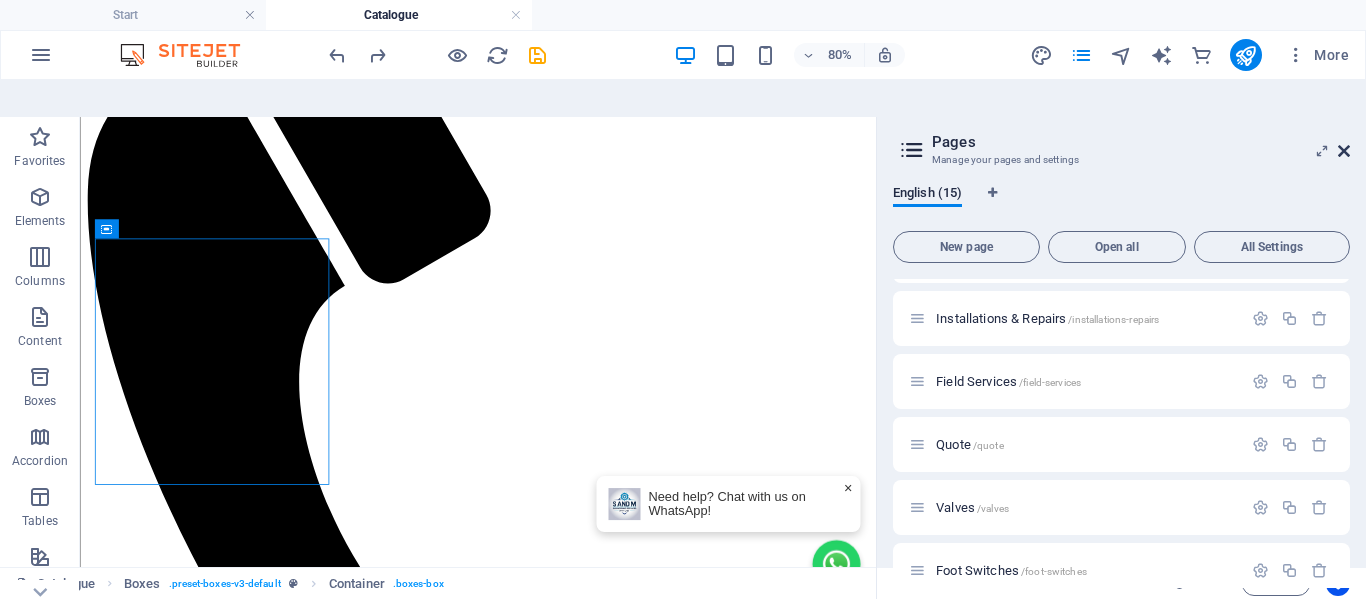 click at bounding box center [1344, 151] 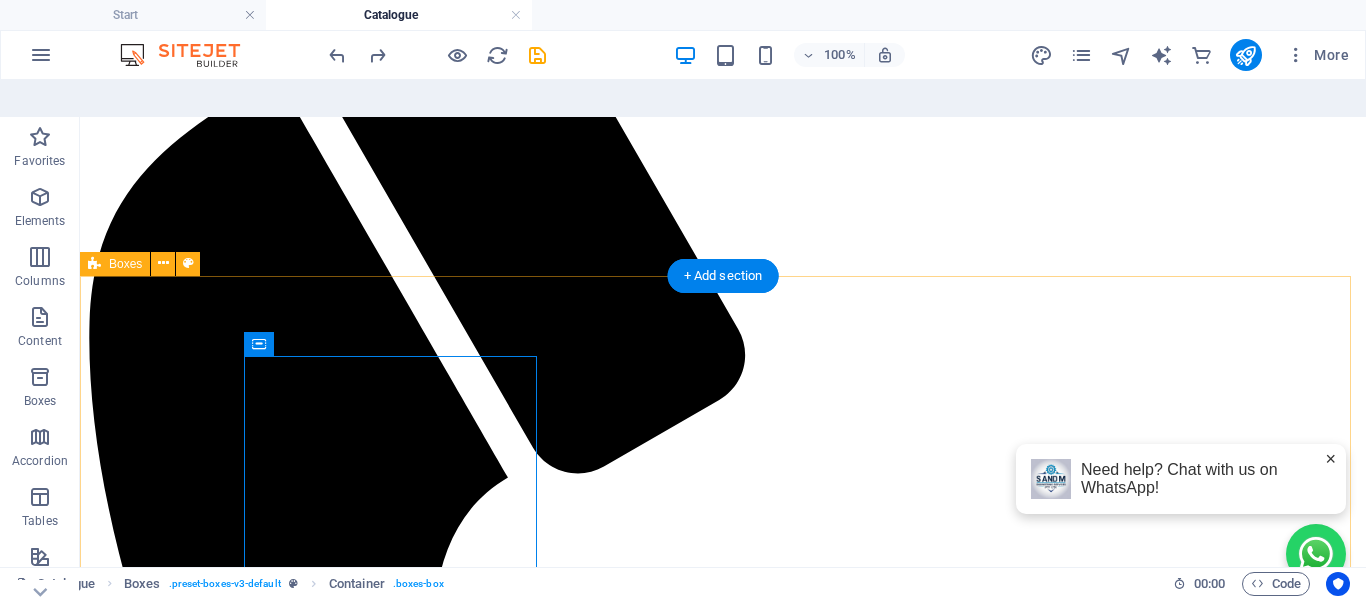 scroll, scrollTop: 600, scrollLeft: 0, axis: vertical 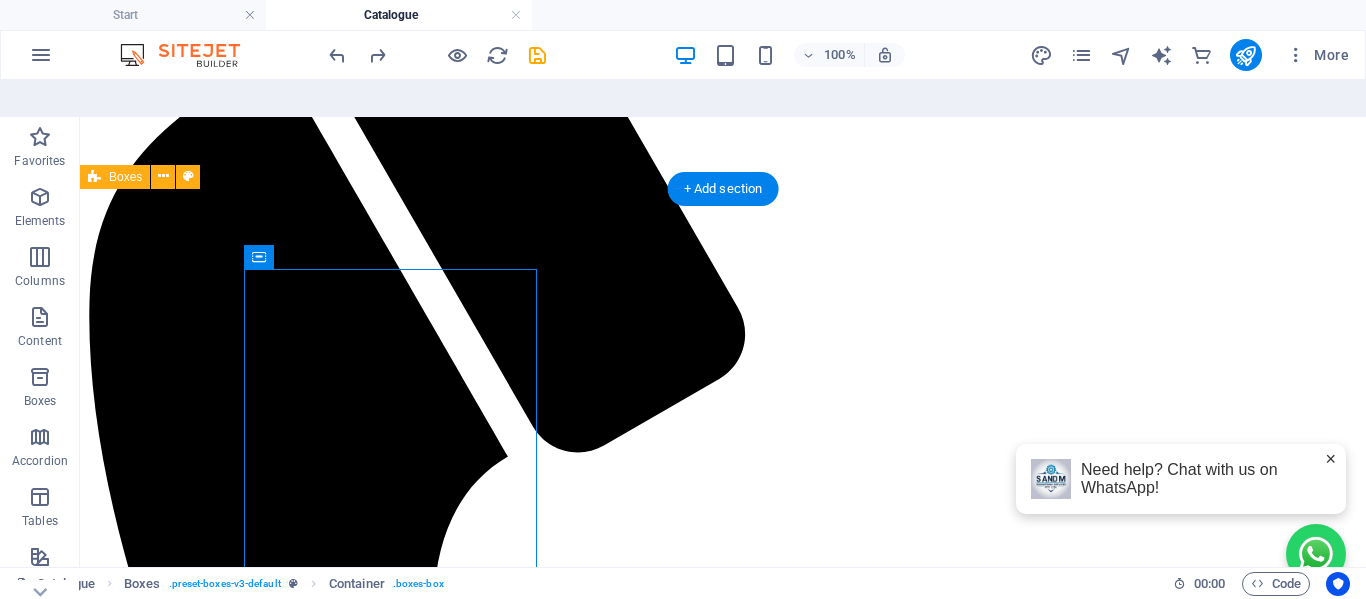 click on "mini Catalogue Download Mini catalogue pdf   1.15 MB Lorem ipsum dolor sit amet, consectetuer adipiscing elit. Aenean commodo ligula eget dolor. Lorem ipsum dolor sit amet, consectetuer adipiscing elit leget dolor." at bounding box center [723, 2679] 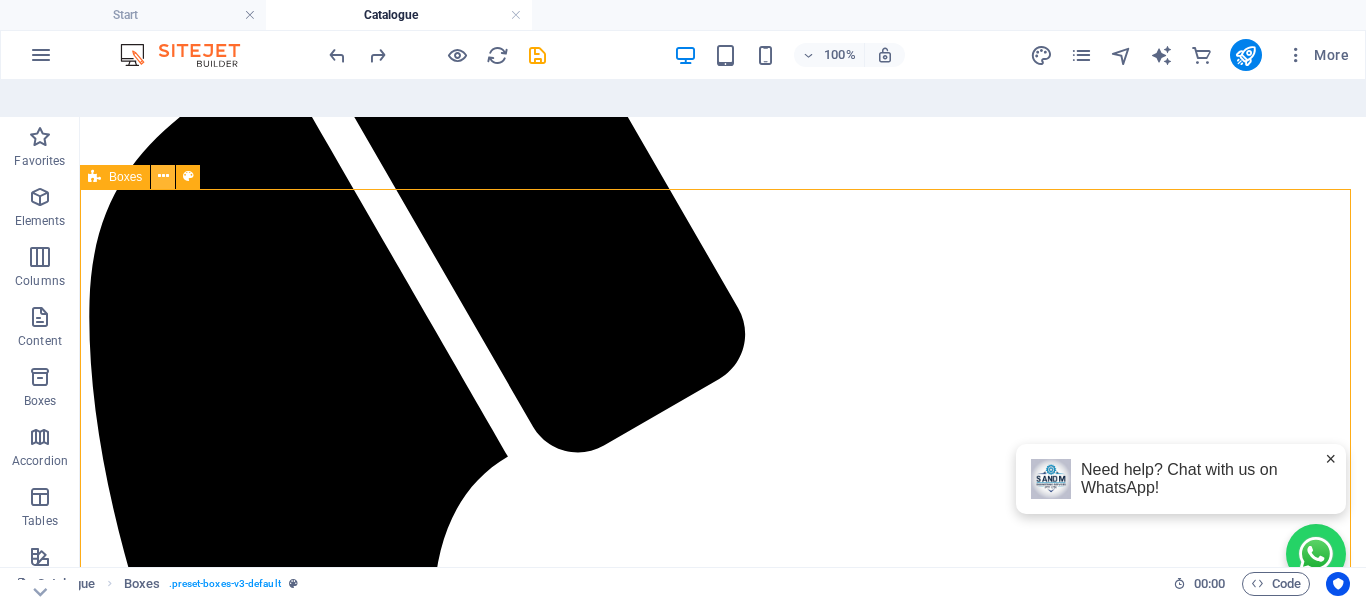 click at bounding box center (163, 176) 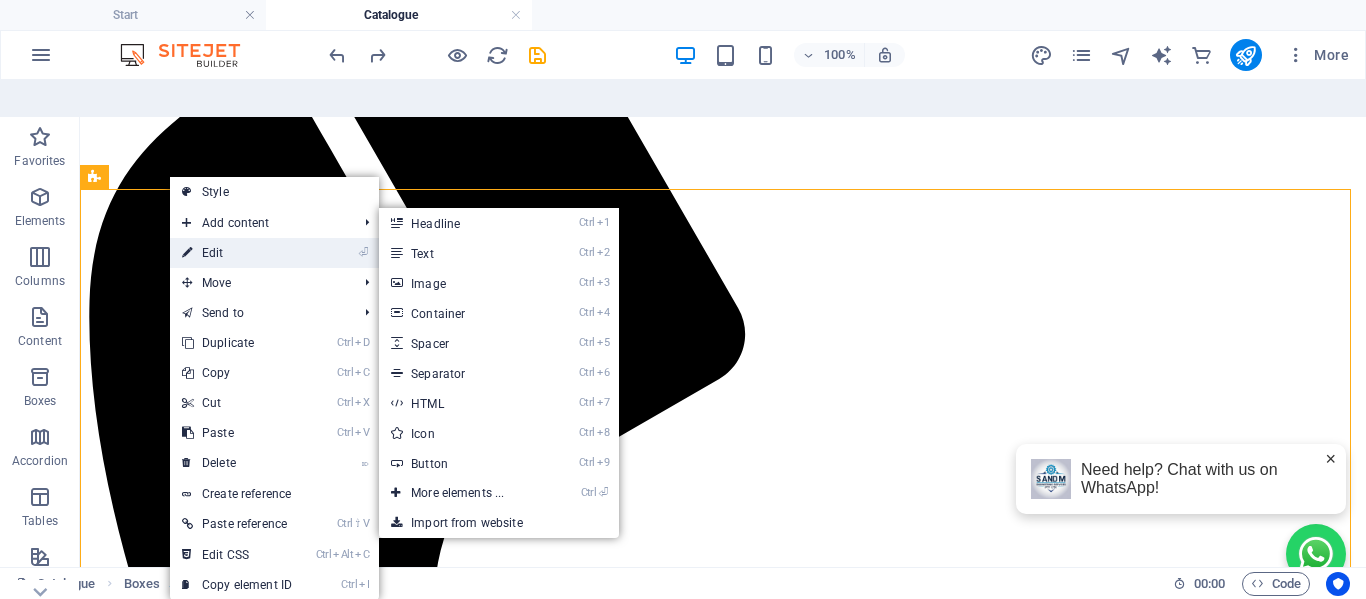 click on "⏎  Edit" at bounding box center [237, 253] 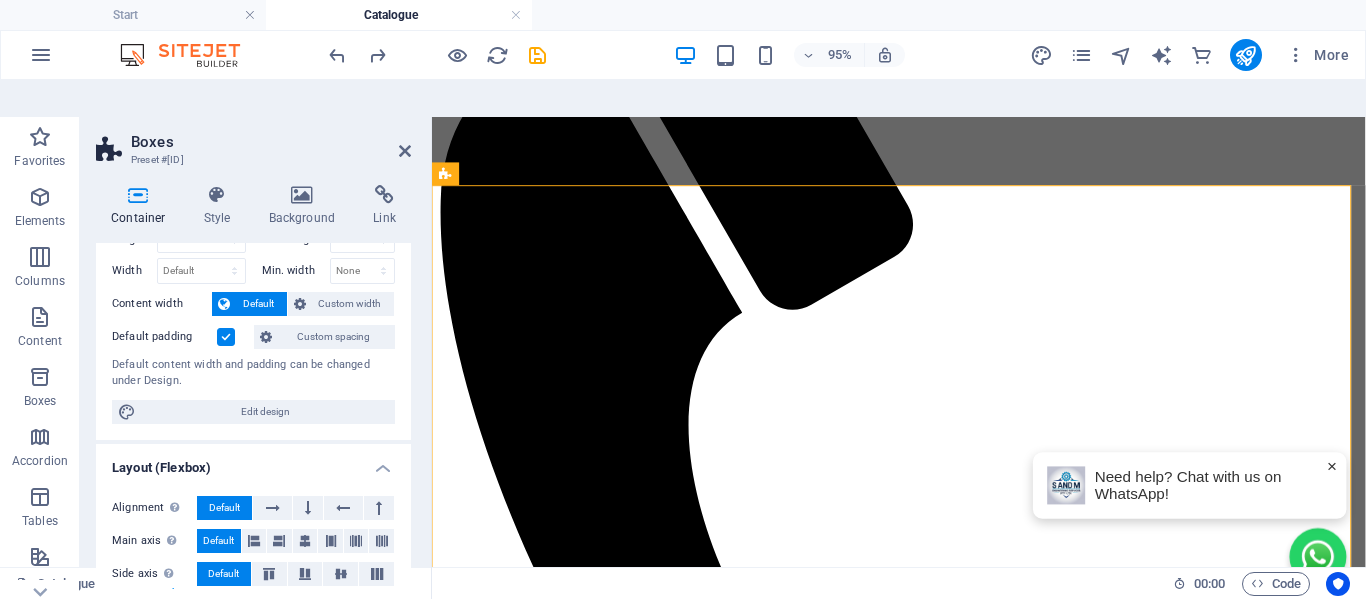 scroll, scrollTop: 100, scrollLeft: 0, axis: vertical 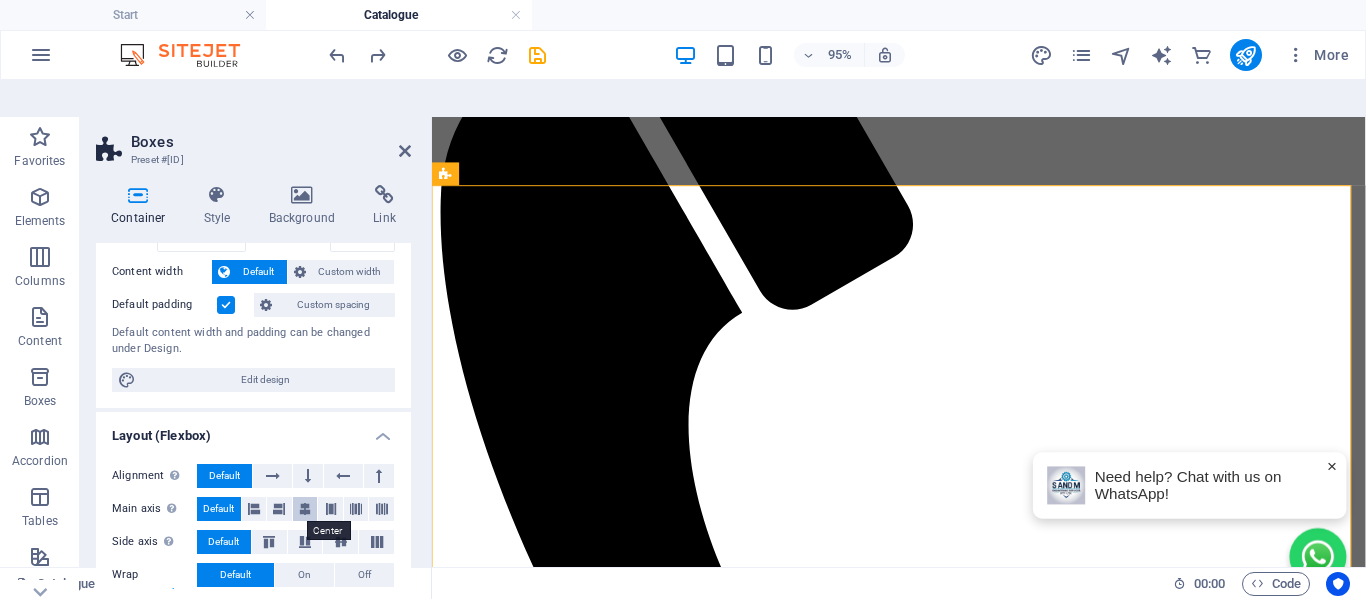 click at bounding box center (305, 509) 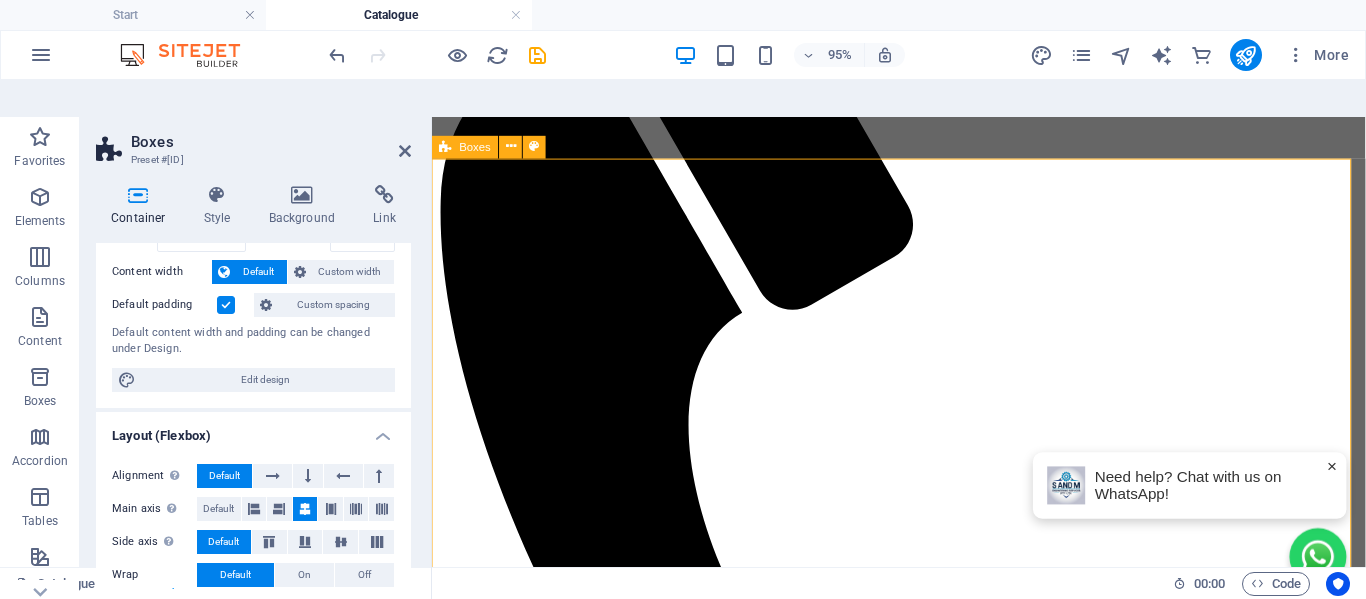 scroll, scrollTop: 700, scrollLeft: 0, axis: vertical 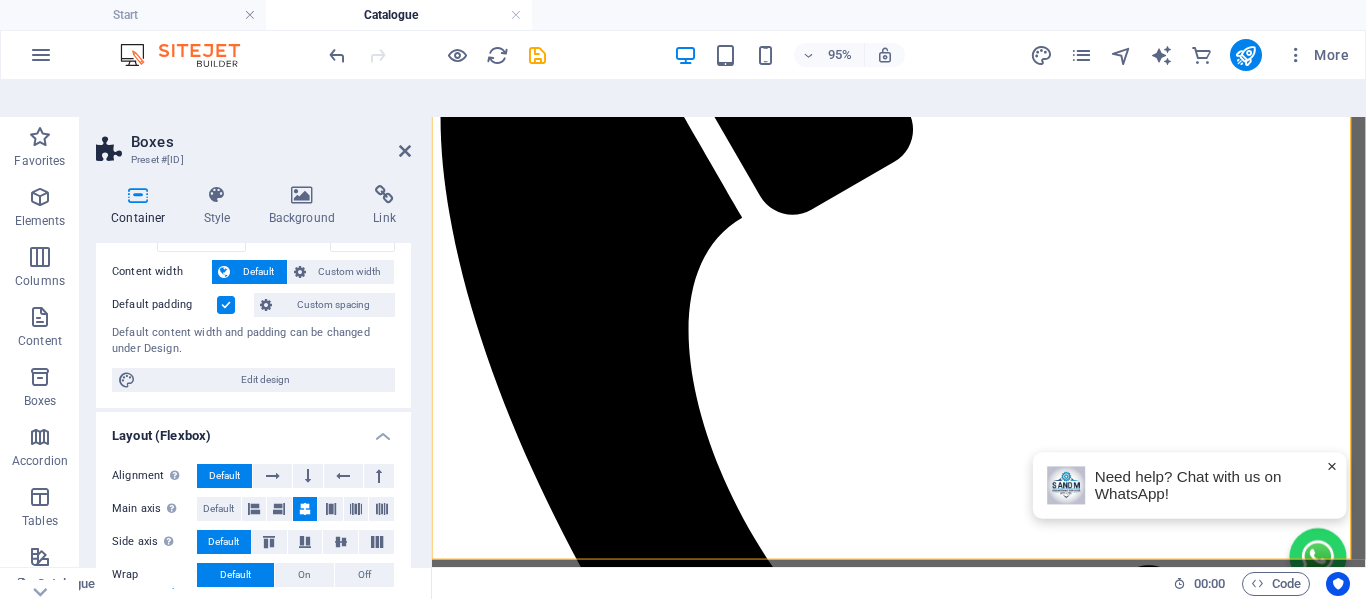 click at bounding box center (226, 305) 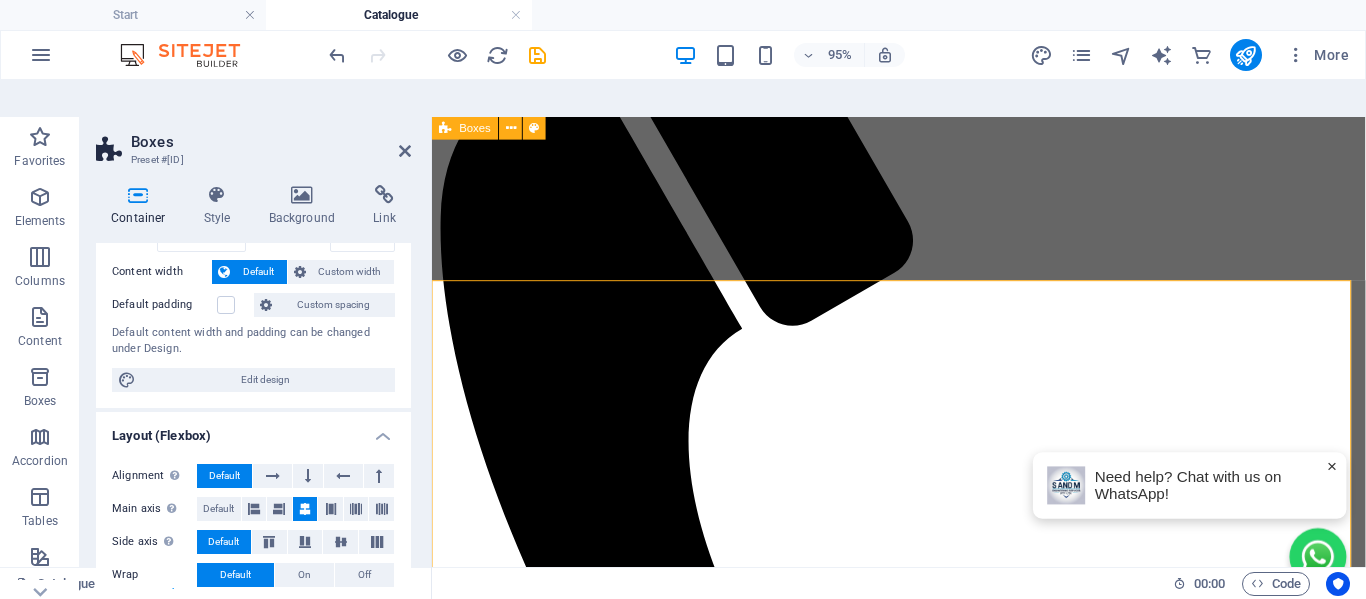 scroll, scrollTop: 500, scrollLeft: 0, axis: vertical 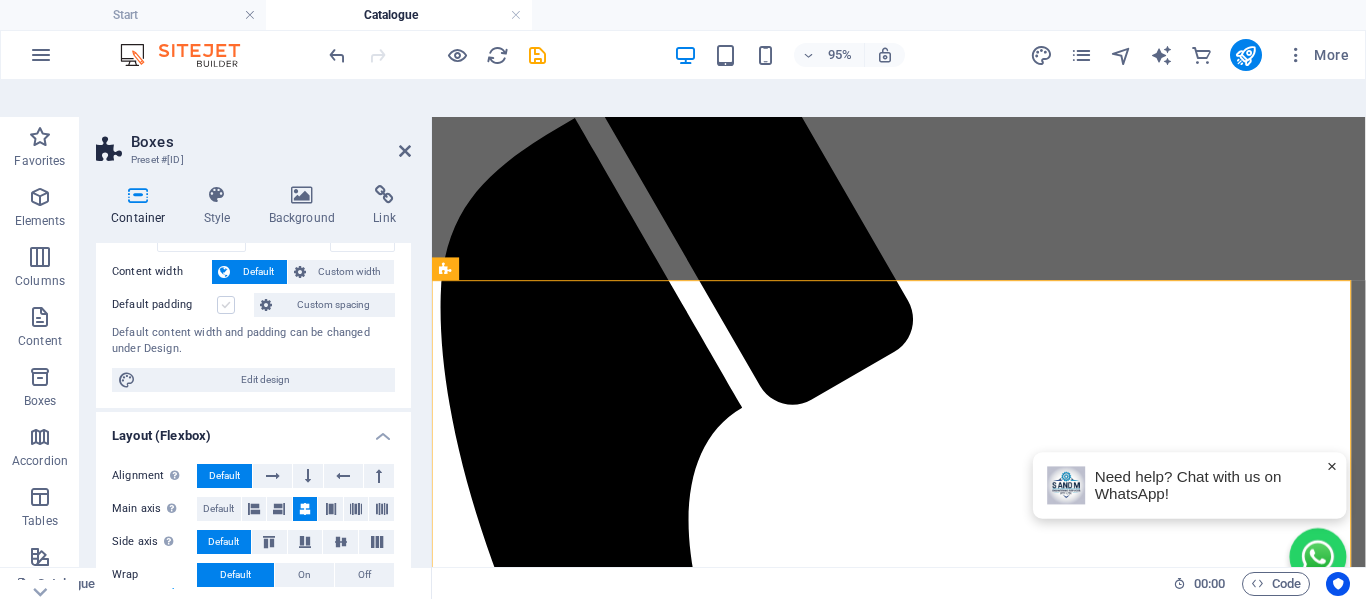click at bounding box center (226, 305) 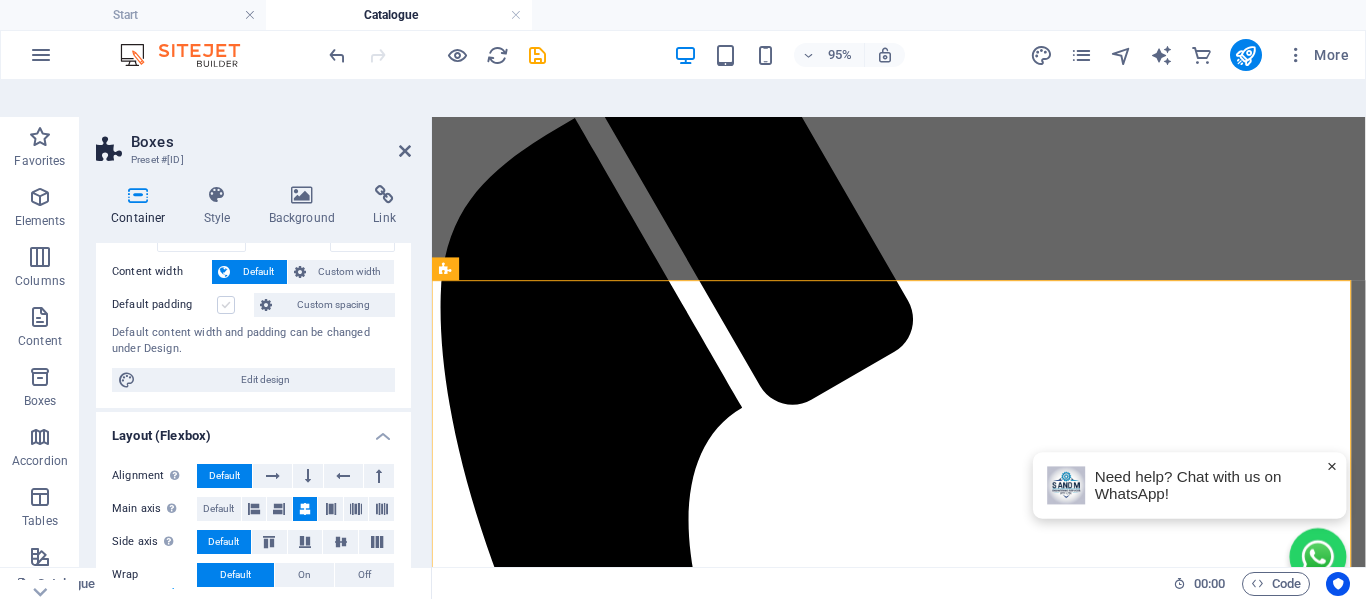 click on "Default padding" at bounding box center [0, 0] 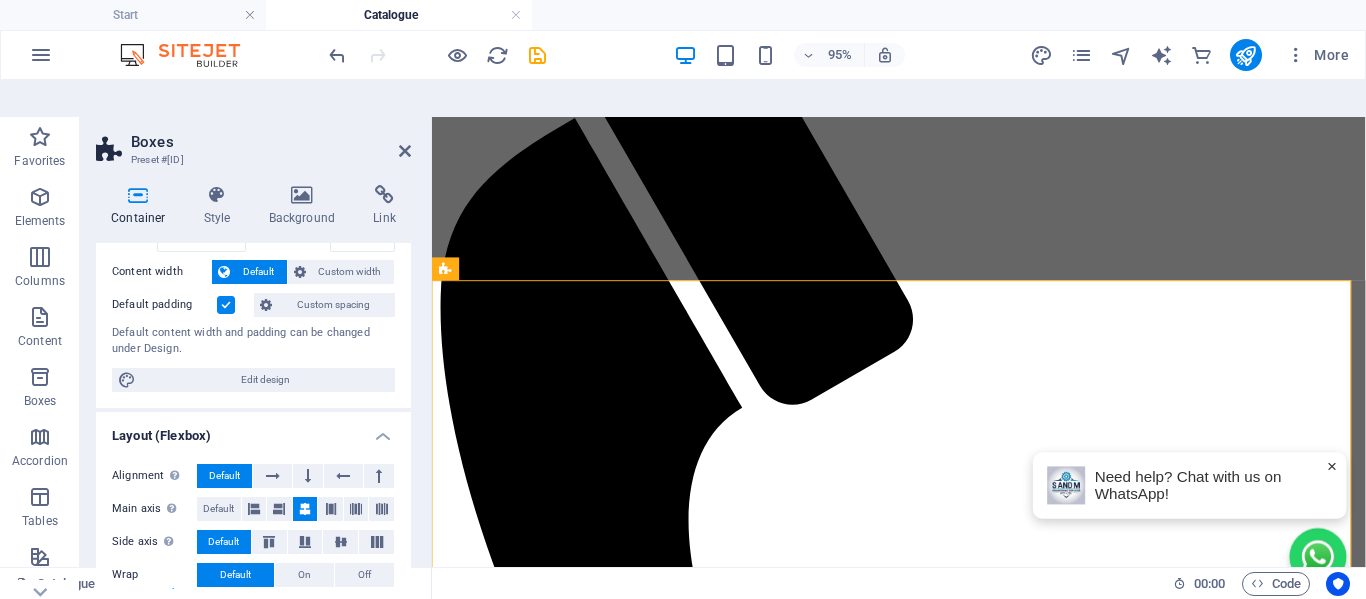 click at bounding box center [226, 305] 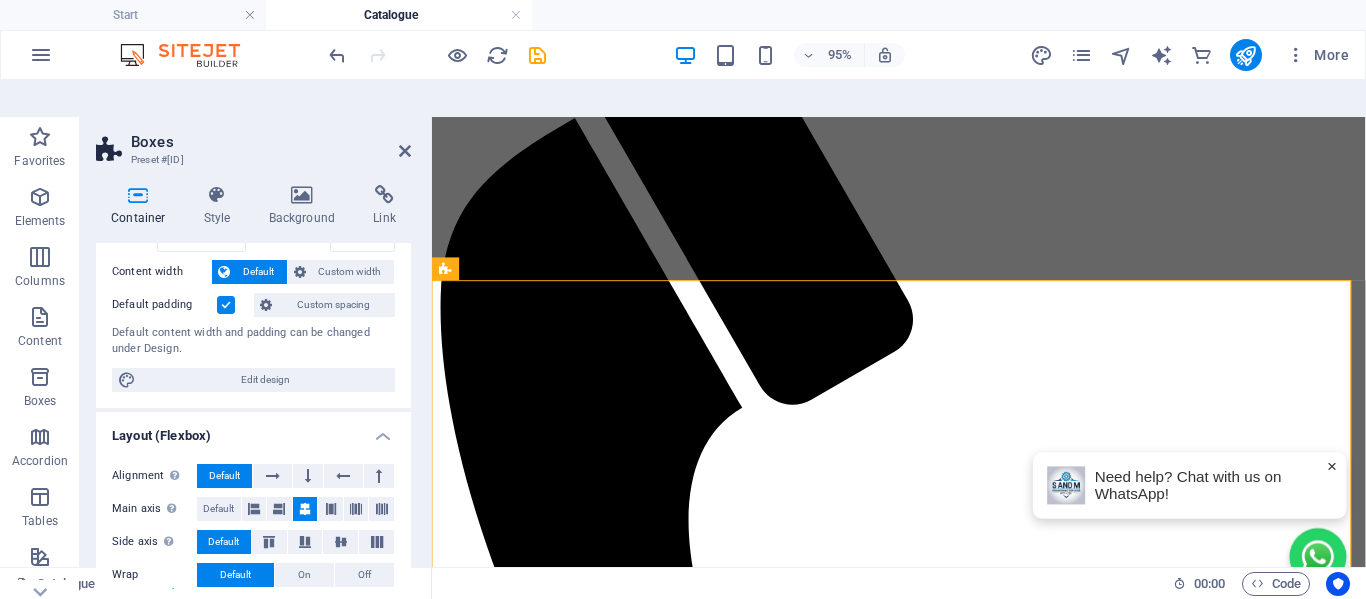 click on "Default padding" at bounding box center (0, 0) 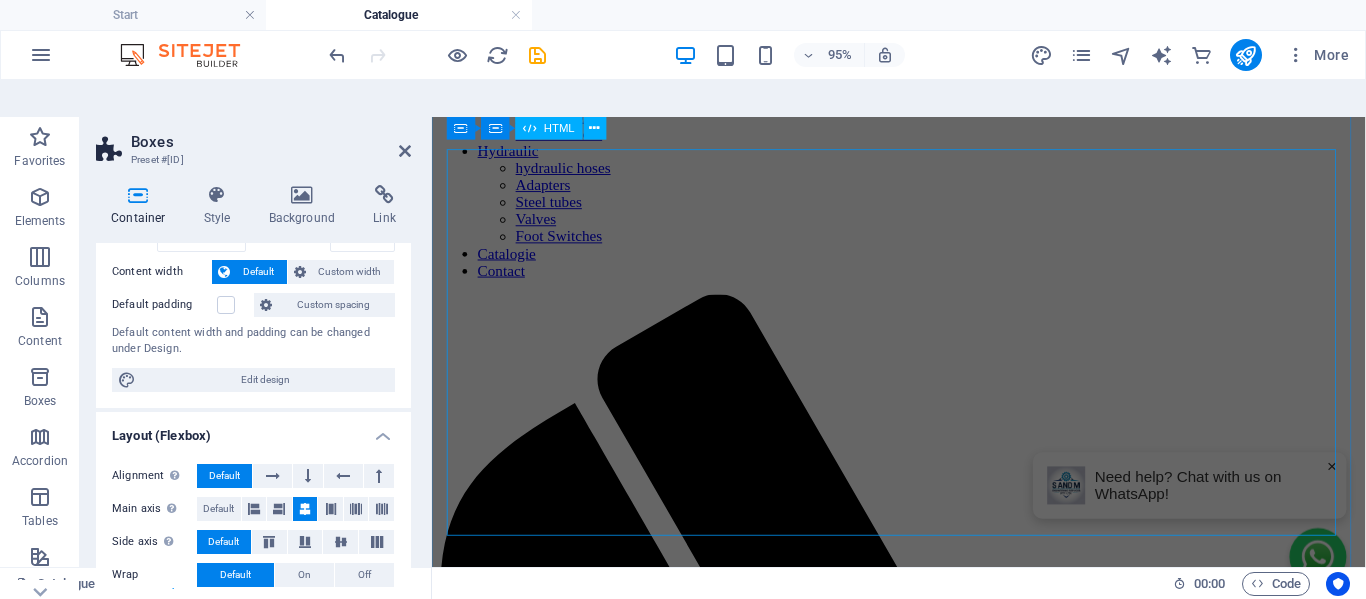 scroll, scrollTop: 0, scrollLeft: 0, axis: both 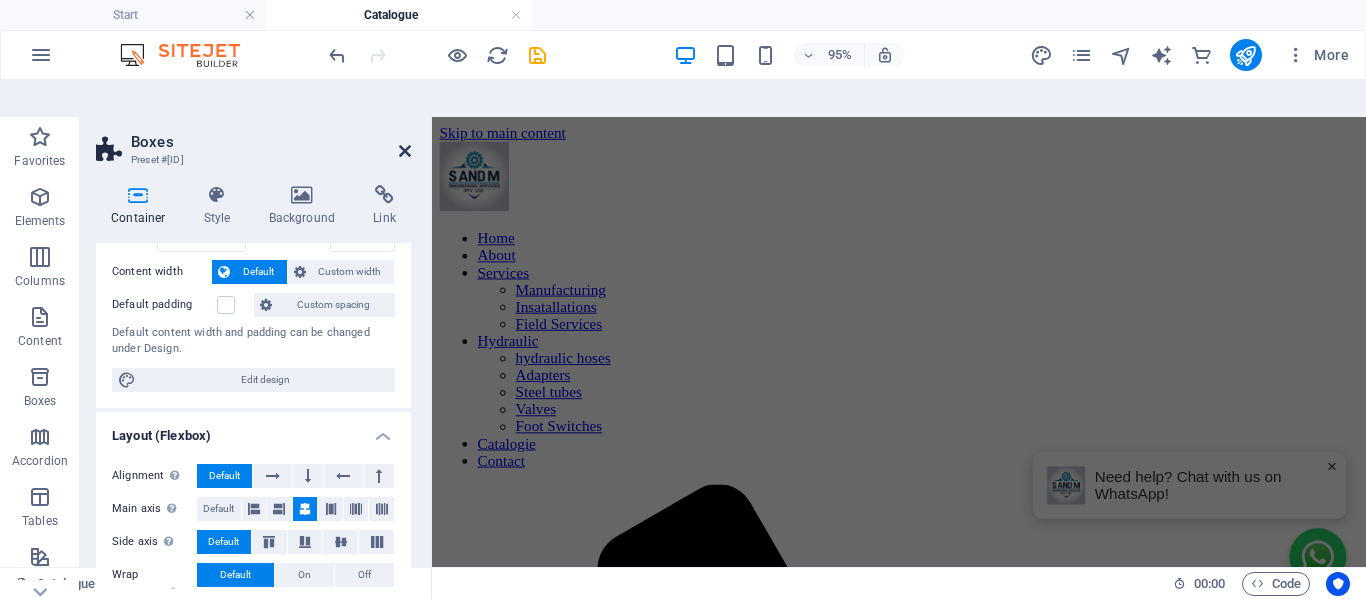 click at bounding box center (405, 151) 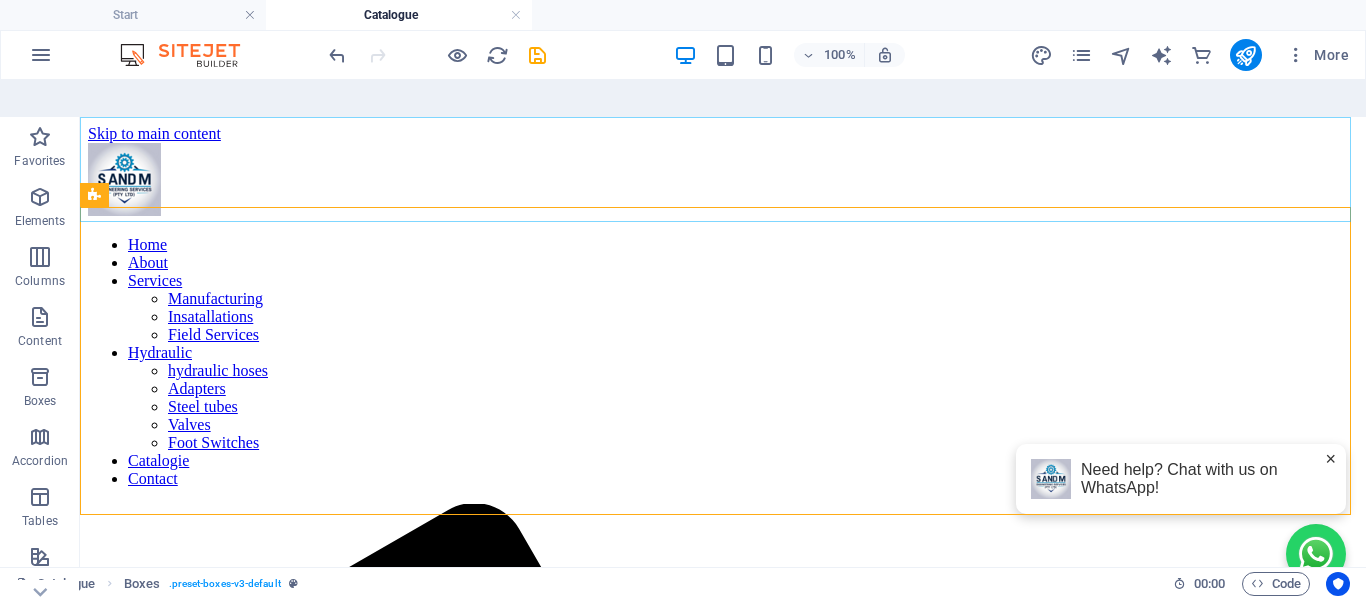 scroll, scrollTop: 582, scrollLeft: 0, axis: vertical 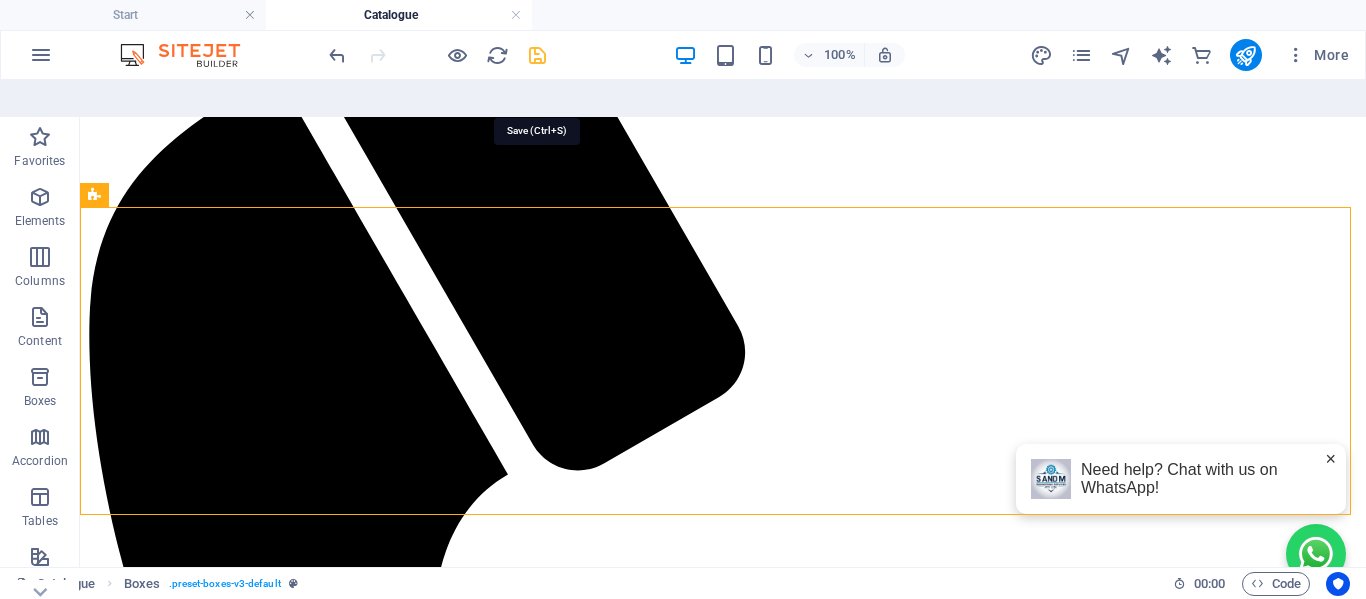 click at bounding box center [537, 55] 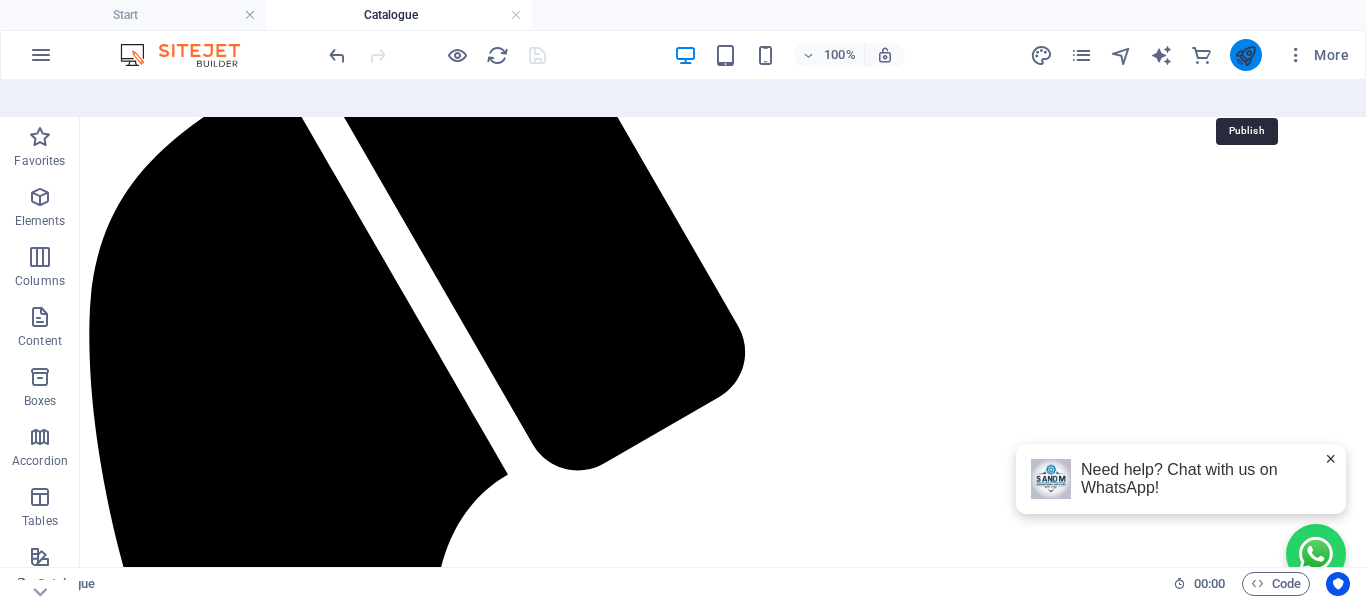click at bounding box center [1245, 55] 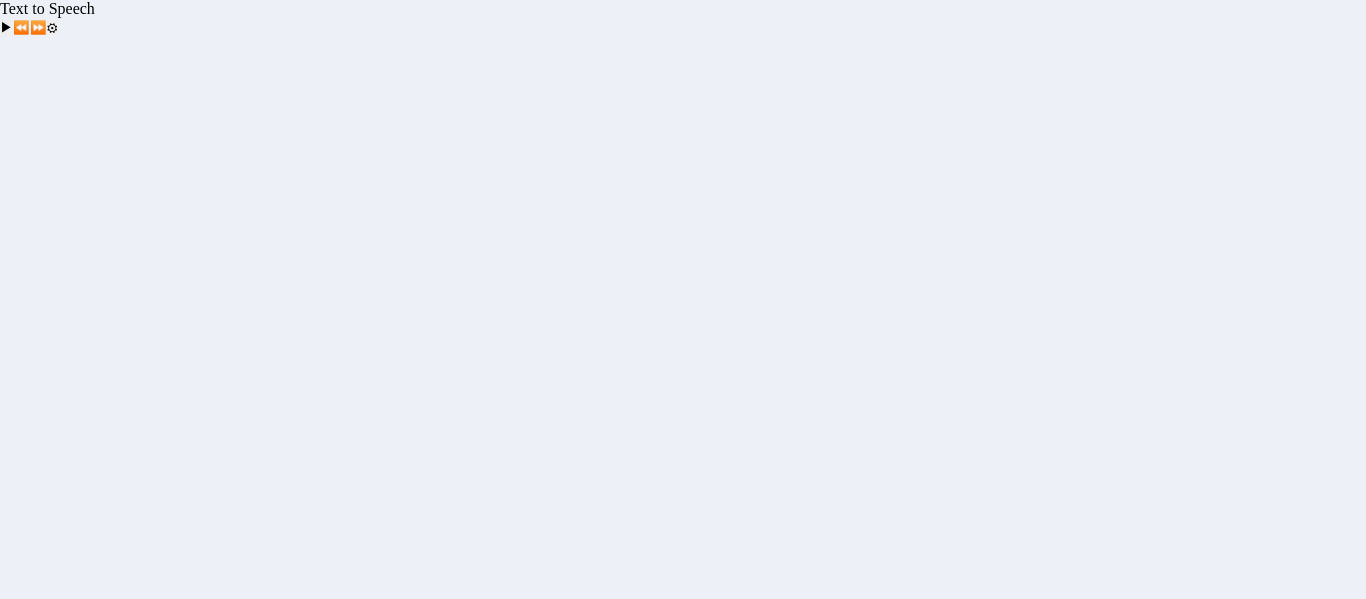 scroll, scrollTop: 0, scrollLeft: 0, axis: both 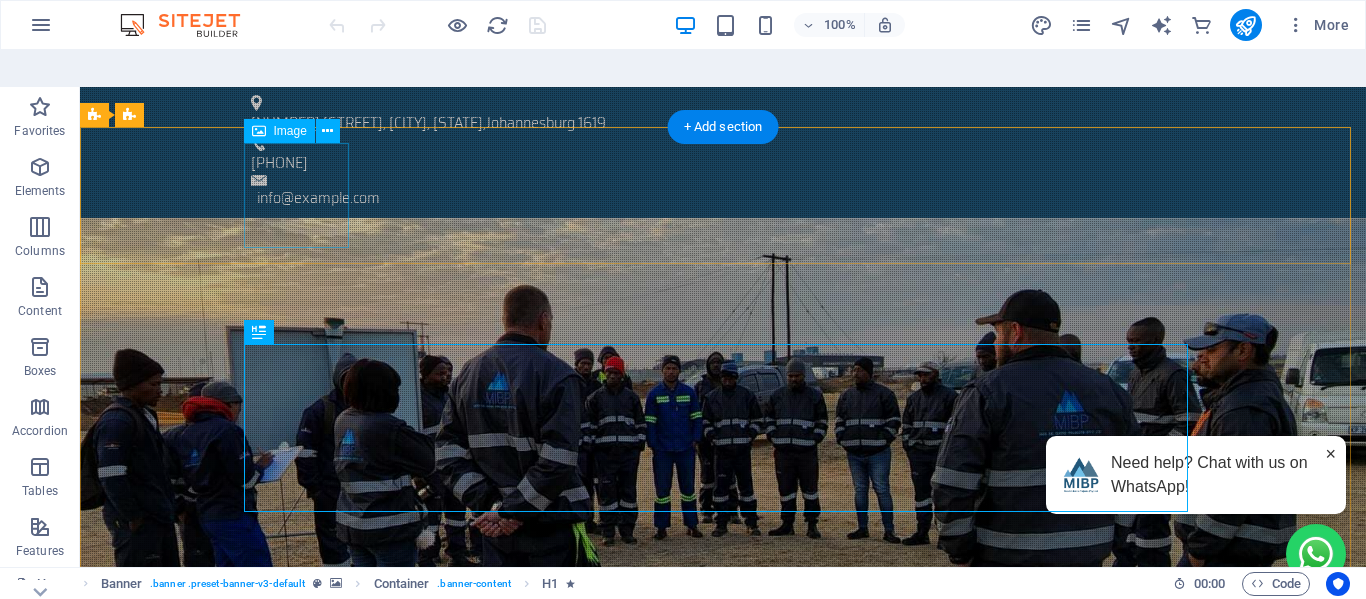 click at bounding box center [723, 808] 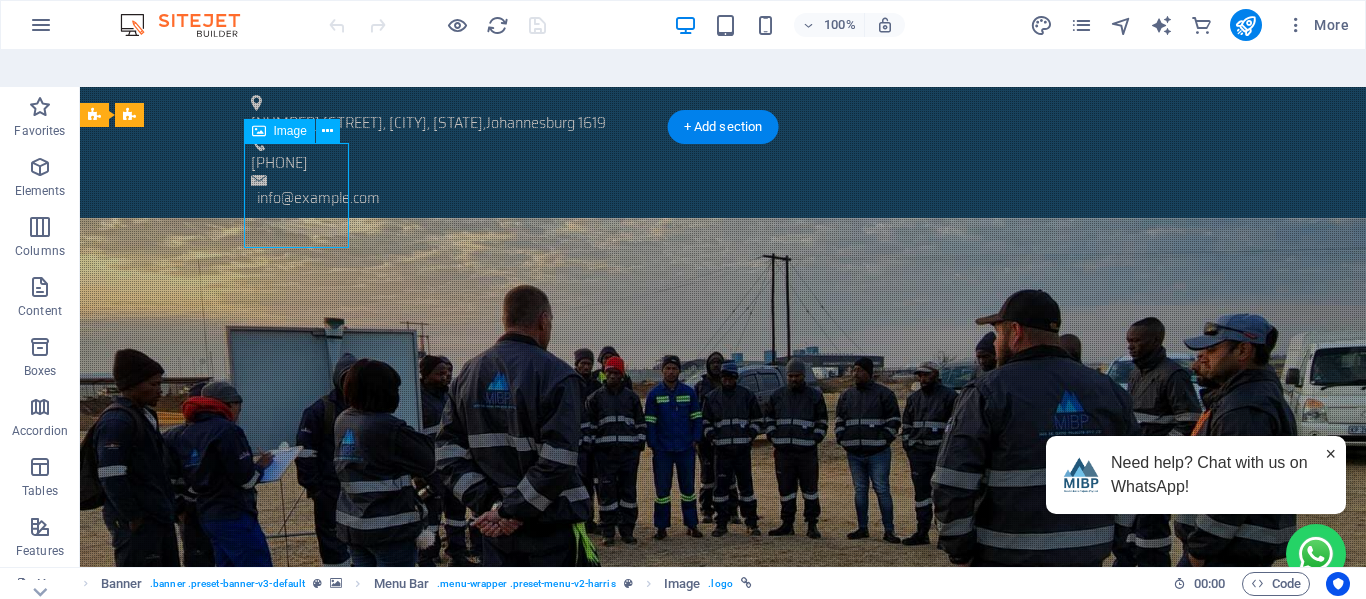 click at bounding box center (723, 808) 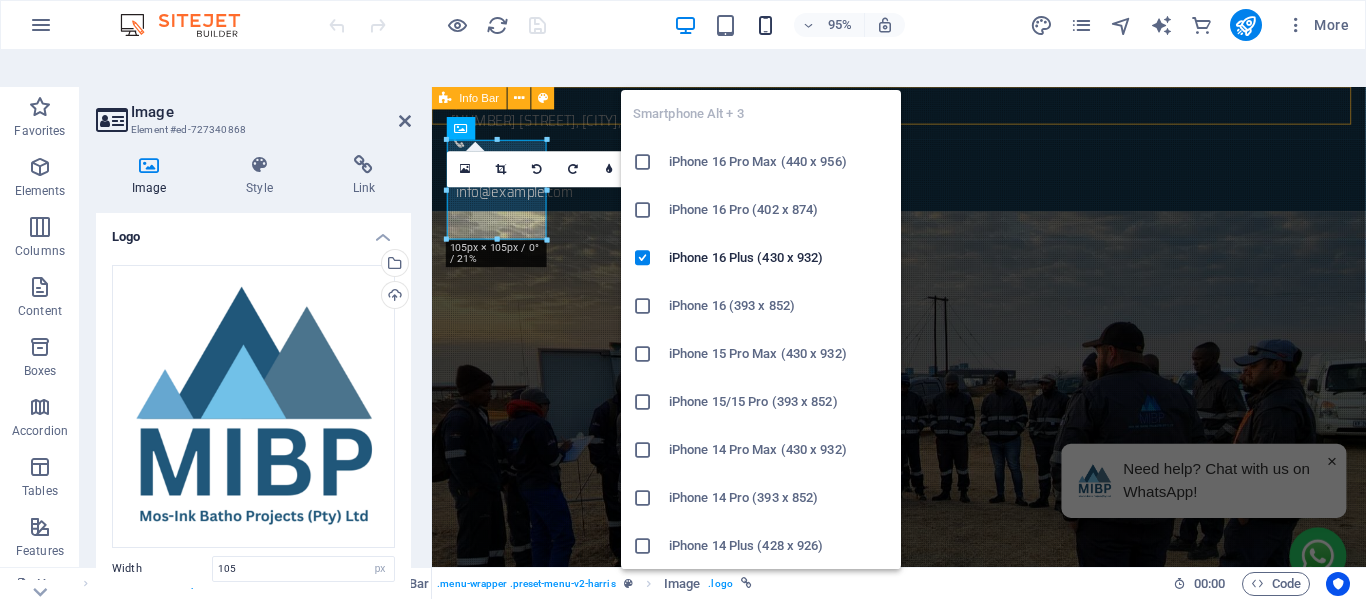 click at bounding box center (765, 25) 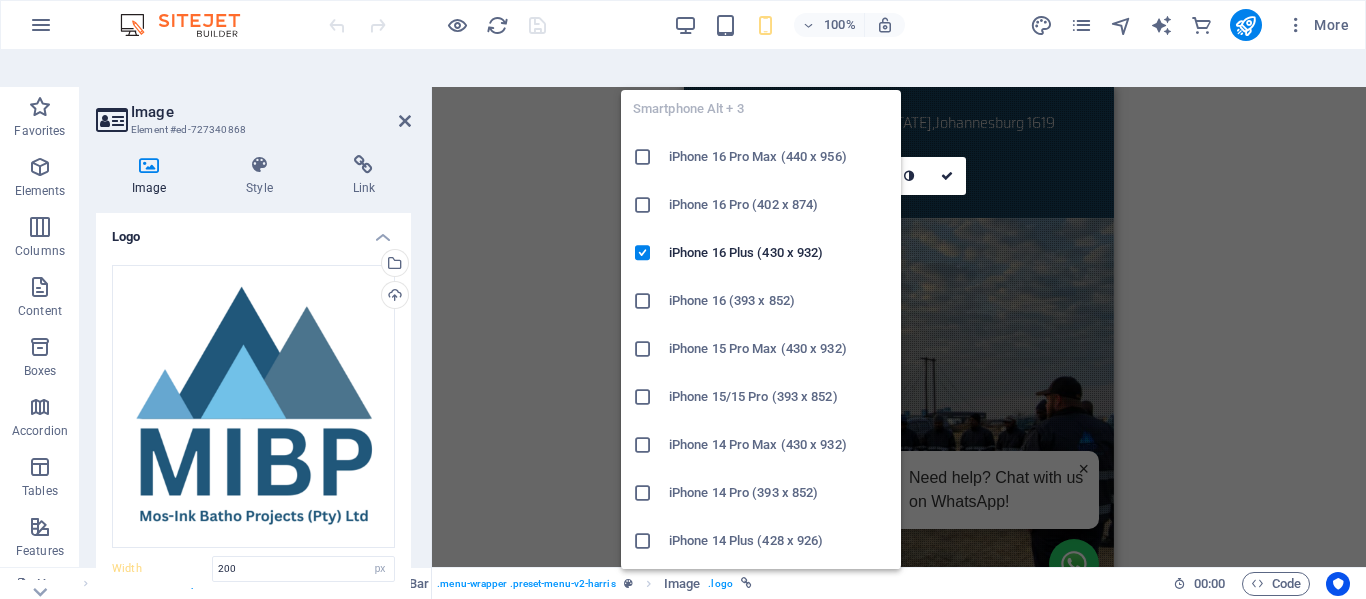 scroll, scrollTop: 0, scrollLeft: 0, axis: both 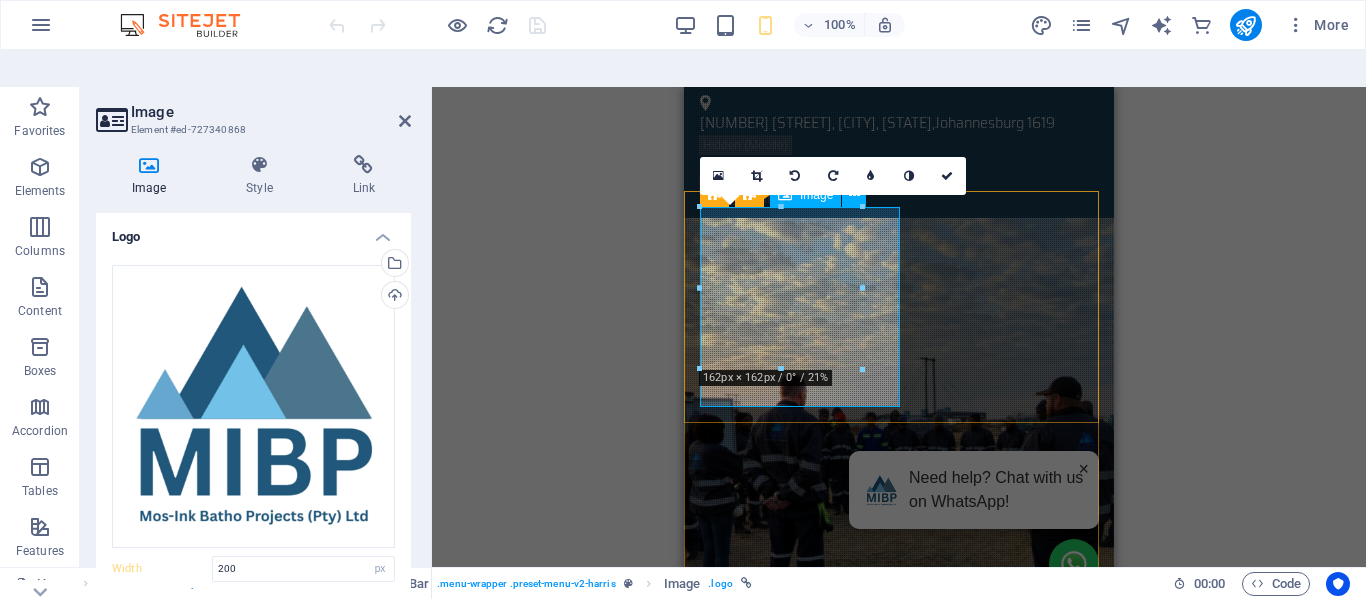 click at bounding box center (899, 856) 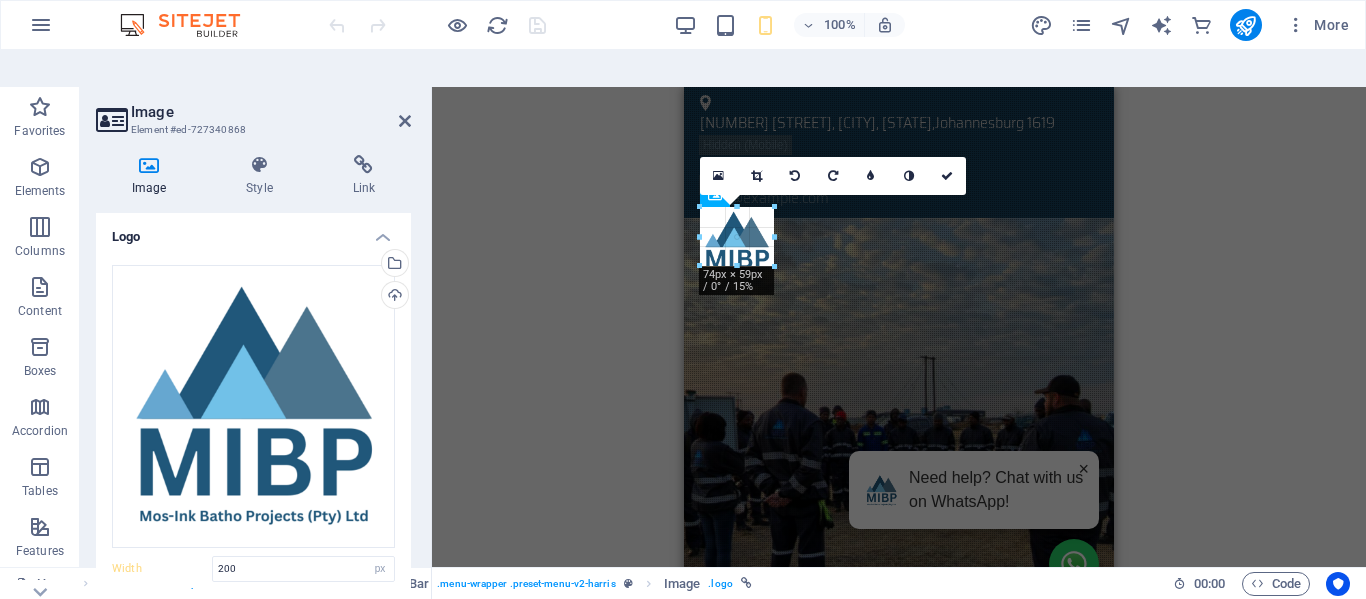 drag, startPoint x: 864, startPoint y: 249, endPoint x: 774, endPoint y: 181, distance: 112.80071 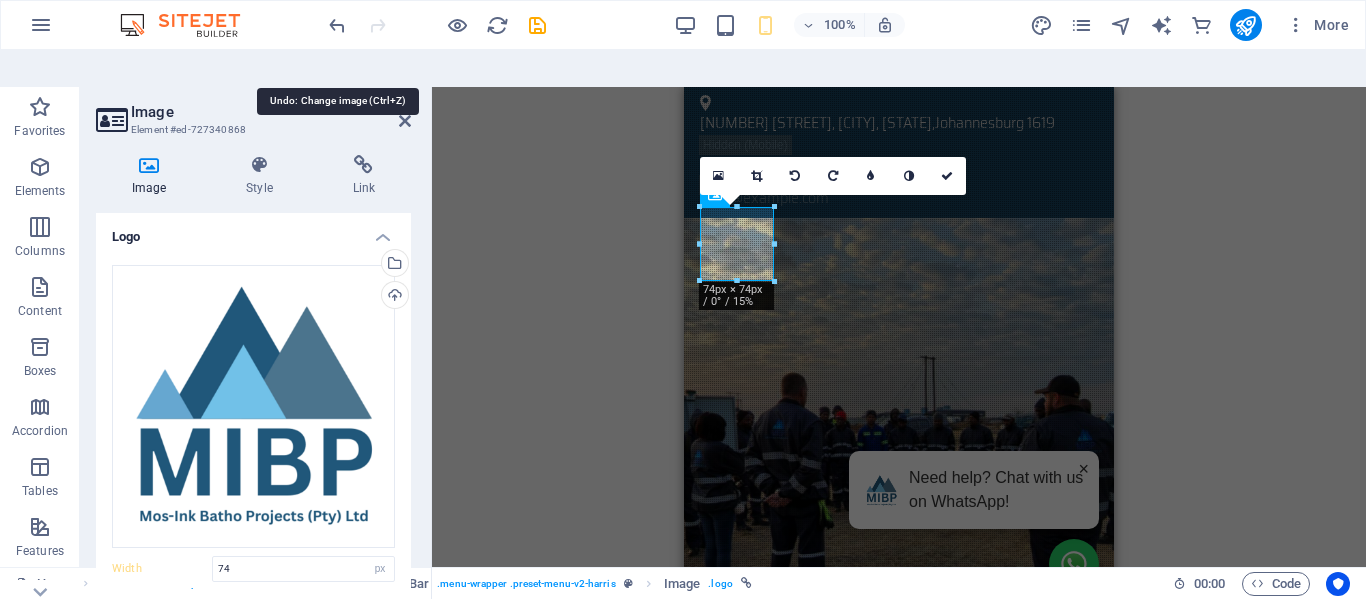 click at bounding box center [337, 25] 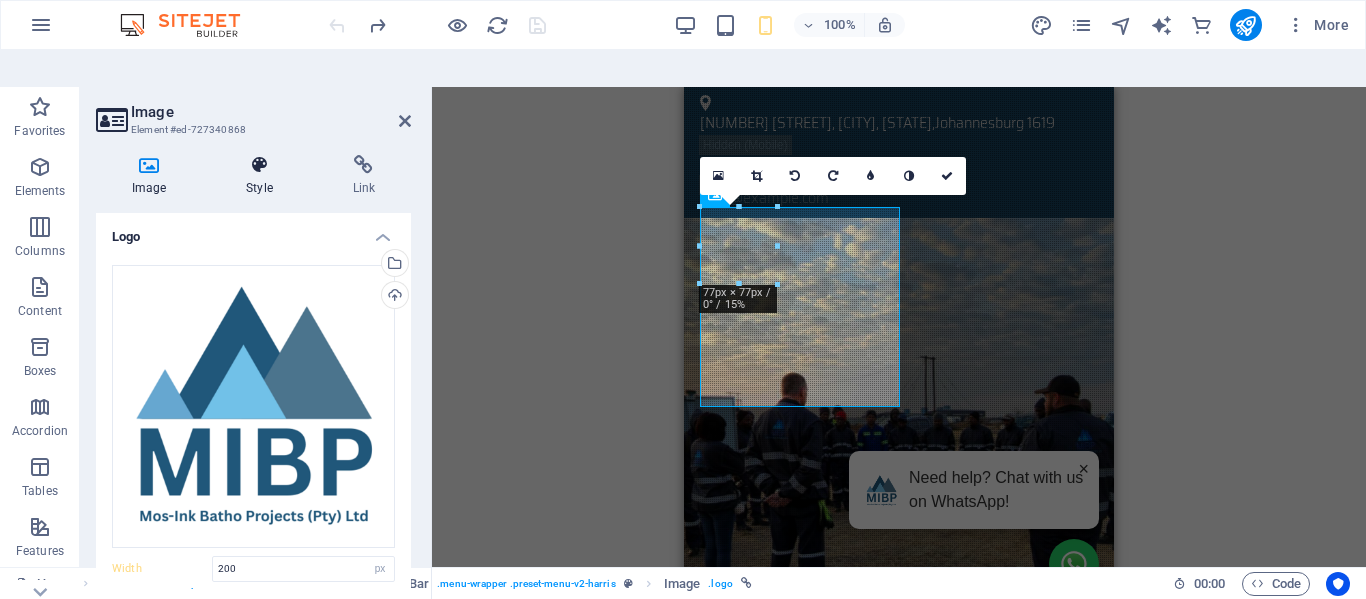 click at bounding box center [259, 165] 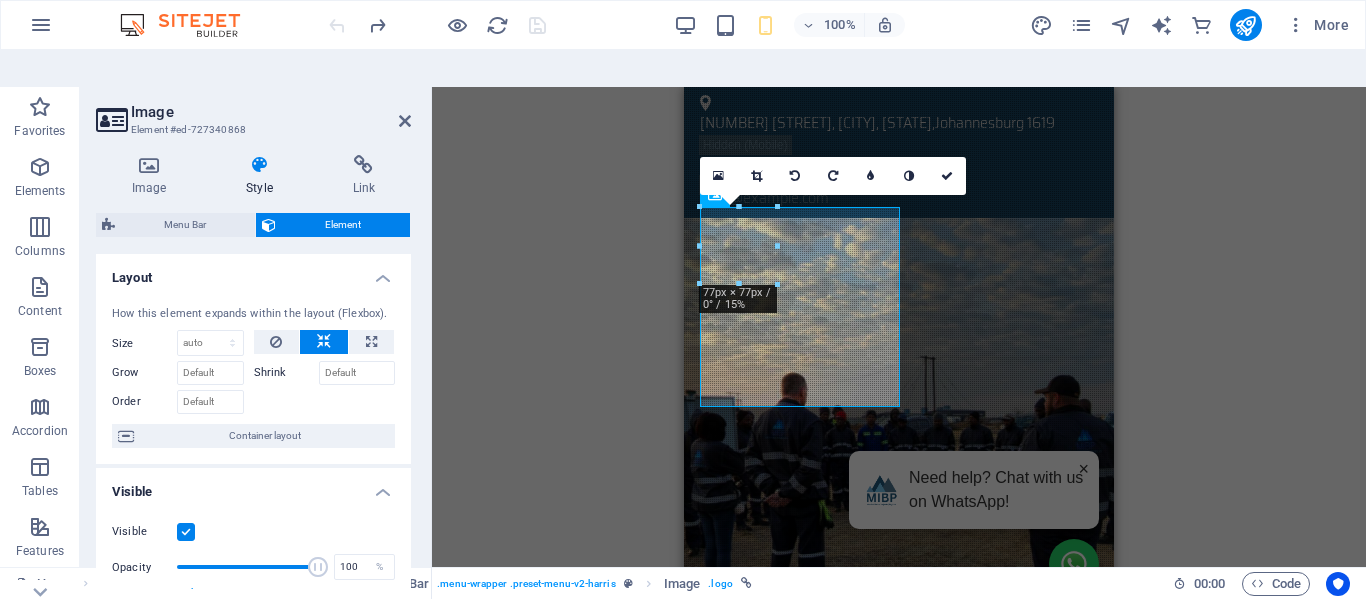 click on "H1   Banner   Container   Banner   Menu Bar   Menu   Banner   Image   Container   Text   Info Bar   Container   Container 180 170 160 150 140 130 120 110 100 90 80 70 60 50 40 30 20 10 0 -10 -20 -30 -40 -50 -60 -70 -80 -90 -100 -110 -120 -130 -140 -150 -160 -170 77px × 77px / 0° / 15% 16:10 16:9 4:3 1:1 1:2 0" at bounding box center (899, 345) 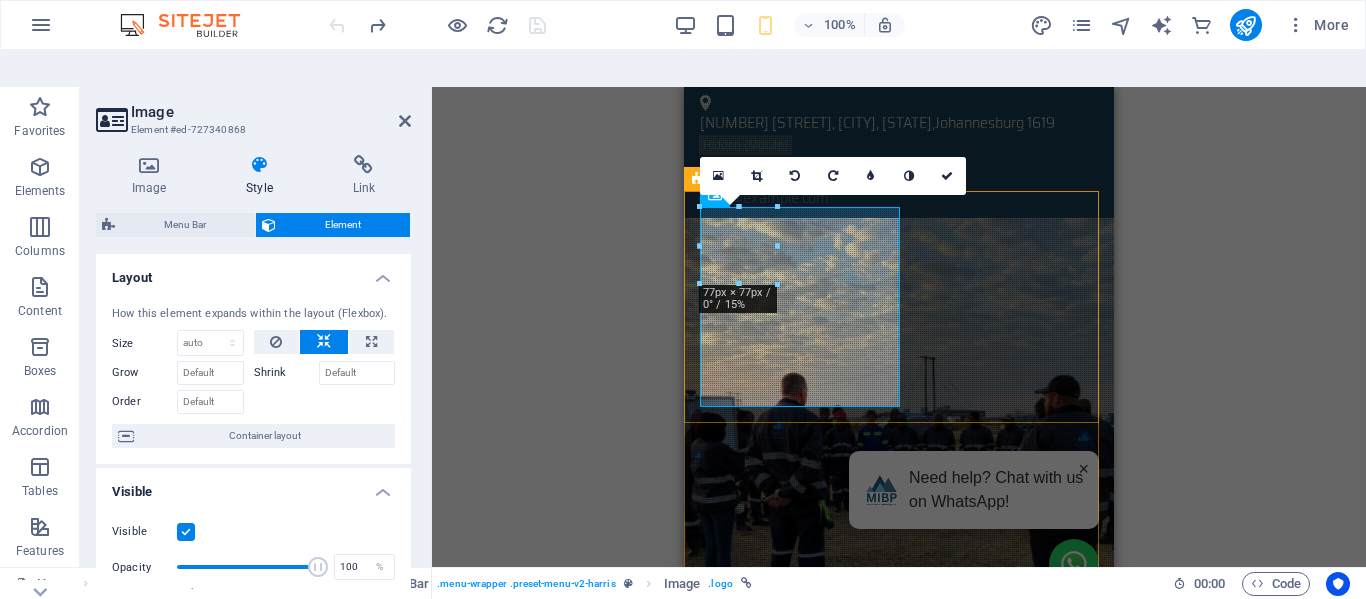 click on "Home About Services Civil Mechanical Electrical Consulting Environmental Equipment For Hire Contact" at bounding box center (899, 863) 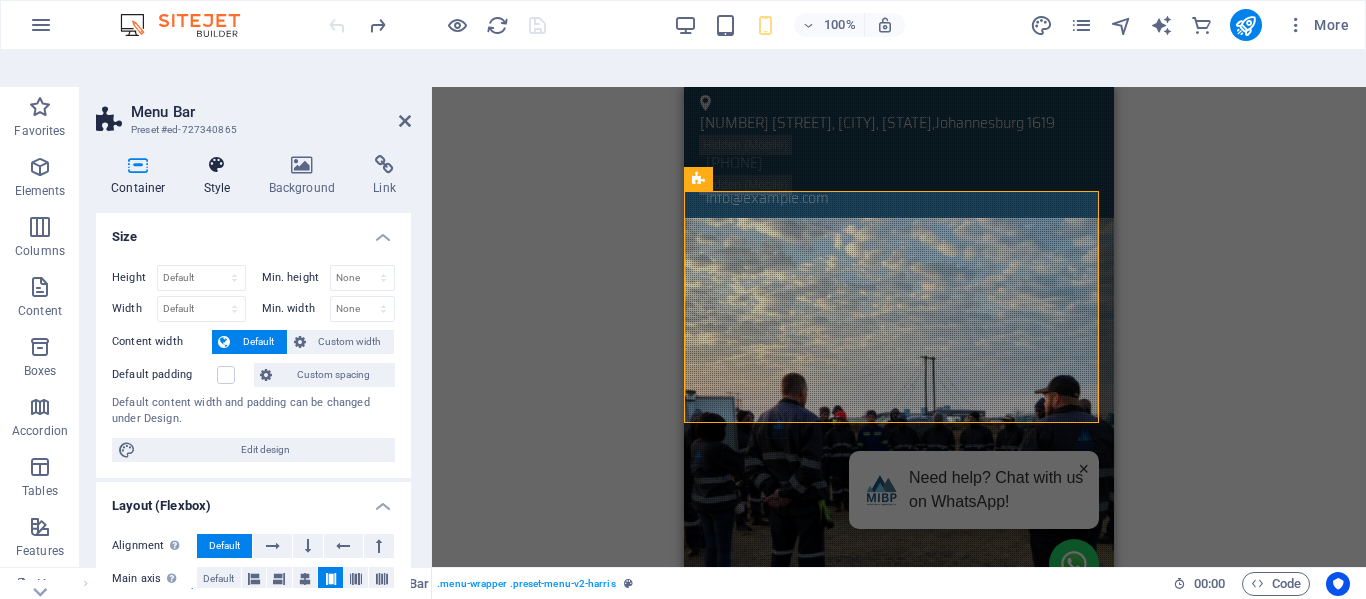 click at bounding box center [217, 165] 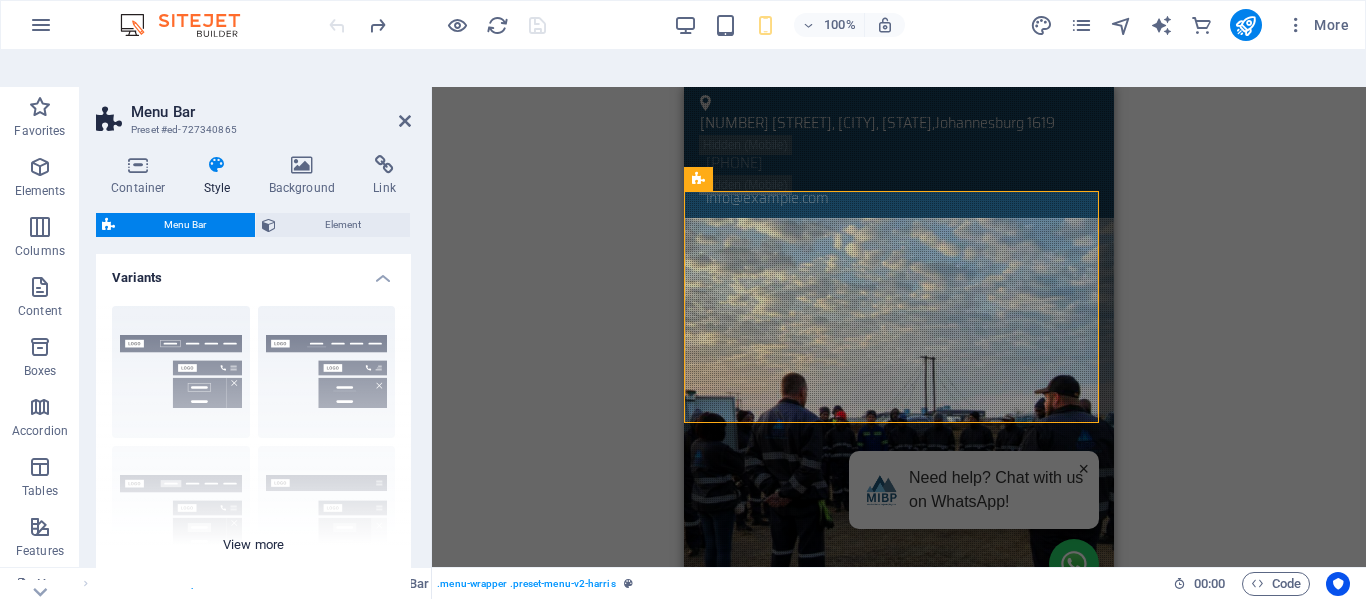 click on "Border Centered Default Fixed Loki Trigger Wide XXL" at bounding box center [253, 440] 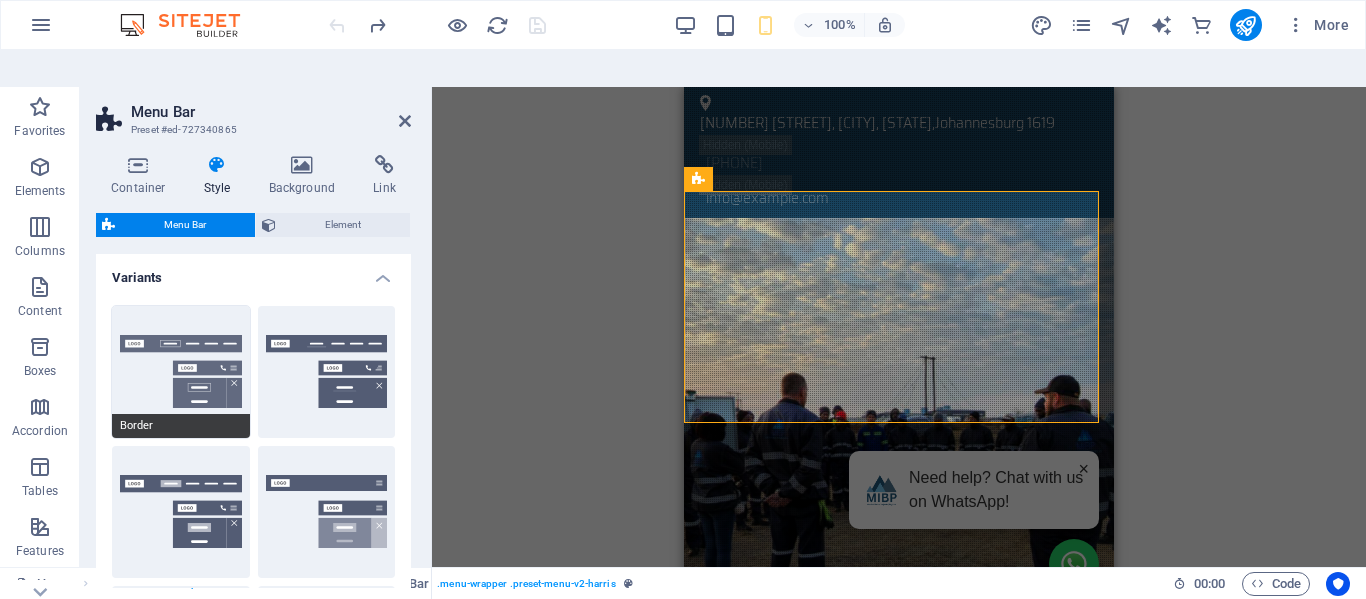 click on "Border" at bounding box center (181, 372) 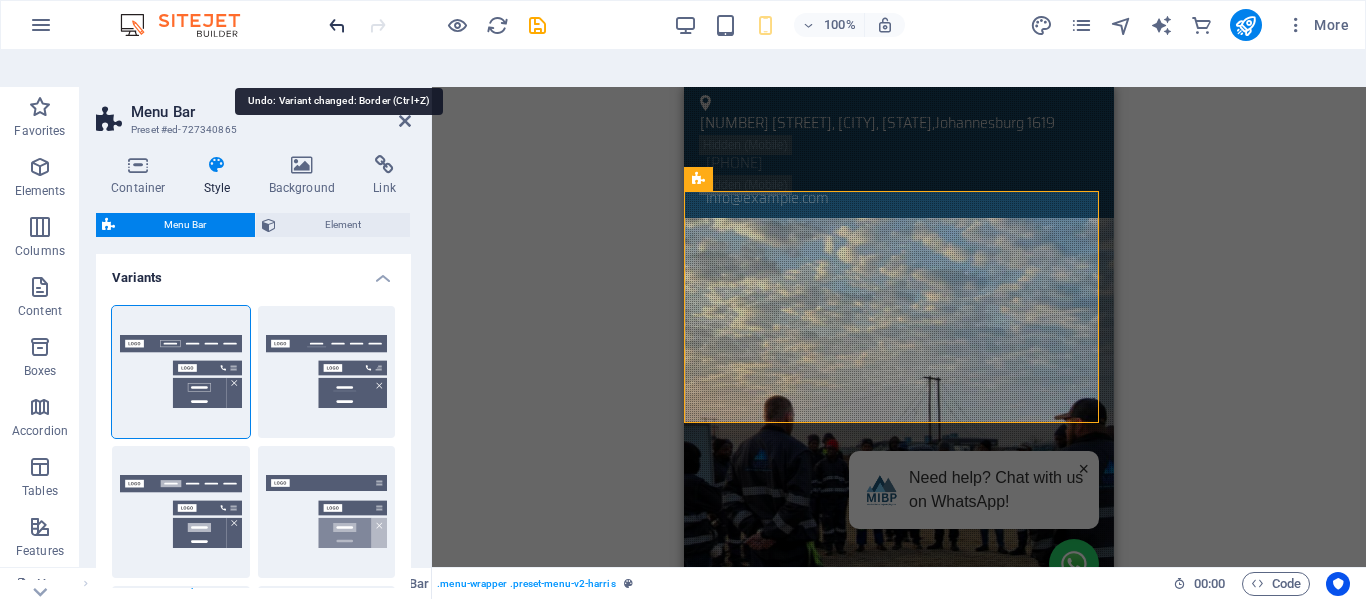 click at bounding box center (337, 25) 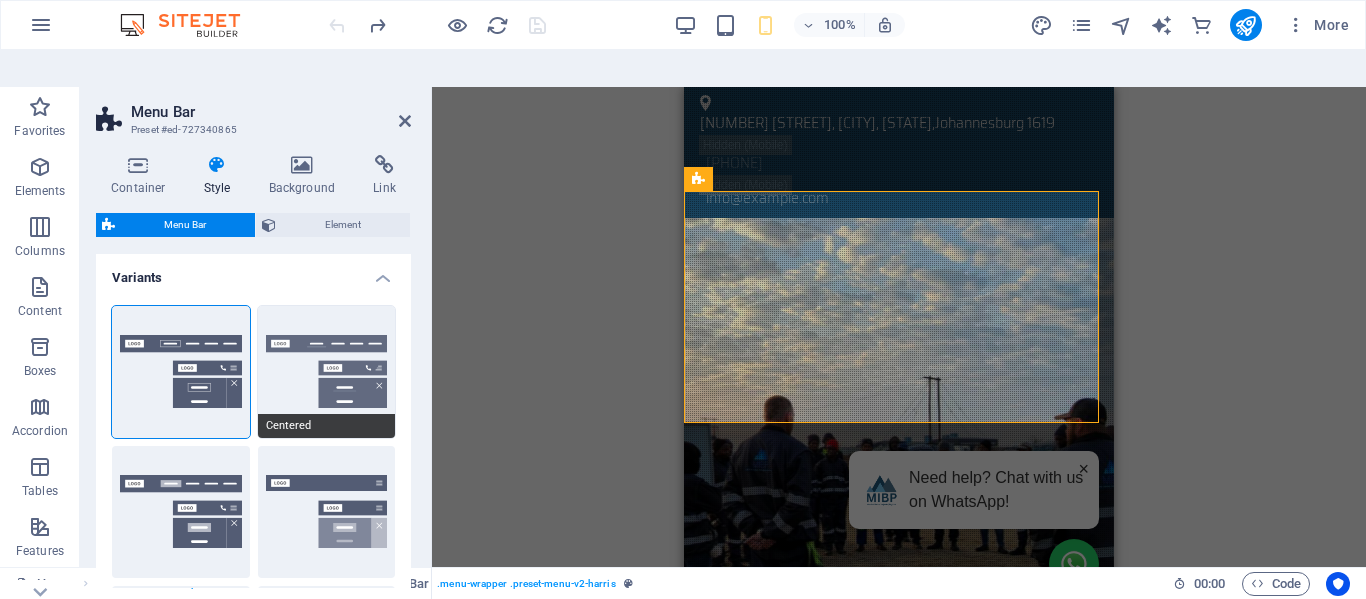 click on "Centered" at bounding box center (327, 372) 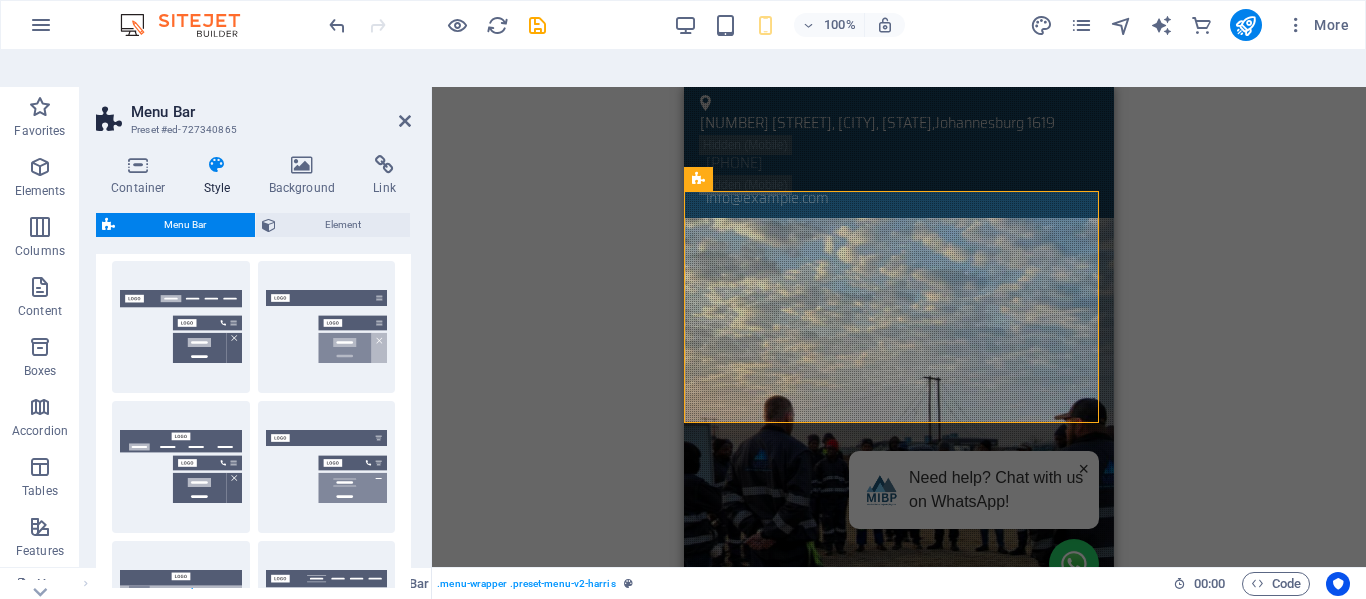 scroll, scrollTop: 200, scrollLeft: 0, axis: vertical 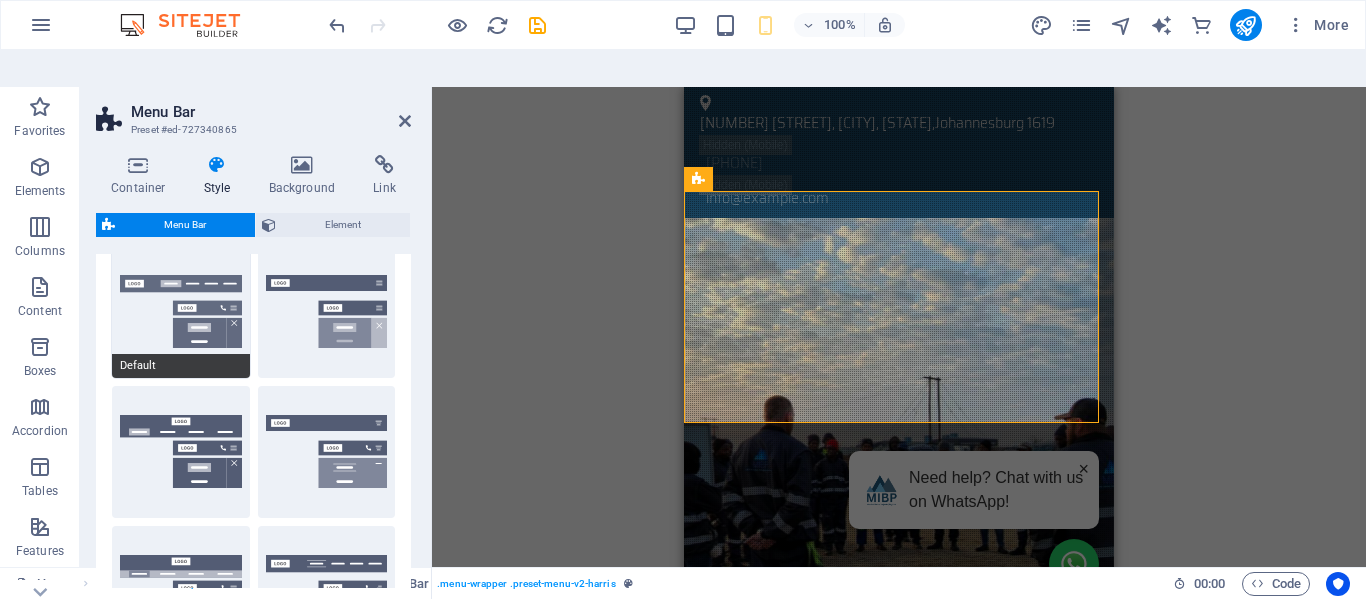 click on "Default" at bounding box center (181, 312) 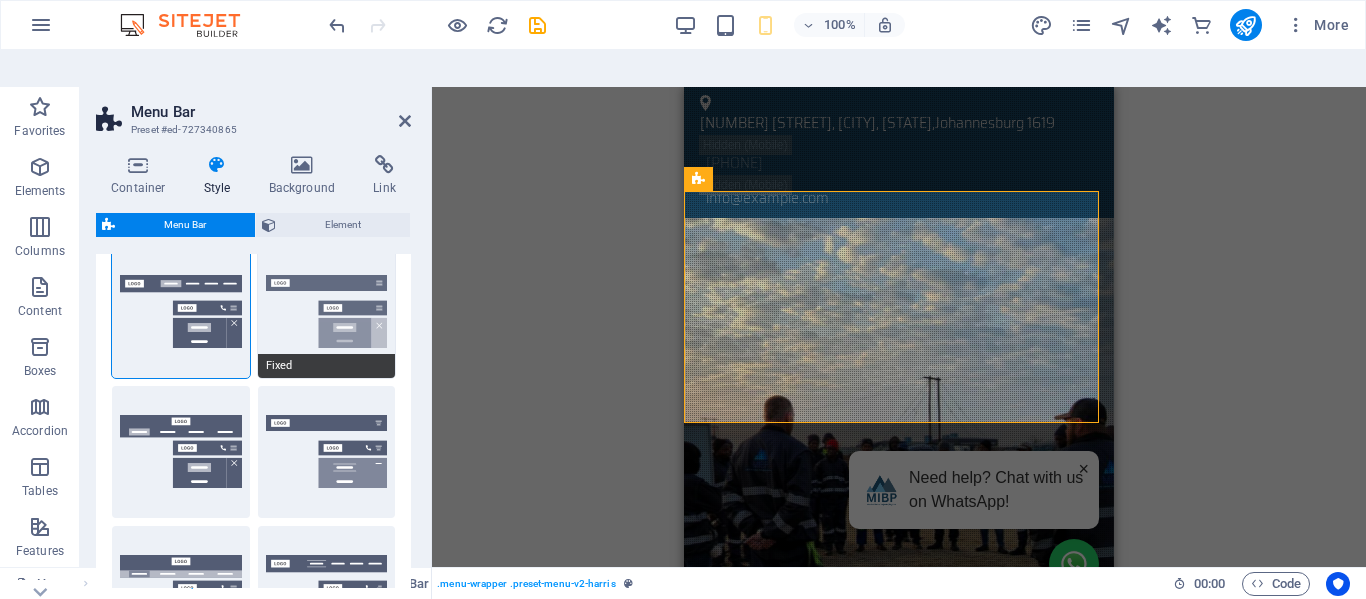 click on "Fixed" at bounding box center [327, 312] 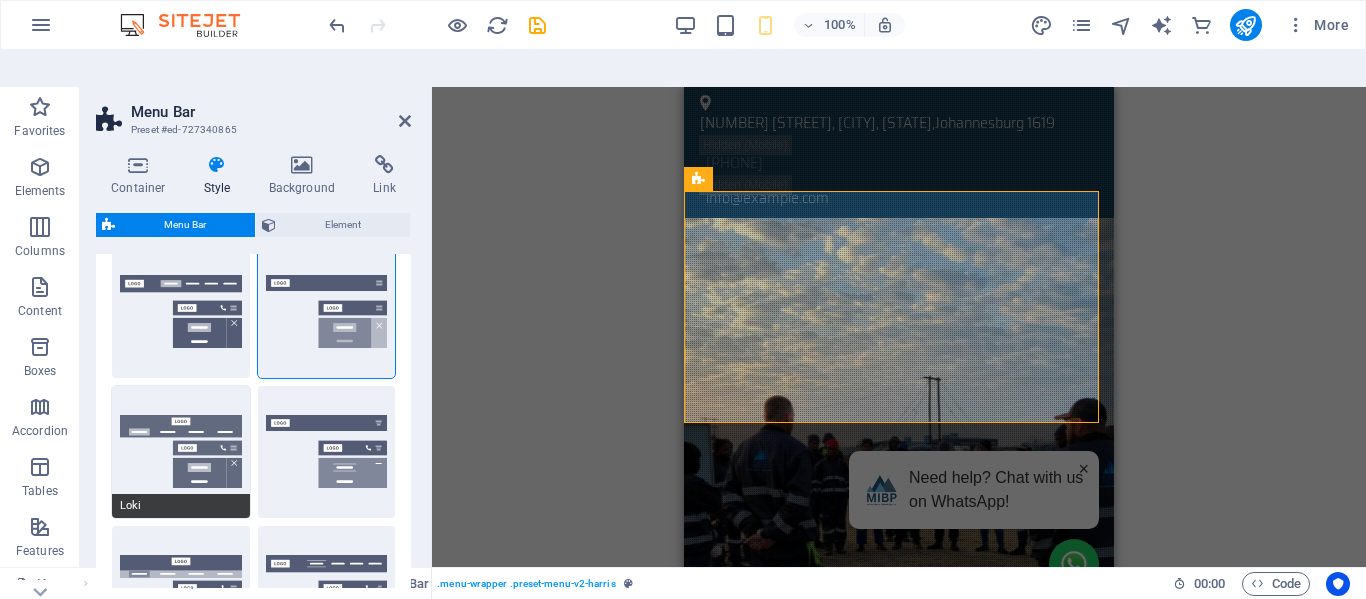 click on "Loki" at bounding box center [181, 452] 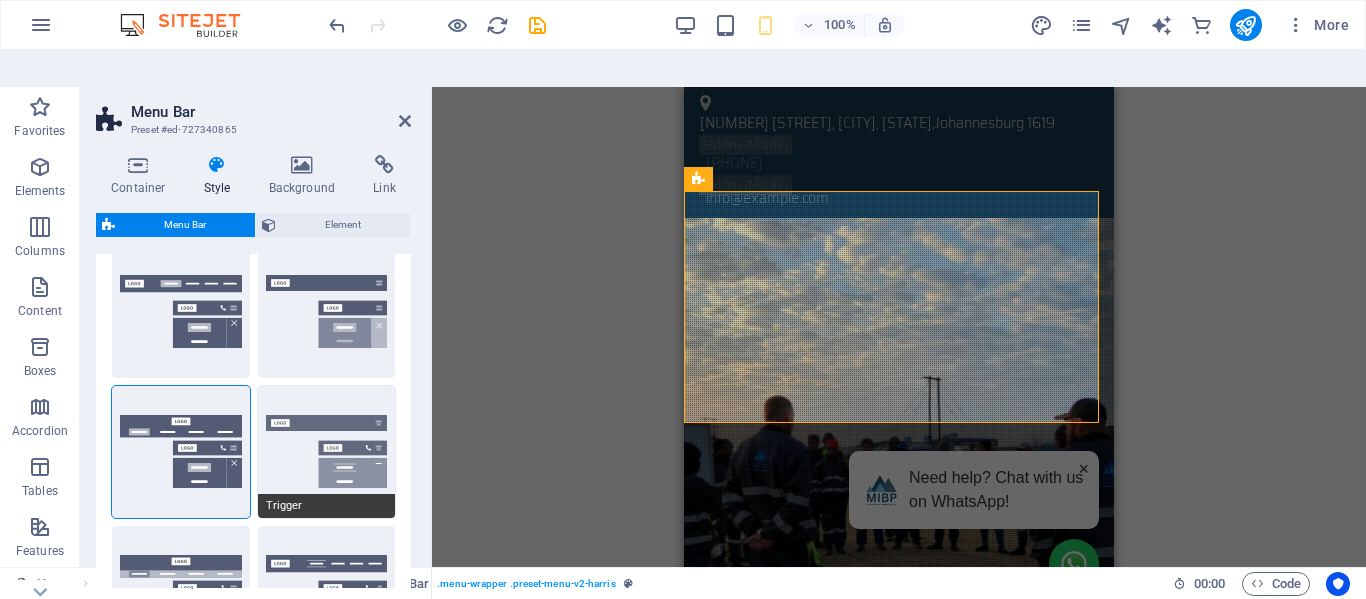 click on "Trigger" at bounding box center (327, 452) 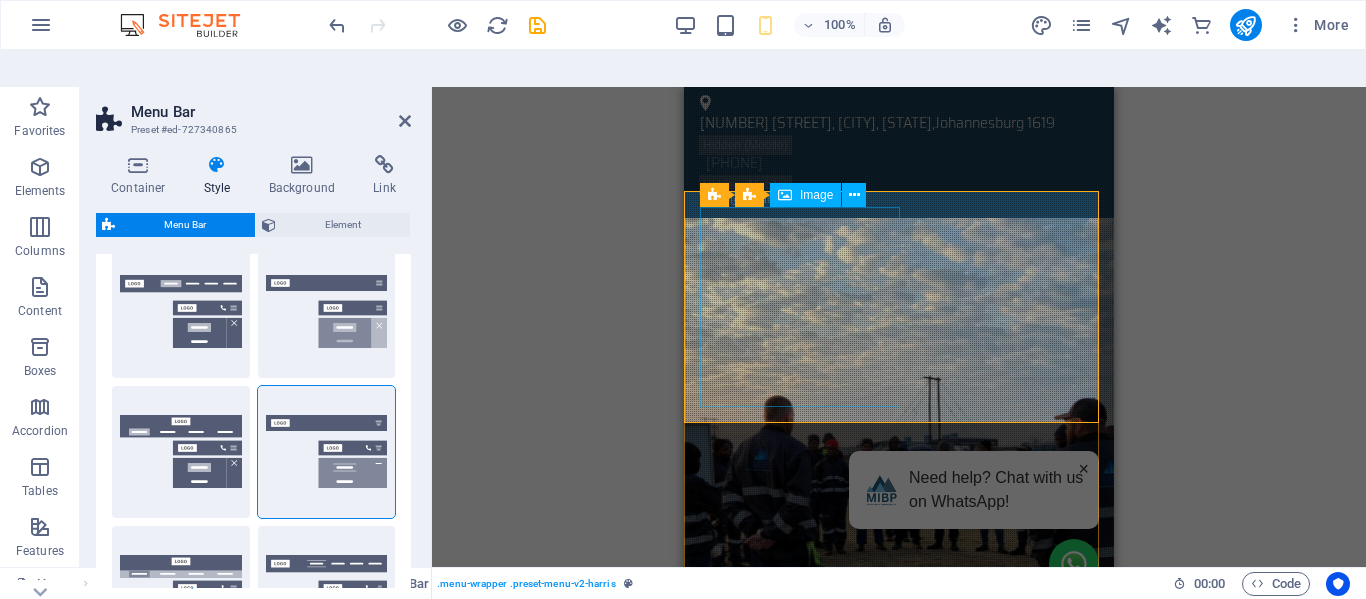 click at bounding box center [899, 927] 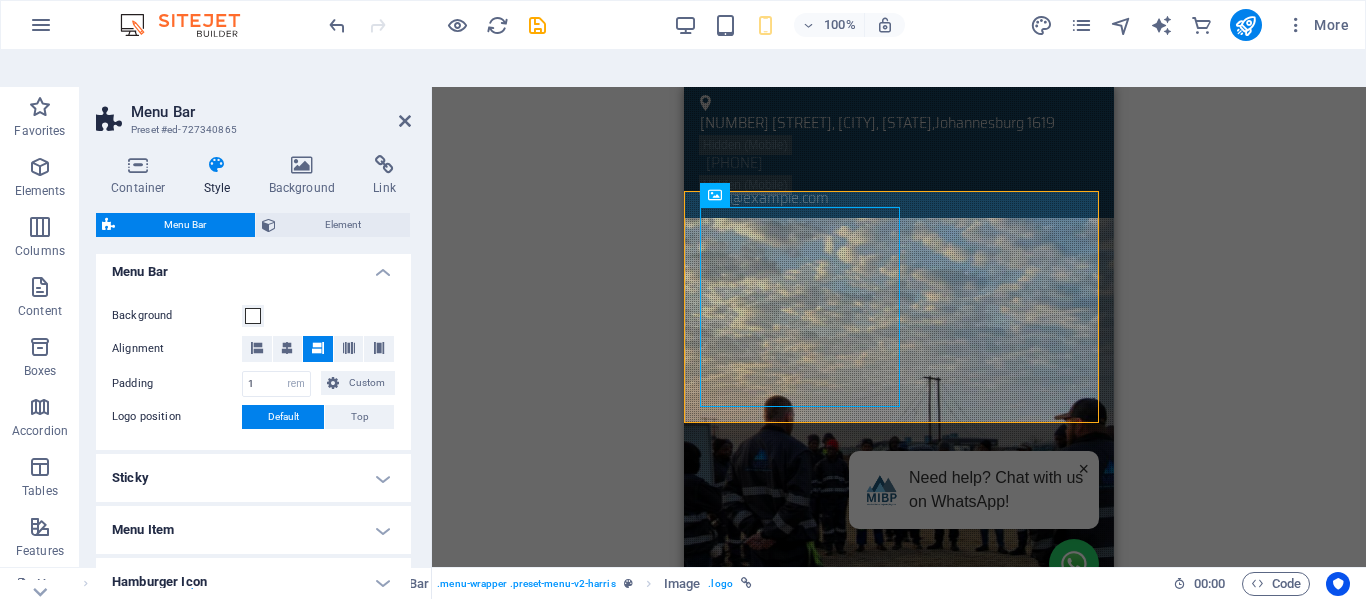 scroll, scrollTop: 600, scrollLeft: 0, axis: vertical 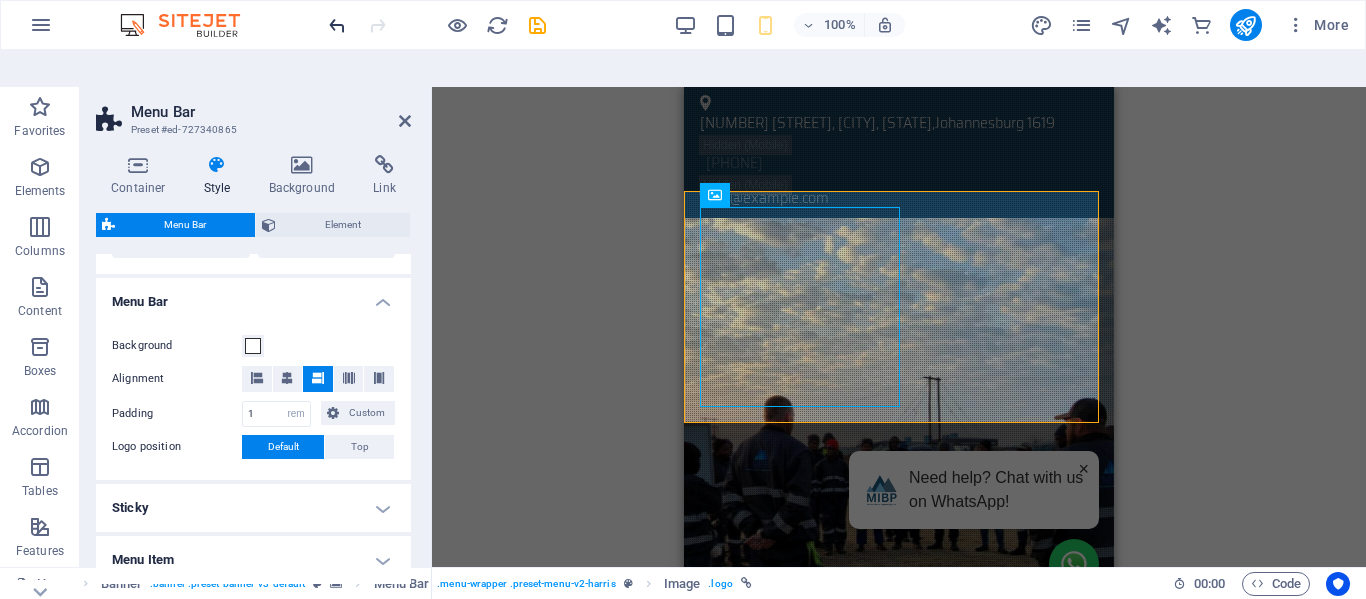 click at bounding box center [337, 25] 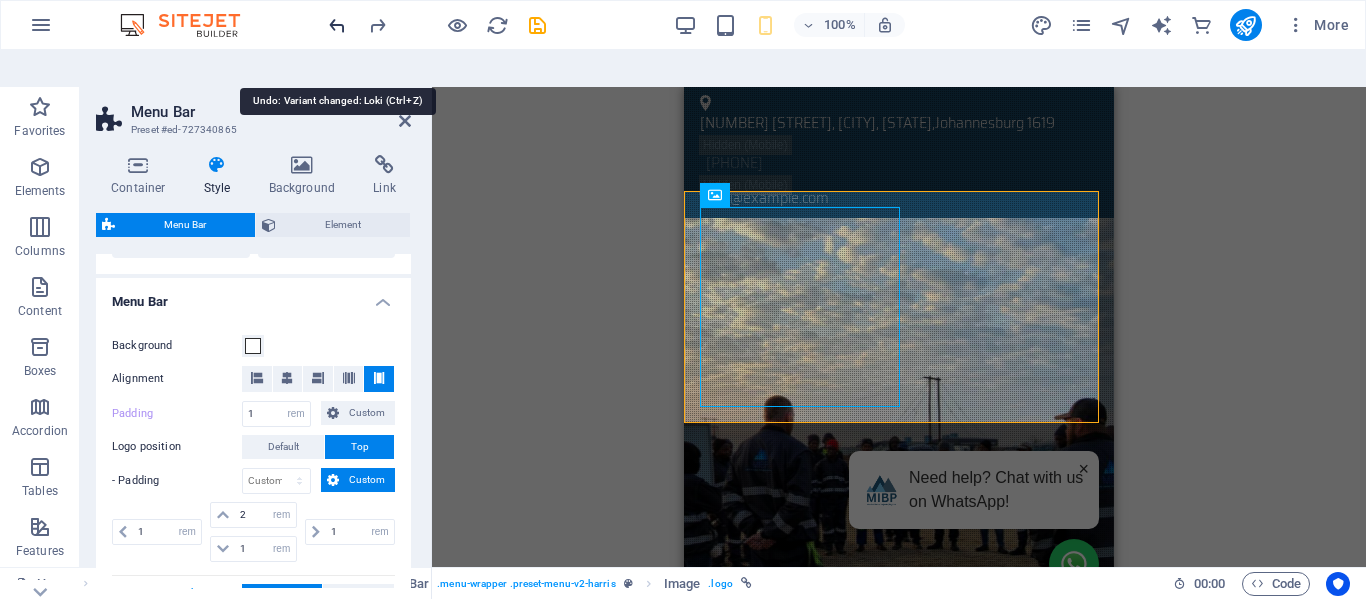 click at bounding box center (337, 25) 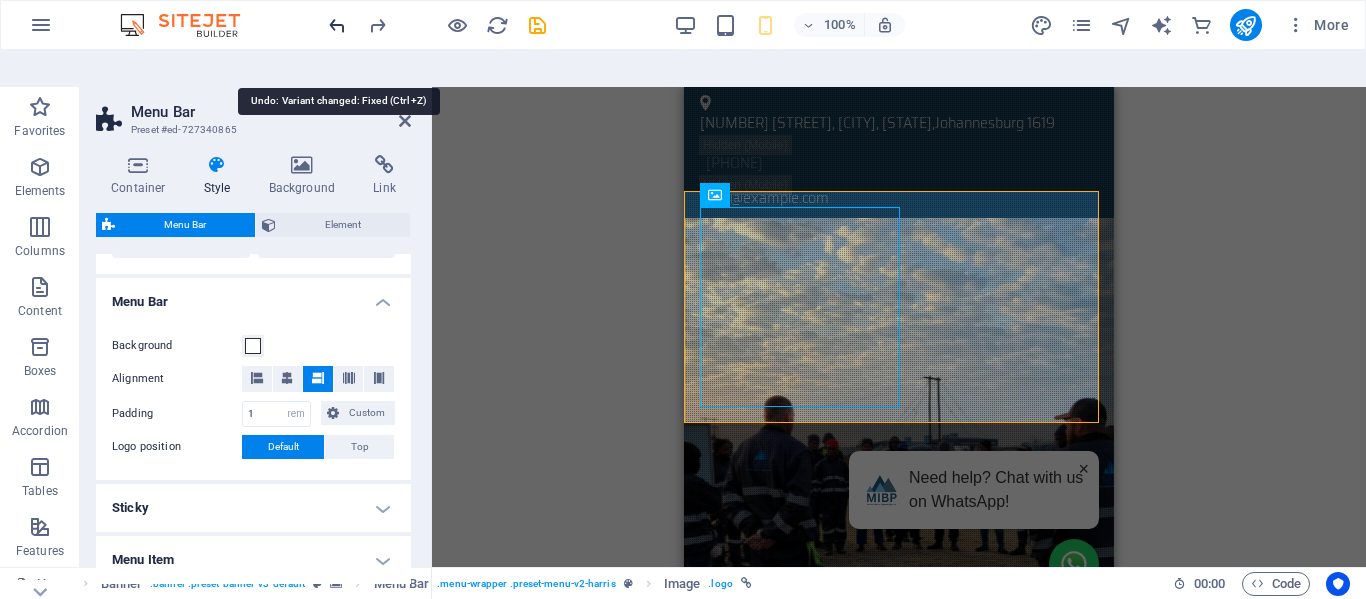 click at bounding box center [337, 25] 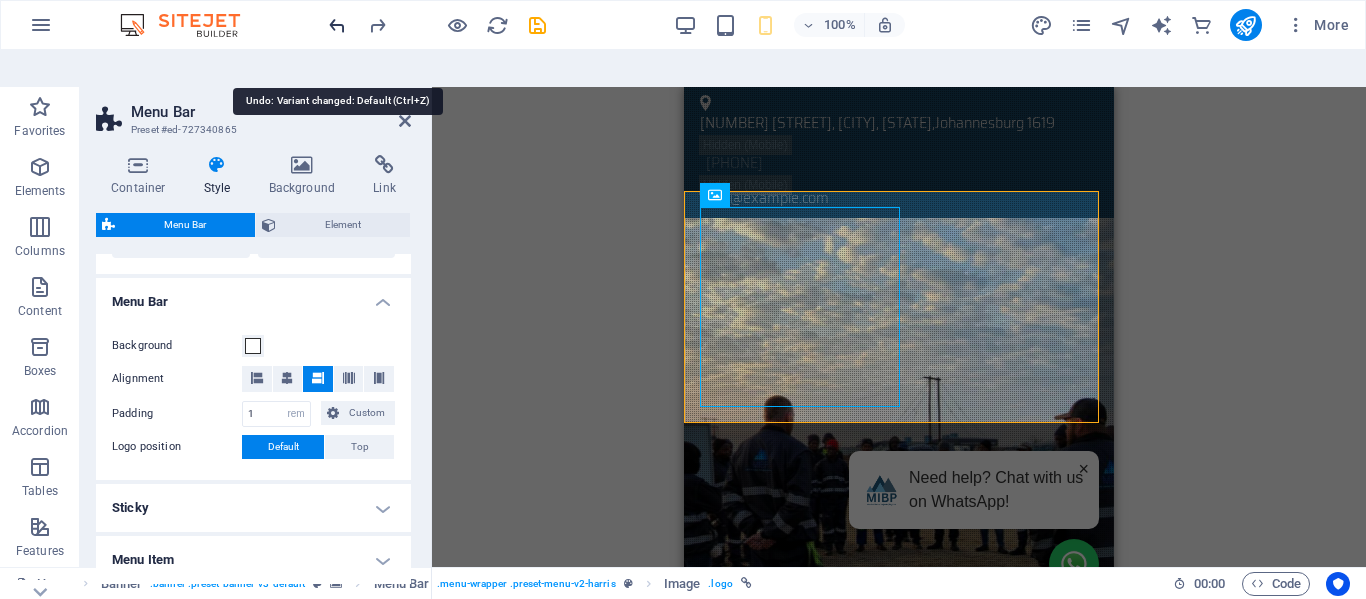 click at bounding box center [337, 25] 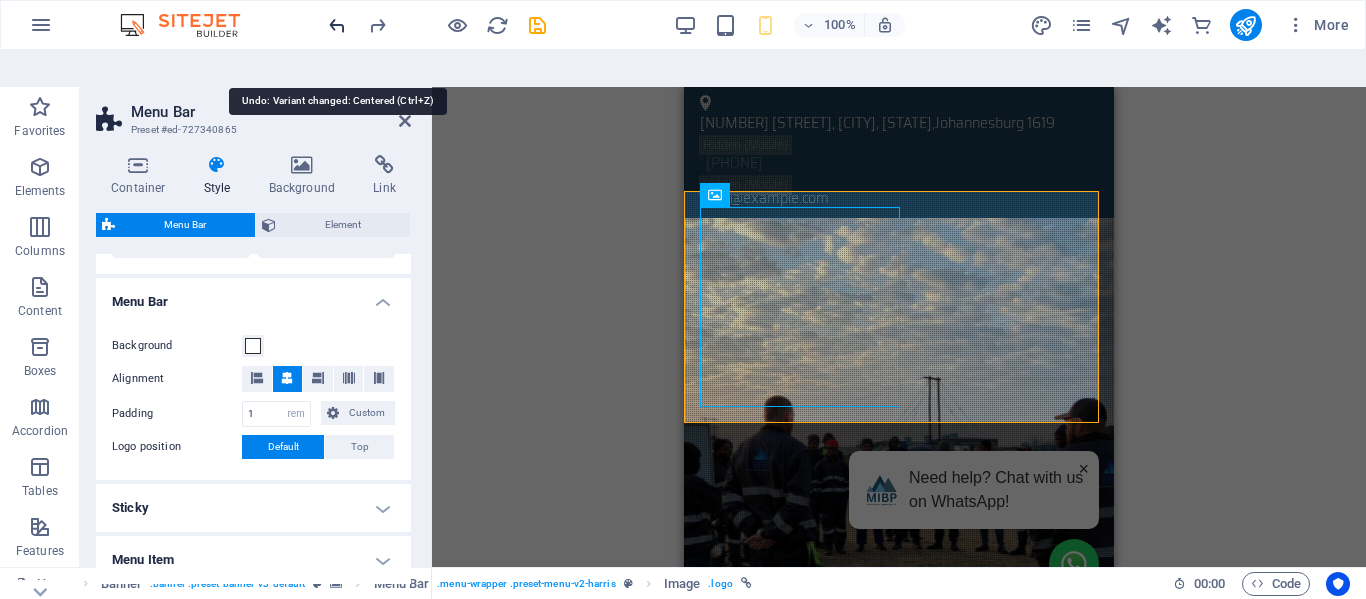 click at bounding box center [337, 25] 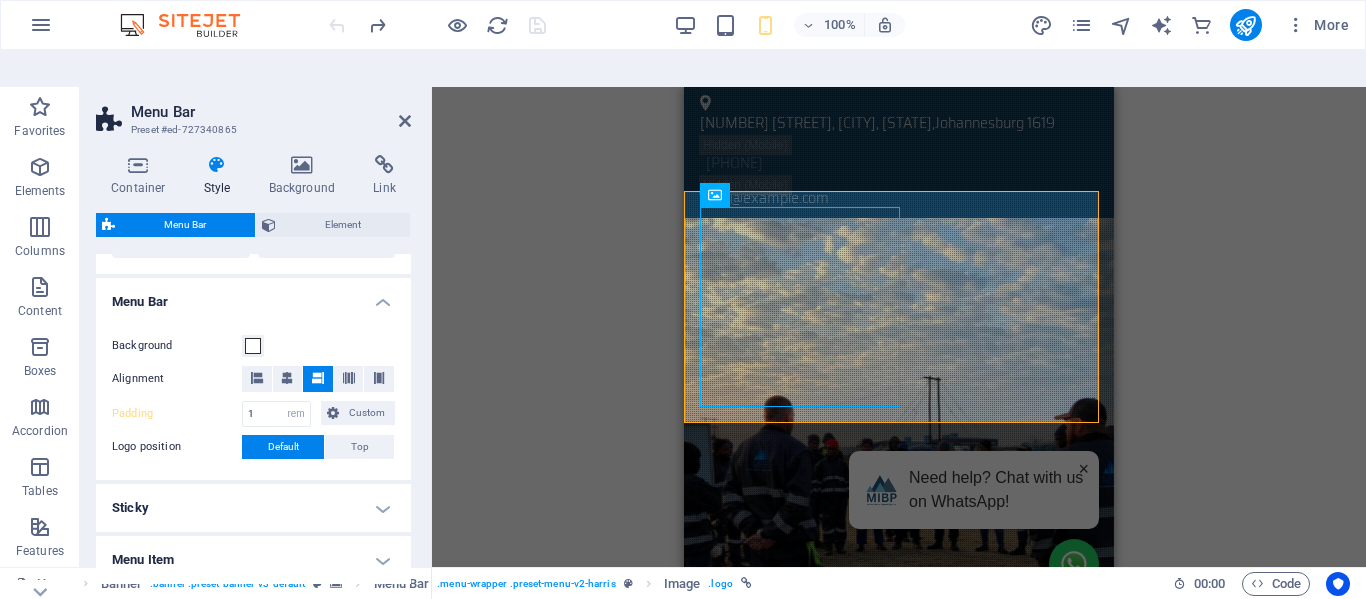 click at bounding box center [437, 25] 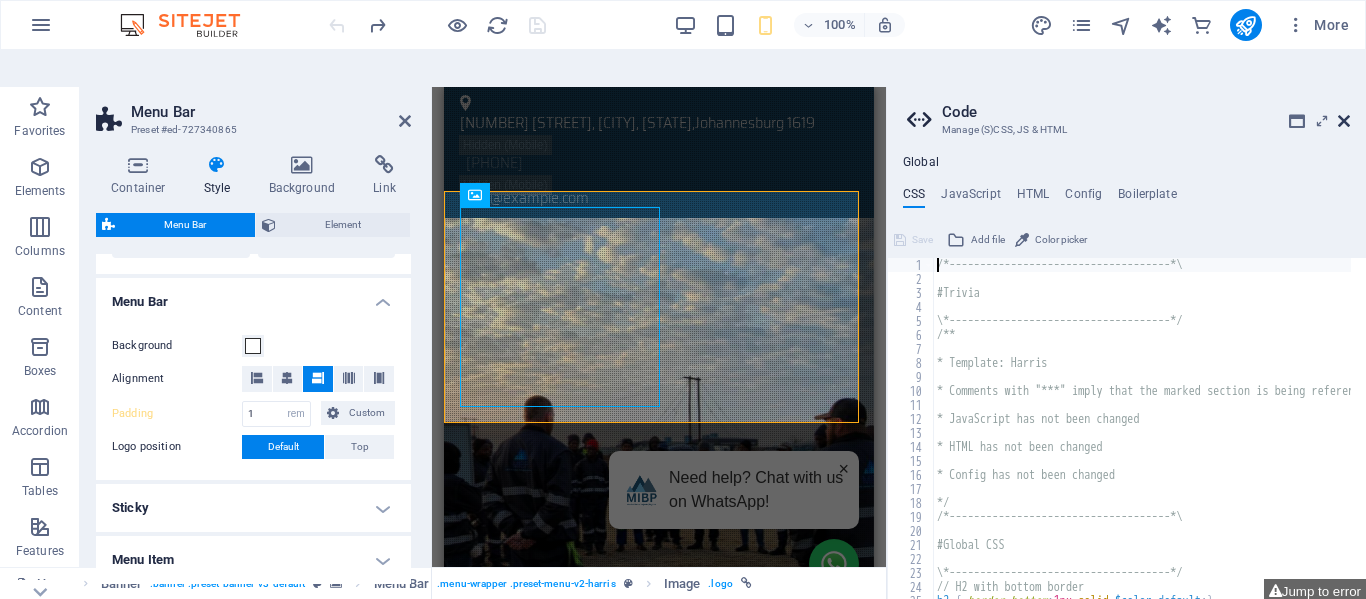 click at bounding box center (1344, 121) 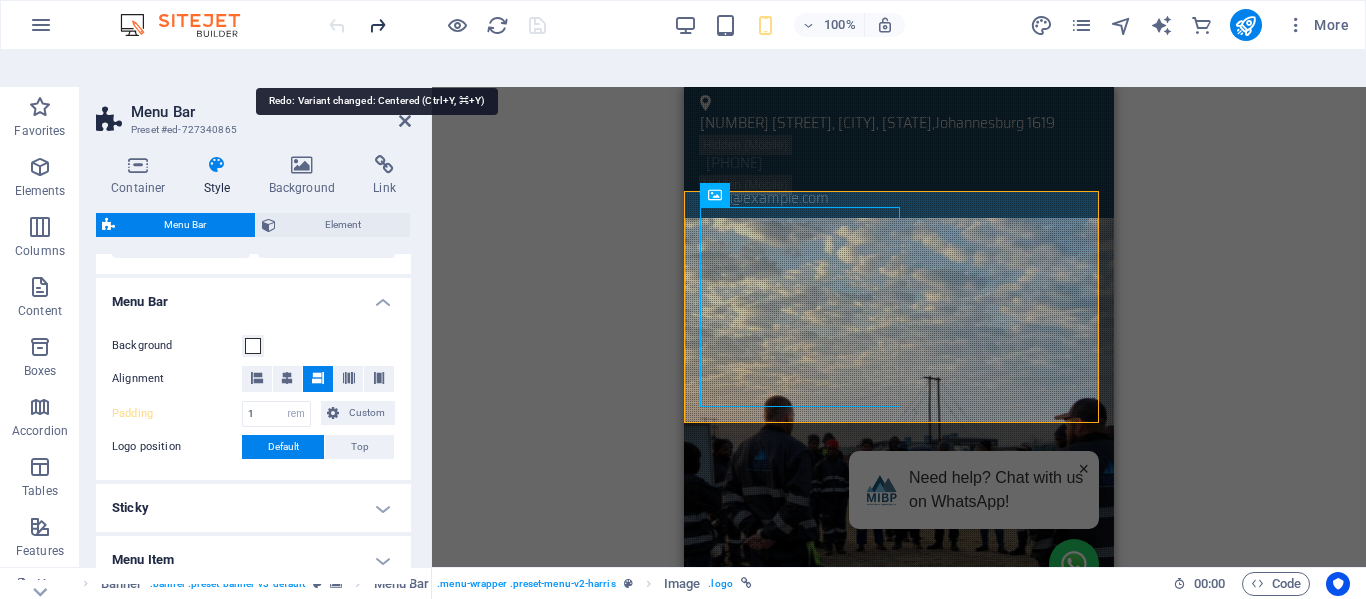 click at bounding box center [377, 25] 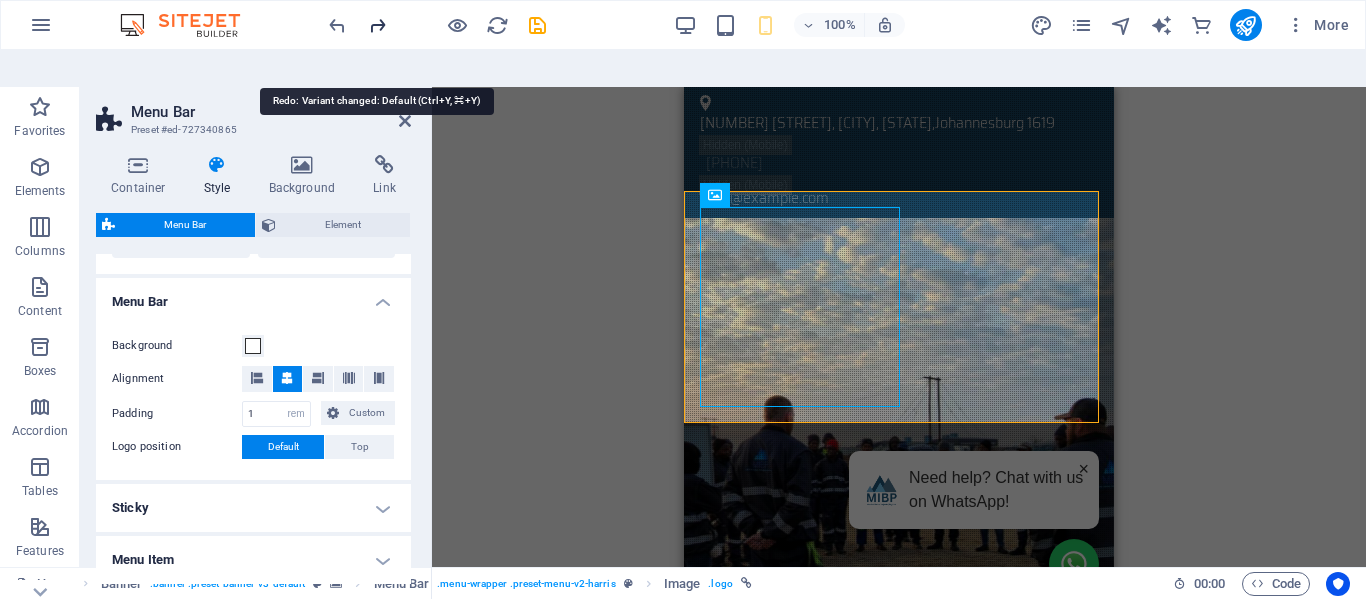 click at bounding box center [377, 25] 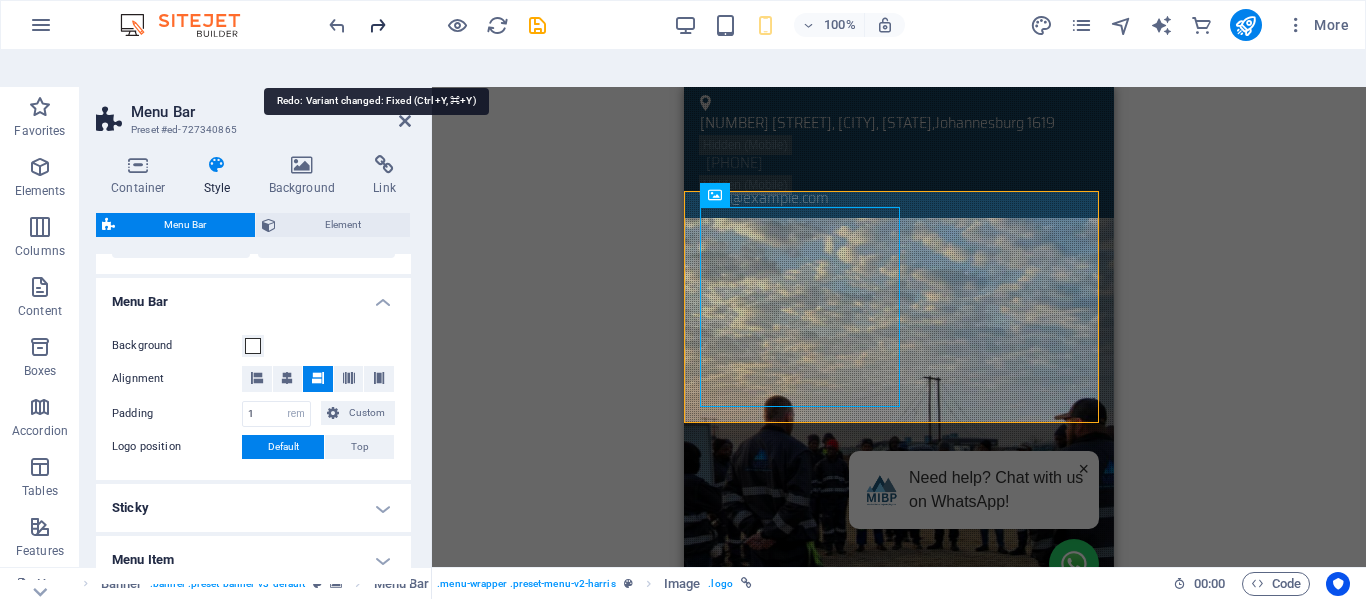 click at bounding box center [377, 25] 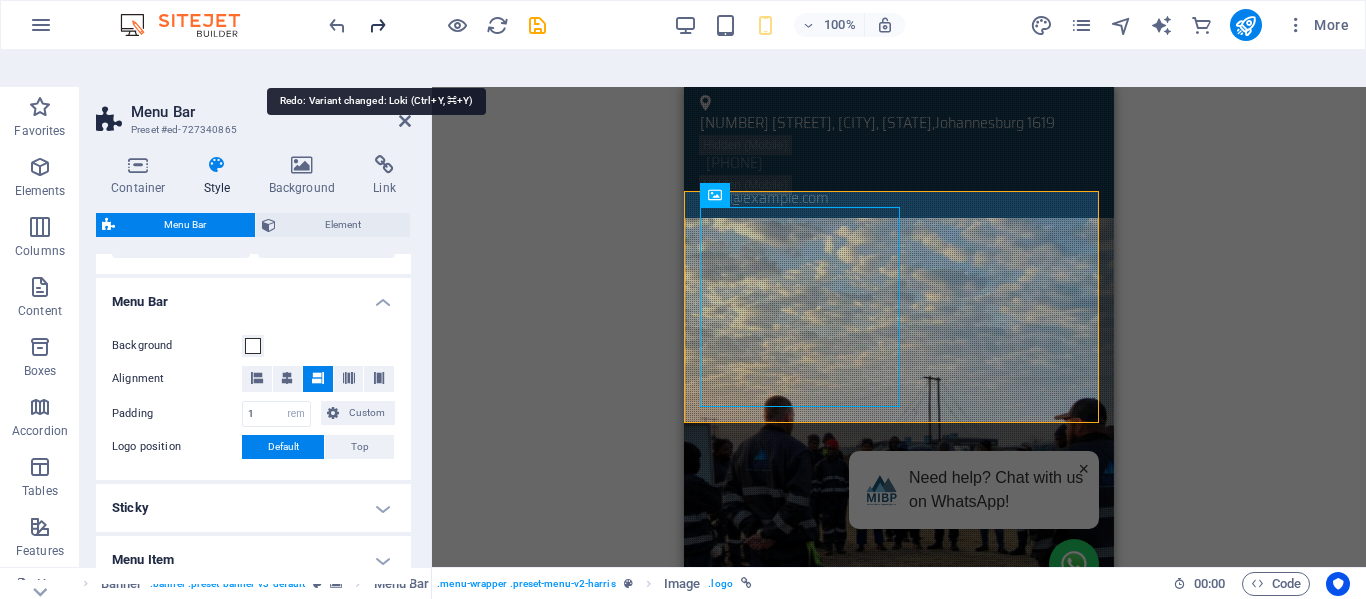 click at bounding box center (377, 25) 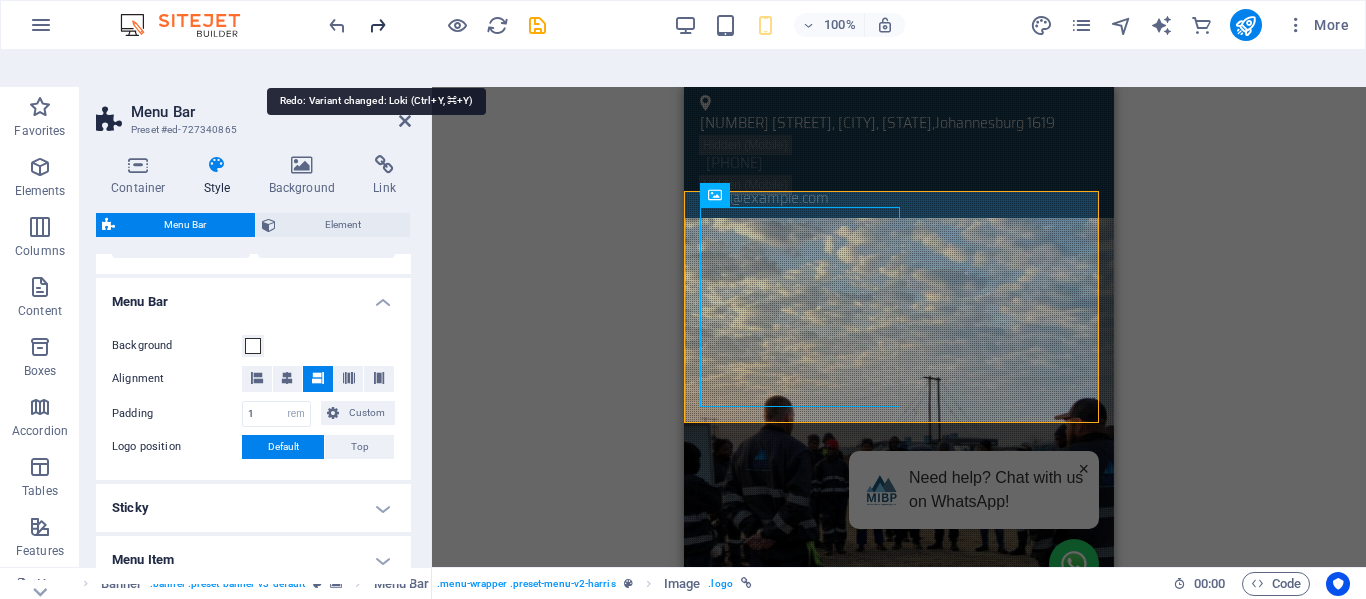 type 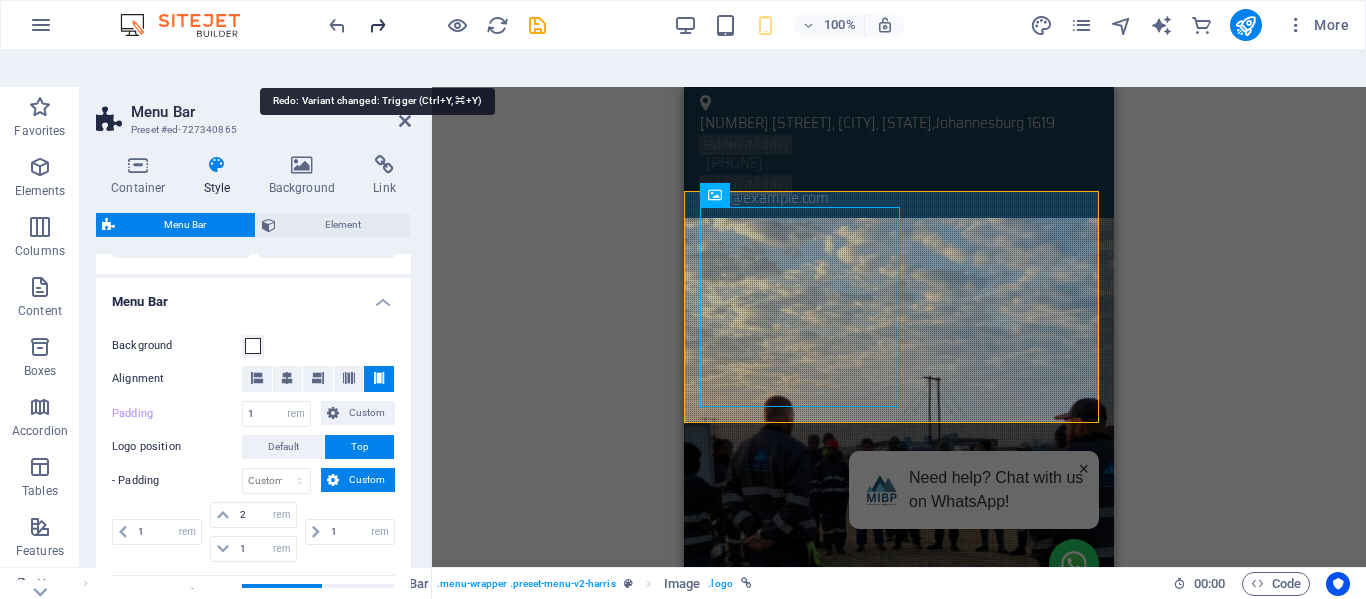 click at bounding box center (377, 25) 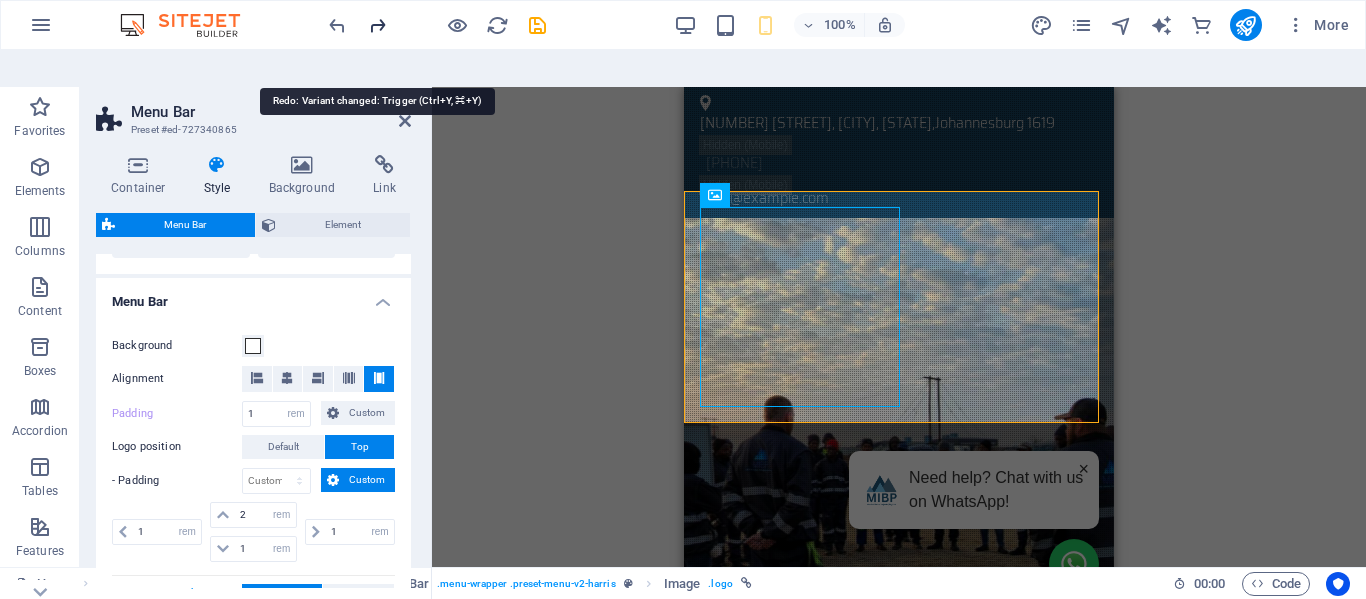 type on "1" 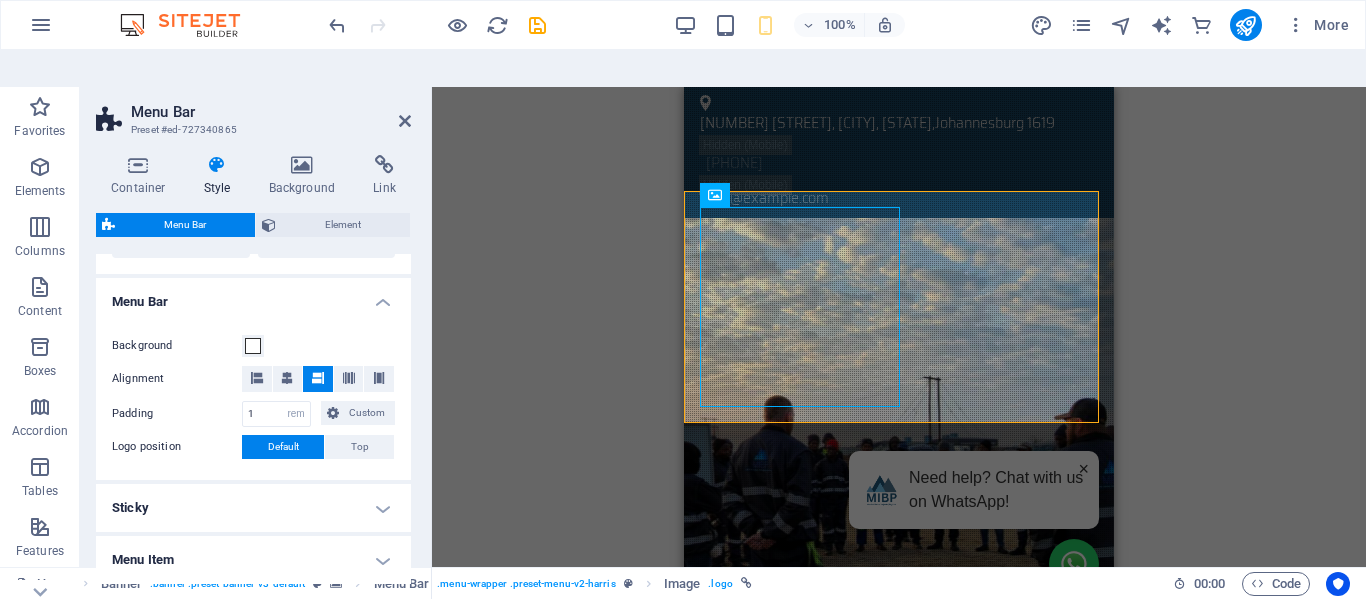 click at bounding box center (437, 25) 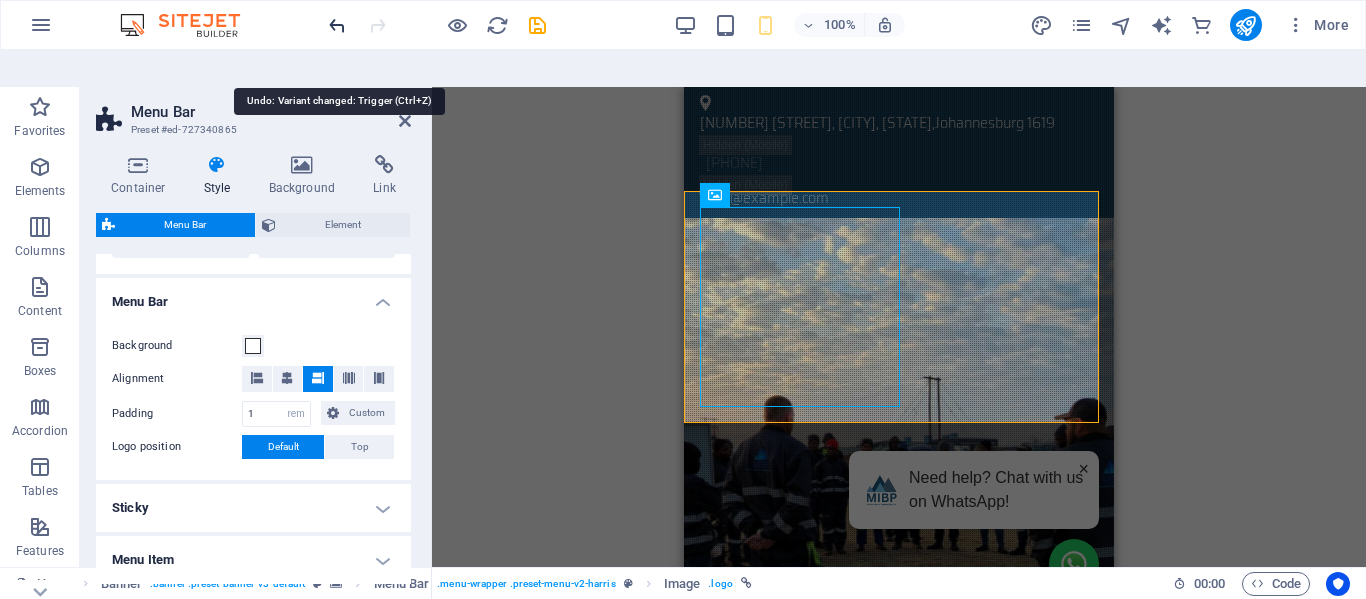 click at bounding box center [337, 25] 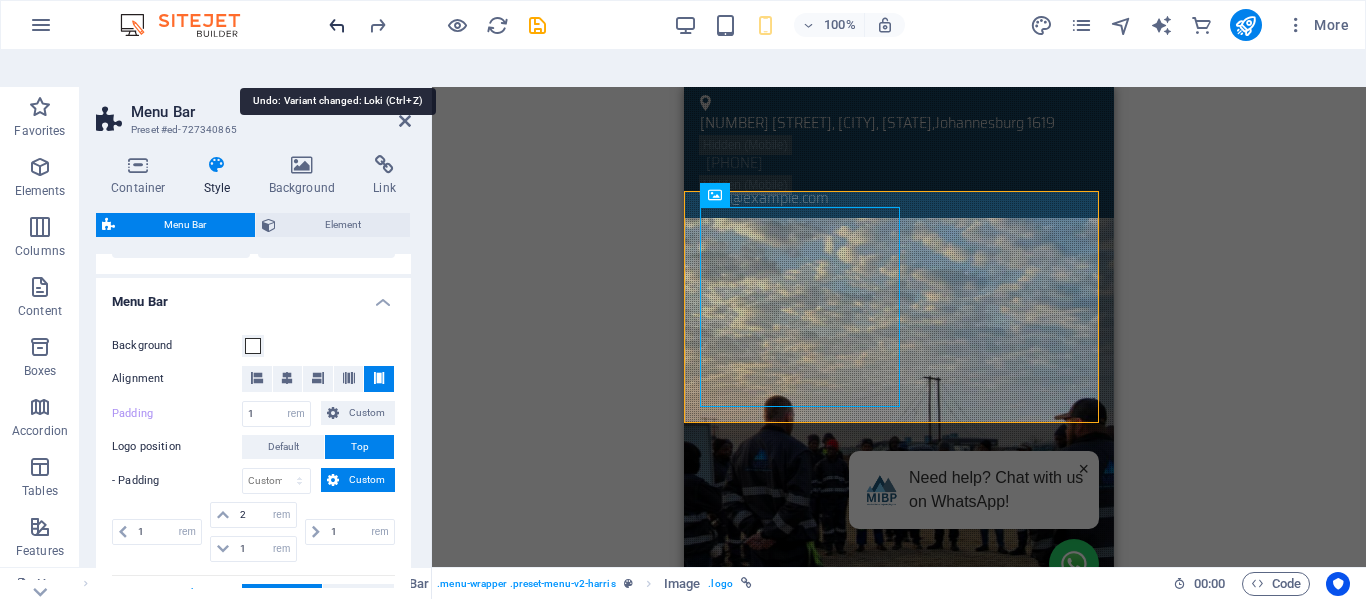 click at bounding box center [337, 25] 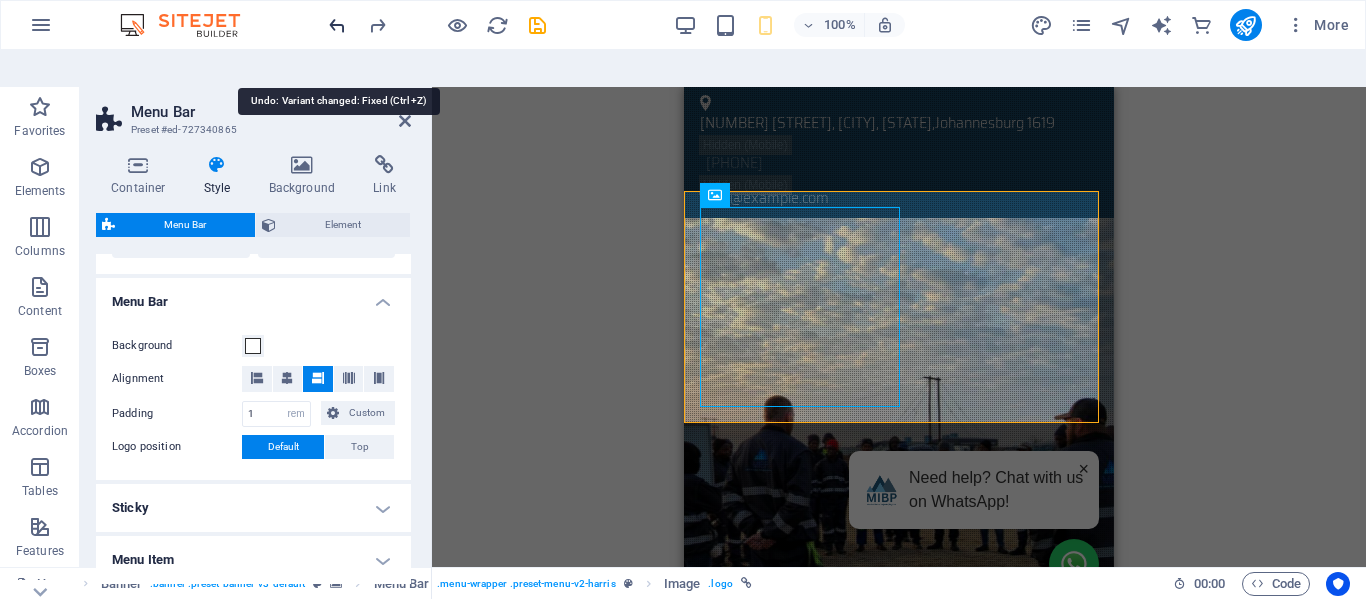 click at bounding box center [337, 25] 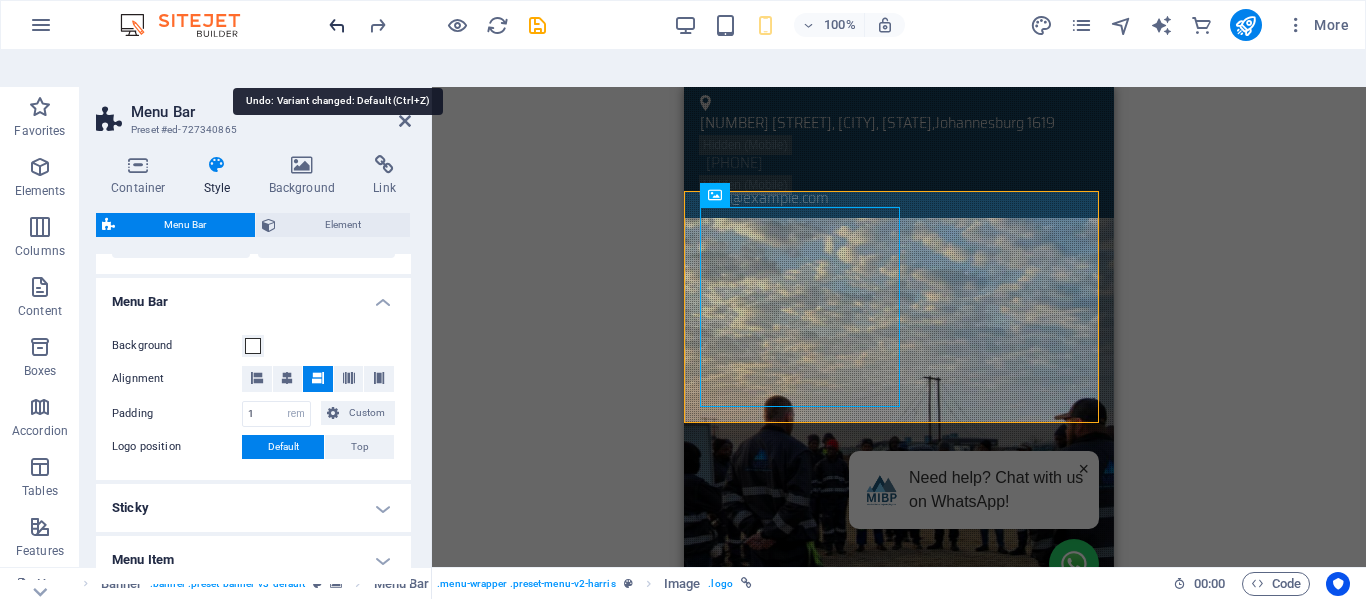click at bounding box center [337, 25] 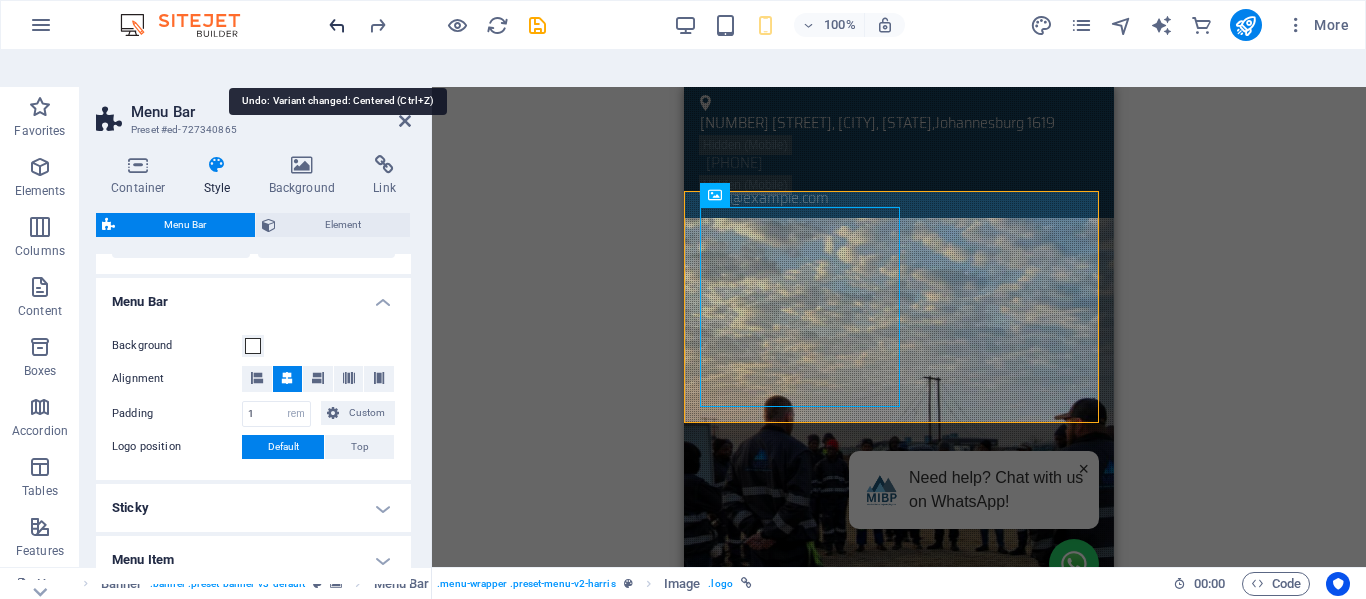 click at bounding box center [337, 25] 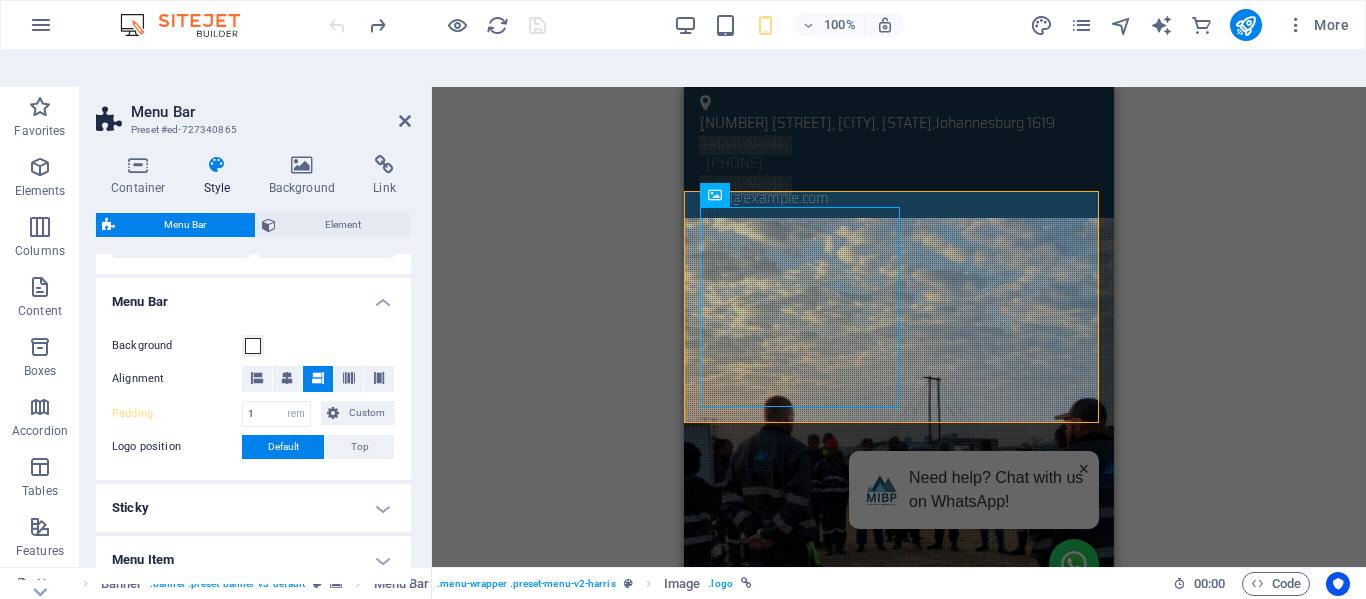 click at bounding box center [437, 25] 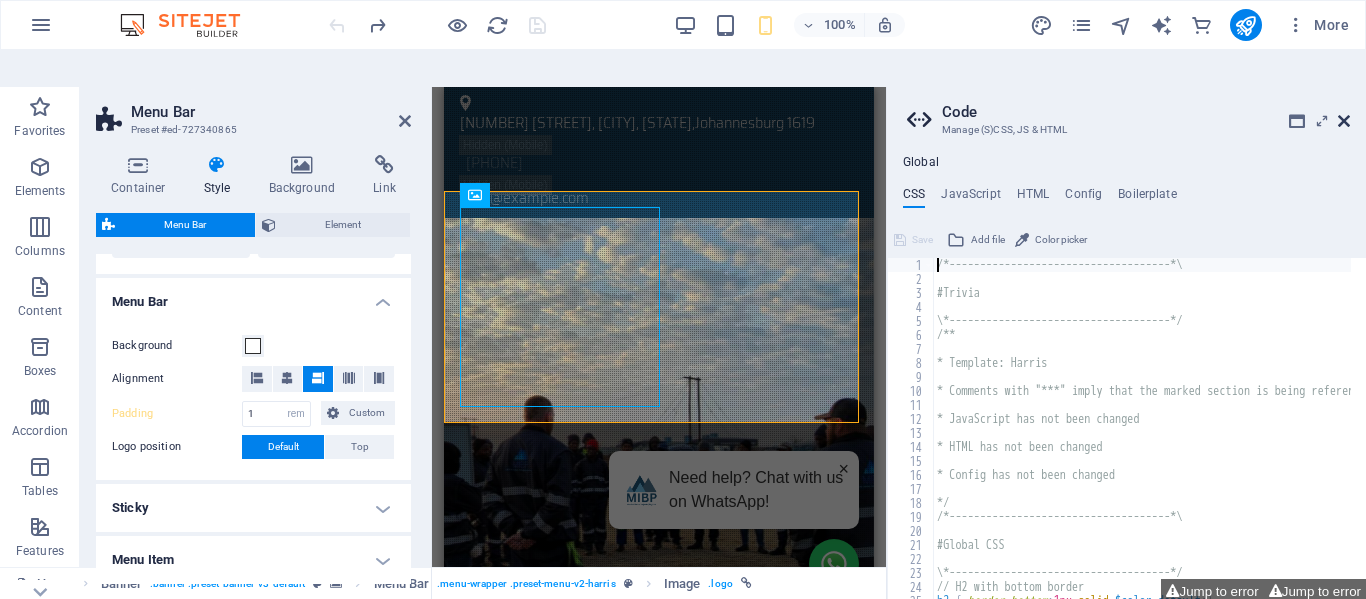 click at bounding box center (1344, 121) 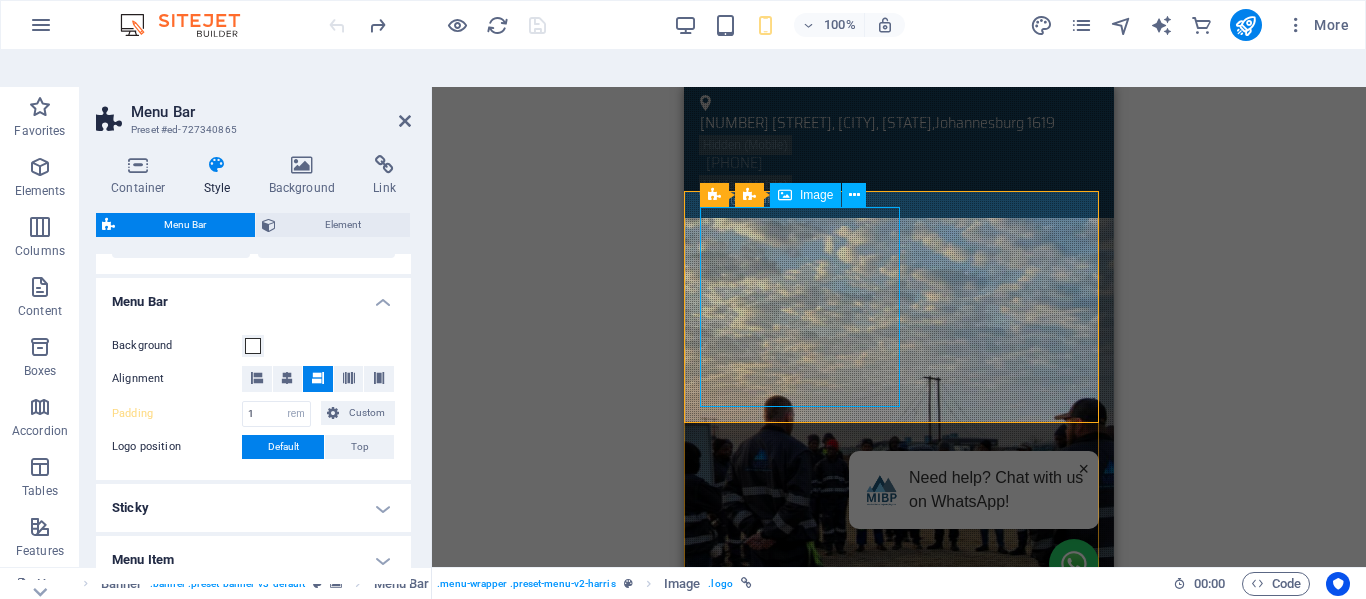 click at bounding box center (899, 927) 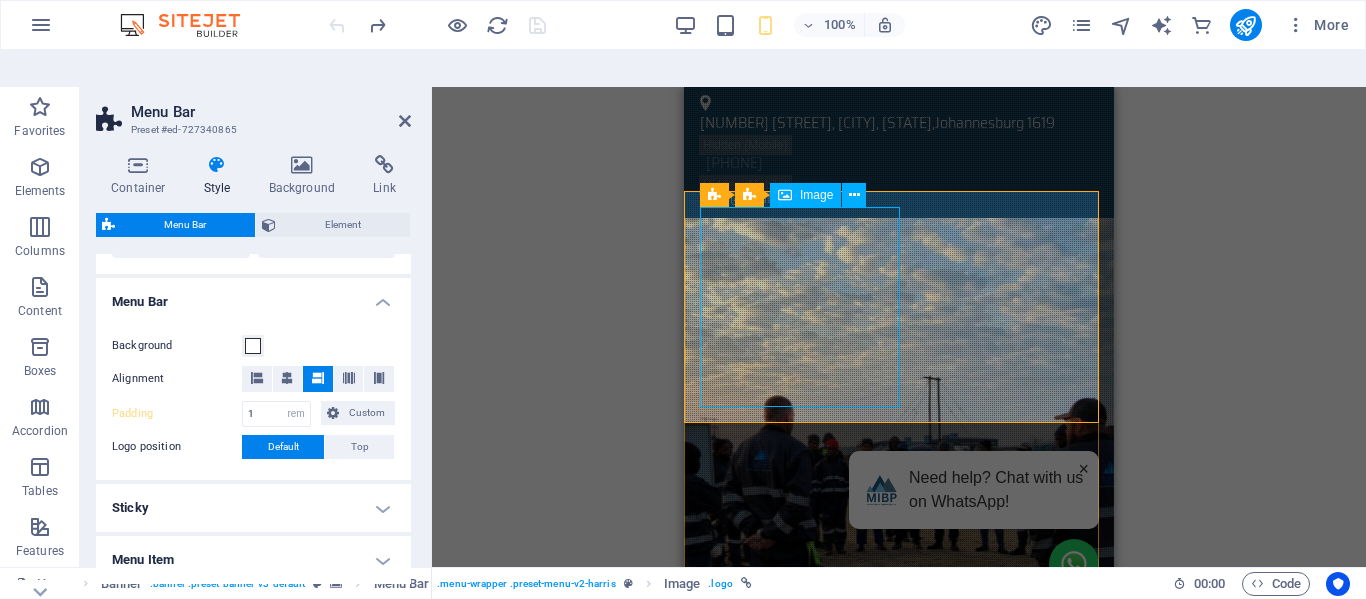click at bounding box center (899, 927) 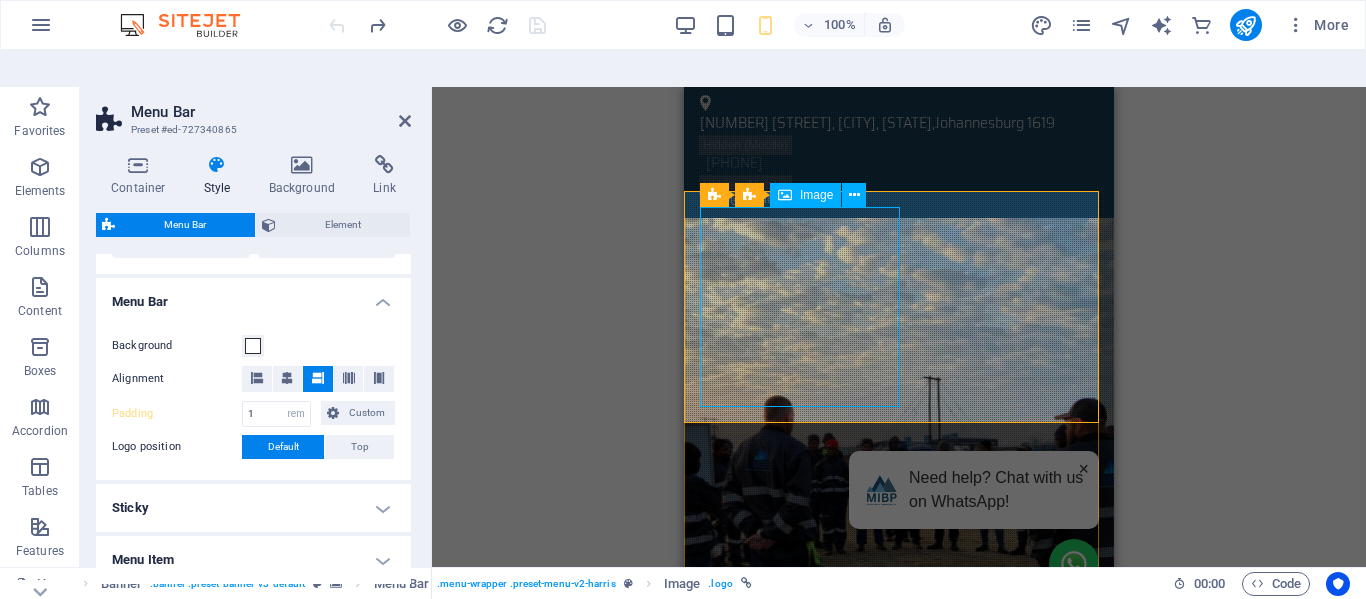 click at bounding box center (899, 927) 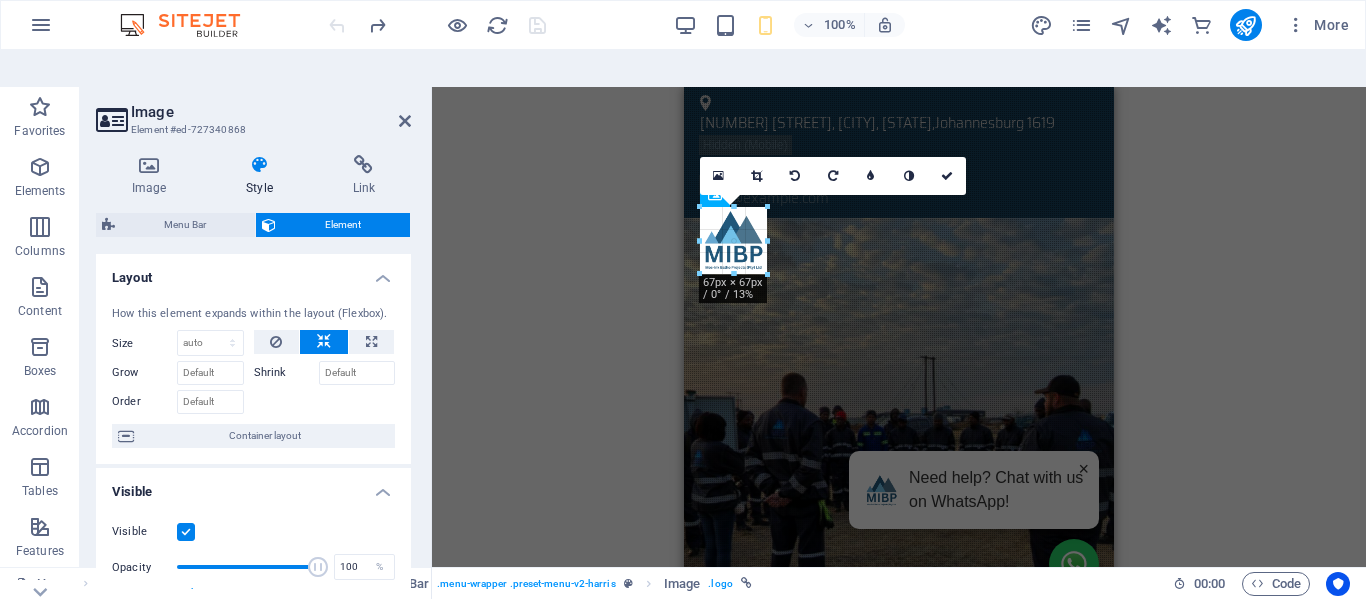 drag, startPoint x: 700, startPoint y: 370, endPoint x: 862, endPoint y: 240, distance: 207.71133 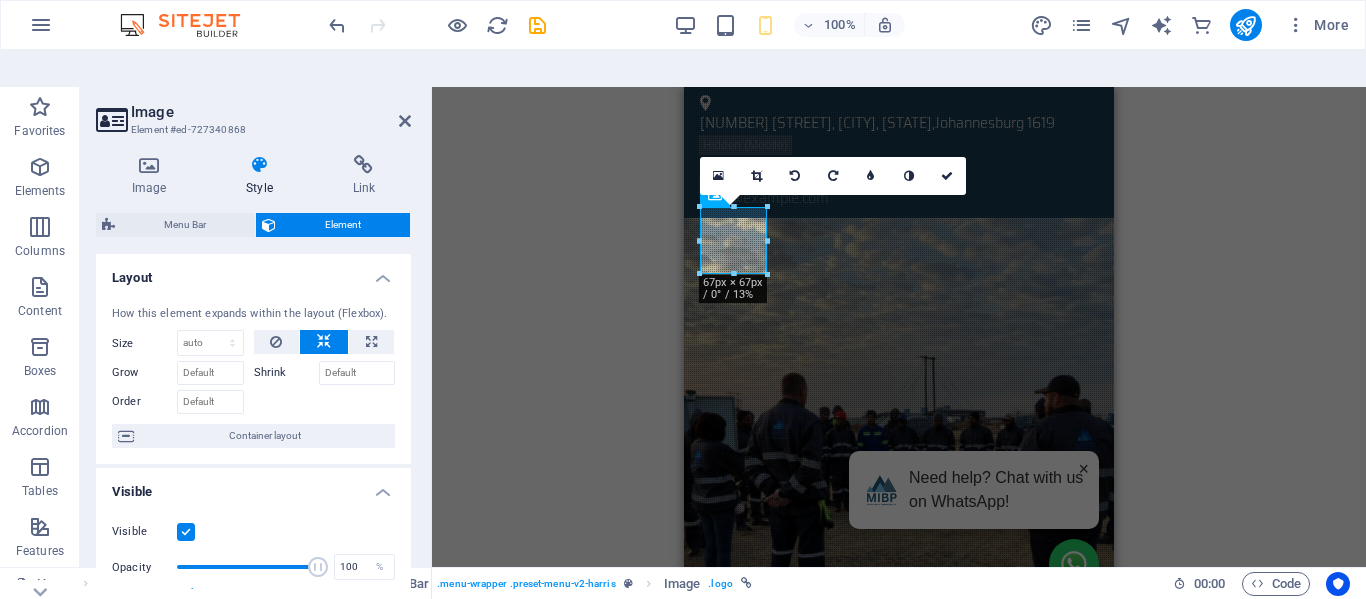click on "H1   Banner   Container   Banner   Menu Bar   Menu   Banner   Image   Info Bar   Container   Text   Info Bar   Container   Container   Container   Text   Container 180 170 160 150 140 130 120 110 100 90 80 70 60 50 40 30 20 10 0 -10 -20 -30 -40 -50 -60 -70 -80 -90 -100 -110 -120 -130 -140 -150 -160 -170 67px × 67px / 0° / 13% 16:10 16:9 4:3 1:1 1:2 0" at bounding box center (899, 345) 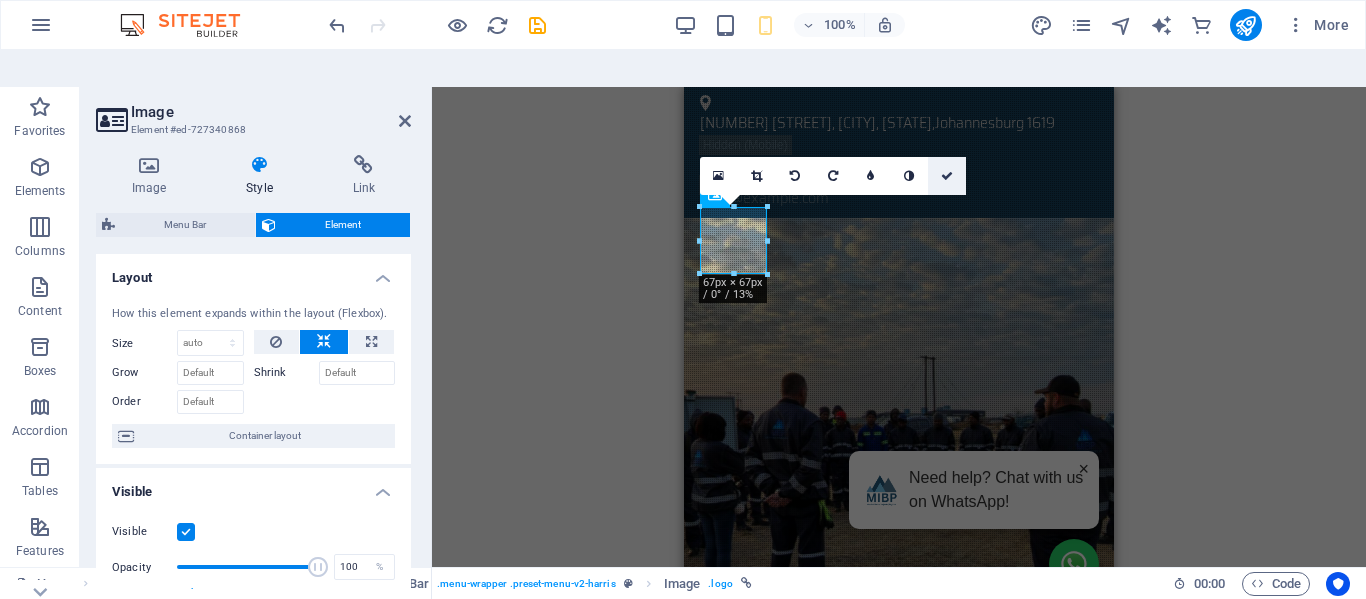 click at bounding box center (947, 176) 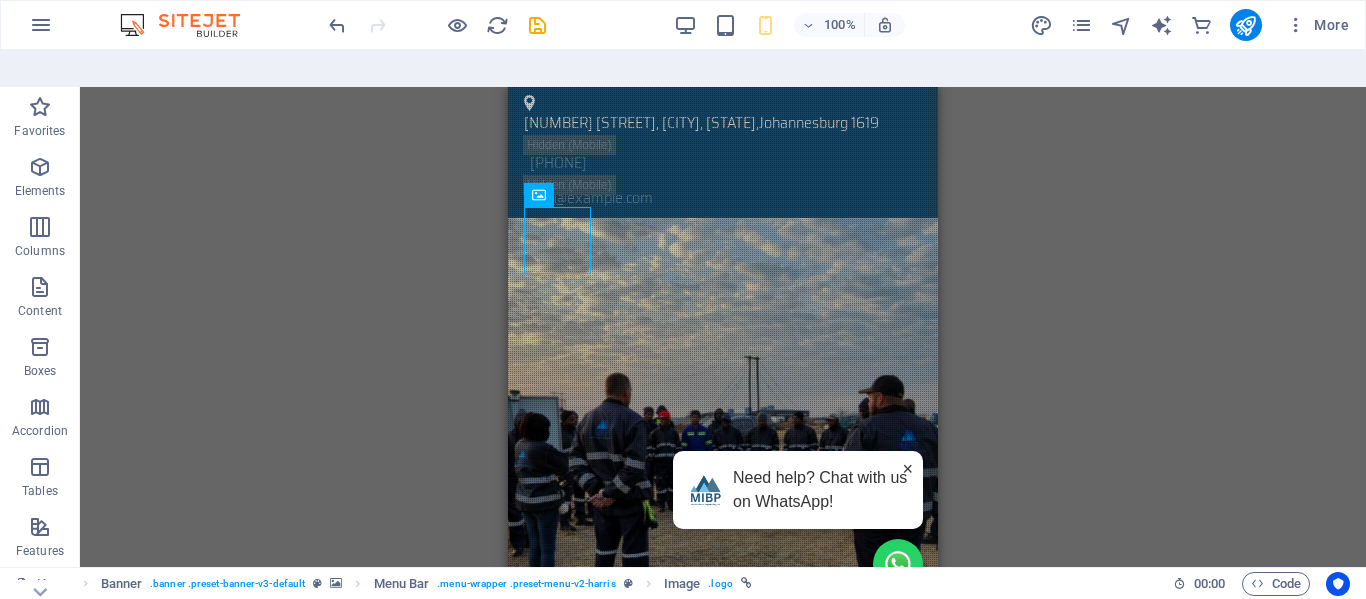click on "H1   Banner   Container   Banner   Menu Bar   Menu   Menu Bar   Banner   Image   Info Bar   Container   Text   Info Bar   Container   Container   Container   Text   Container" at bounding box center (723, 345) 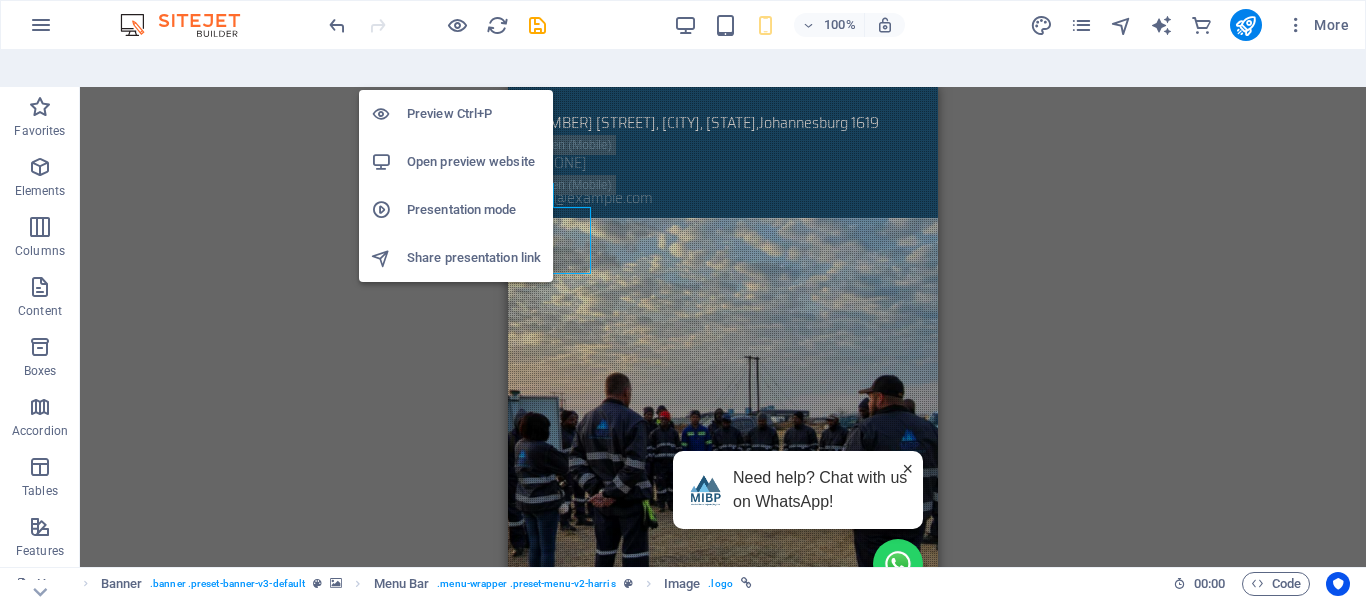 click on "Preview Ctrl+P" at bounding box center [474, 114] 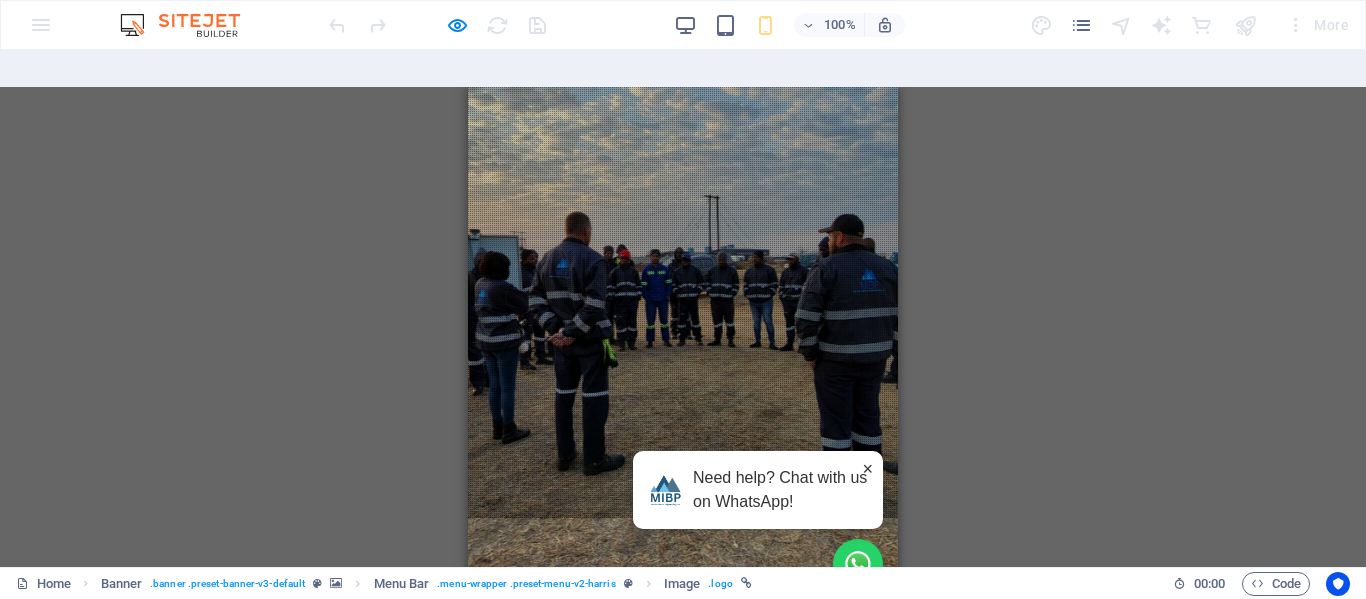 scroll, scrollTop: 0, scrollLeft: 0, axis: both 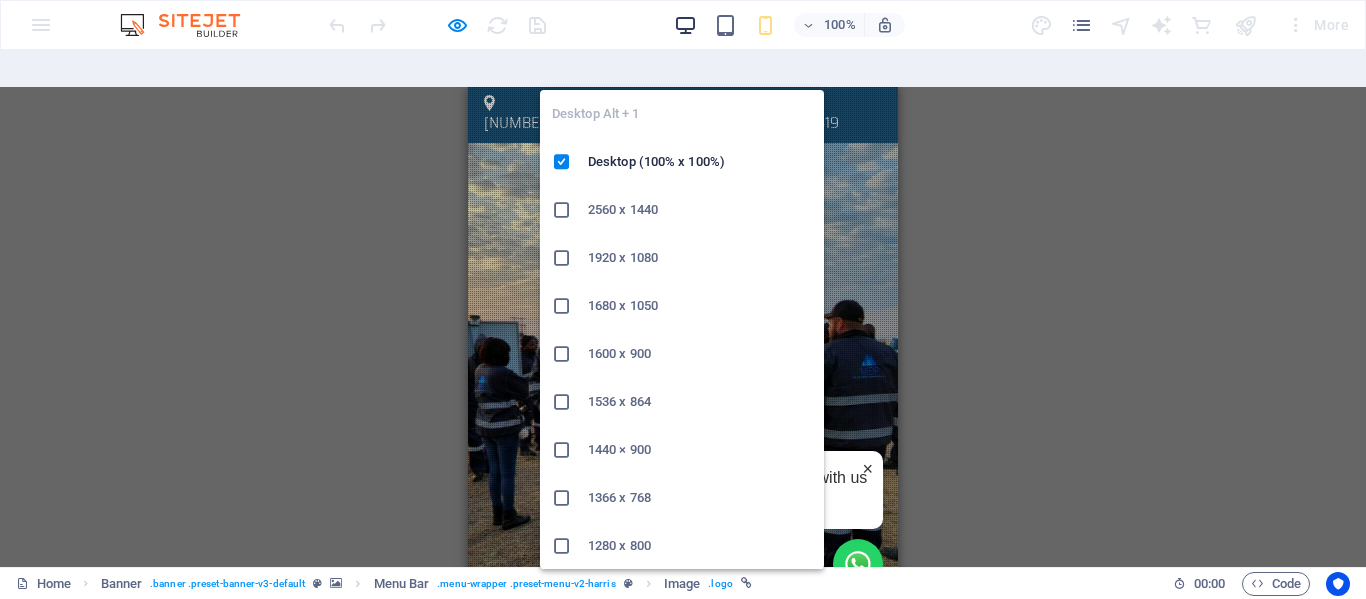 click at bounding box center [685, 25] 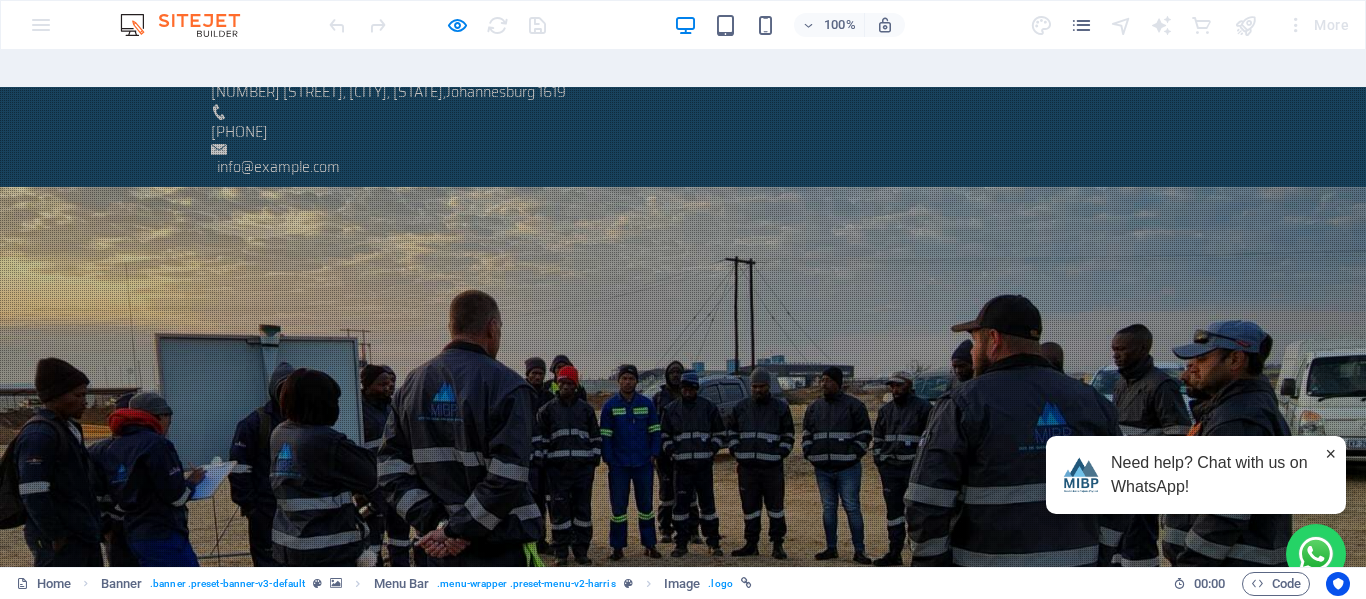 scroll, scrollTop: 0, scrollLeft: 0, axis: both 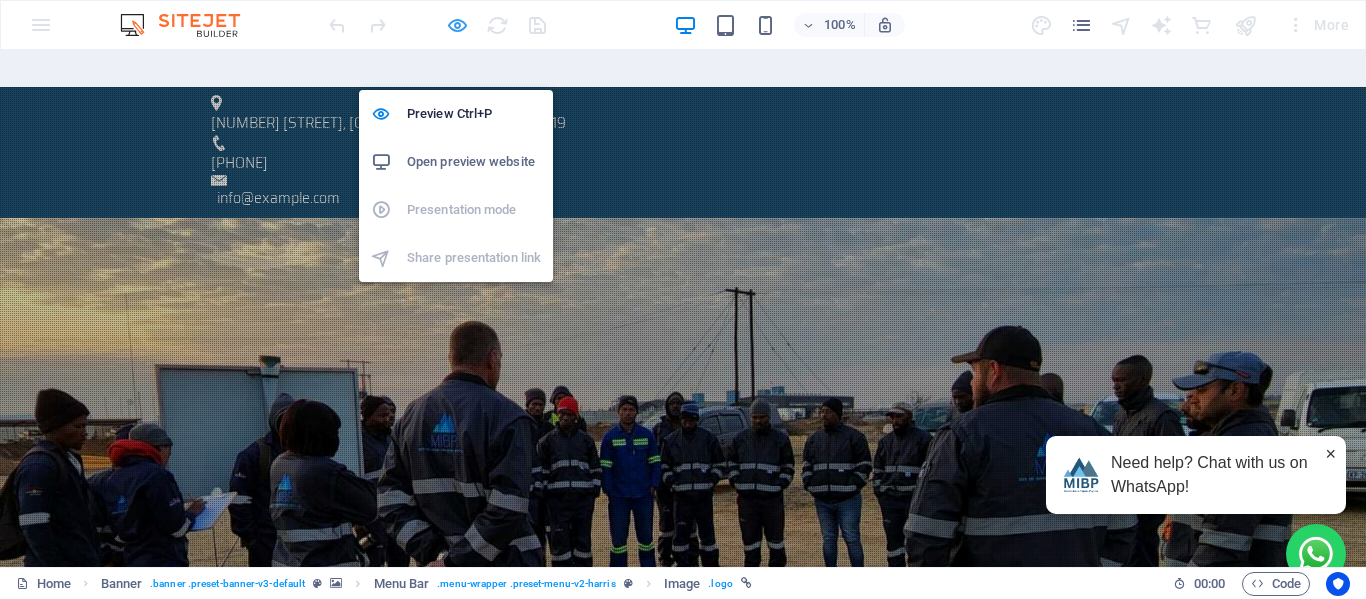click at bounding box center (457, 25) 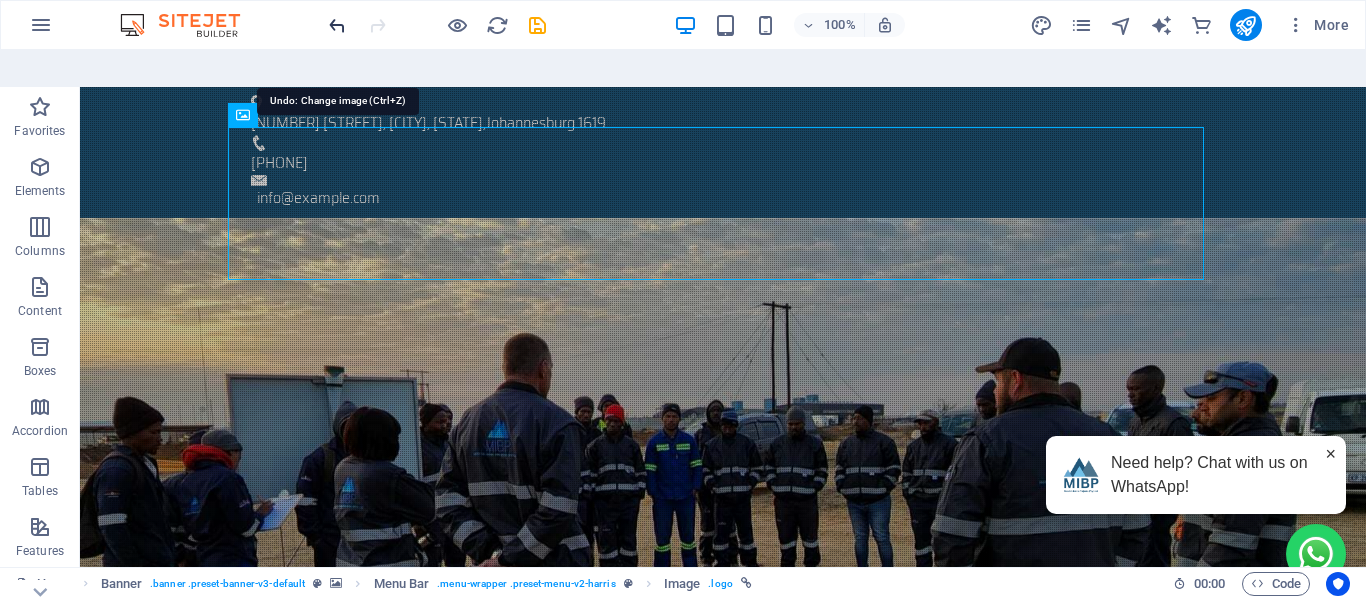 click at bounding box center (337, 25) 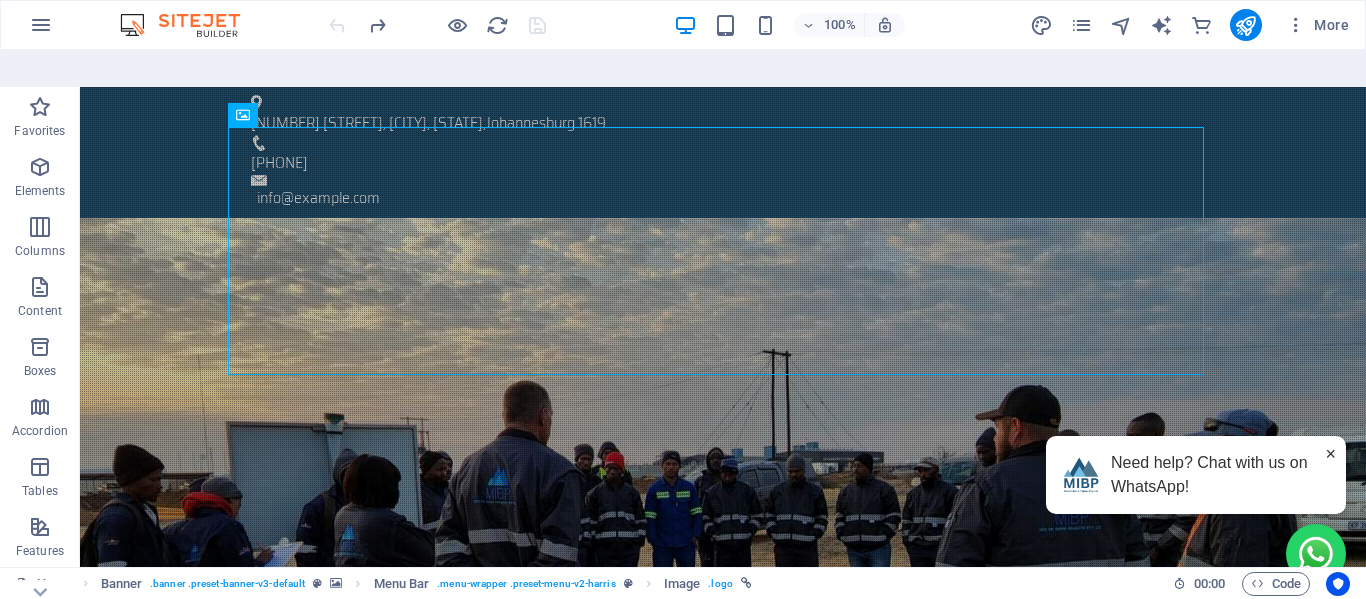 click at bounding box center [437, 25] 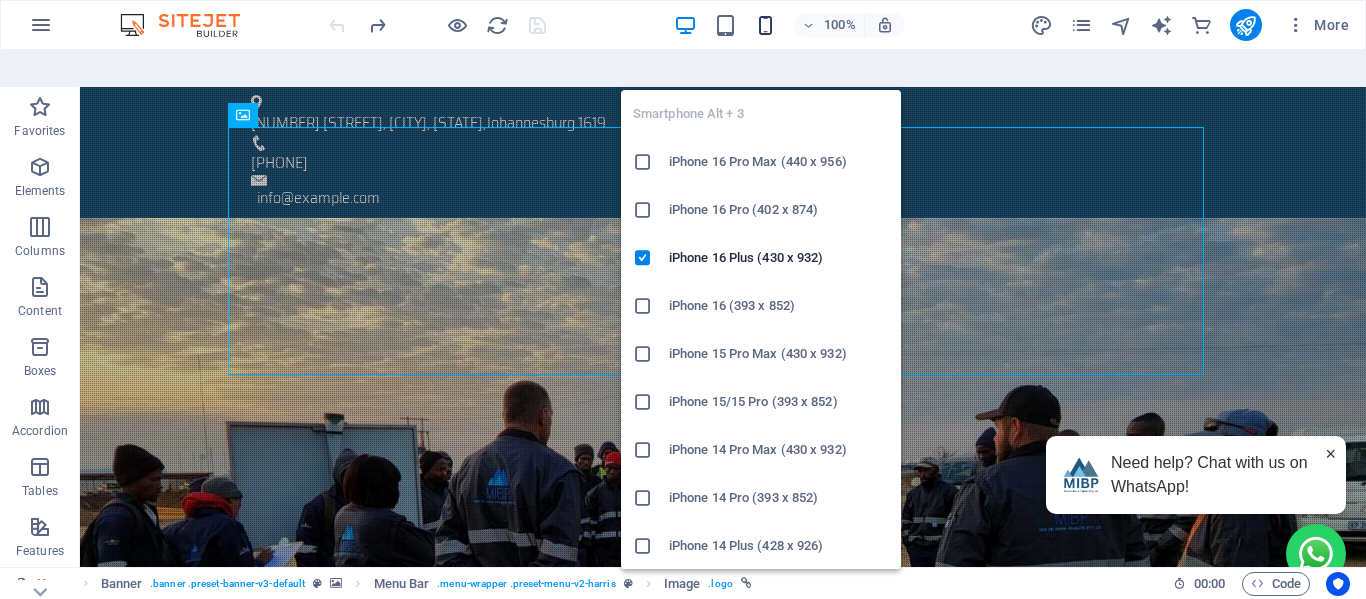 click at bounding box center (765, 25) 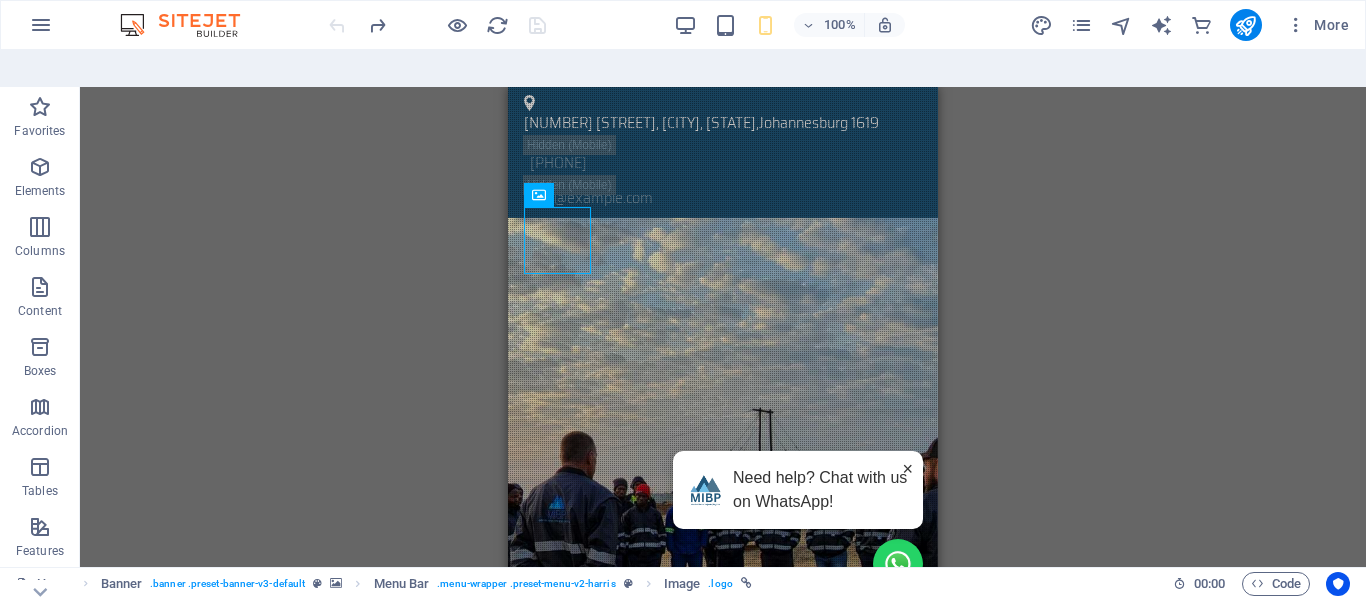 click at bounding box center [437, 25] 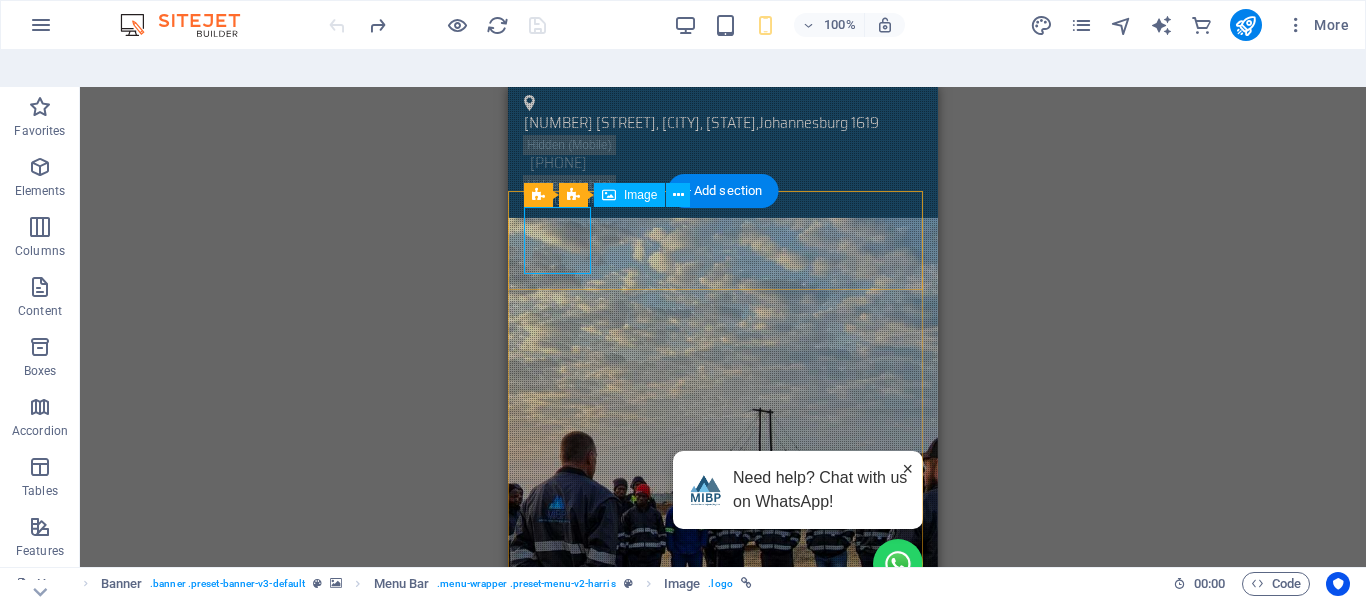 click at bounding box center (723, 980) 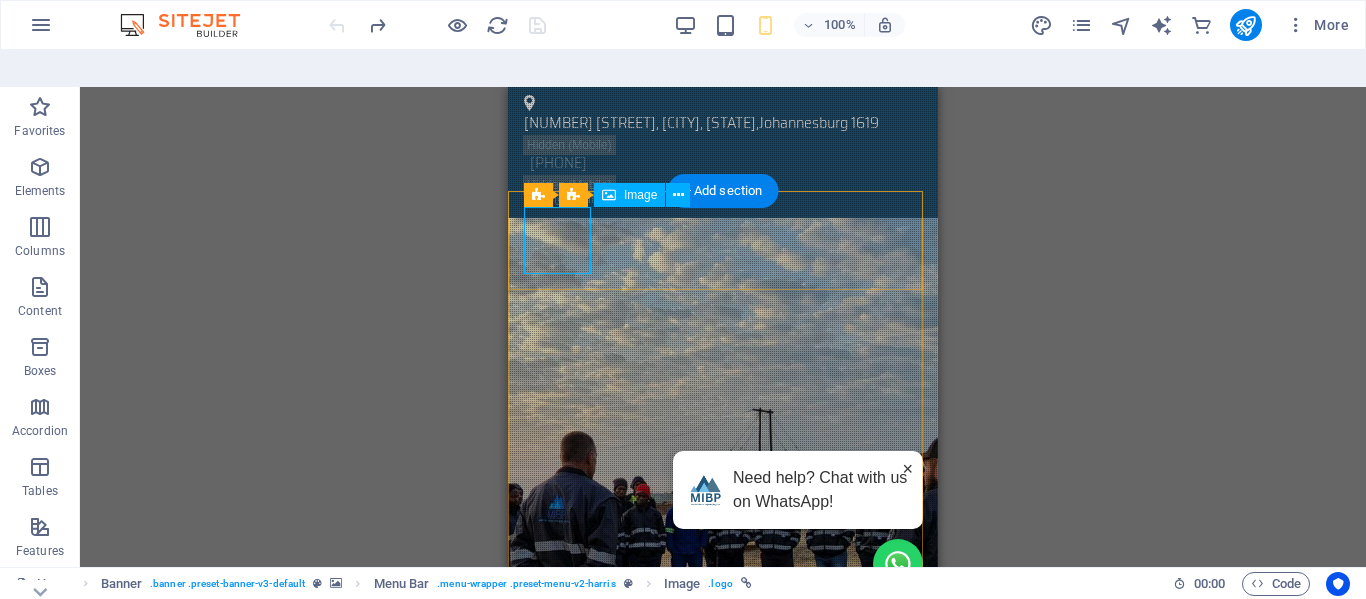 click at bounding box center [723, 980] 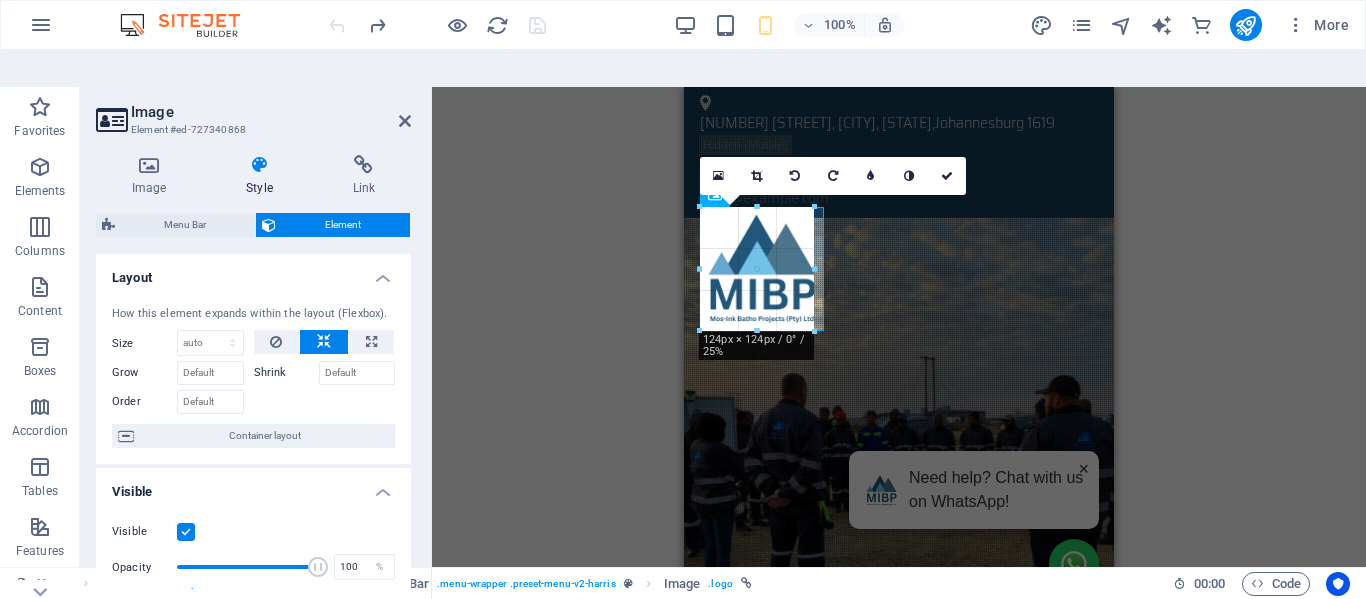 drag, startPoint x: 700, startPoint y: 237, endPoint x: 705, endPoint y: 284, distance: 47.26521 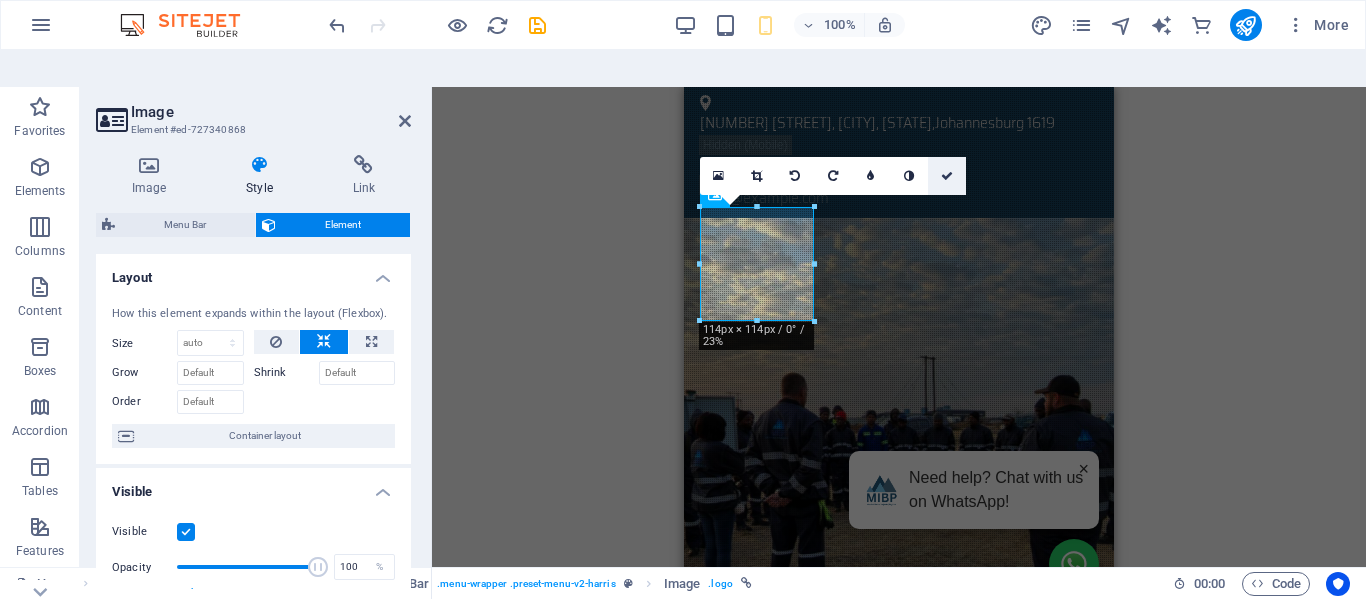 click at bounding box center [947, 176] 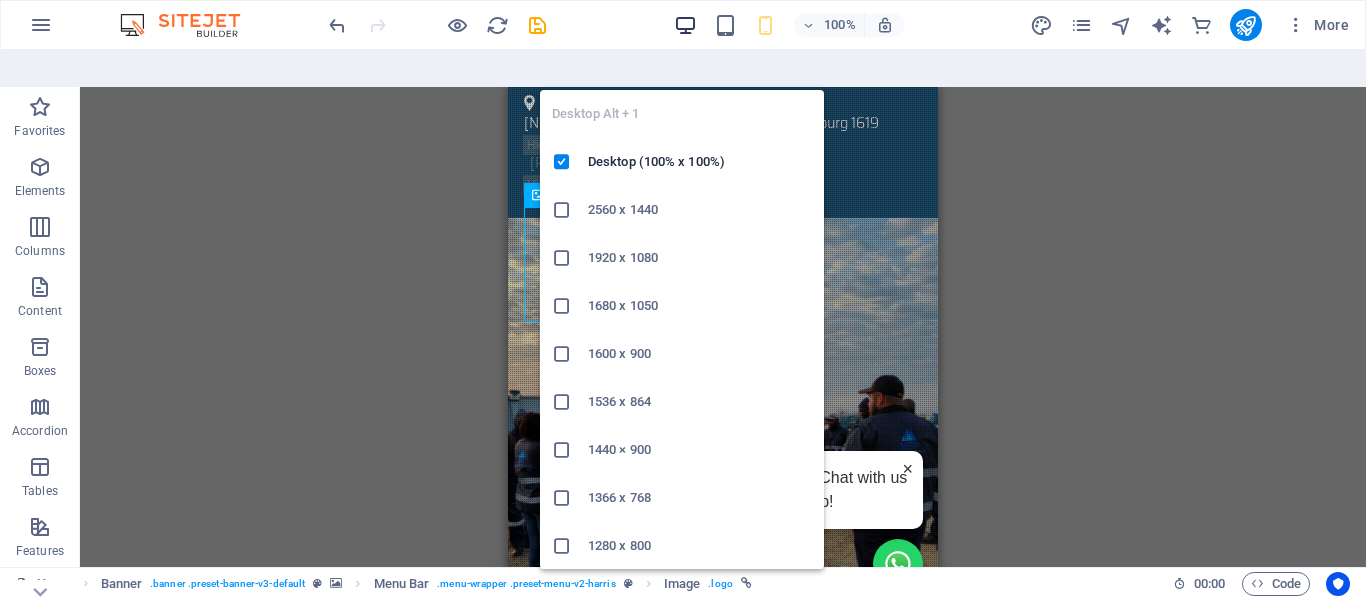 click at bounding box center (685, 25) 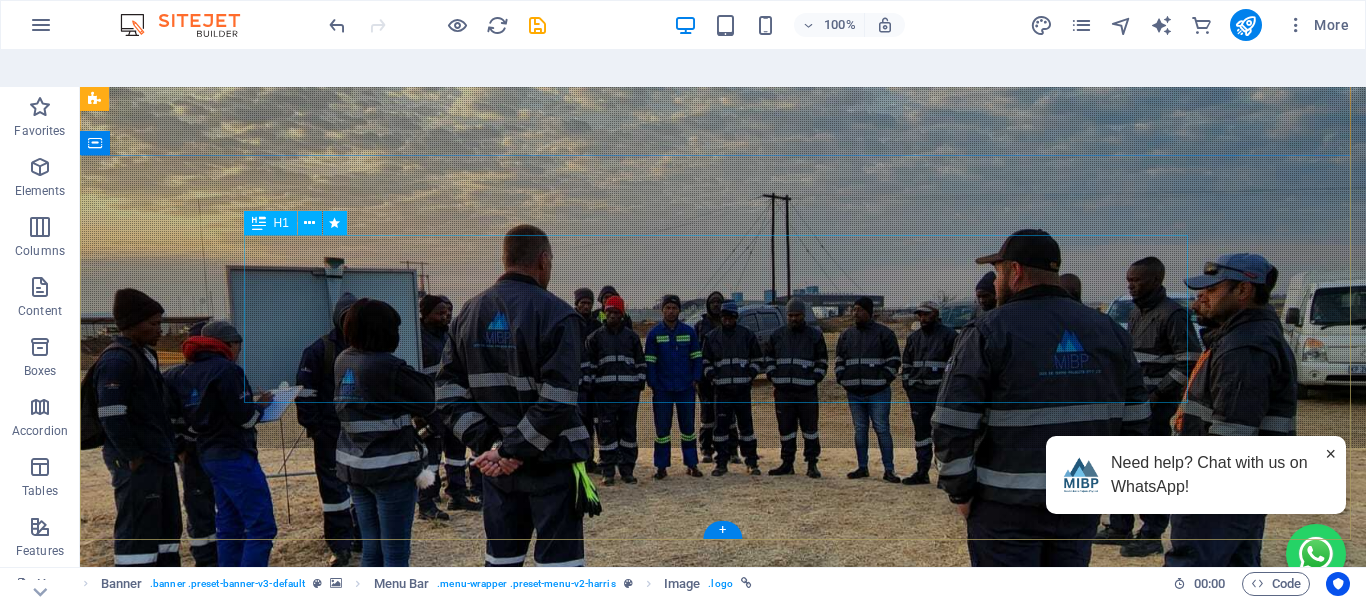 scroll, scrollTop: 0, scrollLeft: 0, axis: both 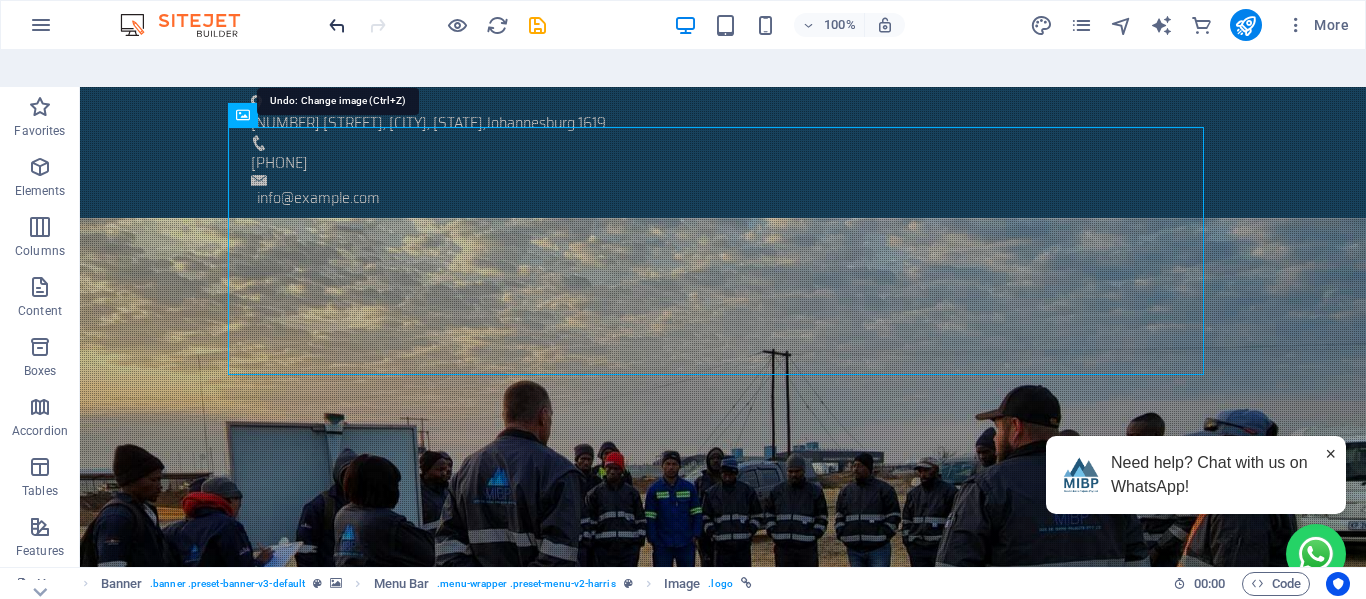 click at bounding box center [337, 25] 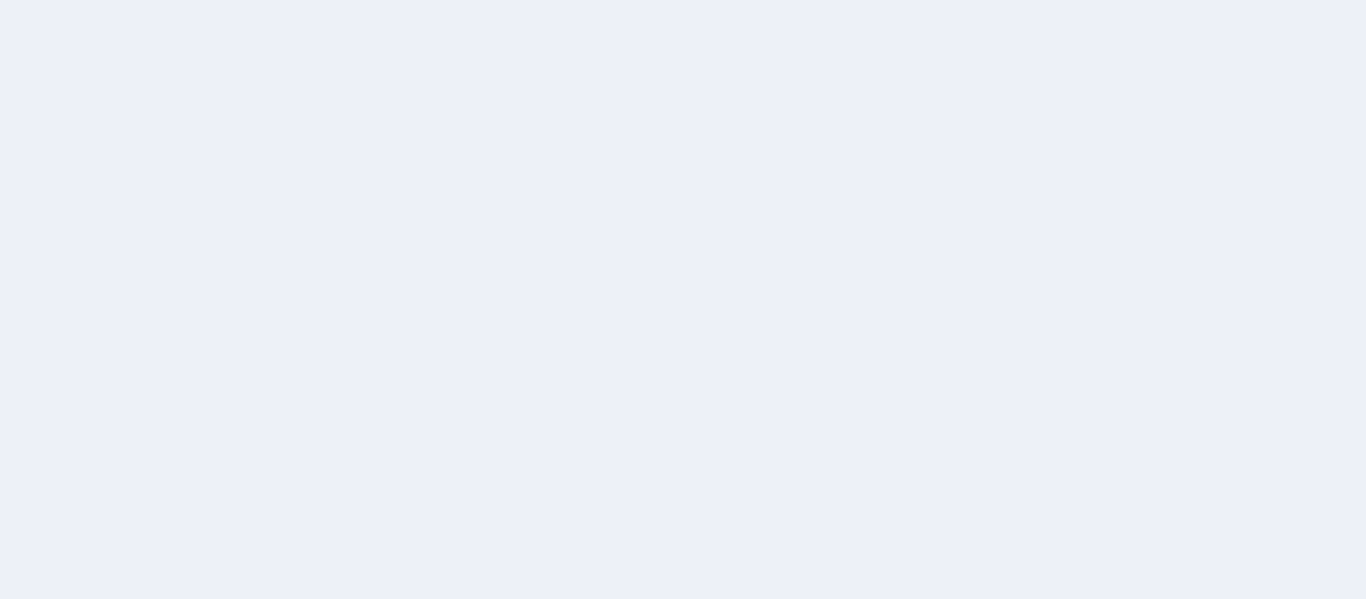 scroll, scrollTop: 0, scrollLeft: 0, axis: both 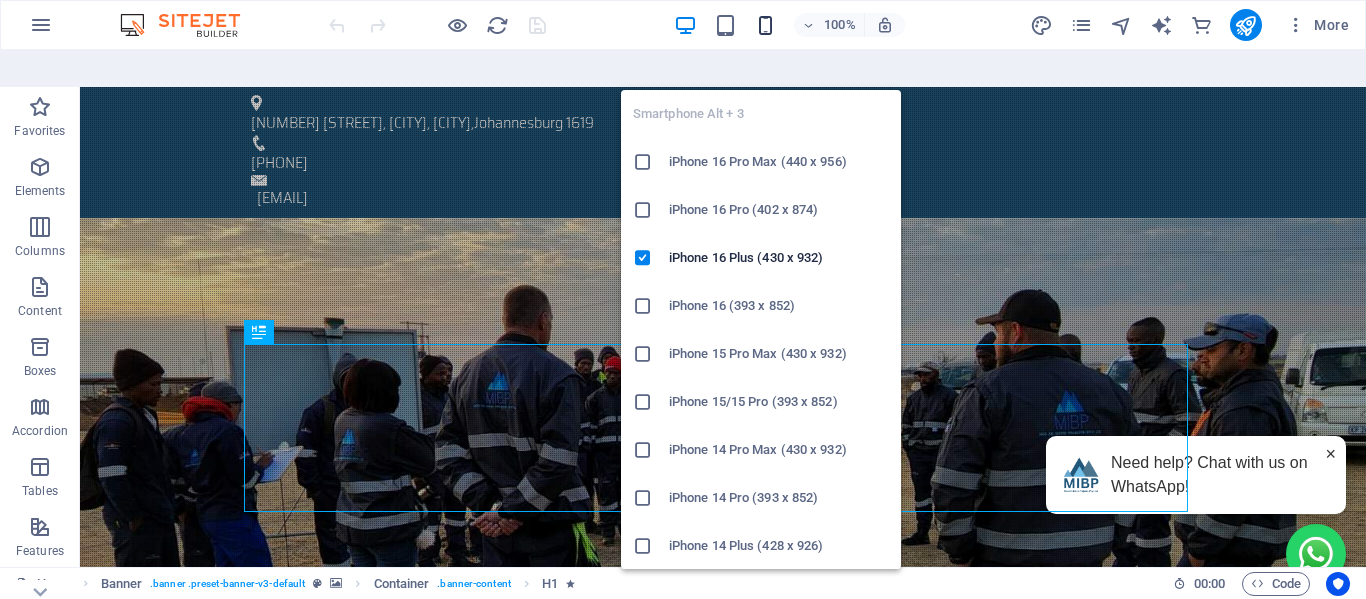 click at bounding box center (765, 25) 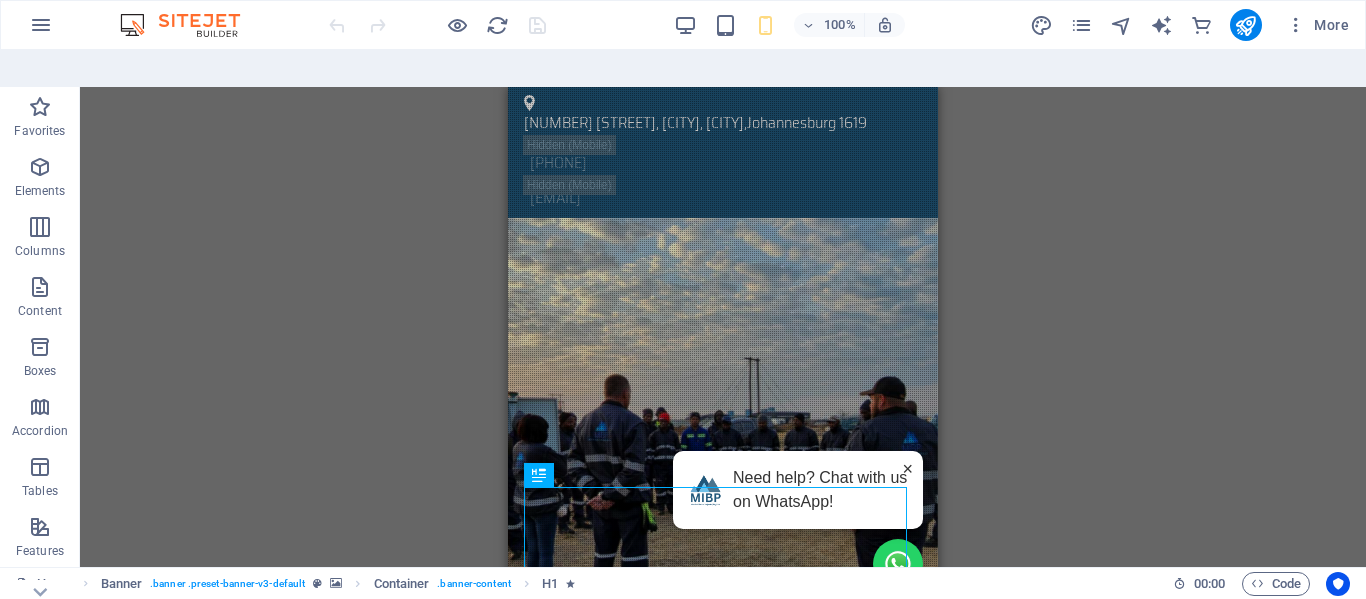 click on "Drag here to replace the existing content. Press “Ctrl” if you want to create a new element.
H1   Banner   Container   Banner   Menu Bar   Menu   Banner   Image   Info Bar   Container   Text   Container" at bounding box center (723, 345) 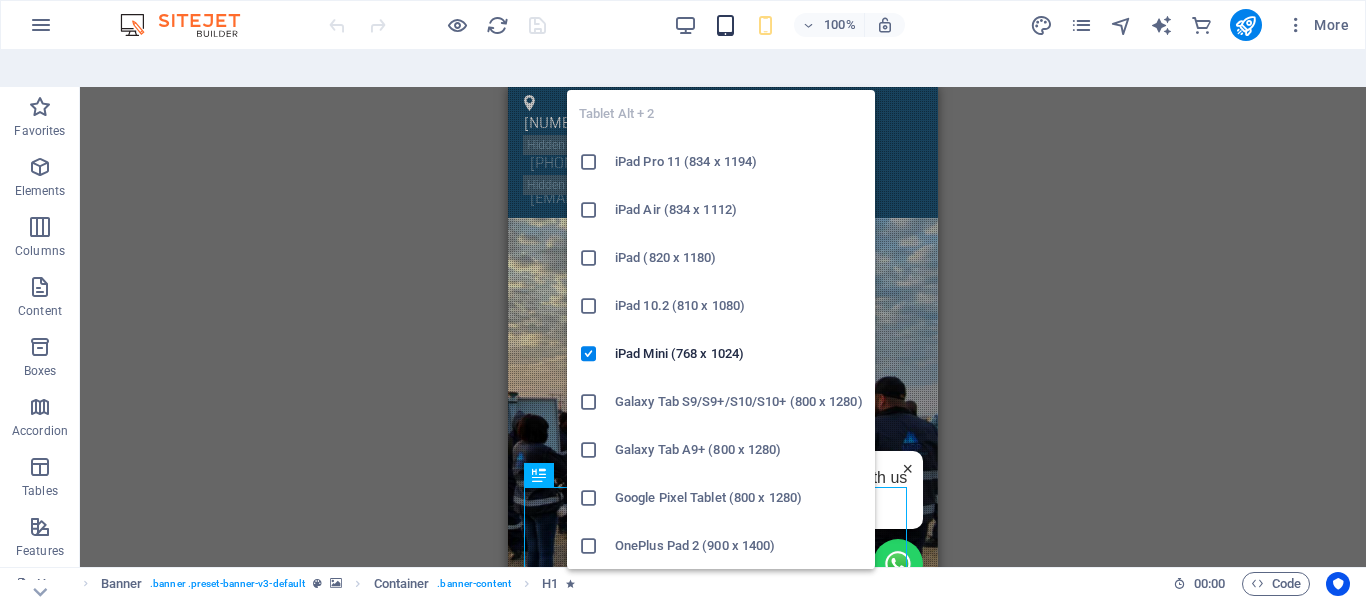 click at bounding box center (725, 25) 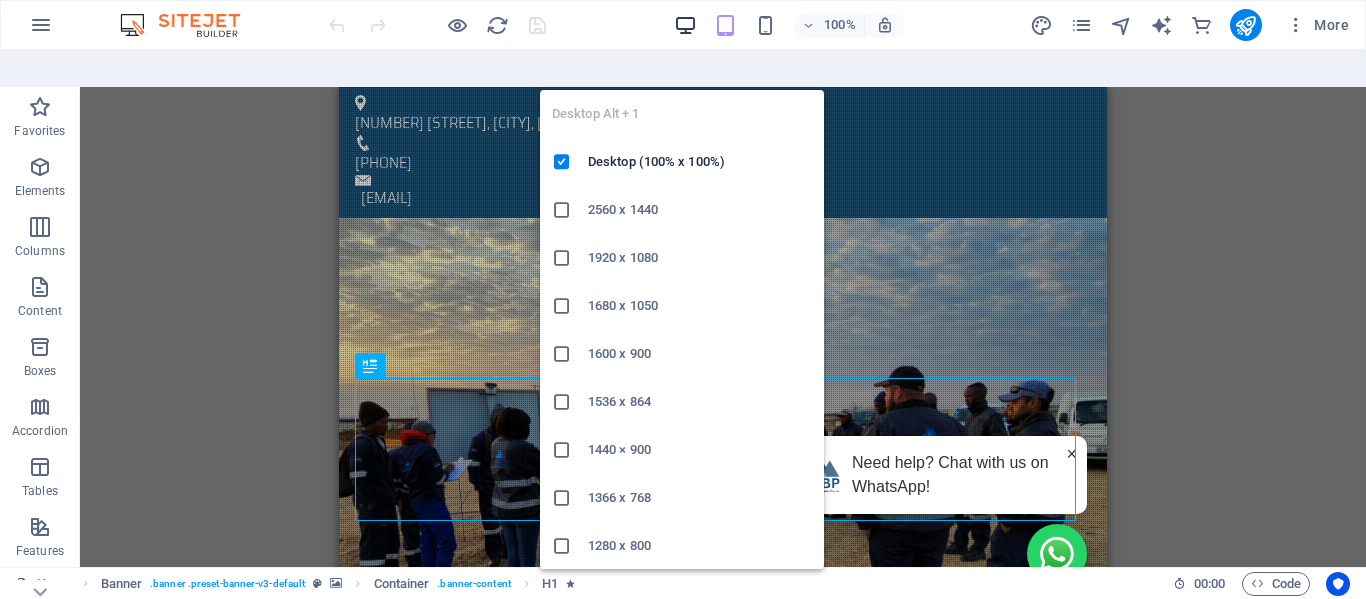 click at bounding box center (685, 25) 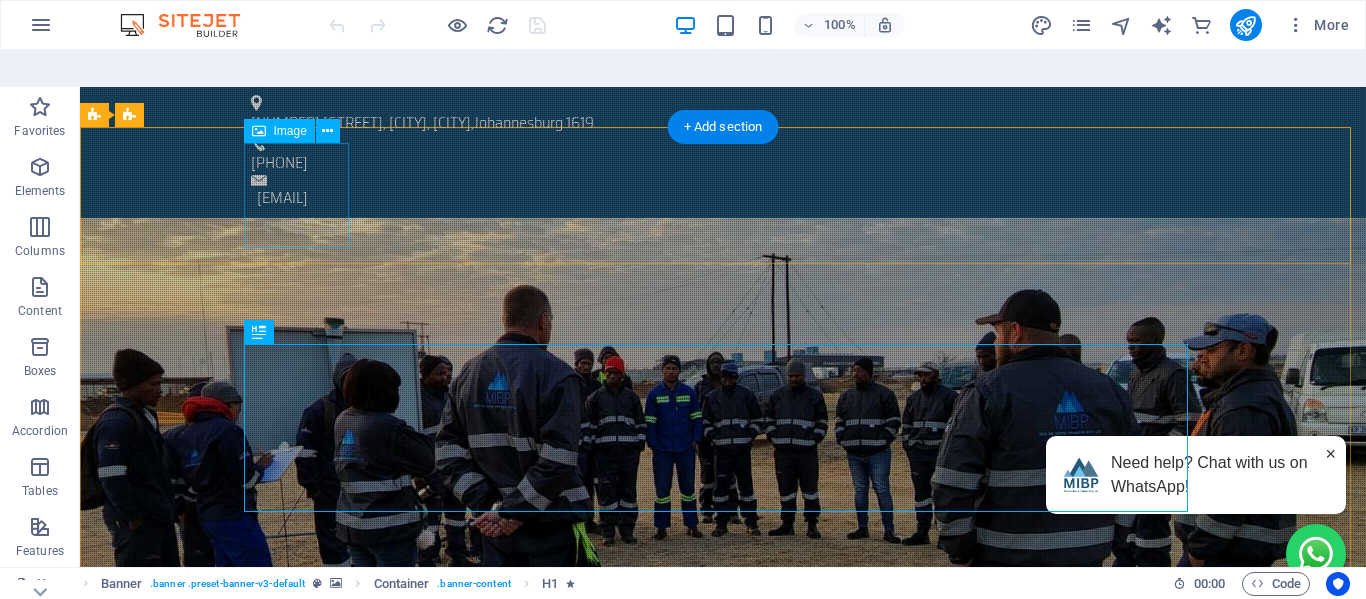 click at bounding box center [723, 808] 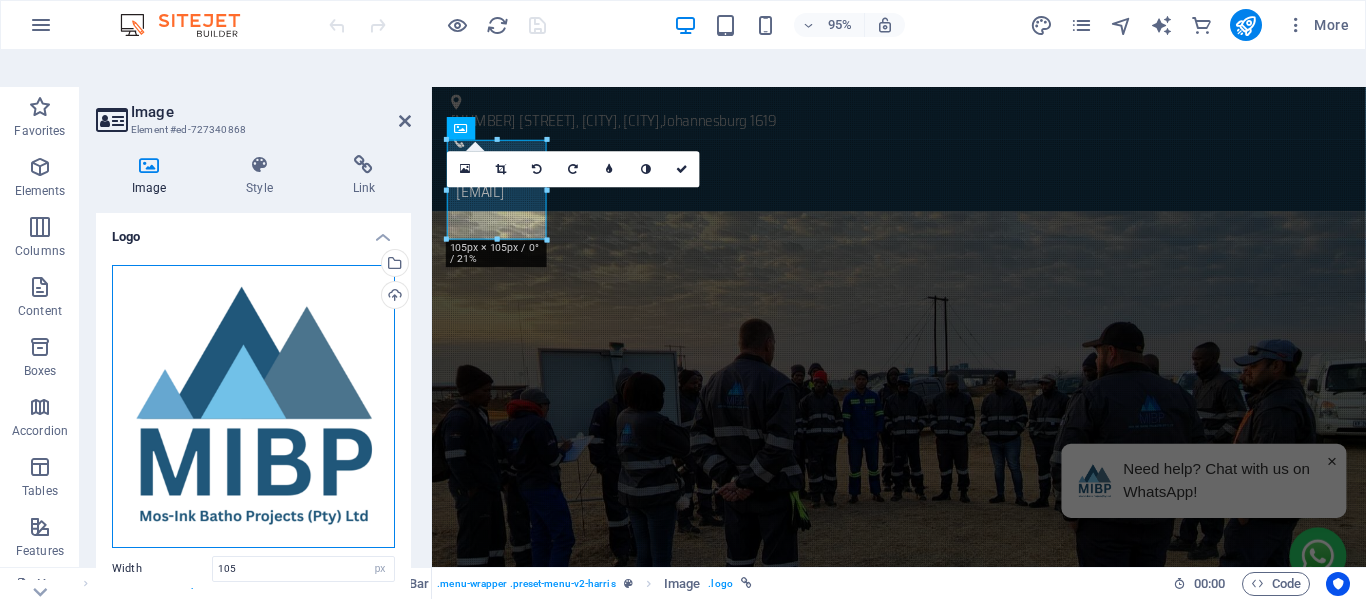 click on "Drag files here, click to choose files or select files from Files or our free stock photos & videos" at bounding box center (253, 406) 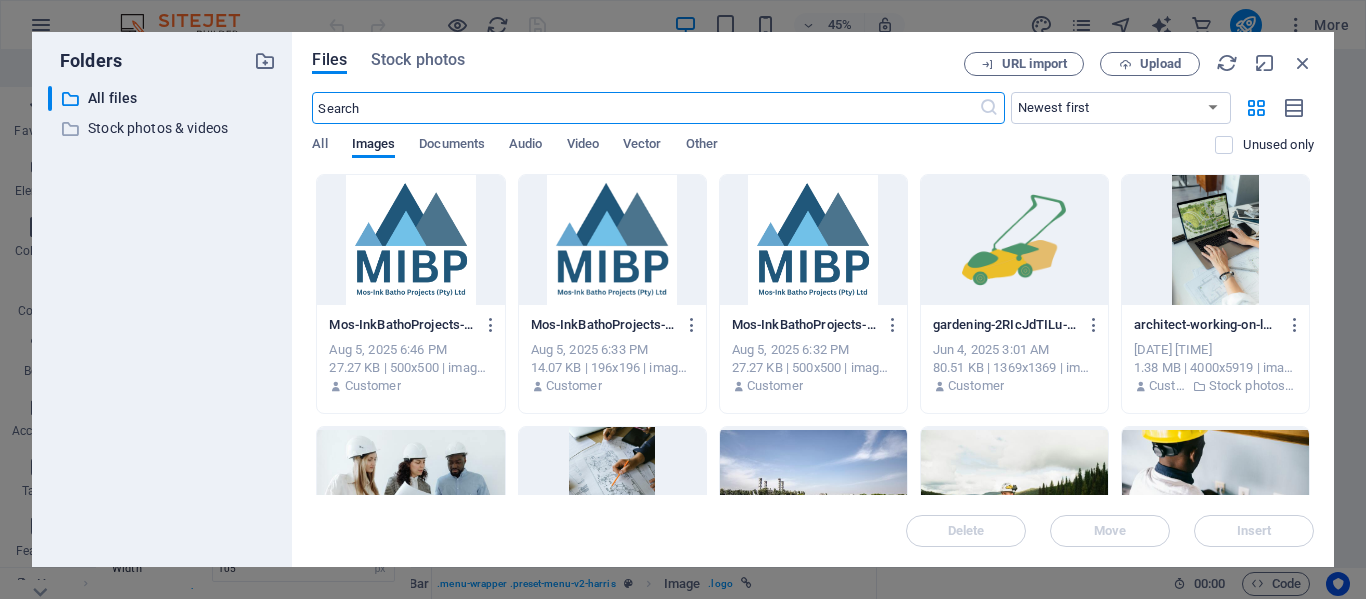 click at bounding box center [813, 240] 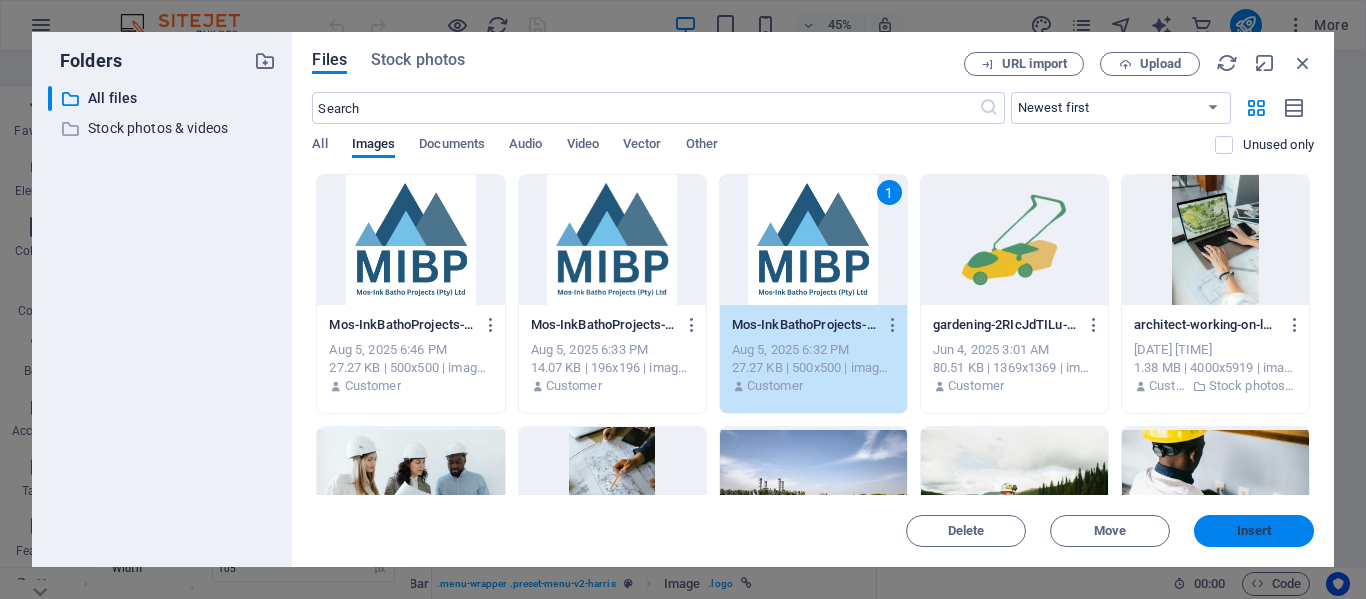 click on "Insert" at bounding box center [1254, 531] 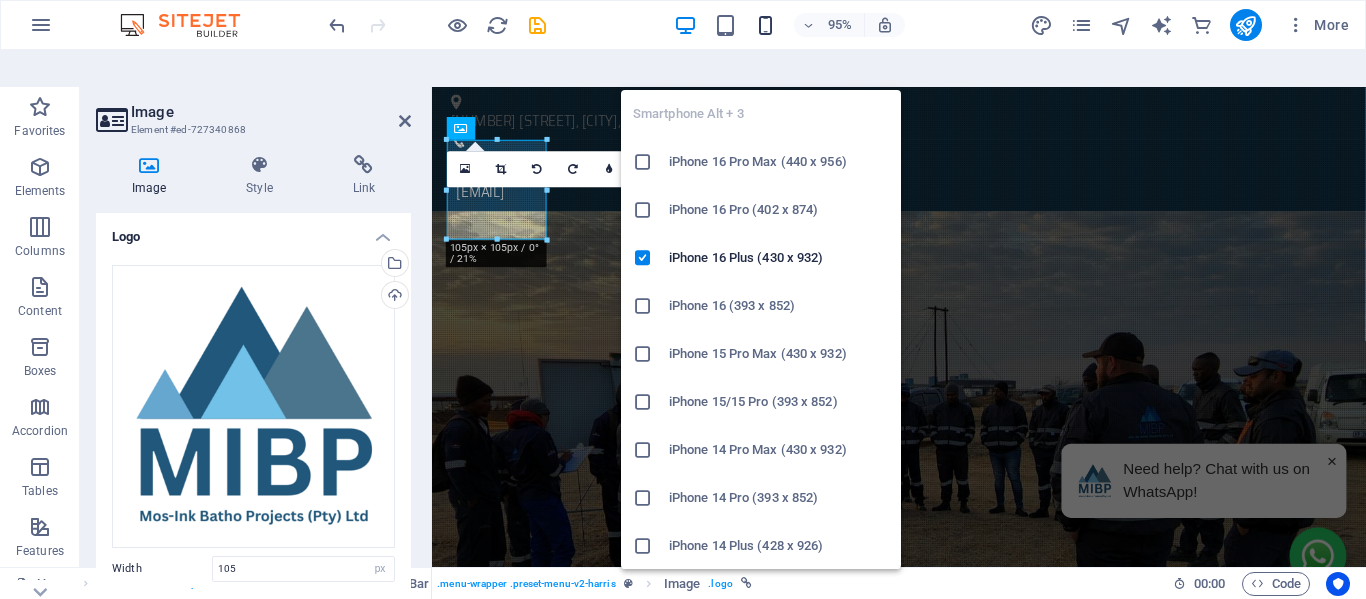 click at bounding box center [765, 25] 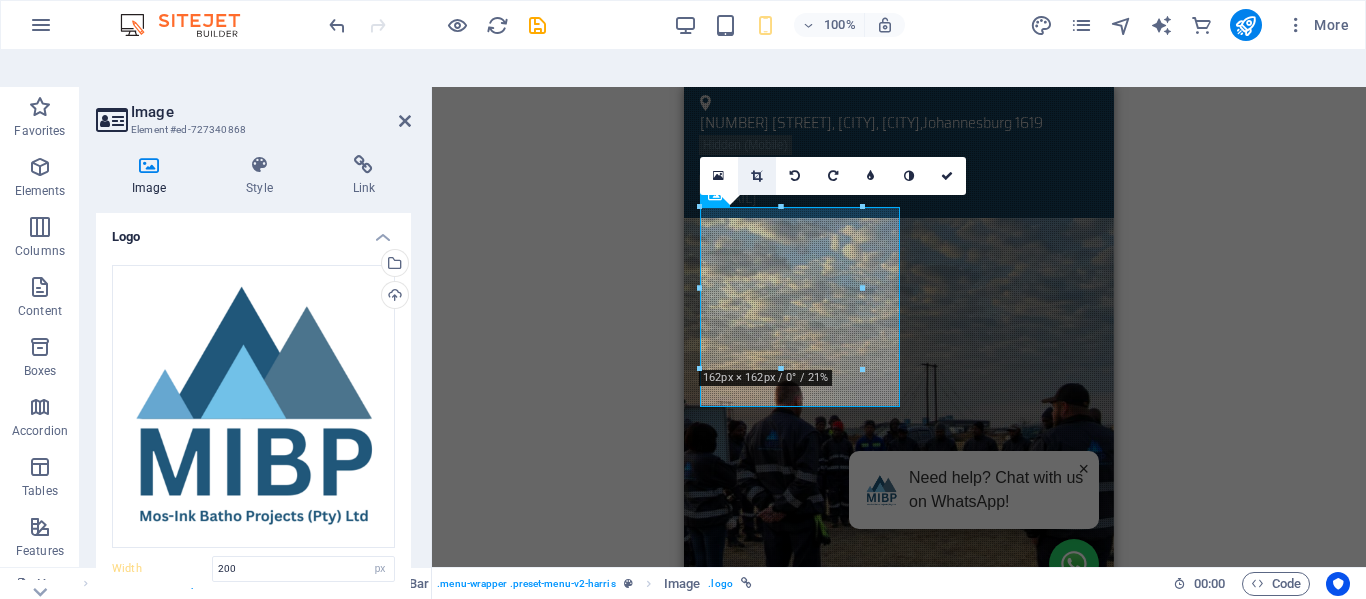 click at bounding box center [756, 176] 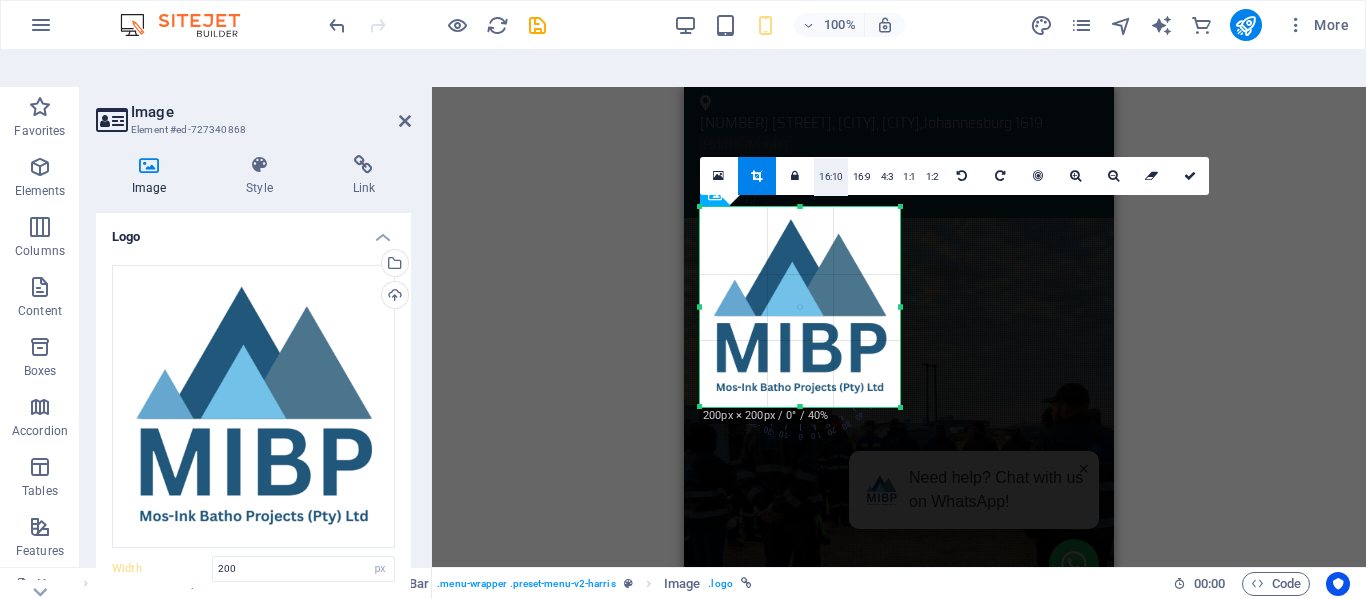 click on "16:10" at bounding box center [831, 177] 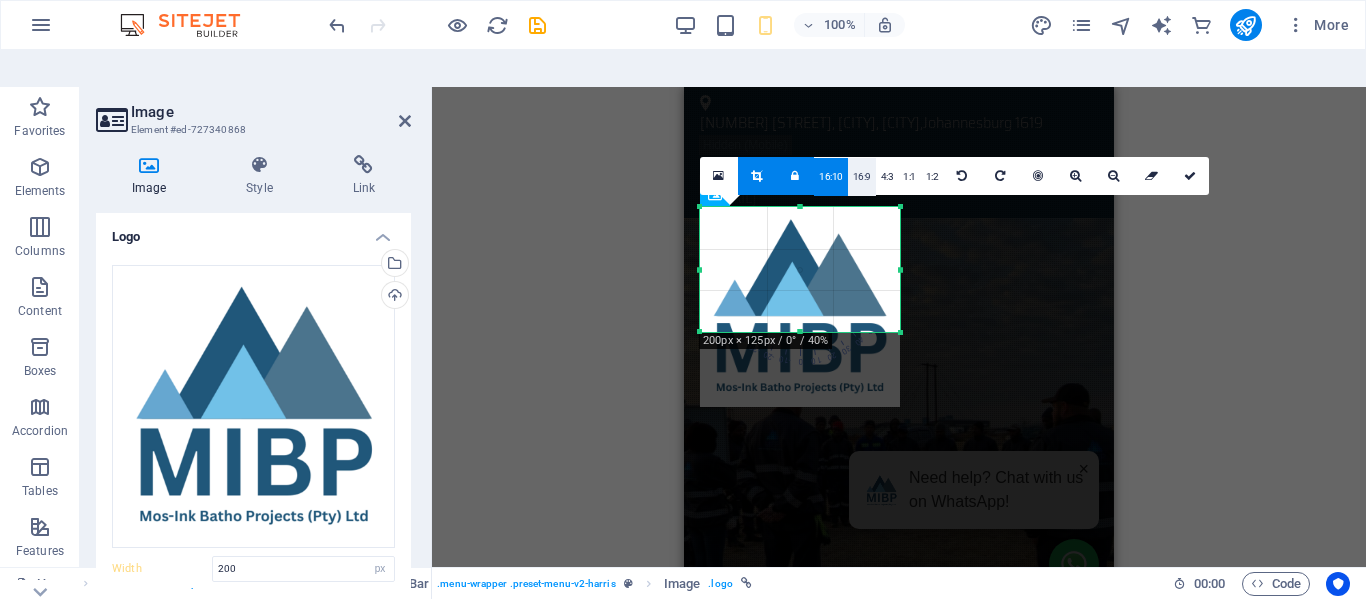 click on "16:9" at bounding box center [862, 177] 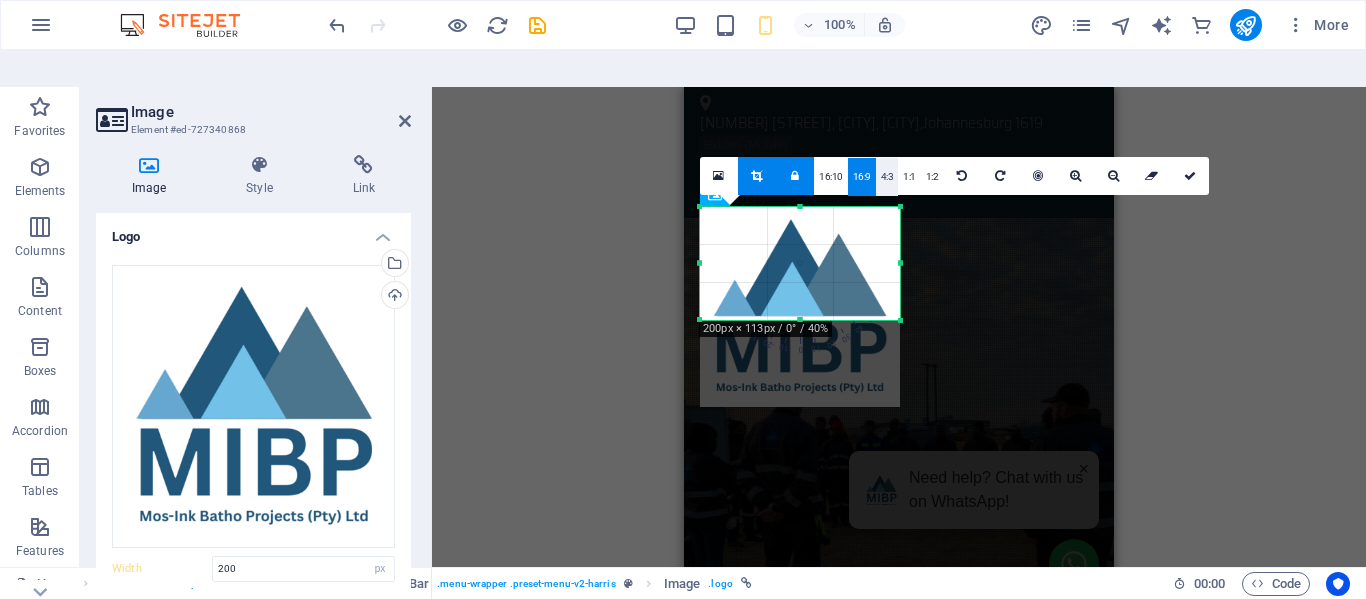click on "4:3" at bounding box center (887, 177) 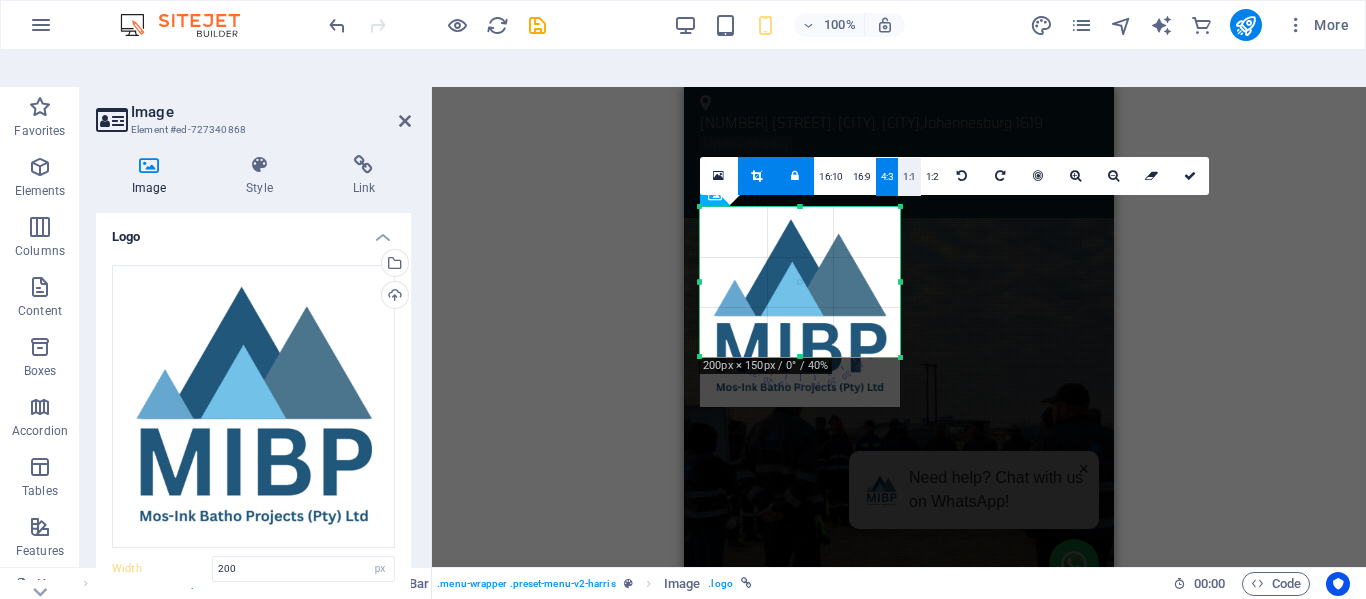 click on "1:1" at bounding box center [909, 177] 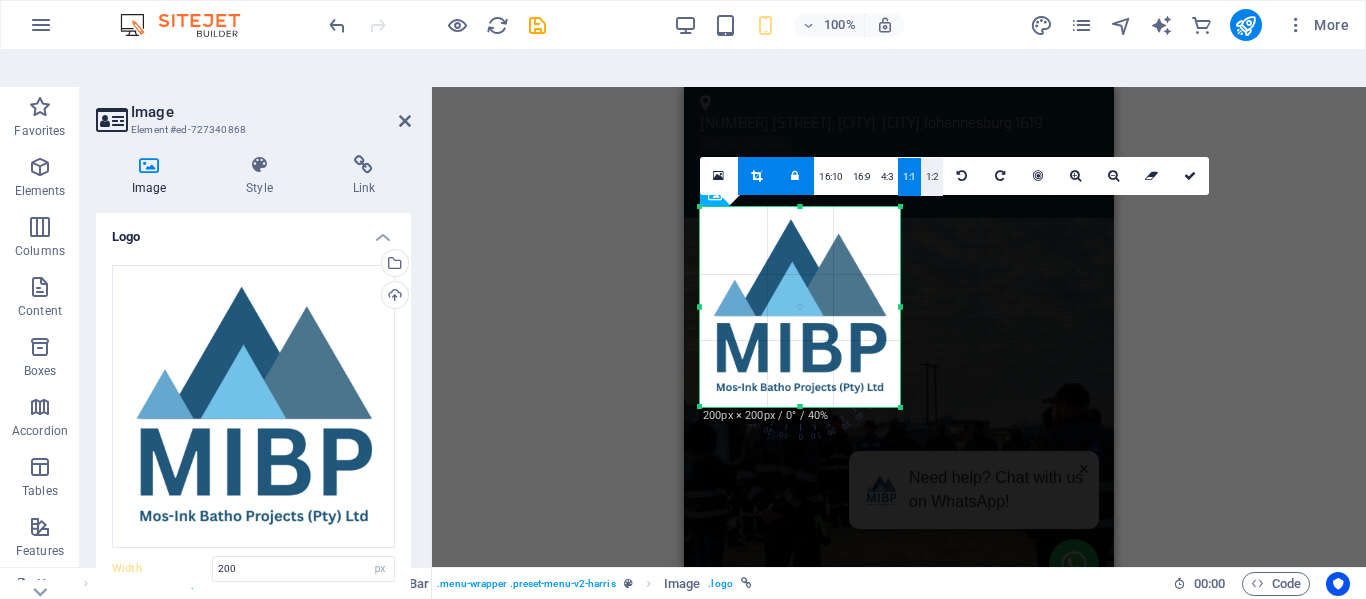 click on "1:2" at bounding box center (932, 177) 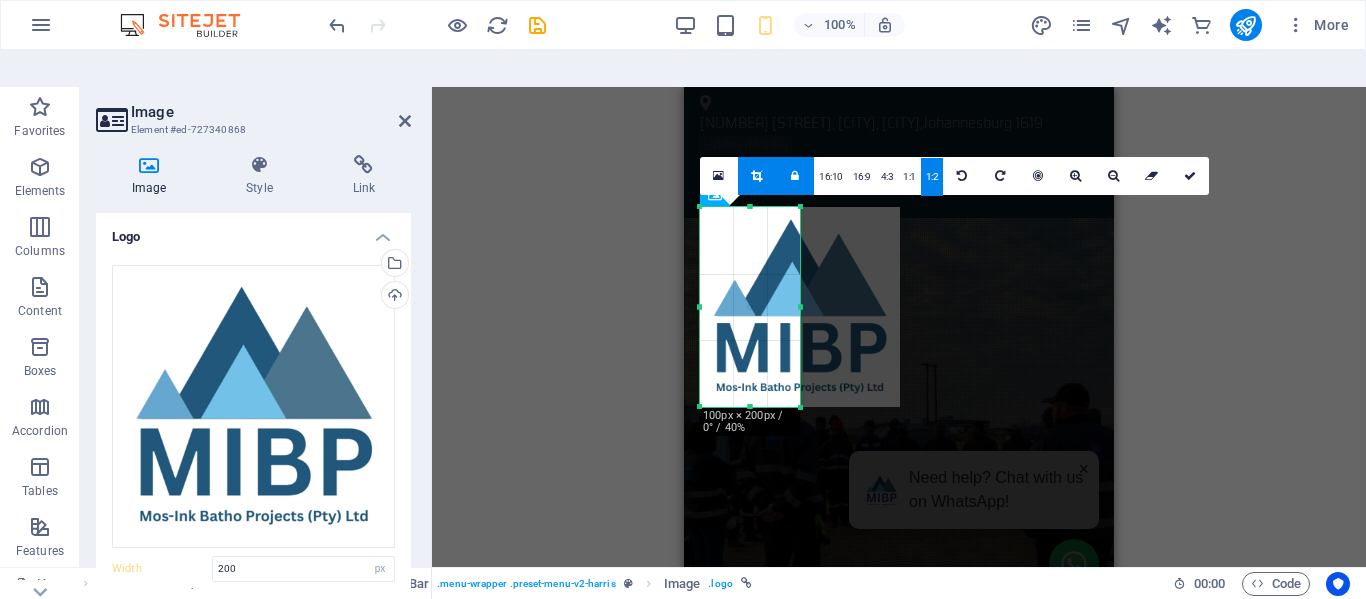 click at bounding box center [756, 176] 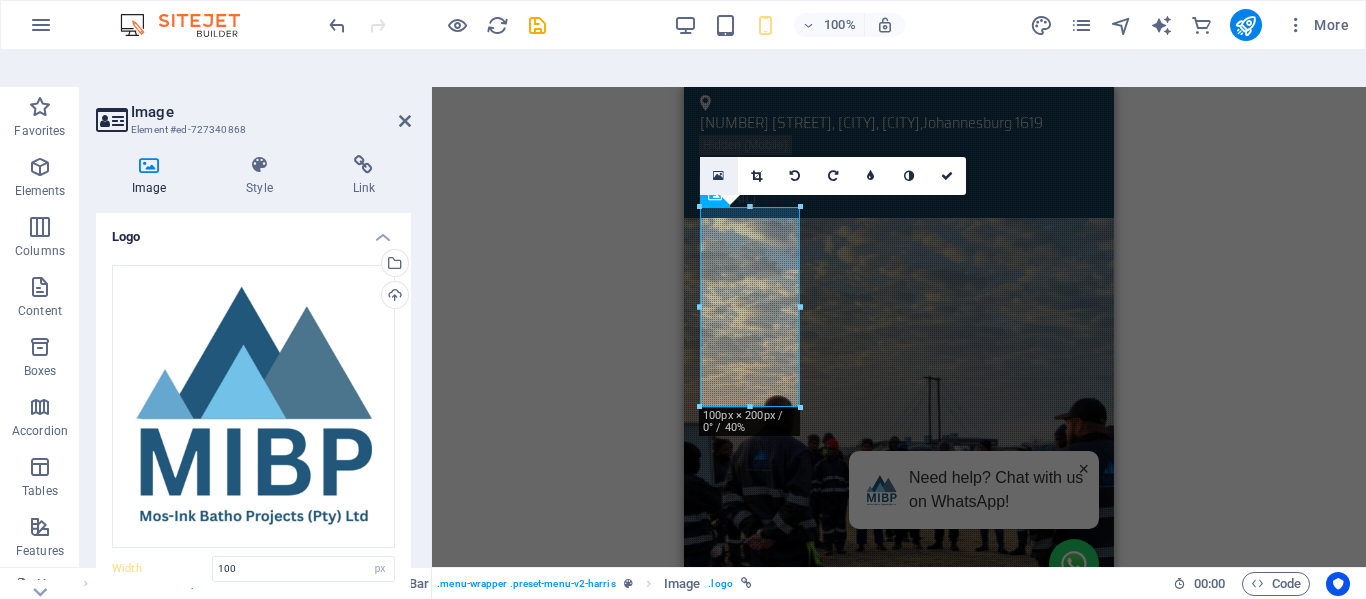 click at bounding box center [718, 176] 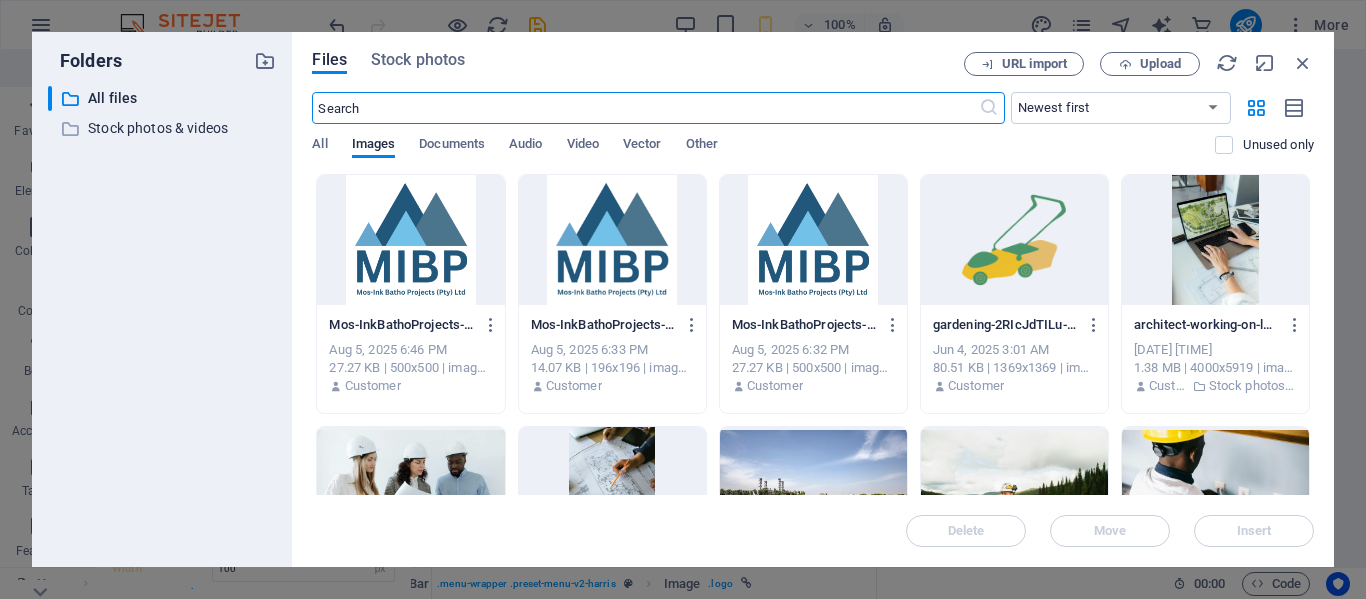 click at bounding box center [813, 240] 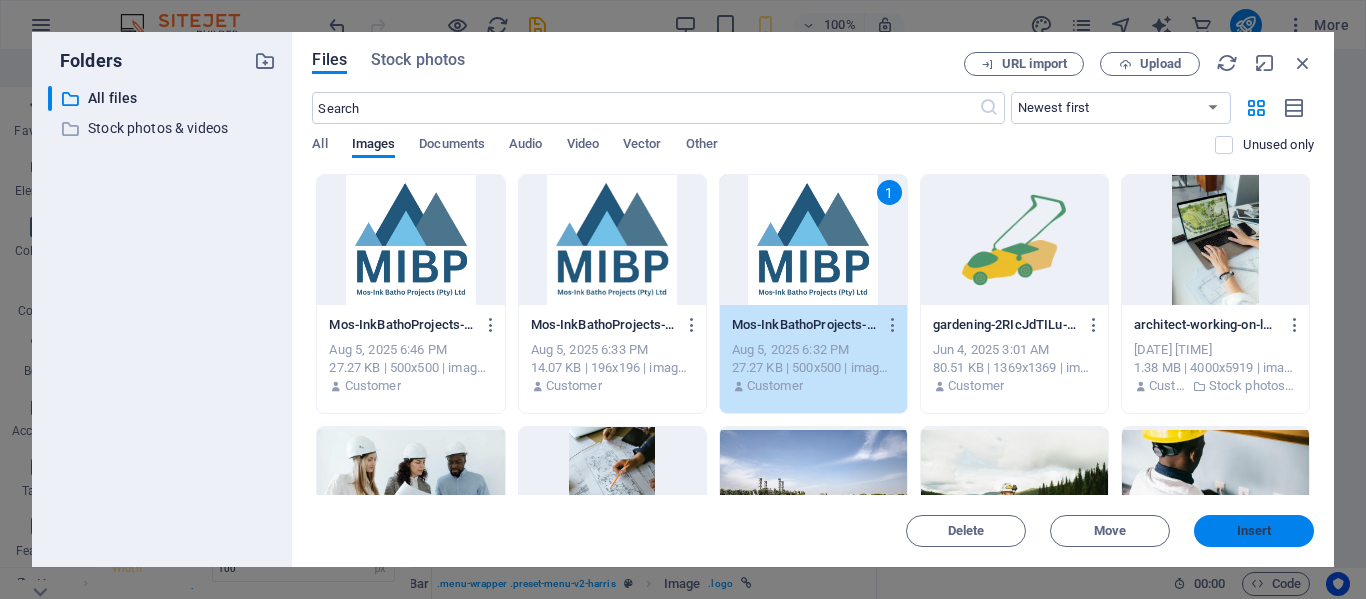 click on "Insert" at bounding box center [1254, 531] 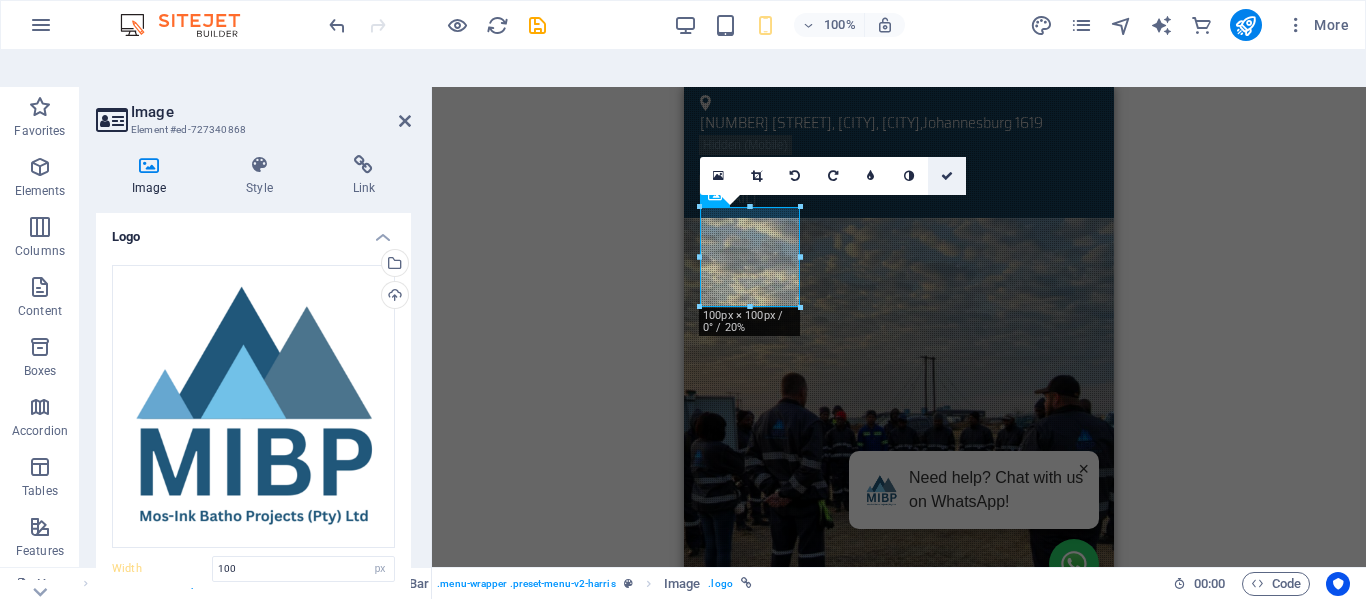 click at bounding box center [947, 176] 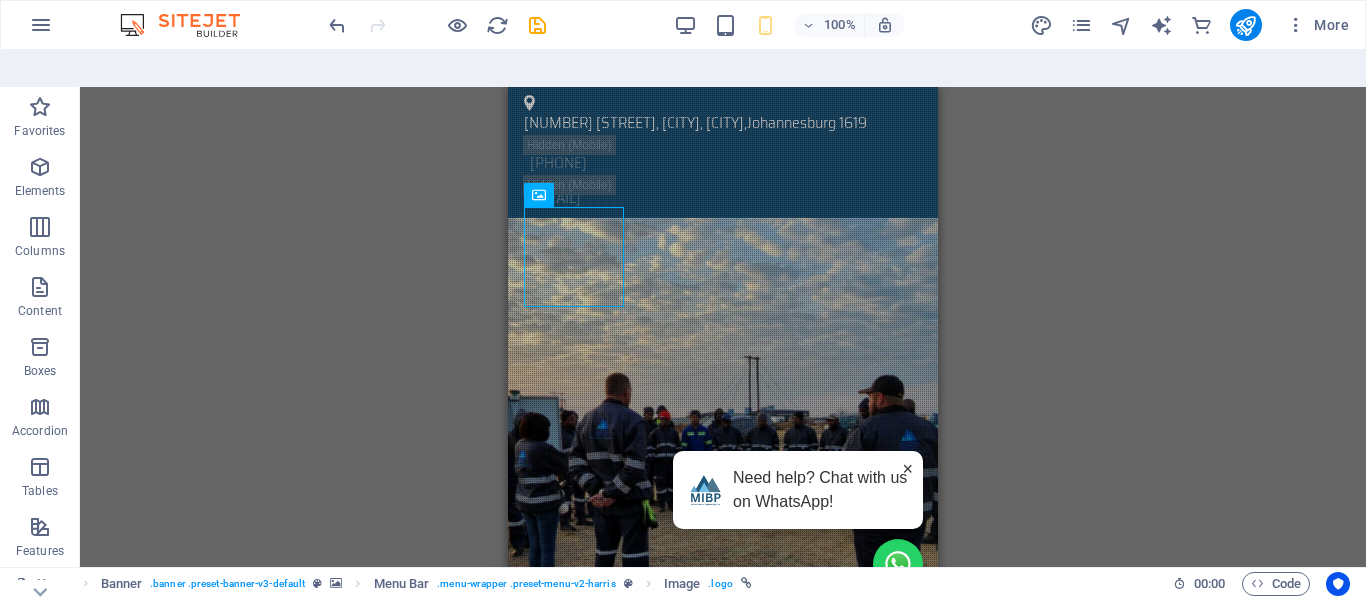 click on "H1   Banner   Container   Banner   Menu Bar   Menu   Menu Bar   Banner   Image   Info Bar   Container   Text   Container   Button   Spacer   Container   Container   Text   Container" at bounding box center (723, 345) 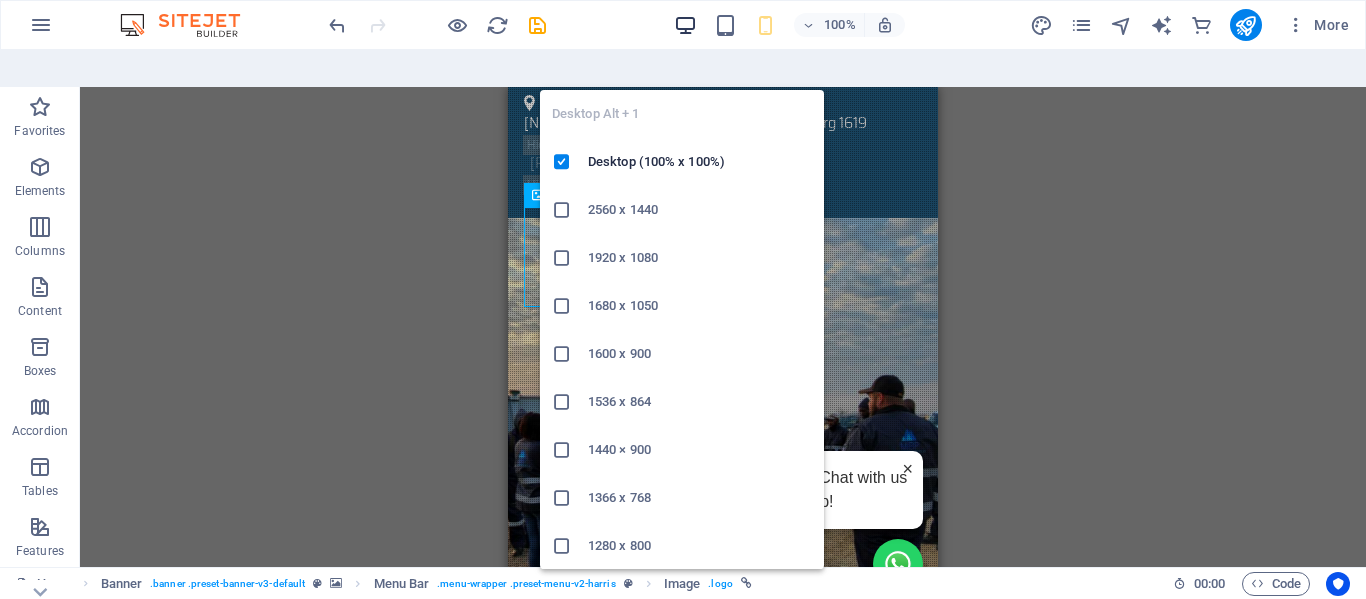 click at bounding box center (685, 25) 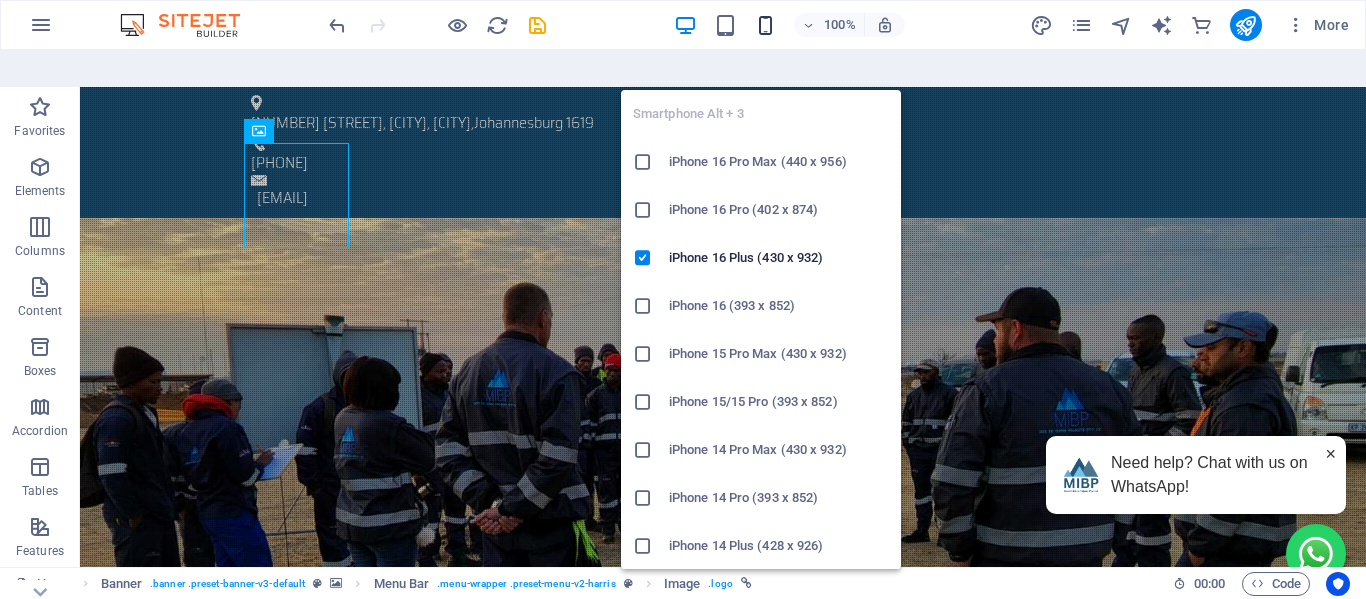 click at bounding box center [765, 25] 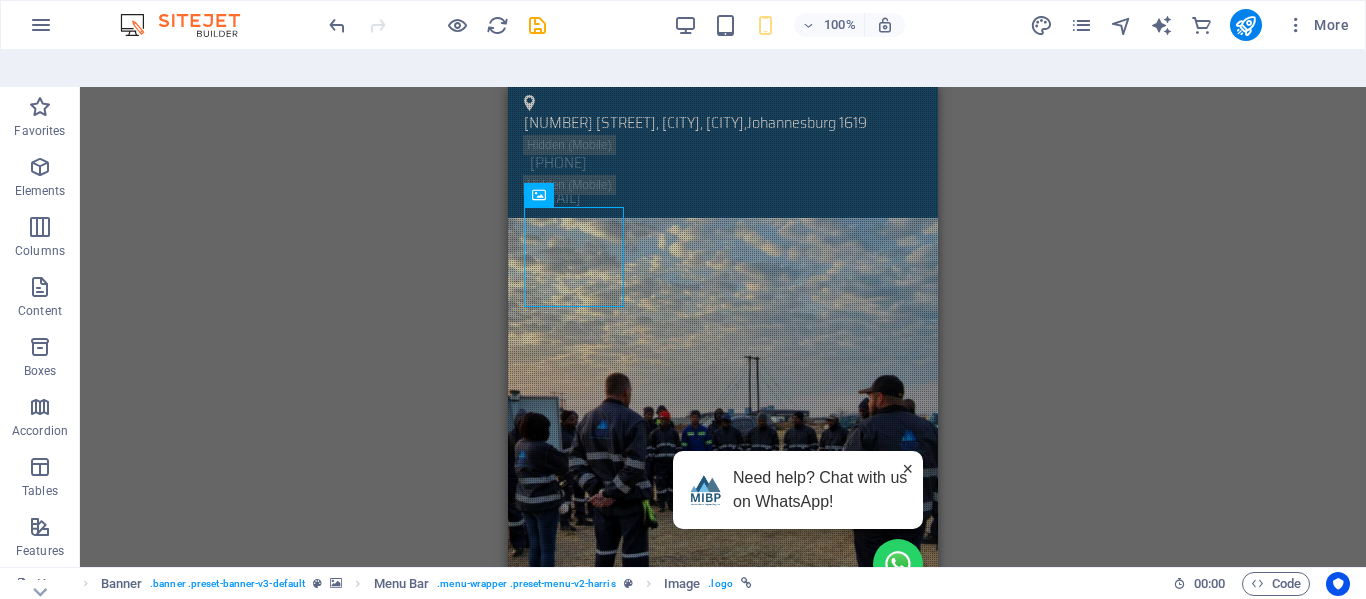 click on "H1   Banner   Container   Banner   Menu Bar   Menu   Image   Info Bar   Info Bar   Text   Info Bar   Container   Button   Spacer   Container   Container   Text   Container   Container   Text" at bounding box center [723, 345] 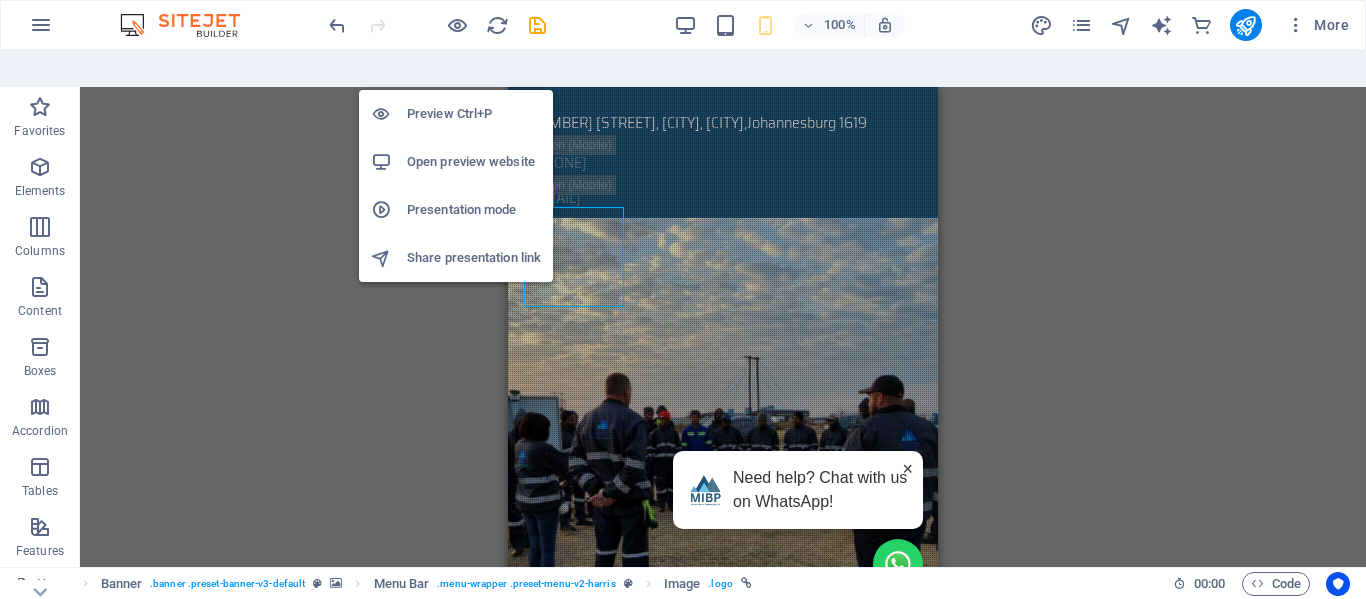 click on "Preview Ctrl+P" at bounding box center (474, 114) 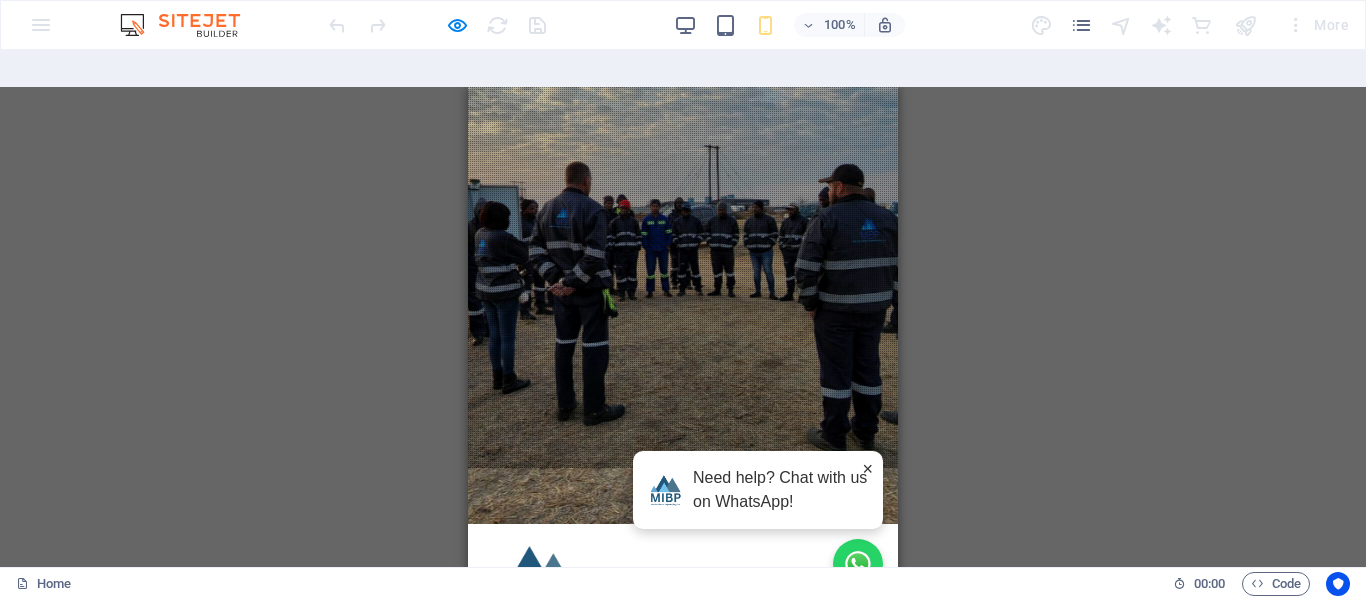 scroll, scrollTop: 0, scrollLeft: 0, axis: both 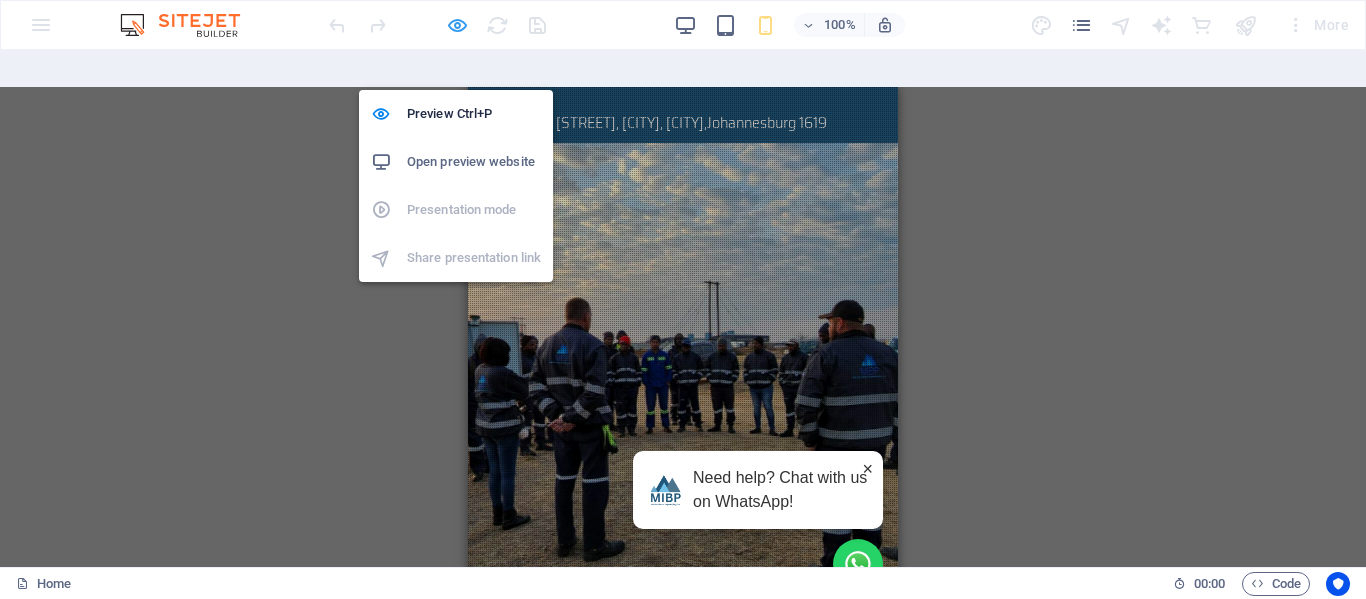 click at bounding box center [457, 25] 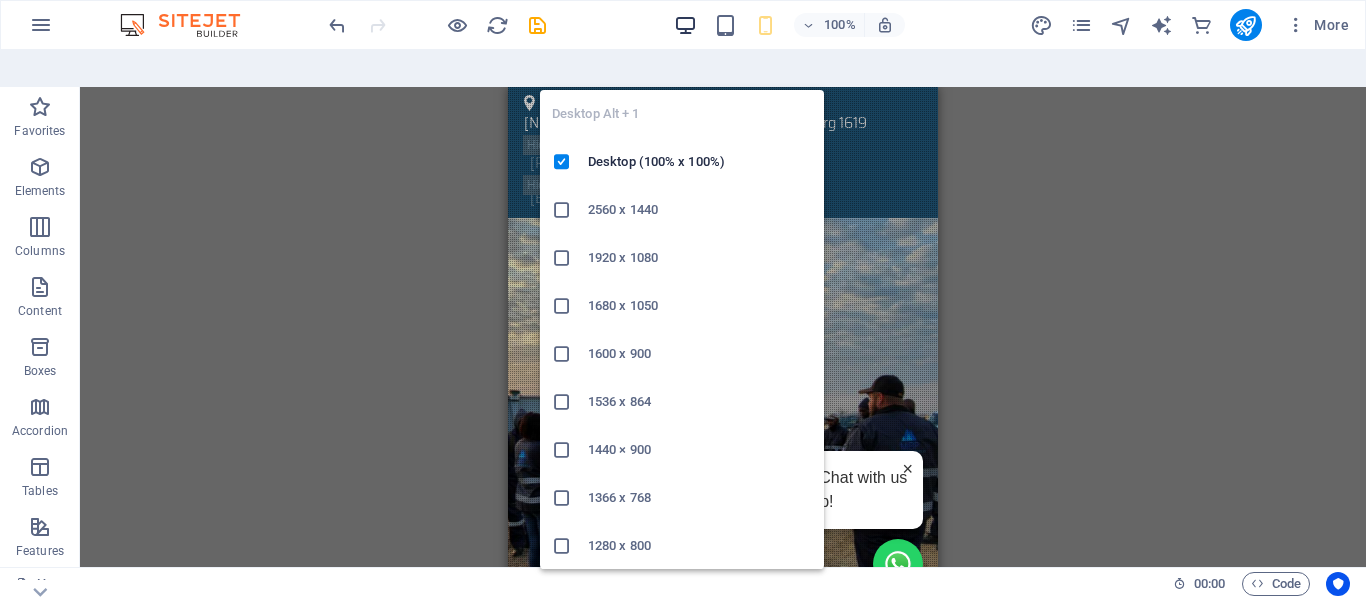 click at bounding box center (686, 25) 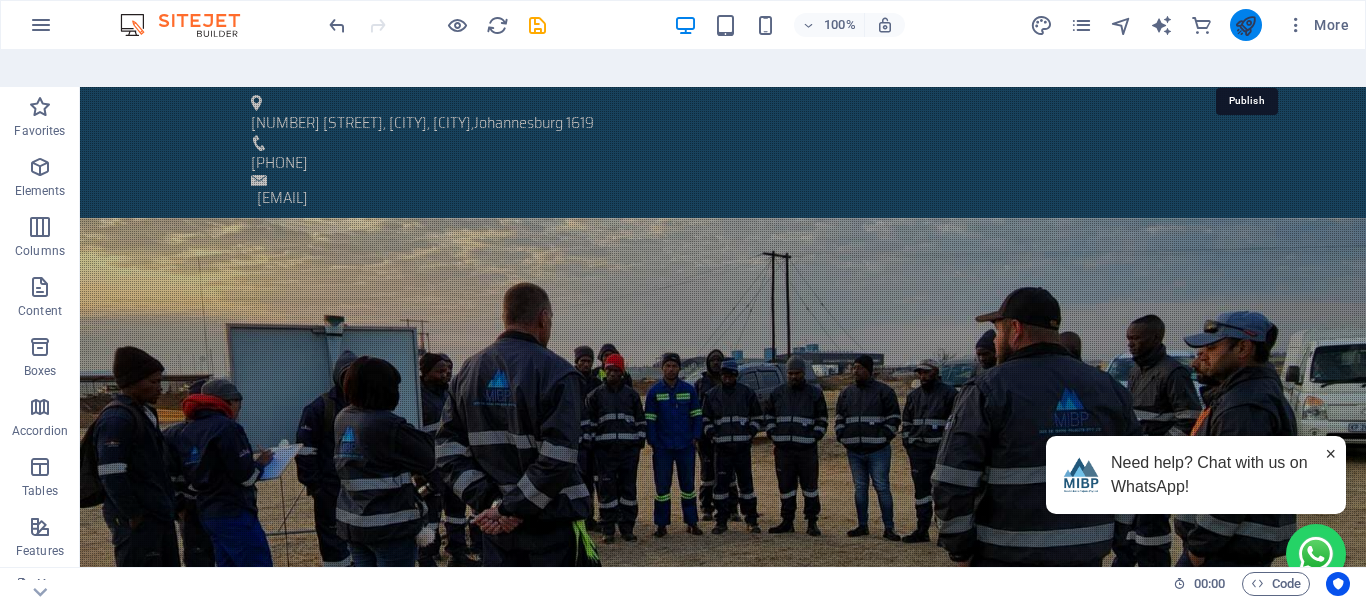 click at bounding box center (1245, 25) 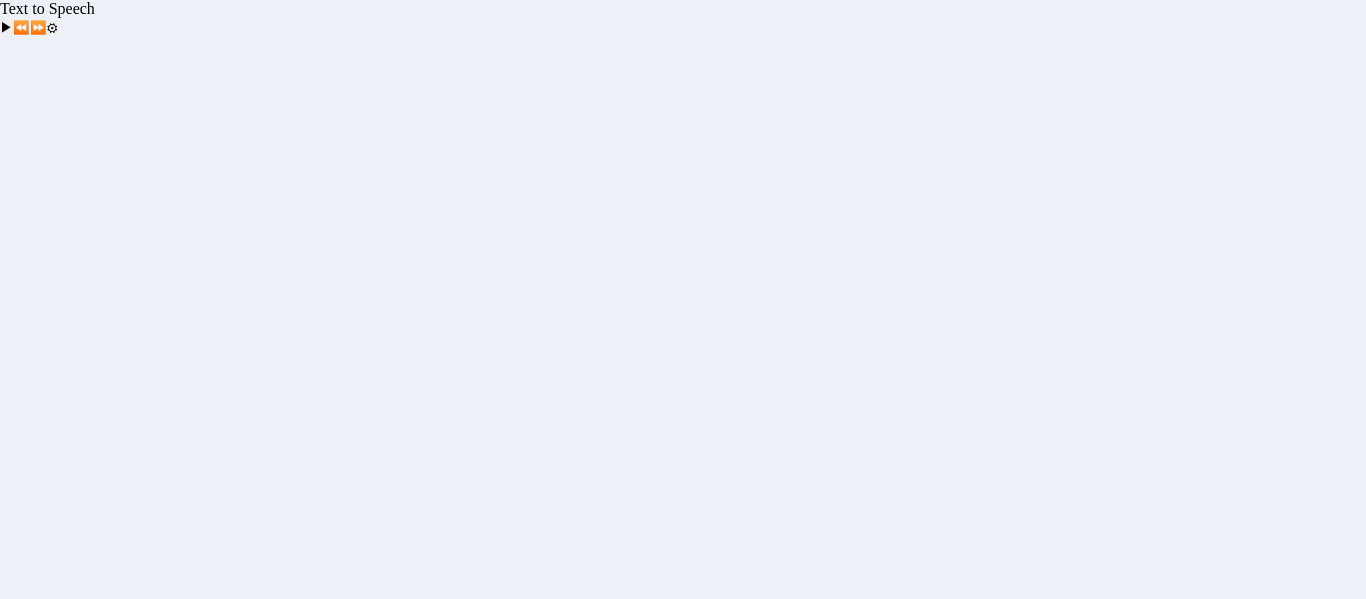 scroll, scrollTop: 0, scrollLeft: 0, axis: both 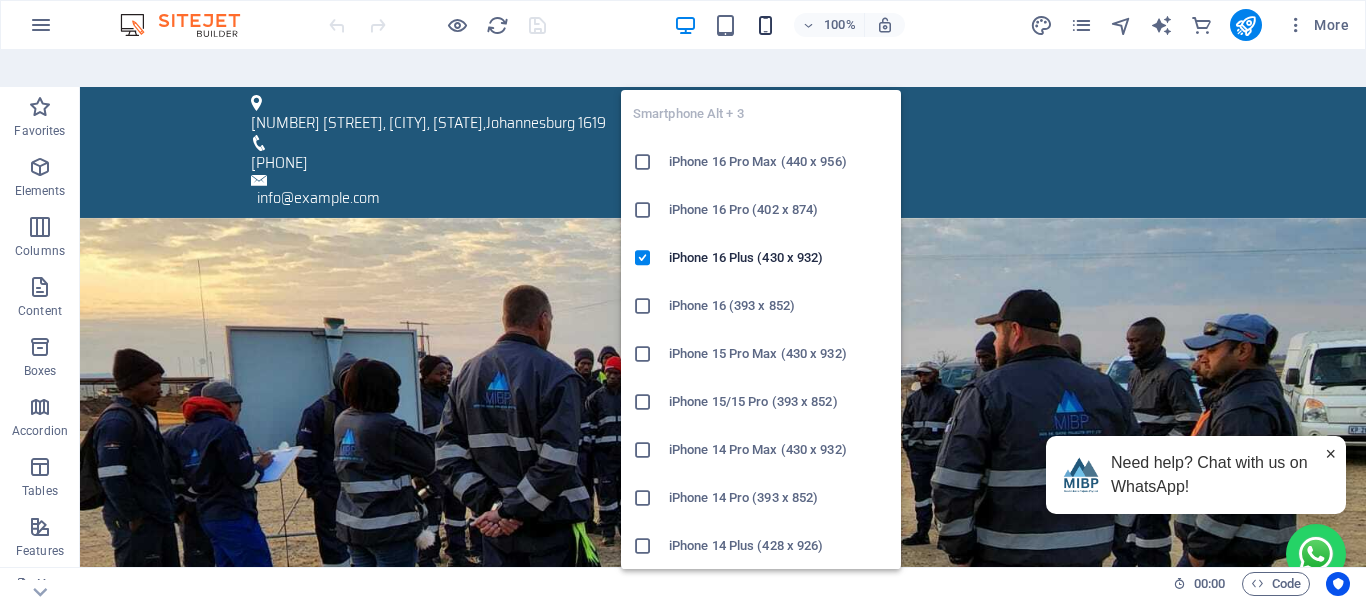 click at bounding box center (765, 25) 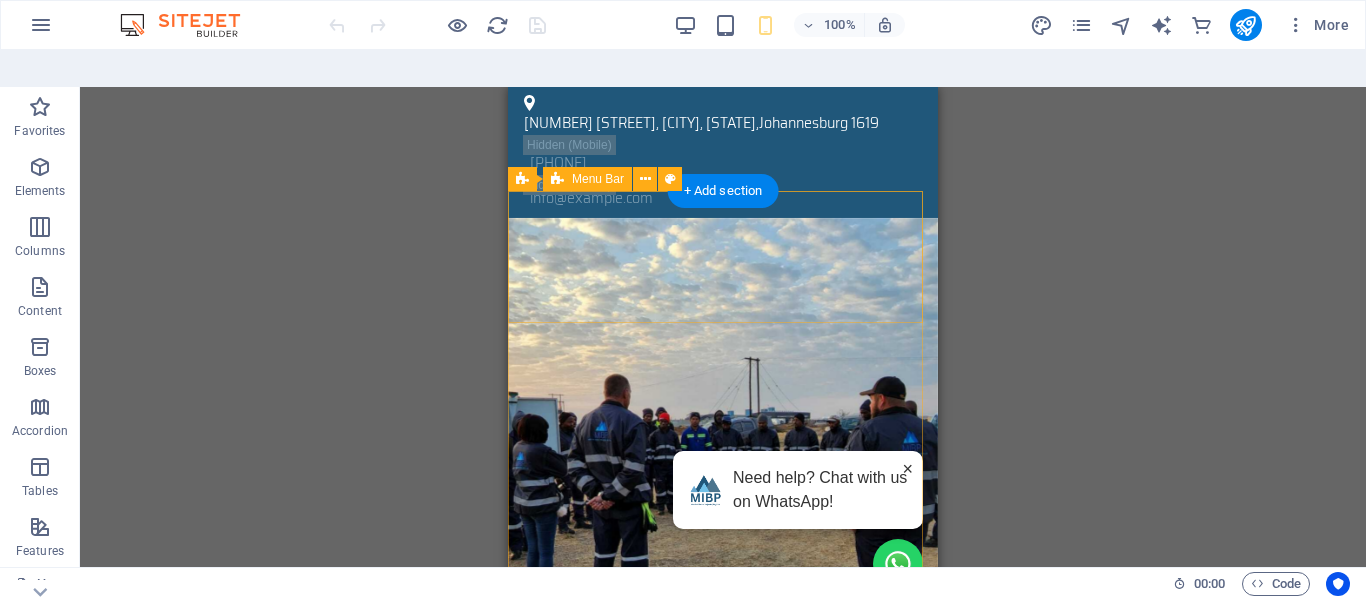 click on "Home About Services Civil Mechanical Electrical Consulting Environmental Equipment For Hire Contact" at bounding box center (723, 818) 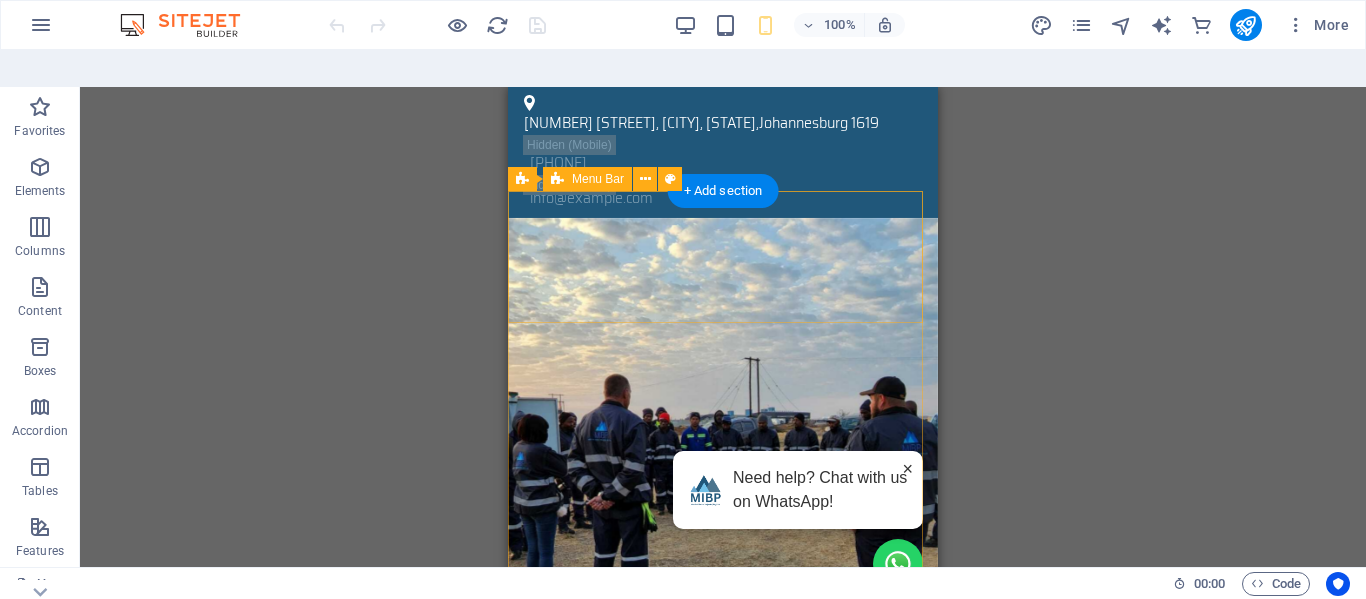 click on "Home About Services Civil Mechanical Electrical Consulting Environmental Equipment For Hire Contact" at bounding box center [723, 818] 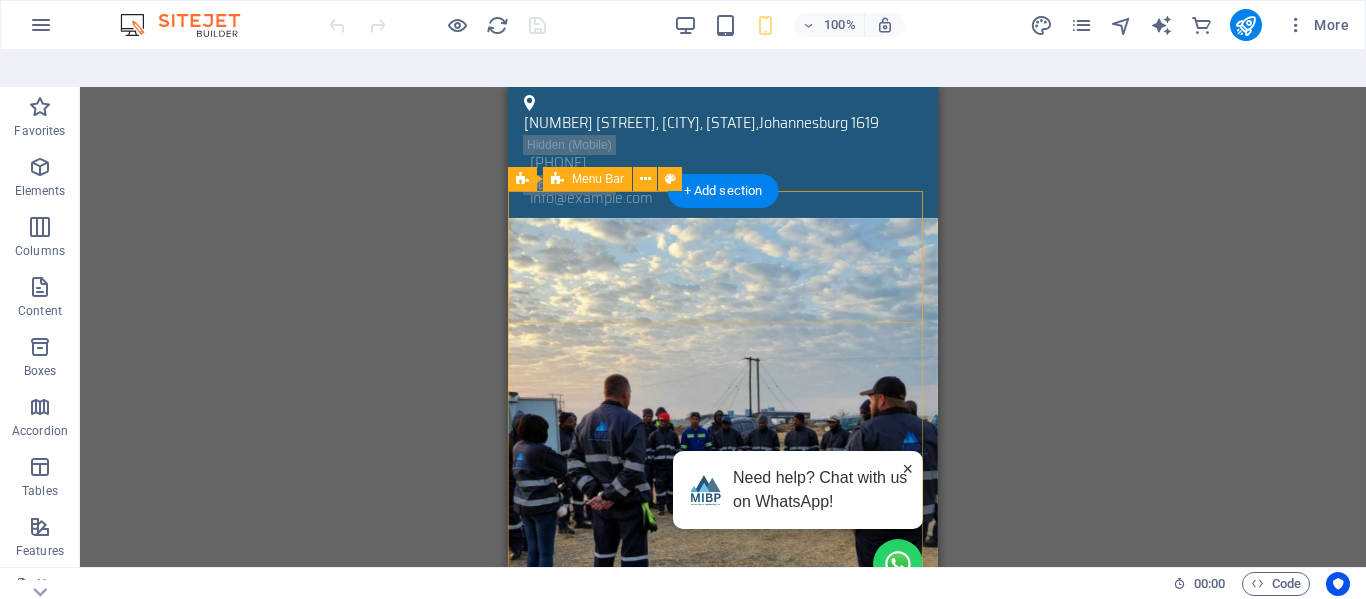 click on "Drag here to replace the existing content. Press “Ctrl” if you want to create a new element.
H1   Banner   Container   Spacer   Container   H2   Wide image with text   Container   Container   Text   Preset   H2   Spacer   Text   Button   Banner   Menu Bar   Menu   Info Bar   Container   Text   Container   Container   Container   Text   Banner   Image   Container   Container   Icon   Text   Container + Add section +" at bounding box center [723, 345] 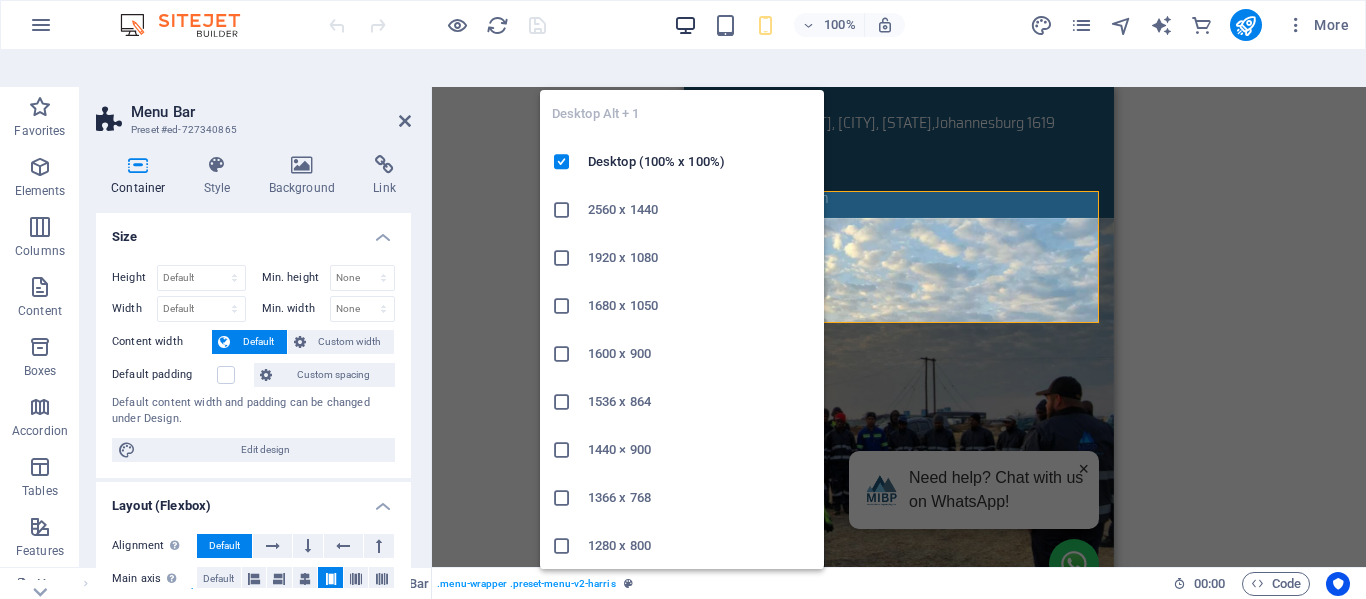 click at bounding box center [685, 25] 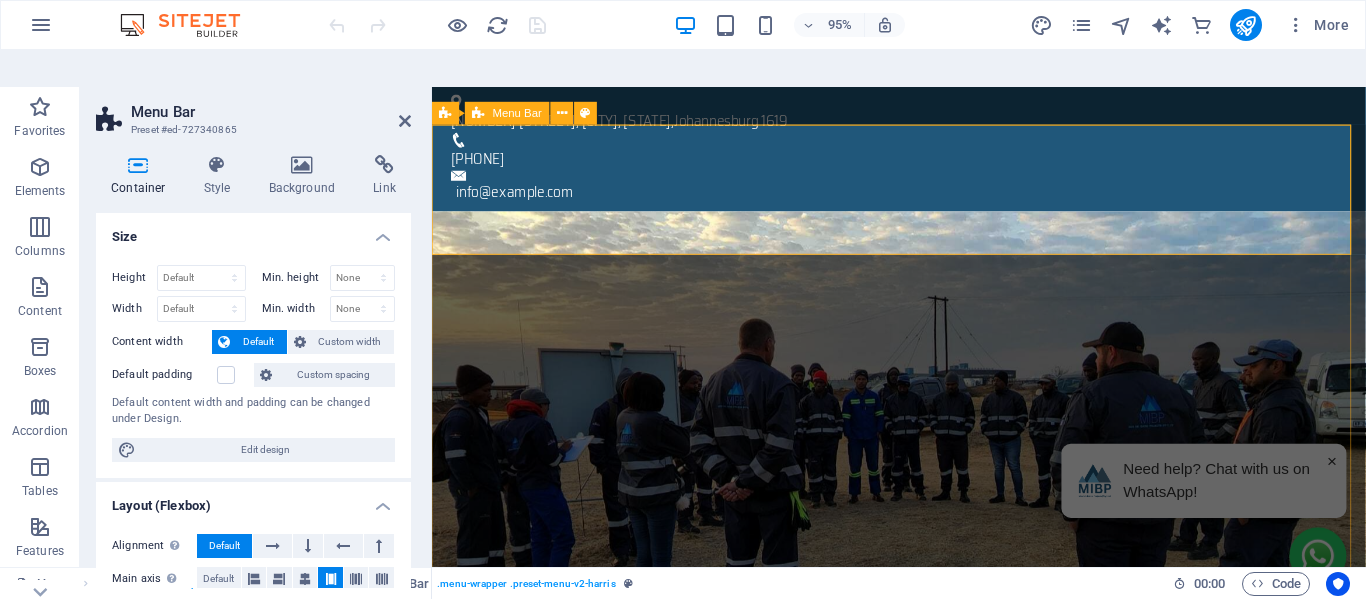 click on "Home About Services Civil Mechanical Electrical Consulting Environmental Equipment For Hire Contact" at bounding box center (923, 824) 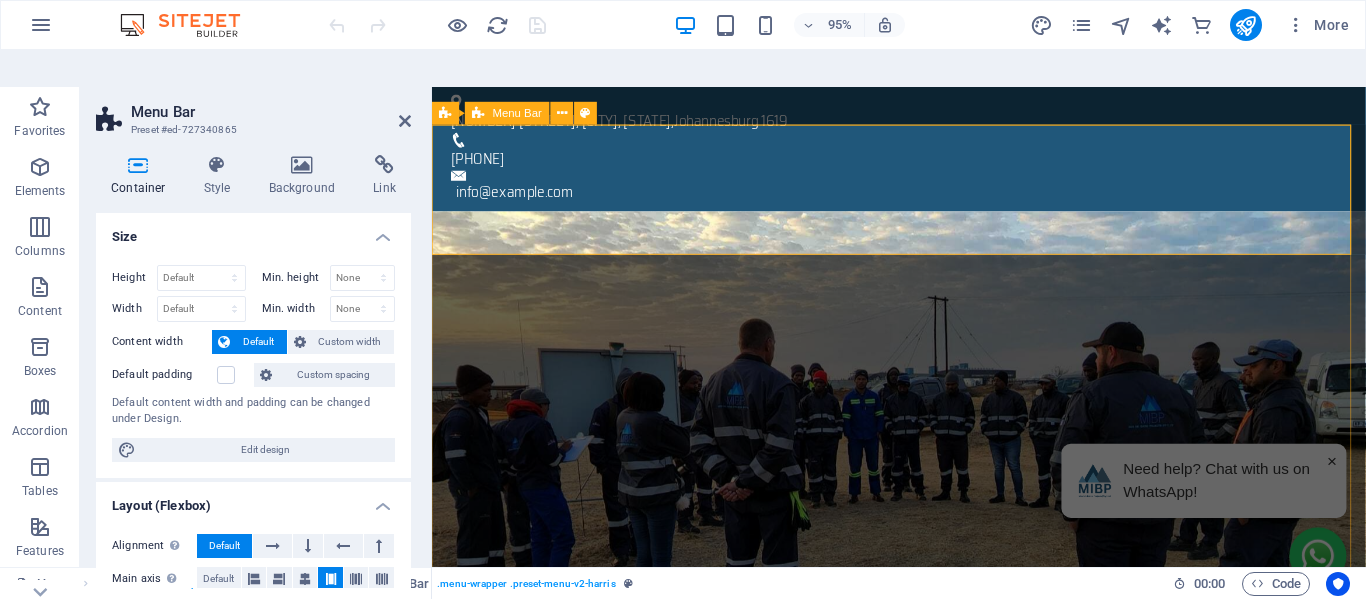 click on "Home About Services Civil Mechanical Electrical Consulting Environmental Equipment For Hire Contact" at bounding box center [923, 824] 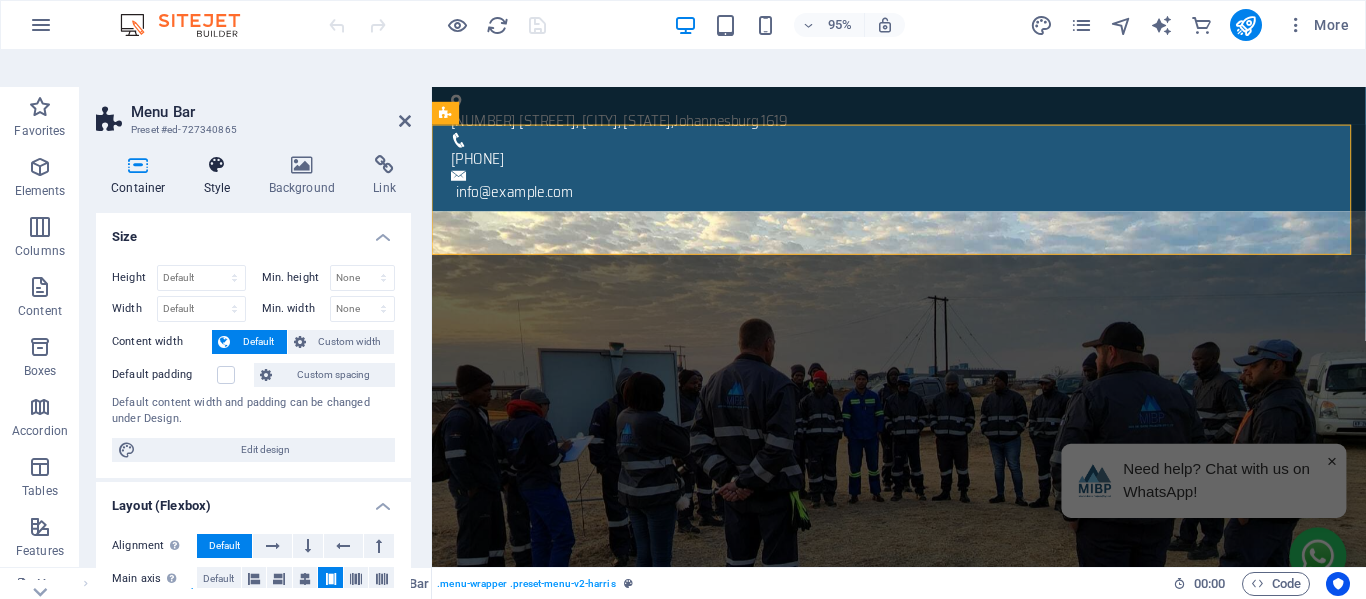 click on "Style" at bounding box center [221, 176] 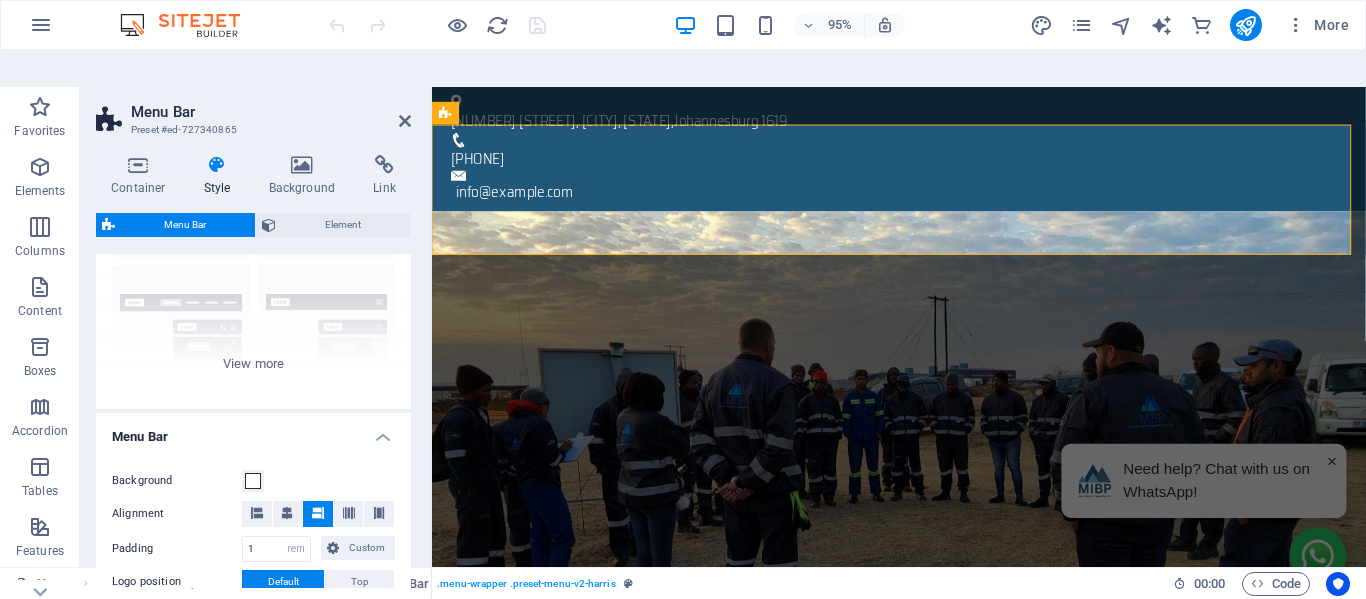 scroll, scrollTop: 200, scrollLeft: 0, axis: vertical 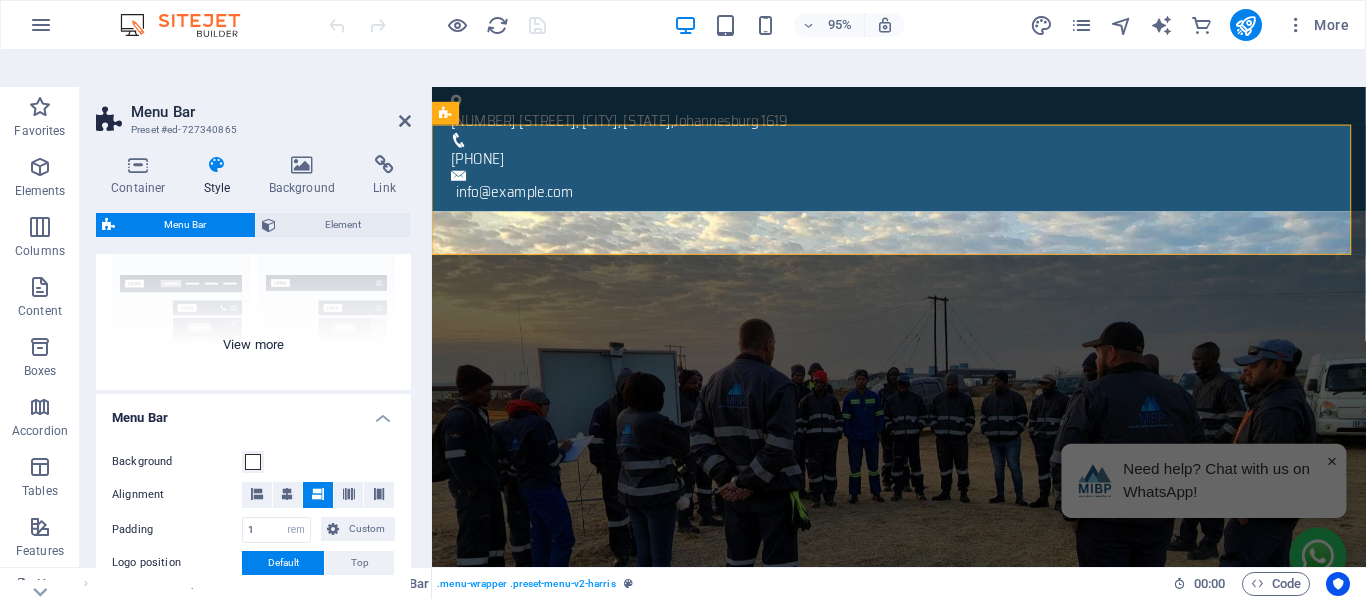 click on "Border Centered Default Fixed Loki Trigger Wide XXL" at bounding box center (253, 240) 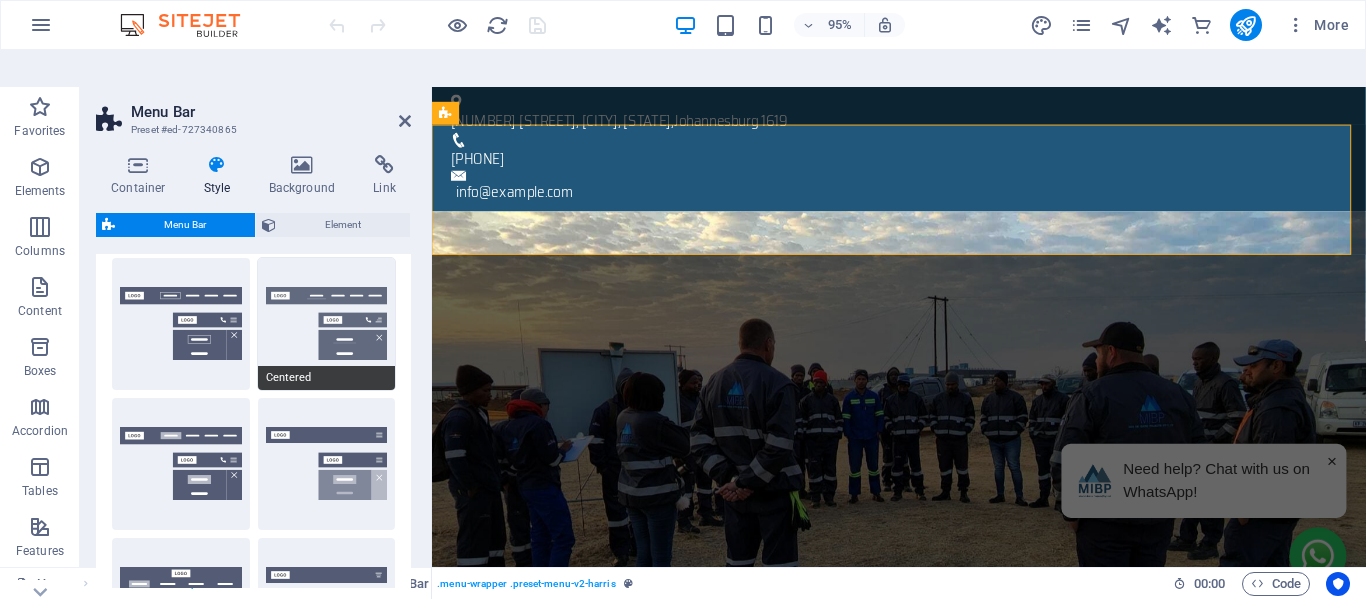 scroll, scrollTop: 0, scrollLeft: 0, axis: both 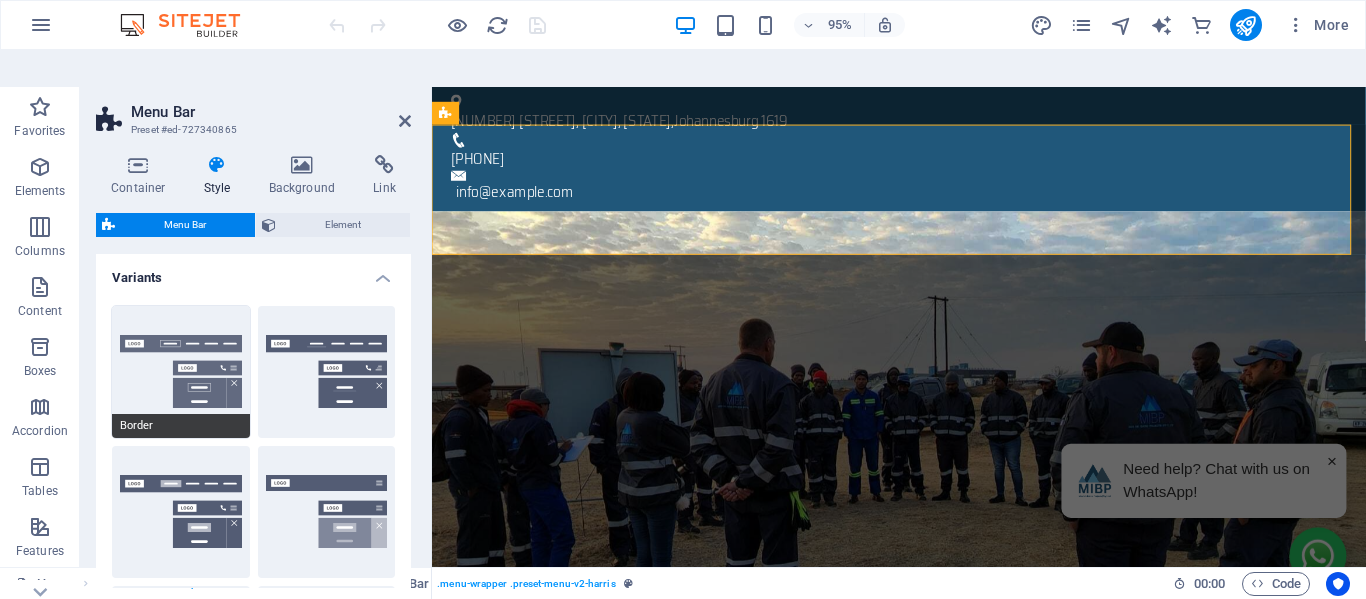 click on "Border" at bounding box center [181, 372] 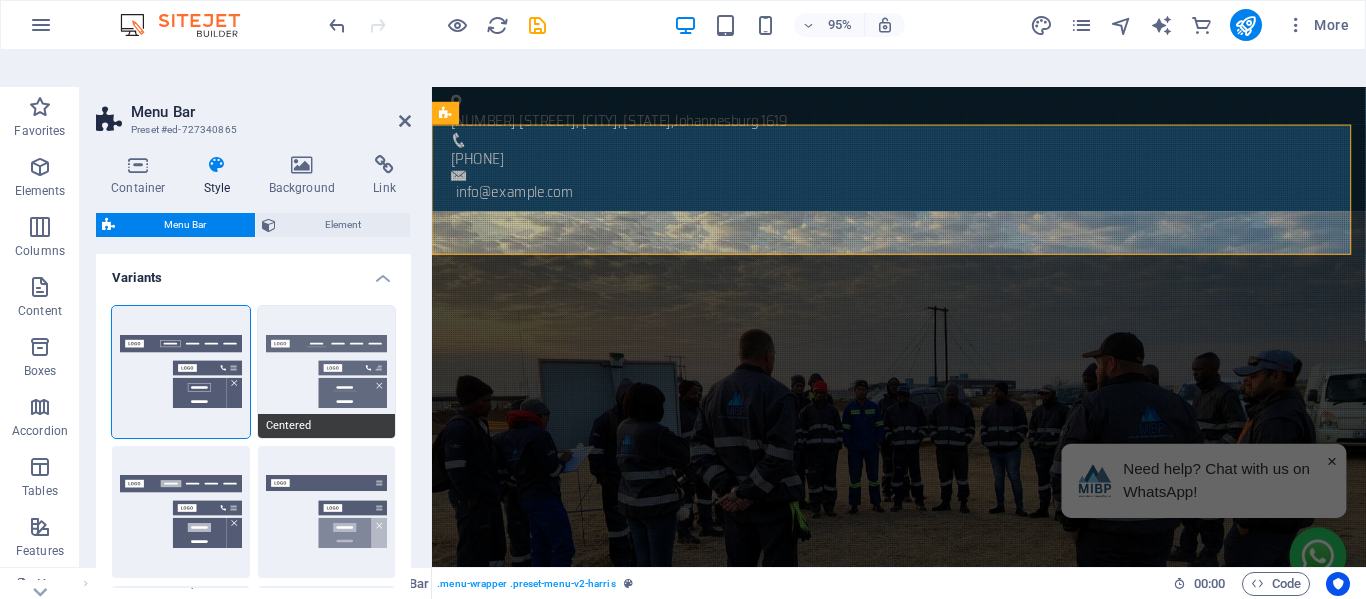 click on "Centered" at bounding box center [327, 372] 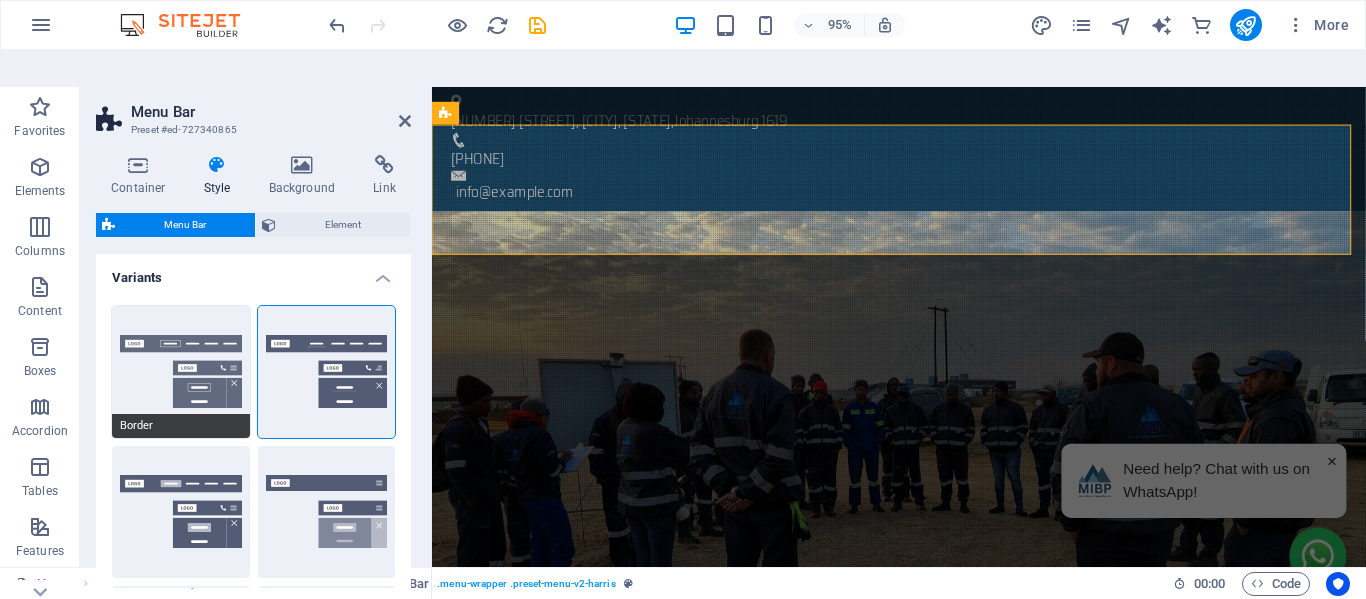 click on "Border" at bounding box center (181, 372) 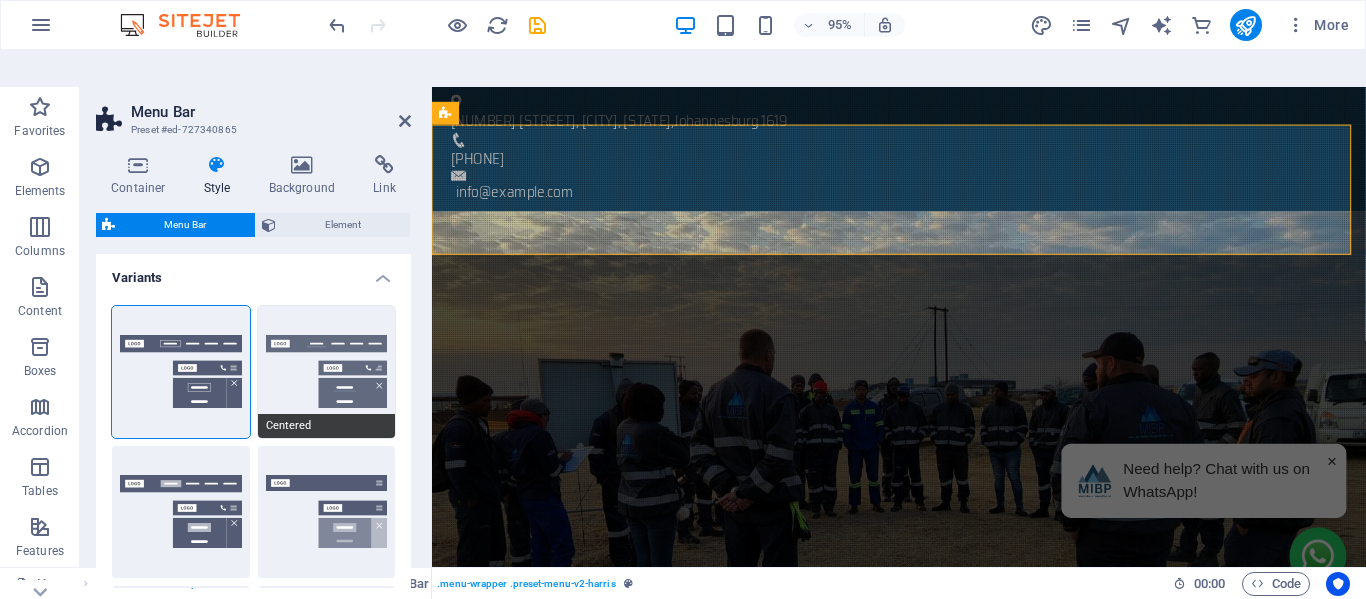 click on "Centered" at bounding box center [327, 372] 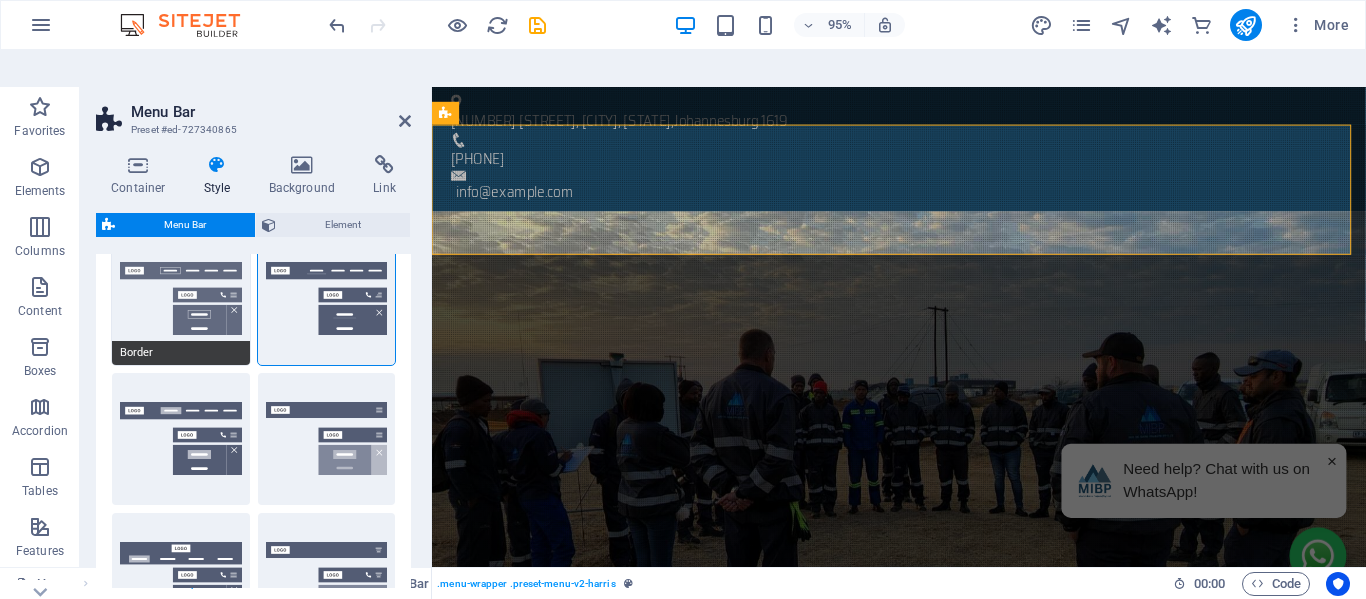 scroll, scrollTop: 100, scrollLeft: 0, axis: vertical 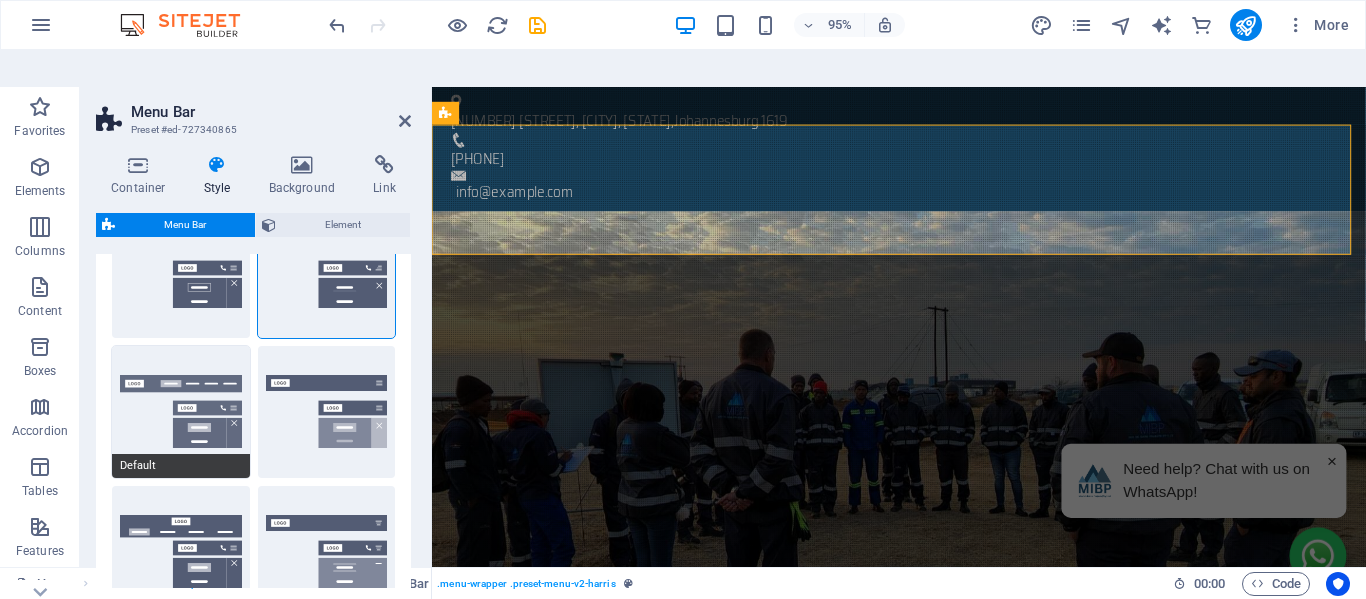 click on "Default" at bounding box center [181, 412] 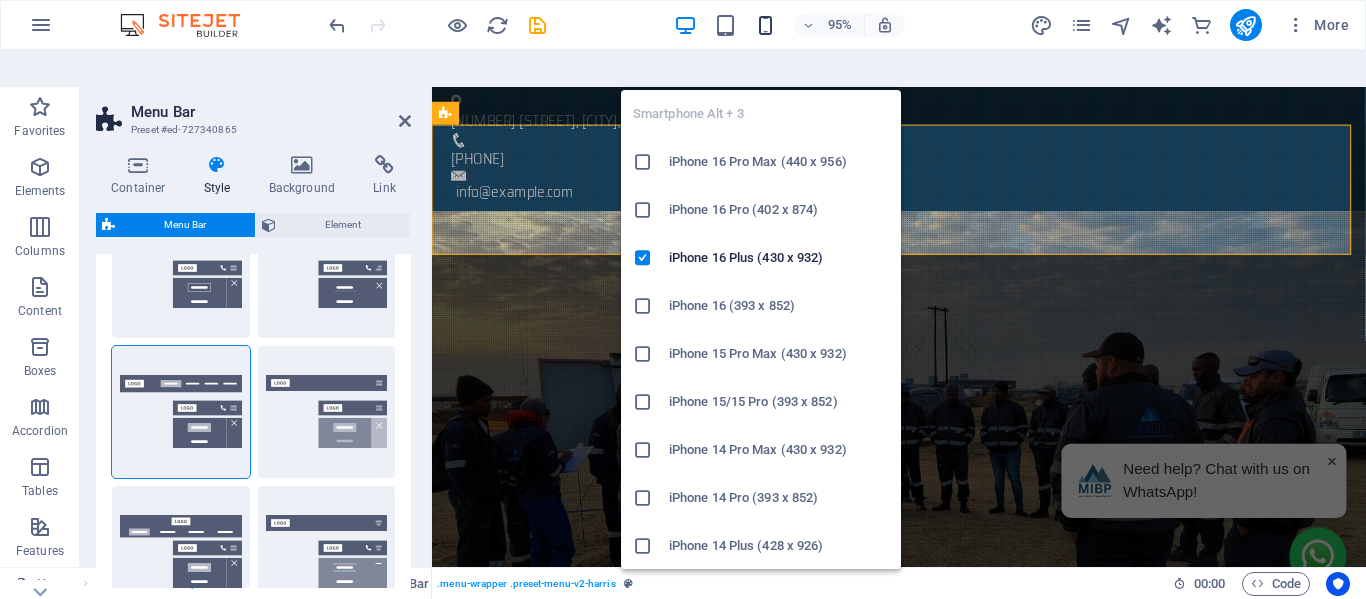 click at bounding box center [765, 25] 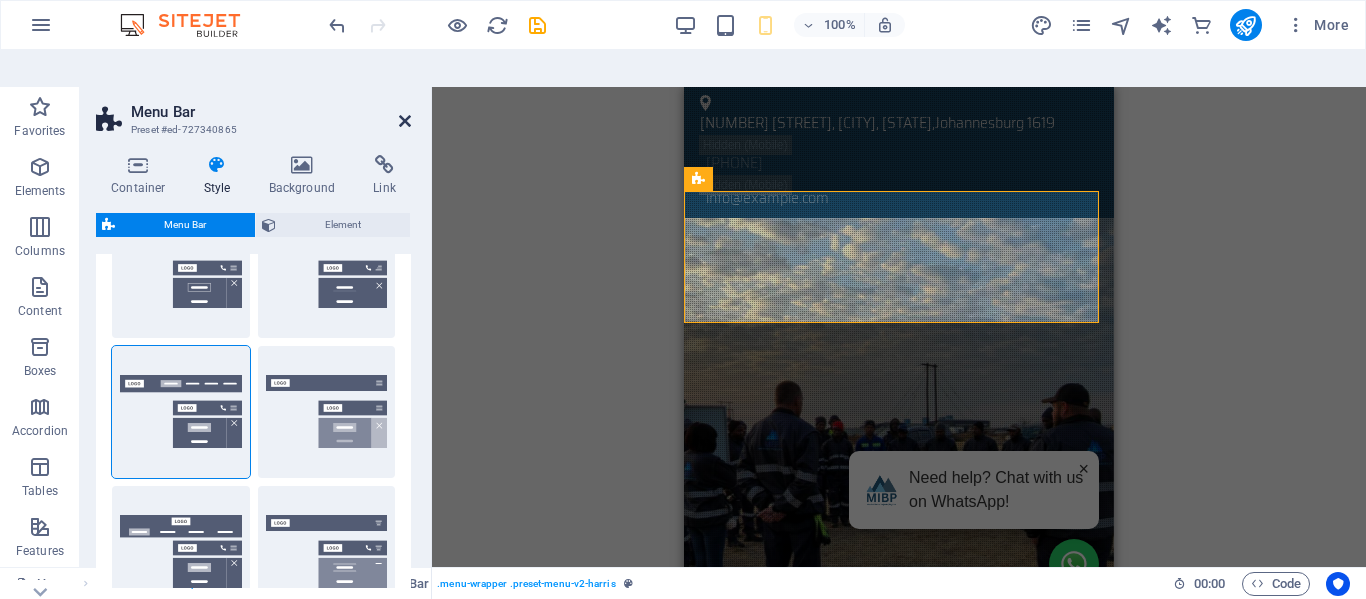 click at bounding box center (405, 121) 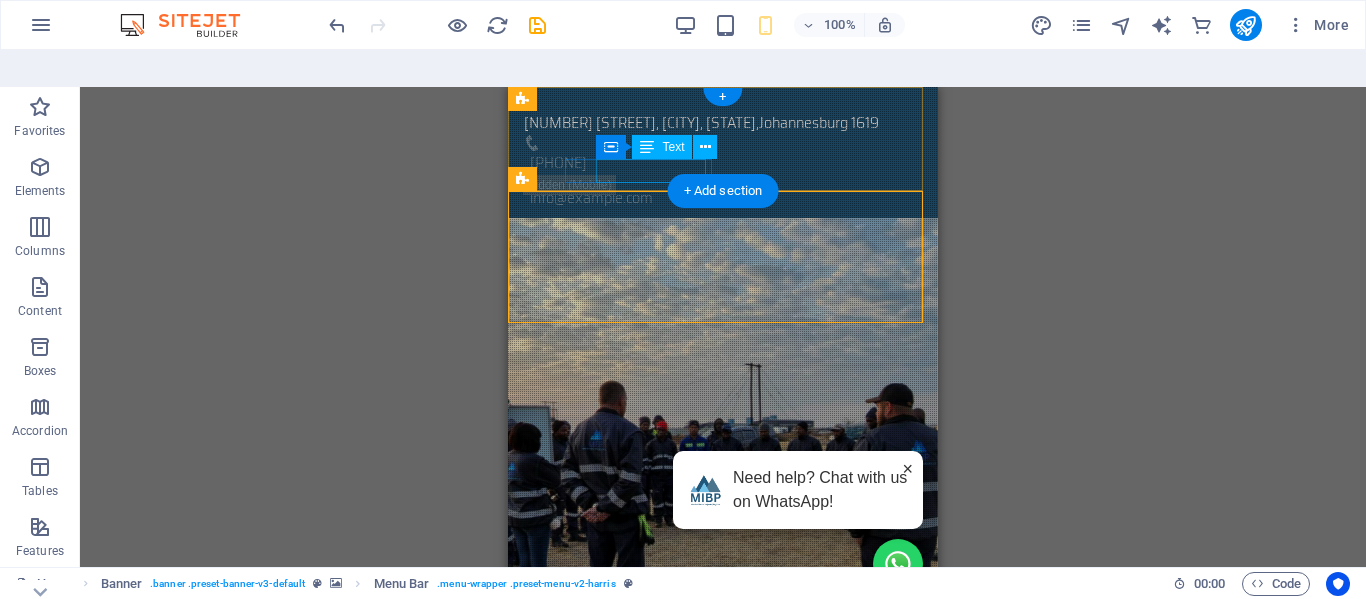 click on "+27 73 630 6773" at bounding box center (558, 162) 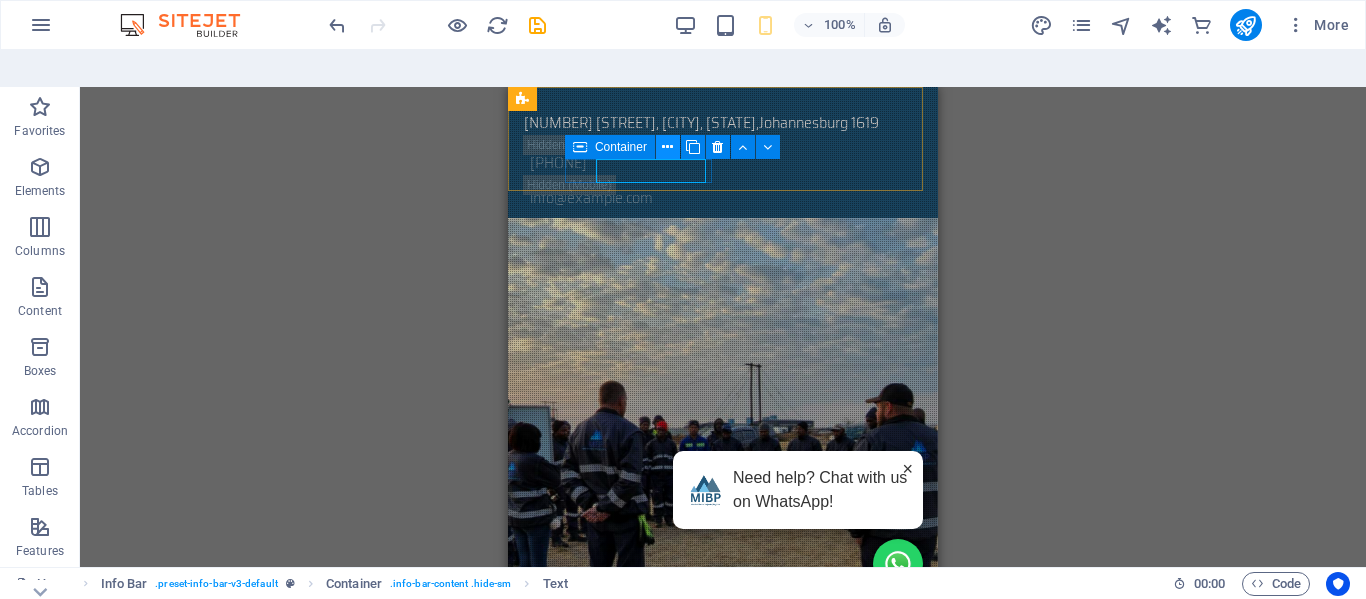 click at bounding box center [667, 147] 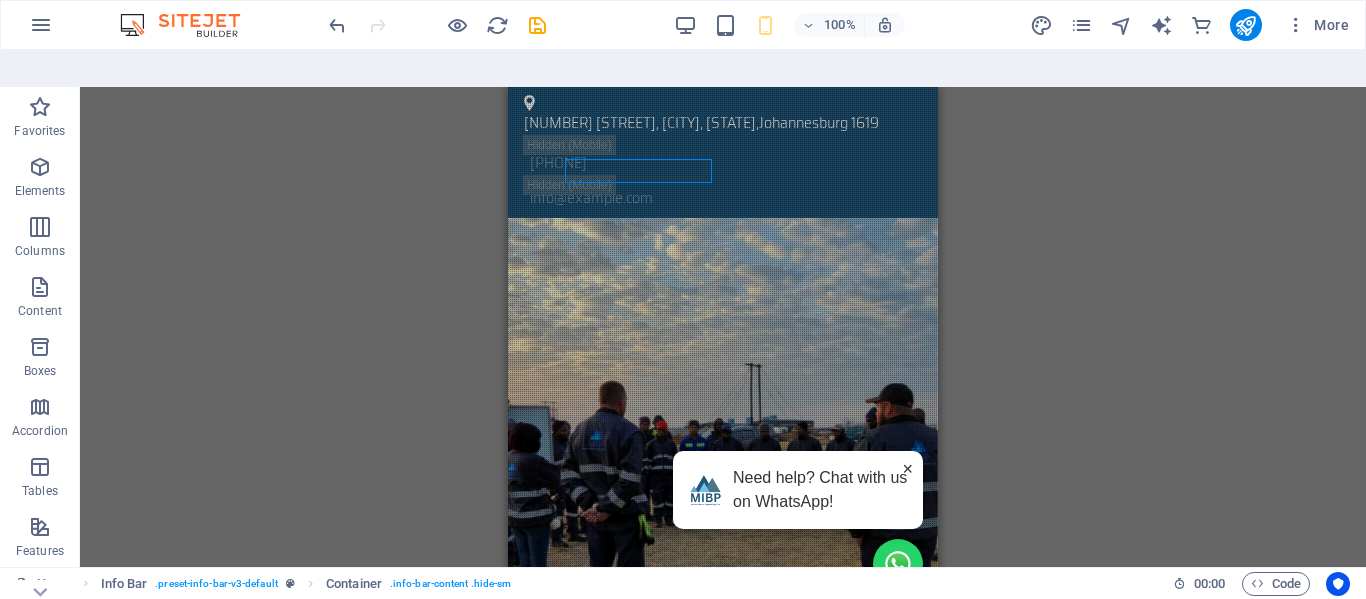 click on "Drag here to replace the existing content. Press “Ctrl” if you want to create a new element.
H1   Banner   Container   Spacer   Container   H2   Wide image with text   Container   Container   Text   Preset   H2   Spacer   Text   Button   Banner   Menu Bar   Menu   Info Bar   Container   Text   Container   Container   Container   Text   Banner   Image   Container   Container   Icon   Text   Container   Icon" at bounding box center (723, 345) 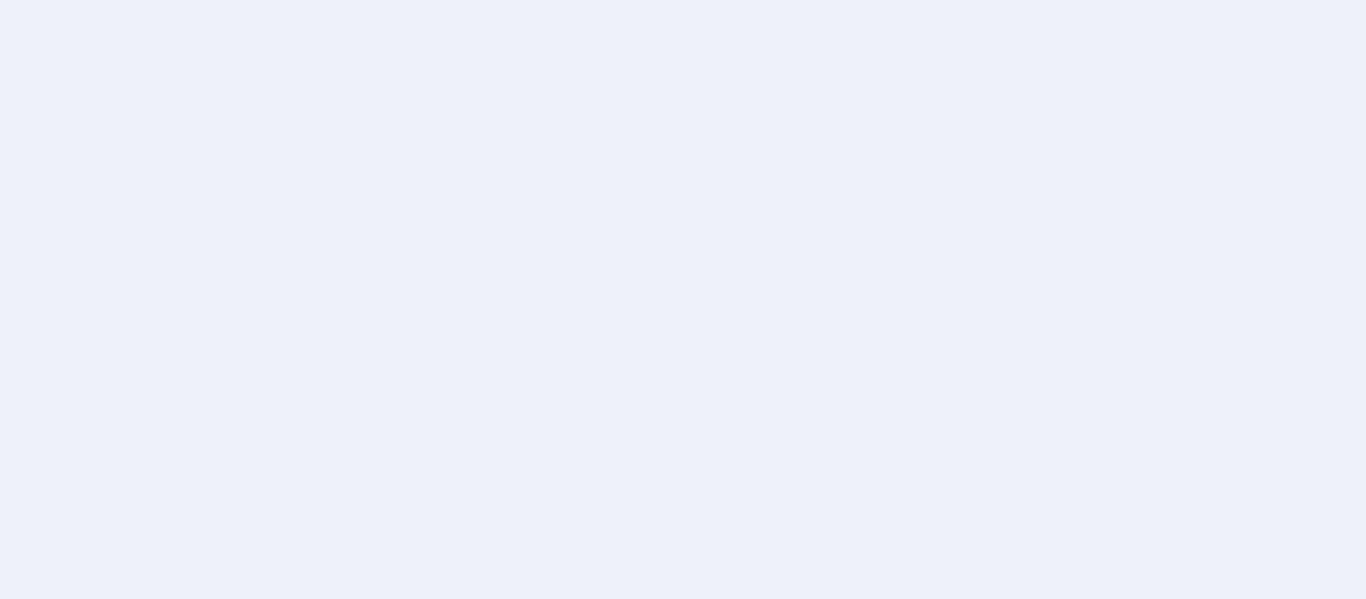 scroll, scrollTop: 0, scrollLeft: 0, axis: both 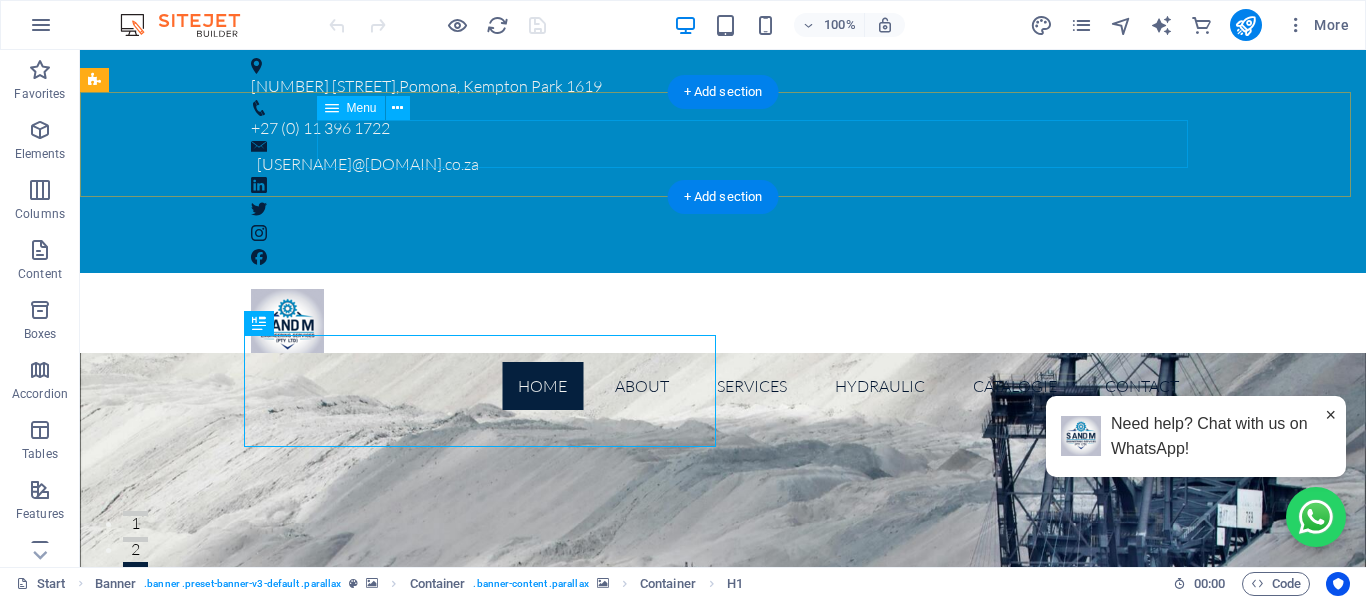 click on "Home About Services Manufacturing Insatallations Field Services Hydraulic hydraulic hoses Adapters  Steel tubes Valves Foot Switches Catalogie Contact" at bounding box center (723, 386) 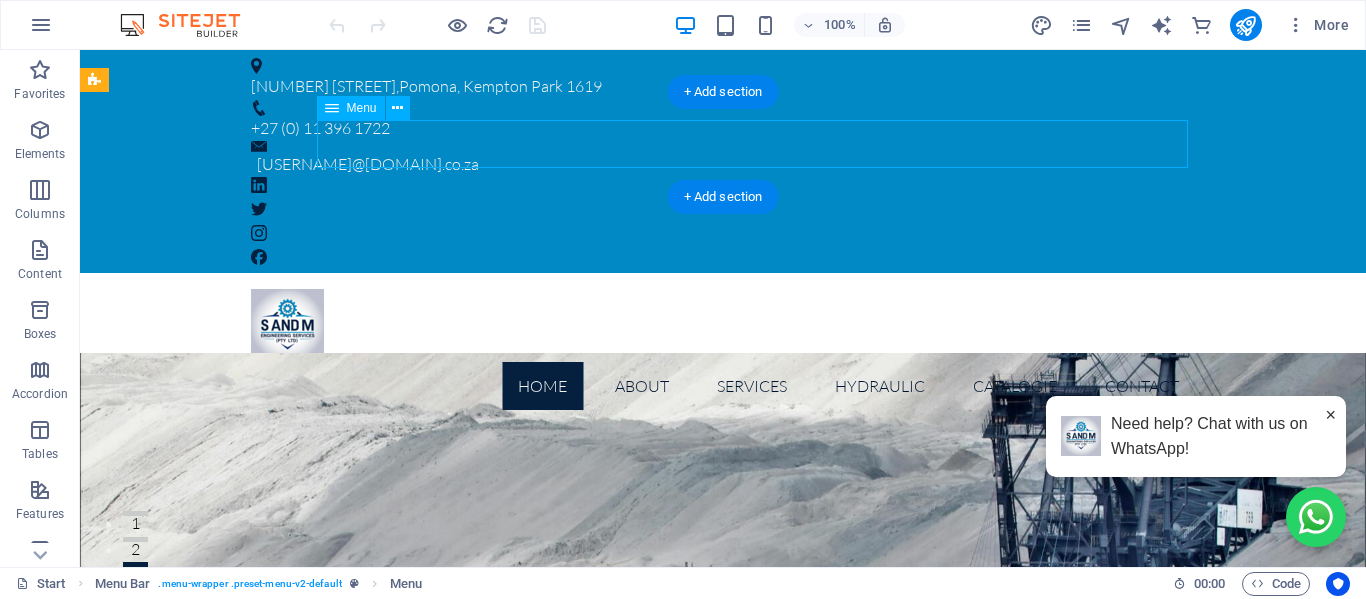 click on "Home About Services Manufacturing Insatallations Field Services Hydraulic hydraulic hoses Adapters  Steel tubes Valves Foot Switches Catalogie Contact" at bounding box center [723, 386] 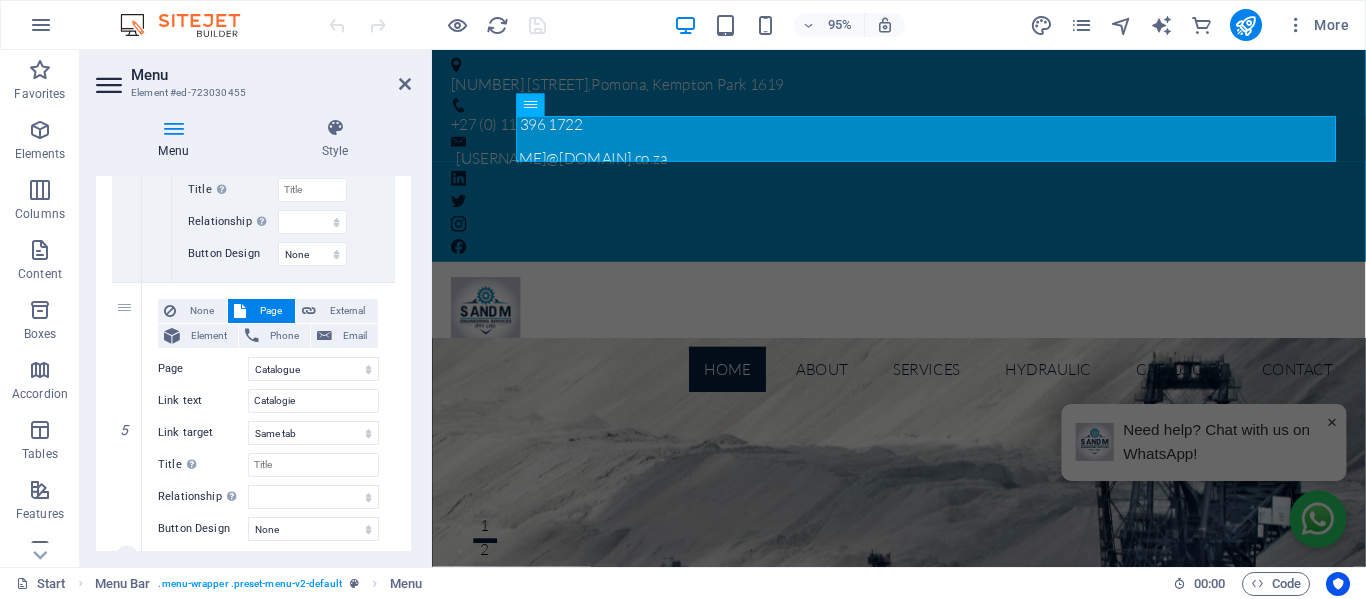 scroll, scrollTop: 3582, scrollLeft: 0, axis: vertical 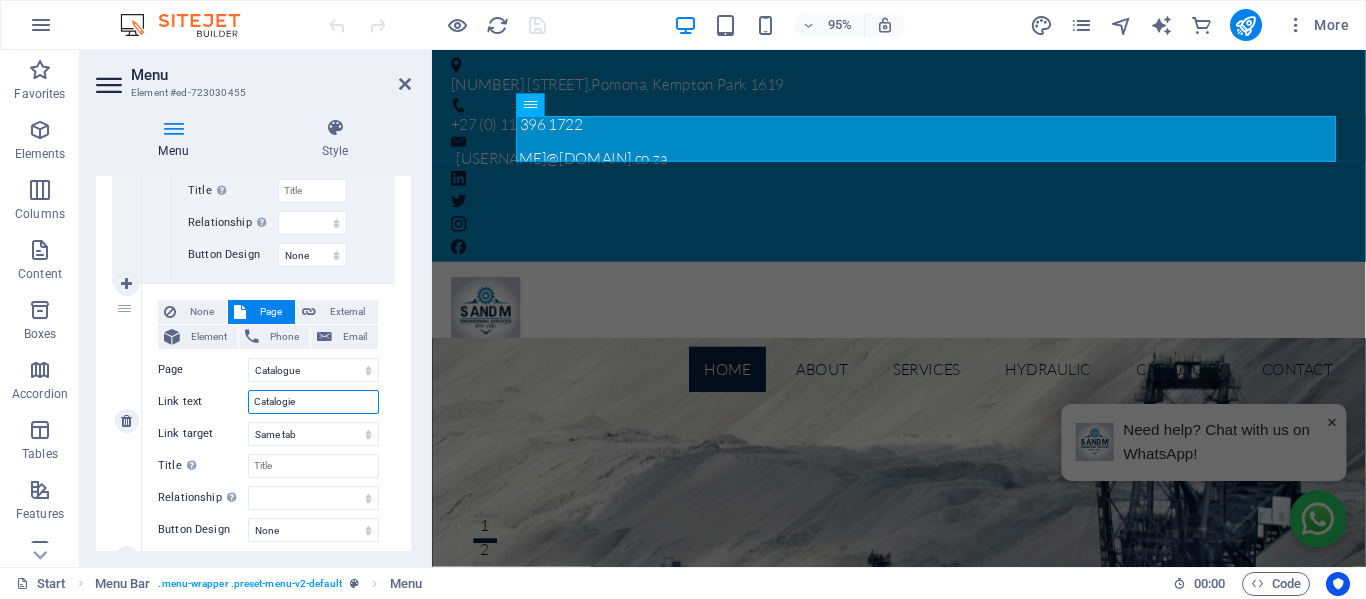 click on "Catalogie" at bounding box center [313, 402] 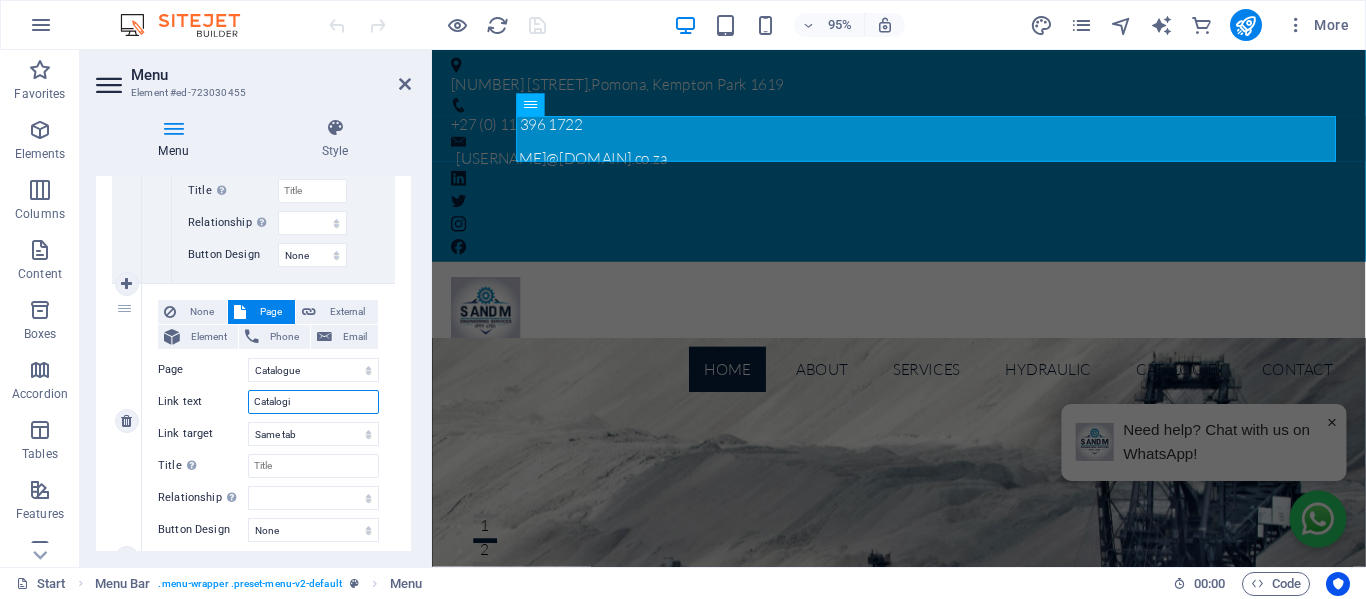 type on "Catalog" 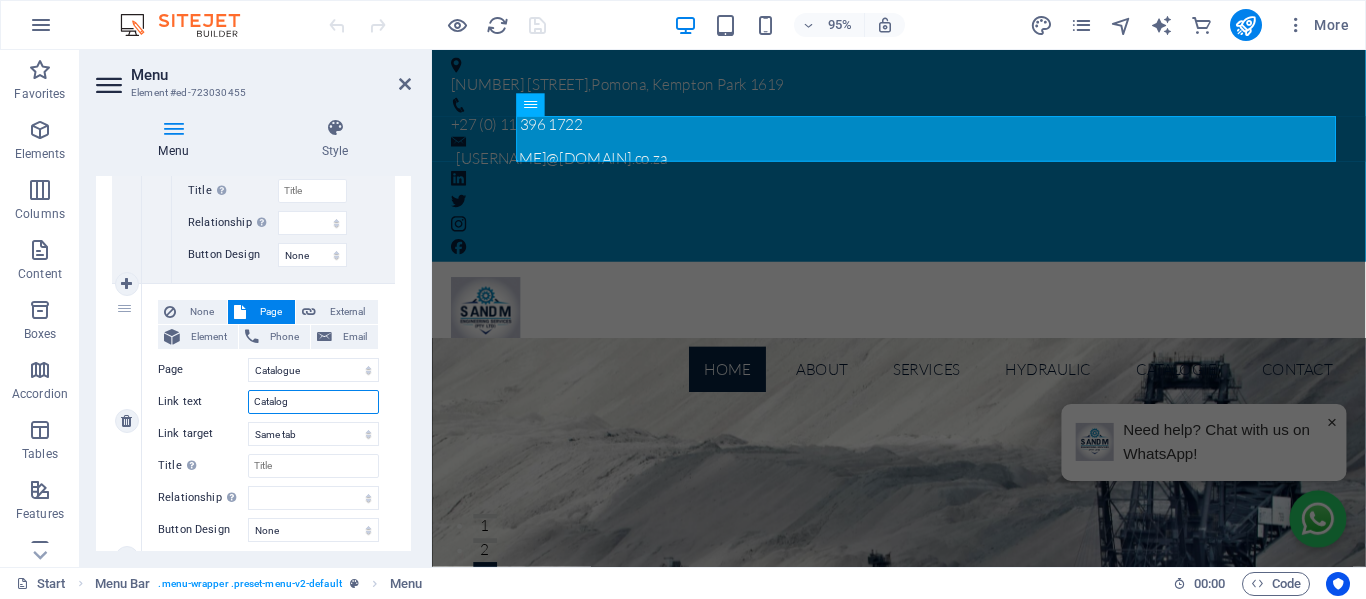 select 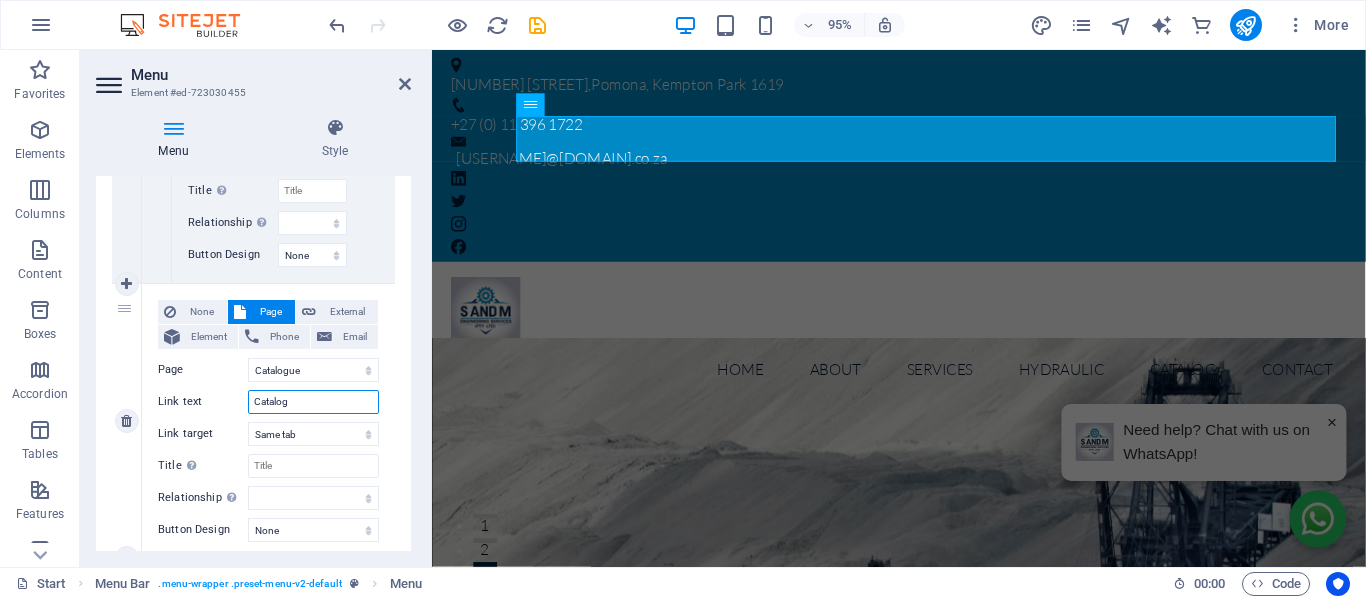 type on "Catalogu" 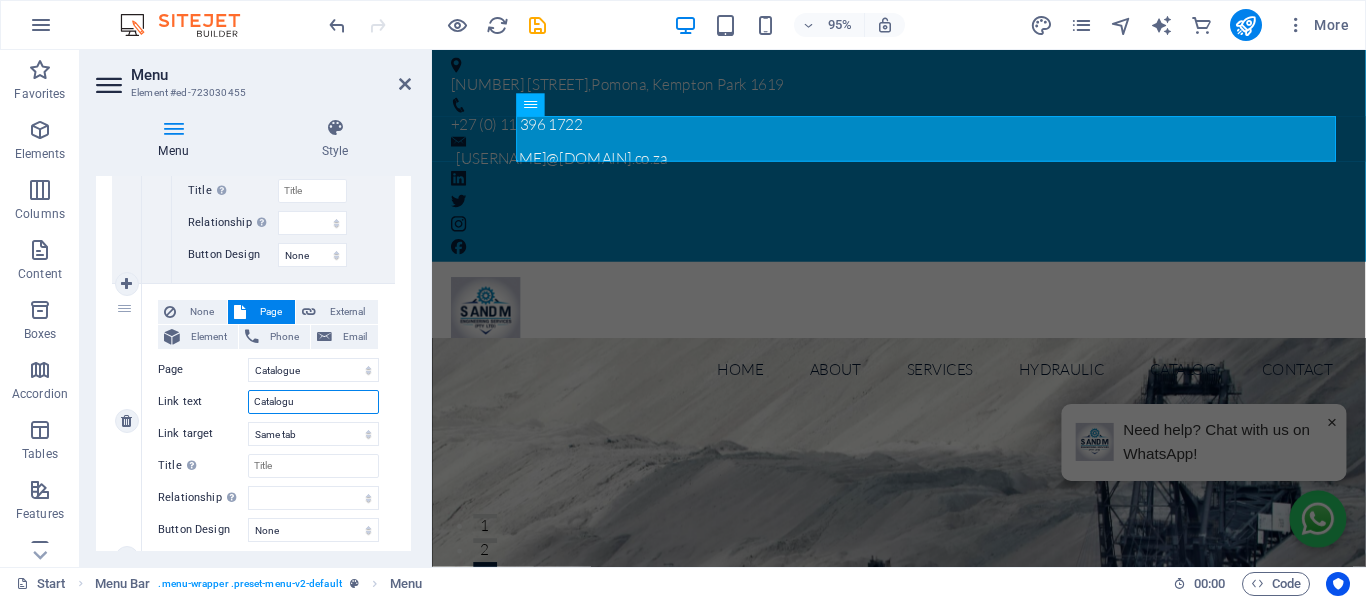 select 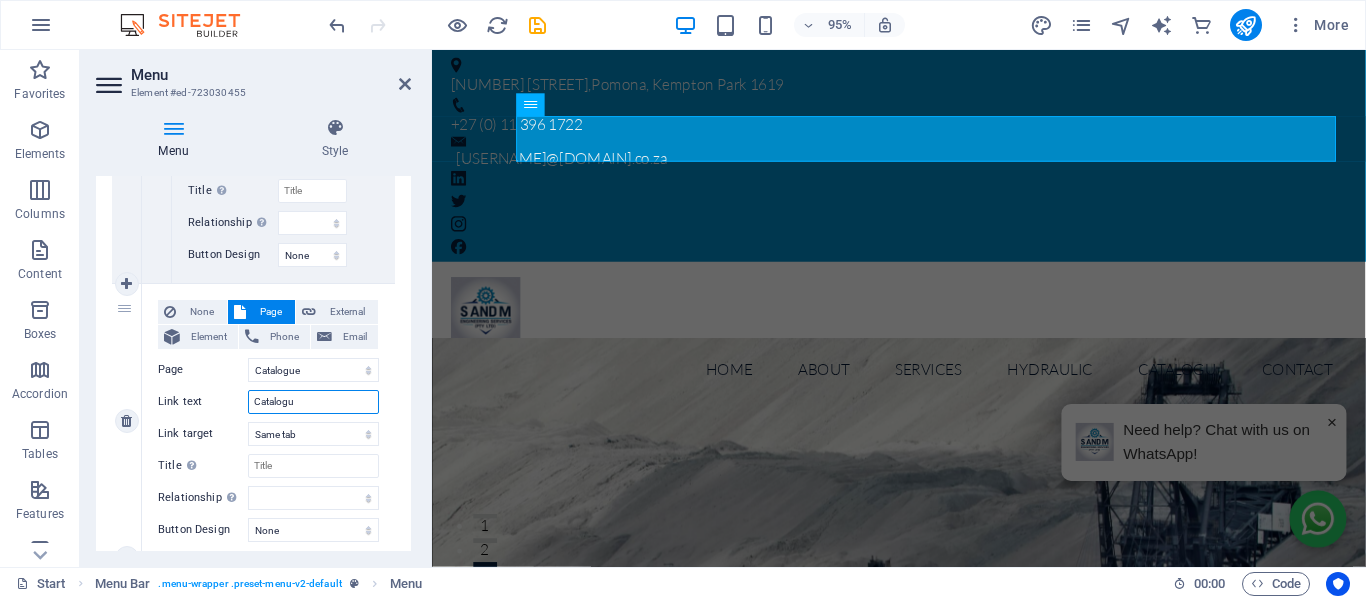type on "Catalogue" 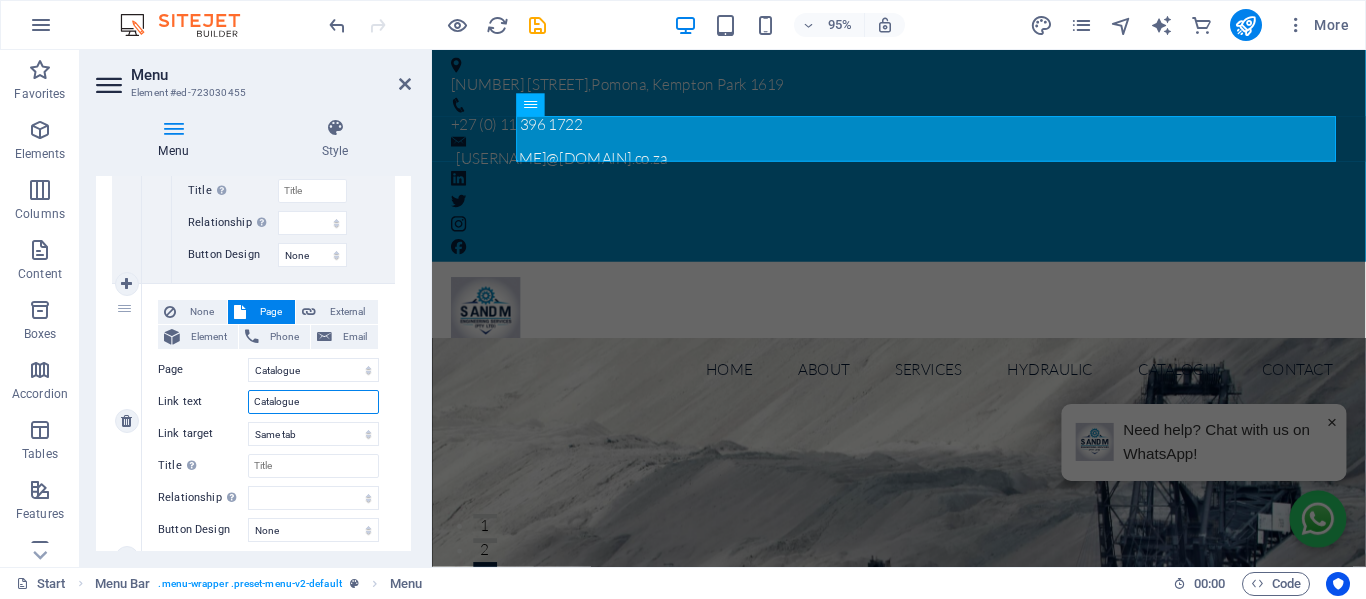select 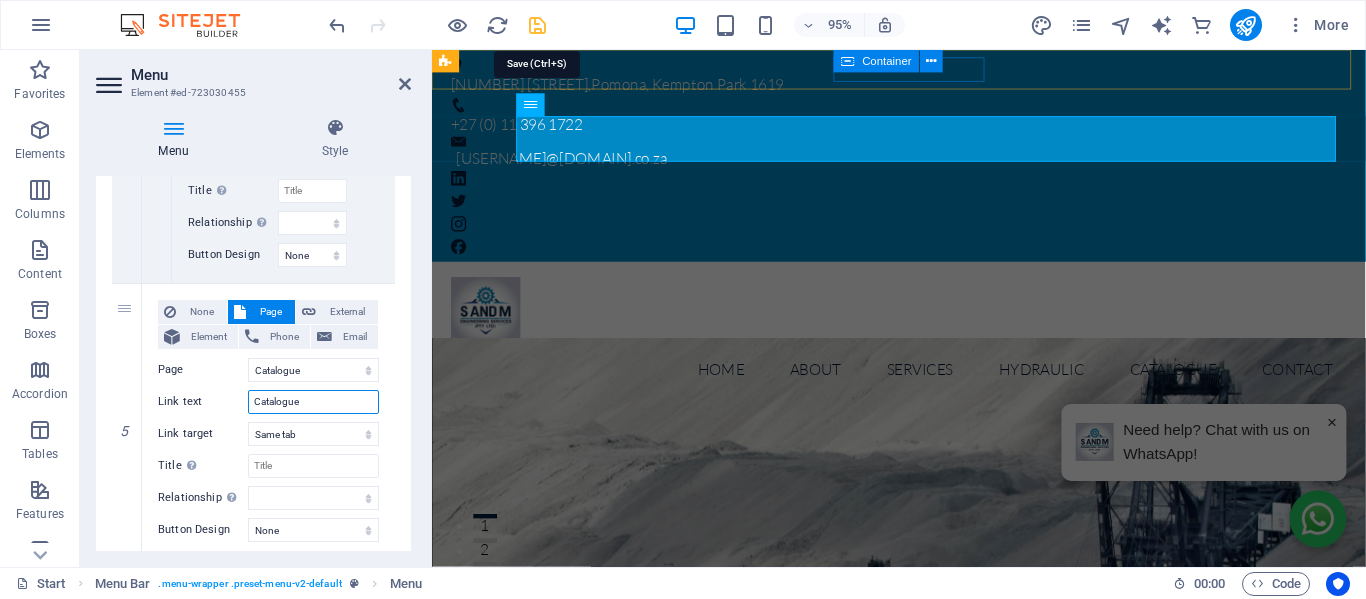 type on "Catalogue" 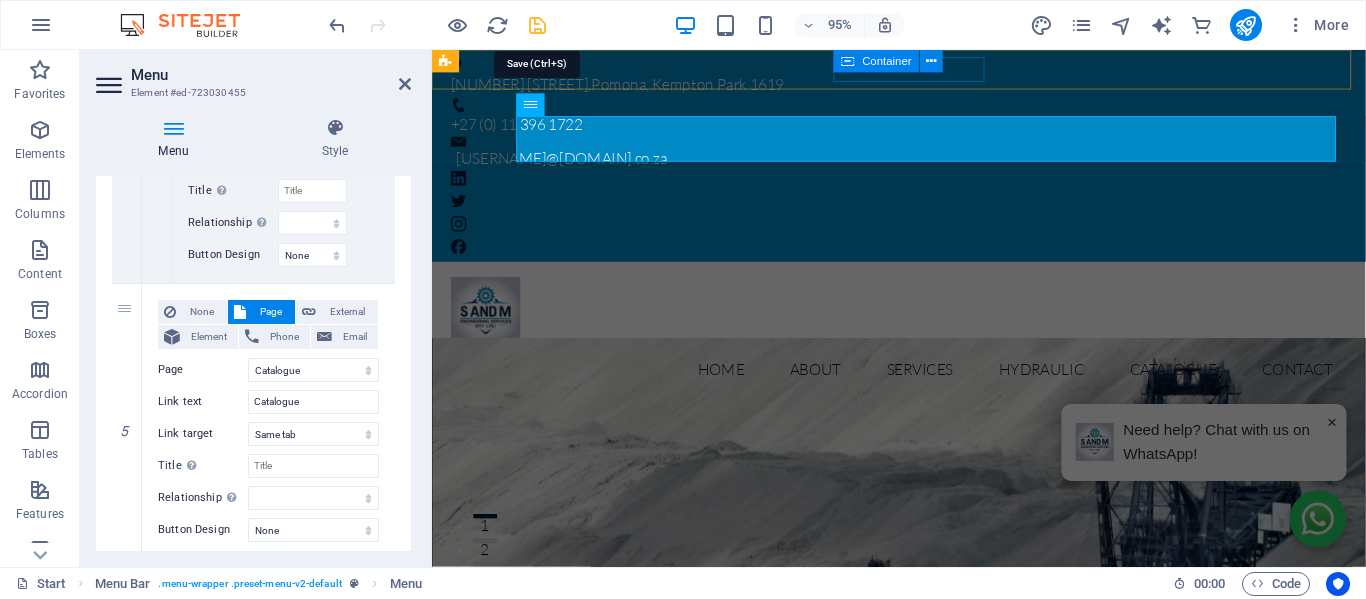 click at bounding box center (537, 25) 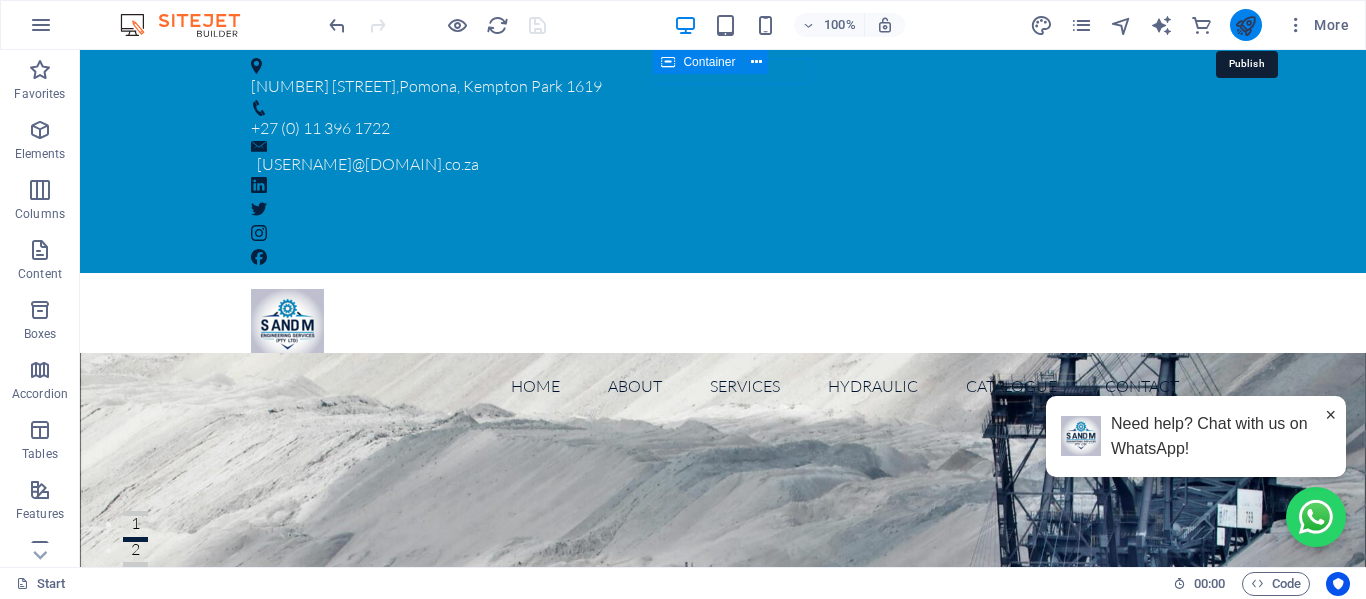 click at bounding box center [1245, 25] 